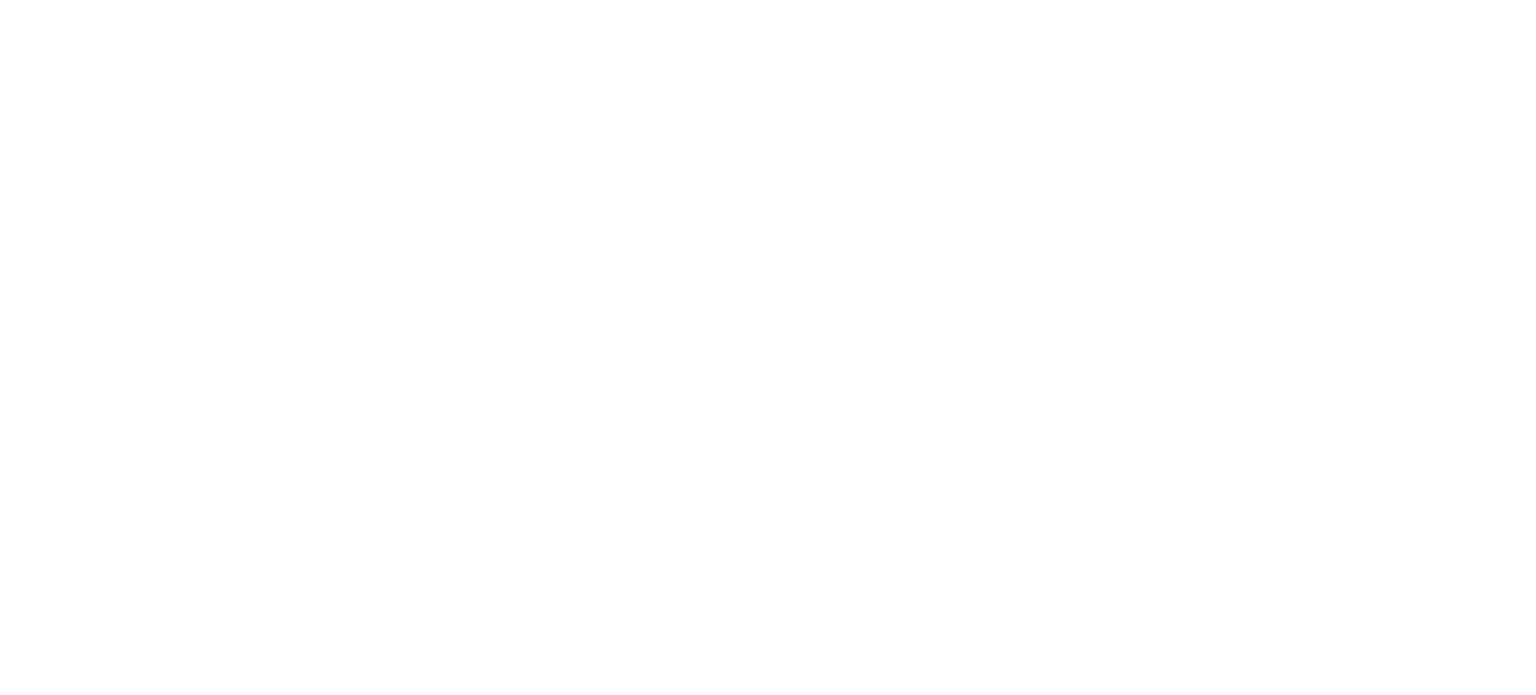 scroll, scrollTop: 0, scrollLeft: 0, axis: both 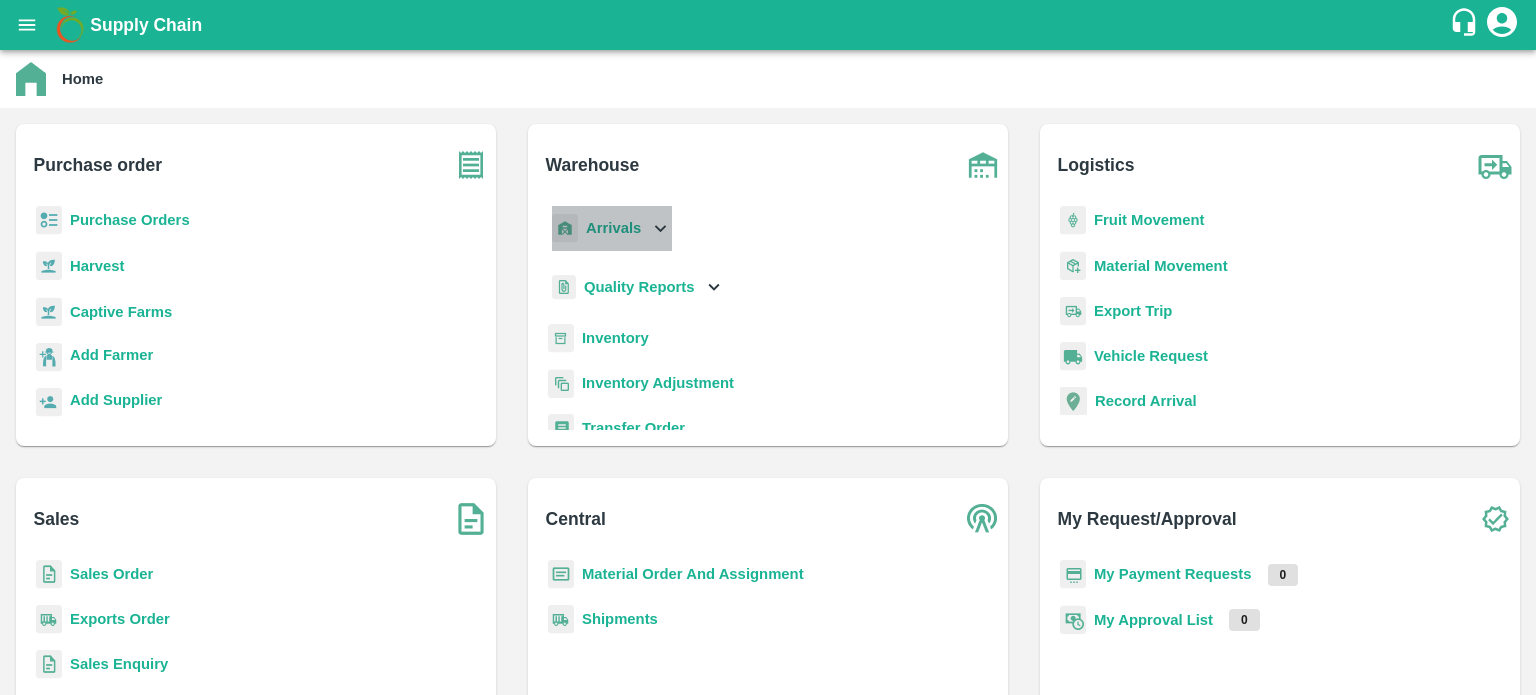 click 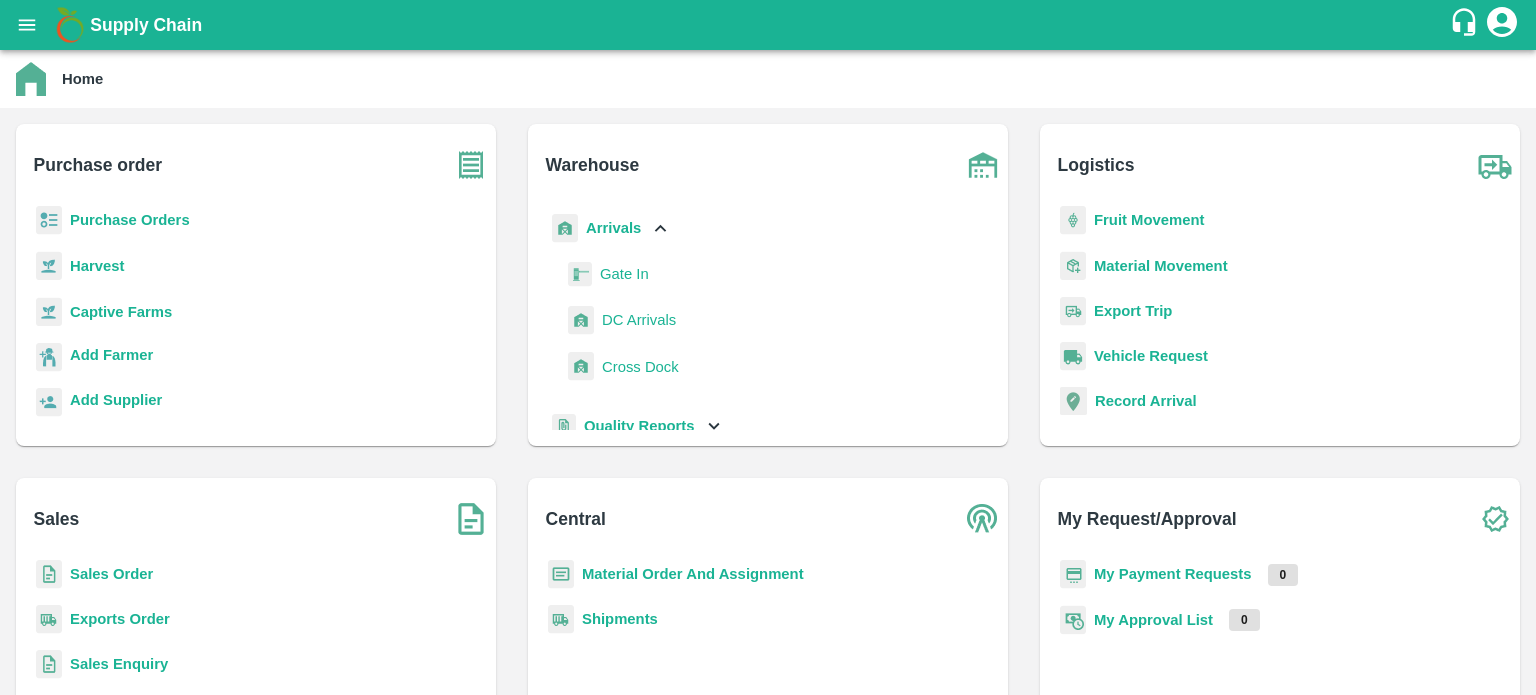 click on "DC Arrivals" at bounding box center [639, 320] 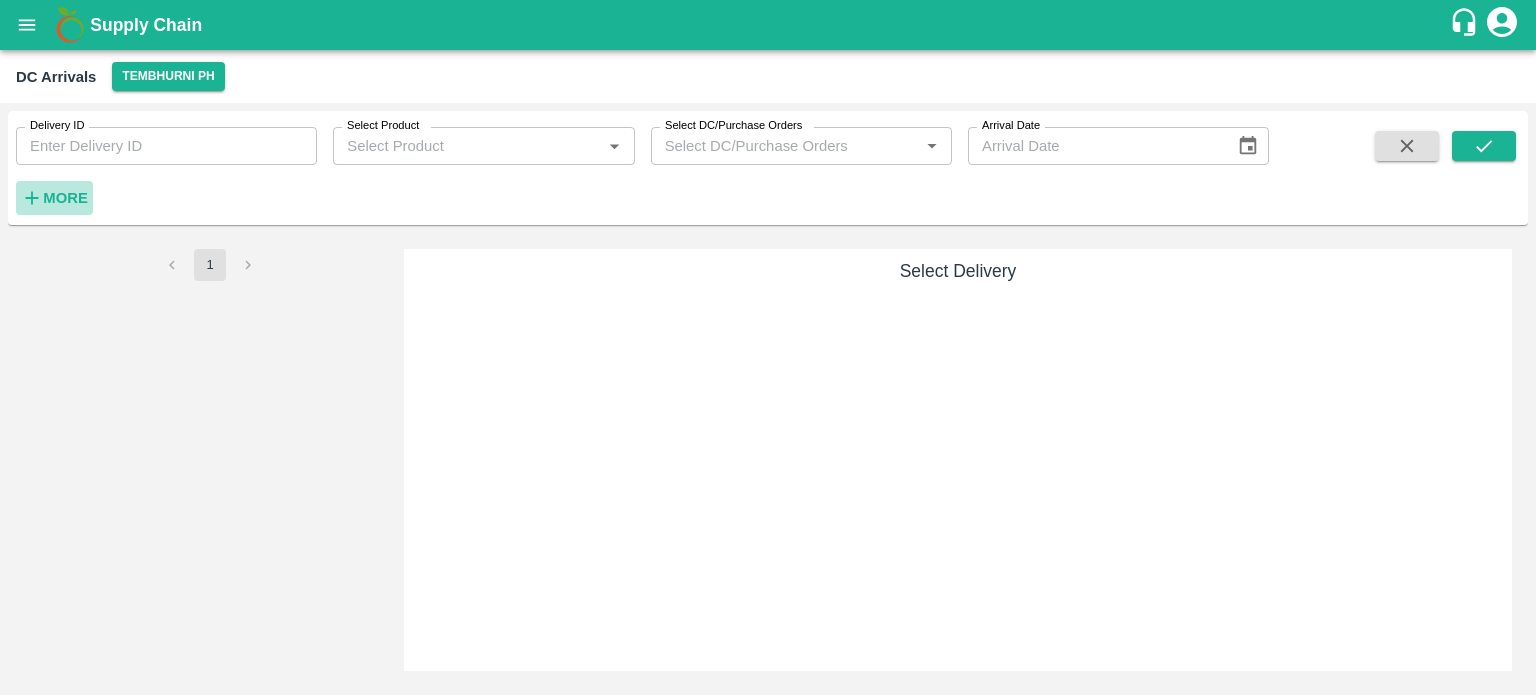 click on "More" at bounding box center [54, 198] 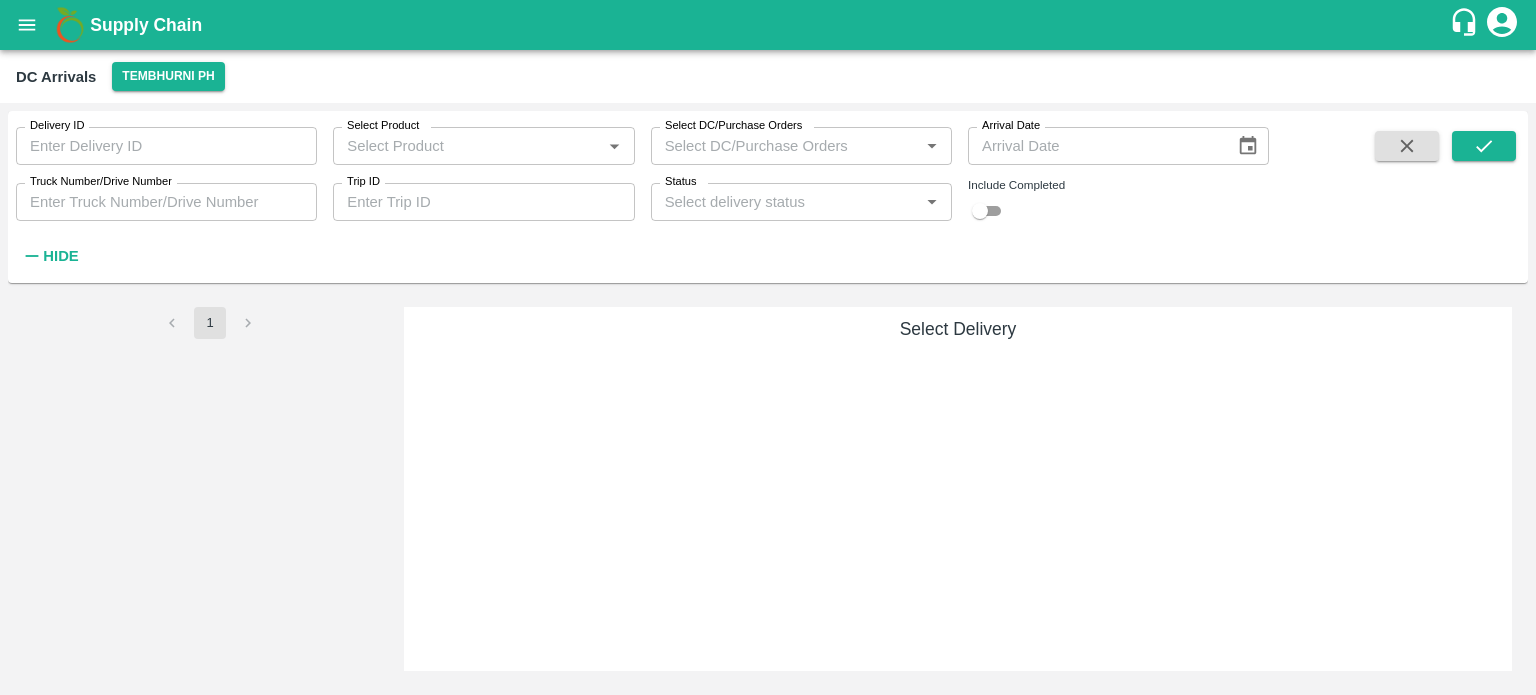 click at bounding box center [980, 211] 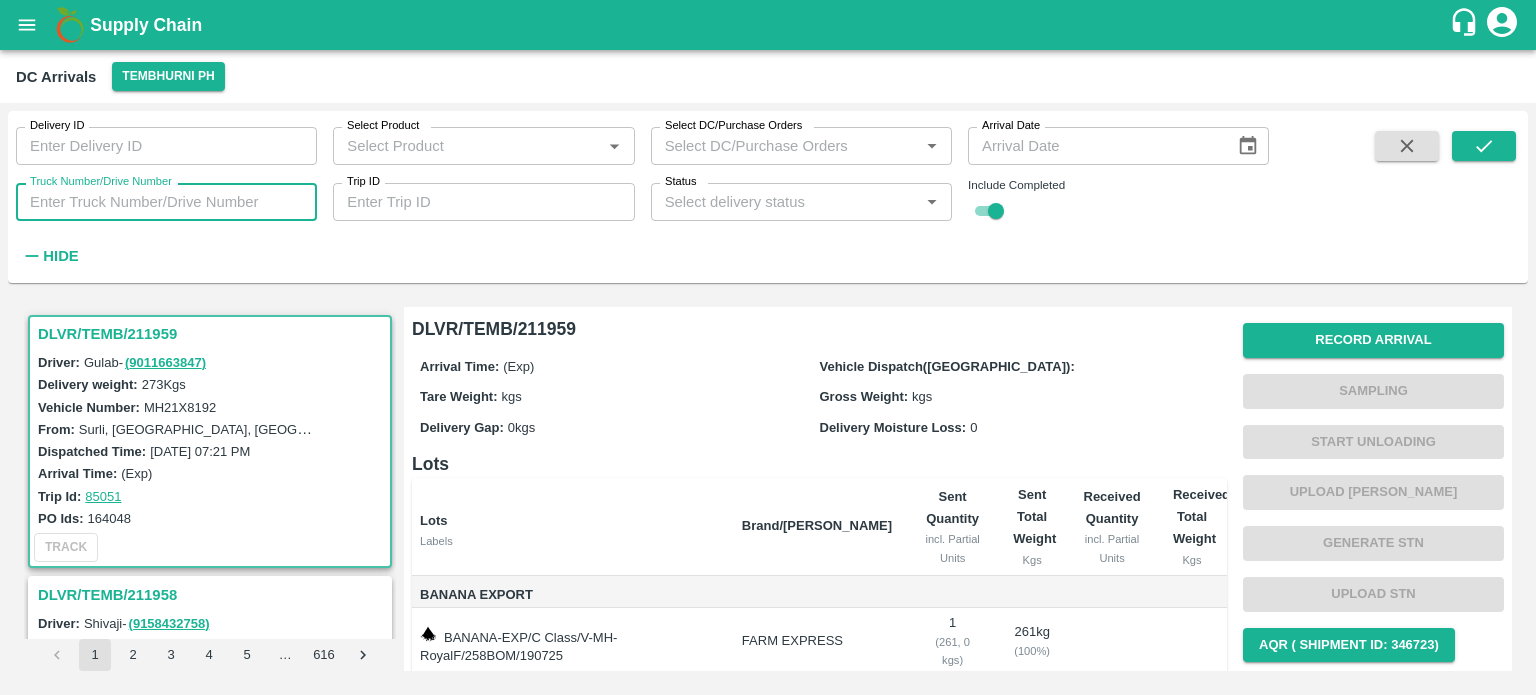 click on "Truck Number/Drive Number" at bounding box center [166, 202] 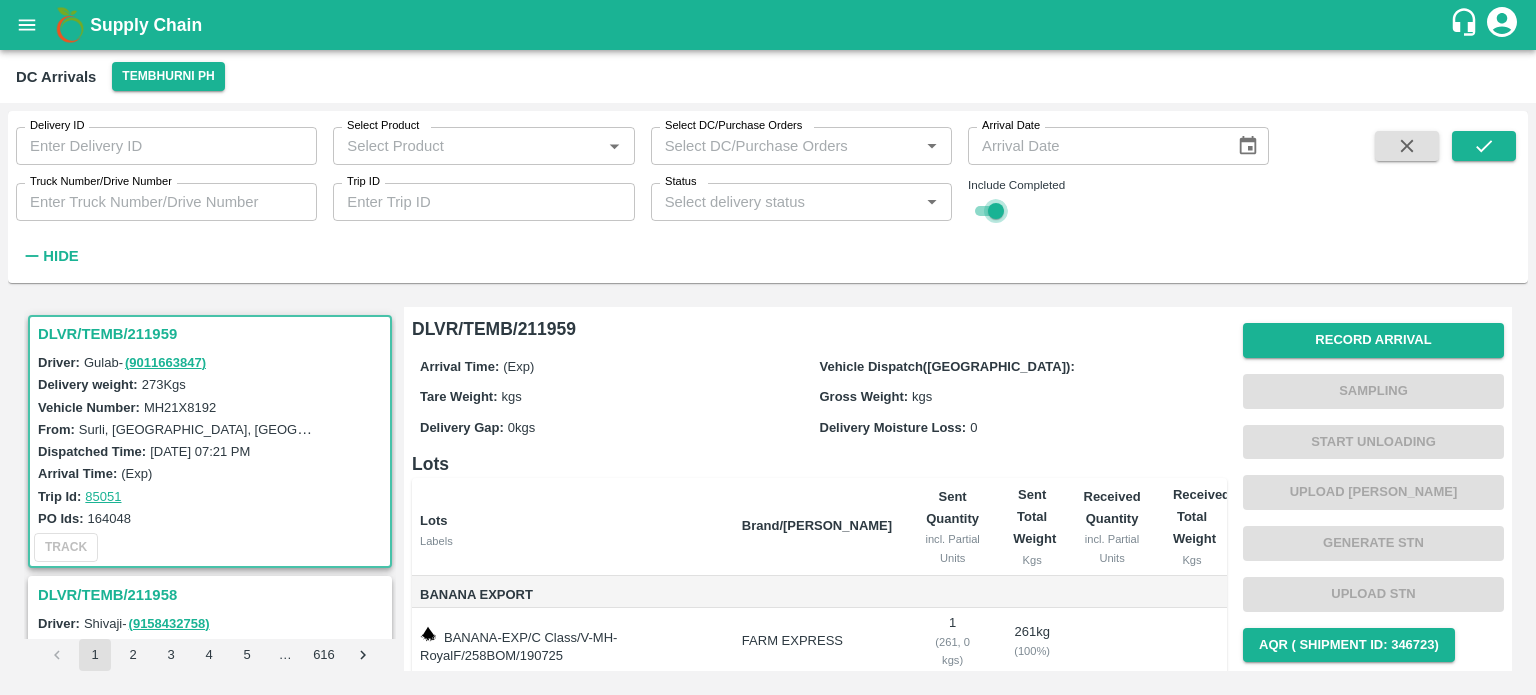 click at bounding box center (996, 211) 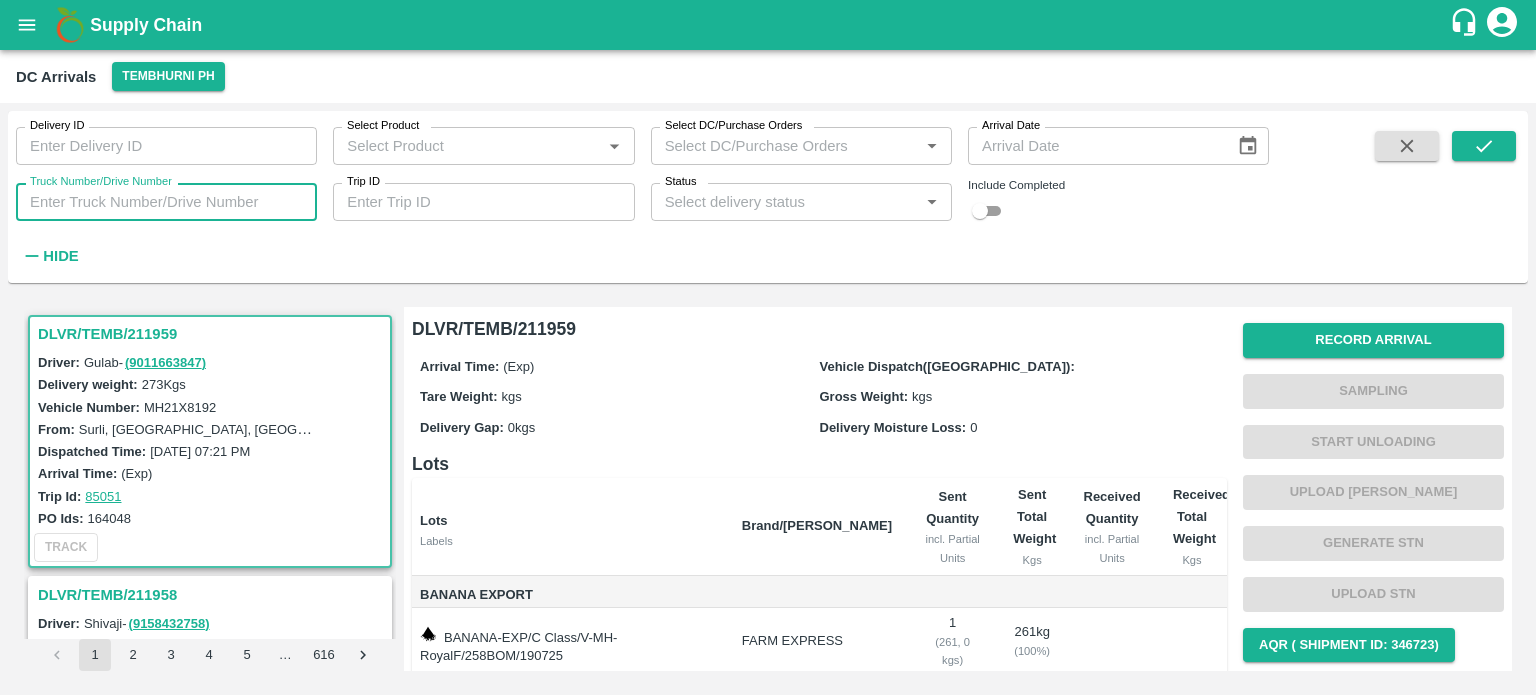 click on "Truck Number/Drive Number" at bounding box center (166, 202) 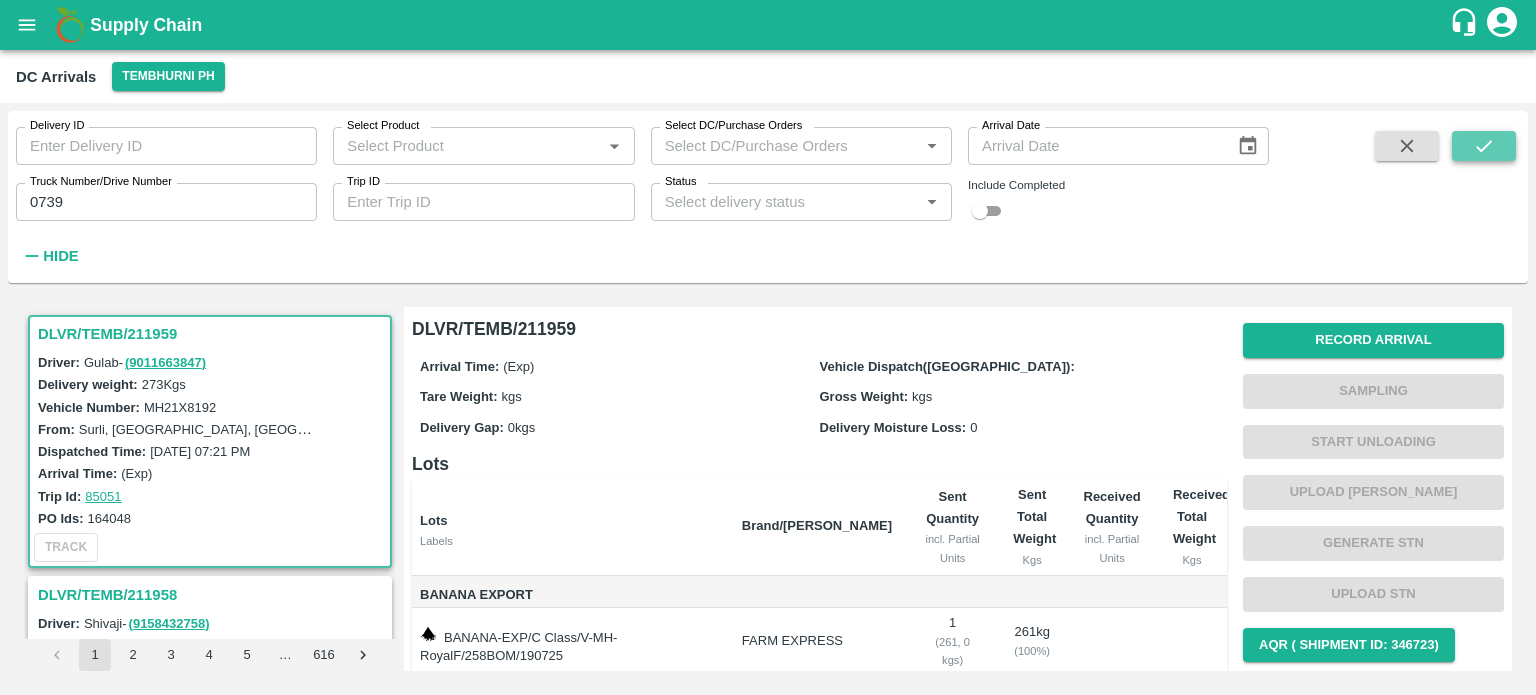 click 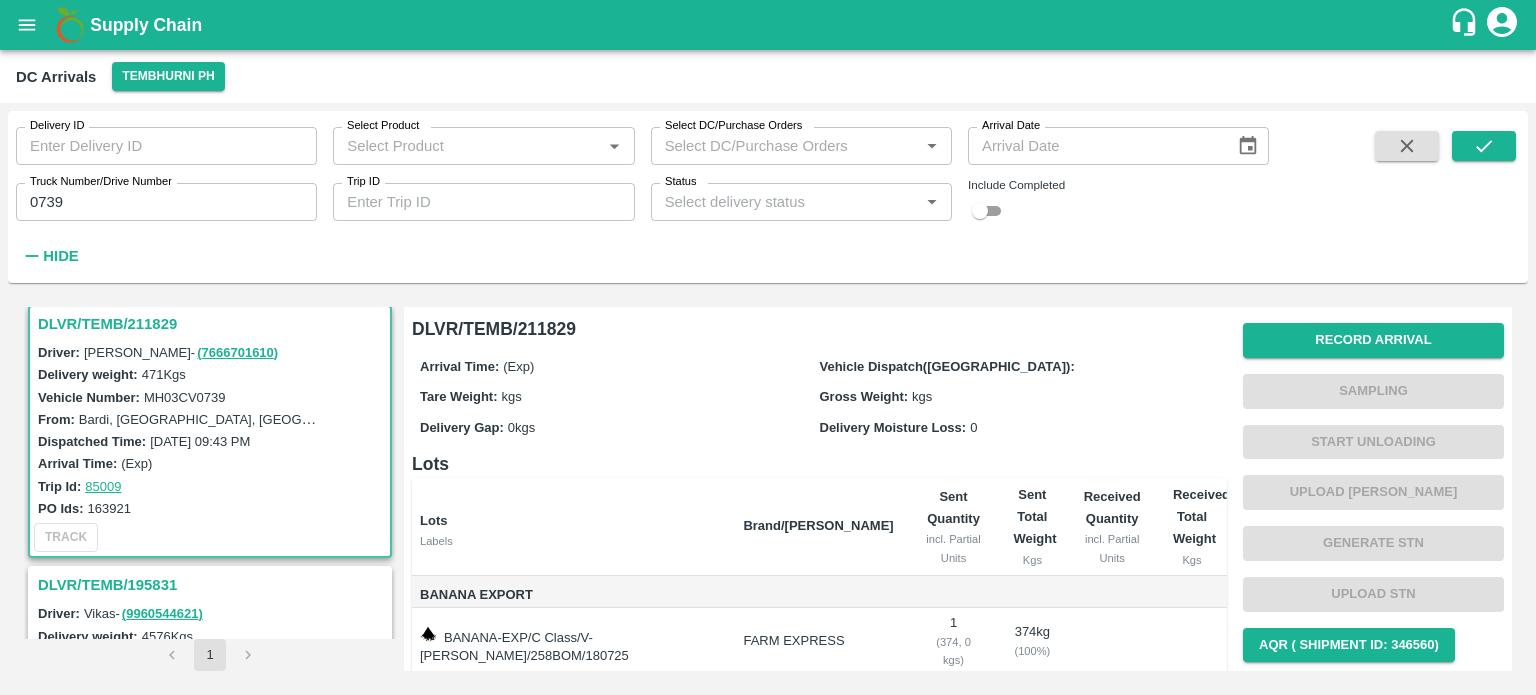 scroll, scrollTop: 11, scrollLeft: 0, axis: vertical 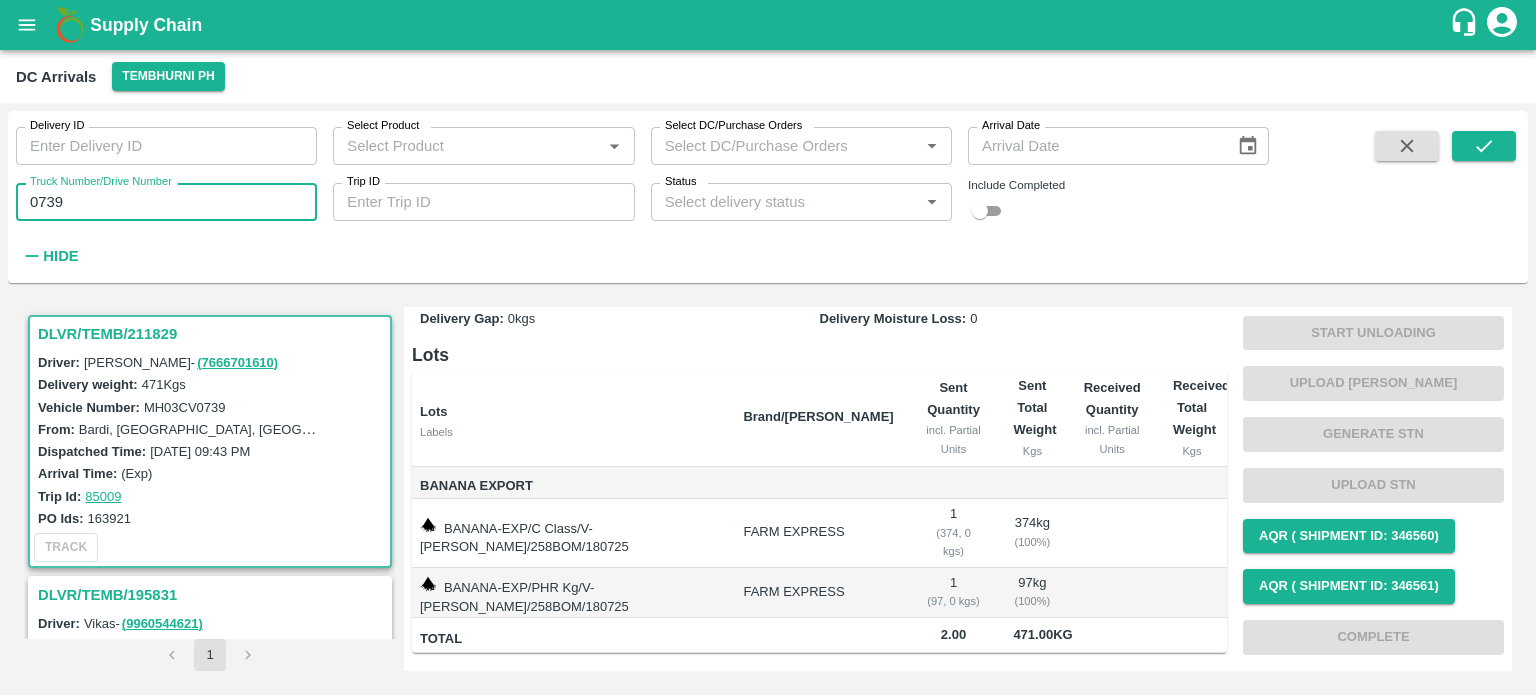click on "0739" at bounding box center [166, 202] 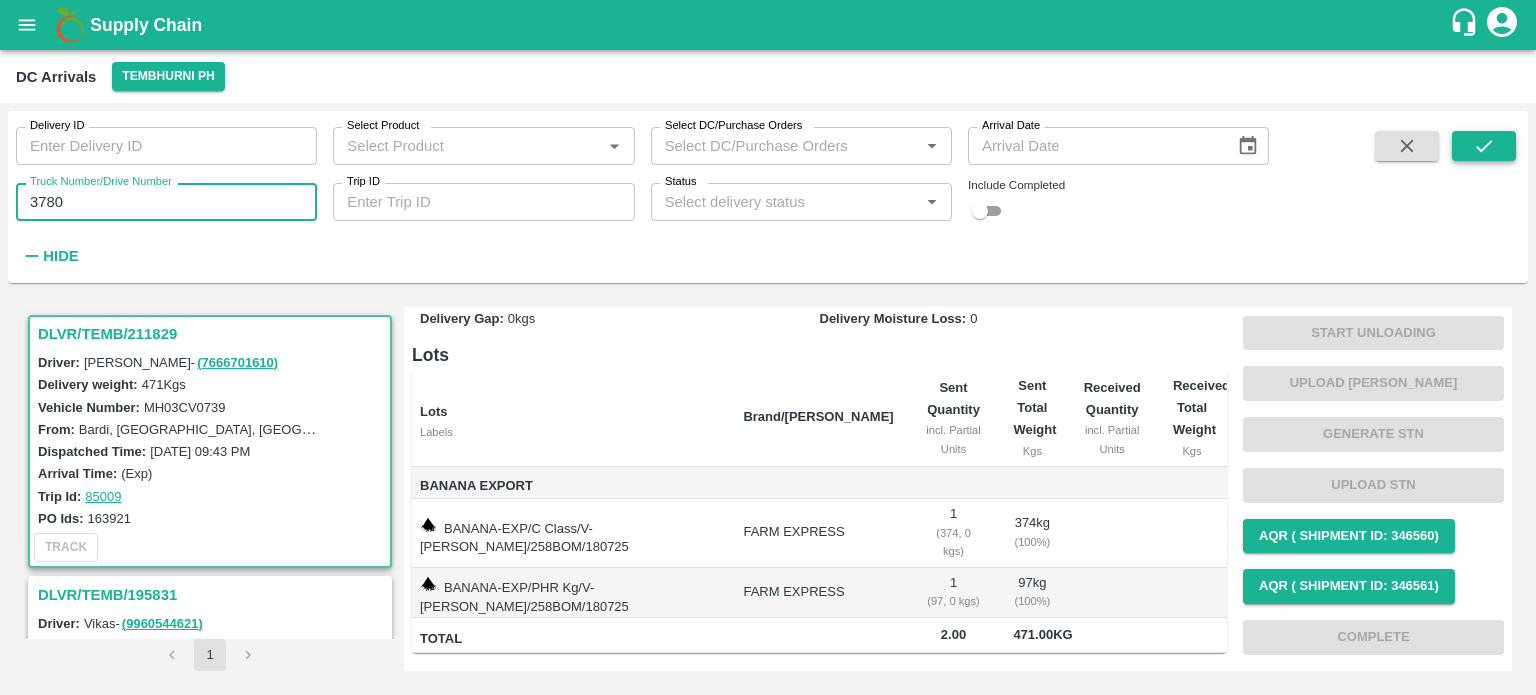 type on "3780" 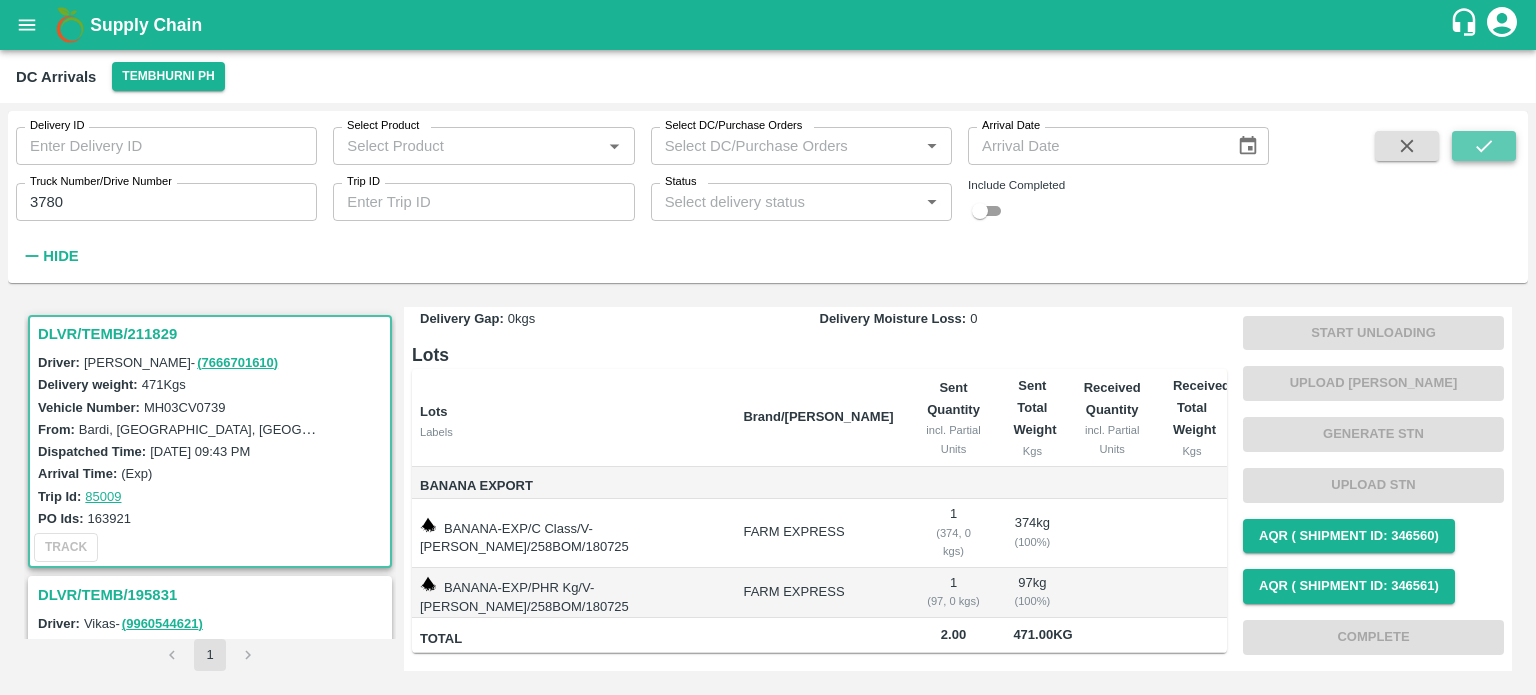 click 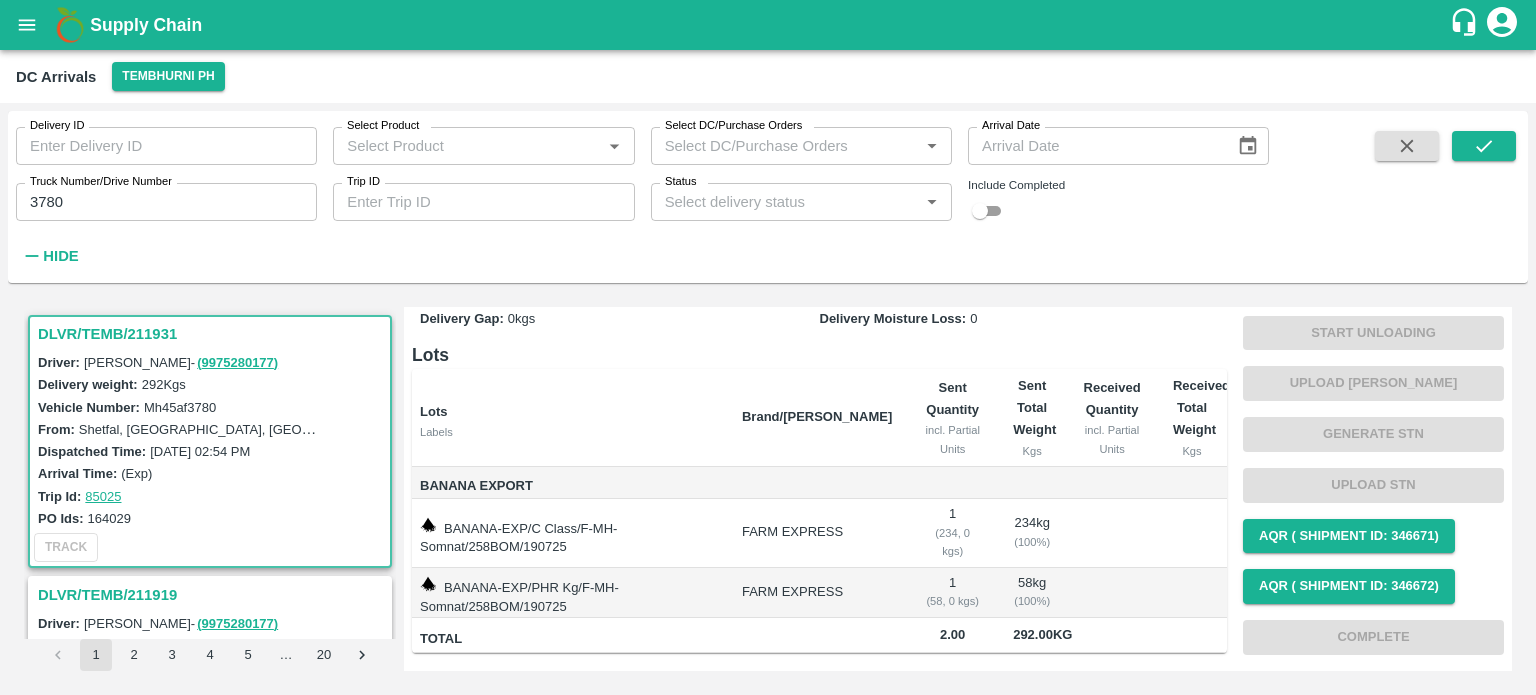 scroll, scrollTop: 0, scrollLeft: 0, axis: both 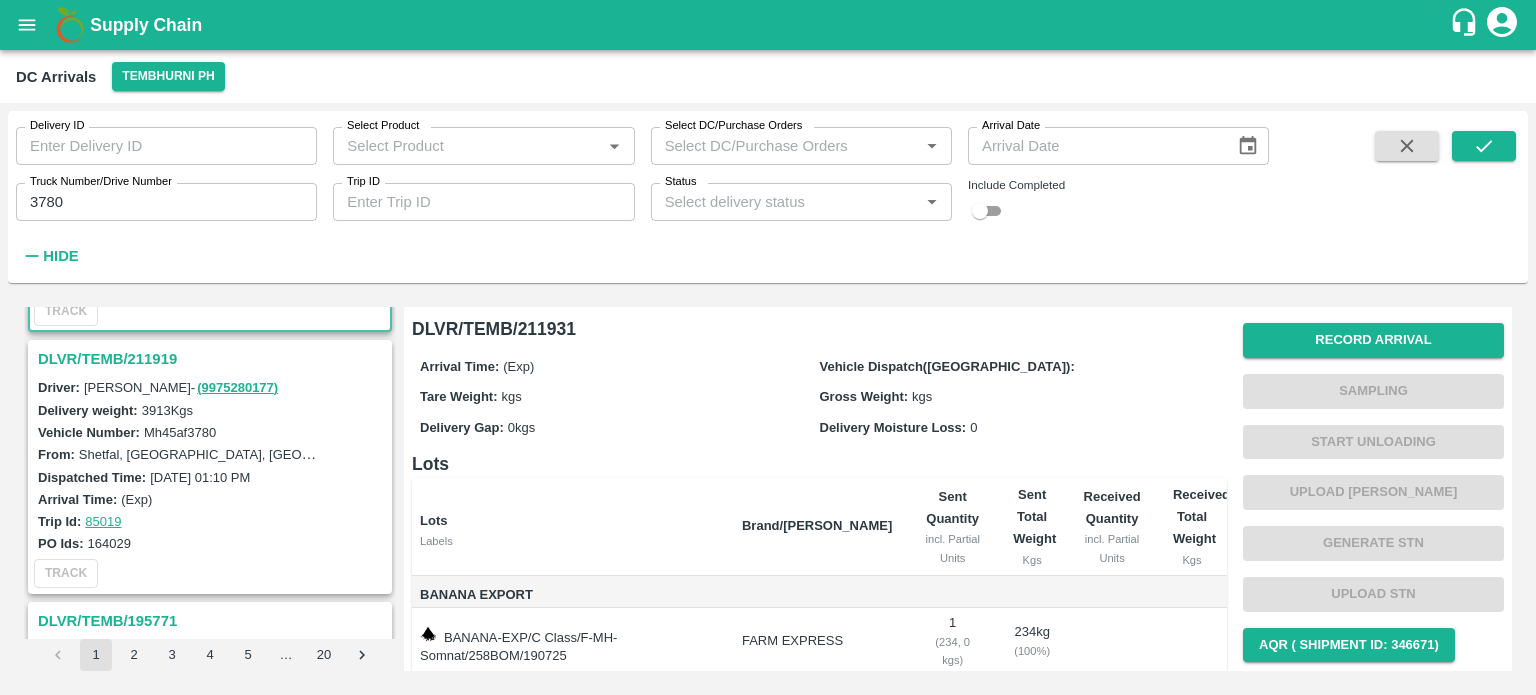 click on "DLVR/TEMB/211919" at bounding box center [213, 359] 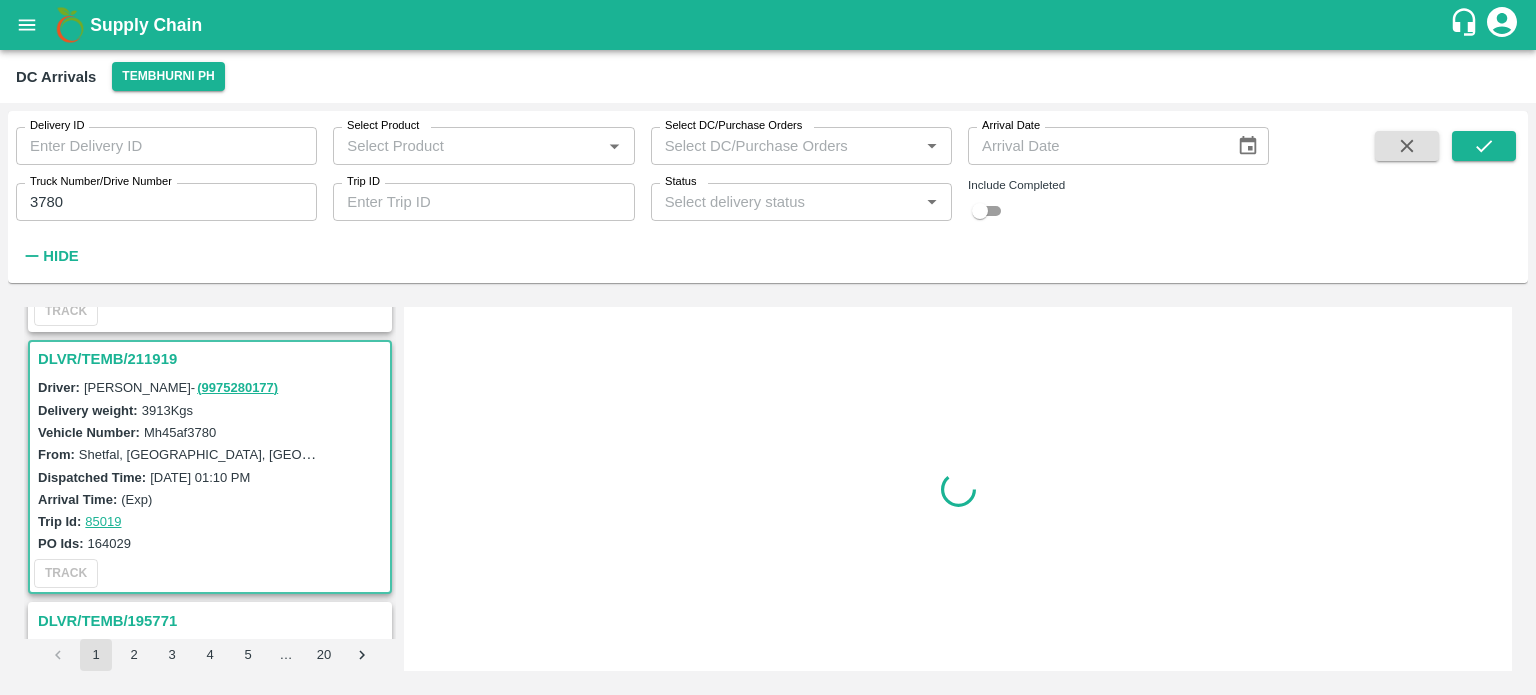 scroll, scrollTop: 268, scrollLeft: 0, axis: vertical 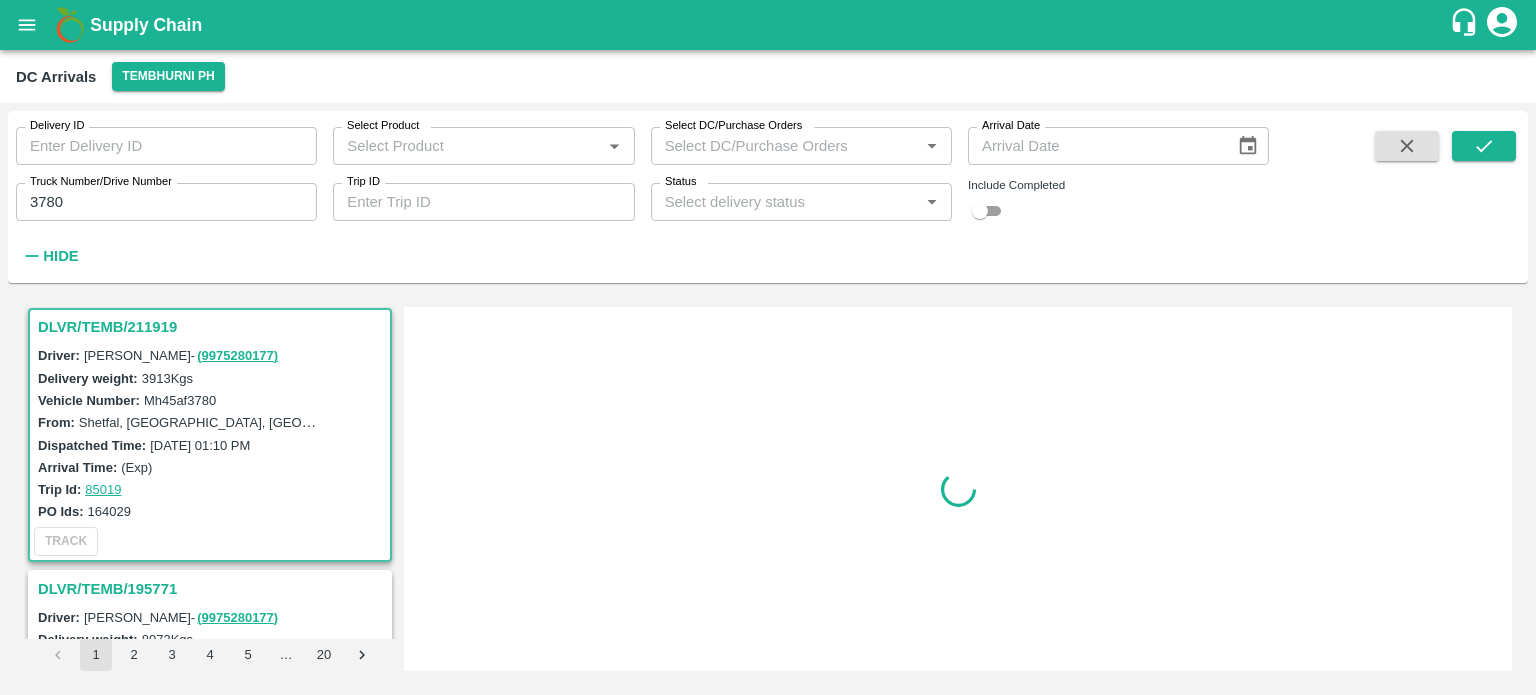 click on "Mh45af3780" at bounding box center [180, 400] 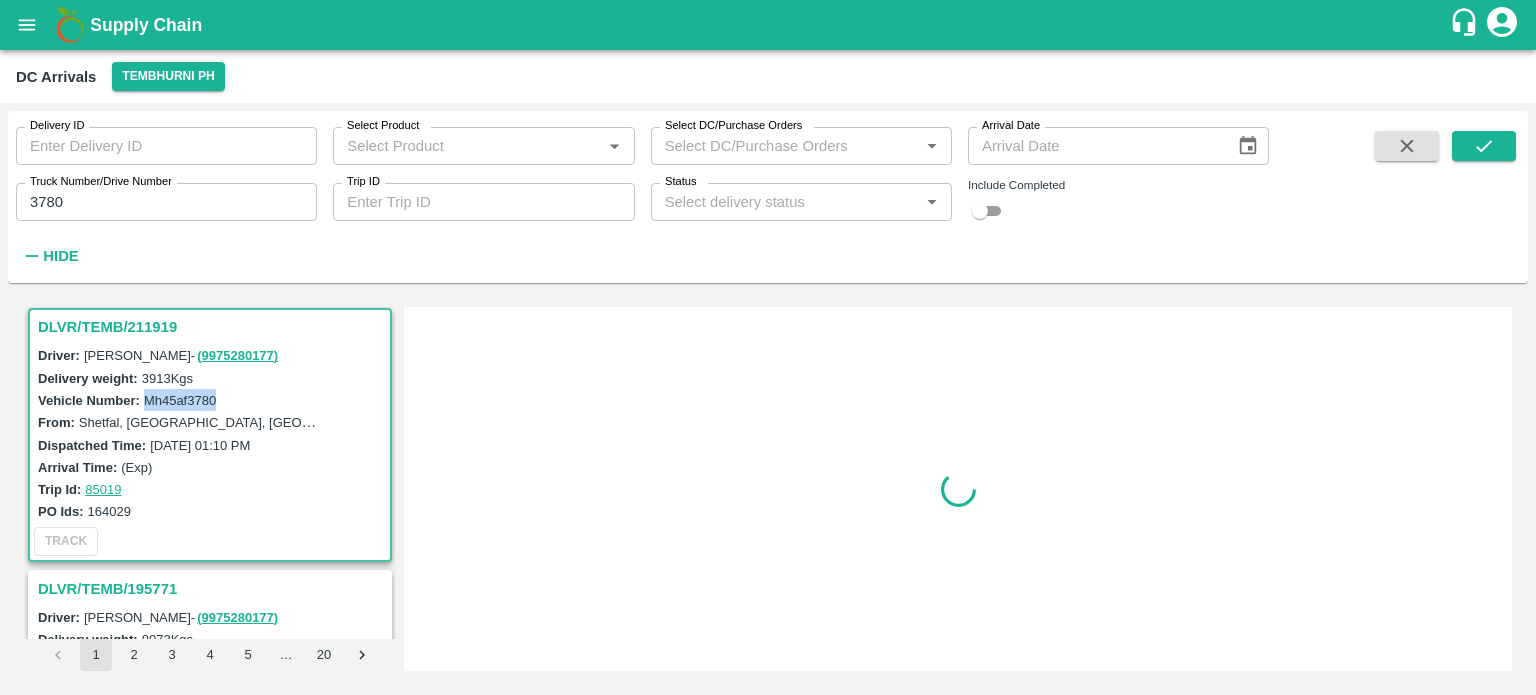 click on "Mh45af3780" at bounding box center (180, 400) 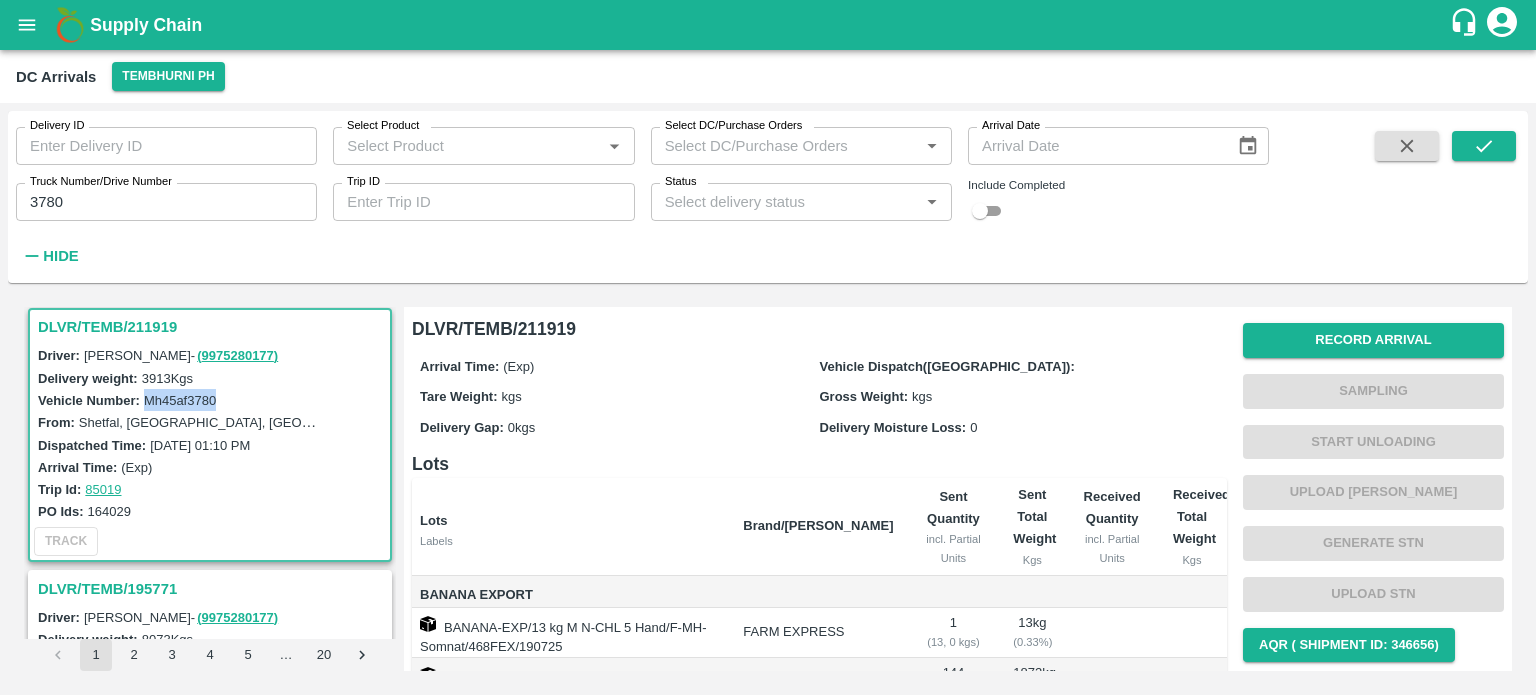 scroll, scrollTop: 266, scrollLeft: 0, axis: vertical 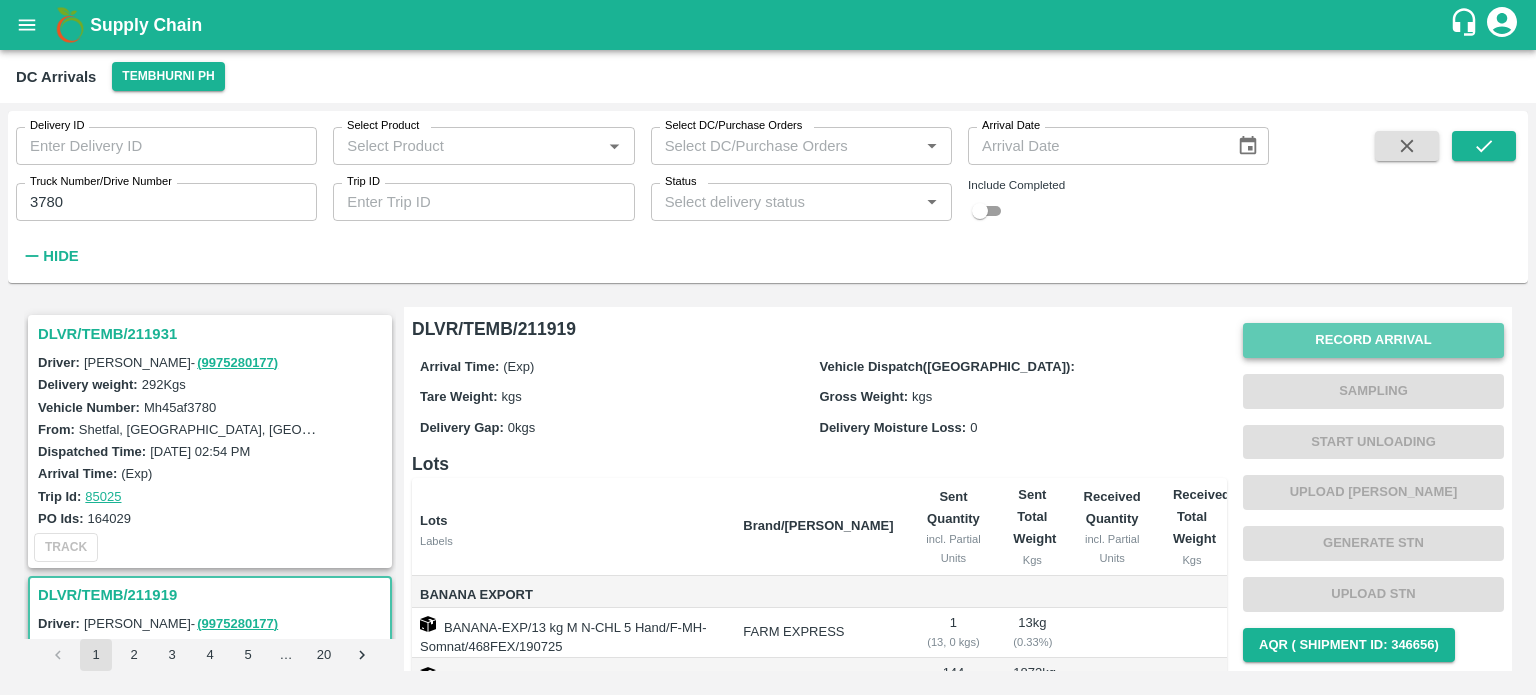 click on "Record Arrival" at bounding box center (1373, 340) 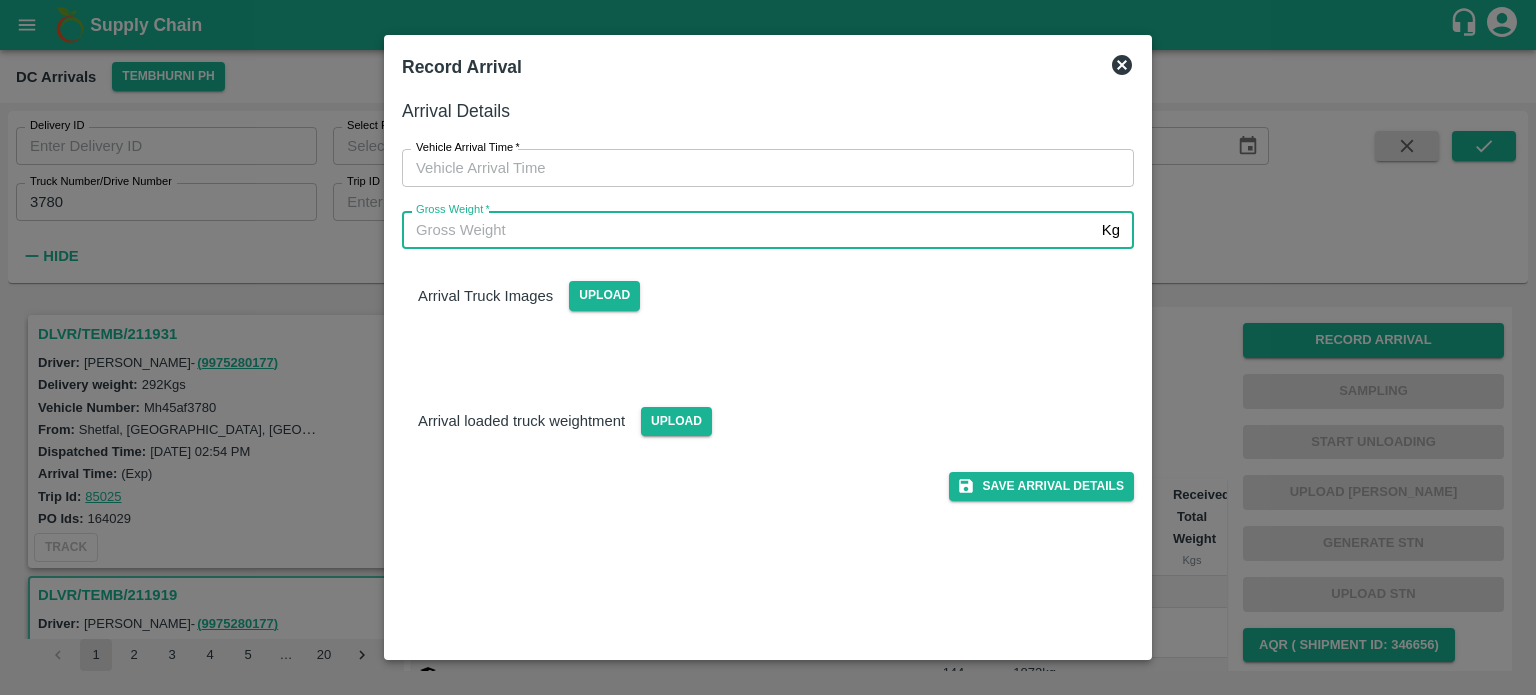 click on "Gross Weight   *" at bounding box center (748, 230) 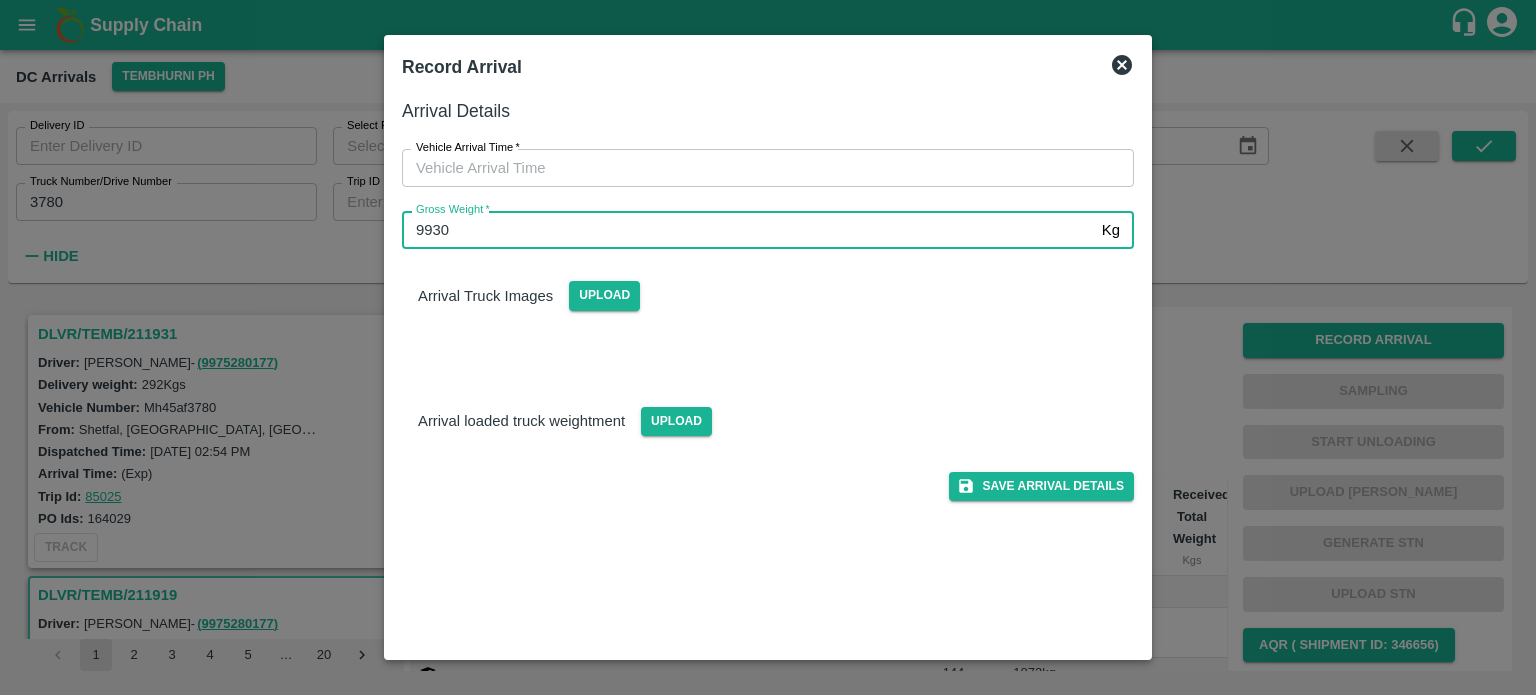 type on "9930" 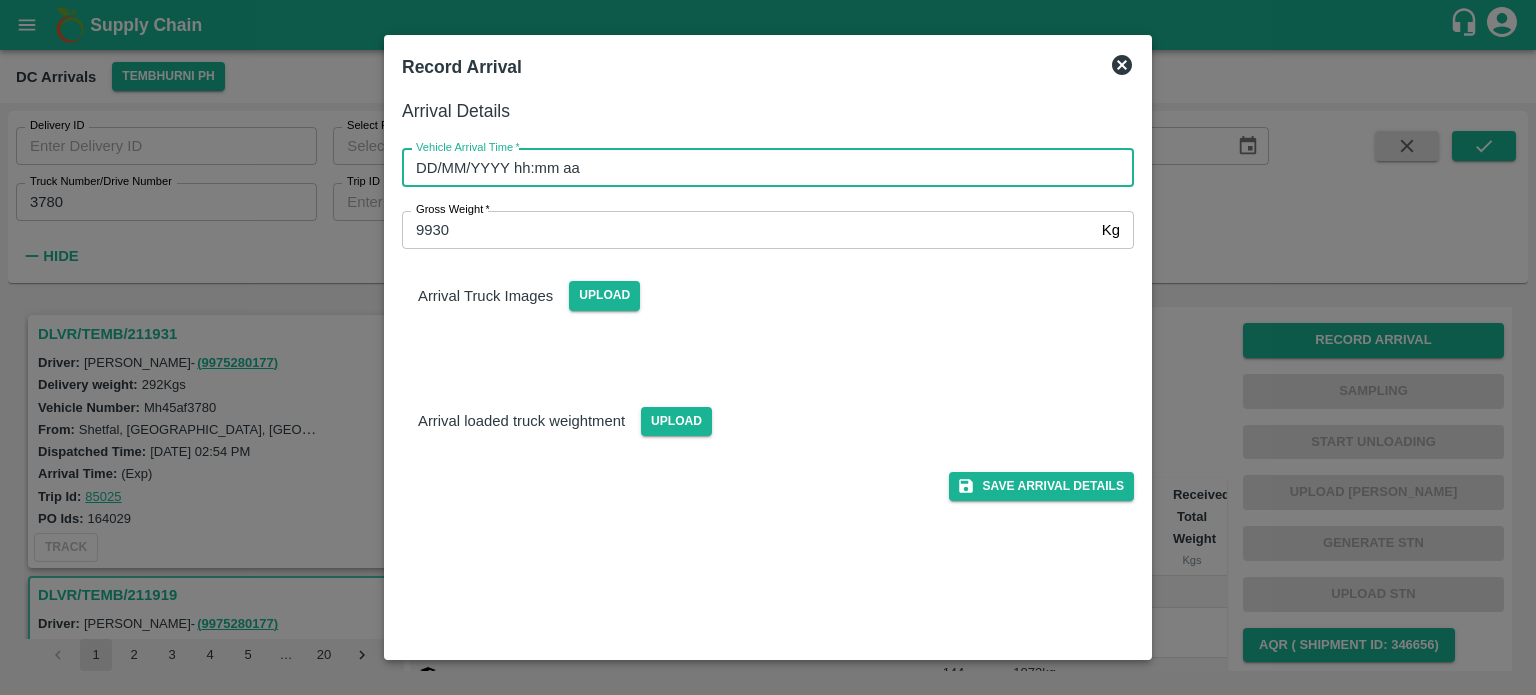 click on "DD/MM/YYYY hh:mm aa" at bounding box center [761, 168] 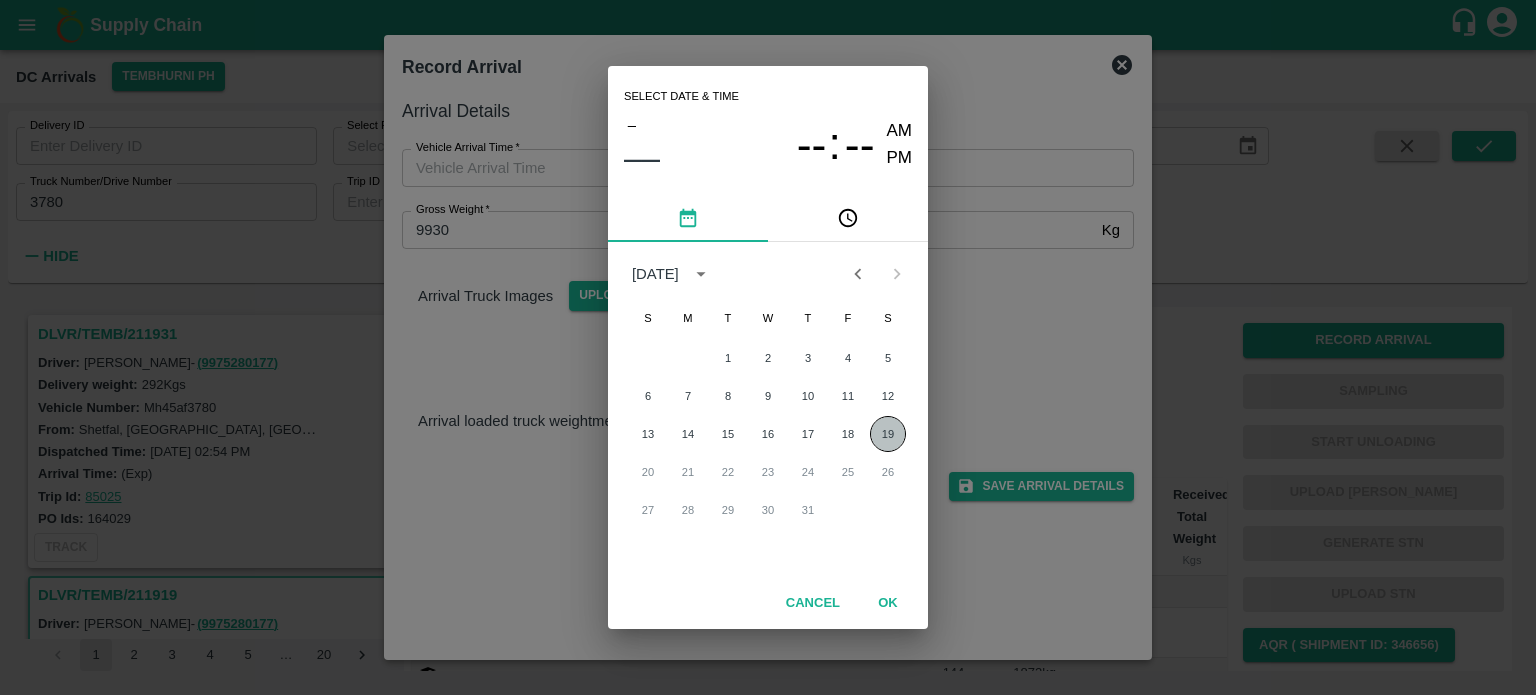 click on "19" at bounding box center (888, 434) 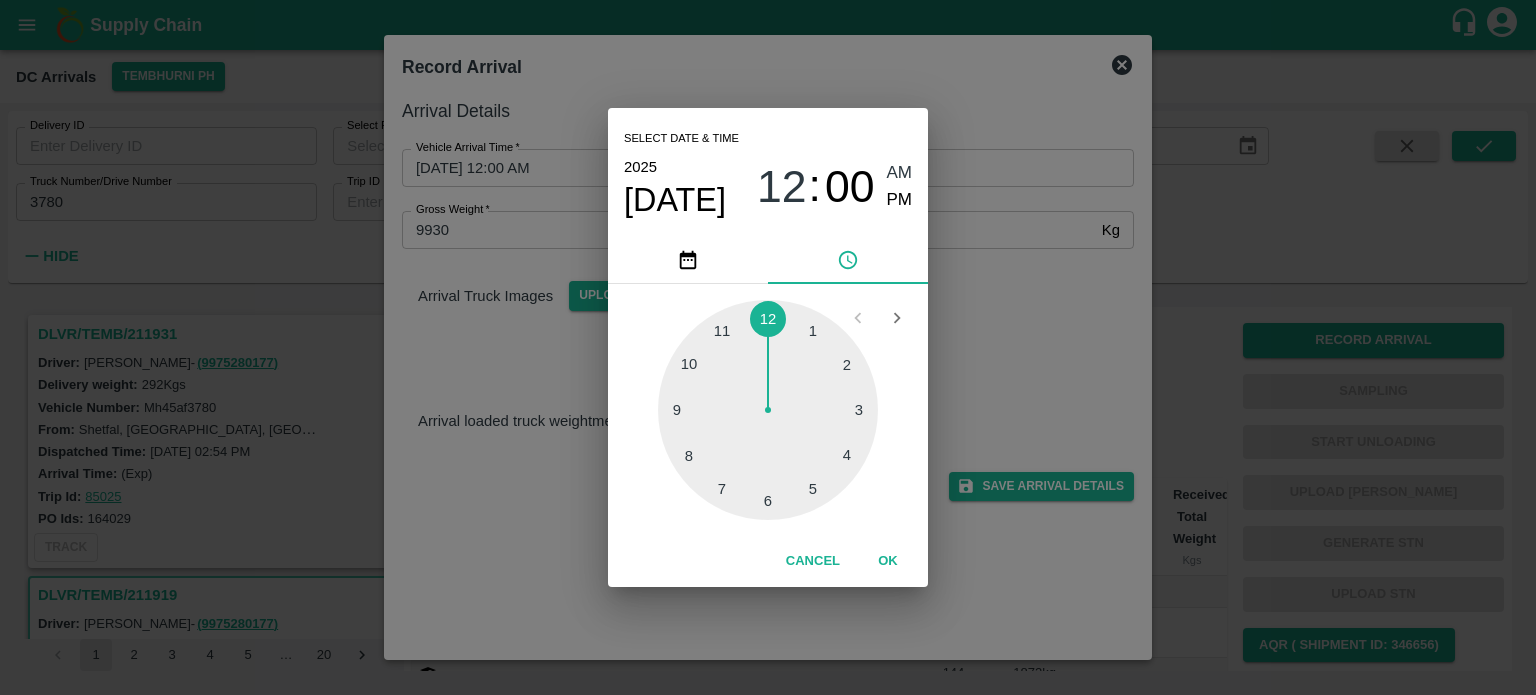 click at bounding box center (768, 410) 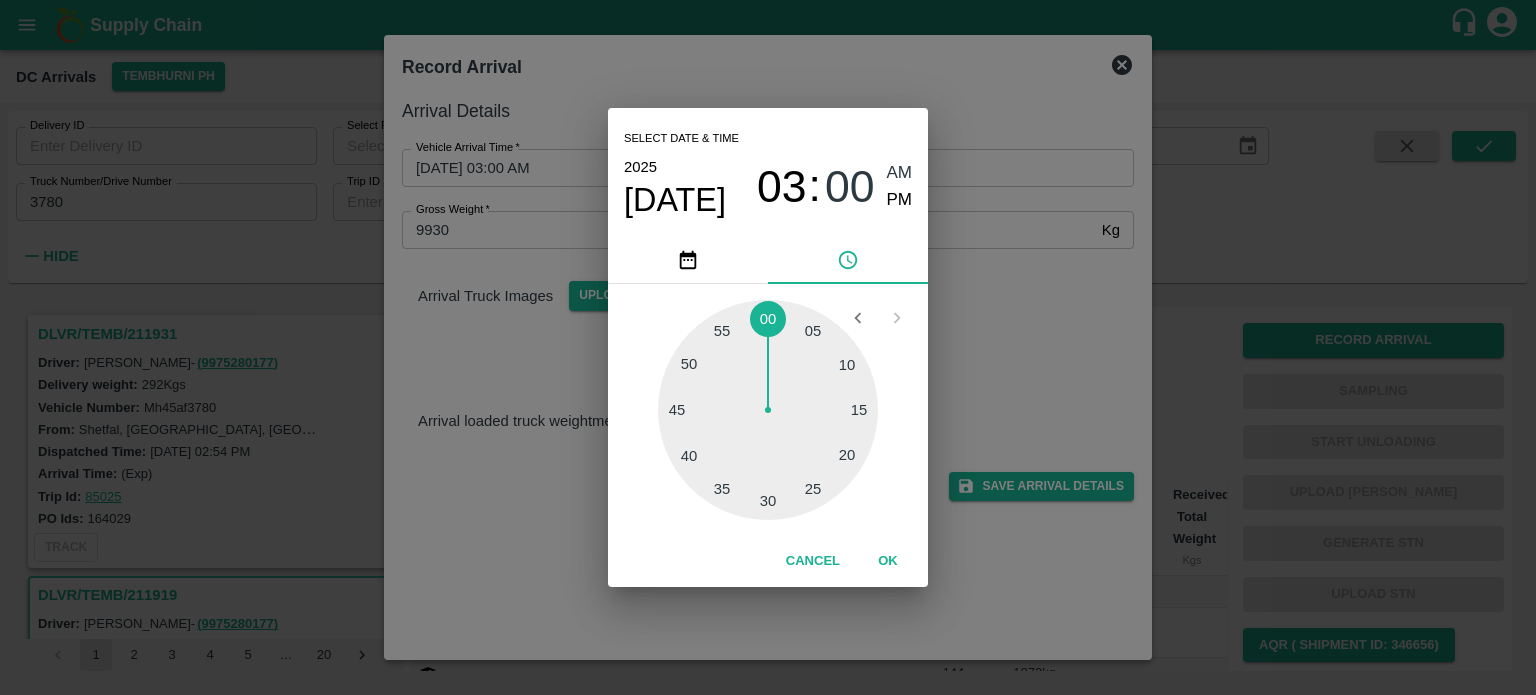 click at bounding box center [768, 410] 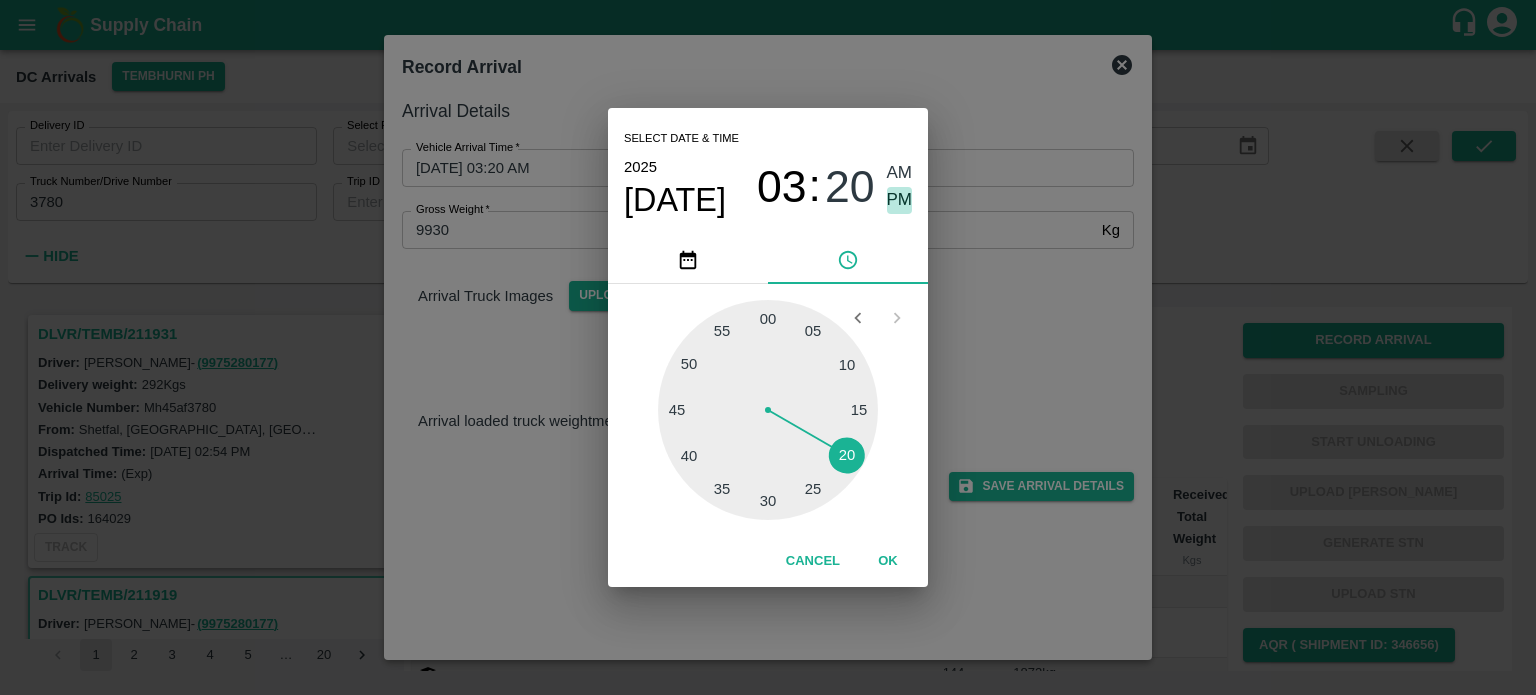 click on "PM" at bounding box center [900, 200] 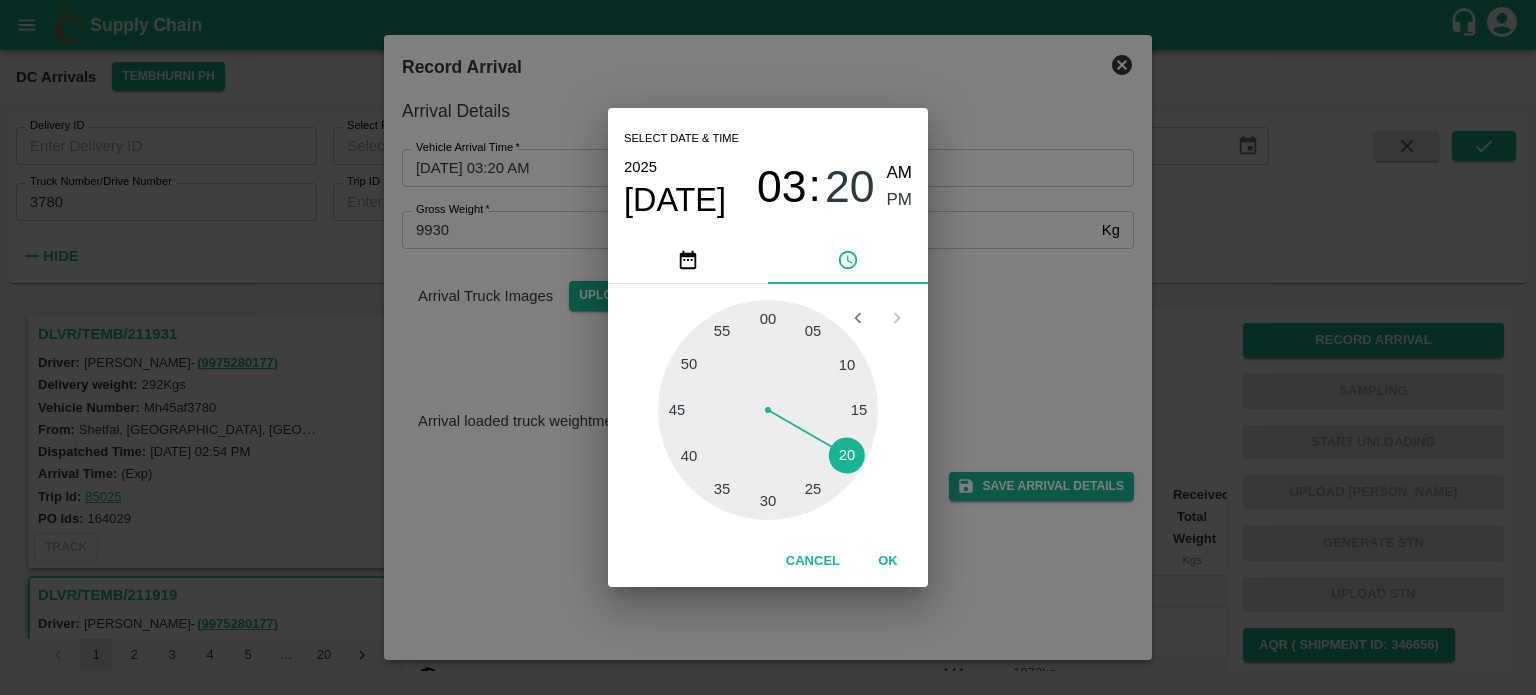 type on "[DATE] 03:20 PM" 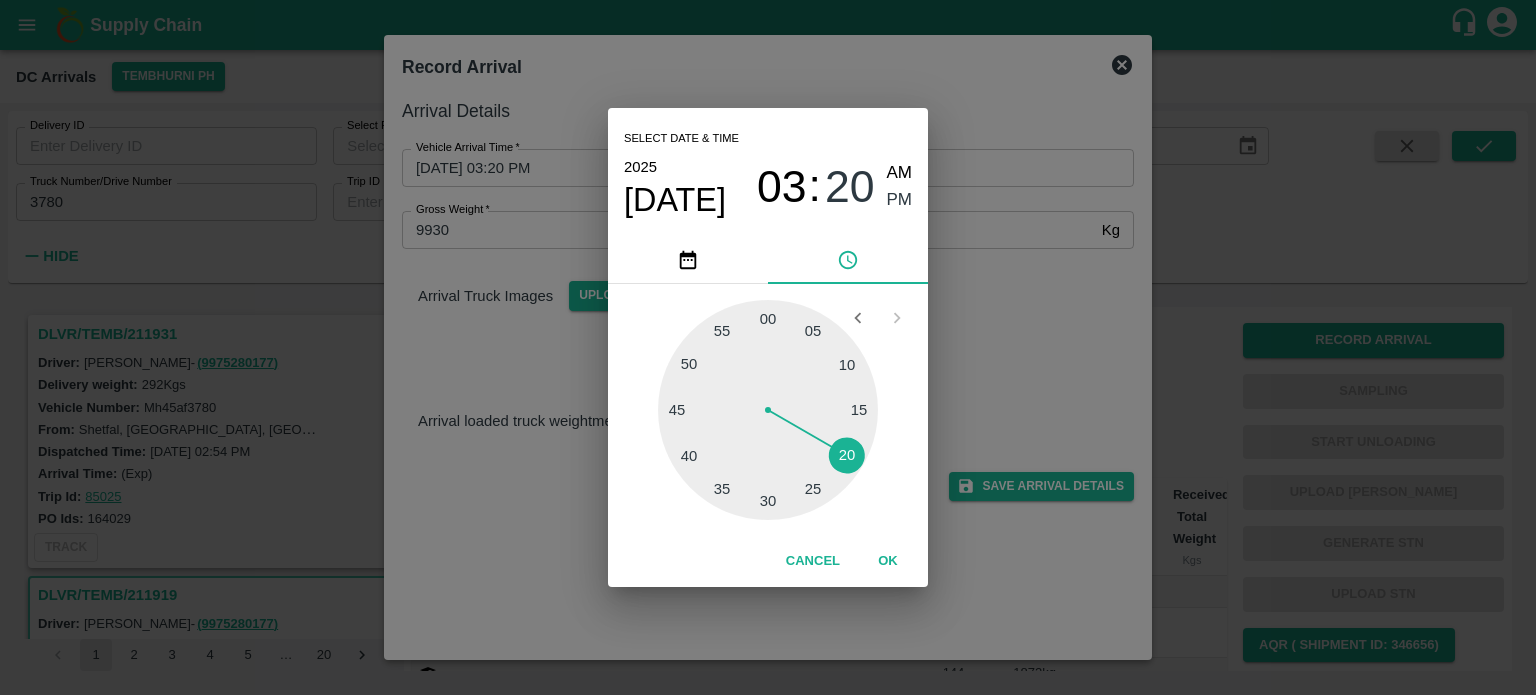 click on "Select date & time [DATE] 03 : 20 AM PM 05 10 15 20 25 30 35 40 45 50 55 00 Cancel OK" at bounding box center (768, 347) 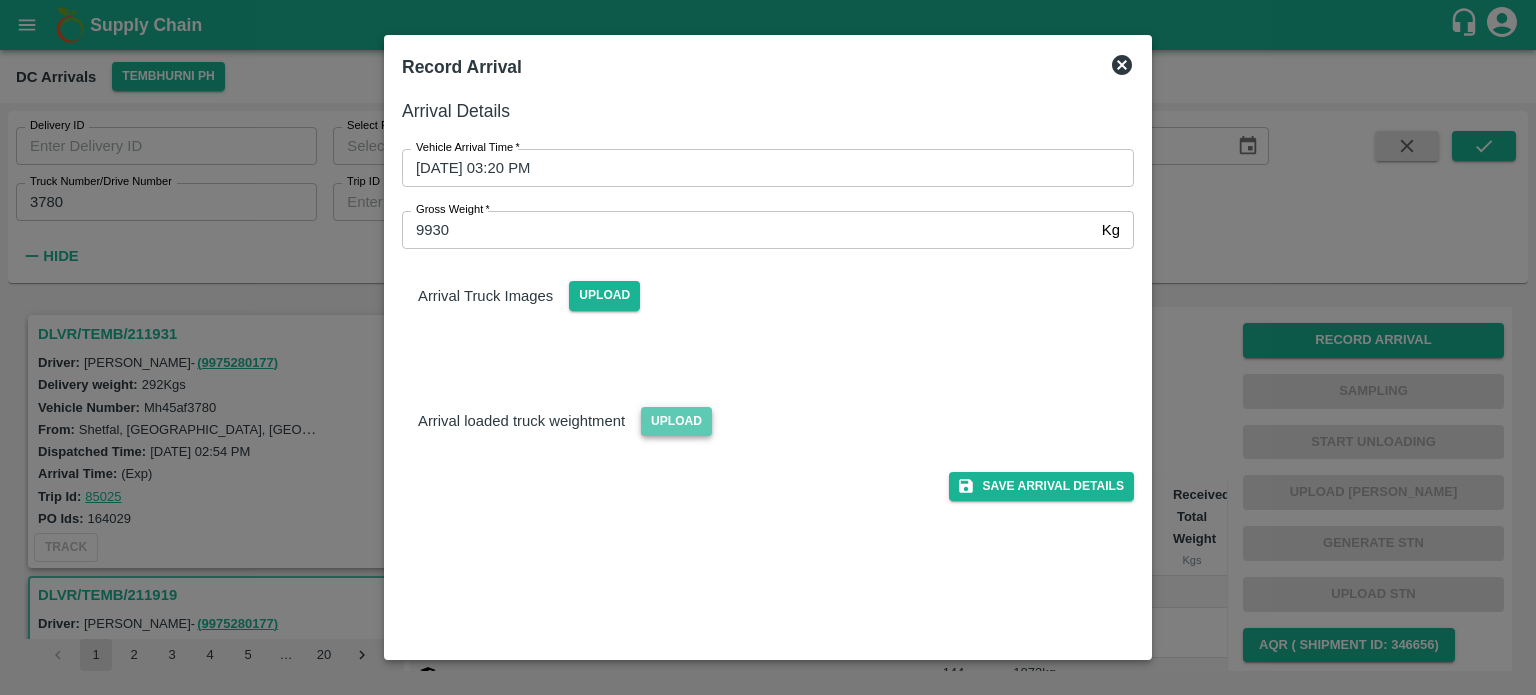 click on "Upload" at bounding box center (676, 421) 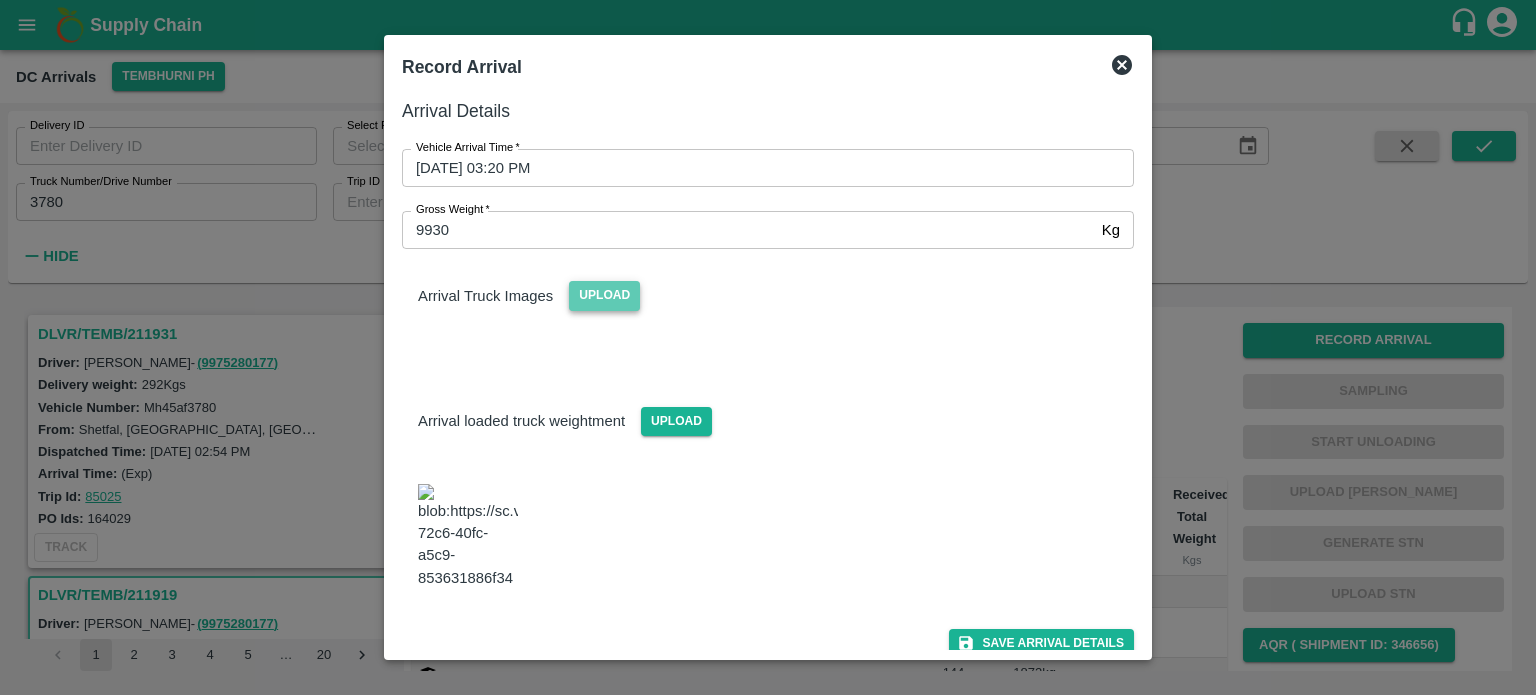 click on "Upload" at bounding box center (604, 295) 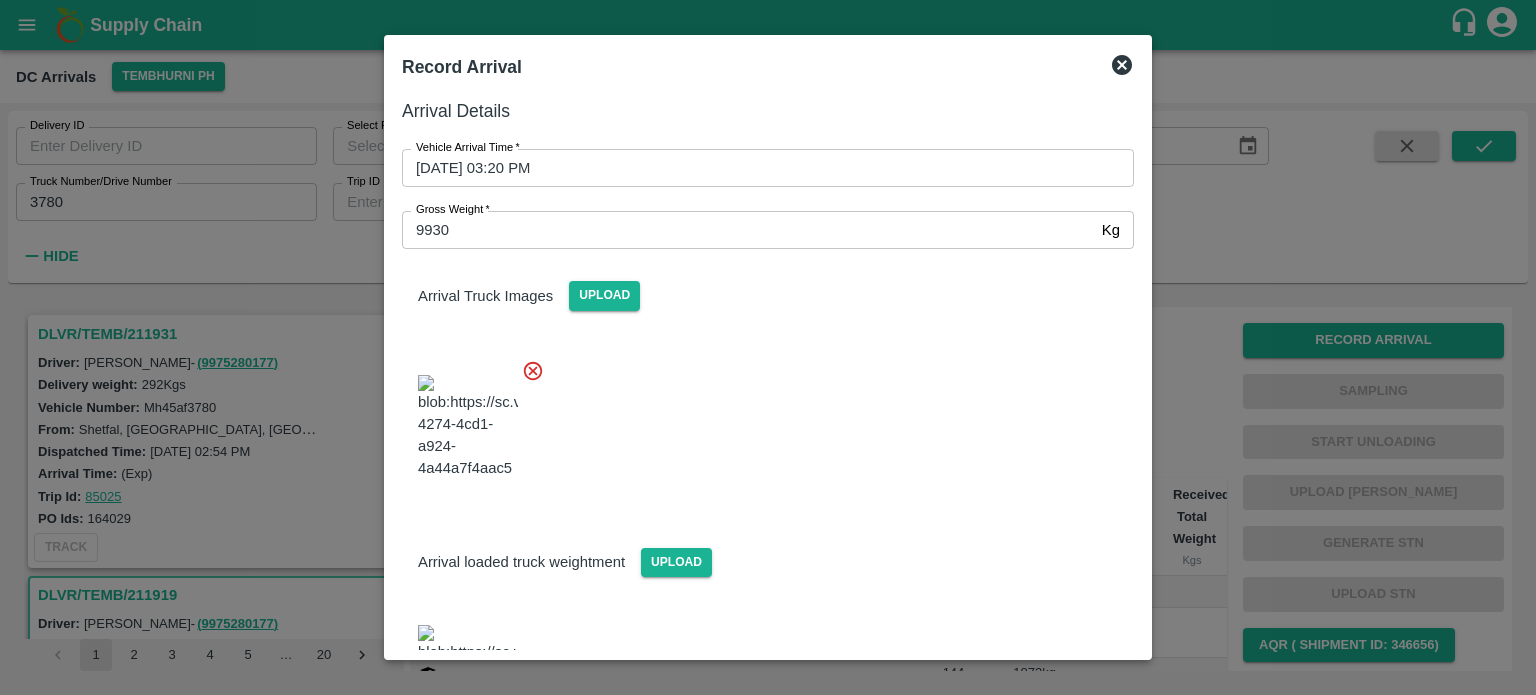 scroll, scrollTop: 84, scrollLeft: 0, axis: vertical 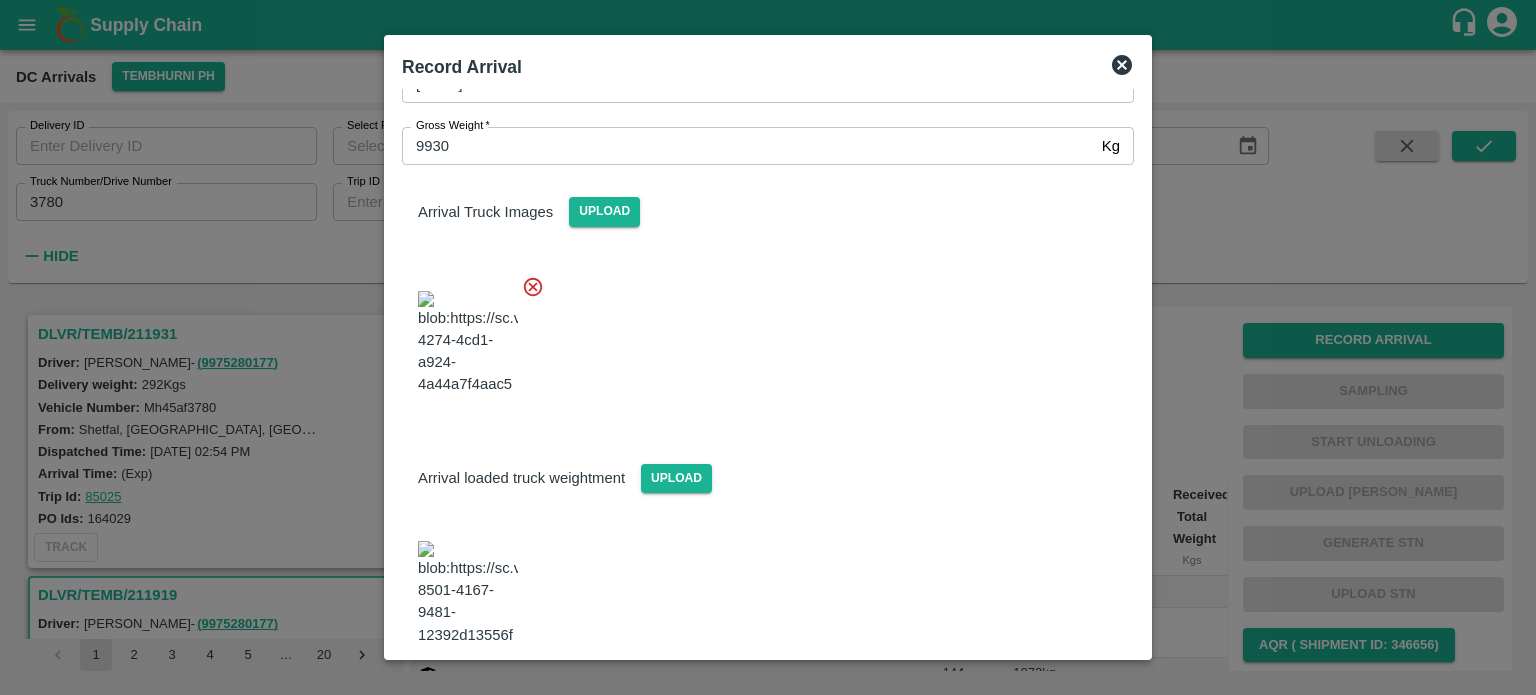 click on "Save Arrival Details" at bounding box center (1041, 700) 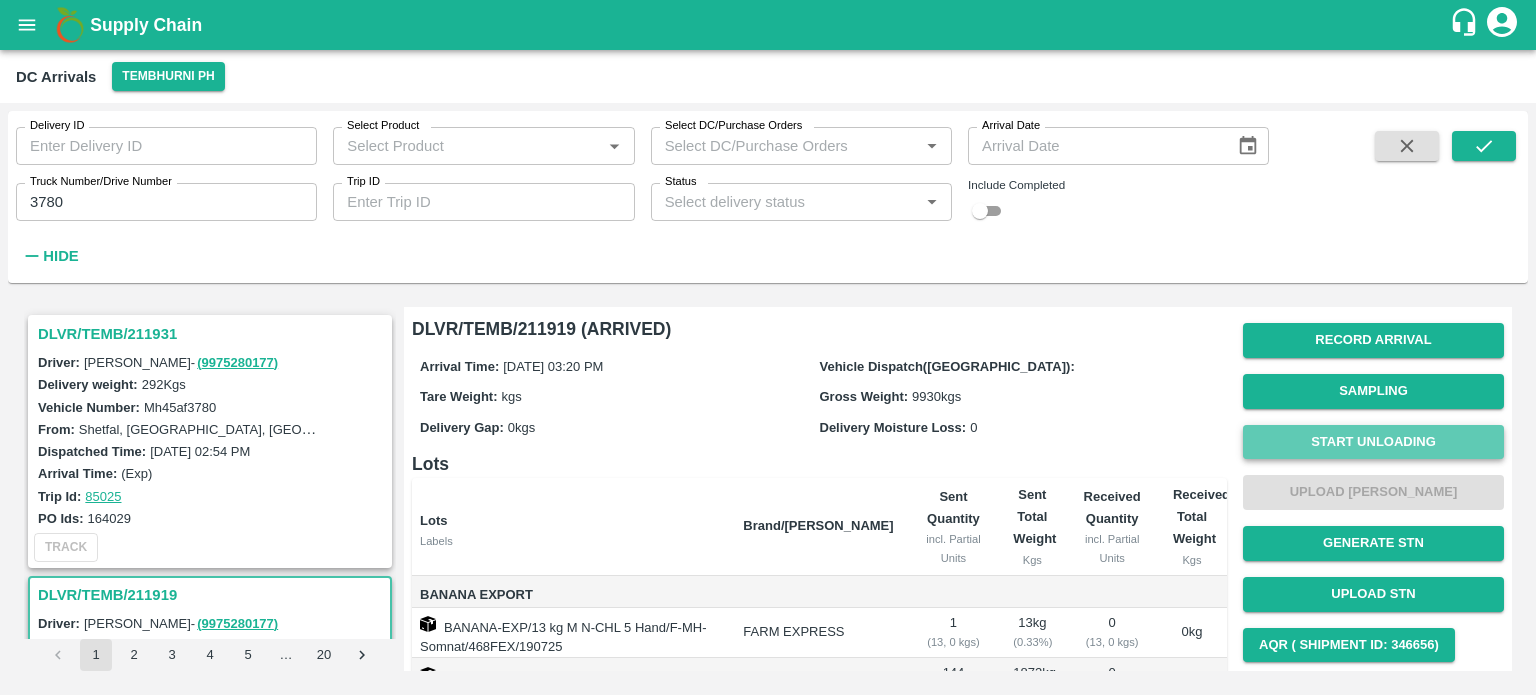 click on "Start Unloading" at bounding box center [1373, 442] 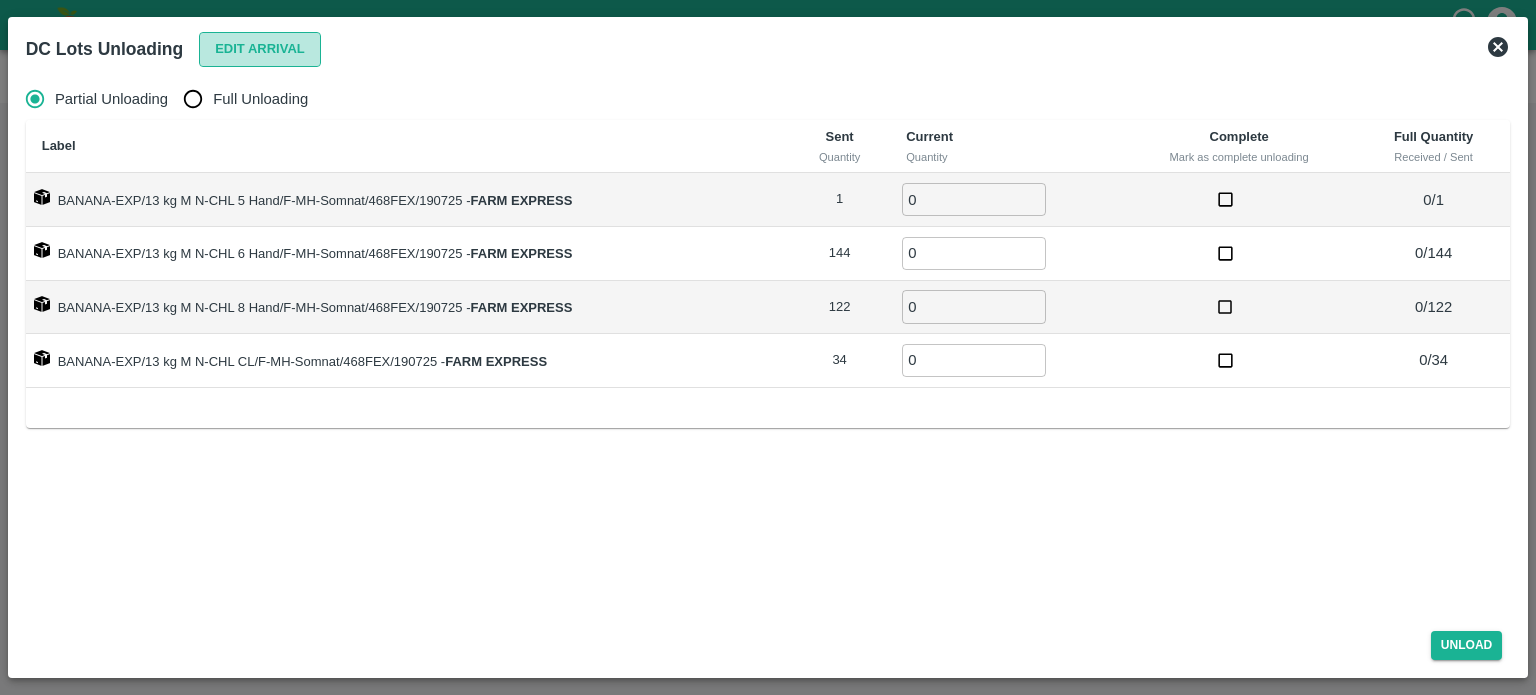 click on "Edit Arrival" at bounding box center [260, 49] 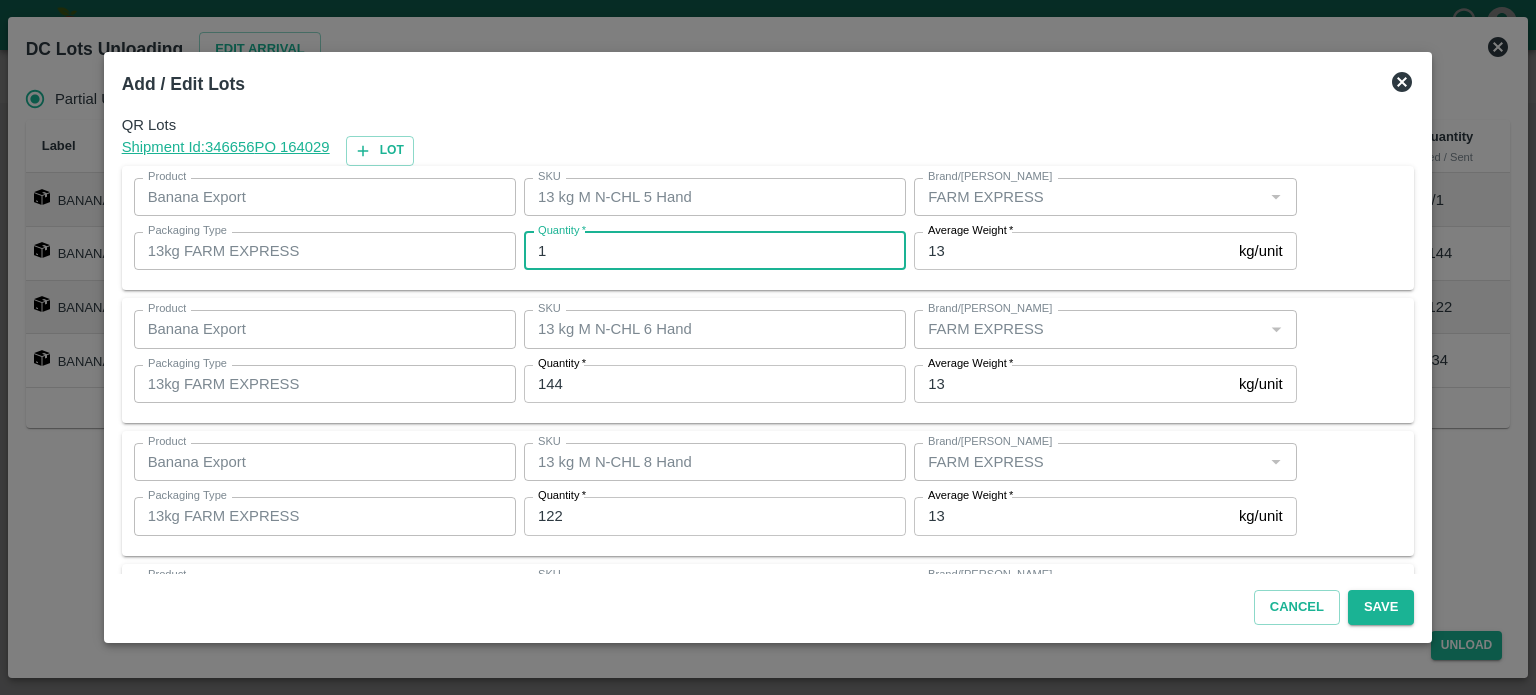 click on "1" at bounding box center (715, 251) 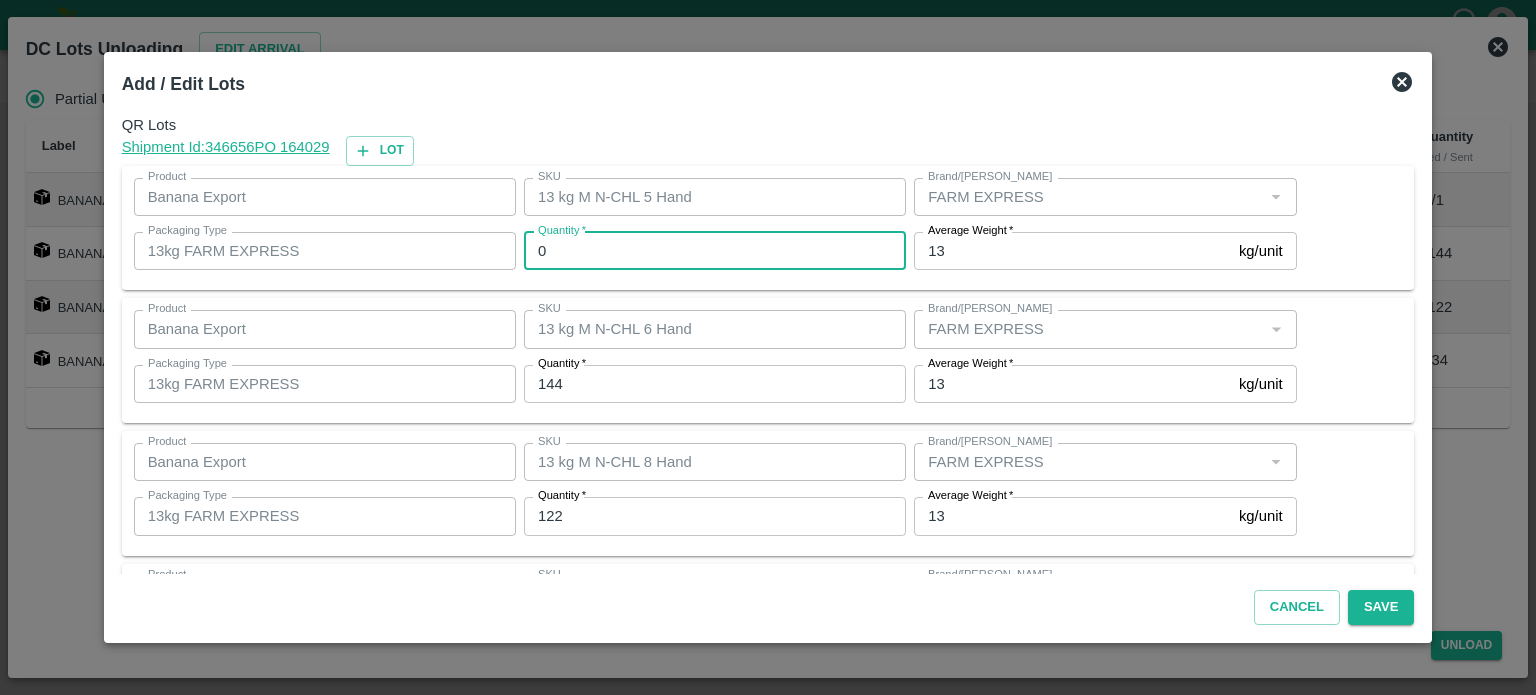 type on "0" 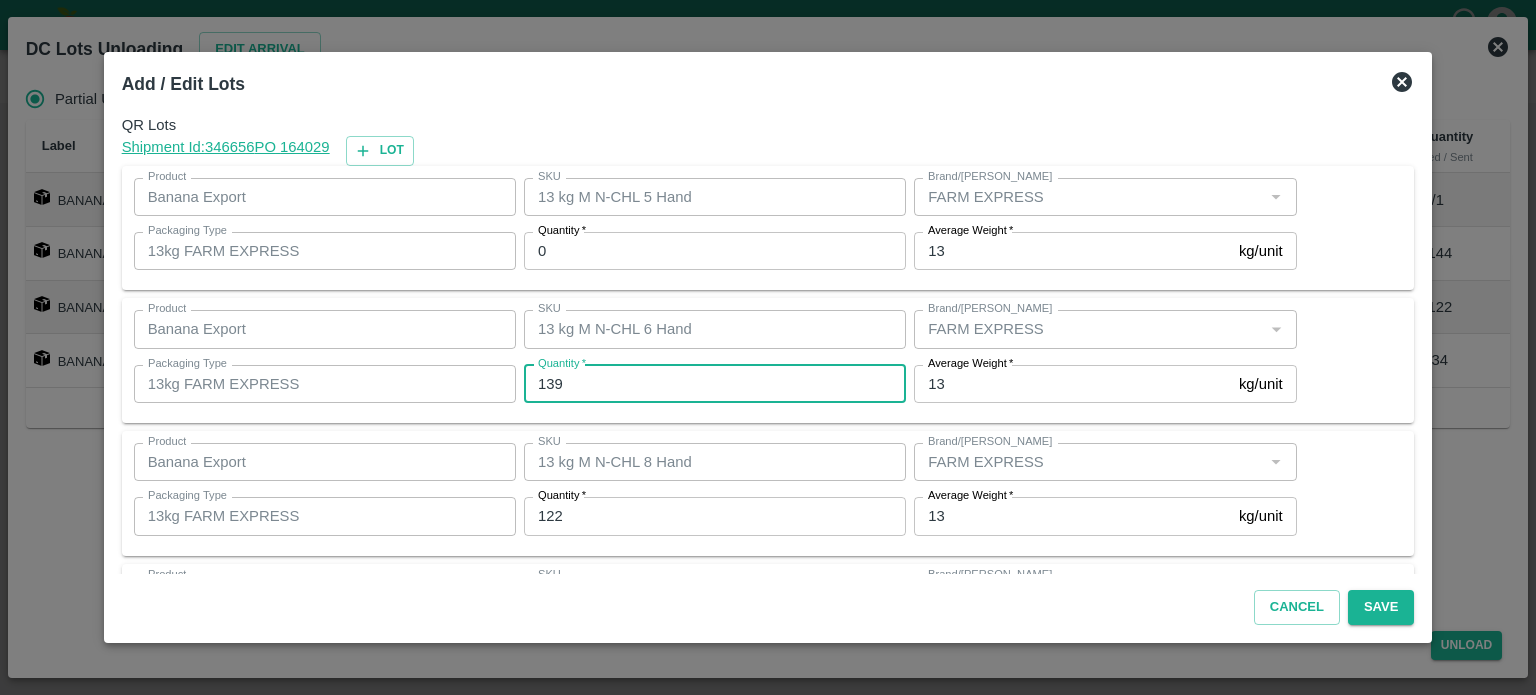 type on "139" 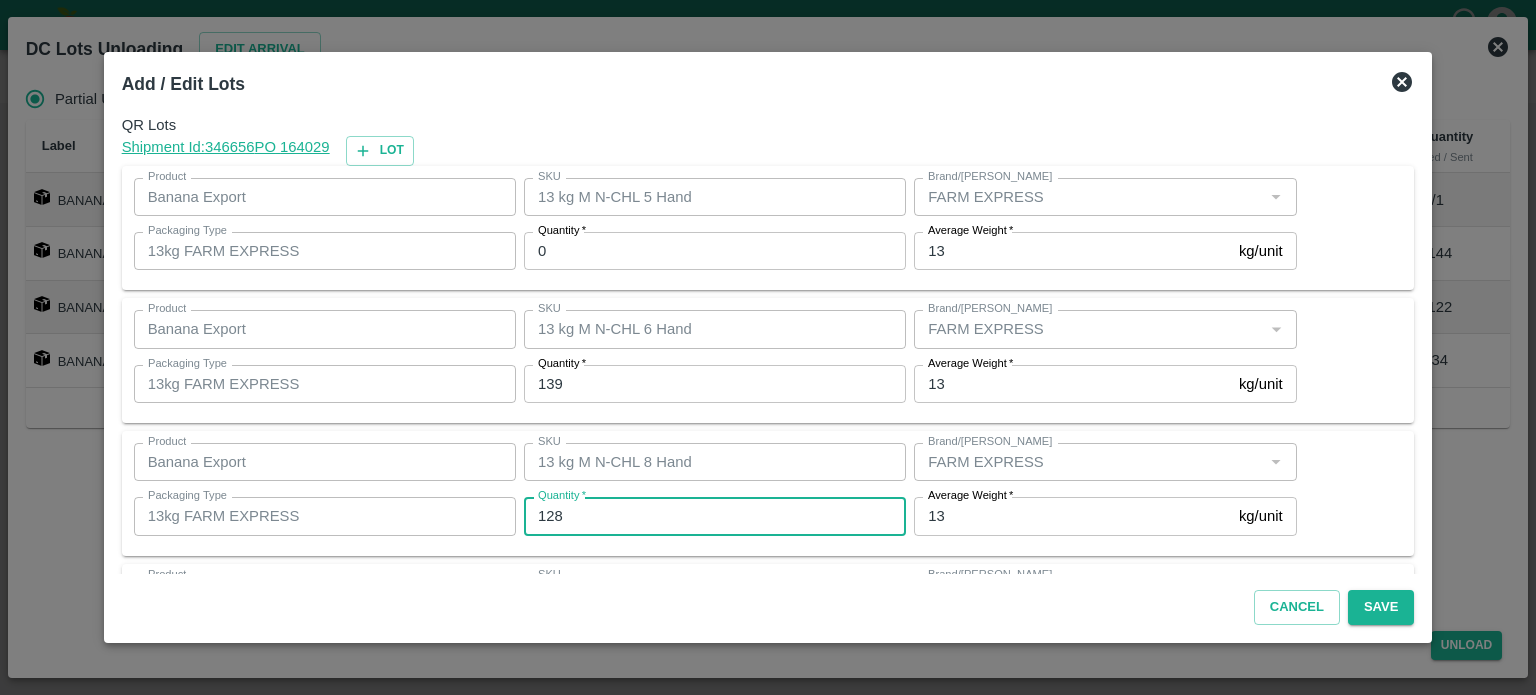 type on "128" 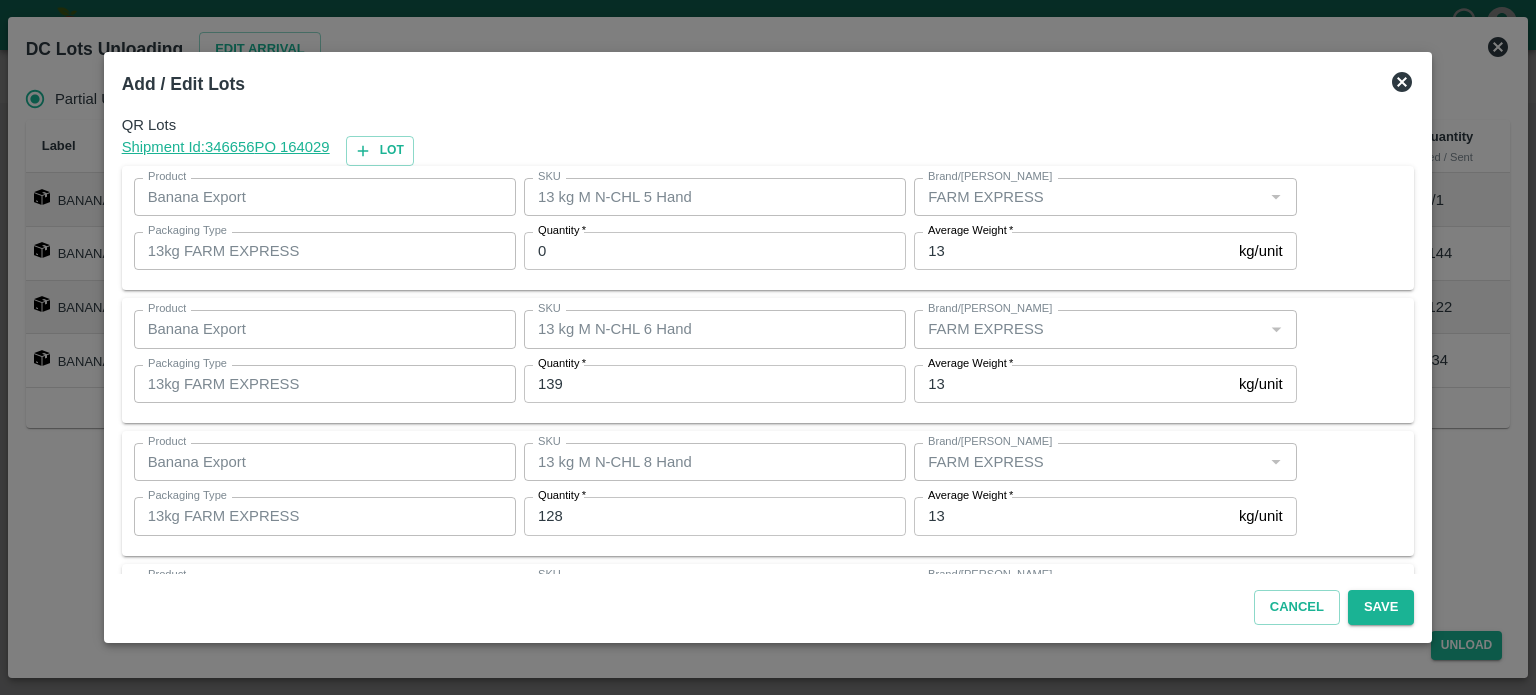 scroll, scrollTop: 129, scrollLeft: 0, axis: vertical 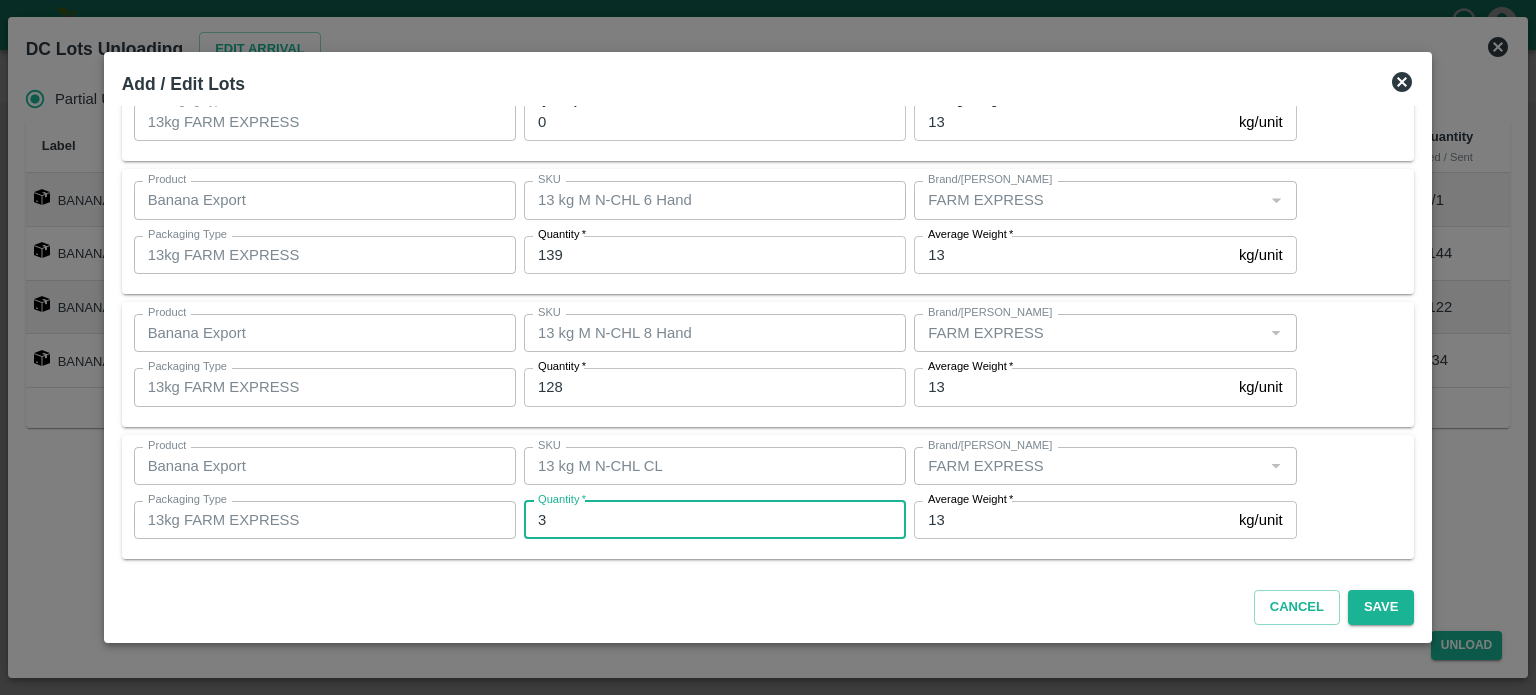 type on "34" 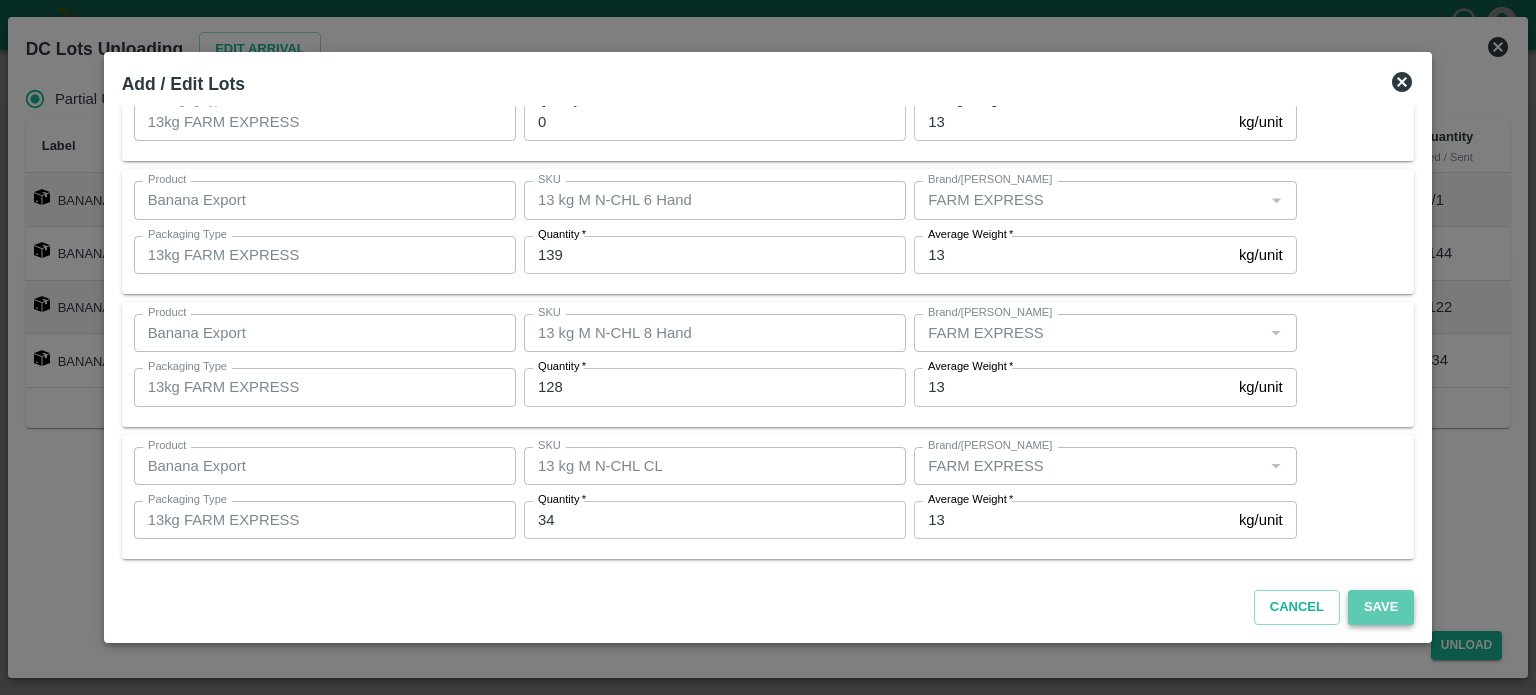 click on "Save" at bounding box center [1381, 607] 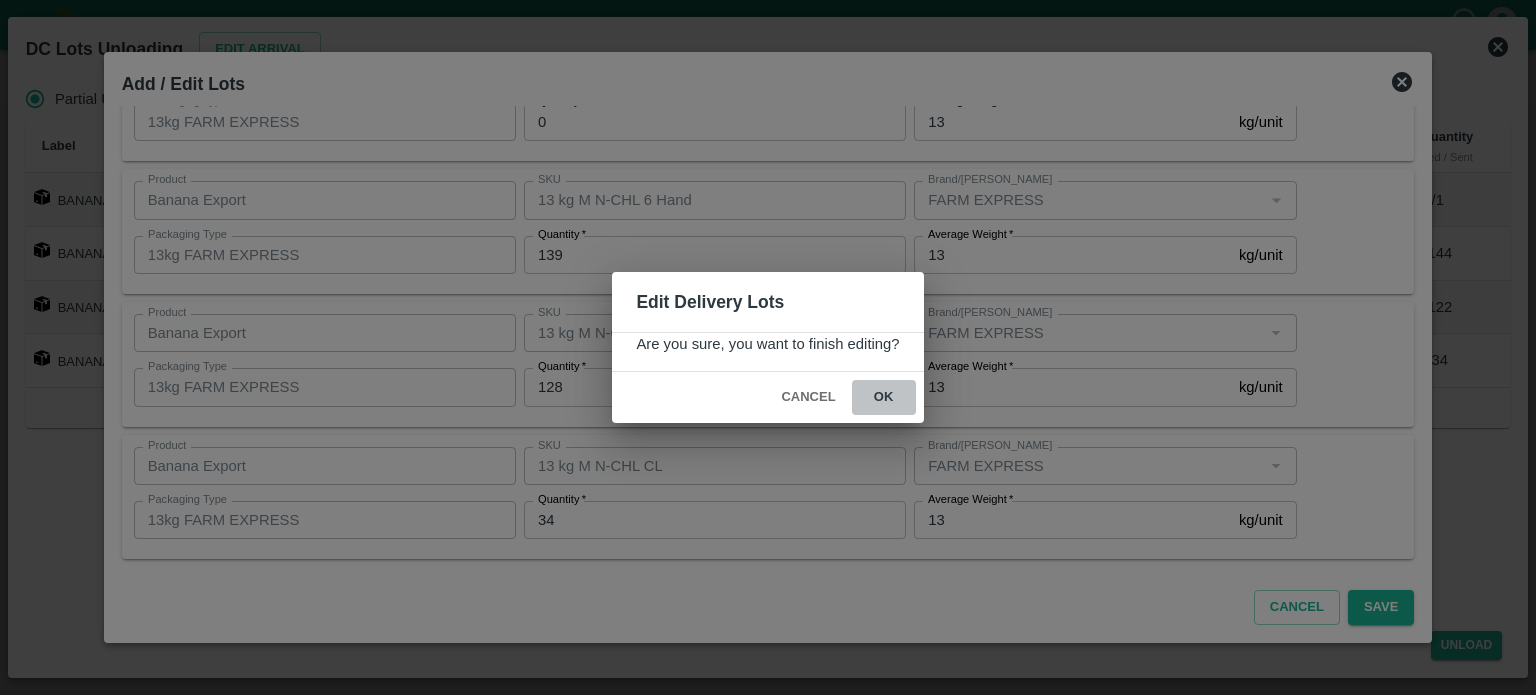 click on "ok" at bounding box center (884, 397) 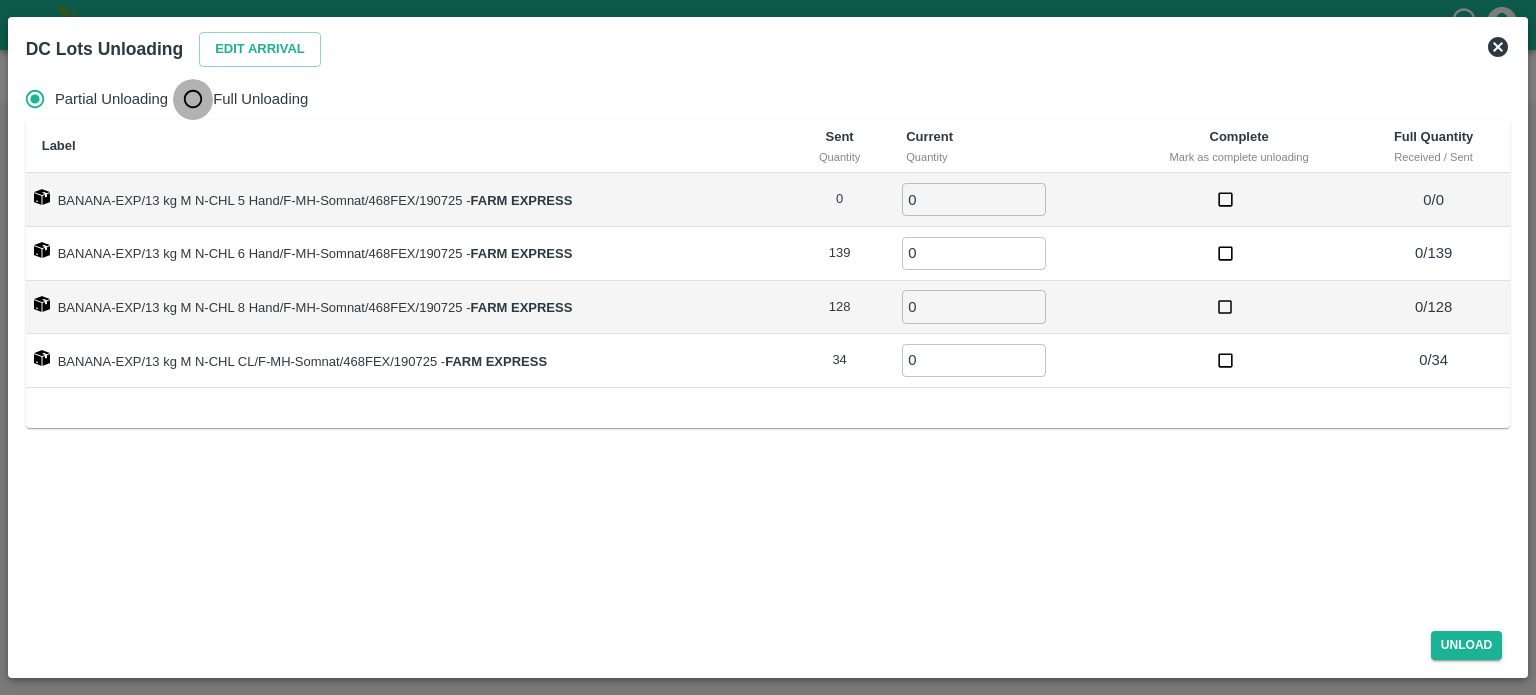 click on "Full Unloading" at bounding box center (193, 99) 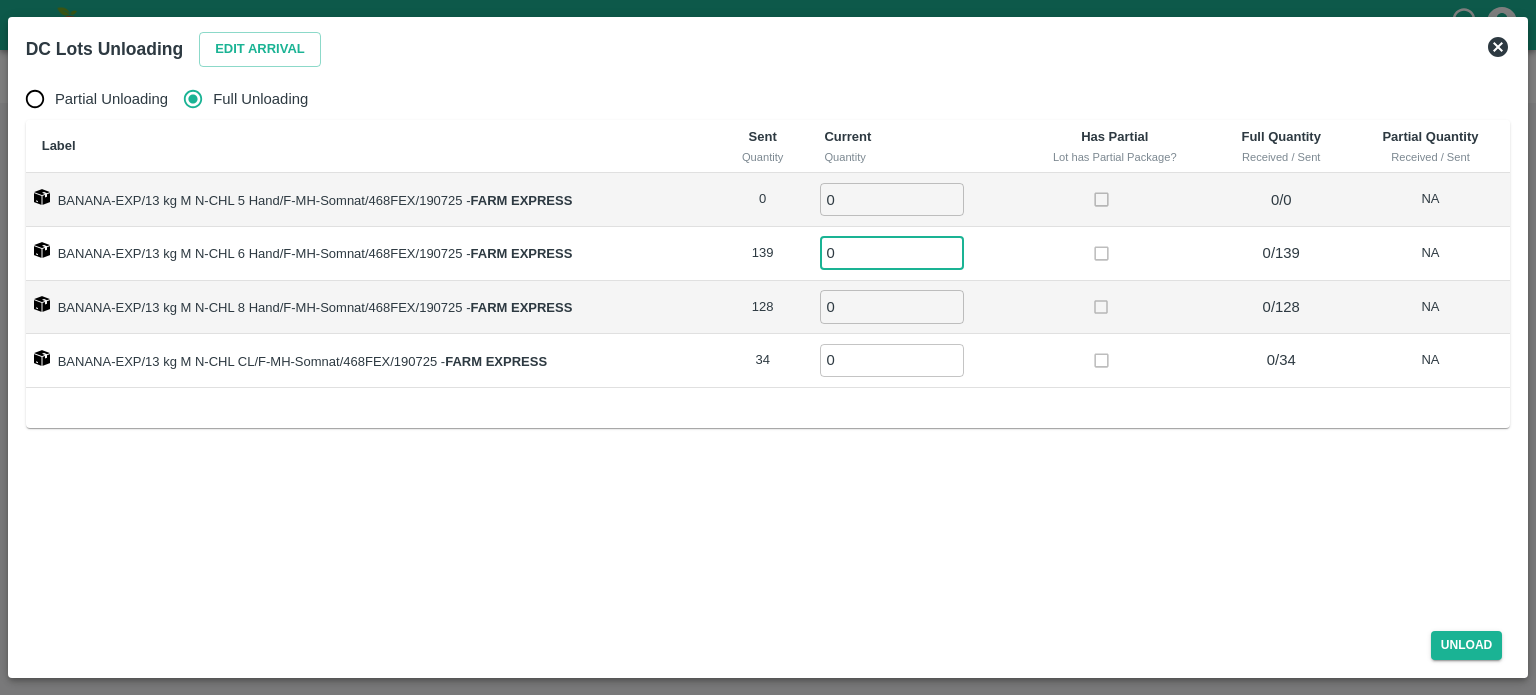 click on "0" at bounding box center (892, 253) 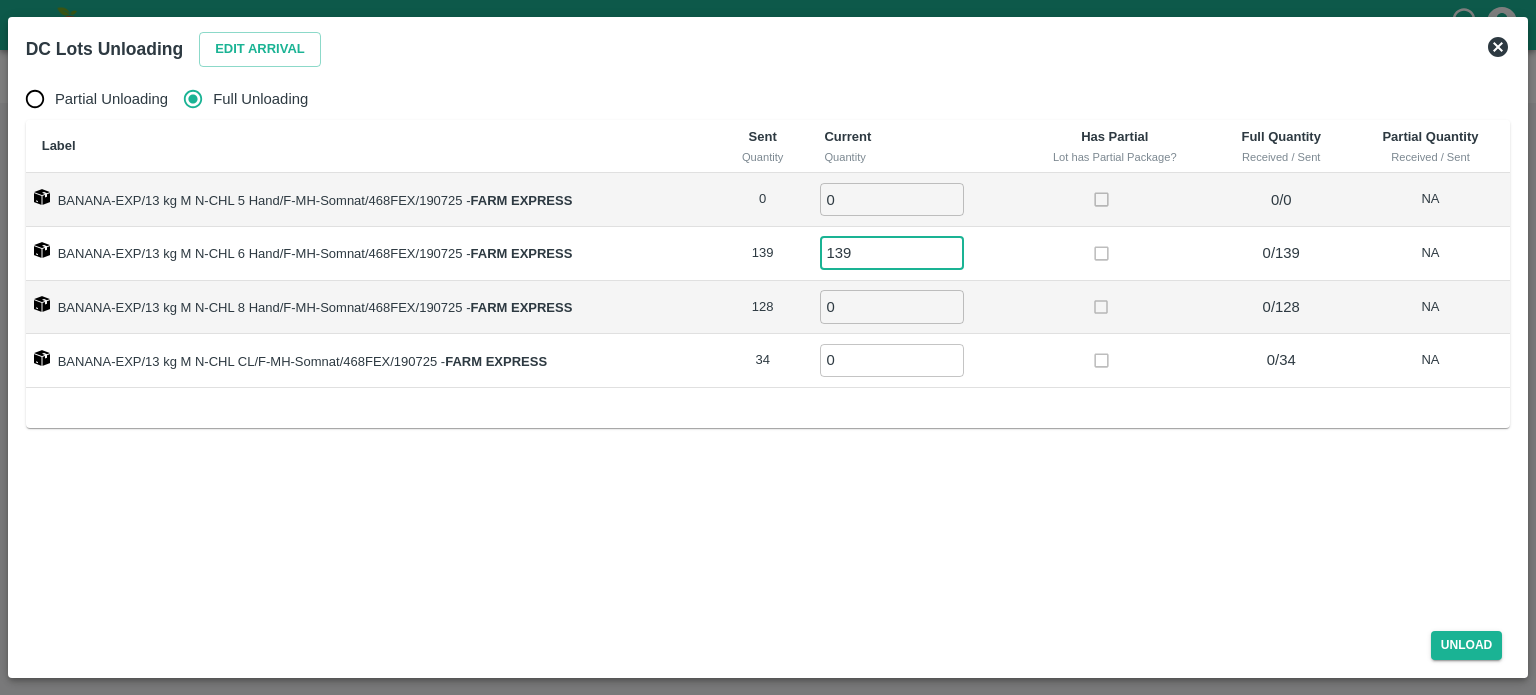 type on "139" 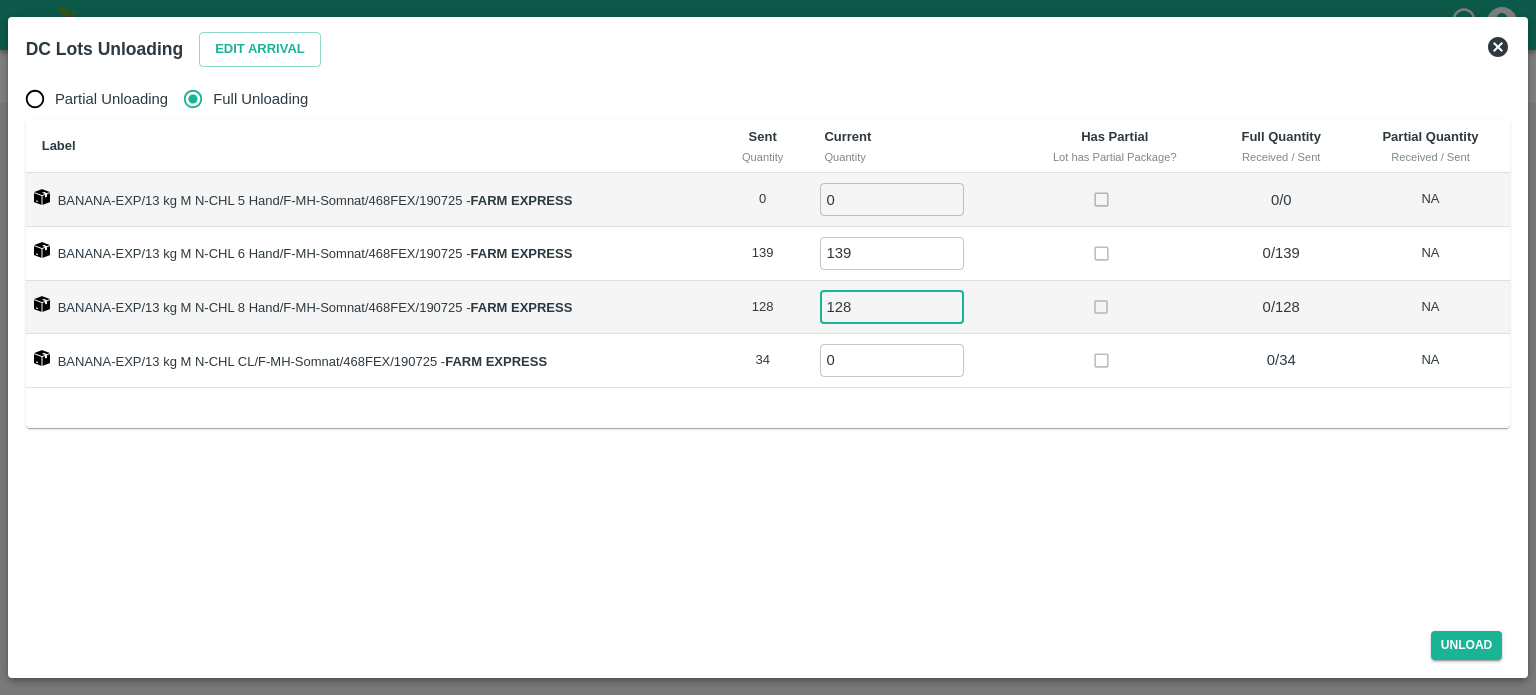 type on "128" 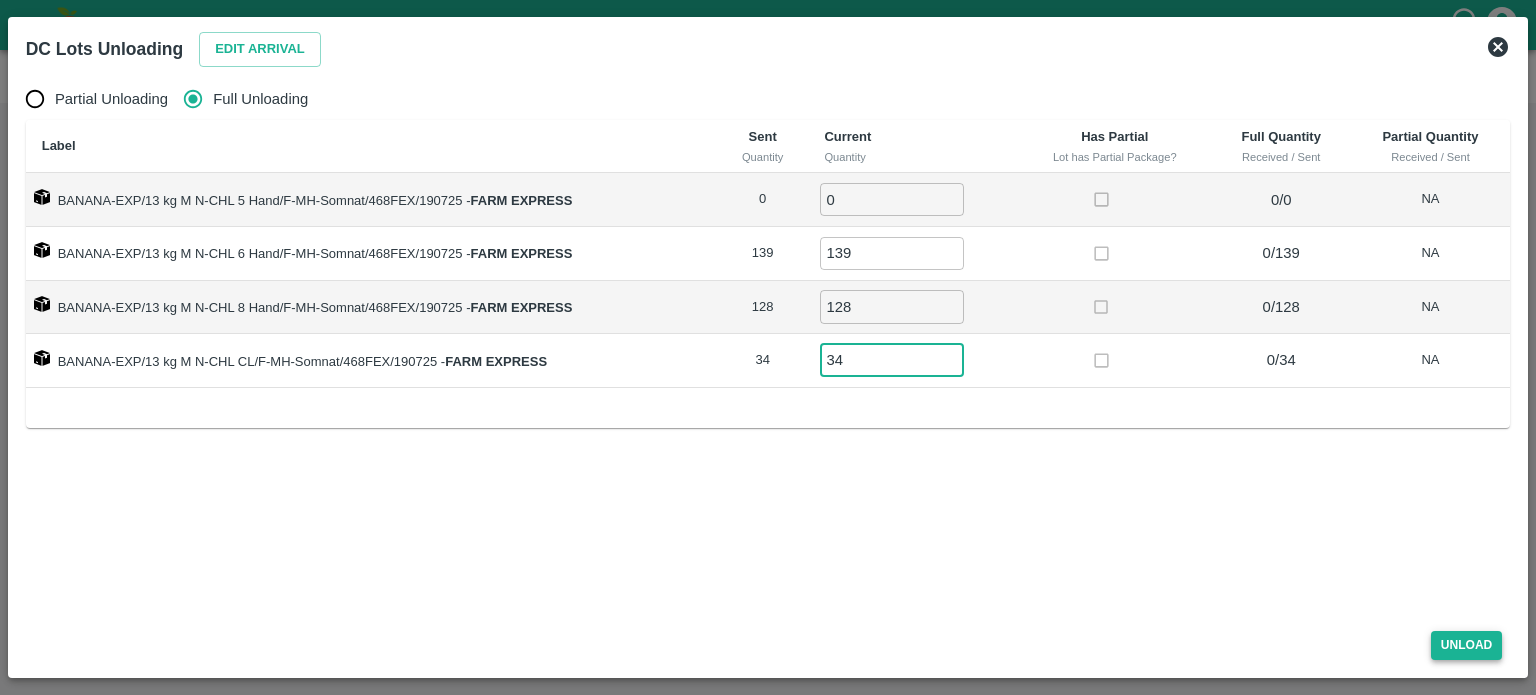 type on "34" 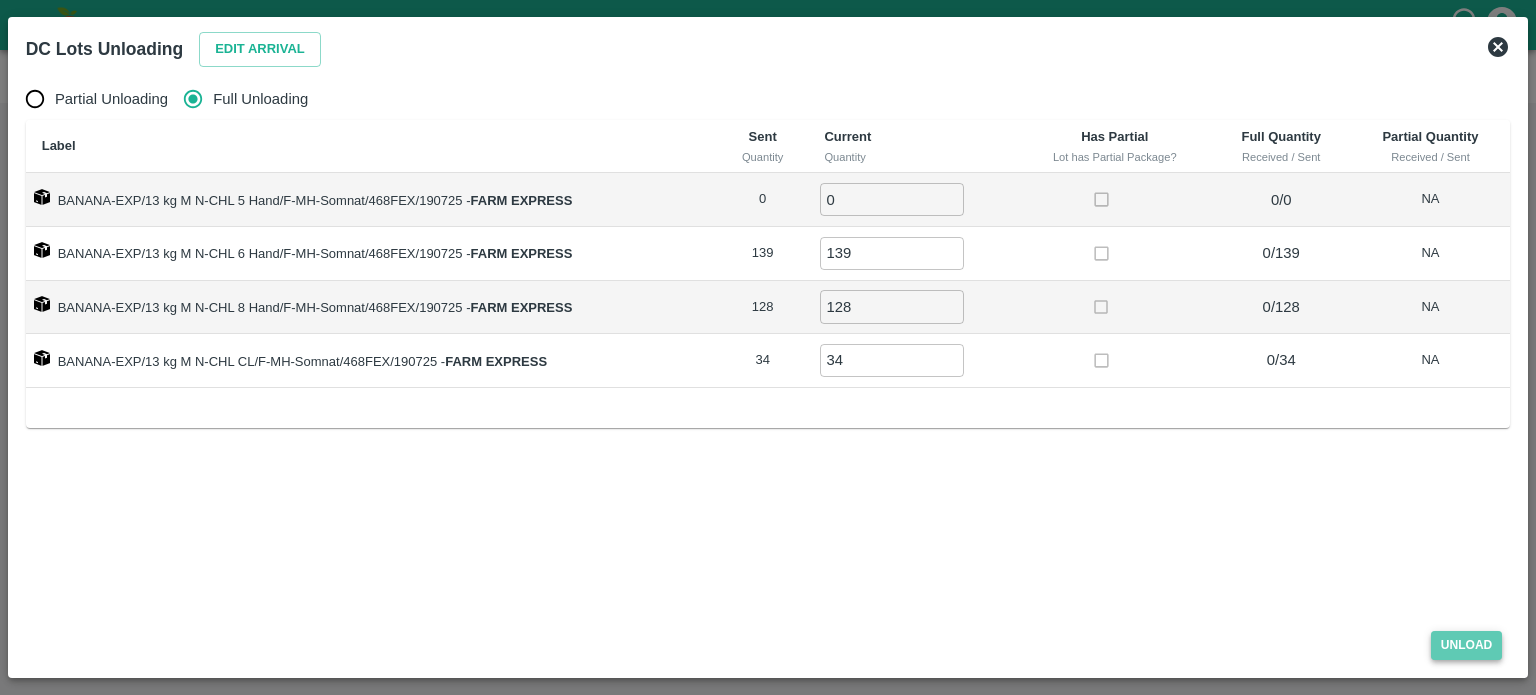 click on "Unload" at bounding box center (1467, 645) 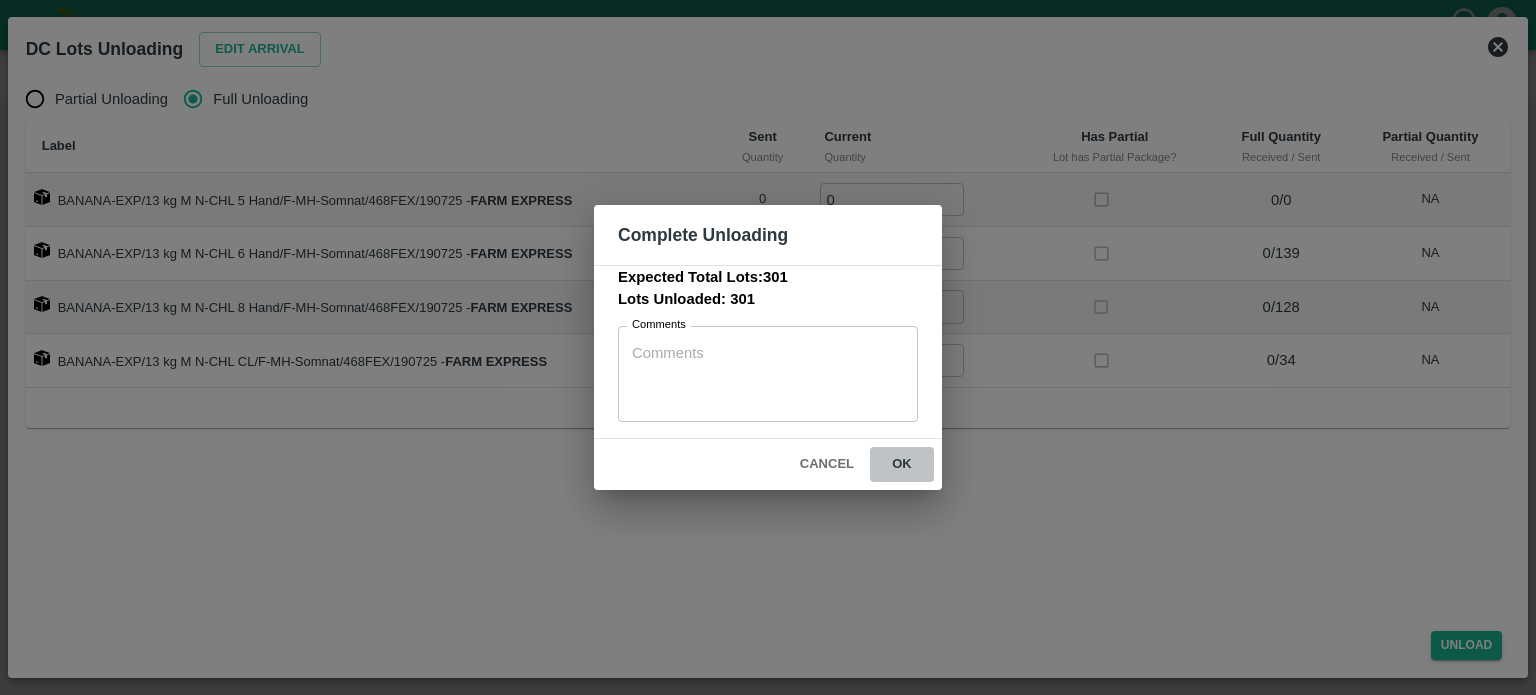 click on "ok" at bounding box center [902, 464] 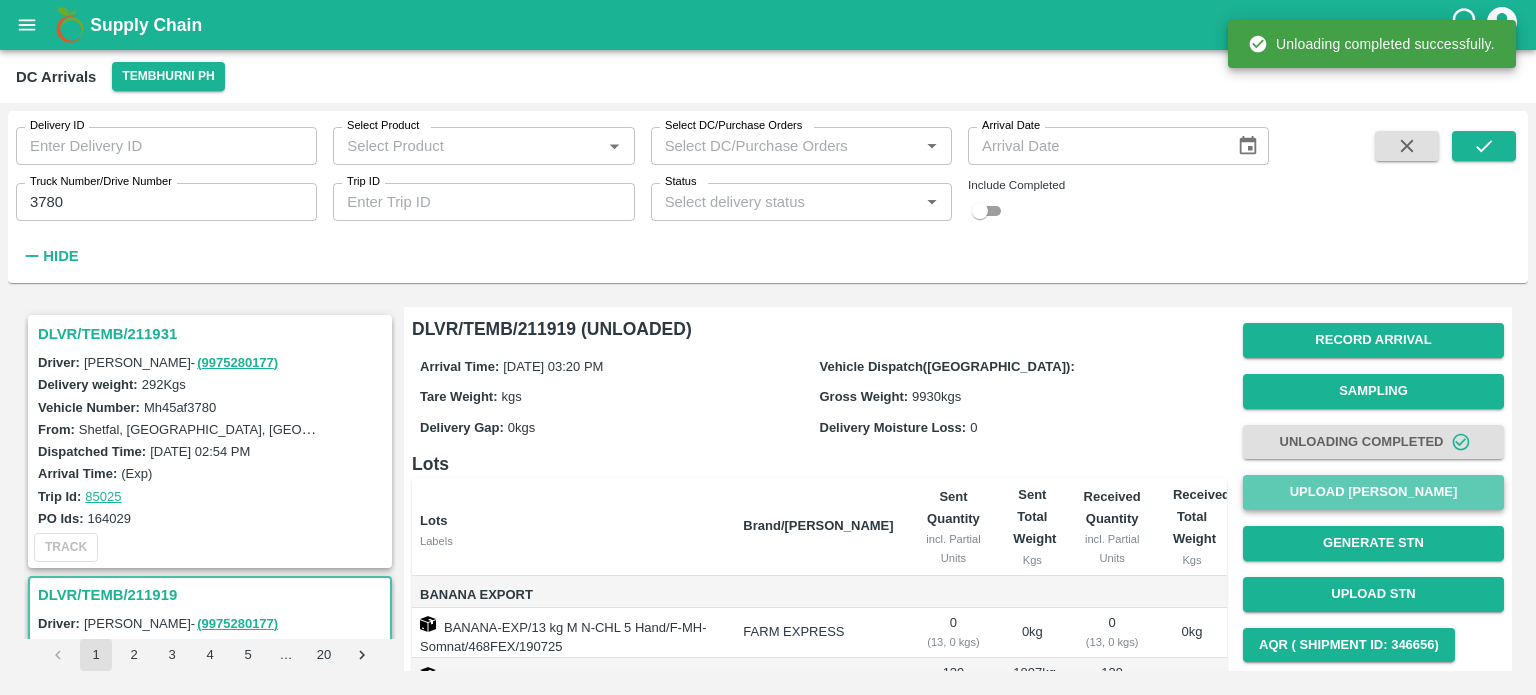 click on "Upload [PERSON_NAME]" at bounding box center (1373, 492) 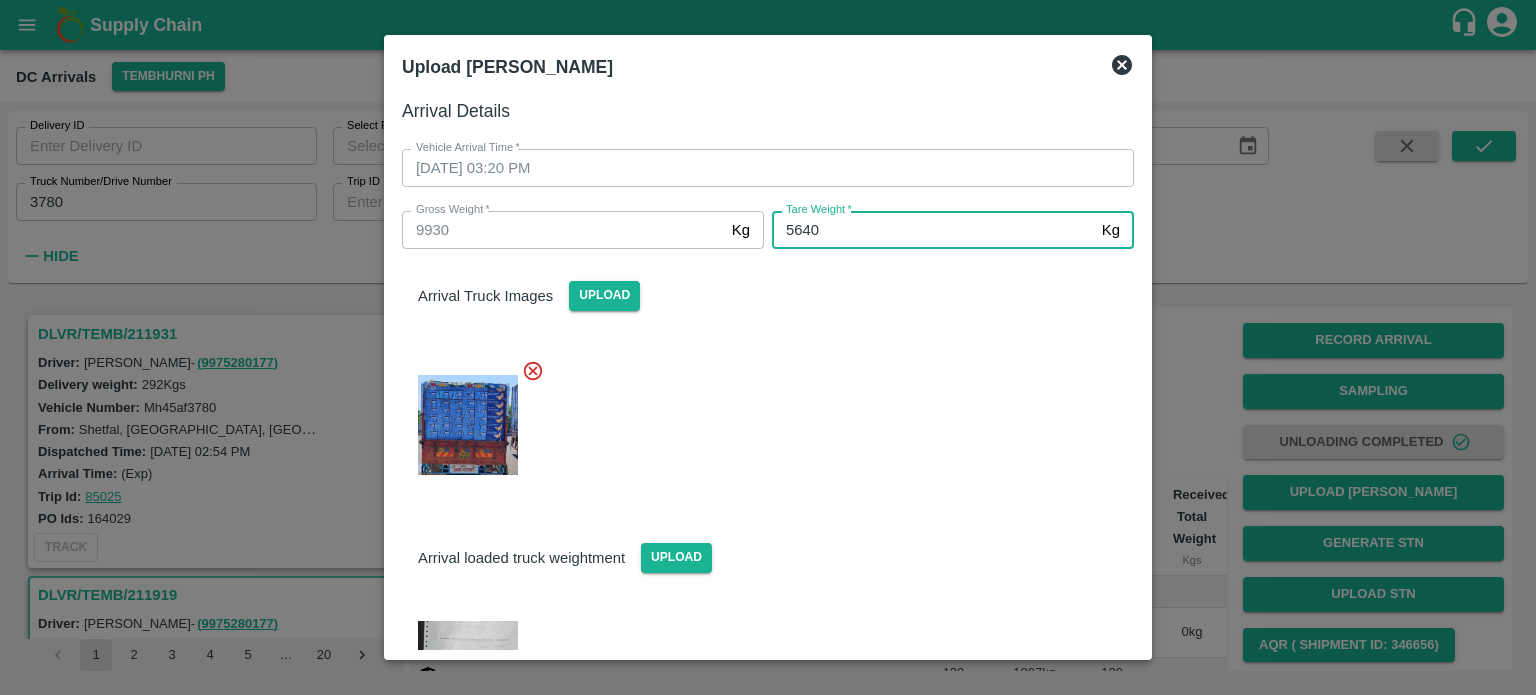 type on "5640" 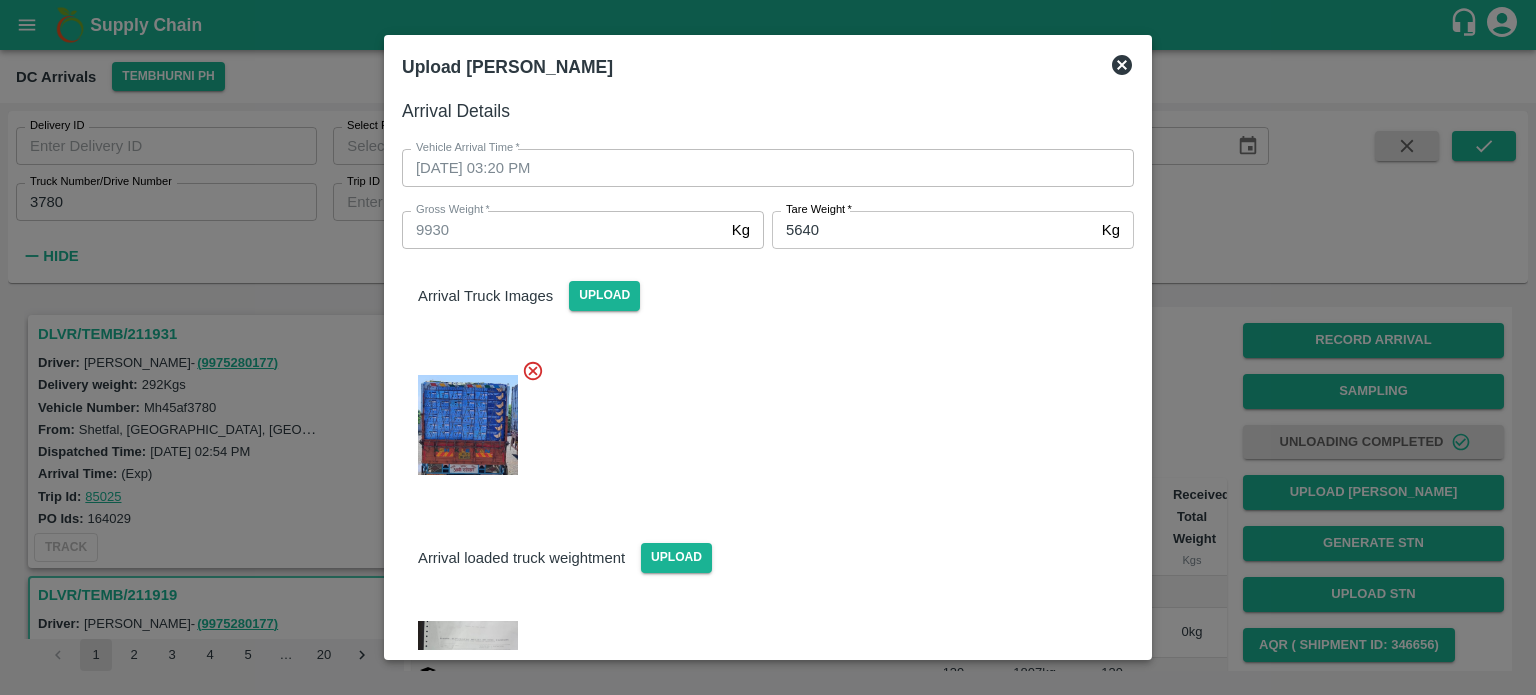 click on "Arrival loaded truck weightment Upload" at bounding box center (768, 541) 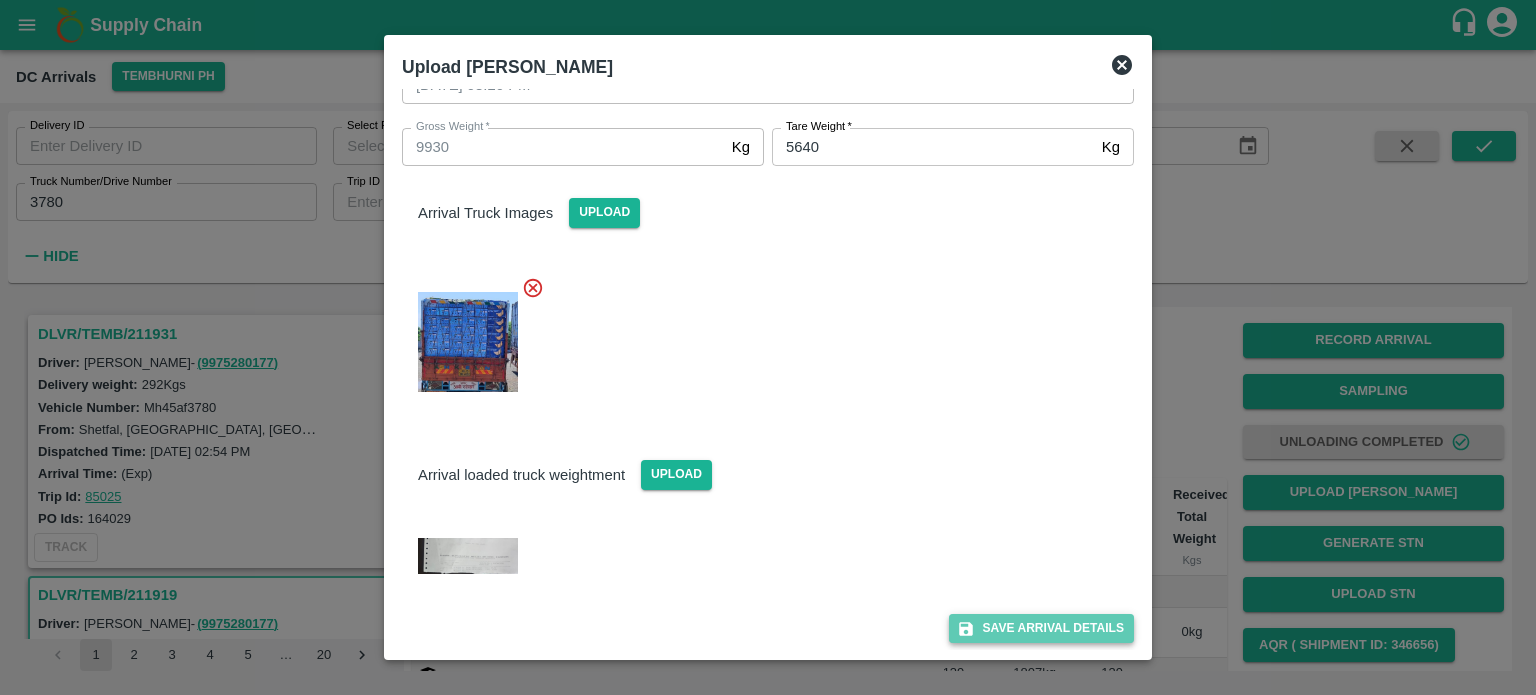 click on "Save Arrival Details" at bounding box center [1041, 628] 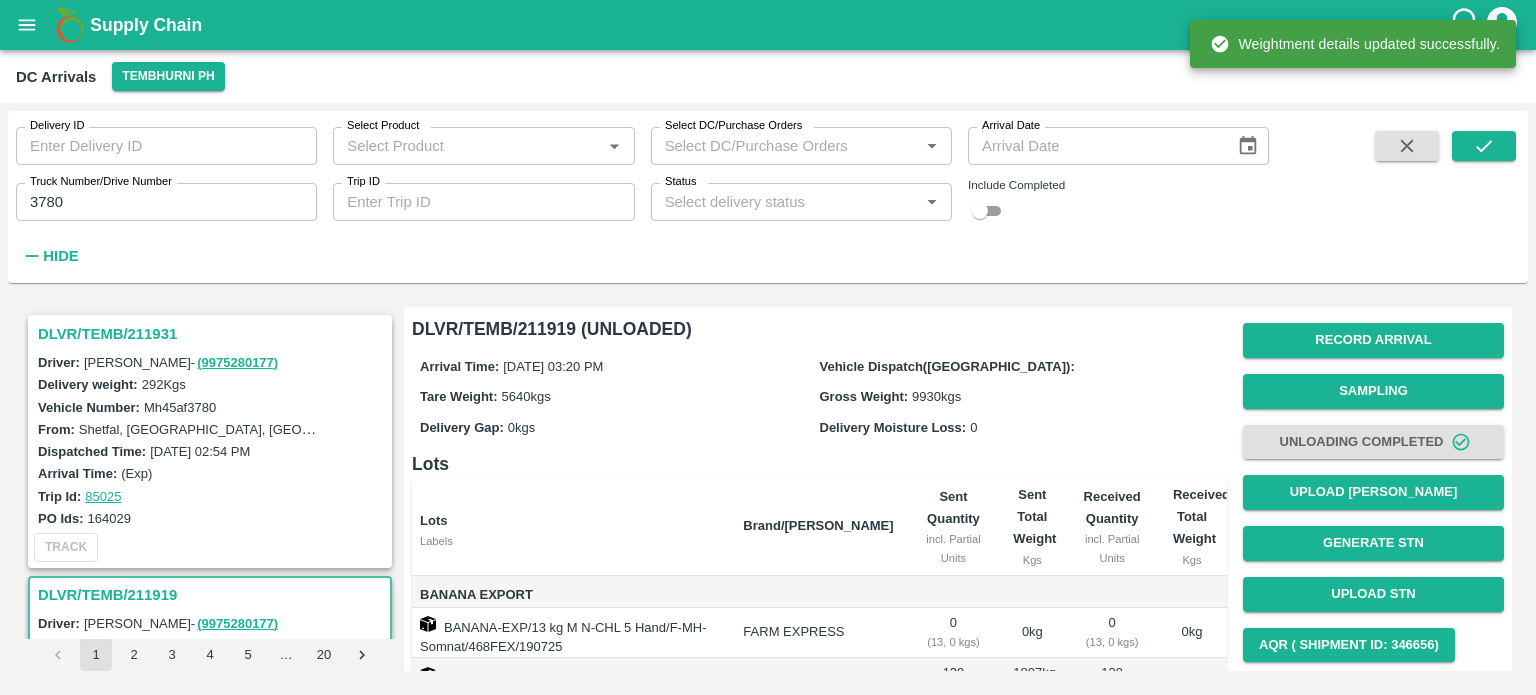 scroll, scrollTop: 266, scrollLeft: 0, axis: vertical 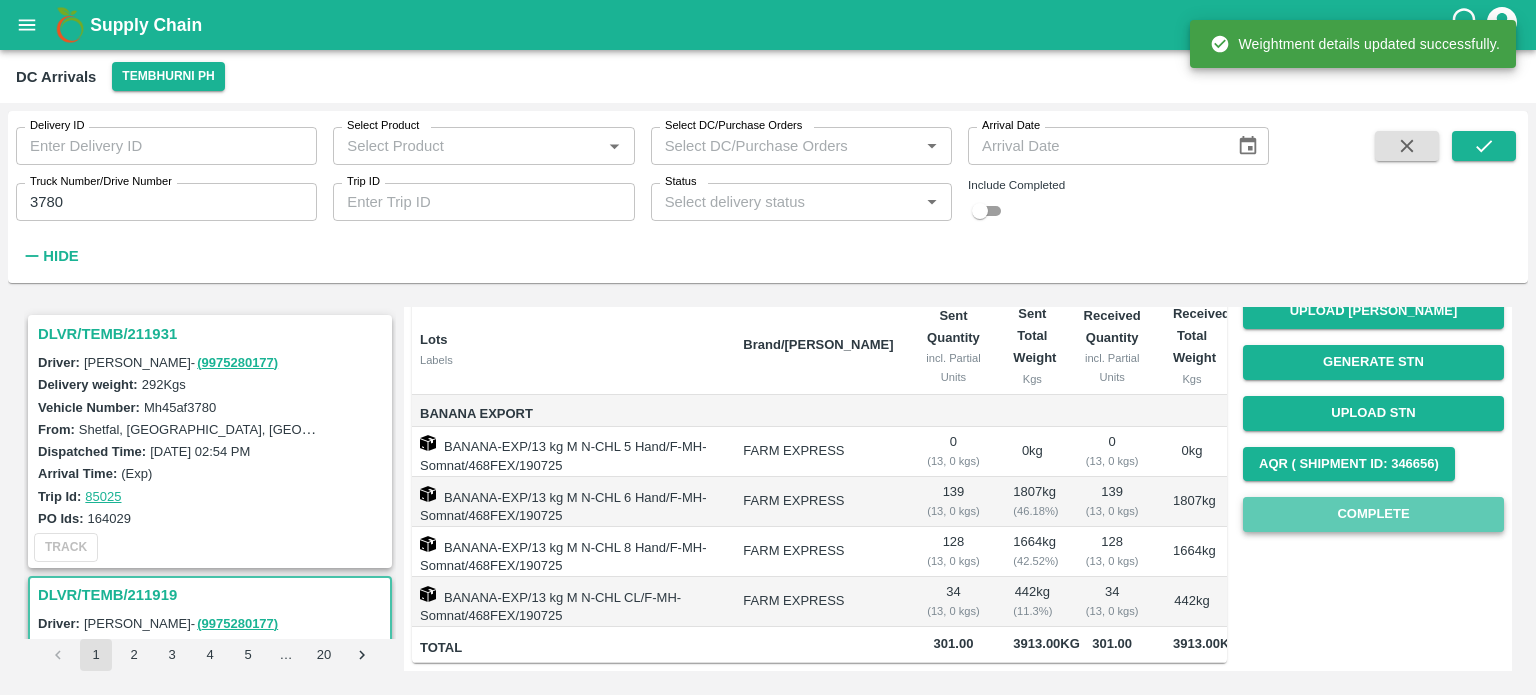 click on "Complete" at bounding box center [1373, 514] 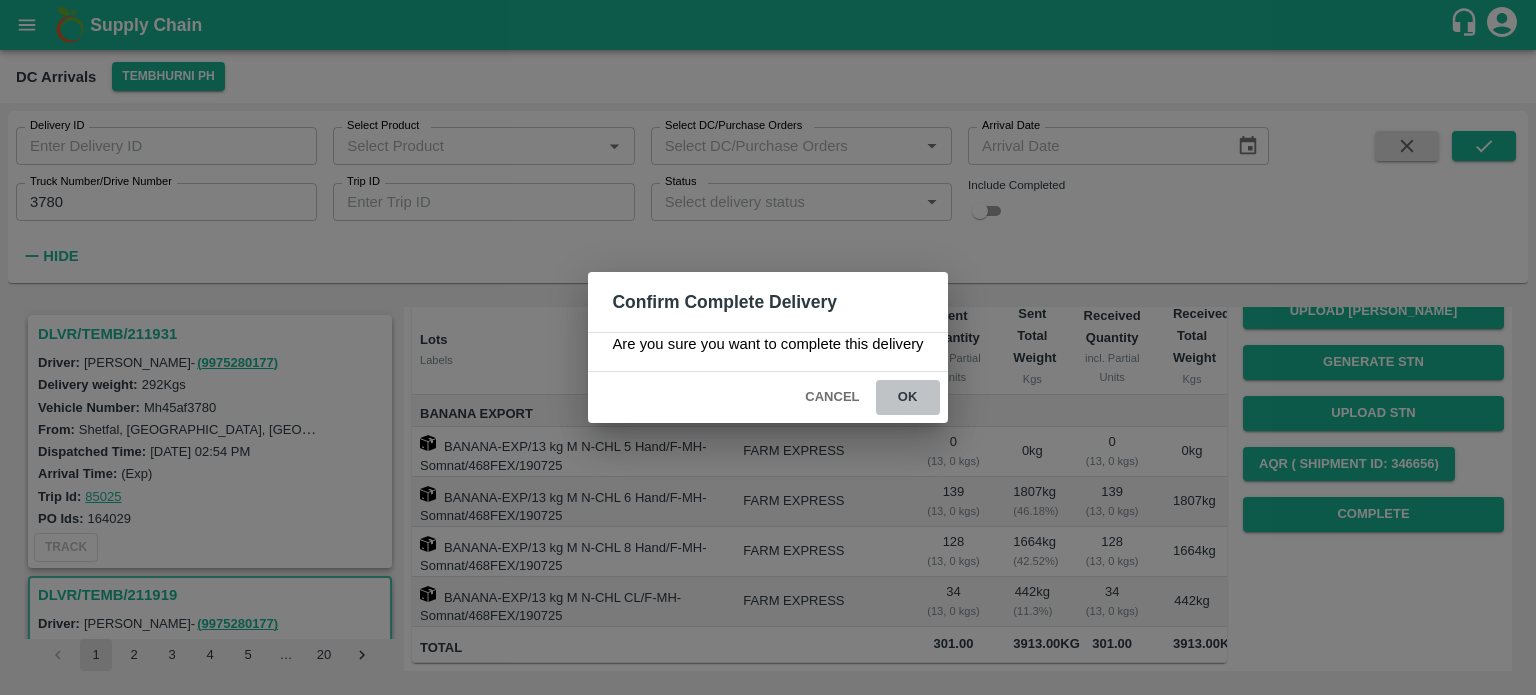 click on "ok" at bounding box center [908, 397] 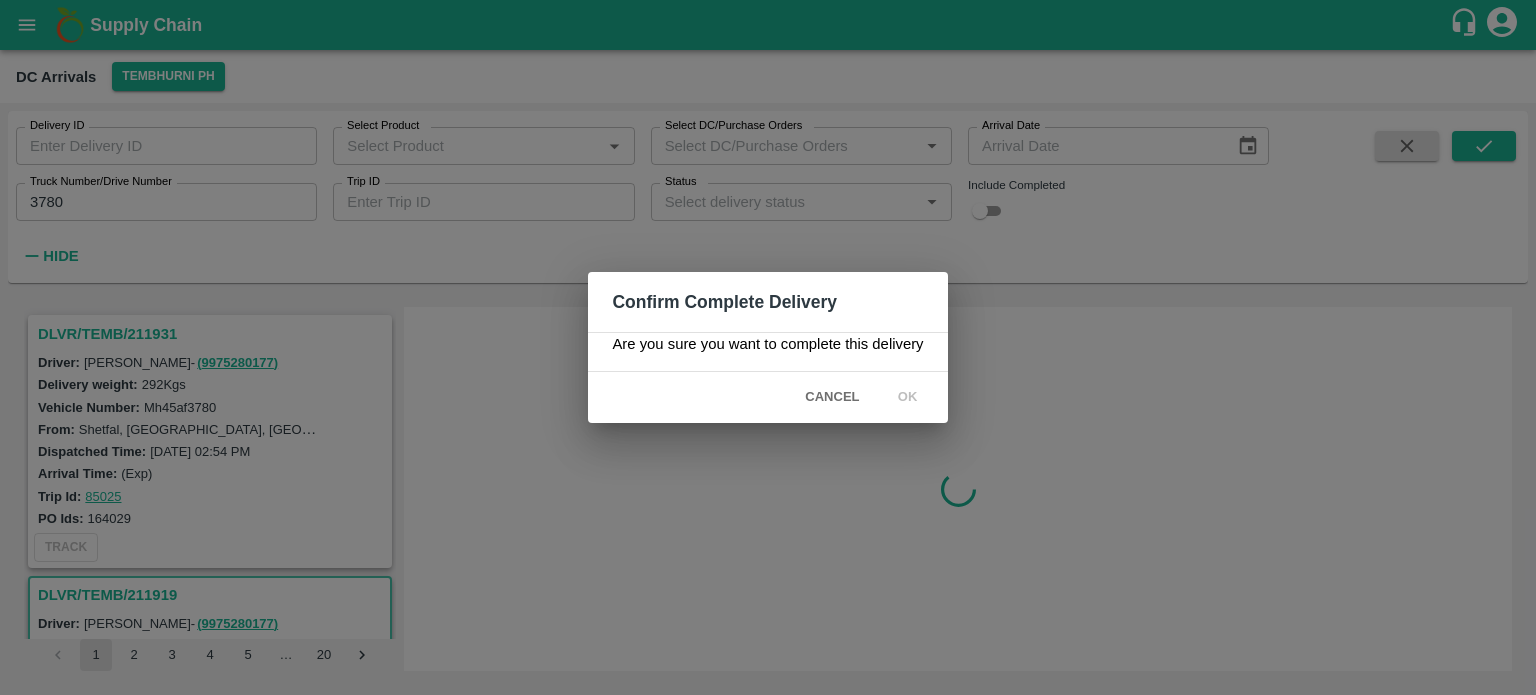 scroll, scrollTop: 0, scrollLeft: 0, axis: both 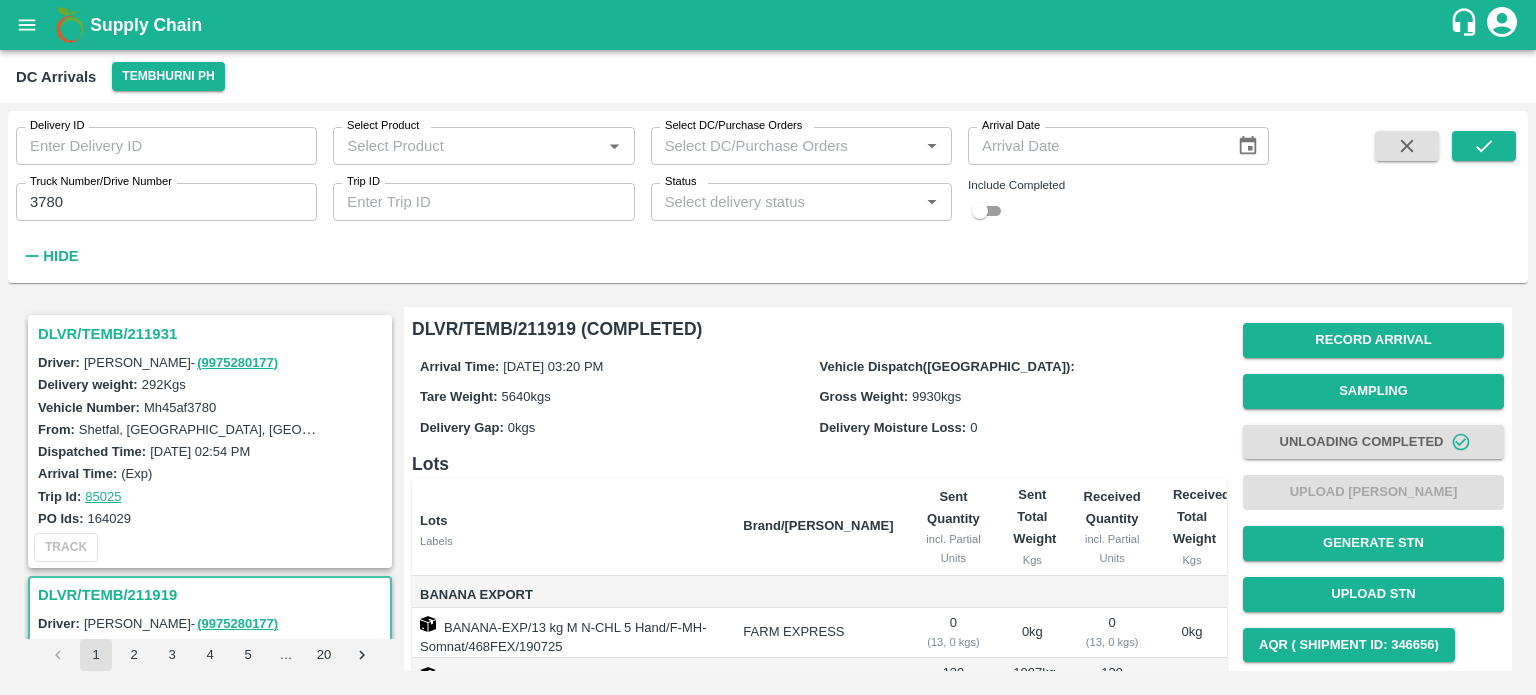 click on "3780" at bounding box center (166, 202) 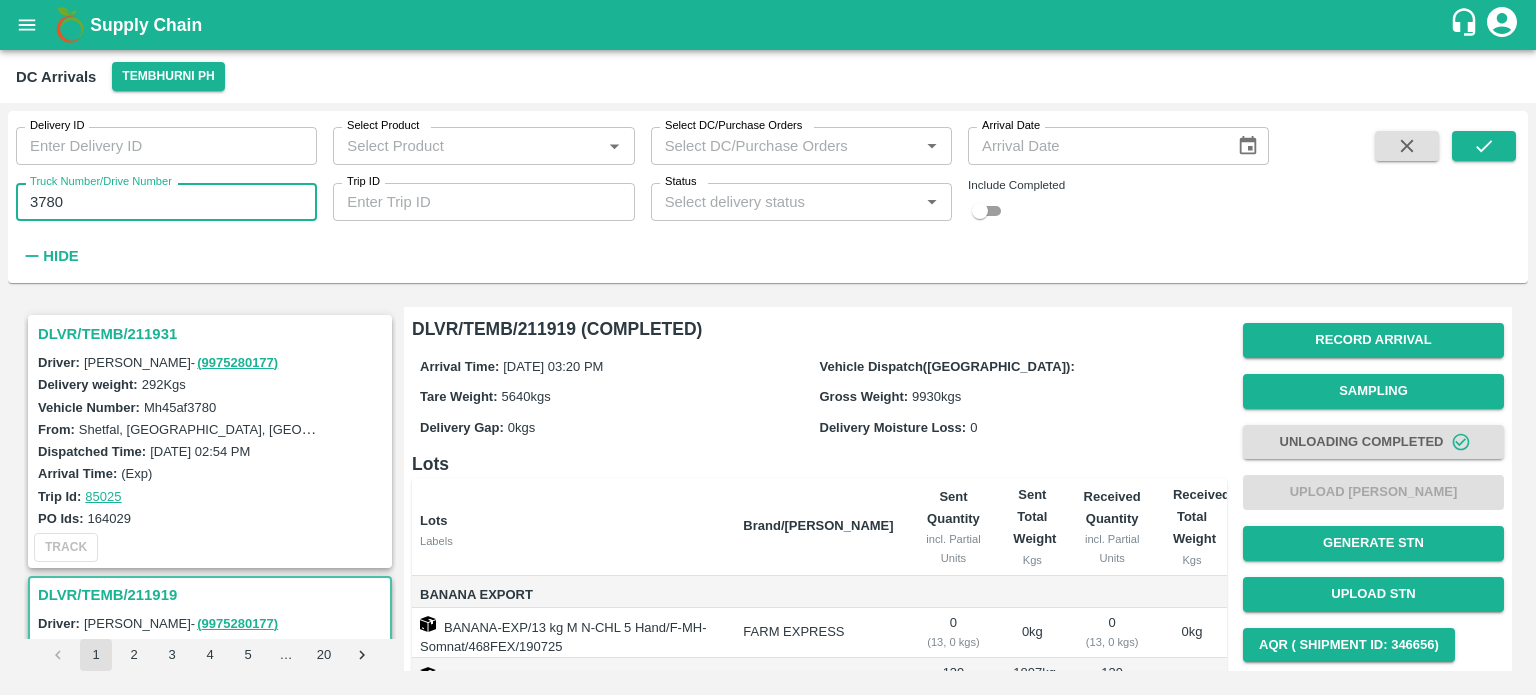 click on "3780" at bounding box center [166, 202] 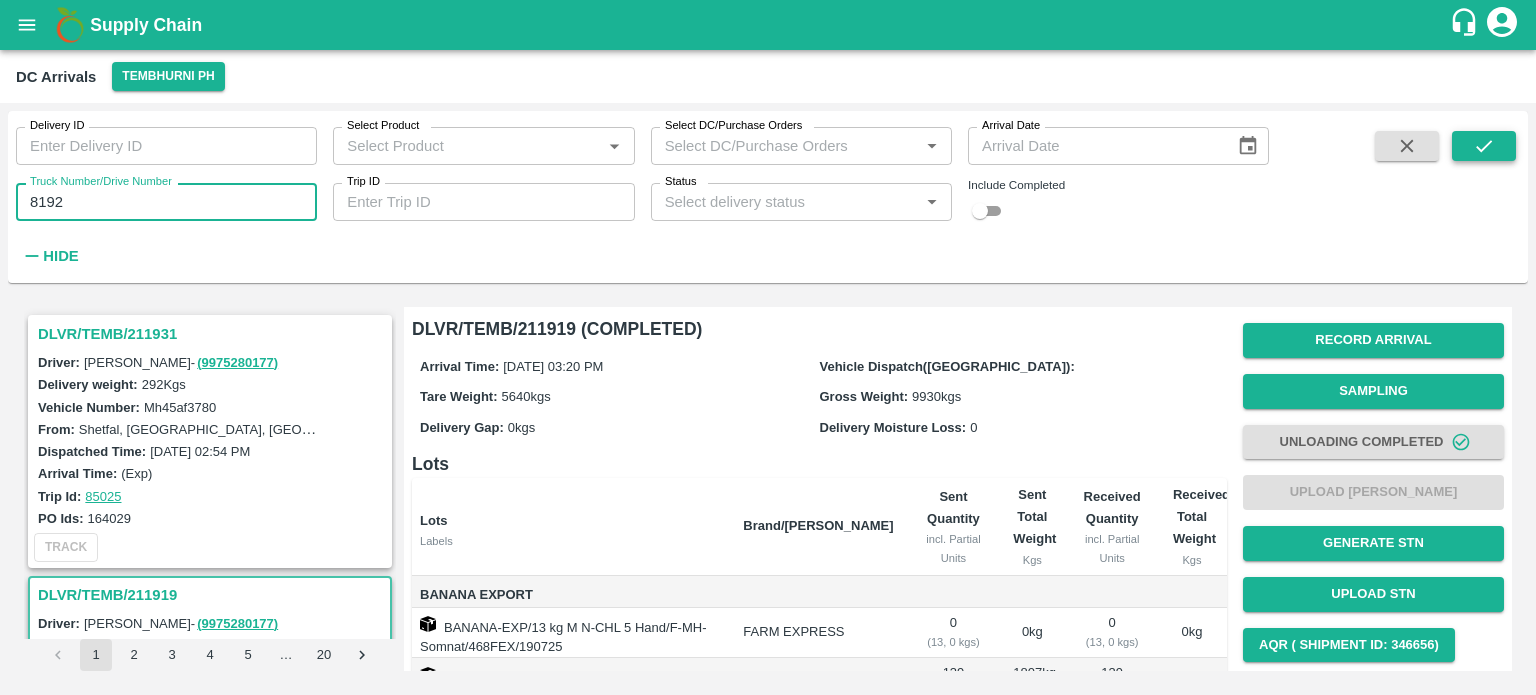 type on "8192" 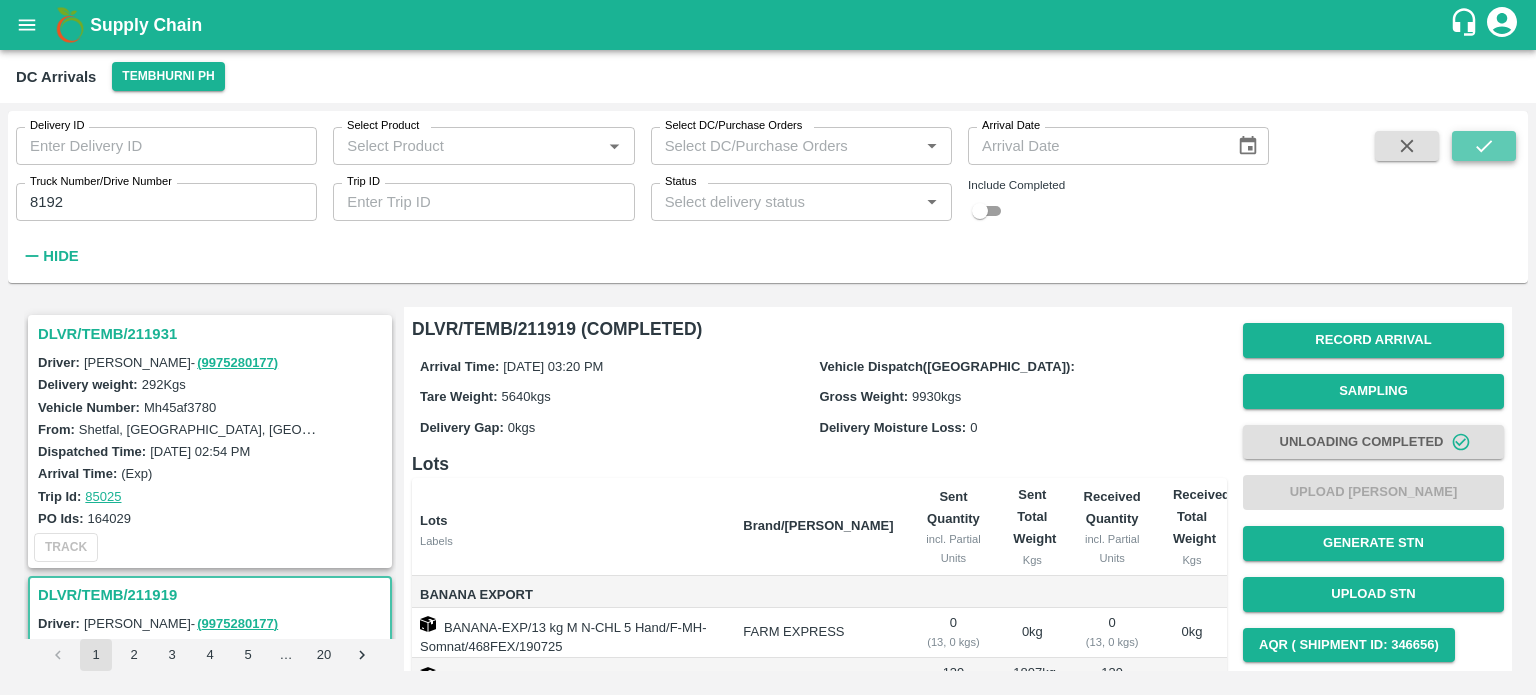 click 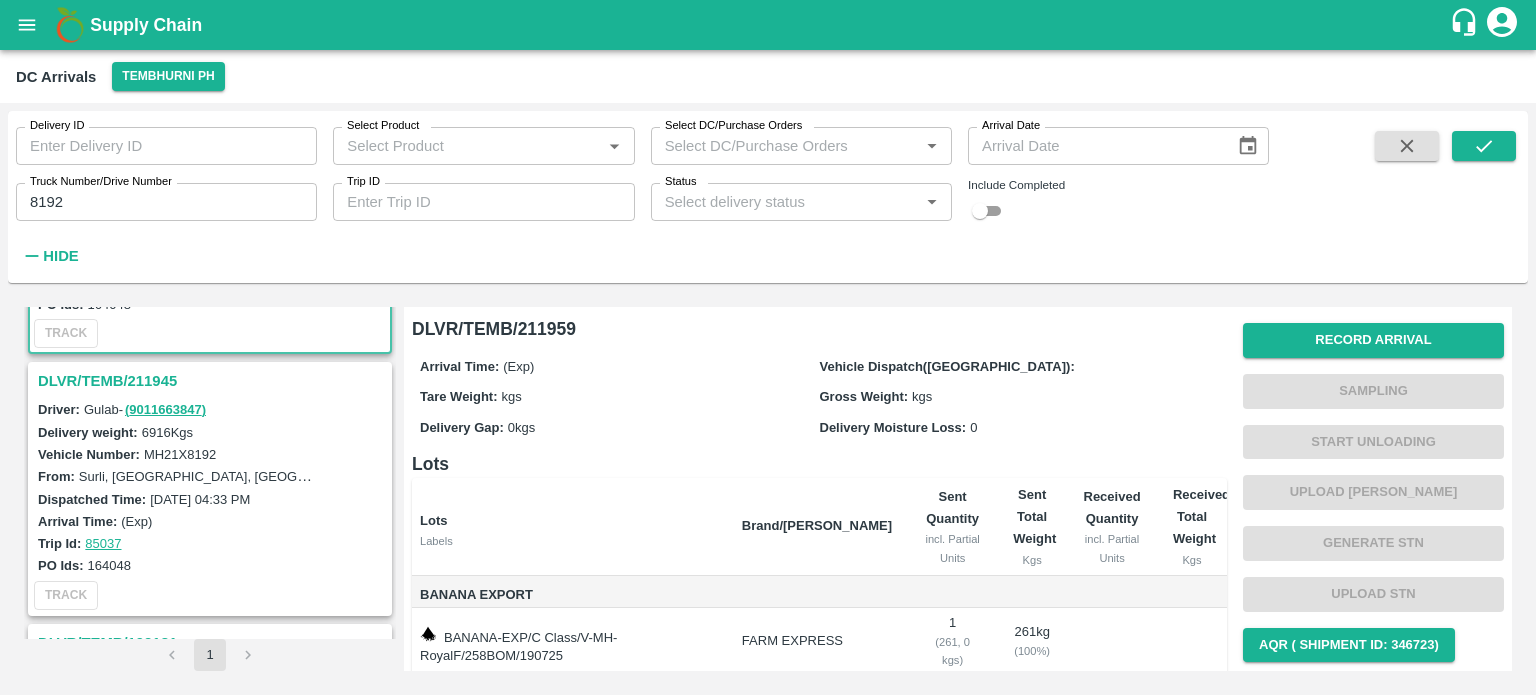 scroll, scrollTop: 207, scrollLeft: 0, axis: vertical 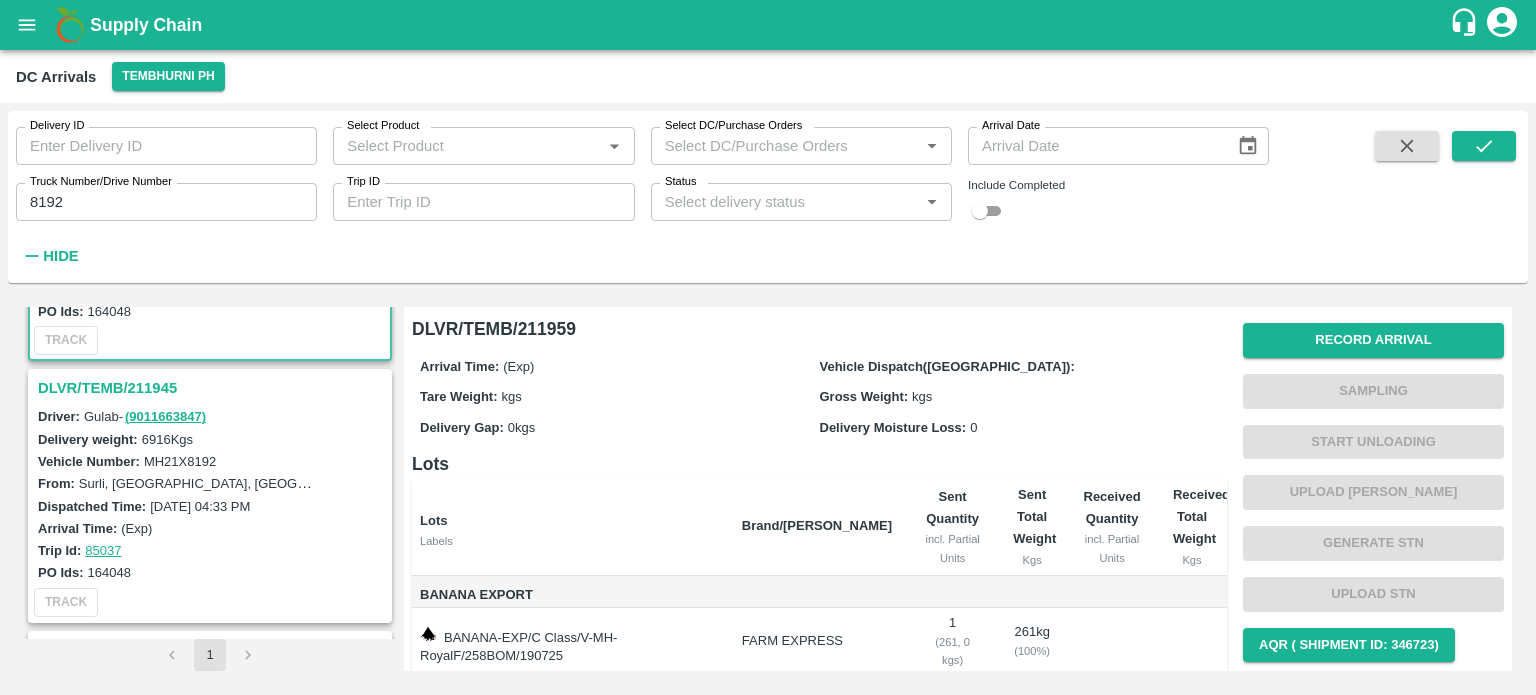 click on "DLVR/TEMB/211945" at bounding box center [213, 388] 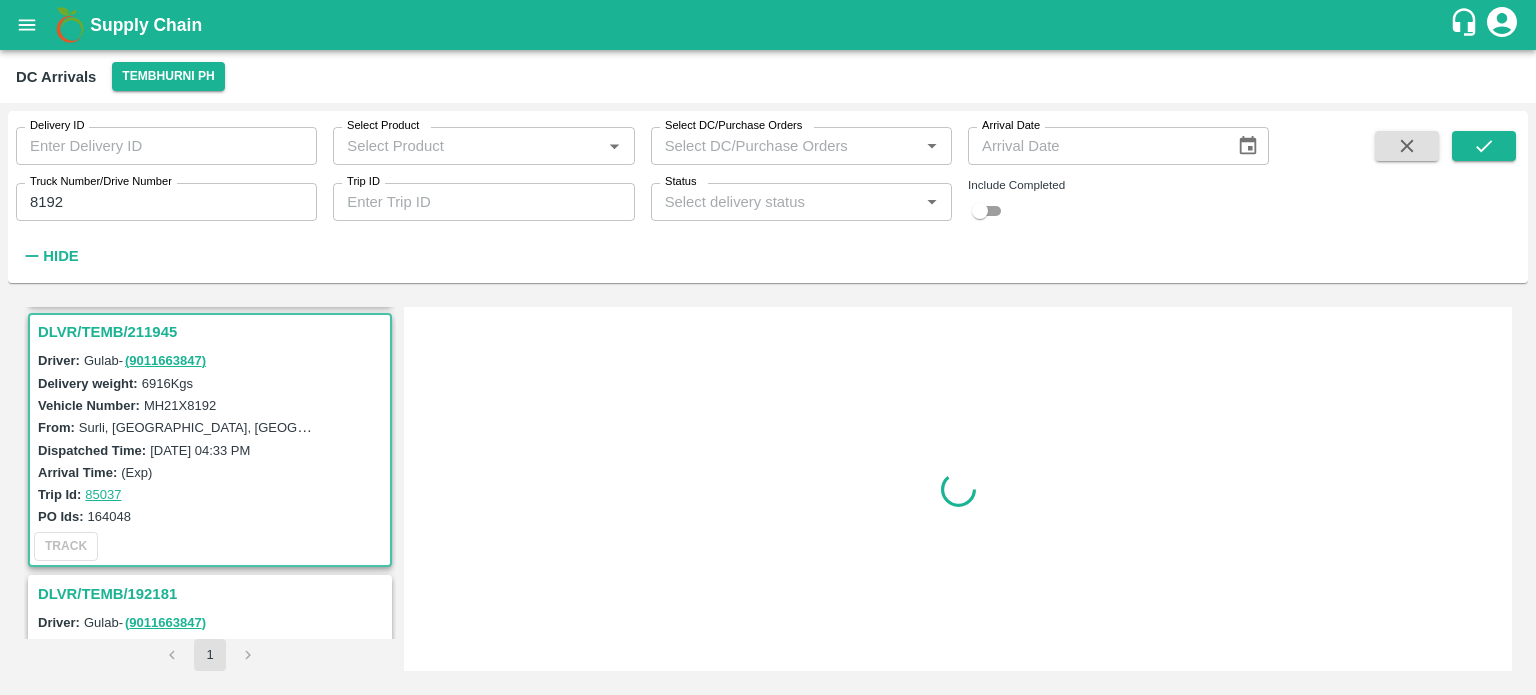 scroll, scrollTop: 268, scrollLeft: 0, axis: vertical 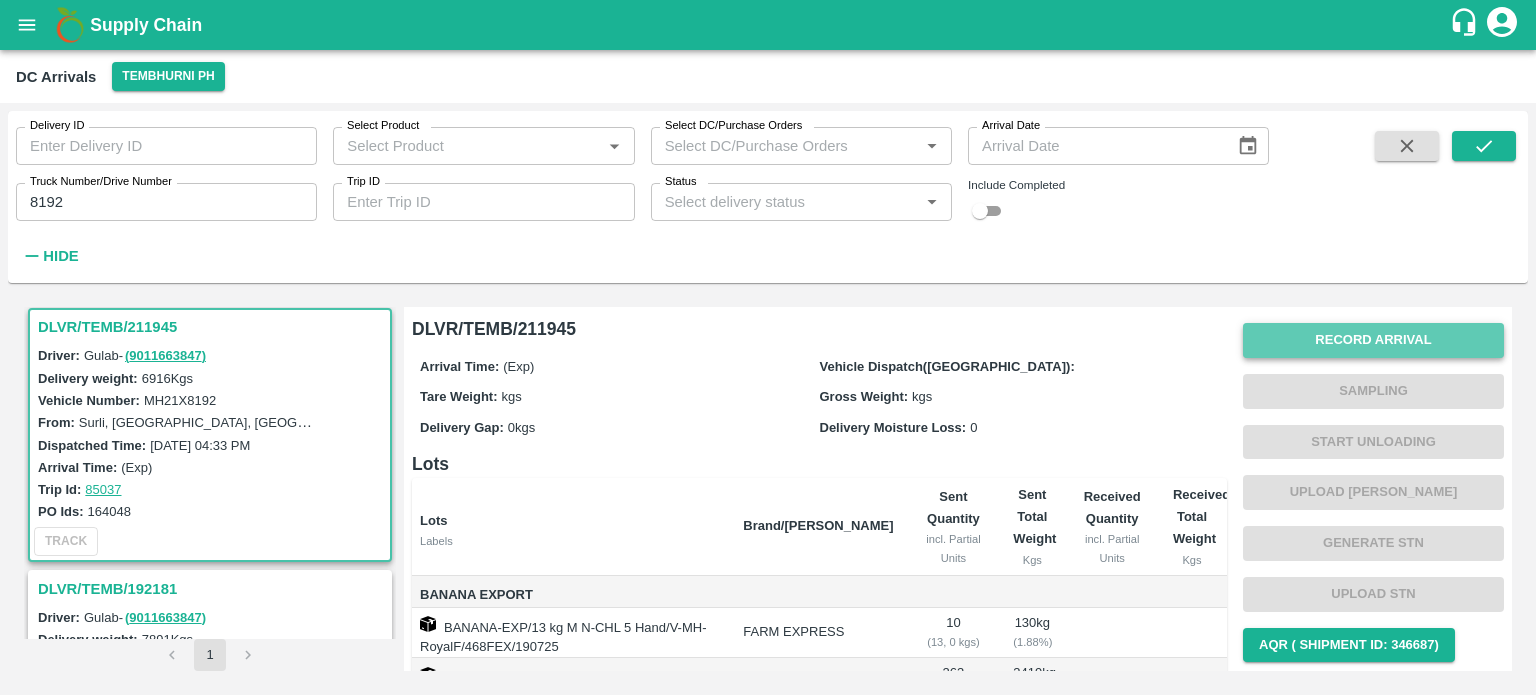 click on "Record Arrival" at bounding box center [1373, 340] 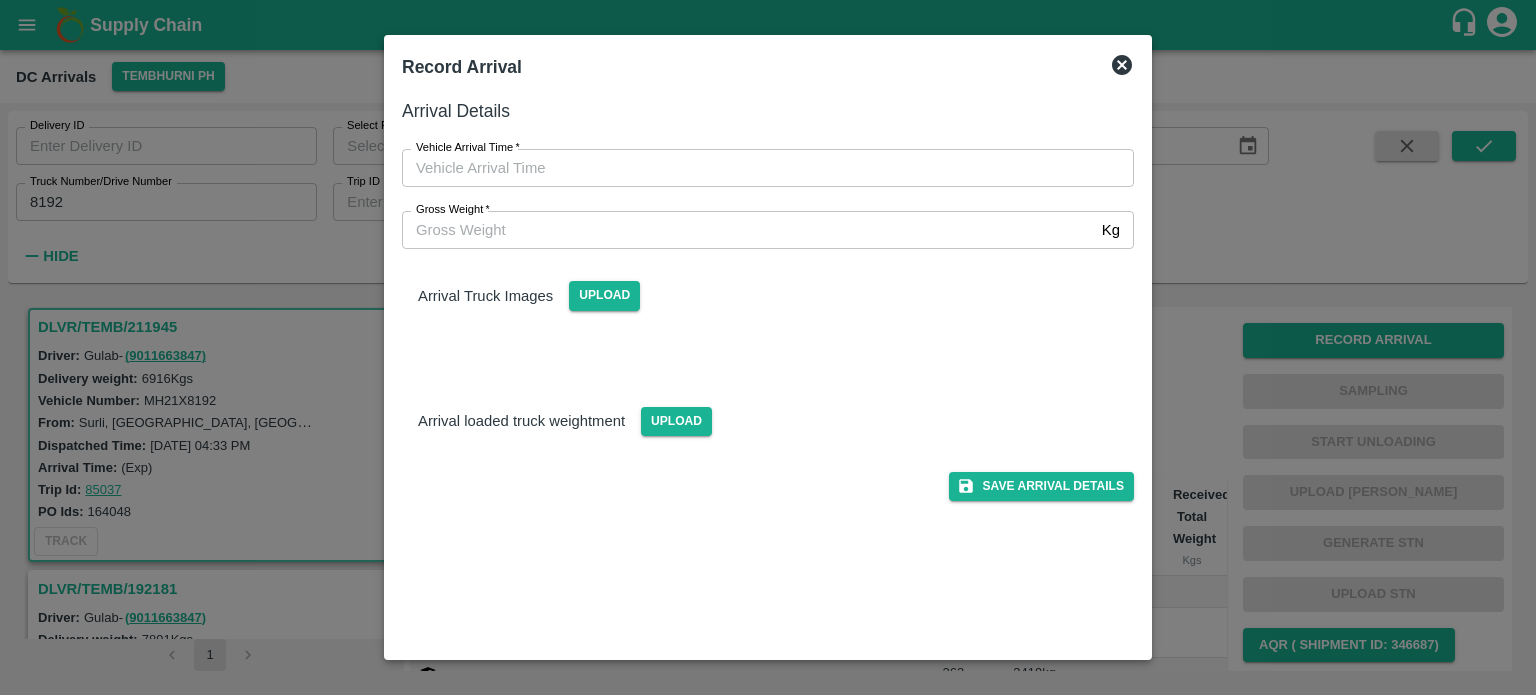 type on "DD/MM/YYYY hh:mm aa" 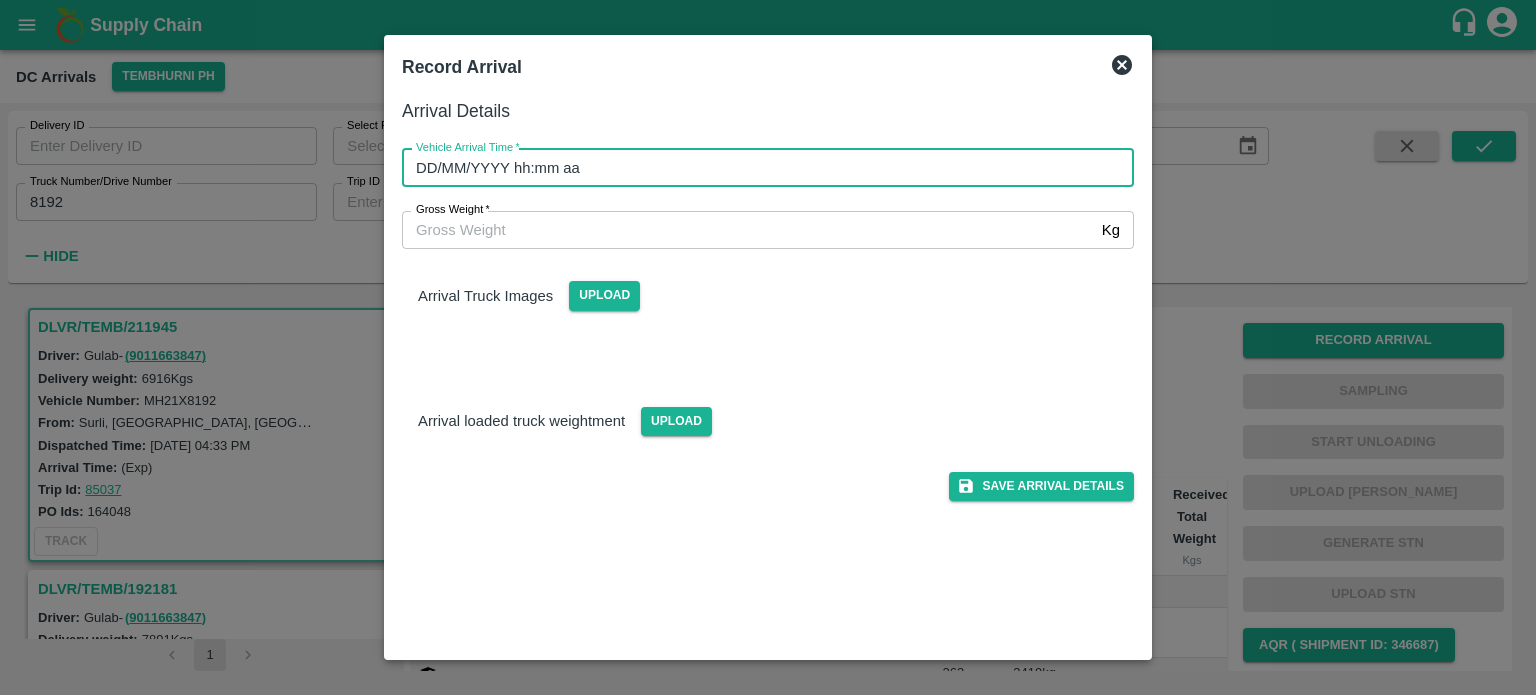 click on "DD/MM/YYYY hh:mm aa" at bounding box center [761, 168] 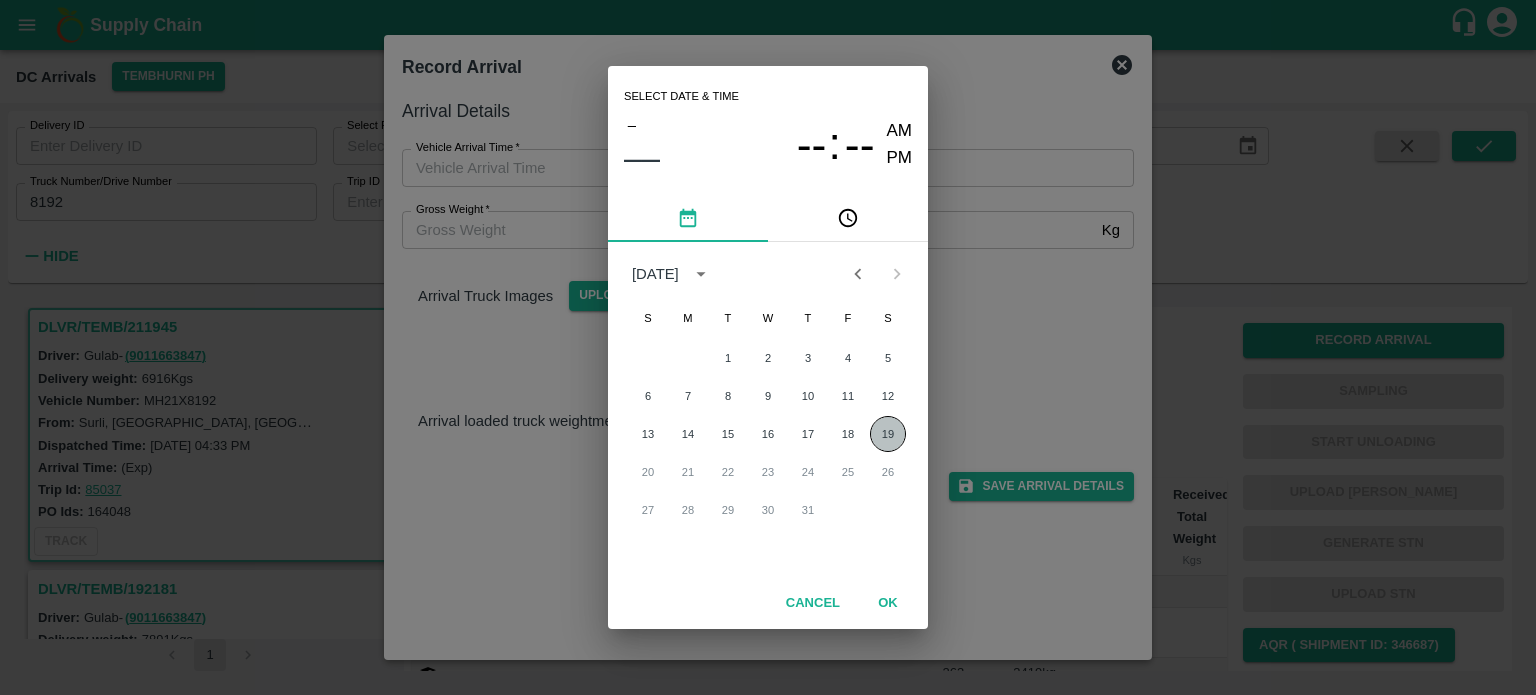 click on "19" at bounding box center [888, 434] 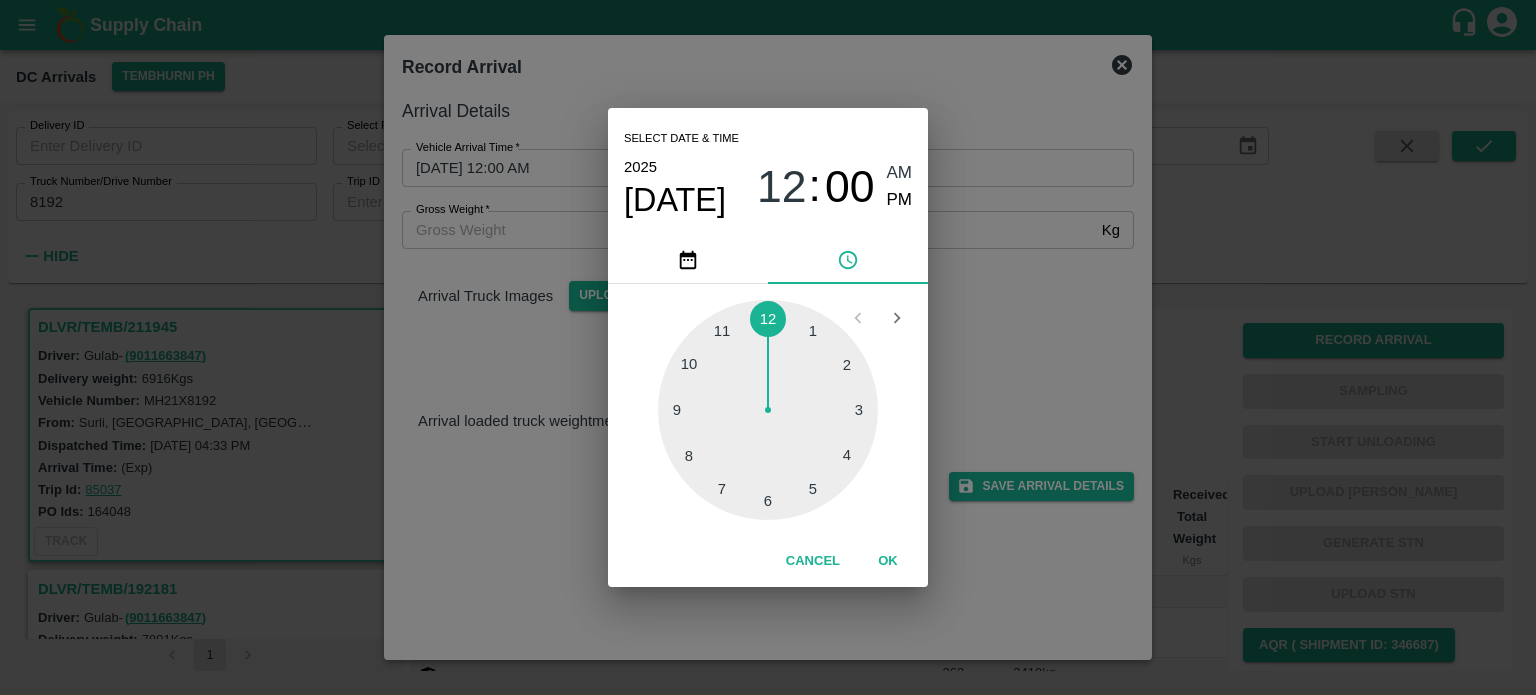click at bounding box center [768, 410] 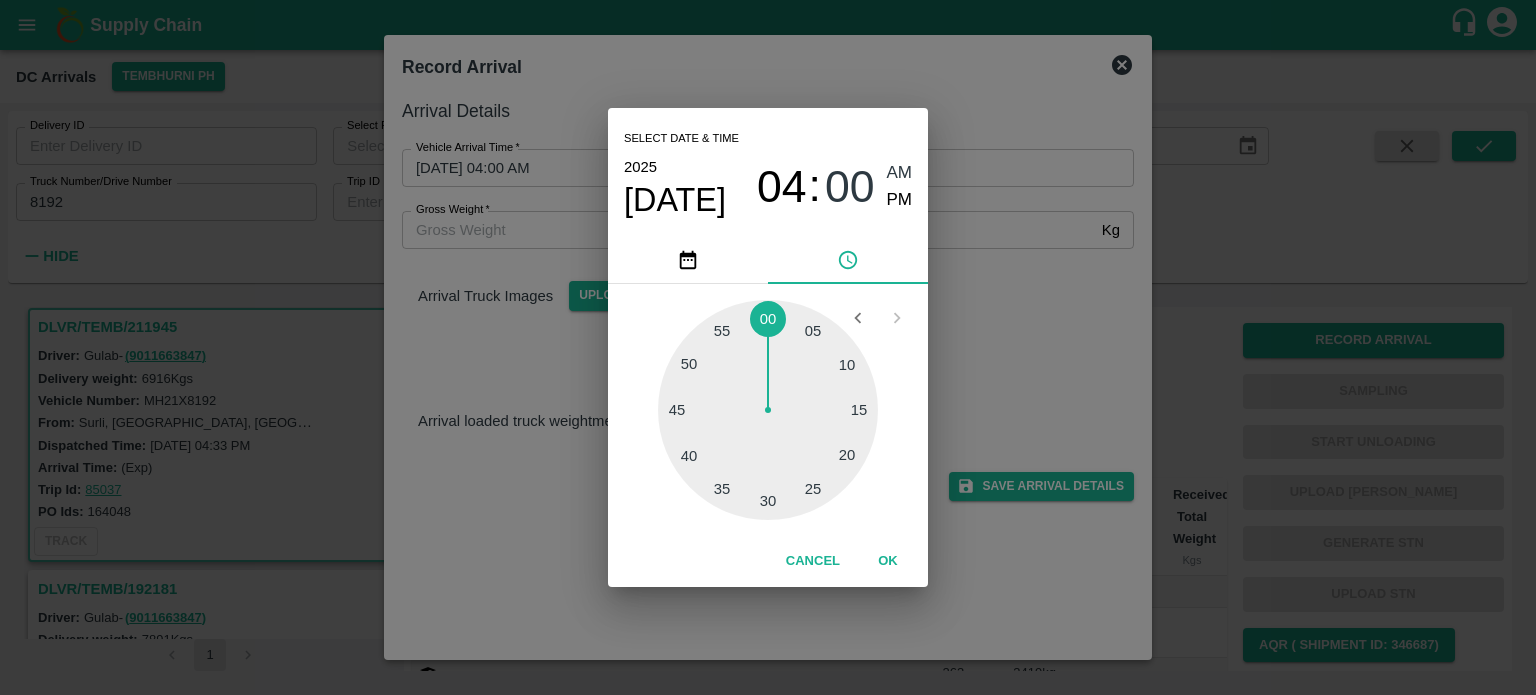 click at bounding box center [768, 410] 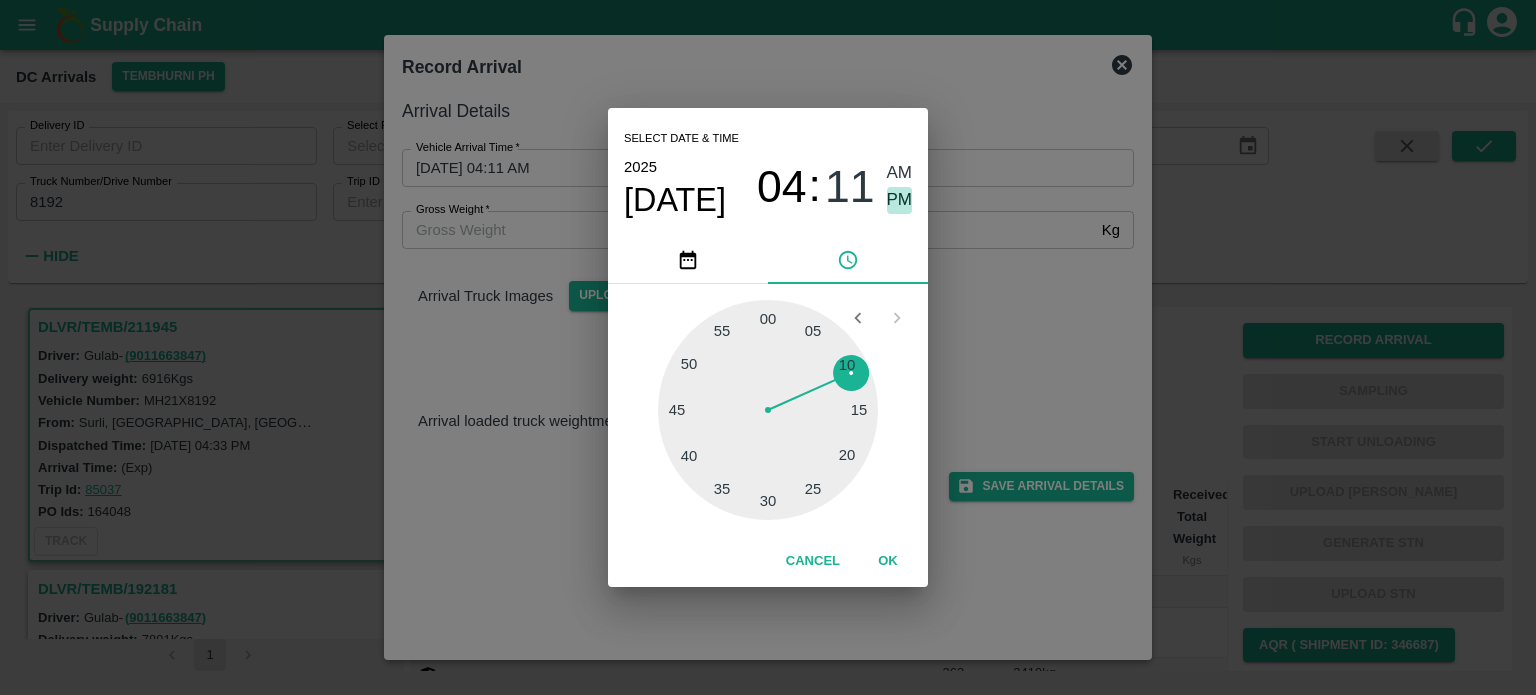 click on "PM" at bounding box center [900, 200] 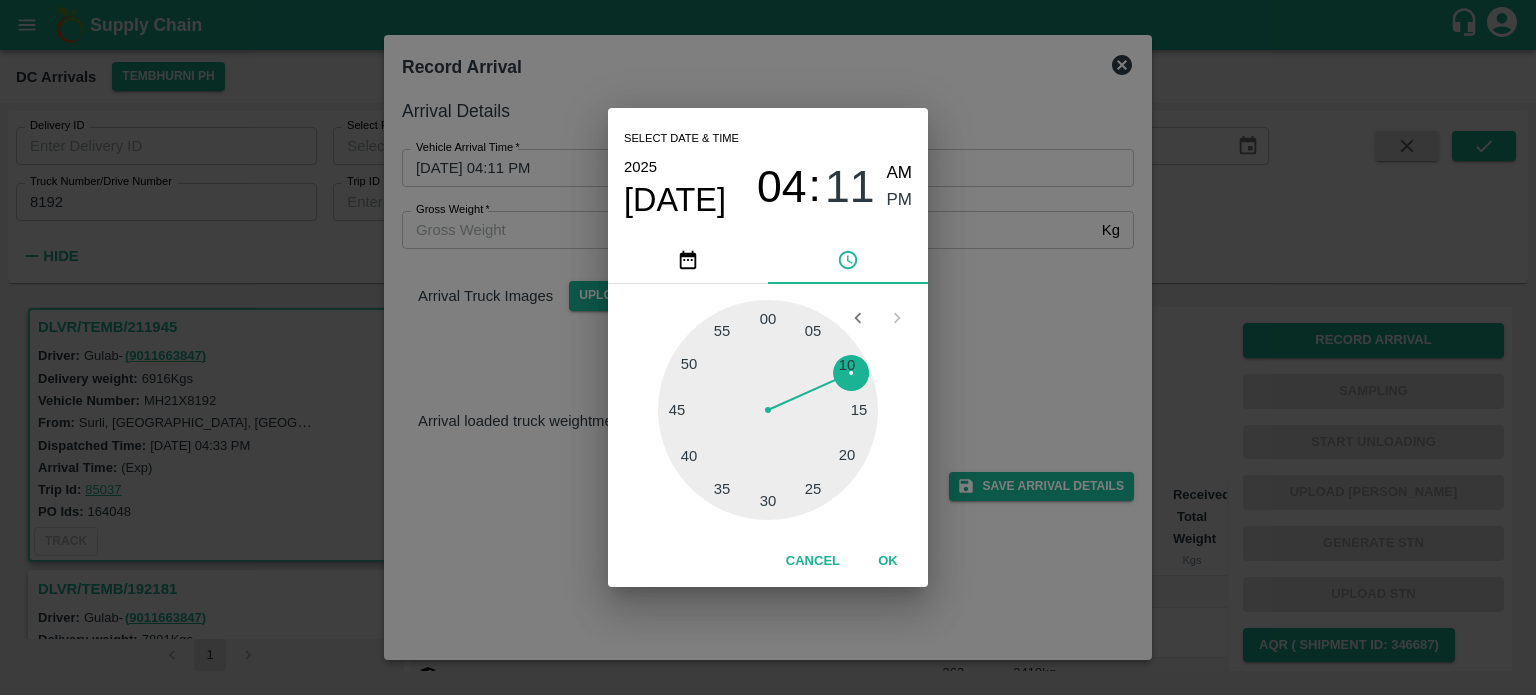 click on "Select date & time [DATE] 04 : 11 AM PM 05 10 15 20 25 30 35 40 45 50 55 00 Cancel OK" at bounding box center [768, 347] 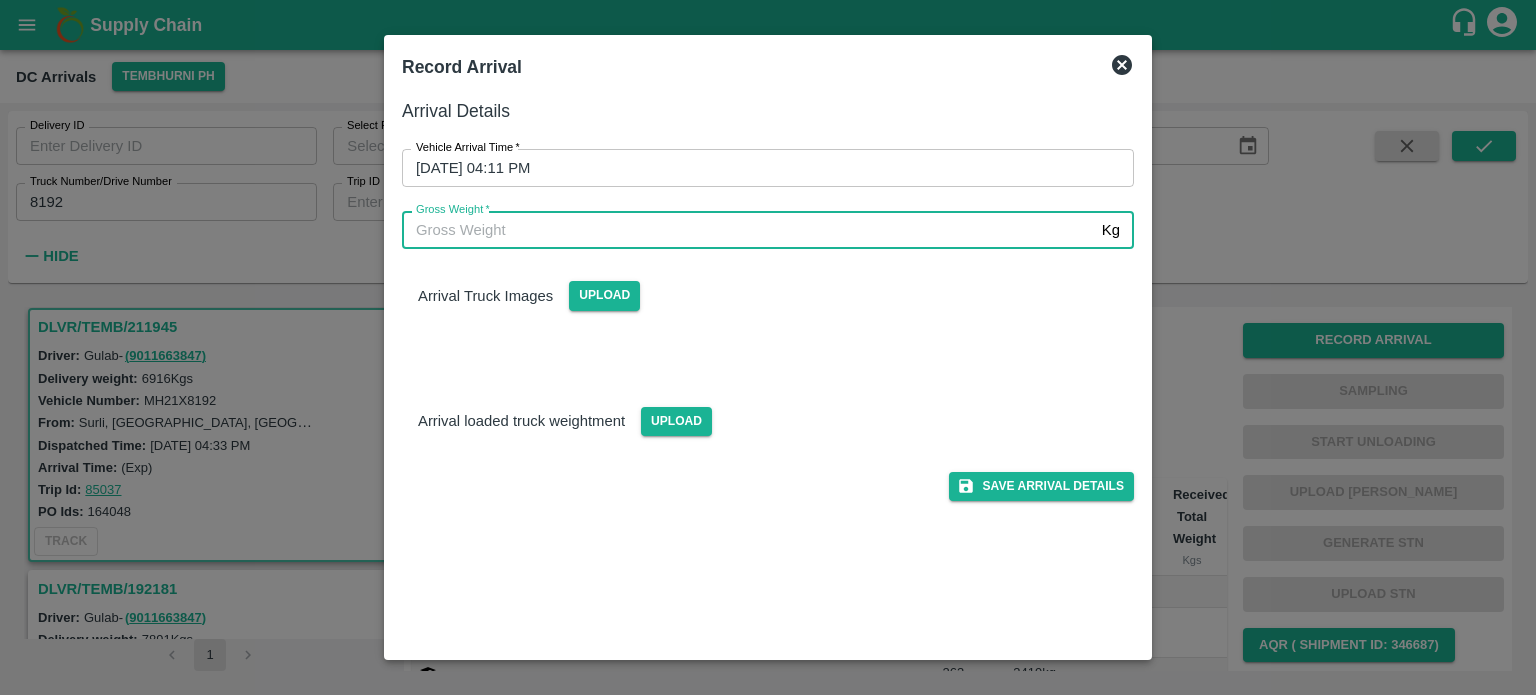 click on "Gross Weight   *" at bounding box center (748, 230) 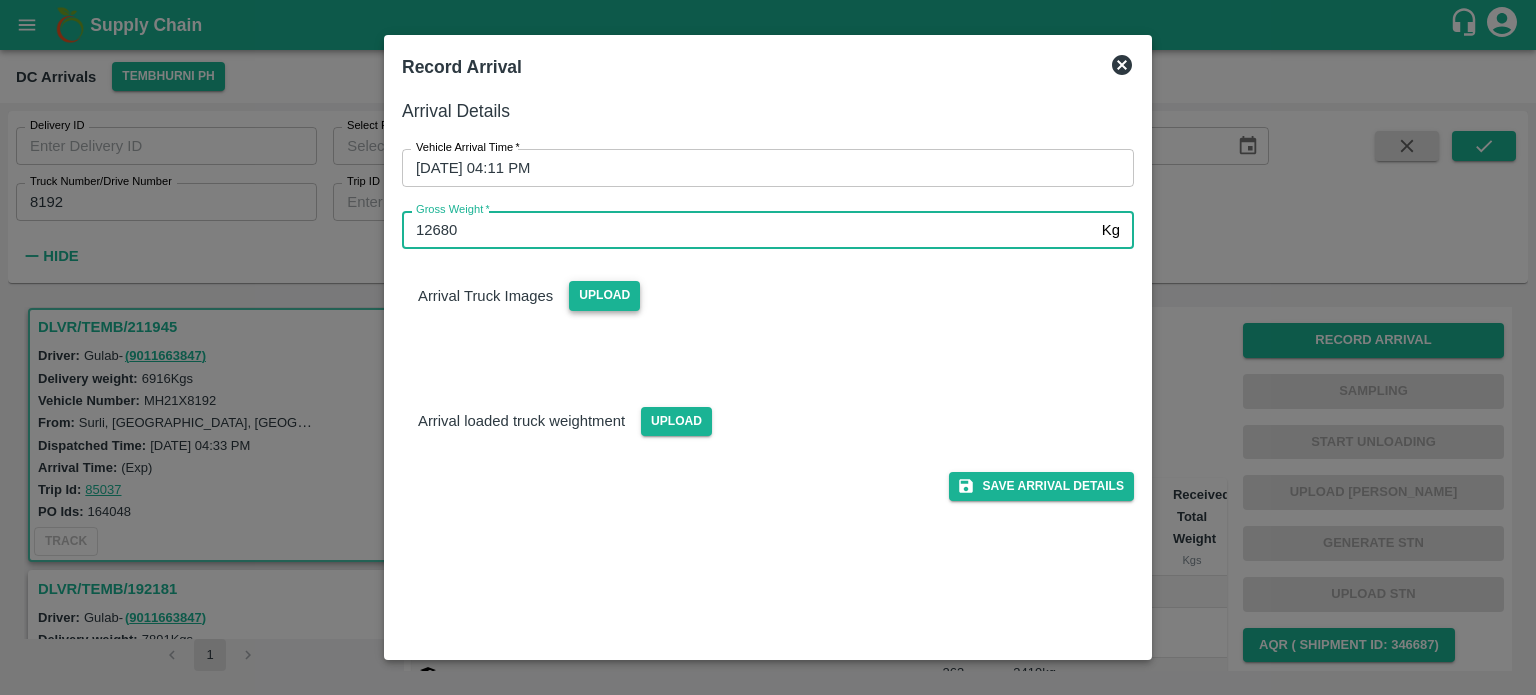 type on "12680" 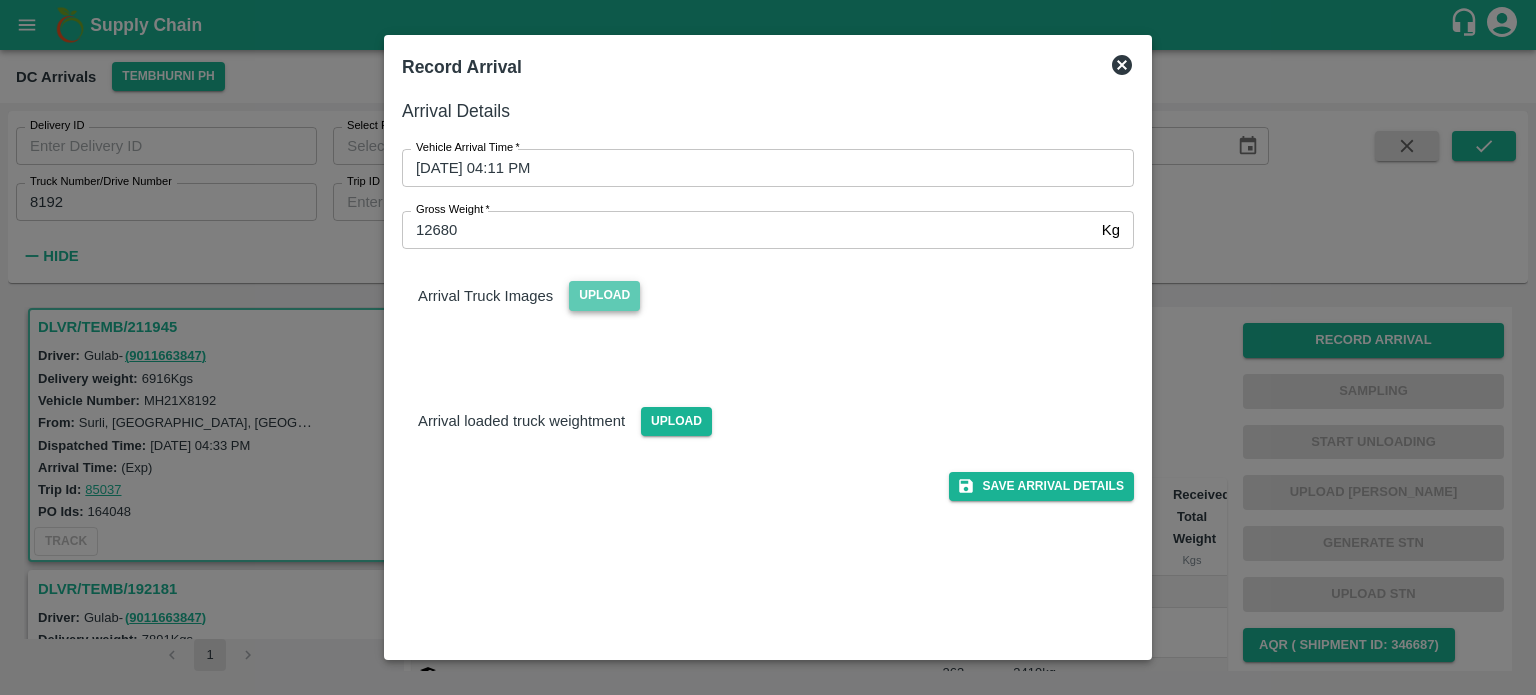 click on "Upload" at bounding box center (604, 295) 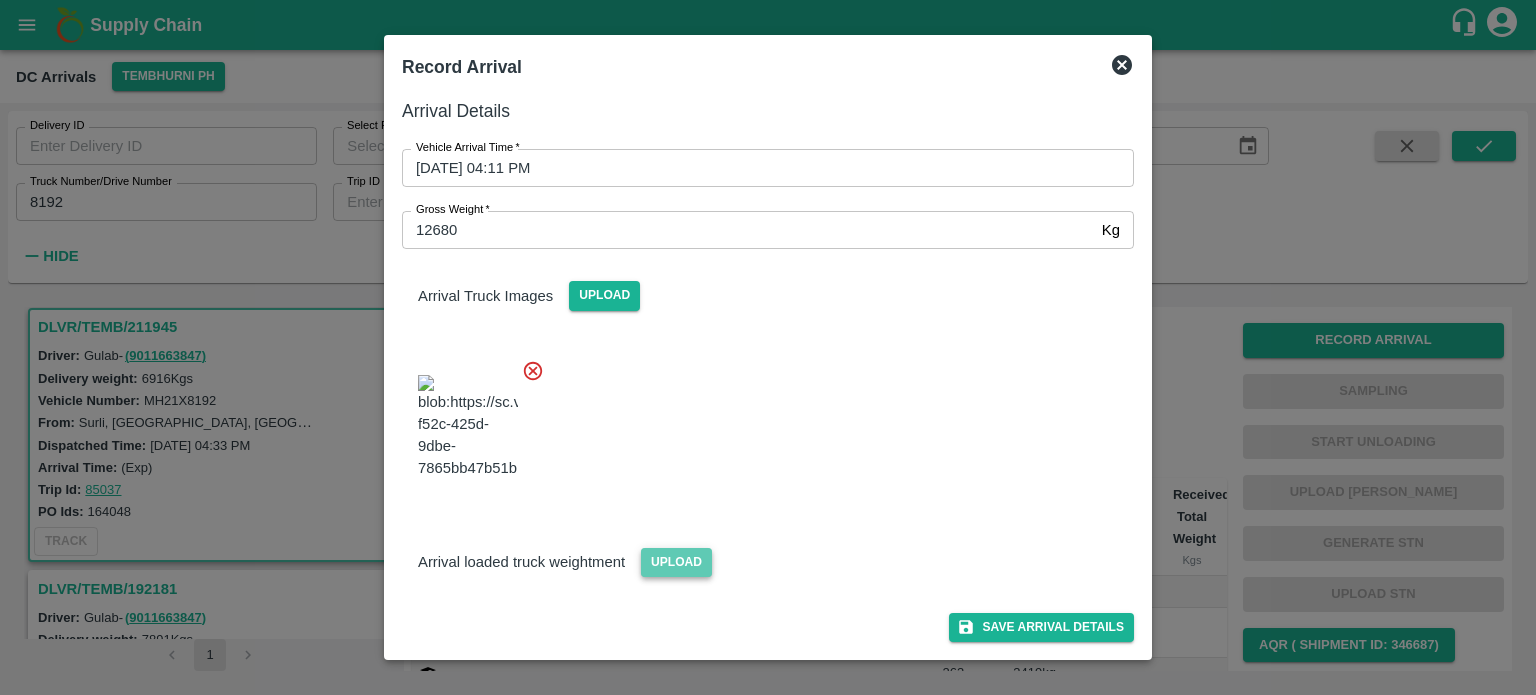 click on "Upload" at bounding box center (676, 562) 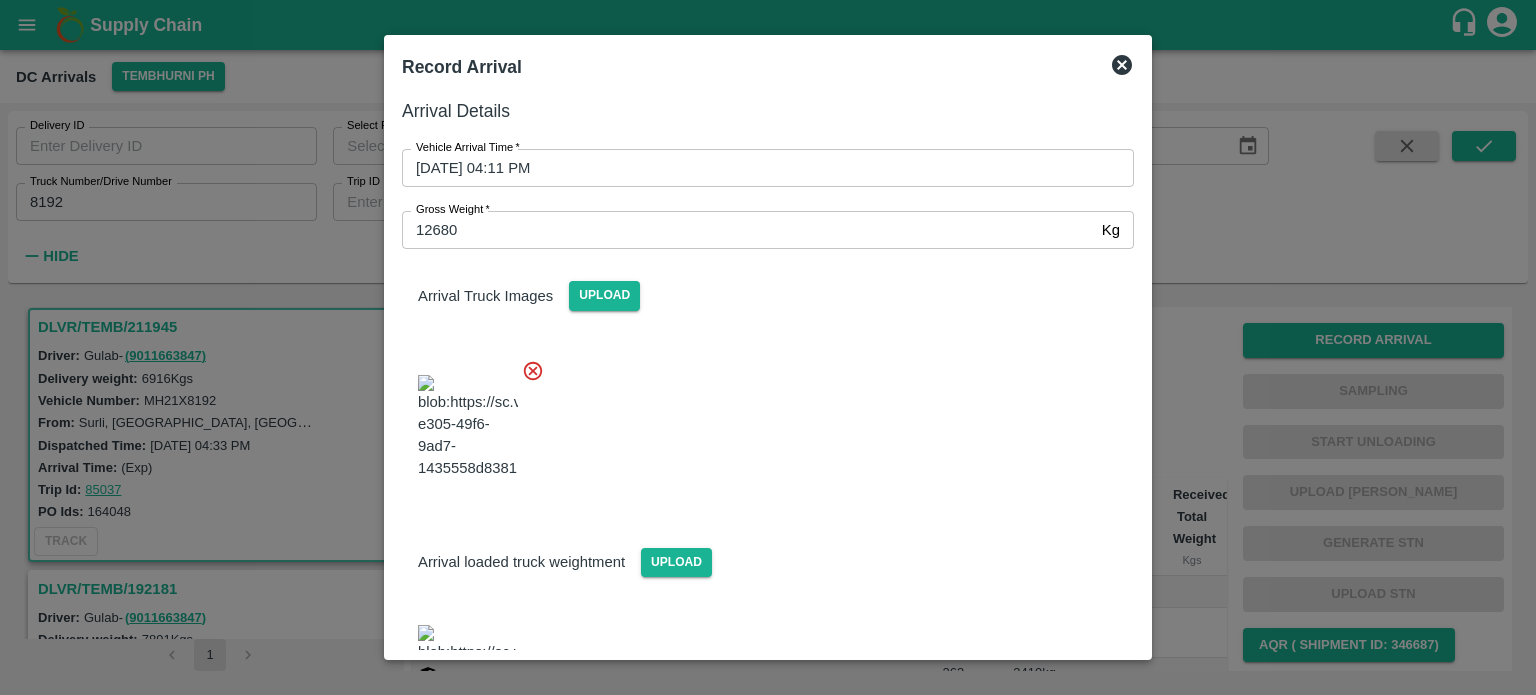 click at bounding box center [760, 421] 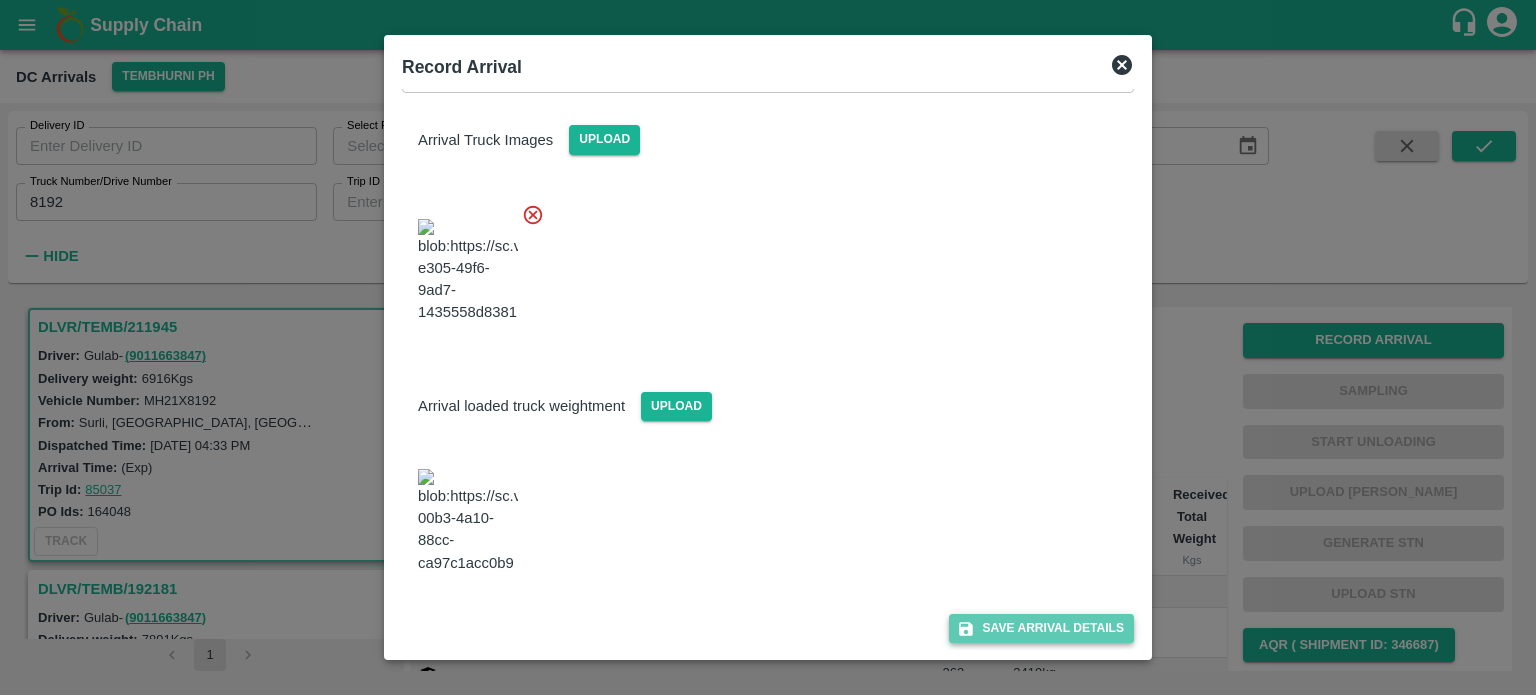 click on "Save Arrival Details" at bounding box center [1041, 628] 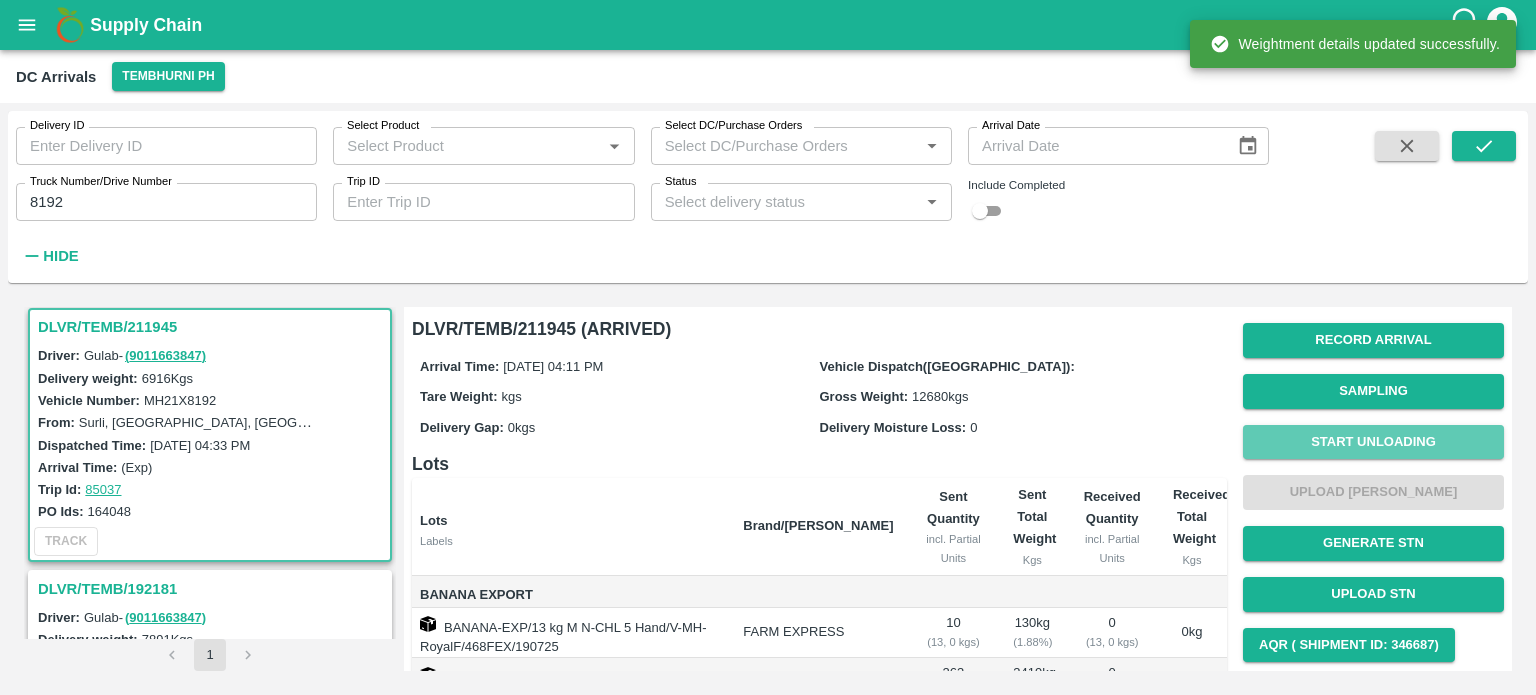 click on "Start Unloading" at bounding box center (1373, 442) 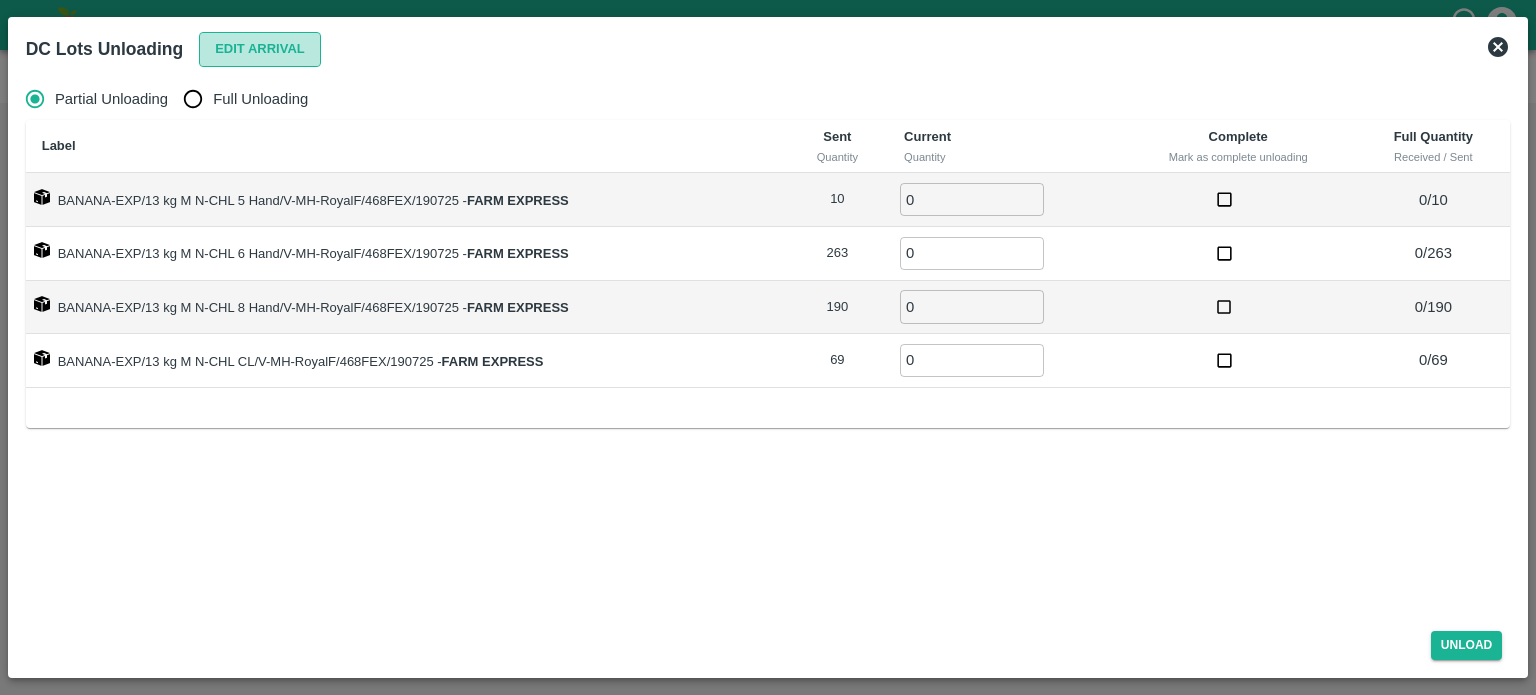 click on "Edit Arrival" at bounding box center [260, 49] 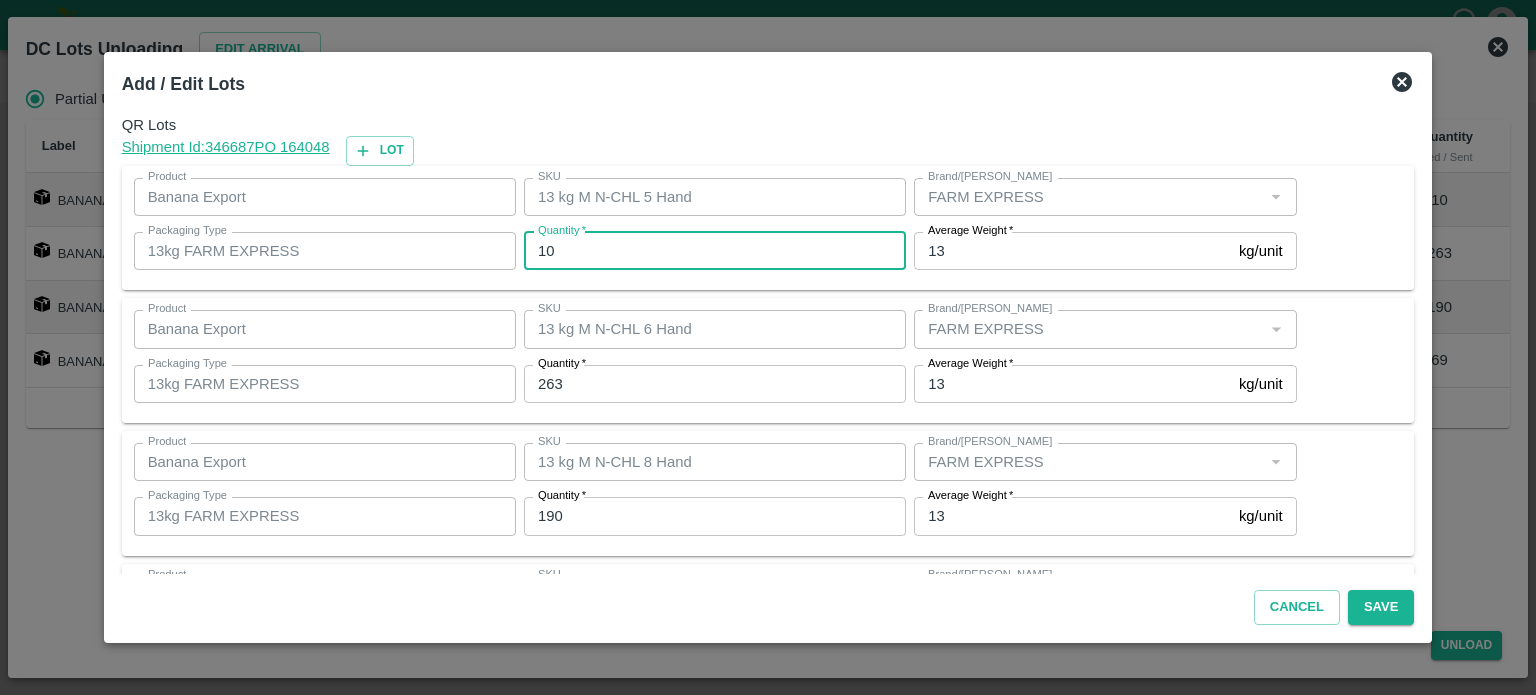 click on "10" at bounding box center (715, 251) 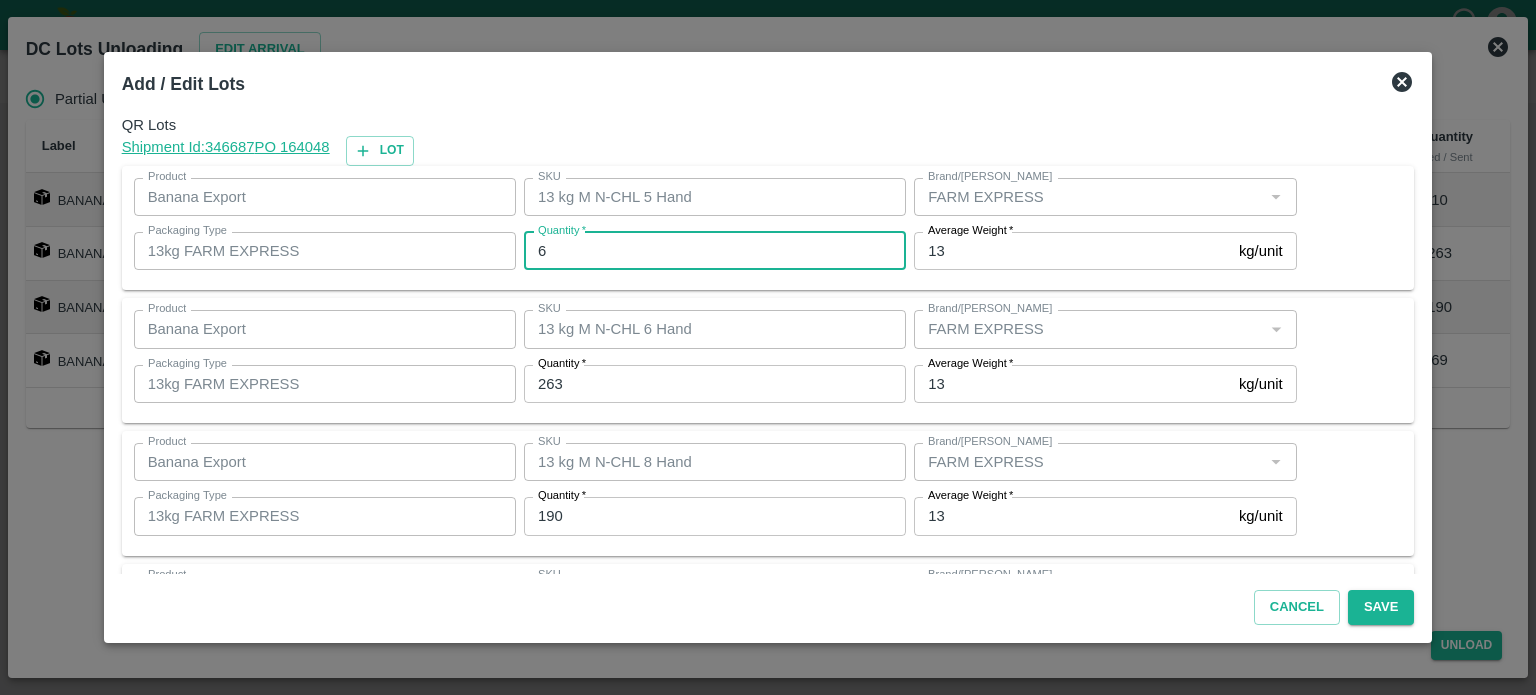 type on "6" 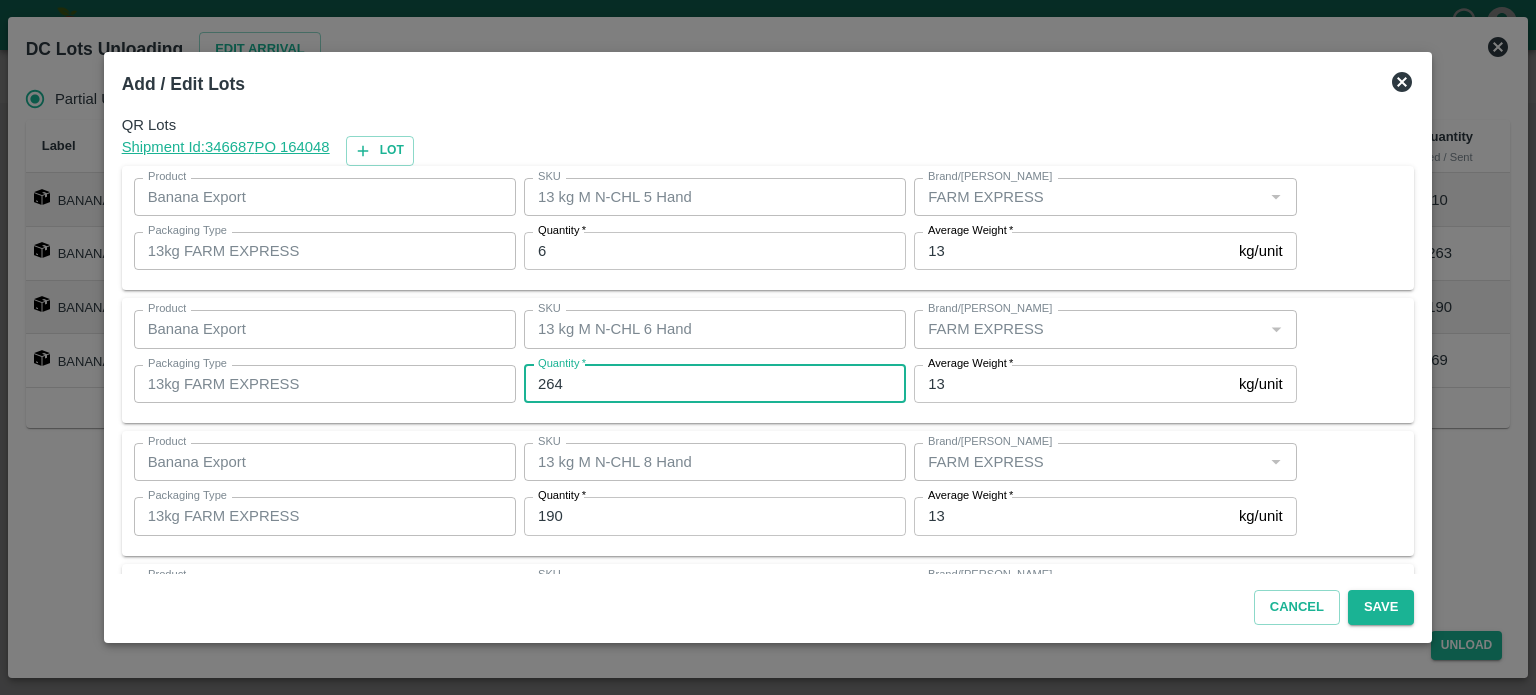 type on "264" 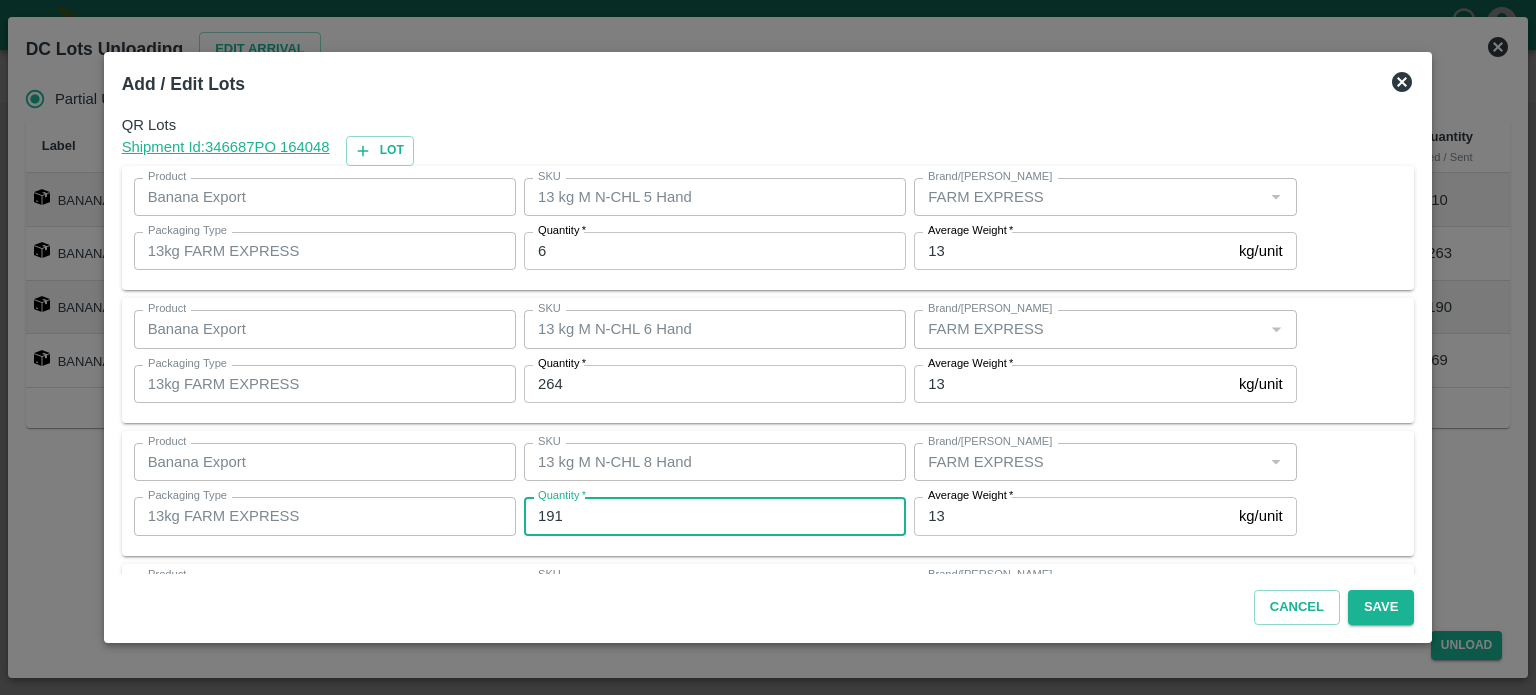 type on "191" 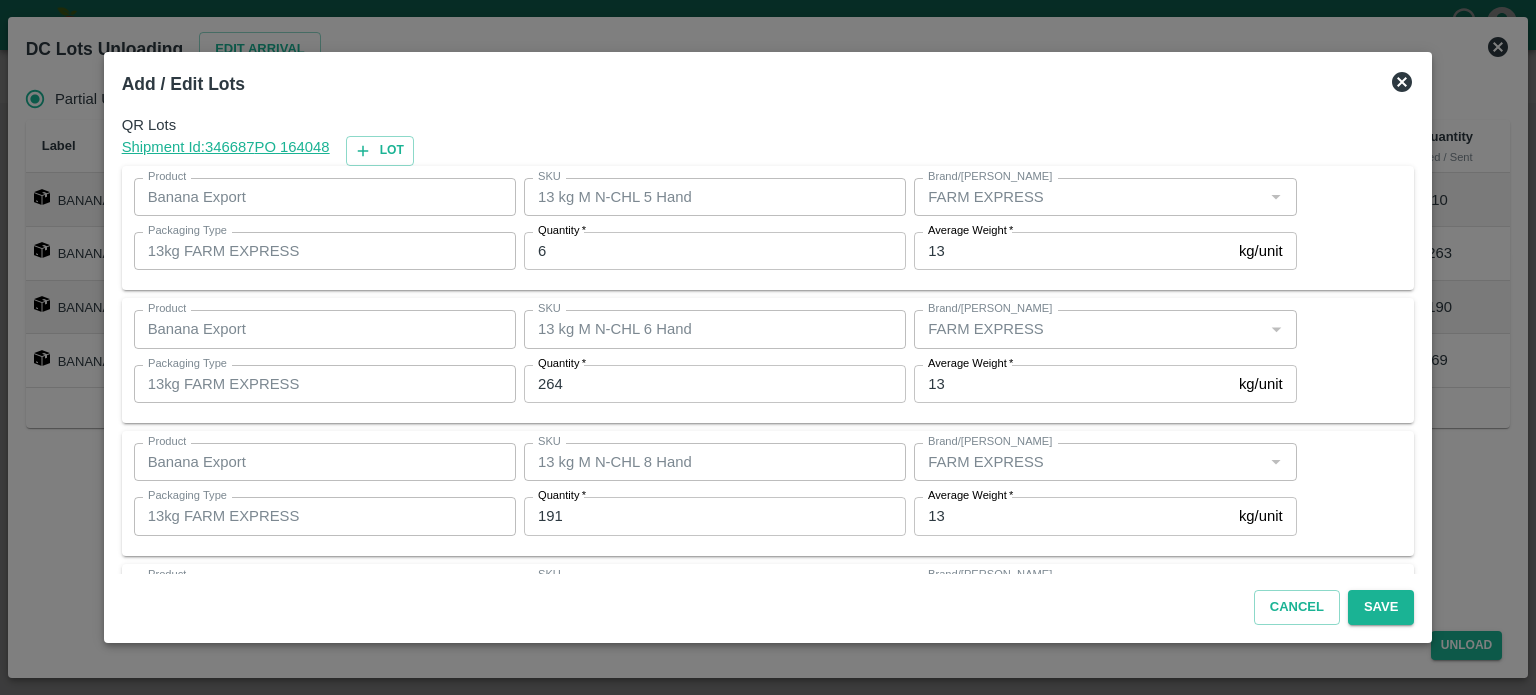 scroll, scrollTop: 129, scrollLeft: 0, axis: vertical 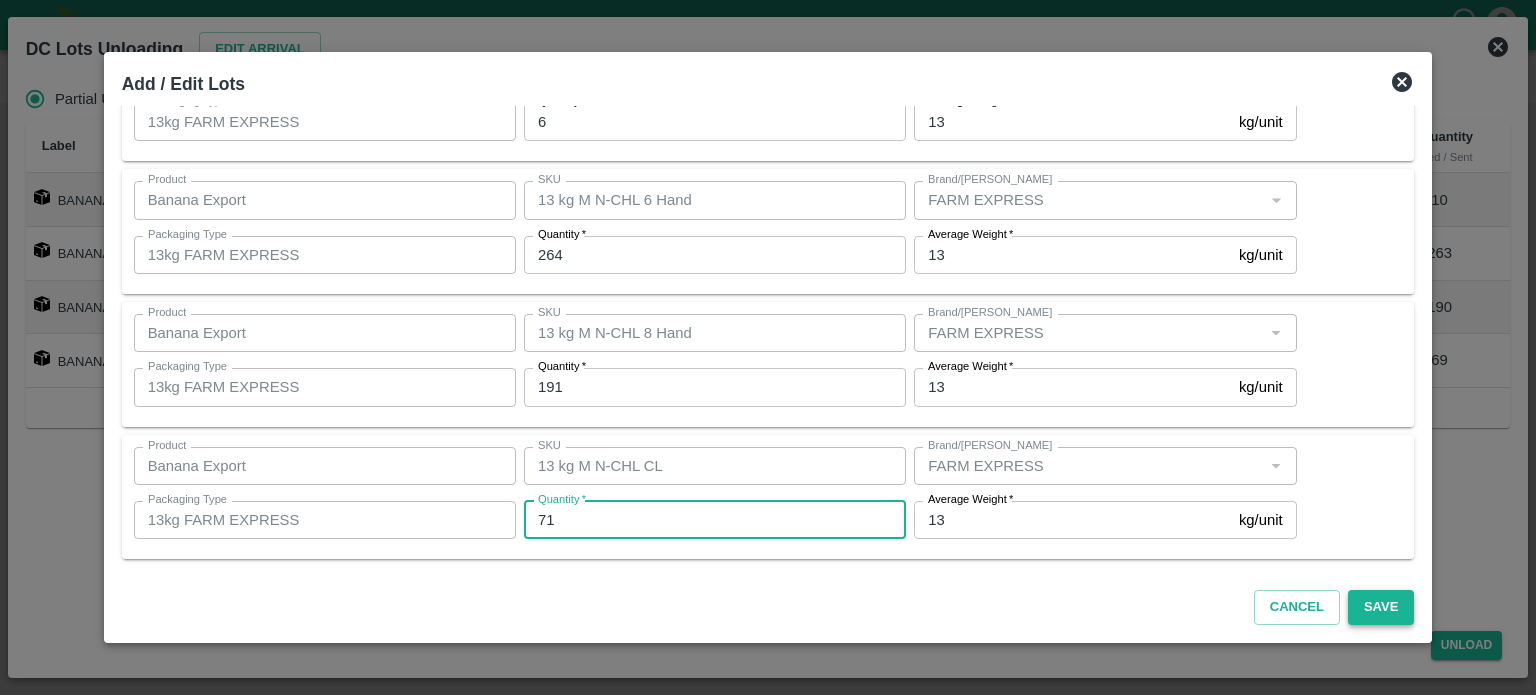 type on "71" 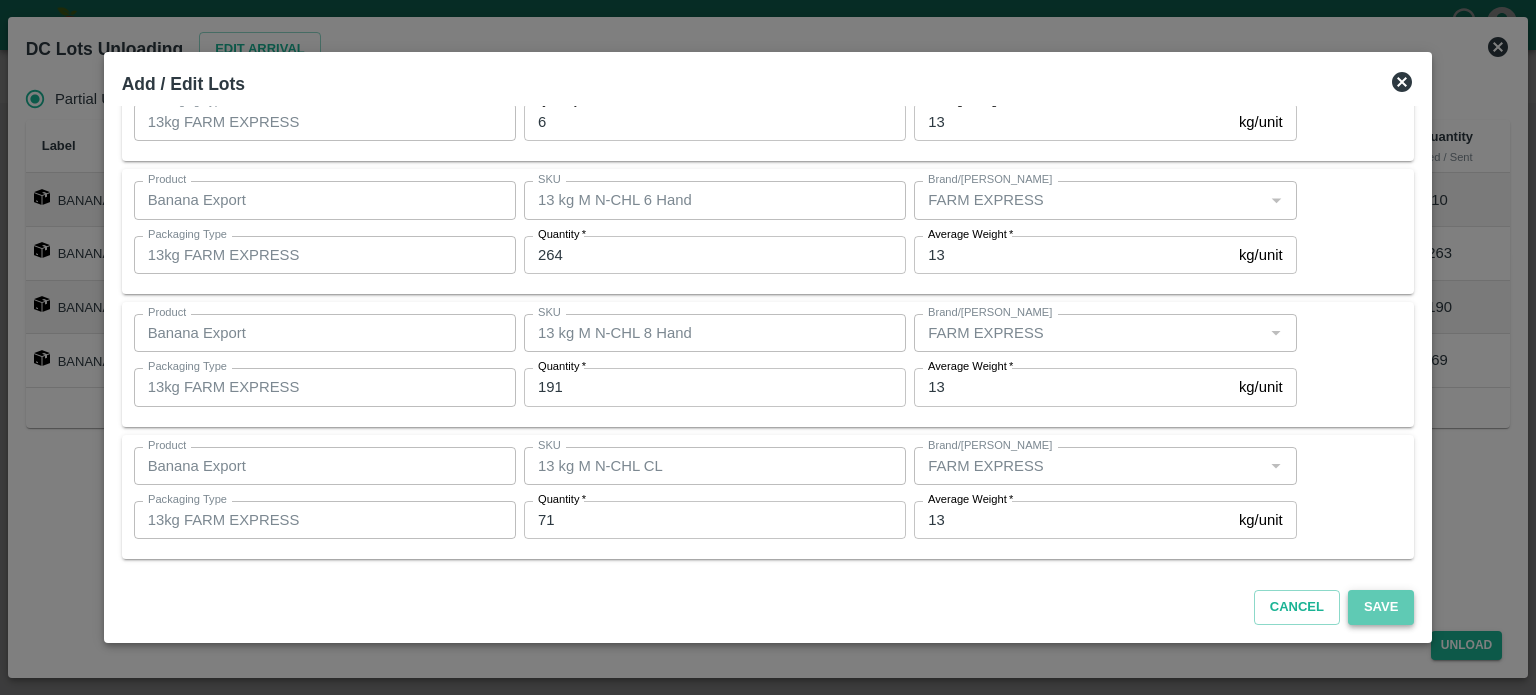 click on "Save" at bounding box center [1381, 607] 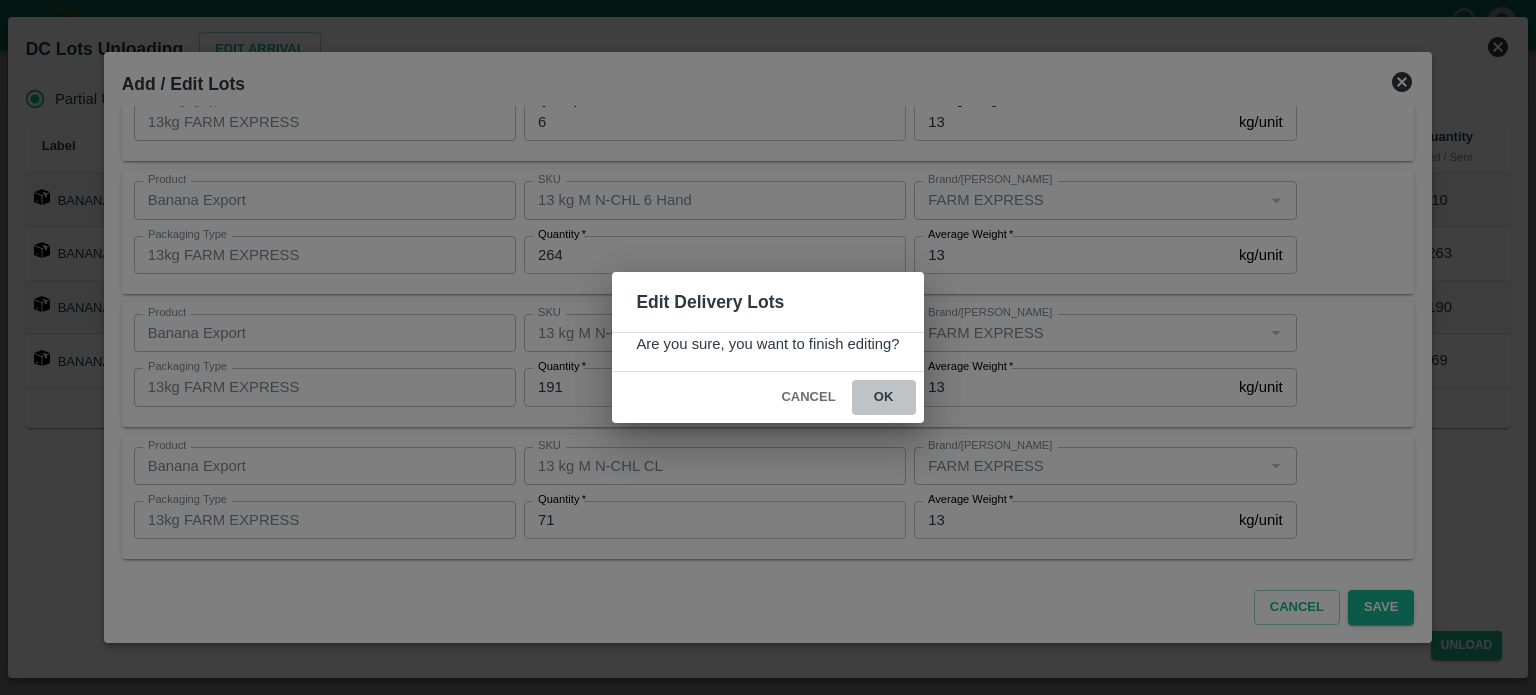 click on "ok" at bounding box center (884, 397) 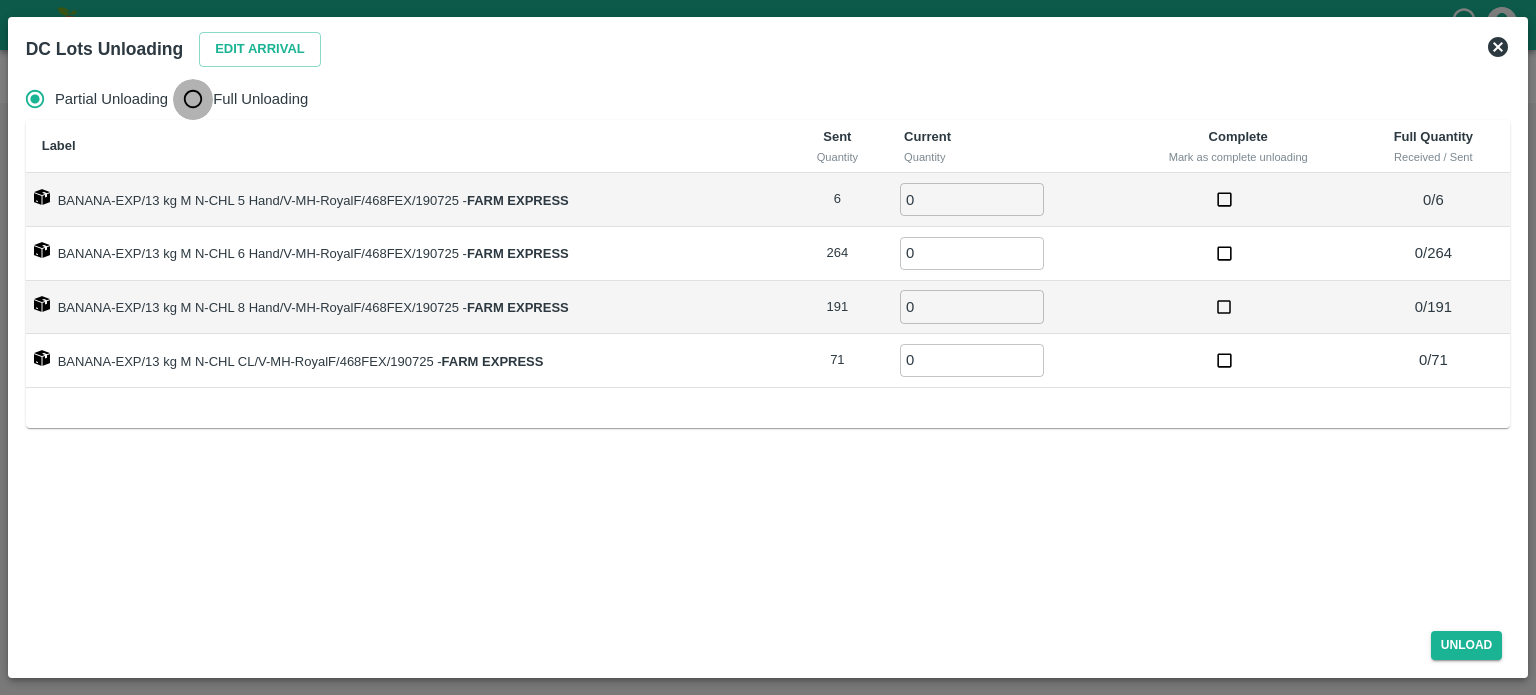 click on "Full Unloading" at bounding box center (193, 99) 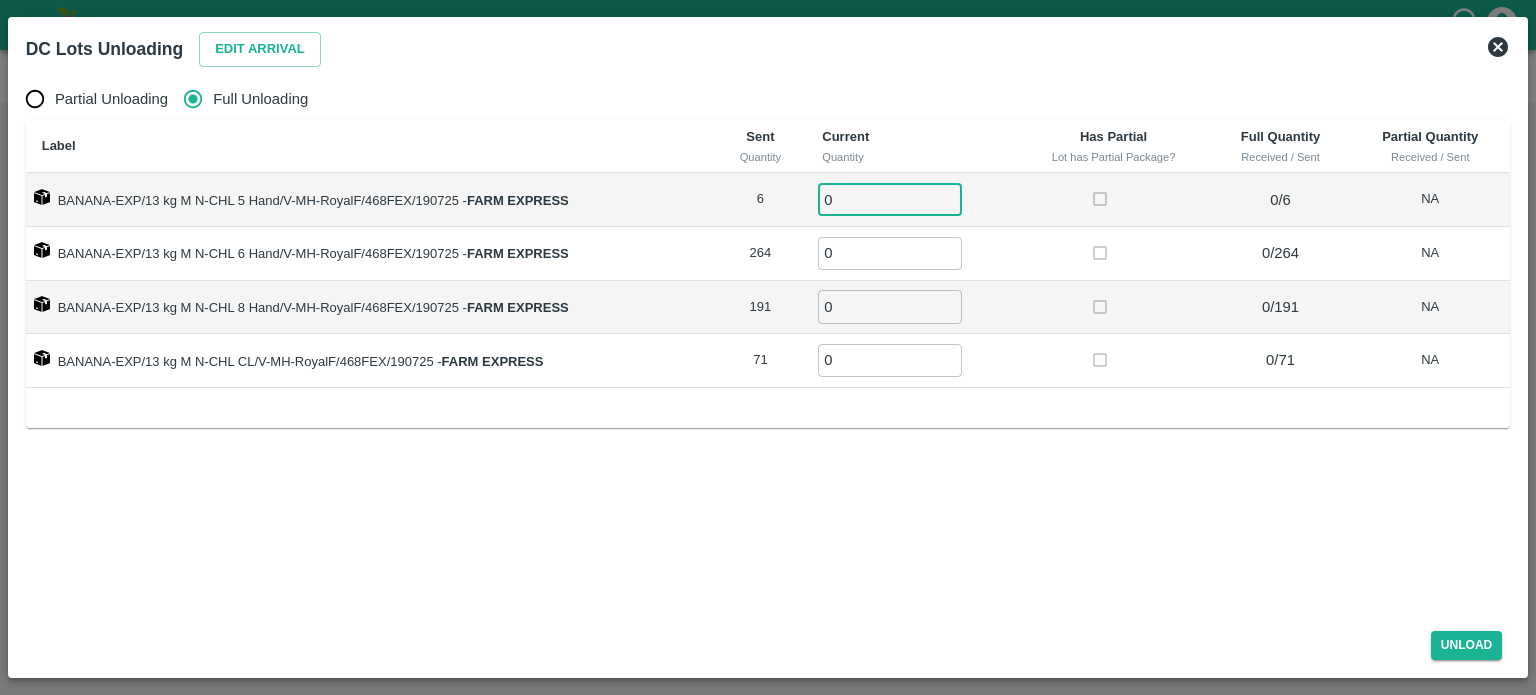 click on "0" at bounding box center [890, 199] 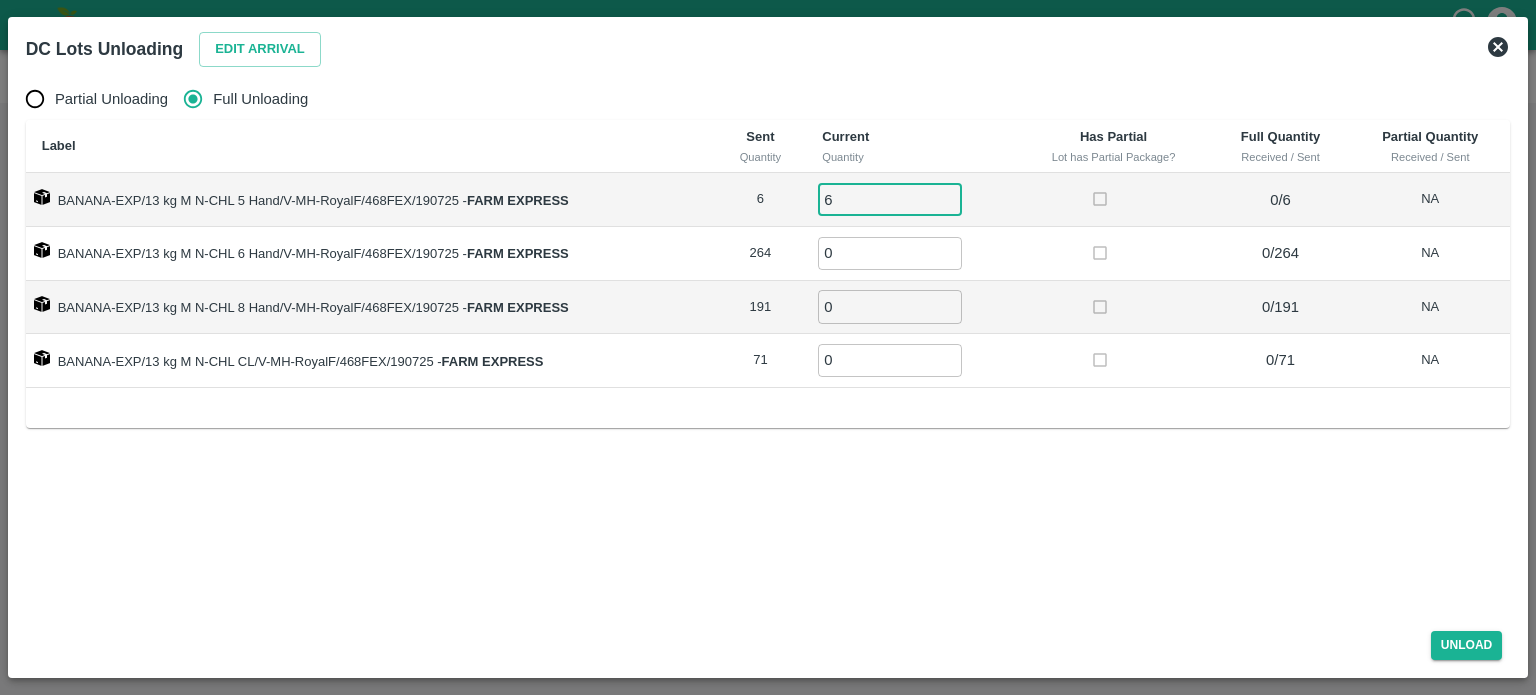 type on "6" 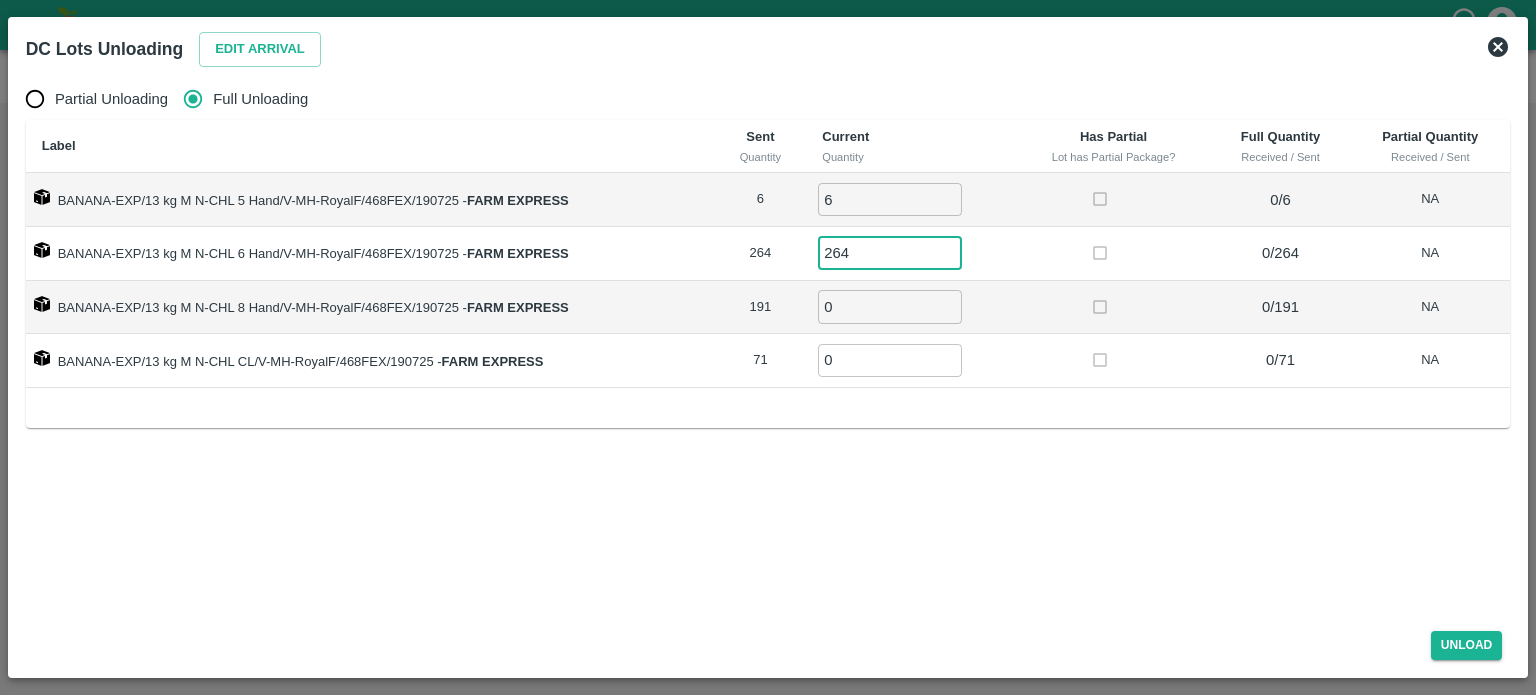 type on "264" 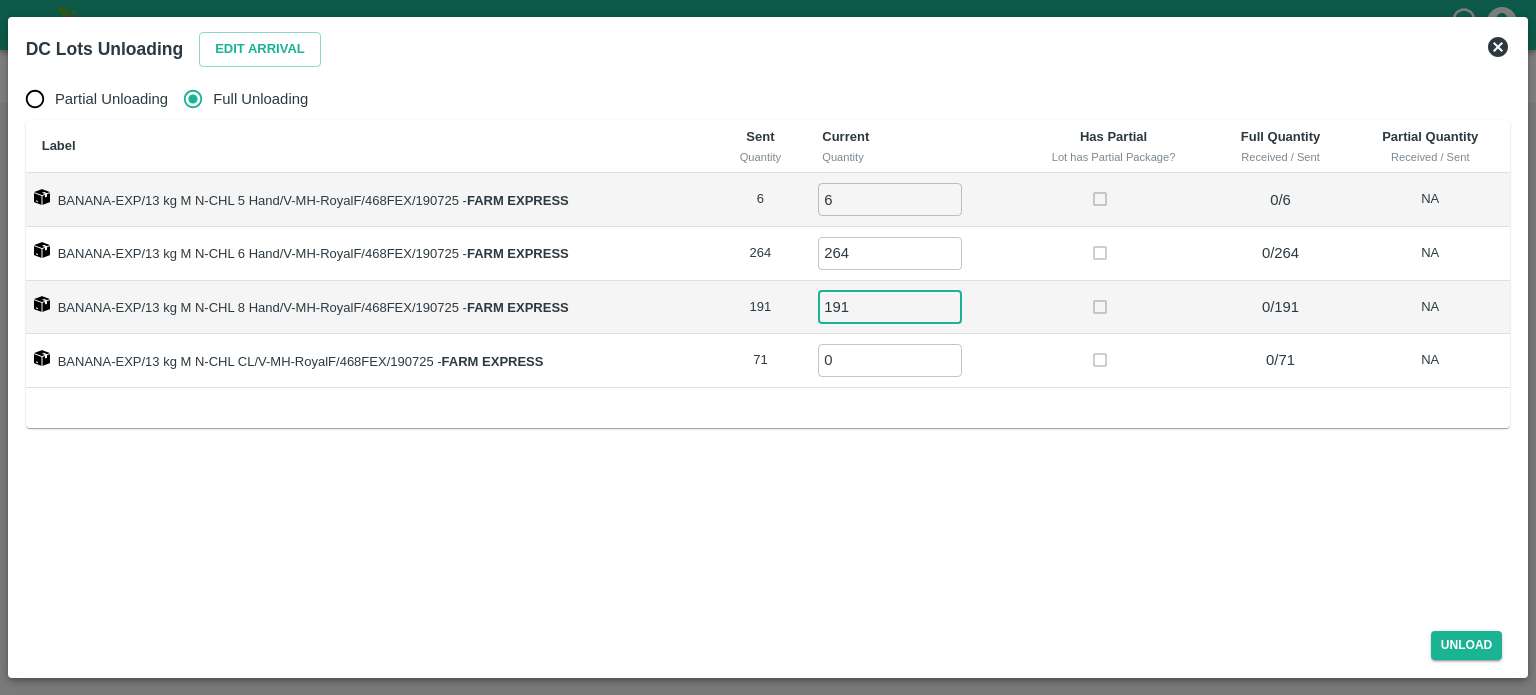type on "191" 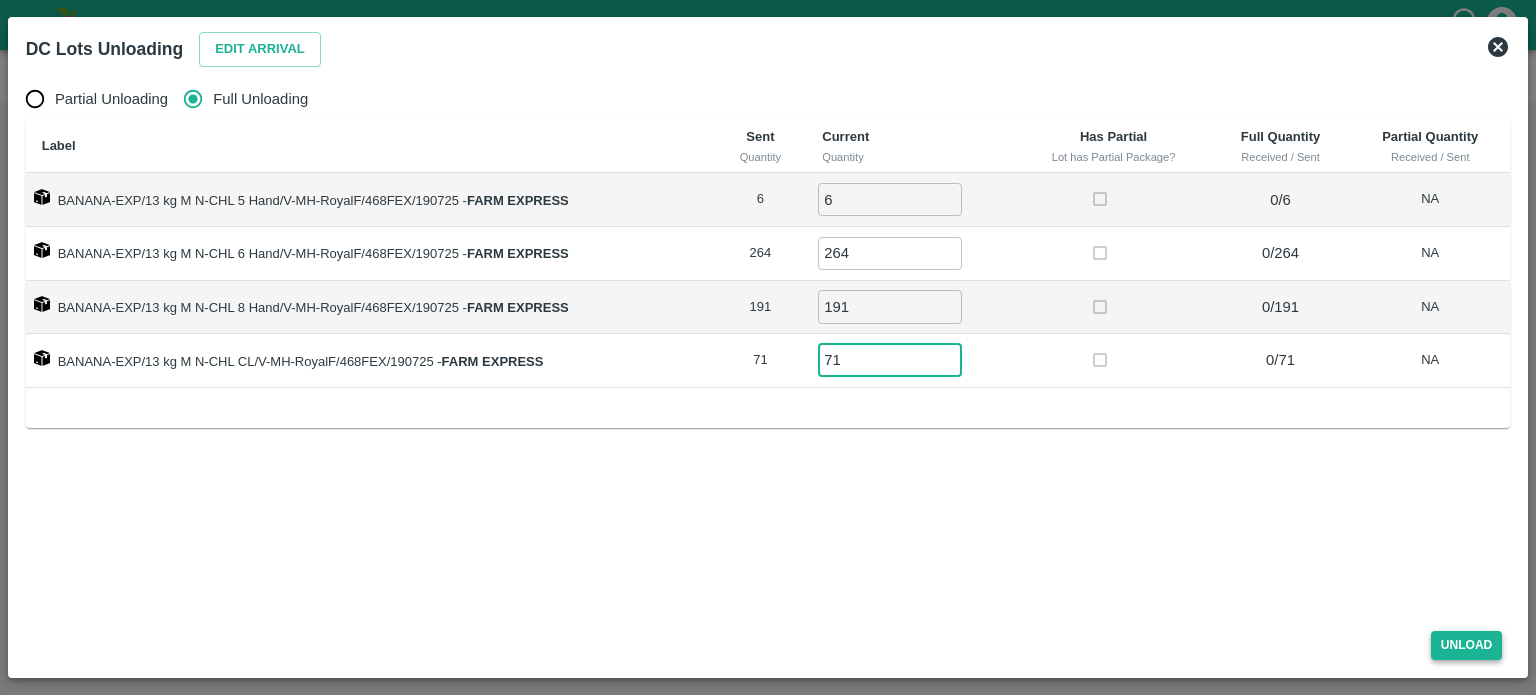 type on "71" 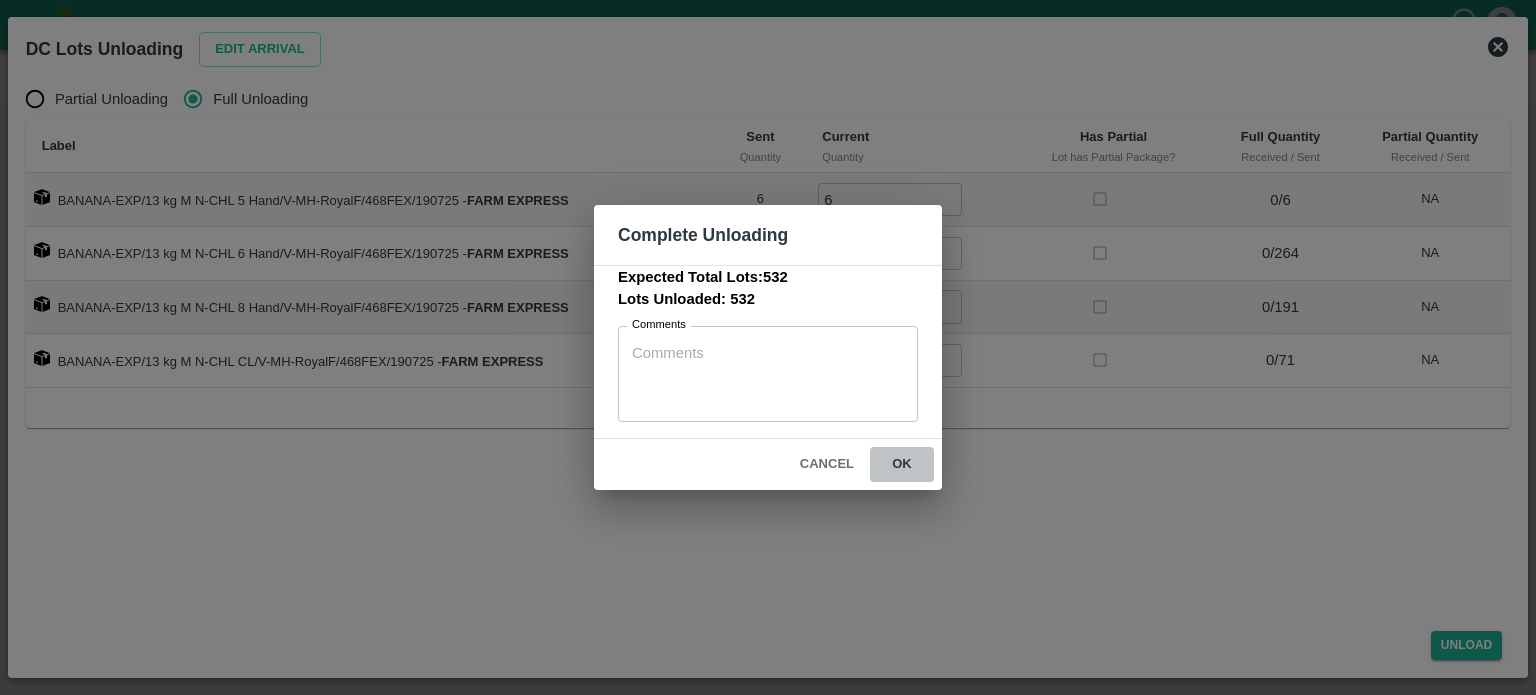 click on "ok" at bounding box center (902, 464) 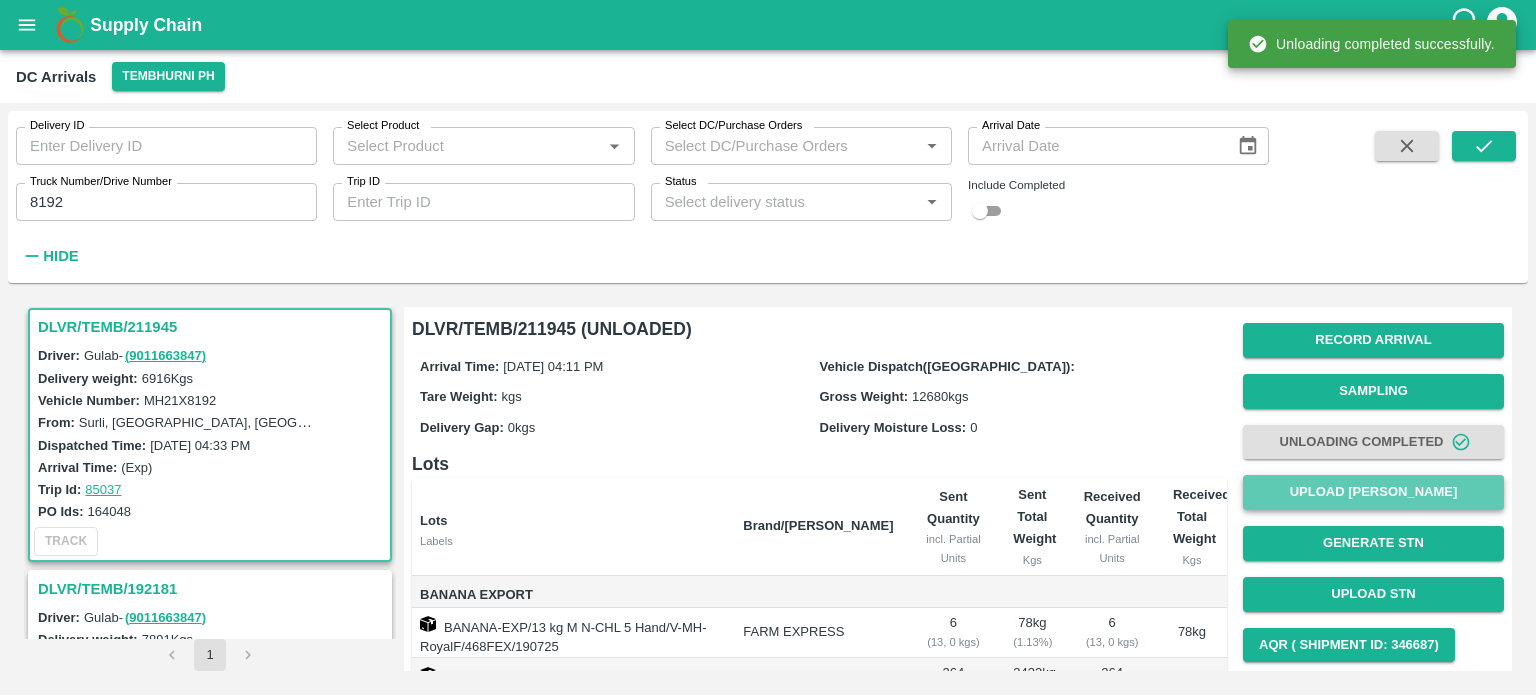 click on "Upload [PERSON_NAME]" at bounding box center [1373, 492] 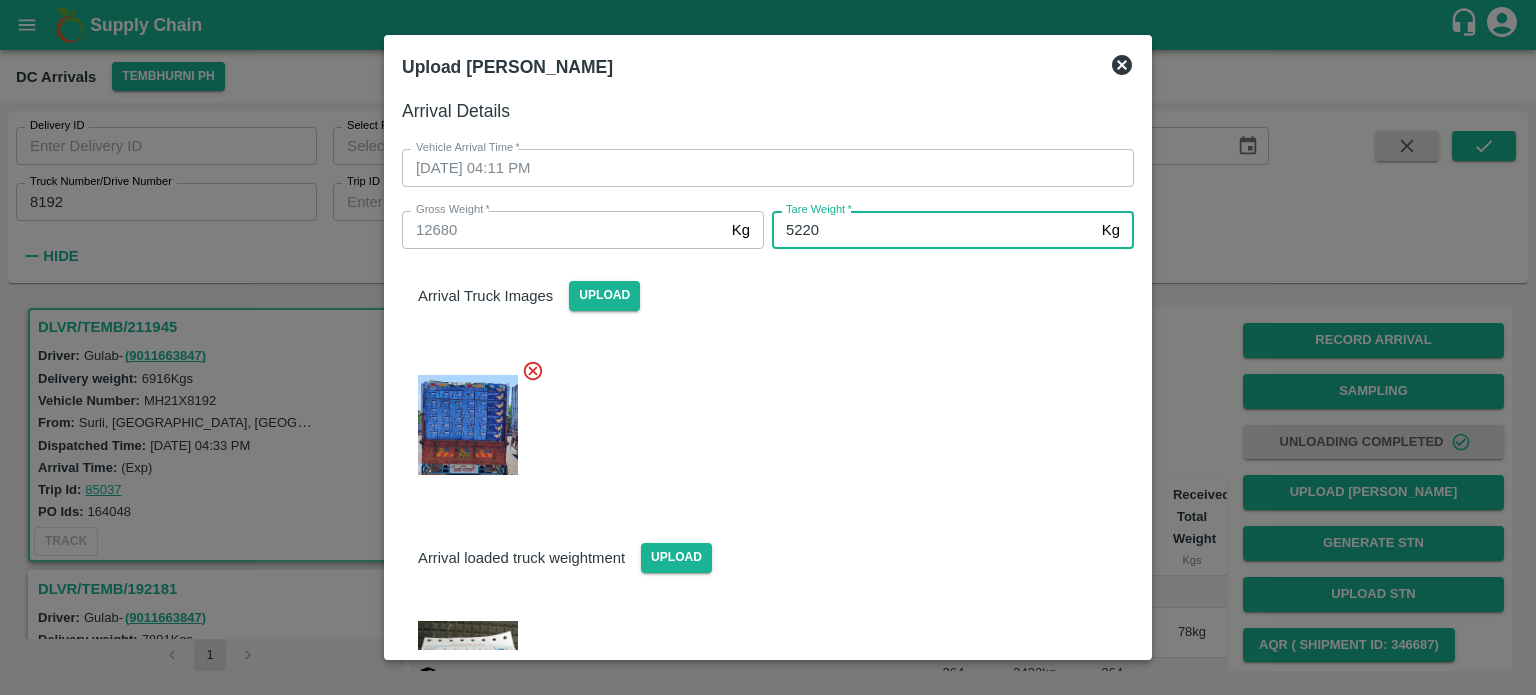 type on "5220" 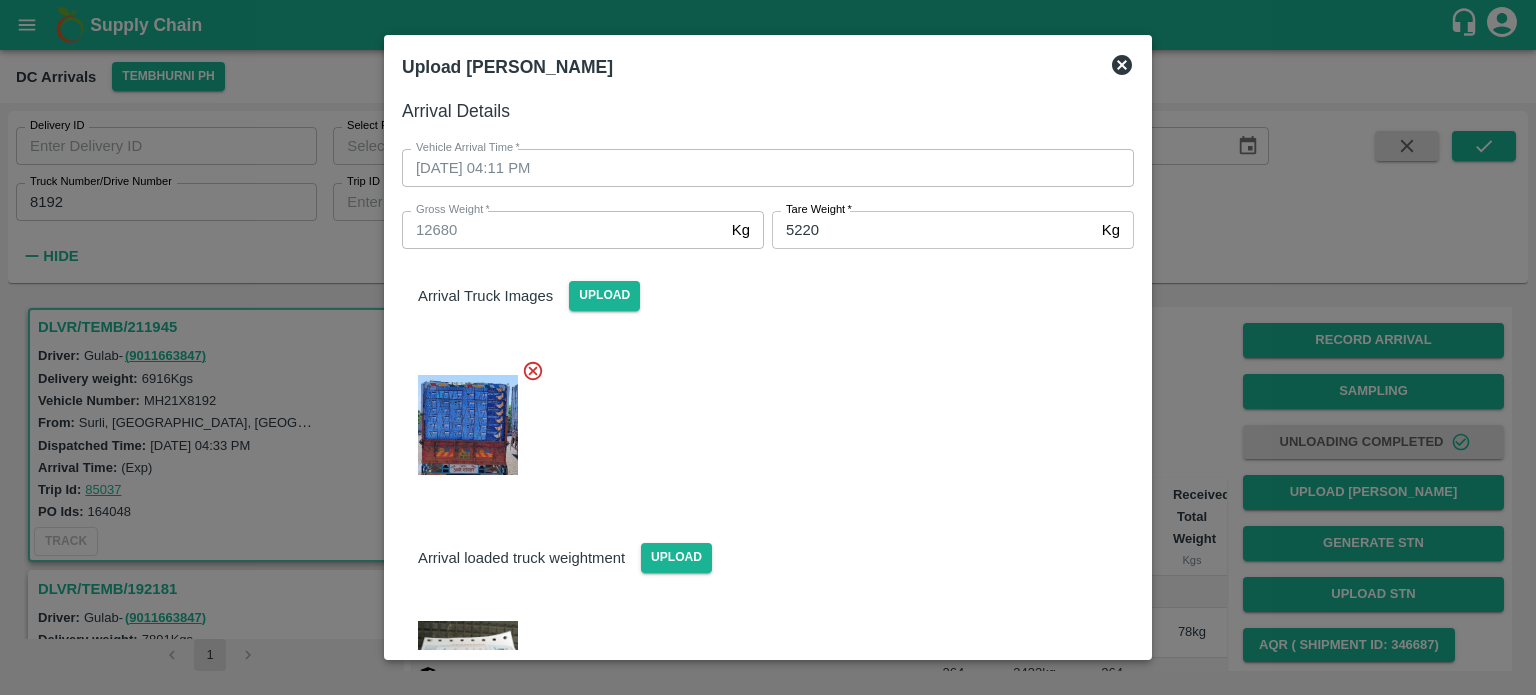 scroll, scrollTop: 224, scrollLeft: 0, axis: vertical 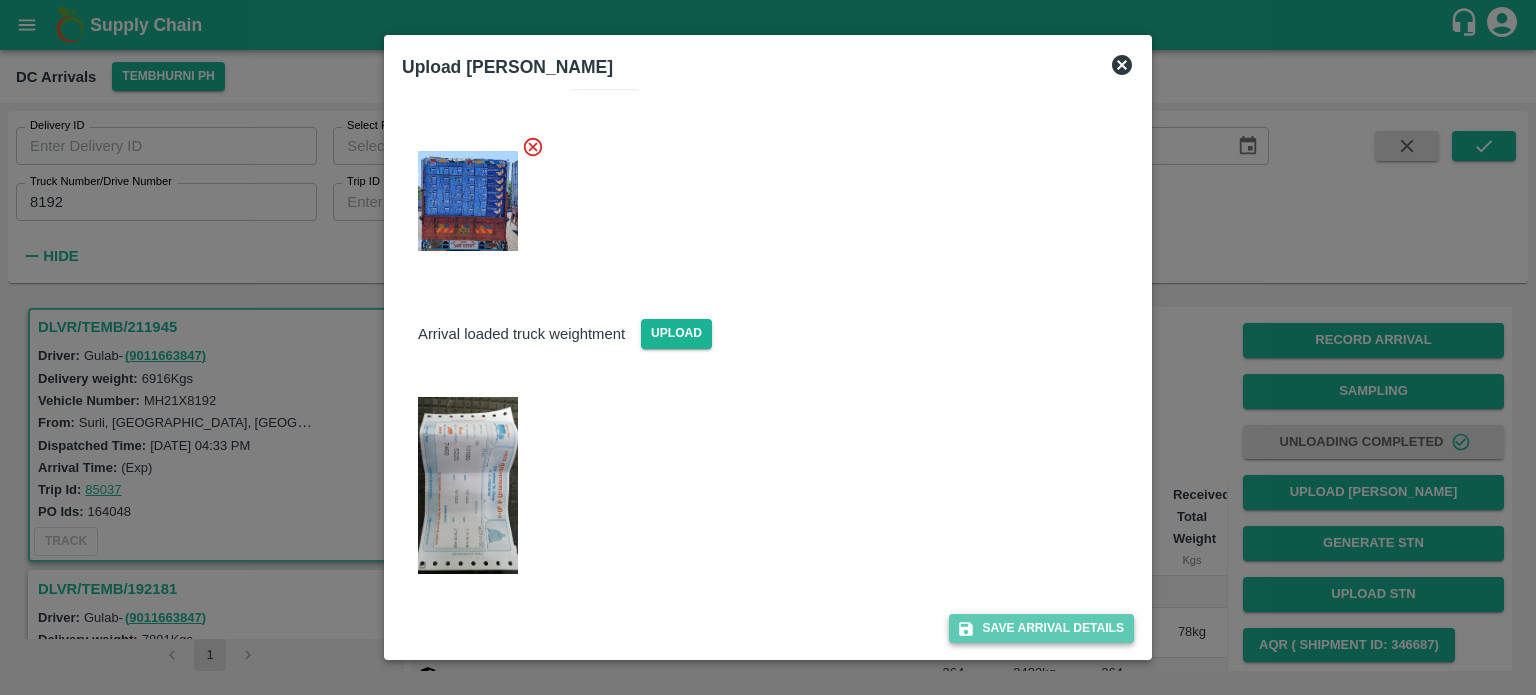 click on "Save Arrival Details" at bounding box center [1041, 628] 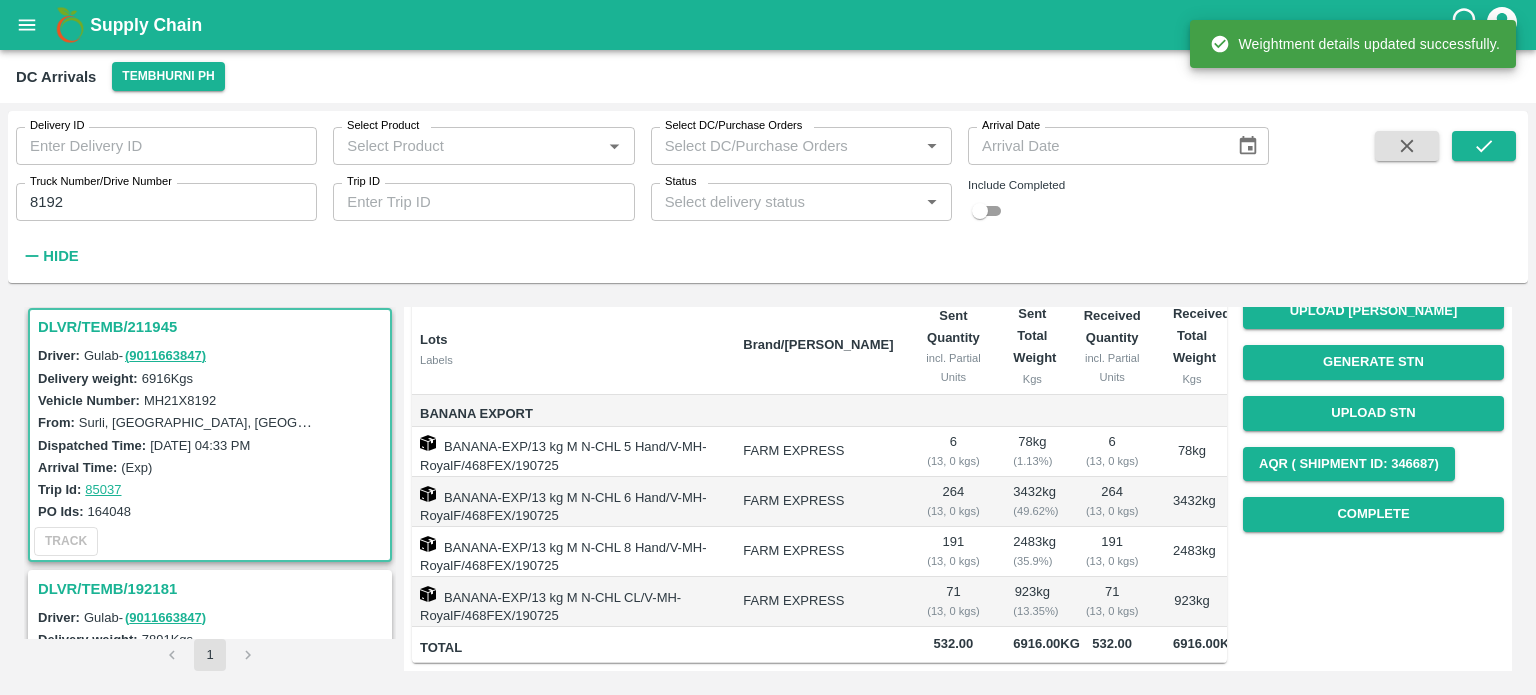 scroll, scrollTop: 251, scrollLeft: 0, axis: vertical 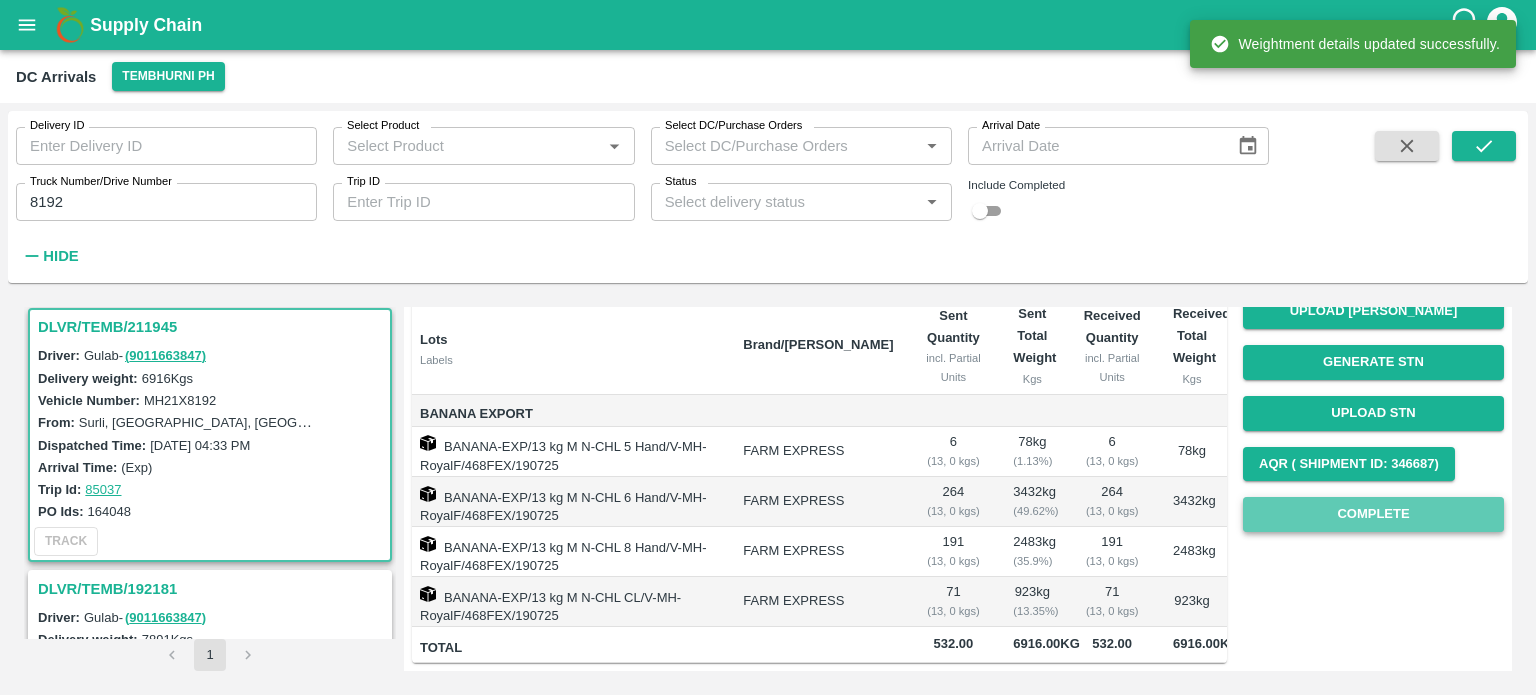 click on "Complete" at bounding box center (1373, 514) 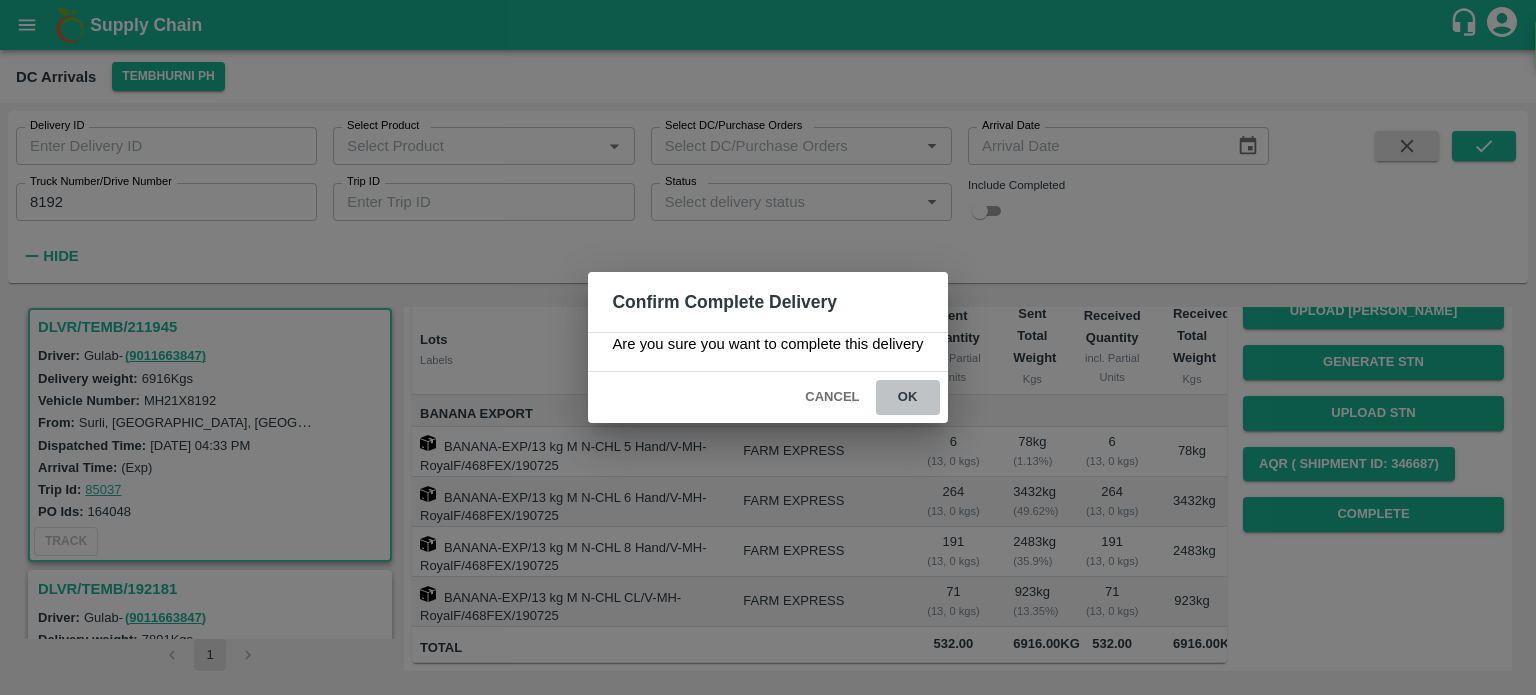 click on "ok" at bounding box center [908, 397] 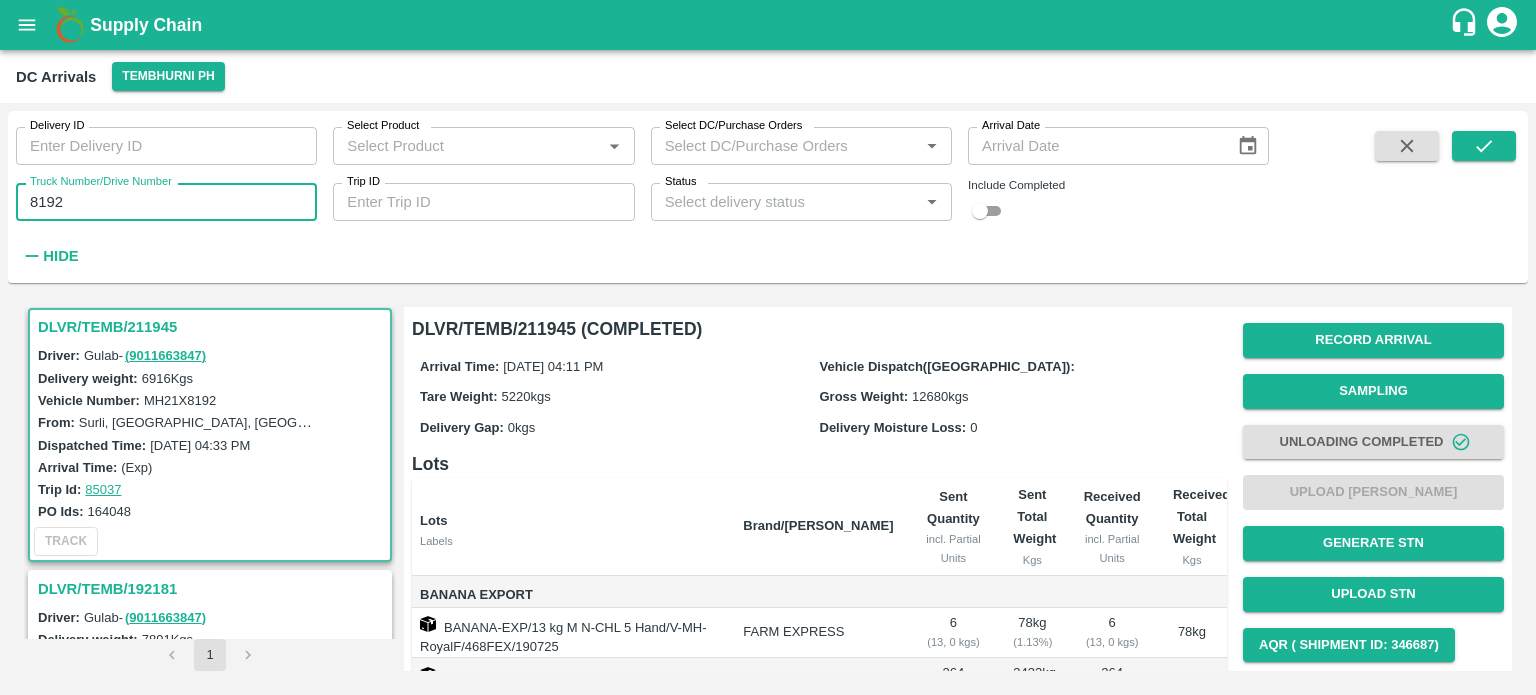 click on "8192" at bounding box center (166, 202) 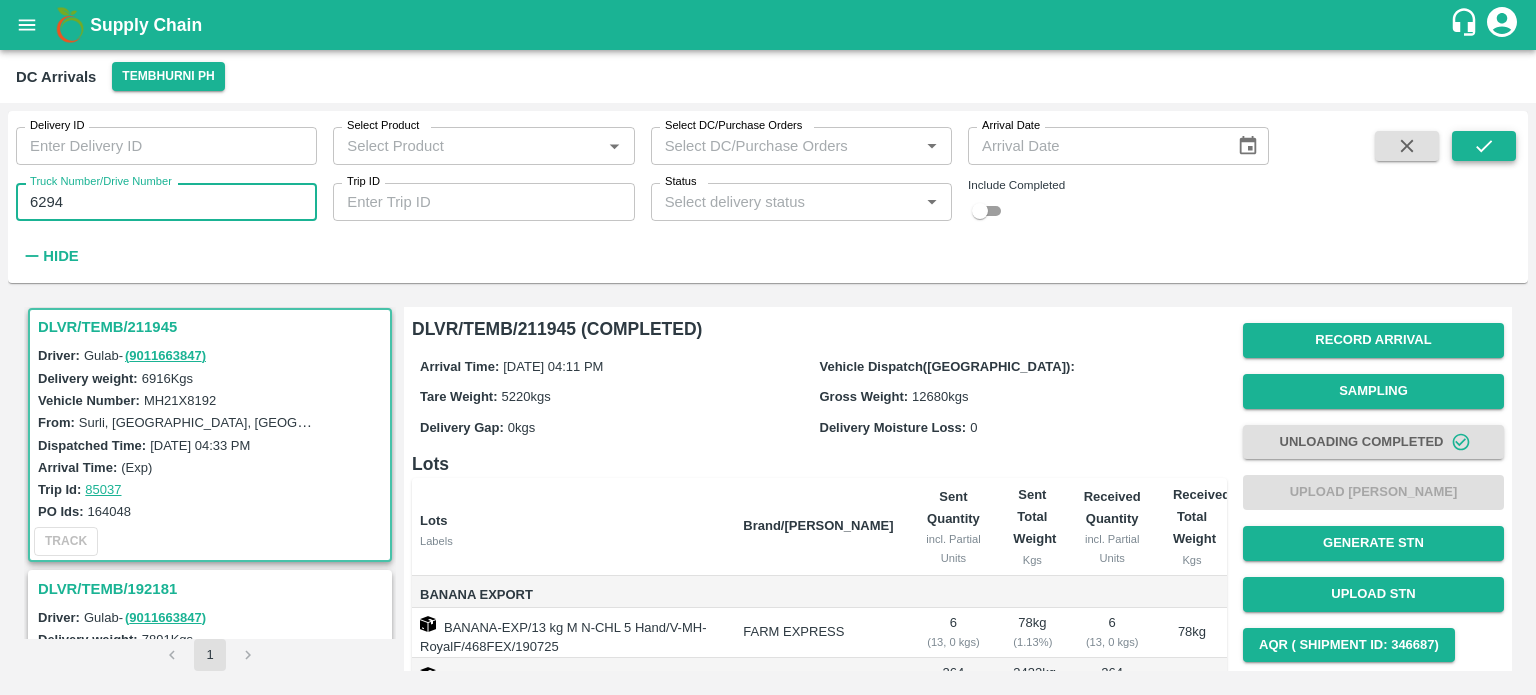 type on "6294" 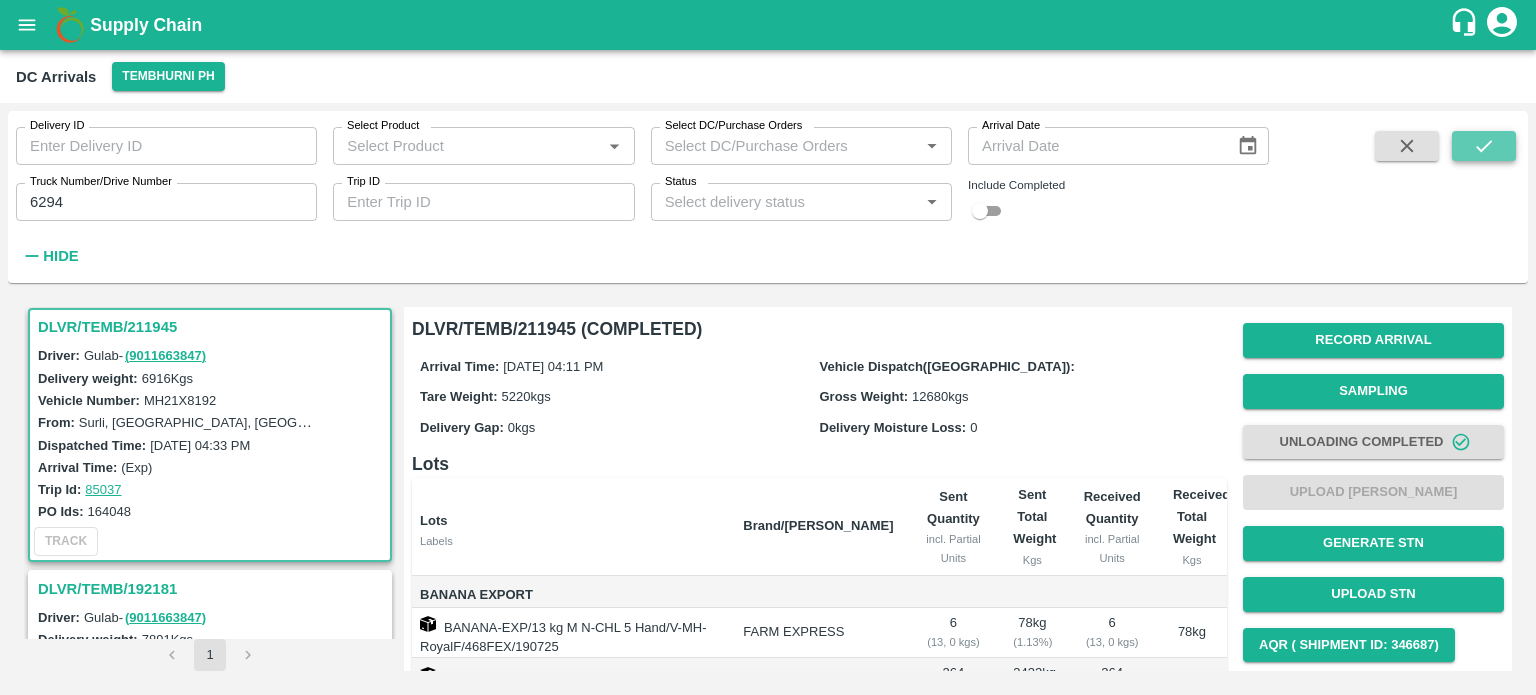 click 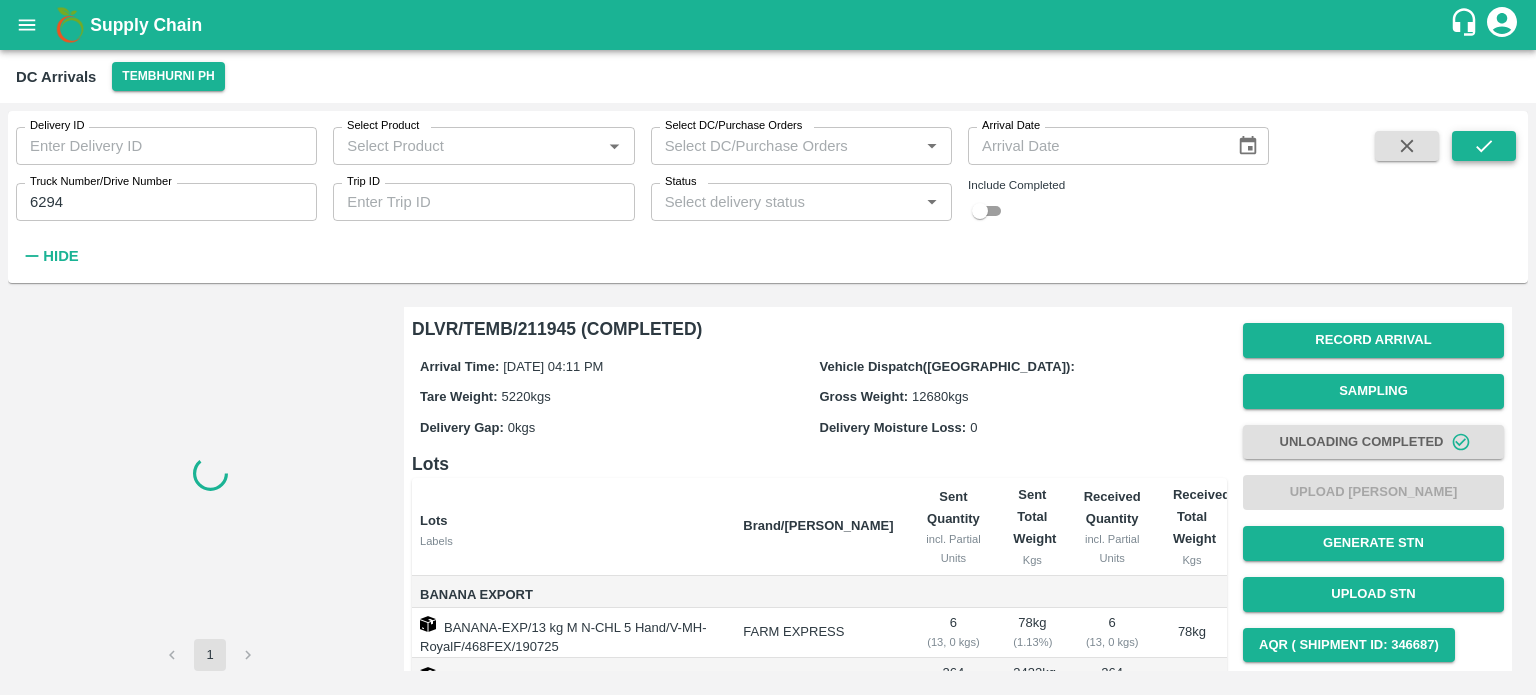 scroll, scrollTop: 0, scrollLeft: 0, axis: both 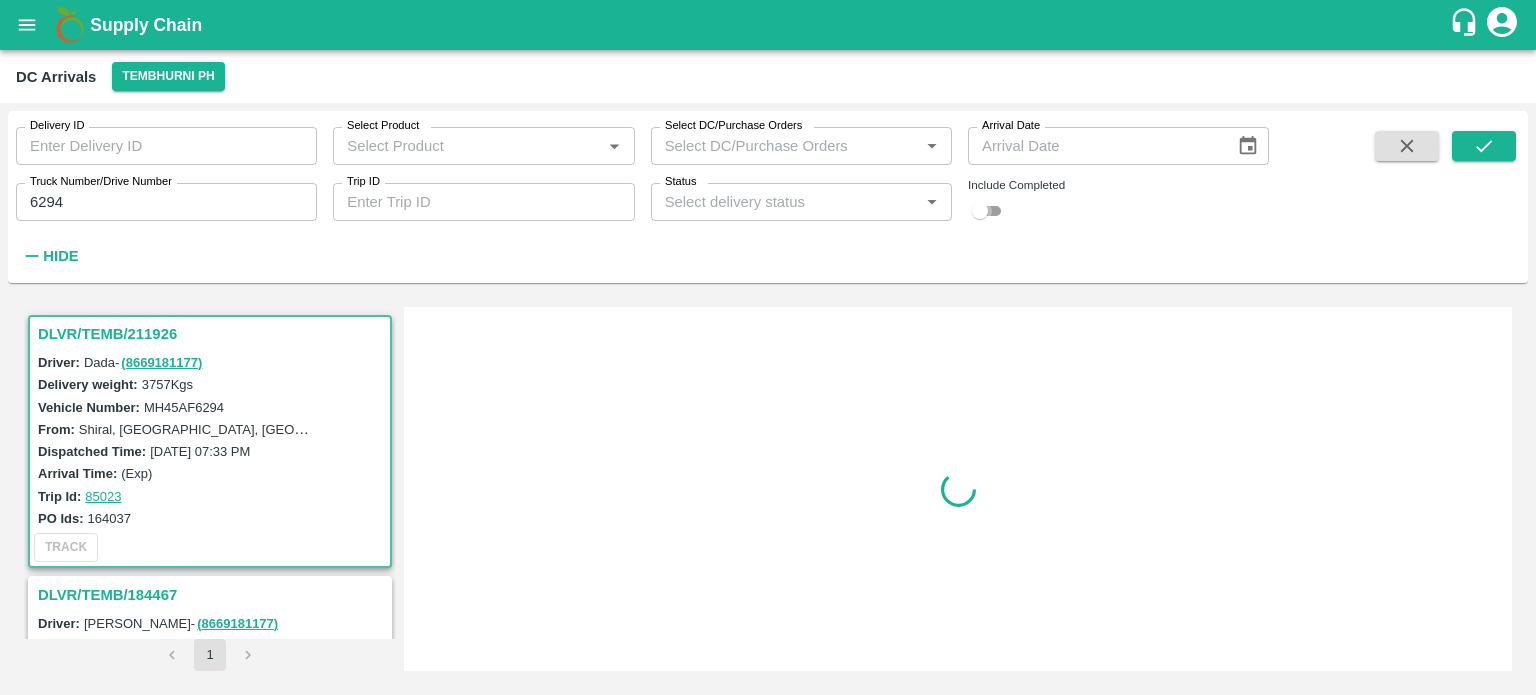 click at bounding box center (980, 211) 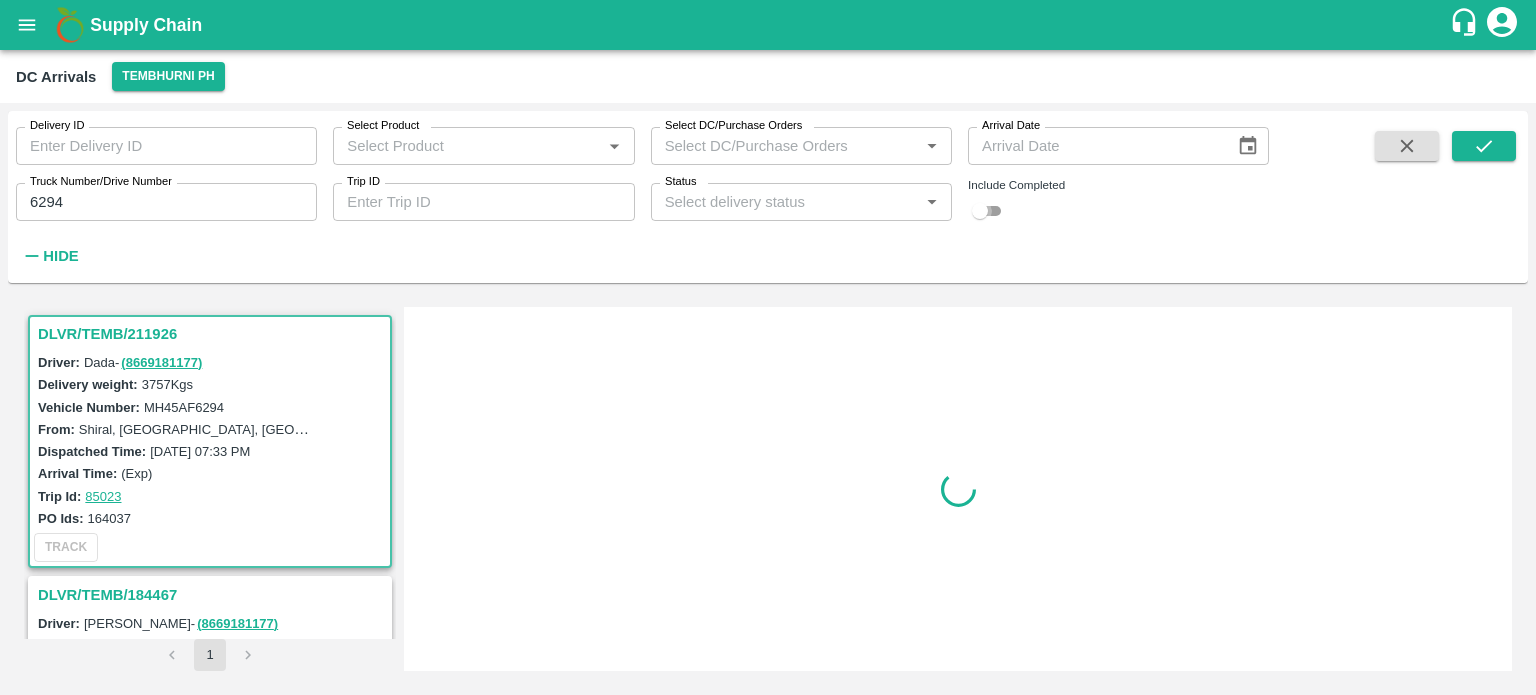 checkbox on "true" 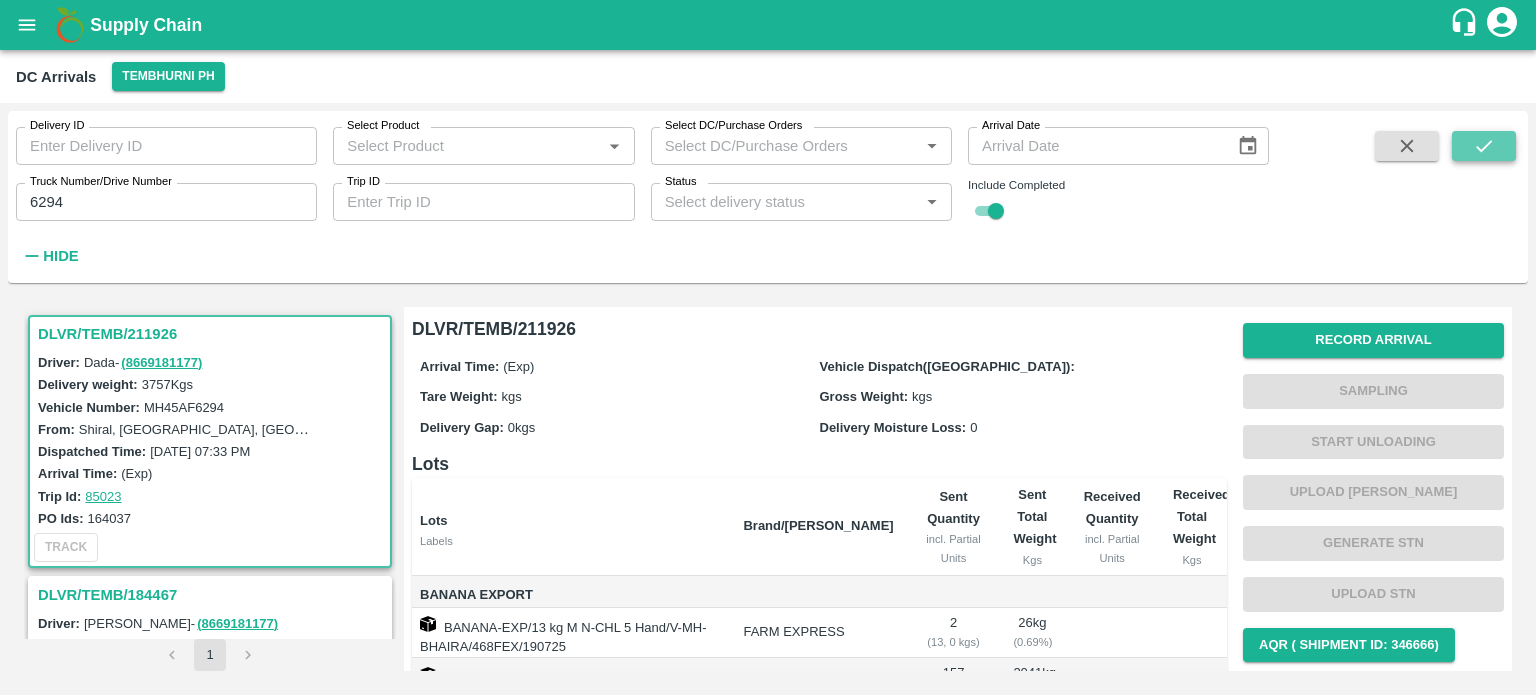 click 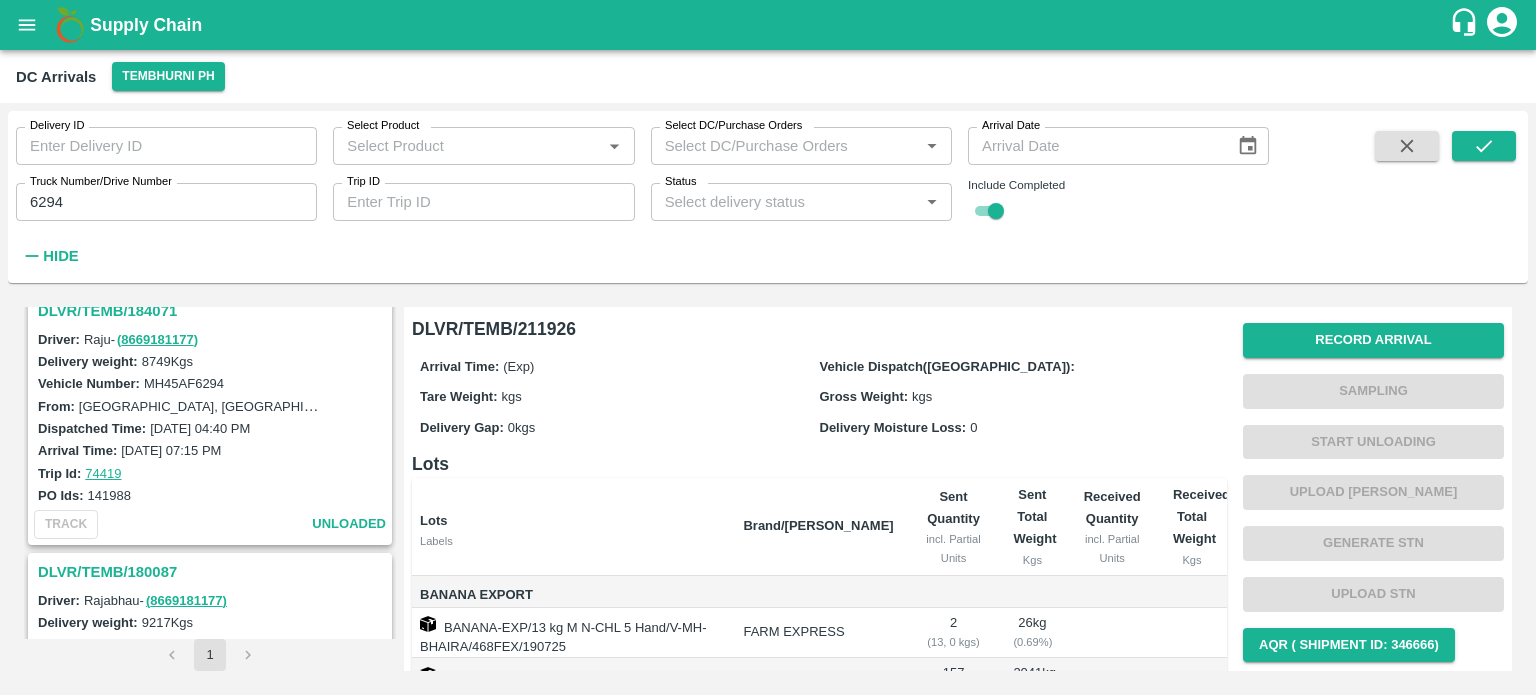 scroll, scrollTop: 0, scrollLeft: 0, axis: both 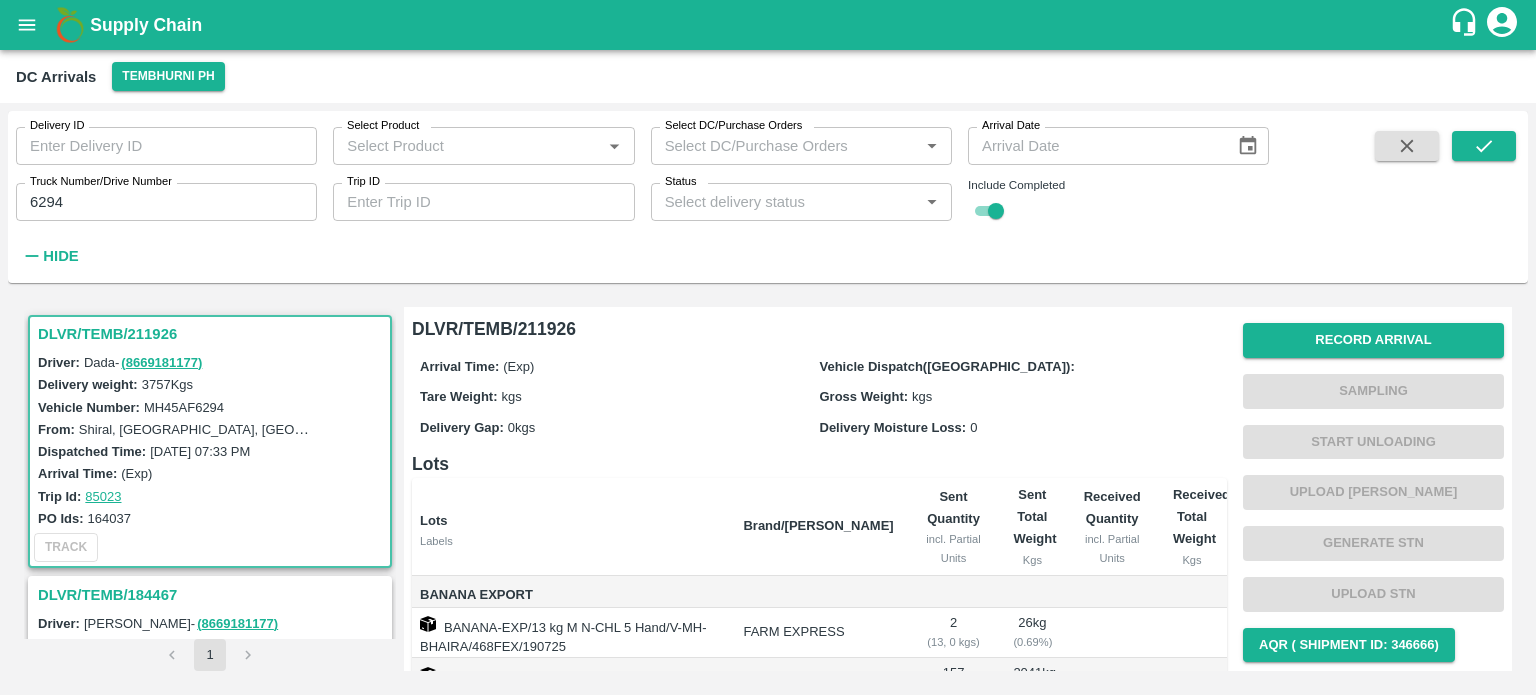 click on "MH45AF6294" at bounding box center (184, 407) 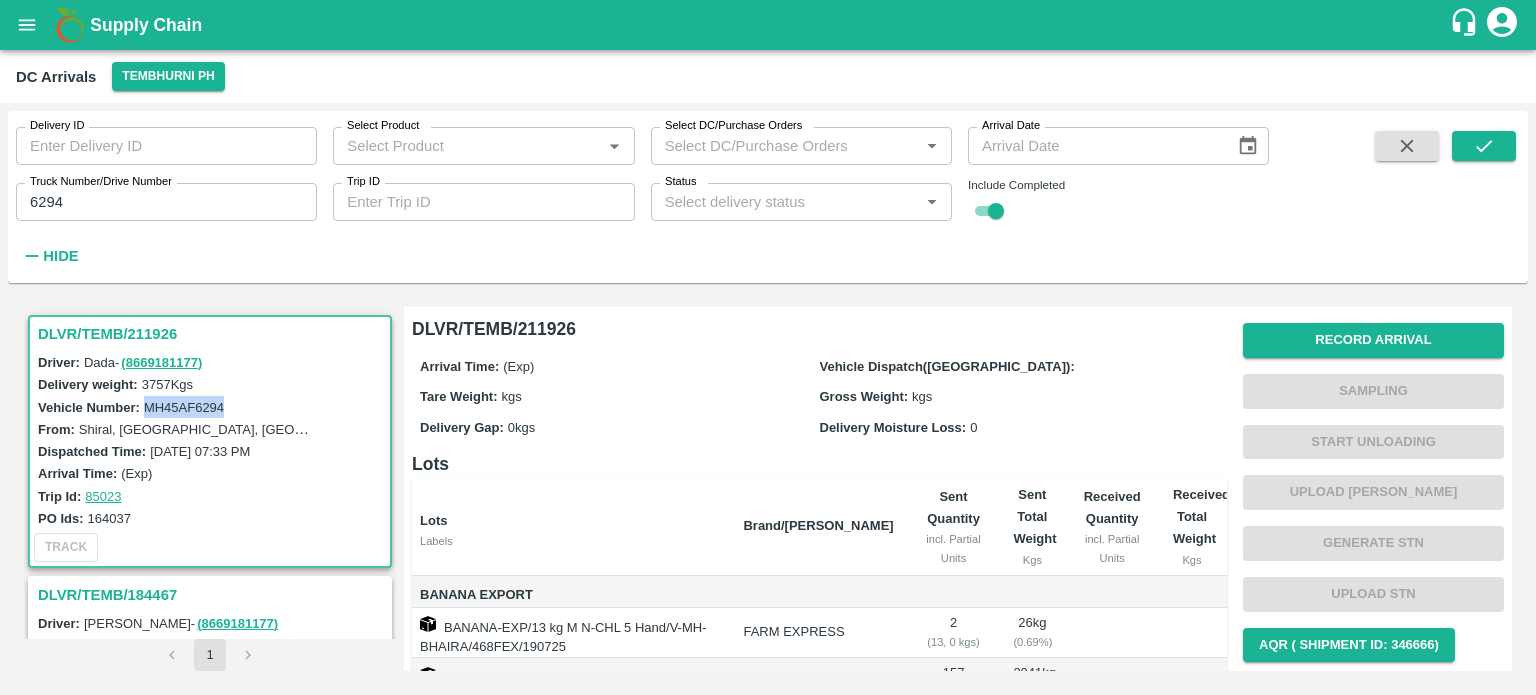 click on "MH45AF6294" at bounding box center (184, 407) 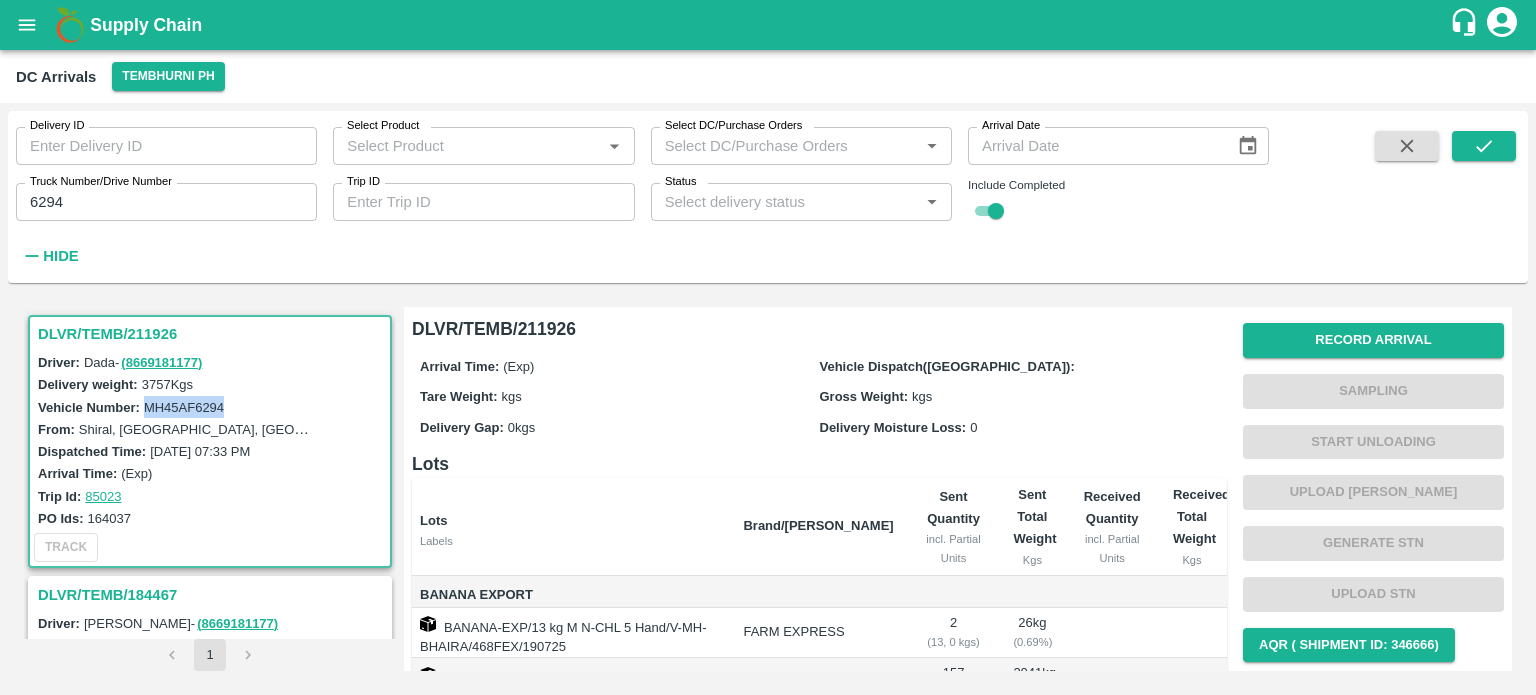 copy on "MH45AF6294" 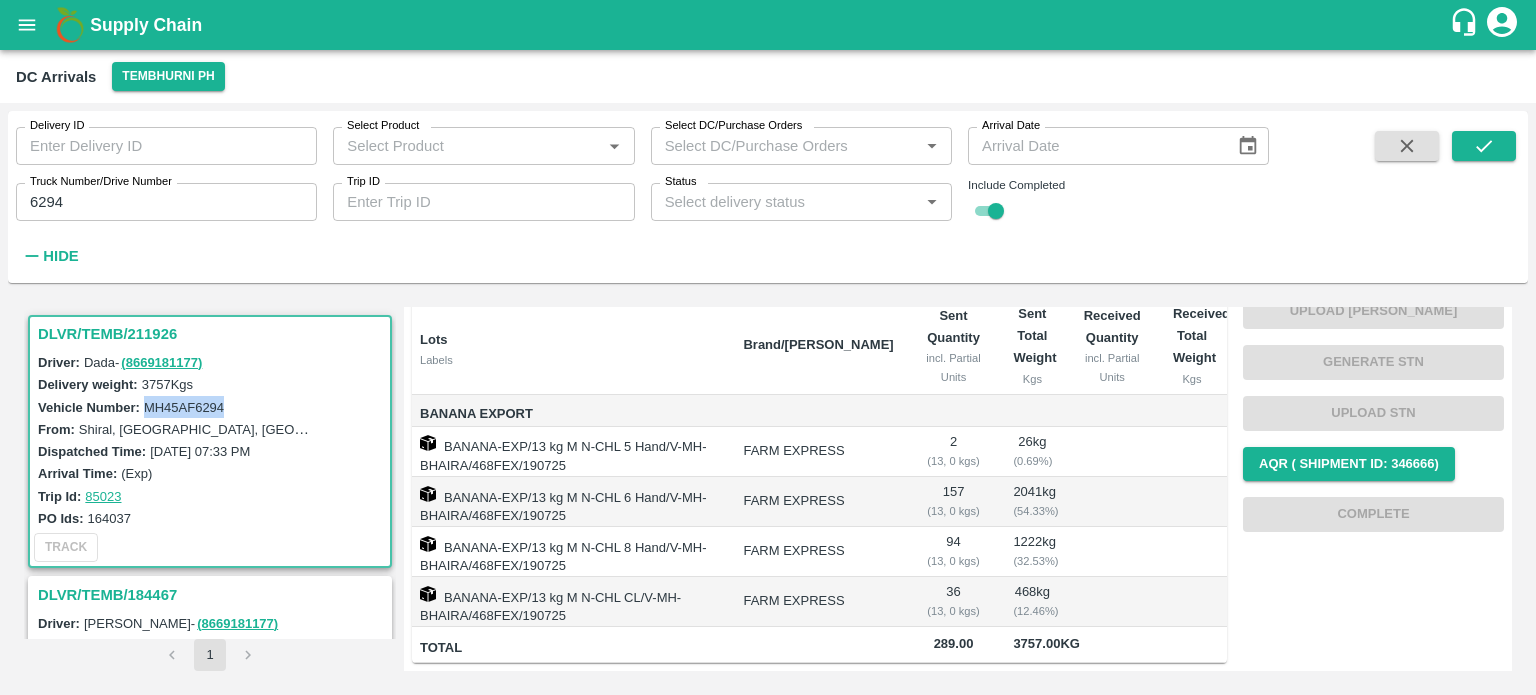 scroll, scrollTop: 0, scrollLeft: 0, axis: both 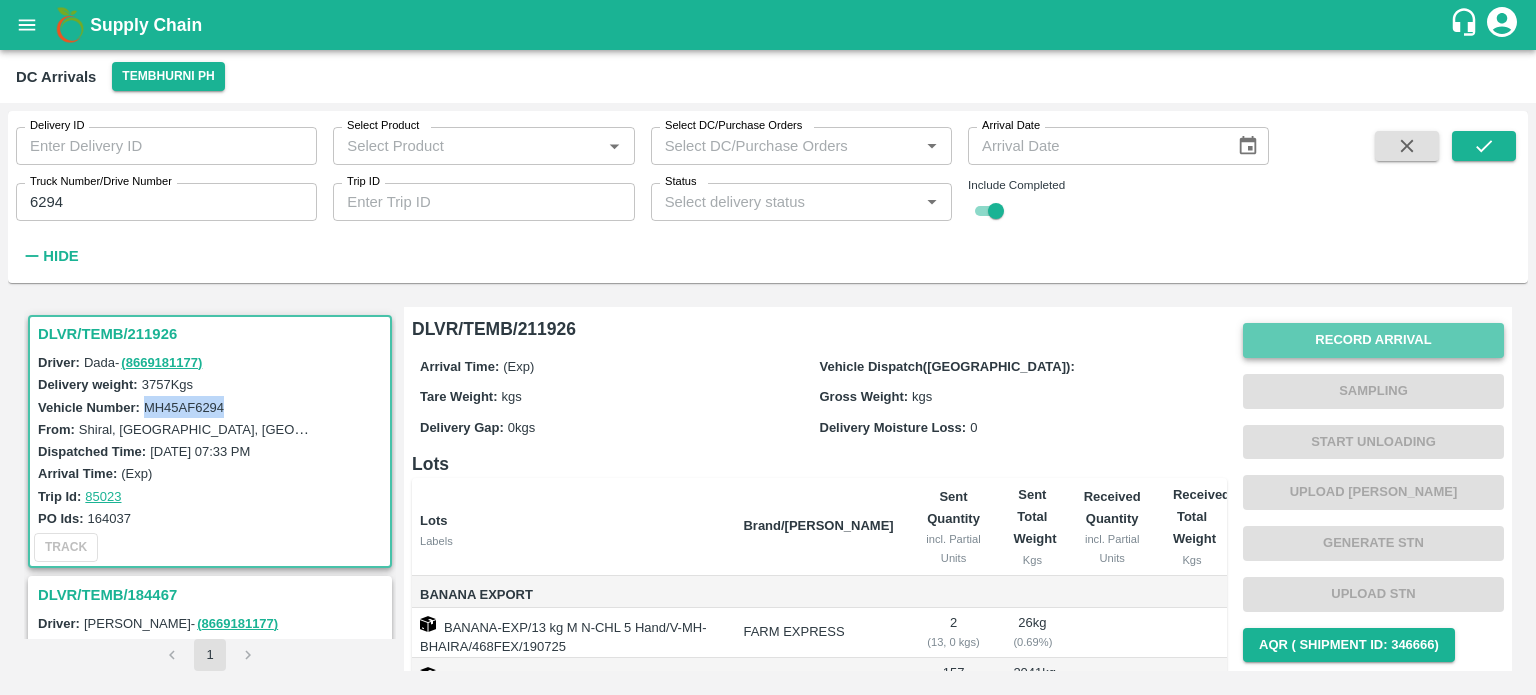 click on "Record Arrival" at bounding box center [1373, 340] 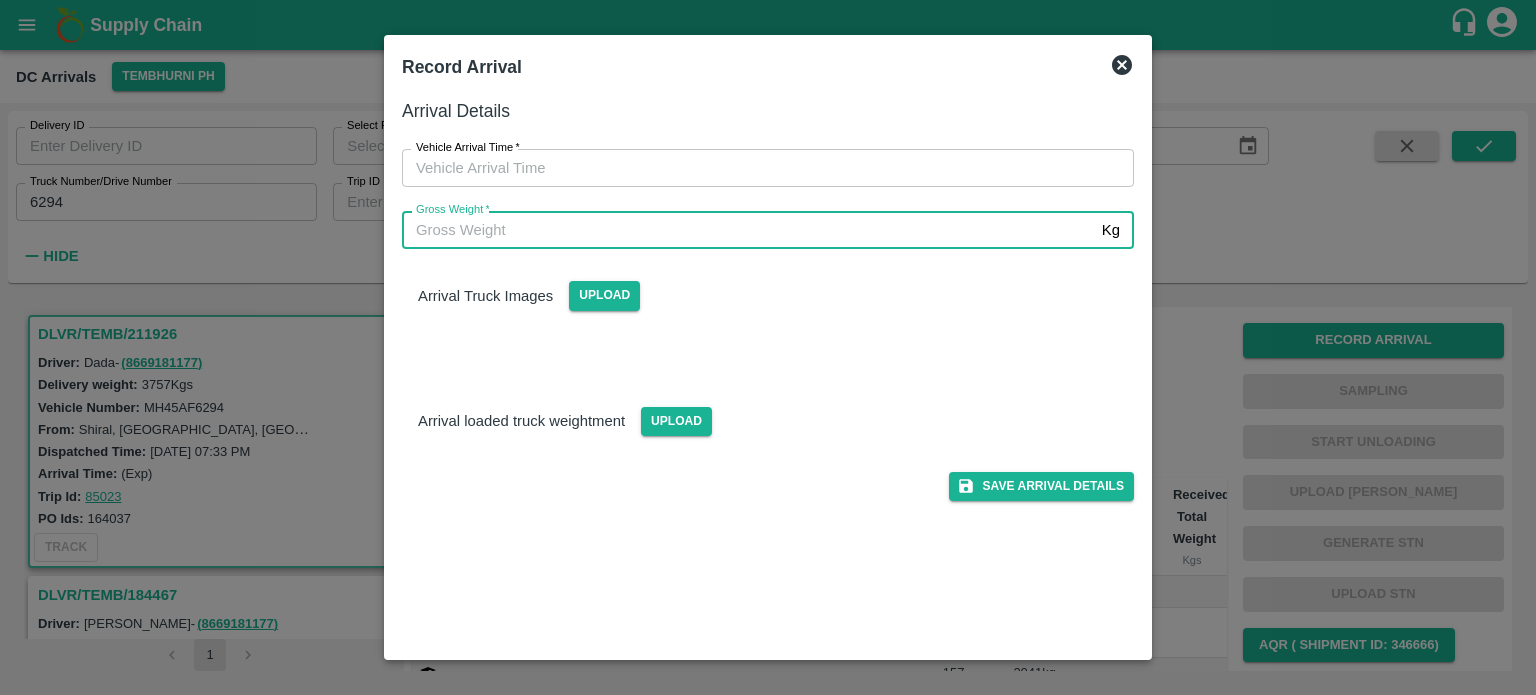 click on "Gross Weight   *" at bounding box center (748, 230) 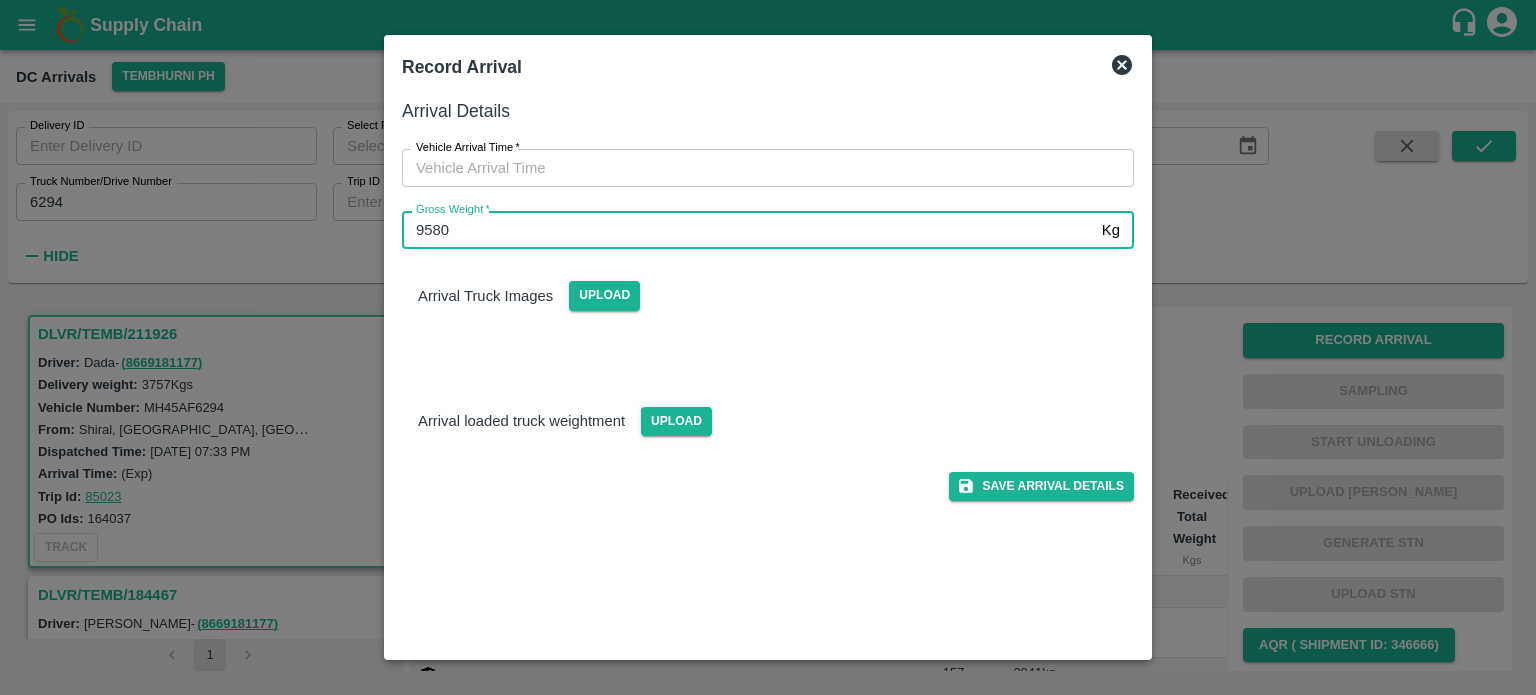 type on "9580" 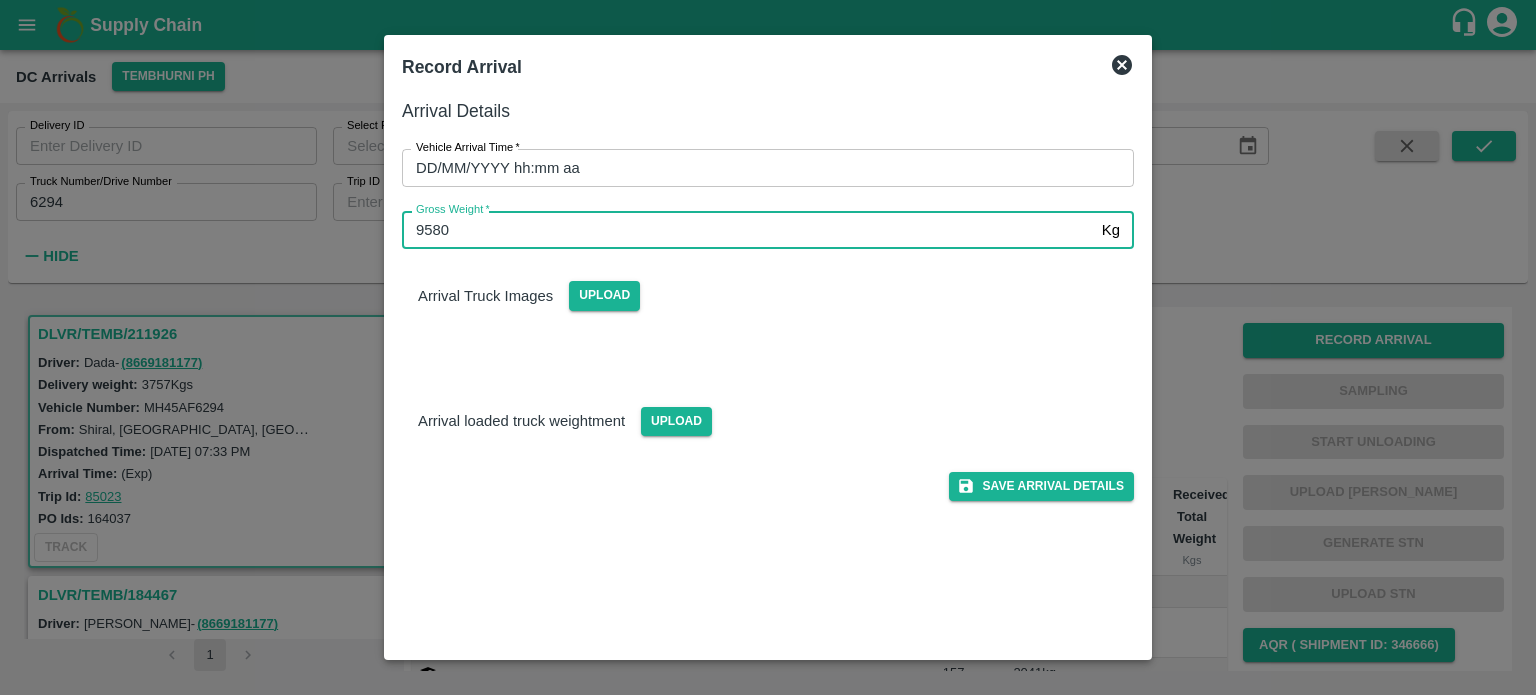 click on "DD/MM/YYYY hh:mm aa" at bounding box center [761, 168] 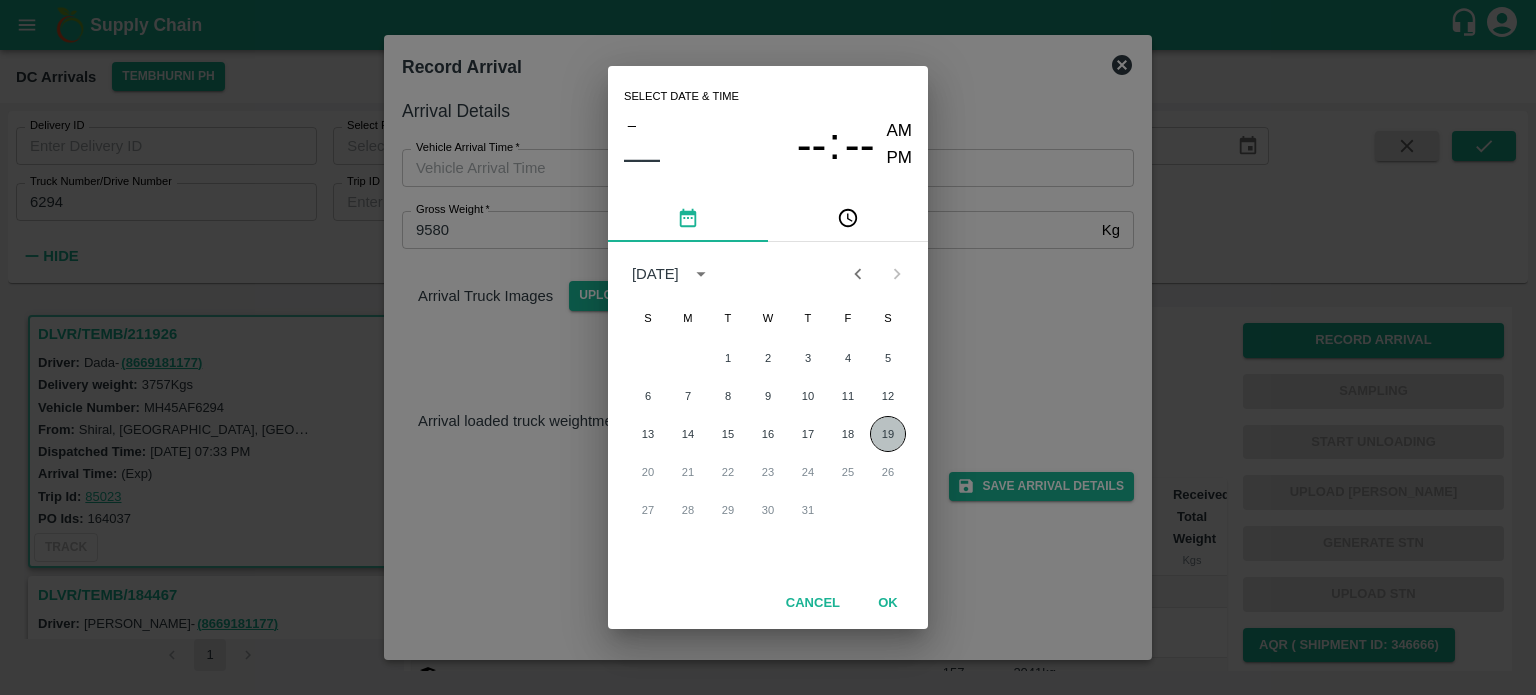 click on "19" at bounding box center [888, 434] 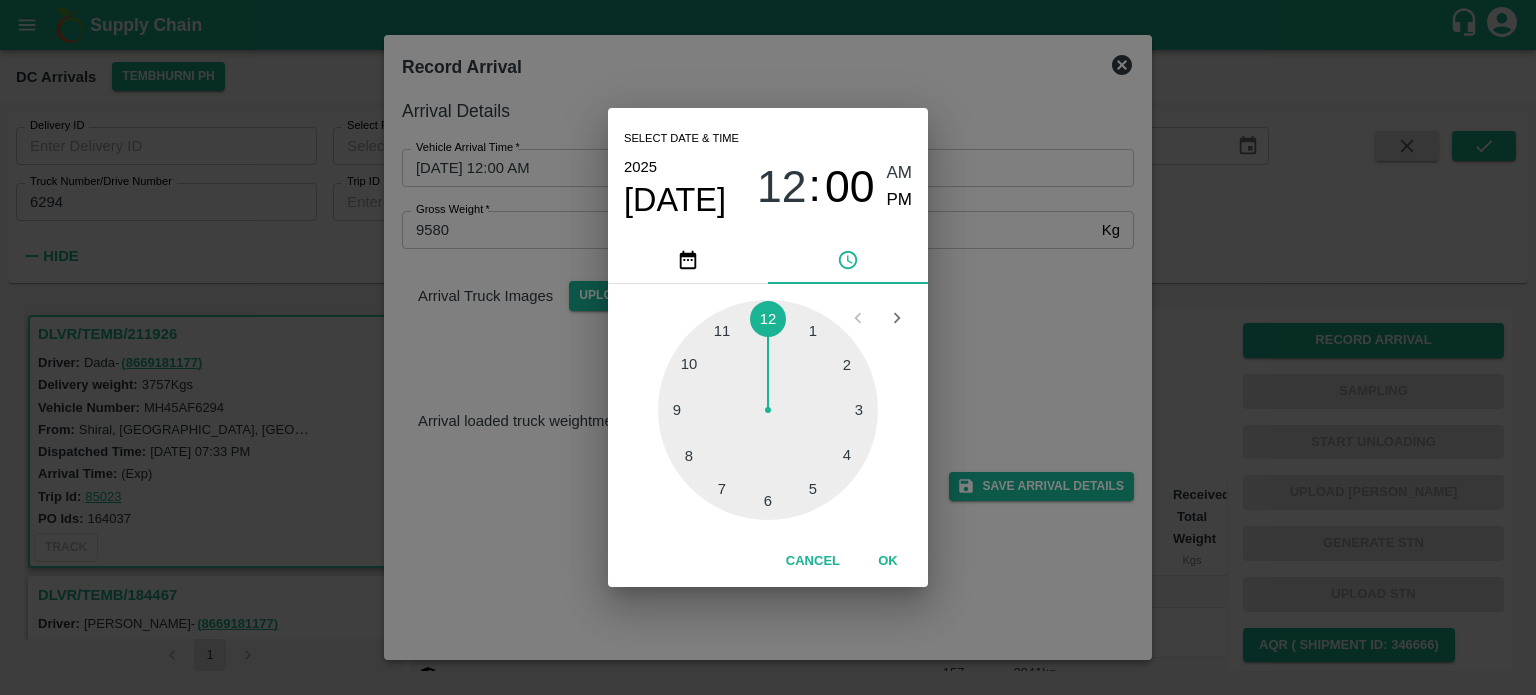 click at bounding box center (768, 410) 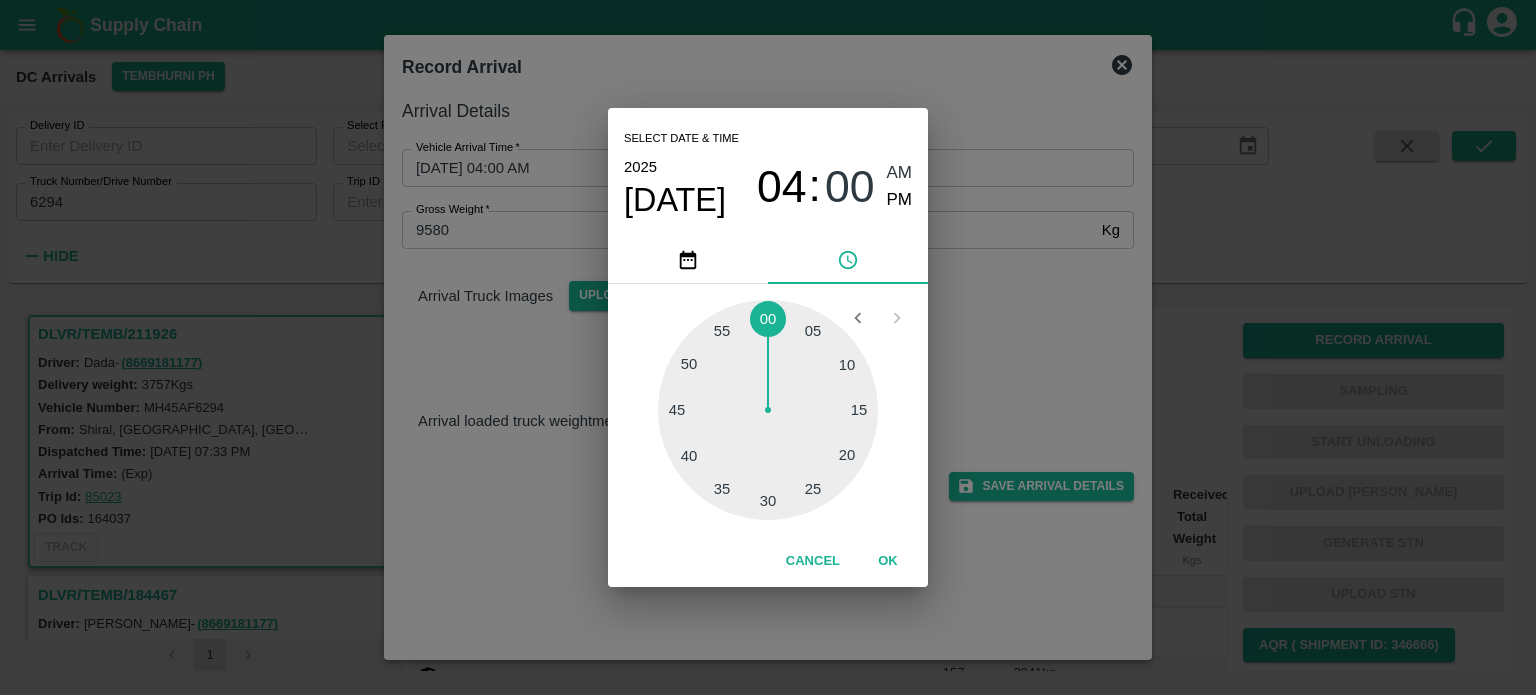 click at bounding box center [768, 410] 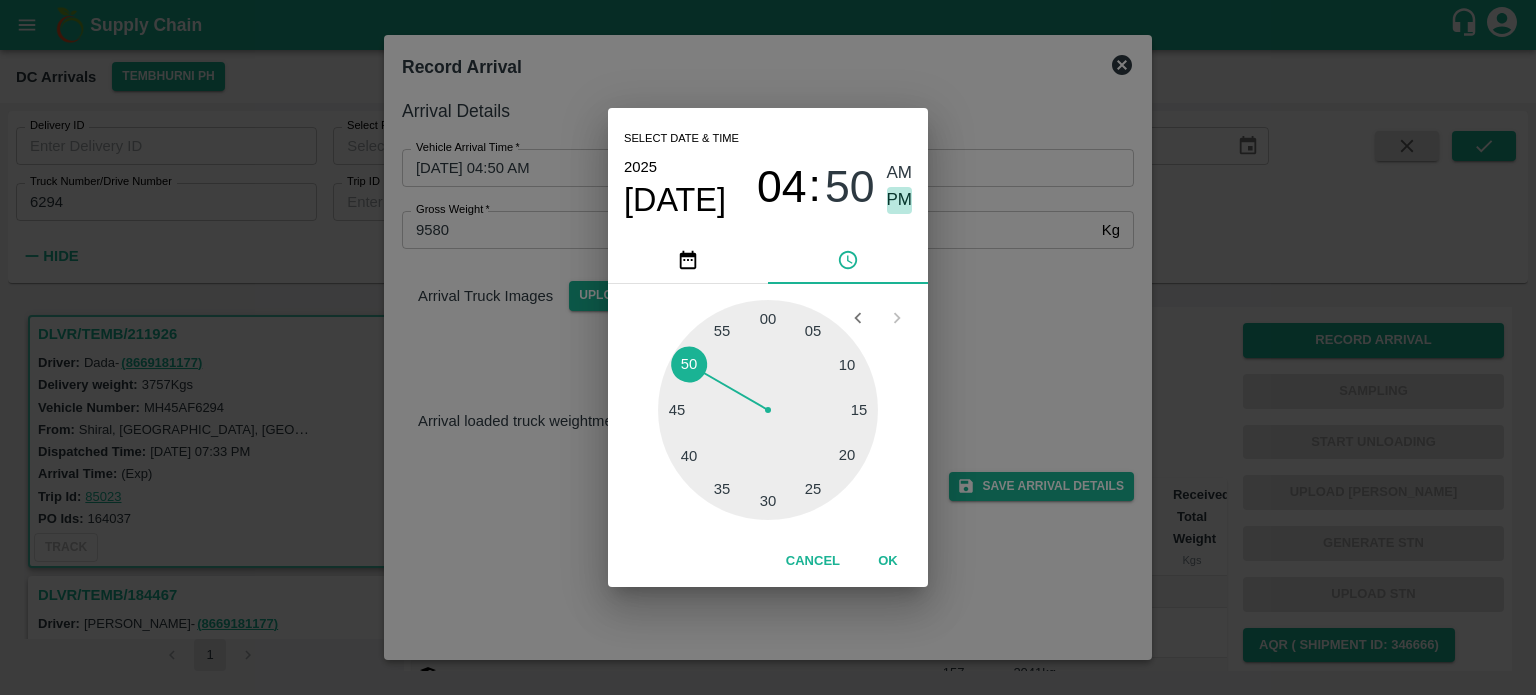 click on "PM" at bounding box center (900, 200) 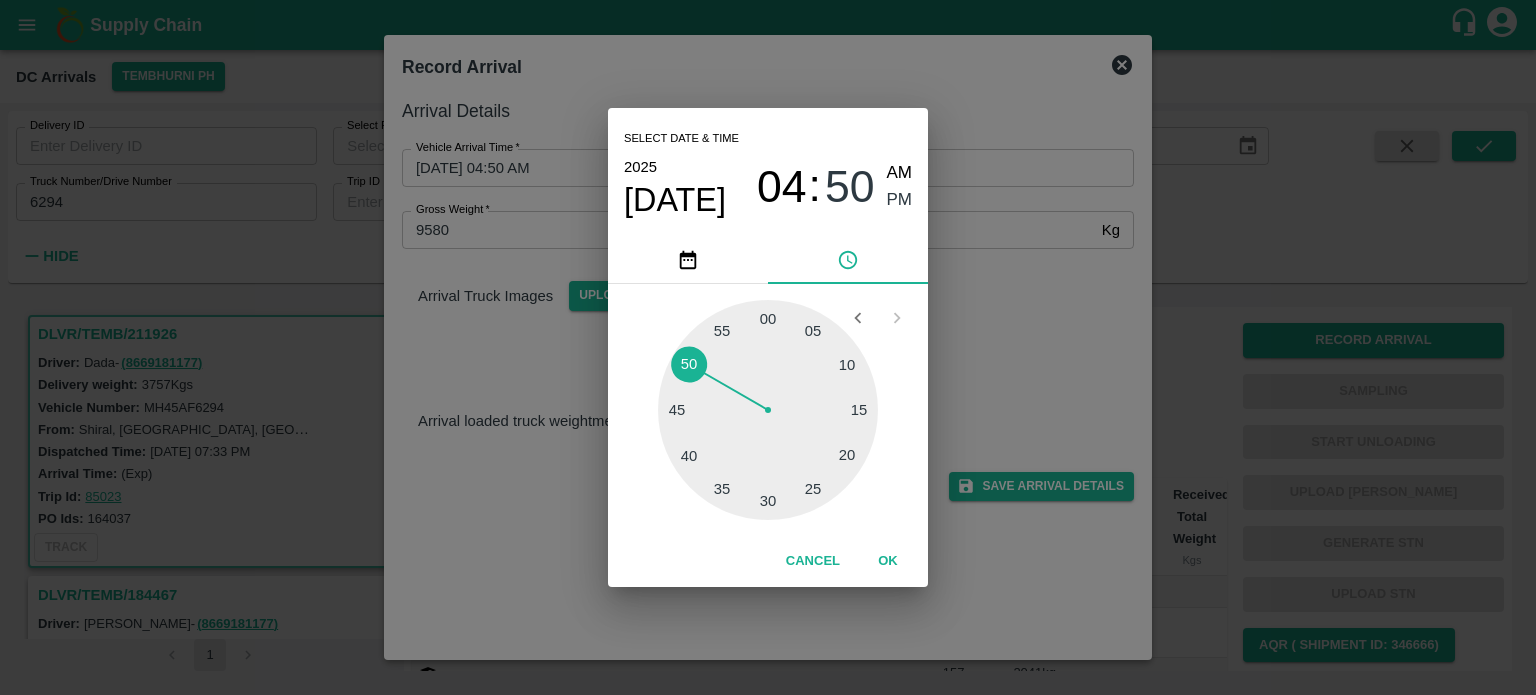 type on "[DATE] 04:50 PM" 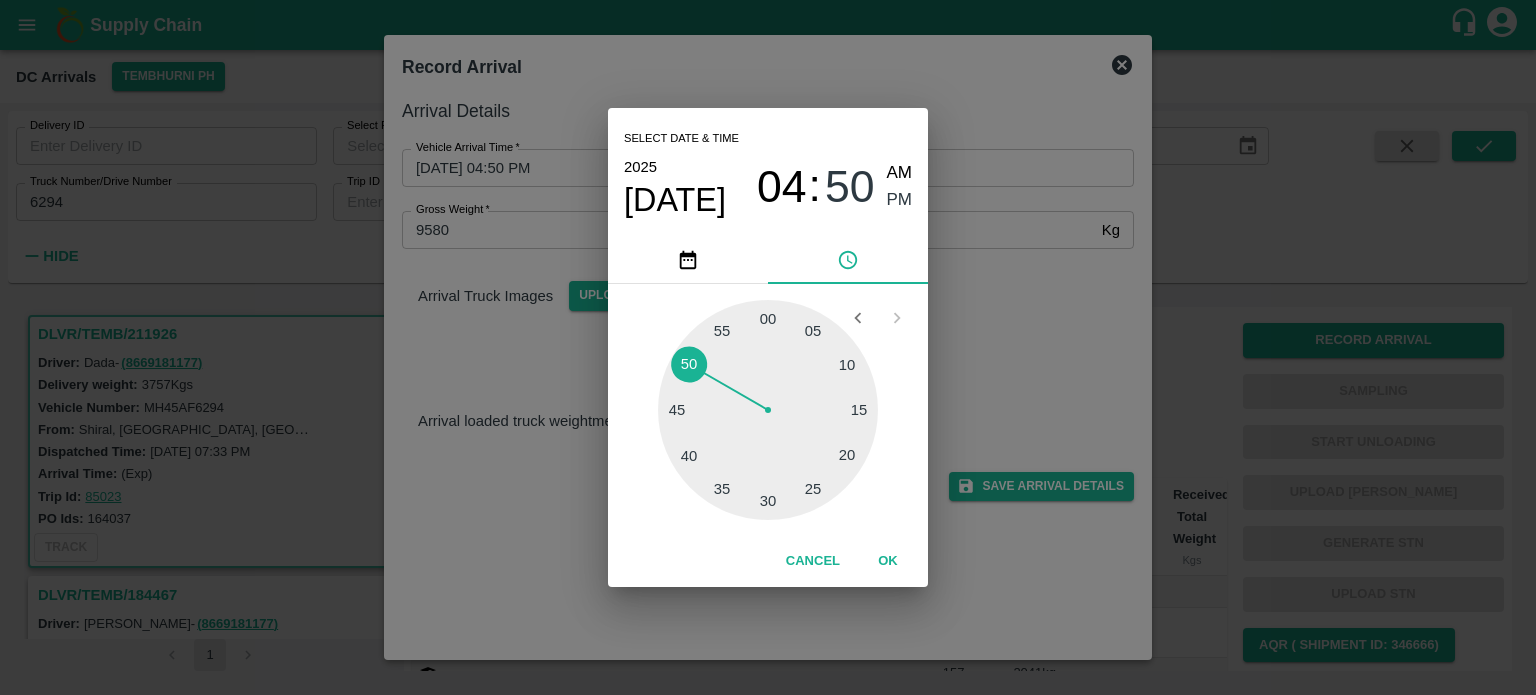 click on "Select date & time [DATE] 04 : 50 AM PM 05 10 15 20 25 30 35 40 45 50 55 00 Cancel OK" at bounding box center [768, 347] 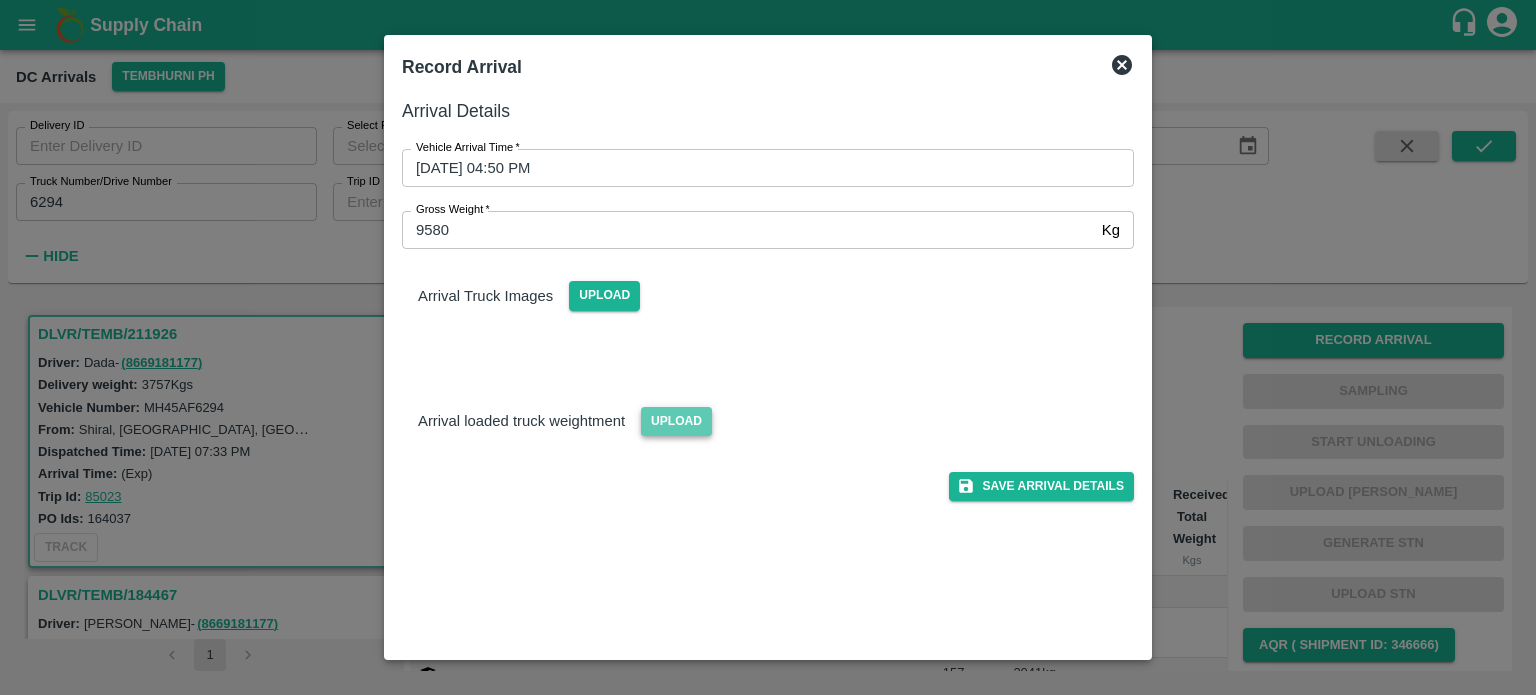 click on "Upload" at bounding box center (676, 421) 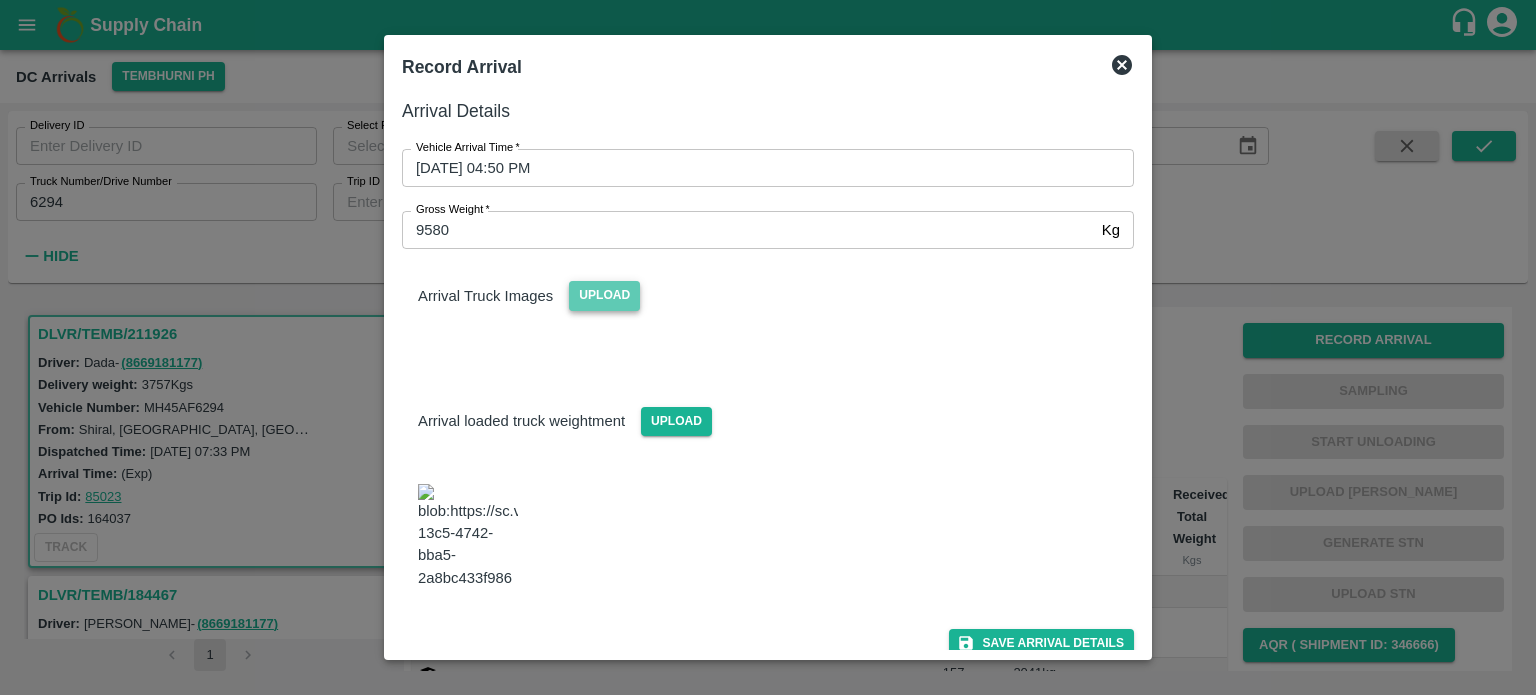 click on "Upload" at bounding box center [604, 295] 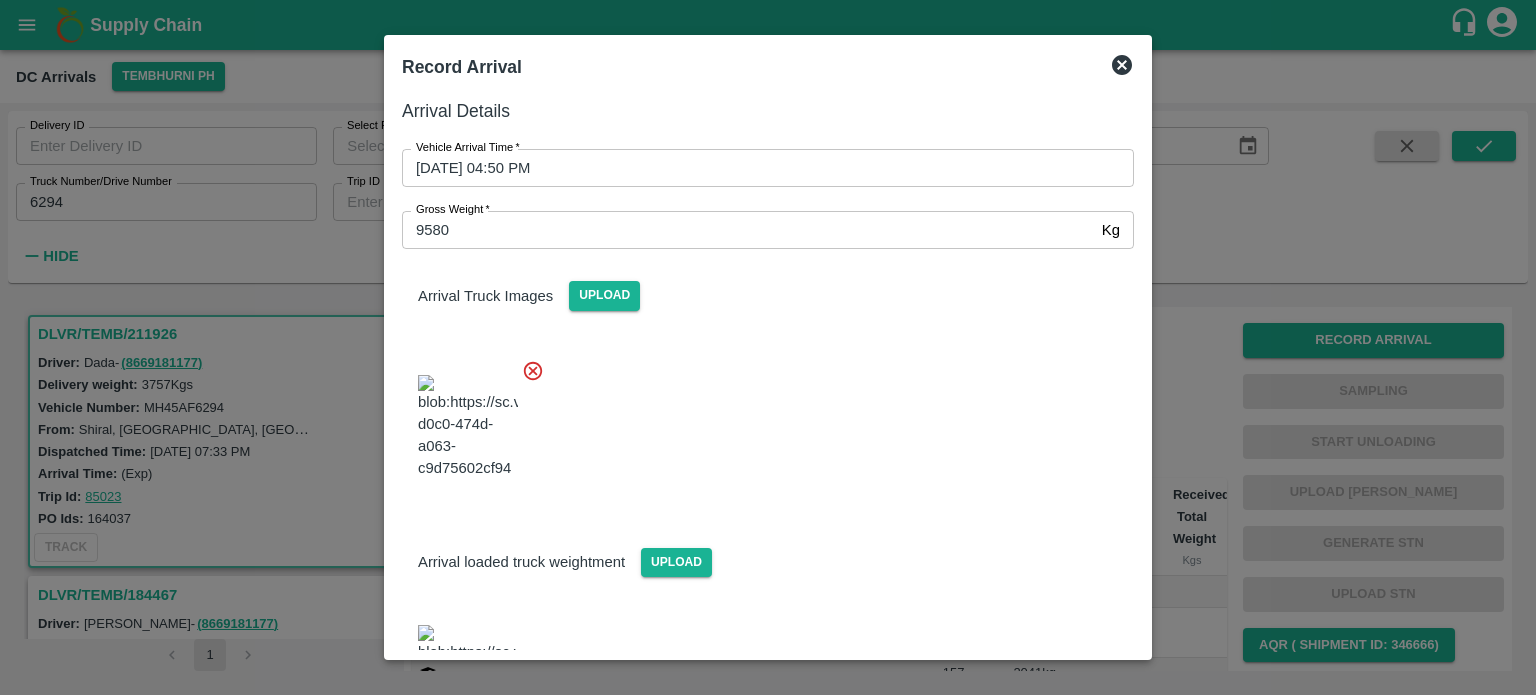 click at bounding box center [760, 421] 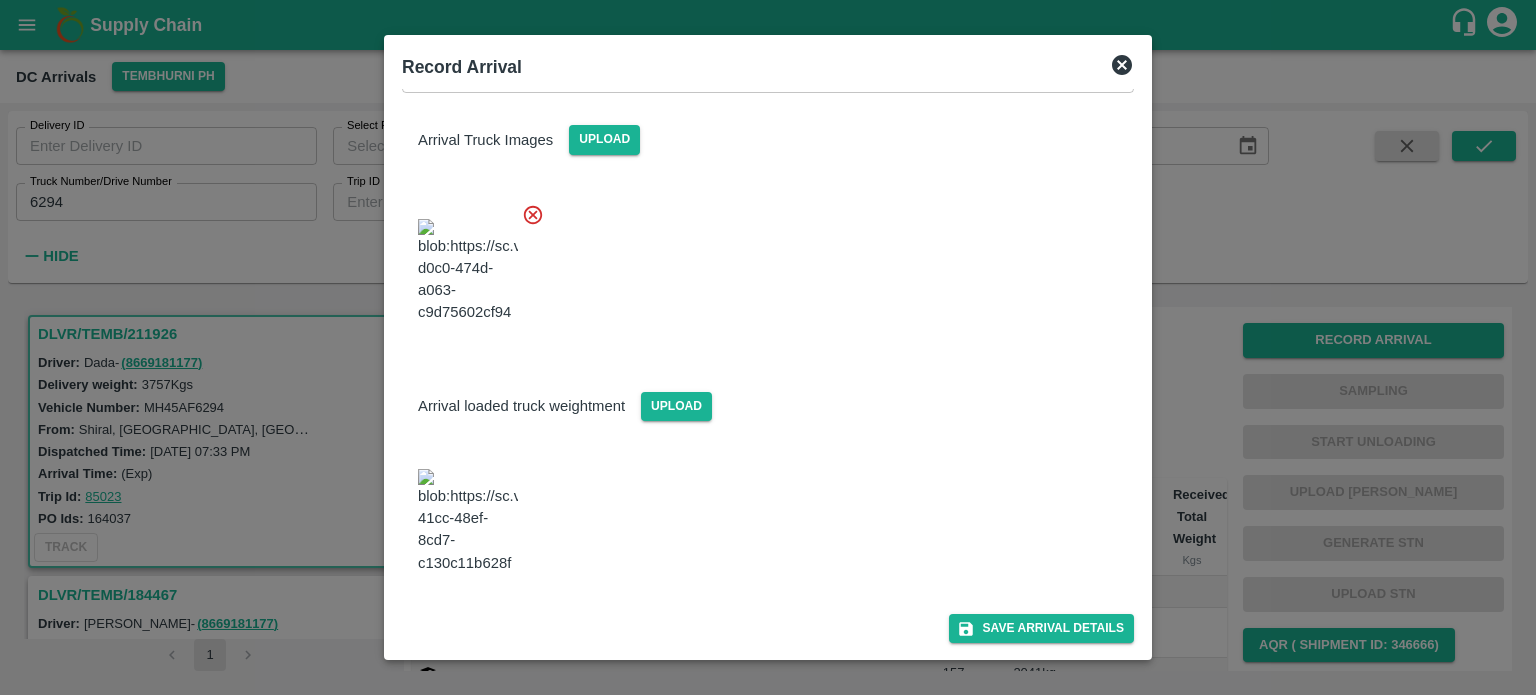 scroll, scrollTop: 345, scrollLeft: 0, axis: vertical 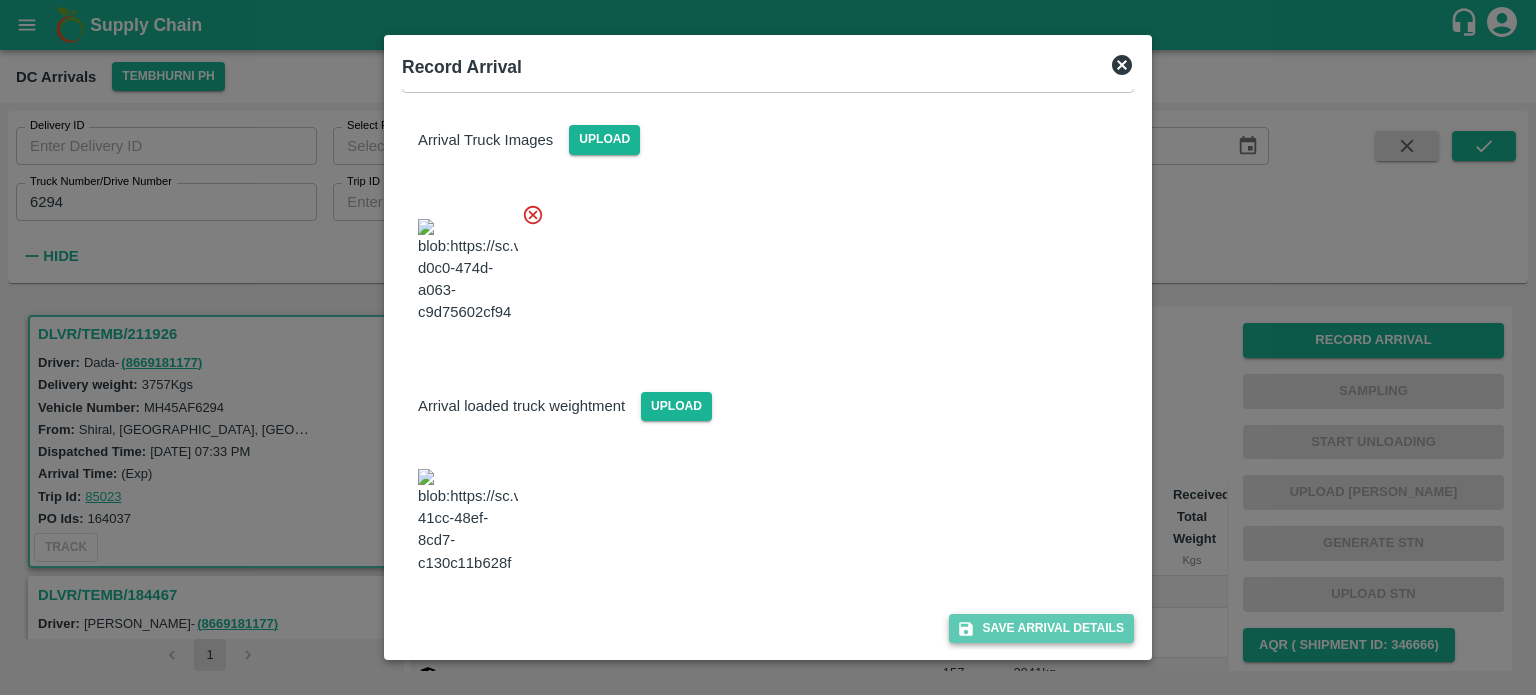 click on "Save Arrival Details" at bounding box center (1041, 628) 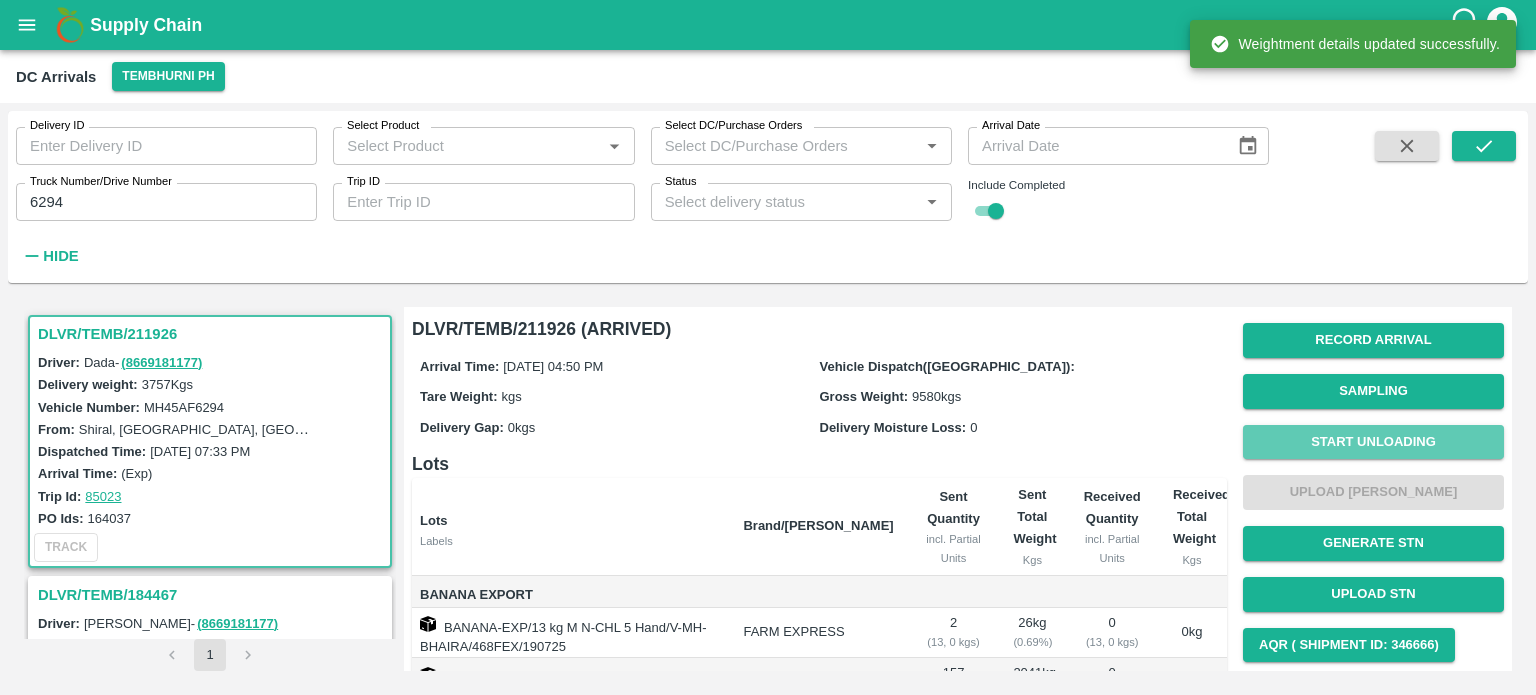click on "Start Unloading" at bounding box center [1373, 442] 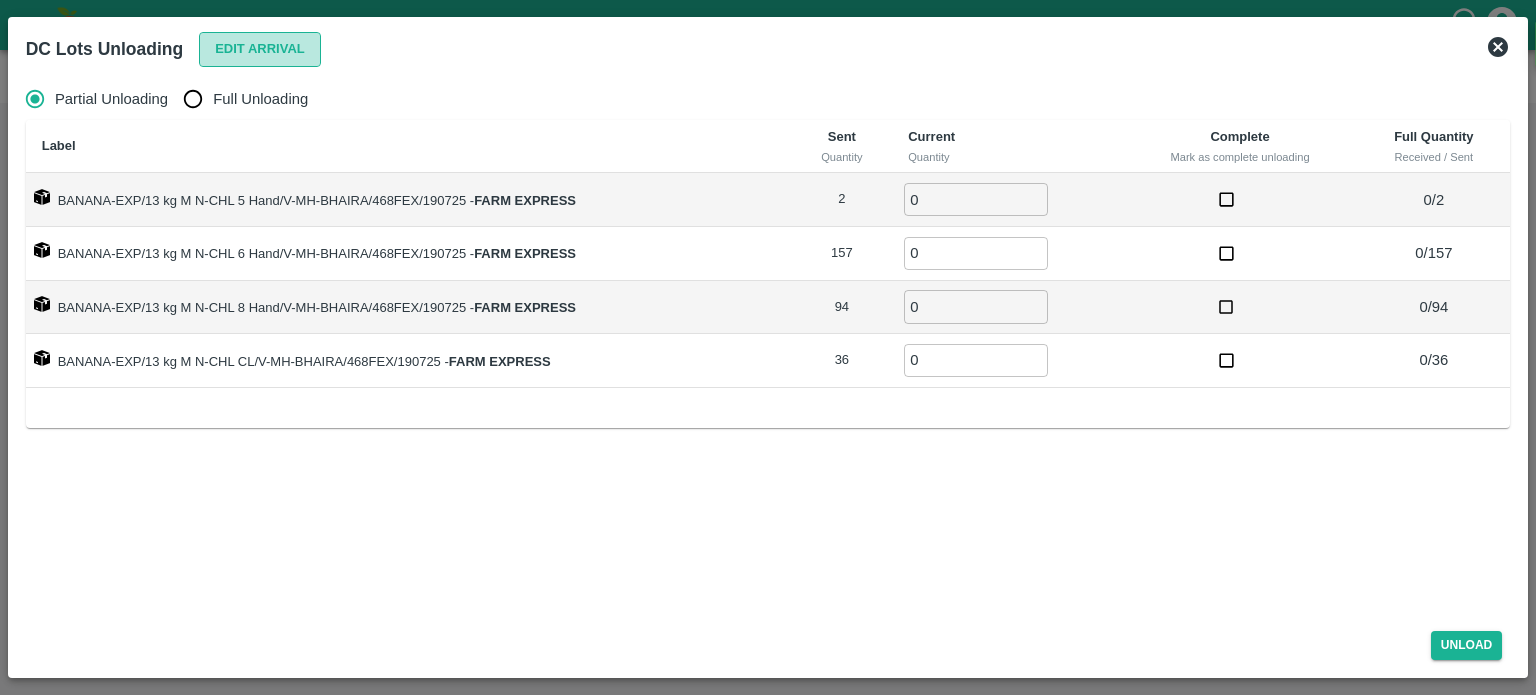 click on "Edit Arrival" at bounding box center (260, 49) 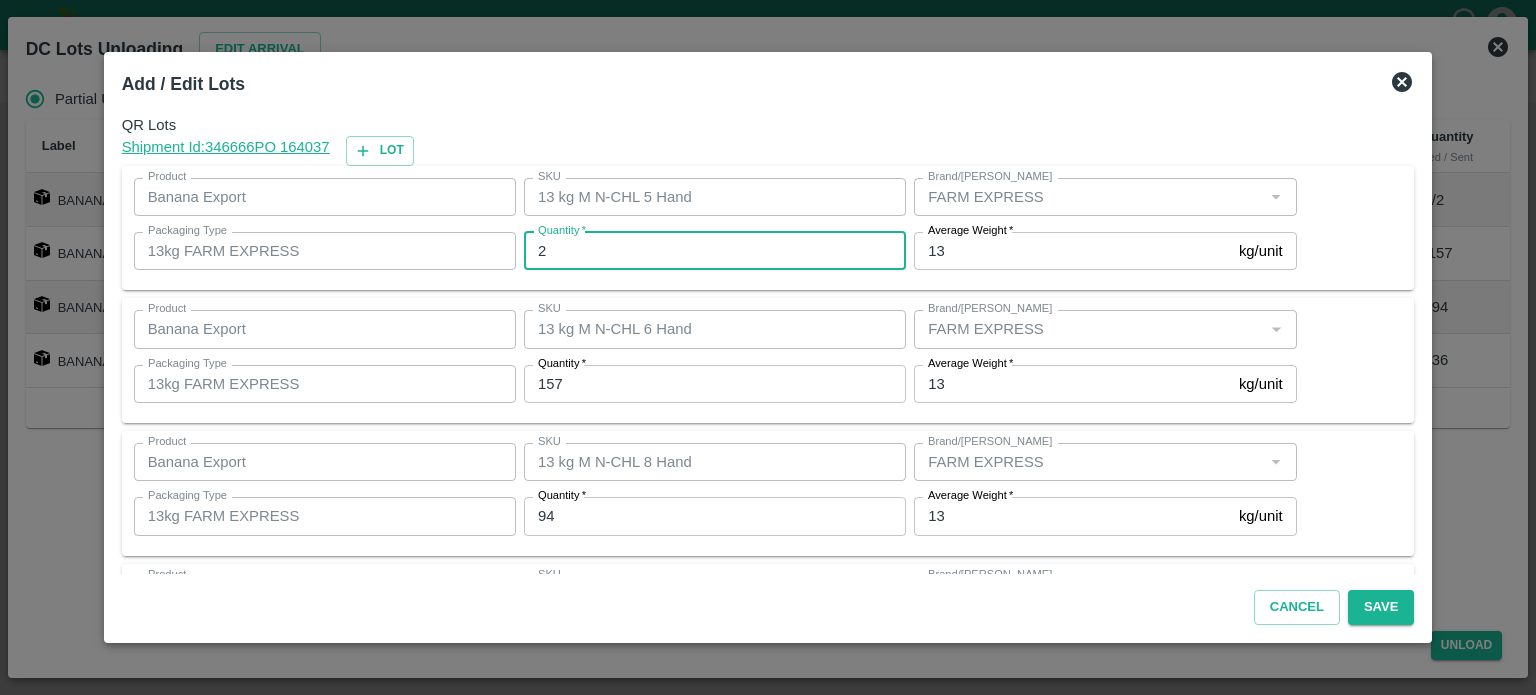click on "2" at bounding box center (715, 251) 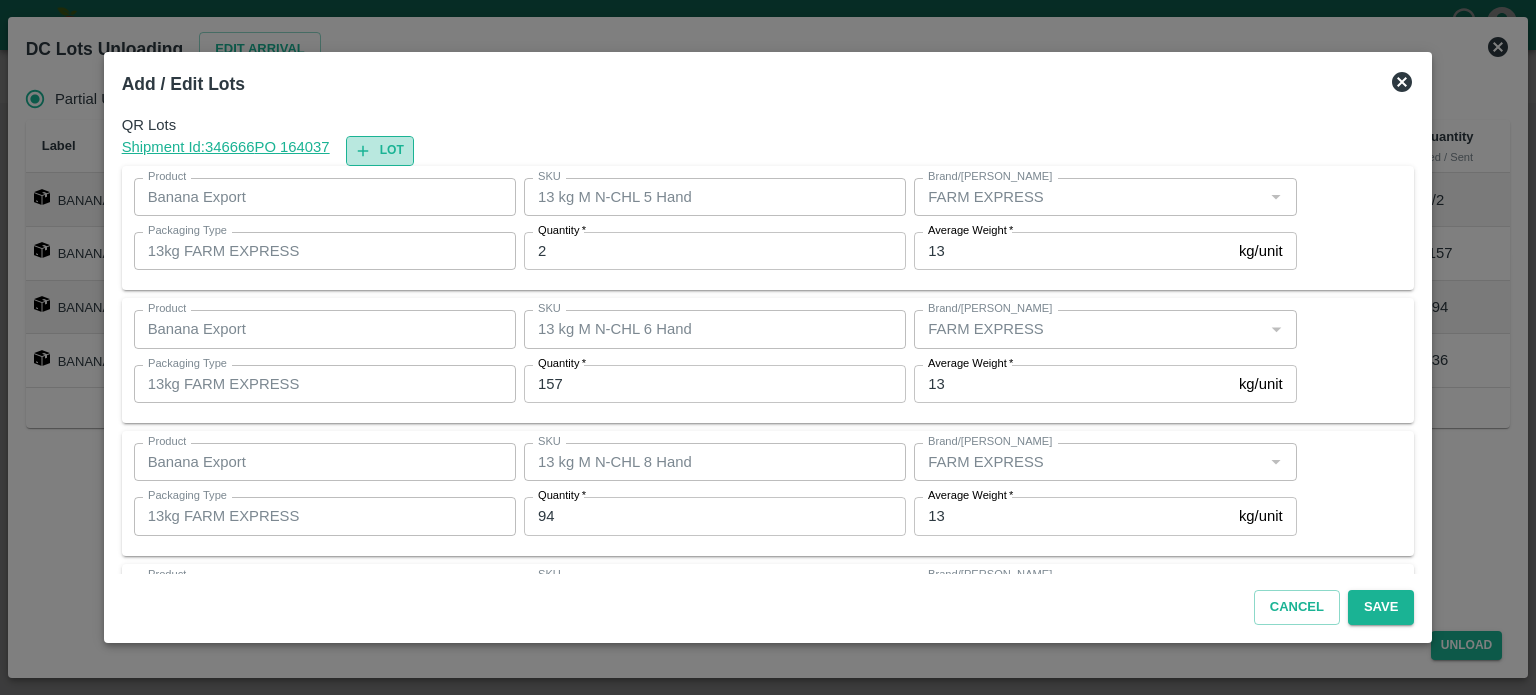click 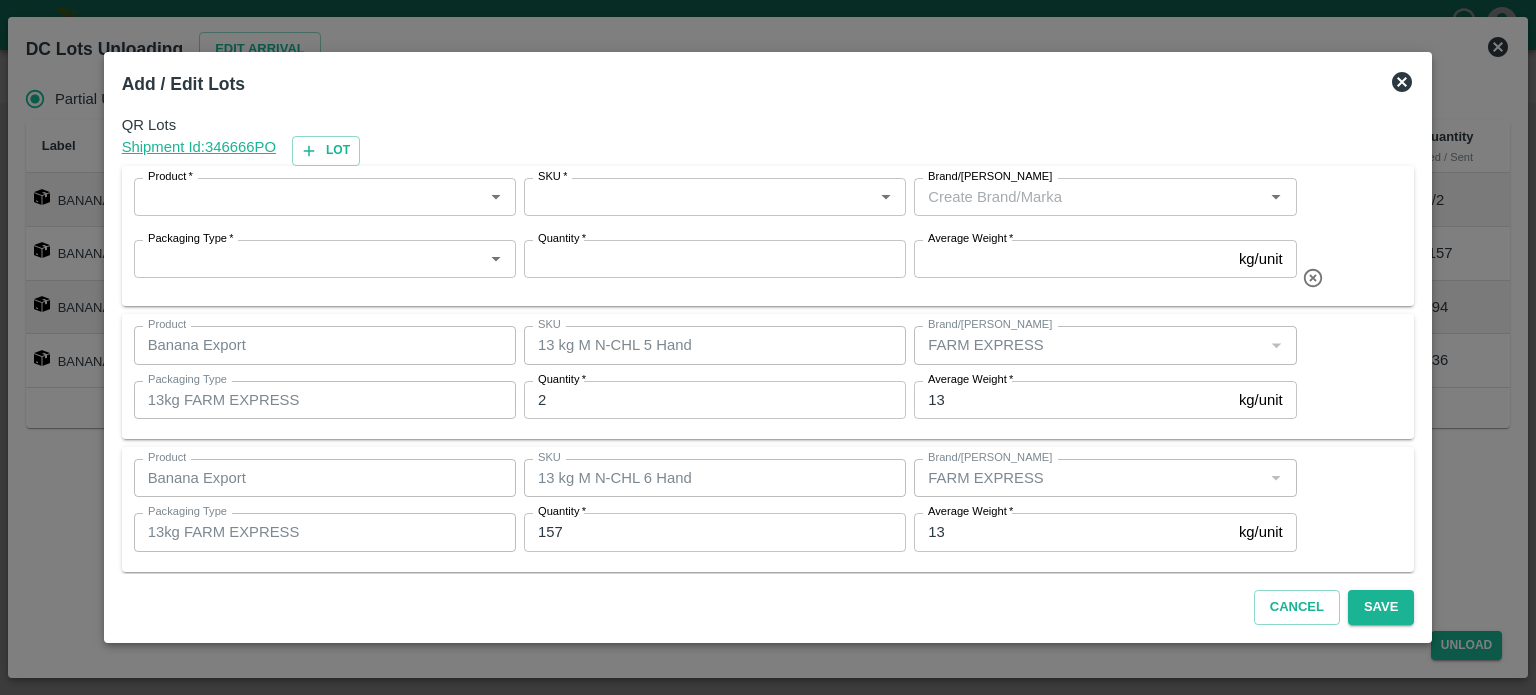 click on "Product   *" at bounding box center [308, 197] 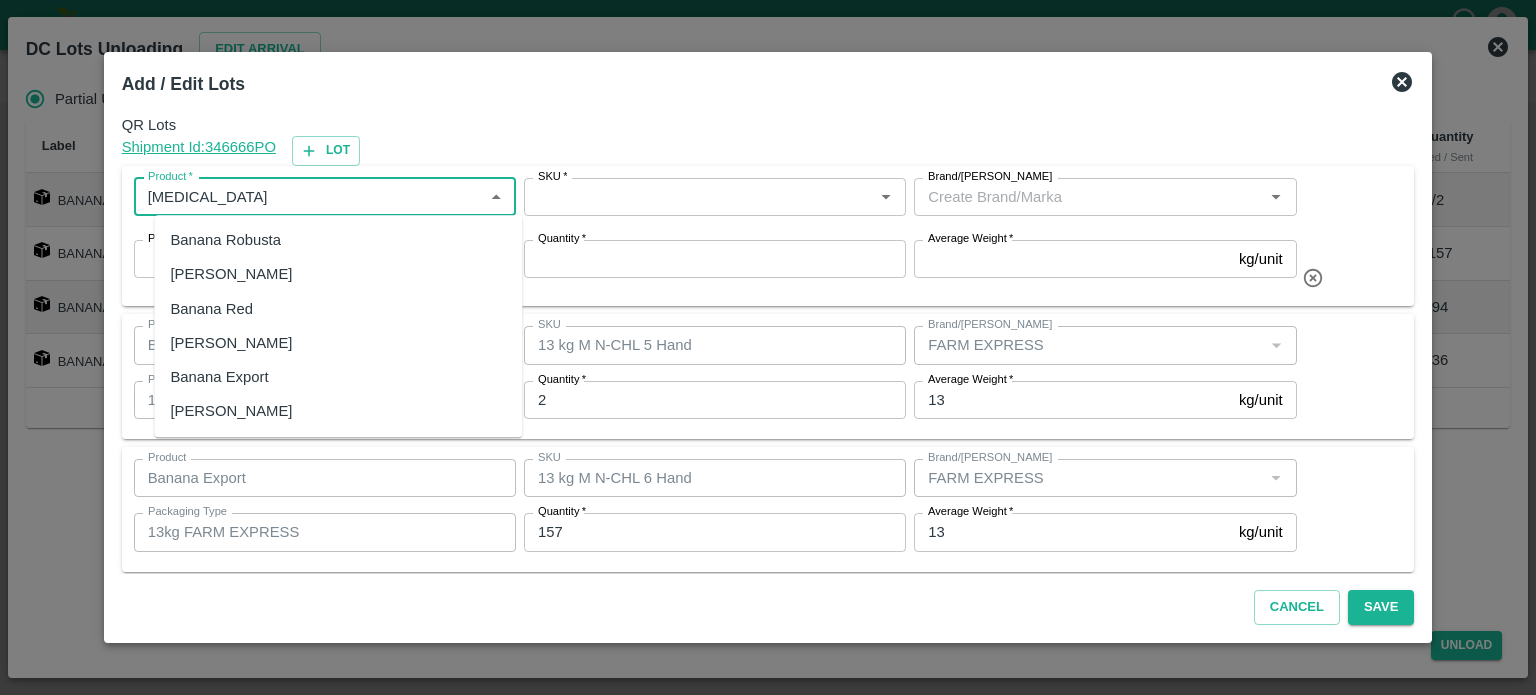 click on "Banana Export" at bounding box center [219, 377] 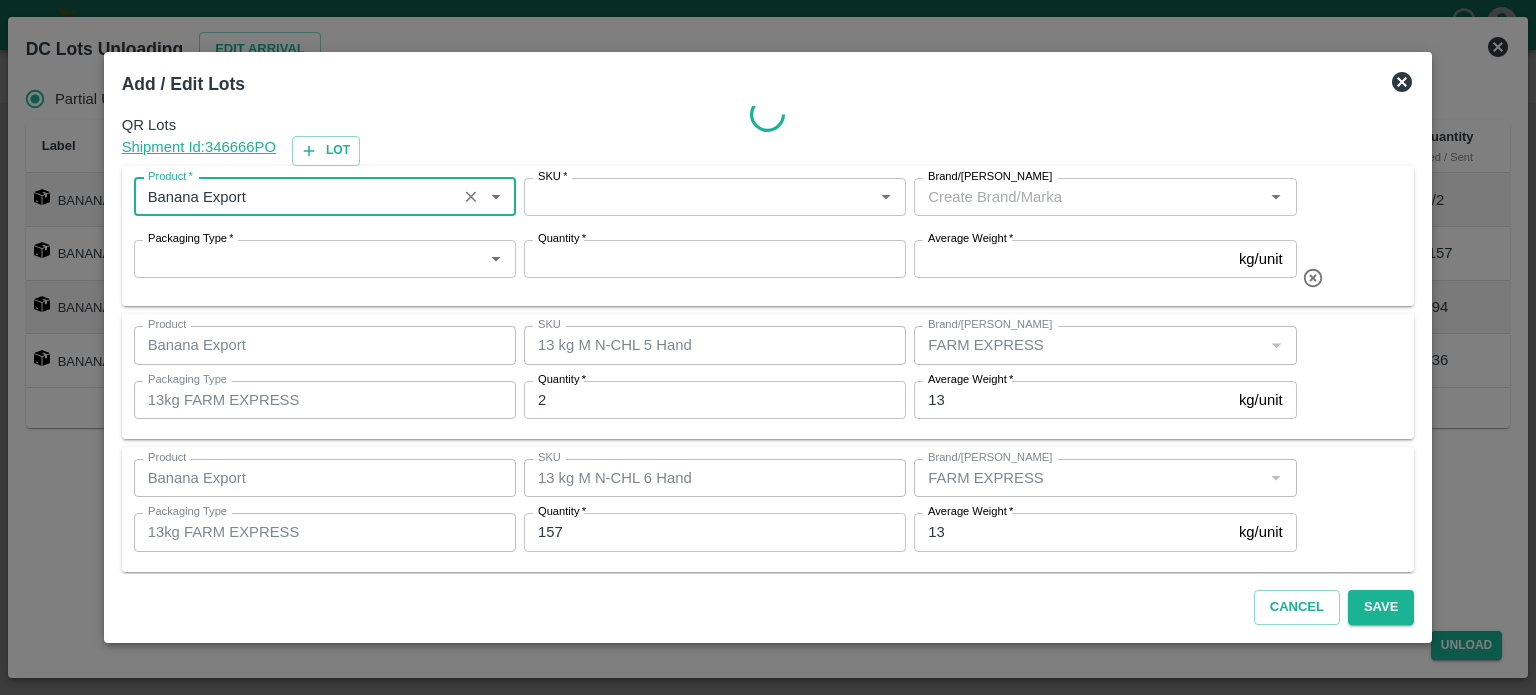 type on "Banana Export" 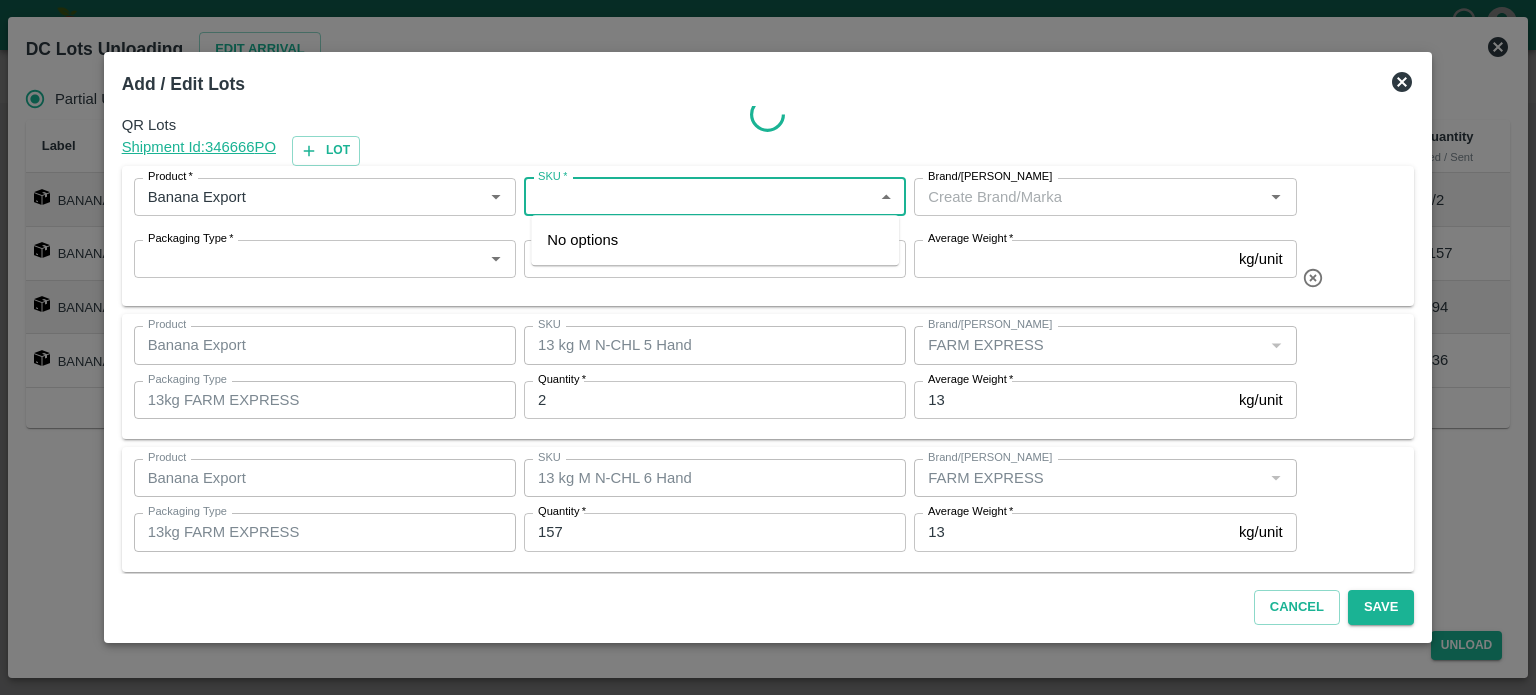 click on "SKU   *" at bounding box center (698, 197) 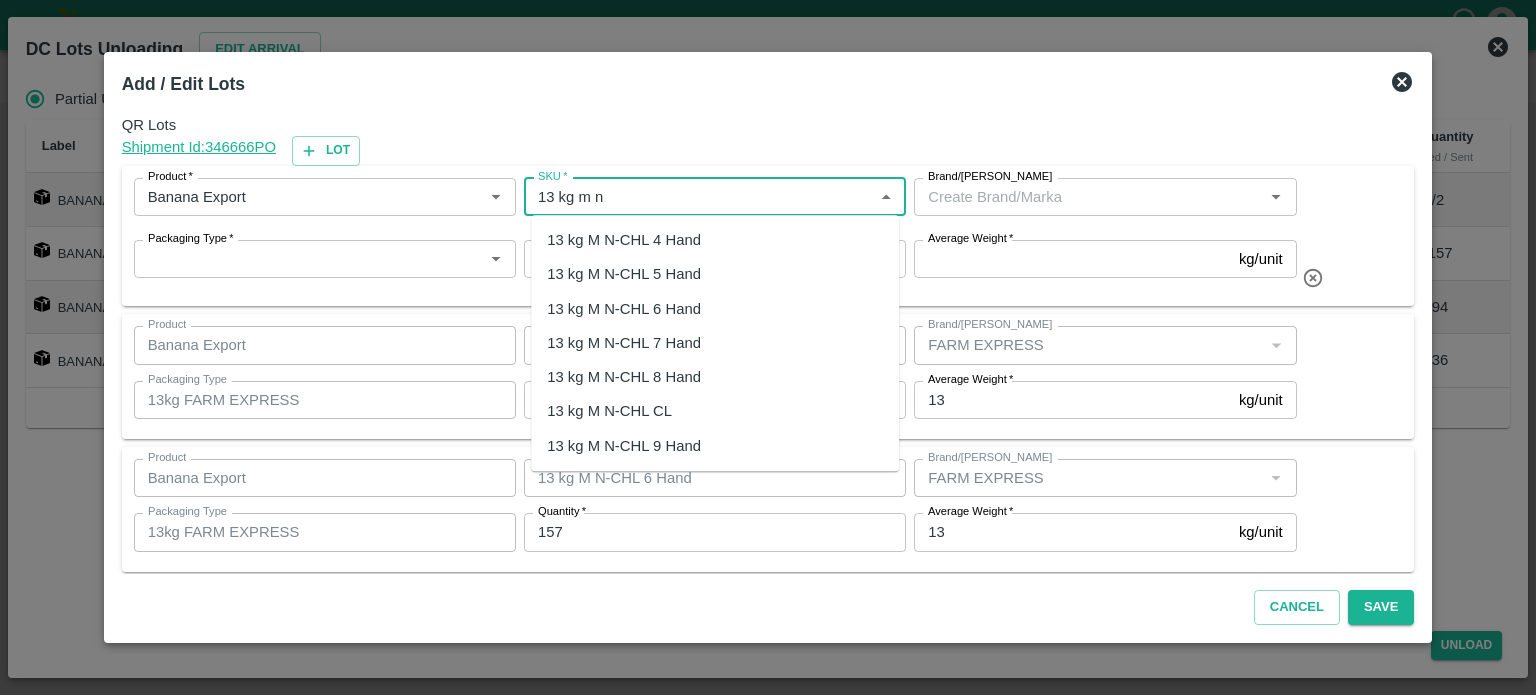 click on "13 kg M N-CHL 4 Hand" at bounding box center [624, 240] 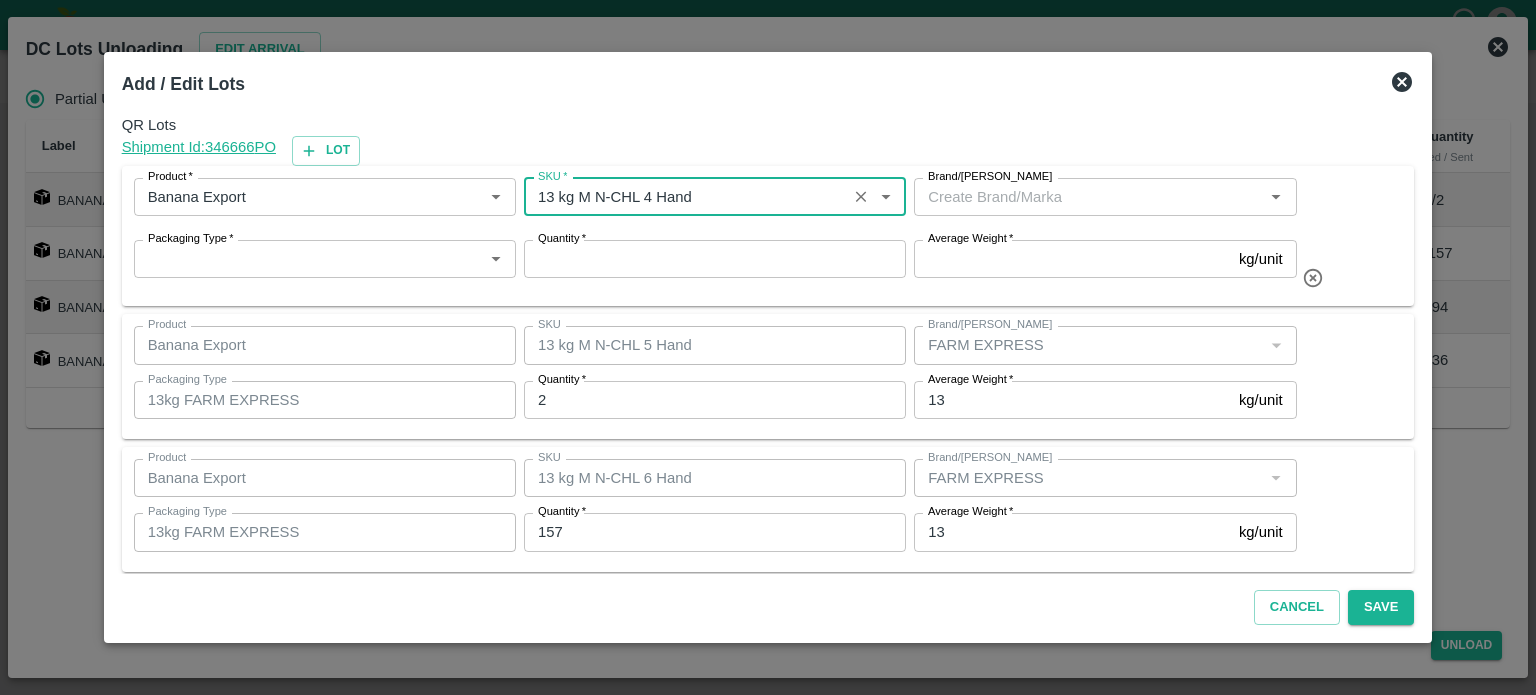 type on "13 kg M N-CHL 4 Hand" 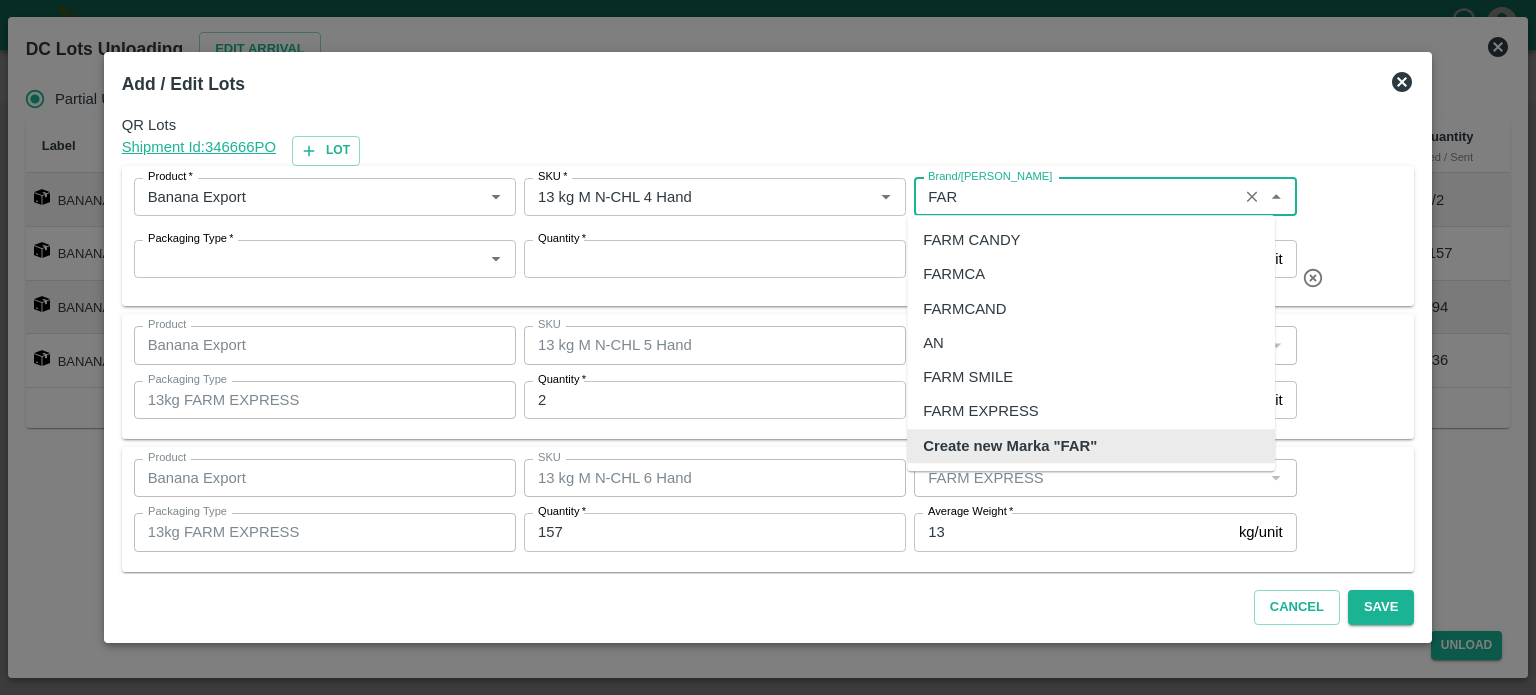 scroll, scrollTop: 0, scrollLeft: 0, axis: both 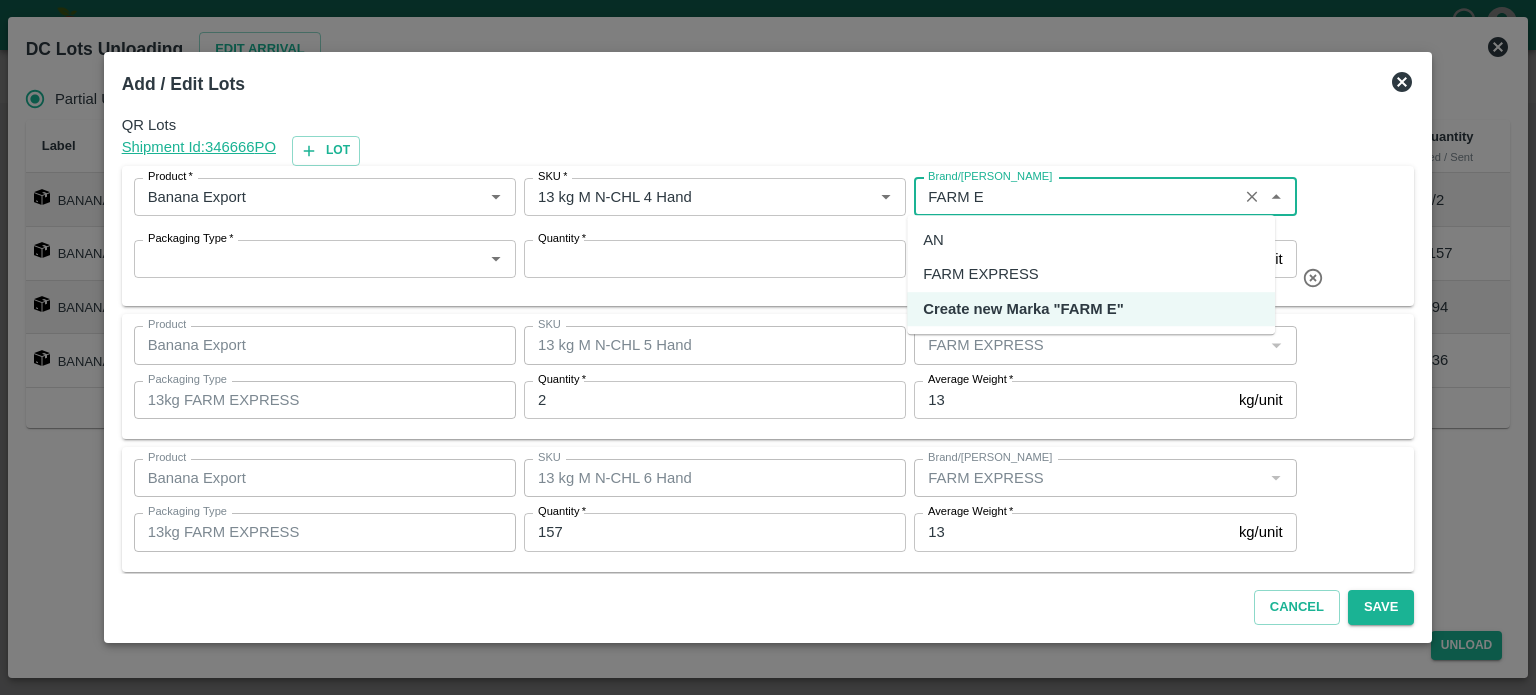 click on "FARM EXPRESS" at bounding box center [980, 274] 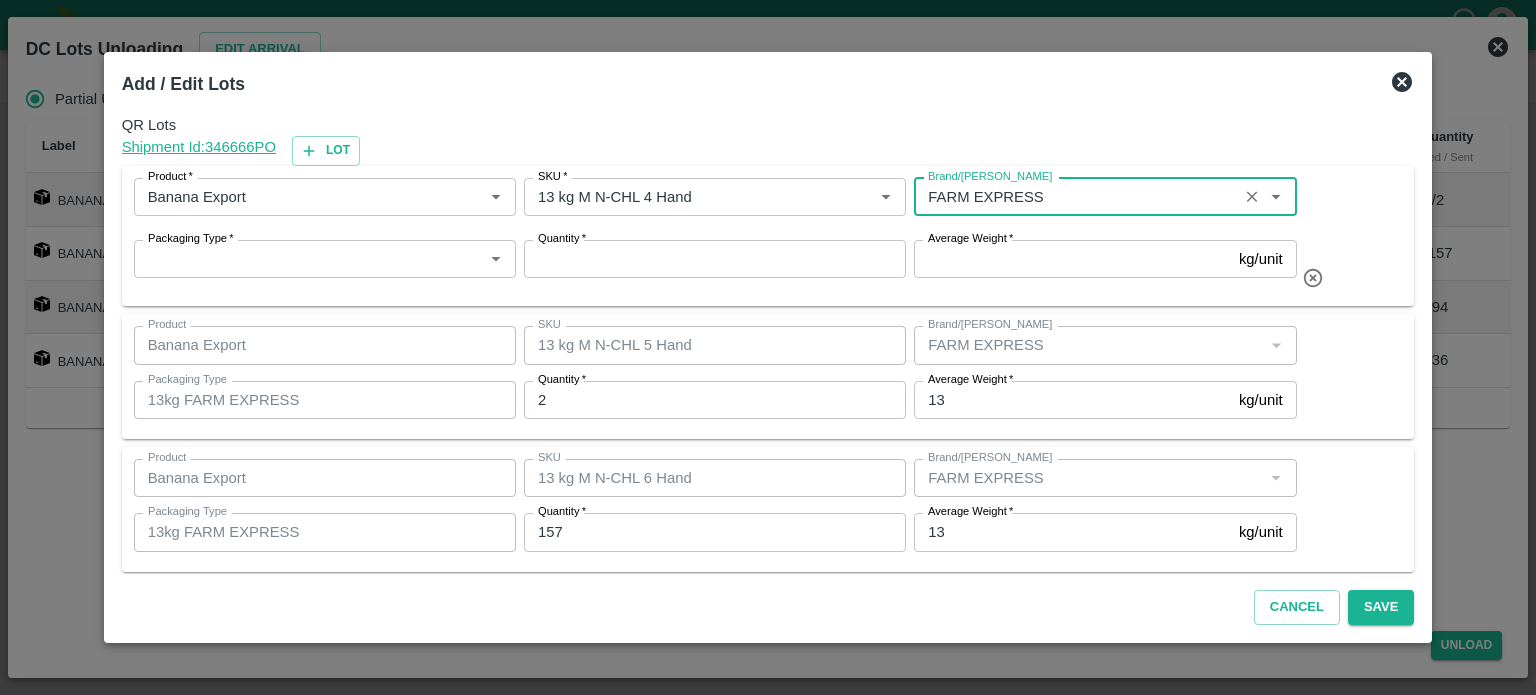 type on "FARM EXPRESS" 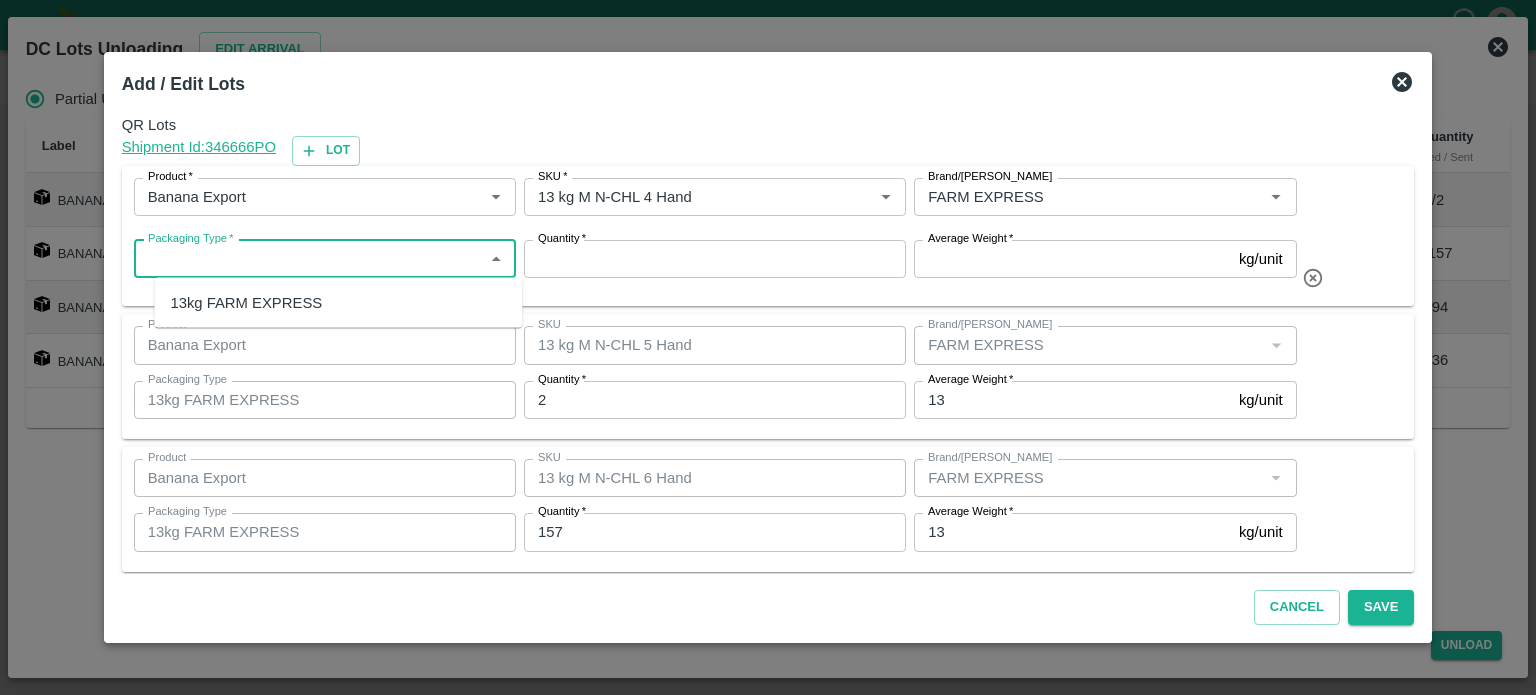 click on "13kg FARM EXPRESS" at bounding box center [338, 303] 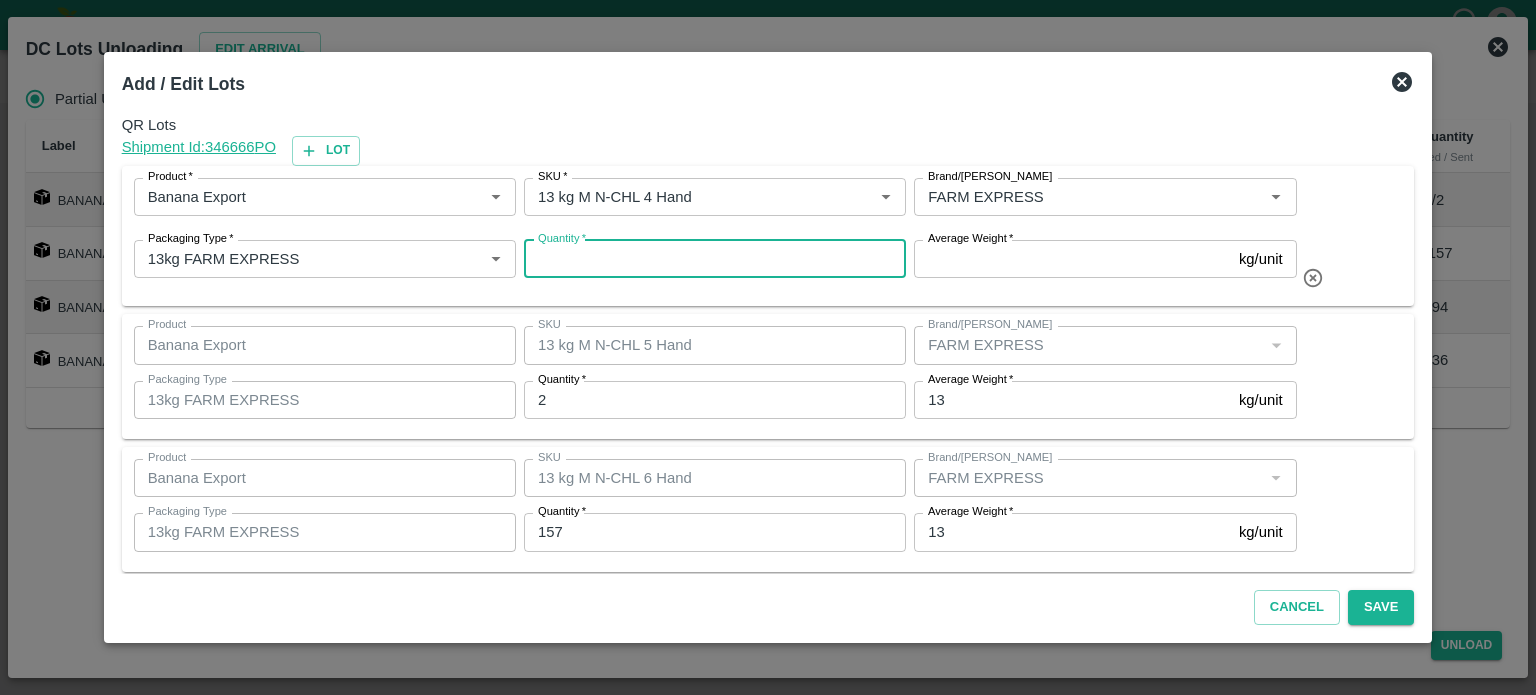 click on "Quantity   *" at bounding box center [715, 259] 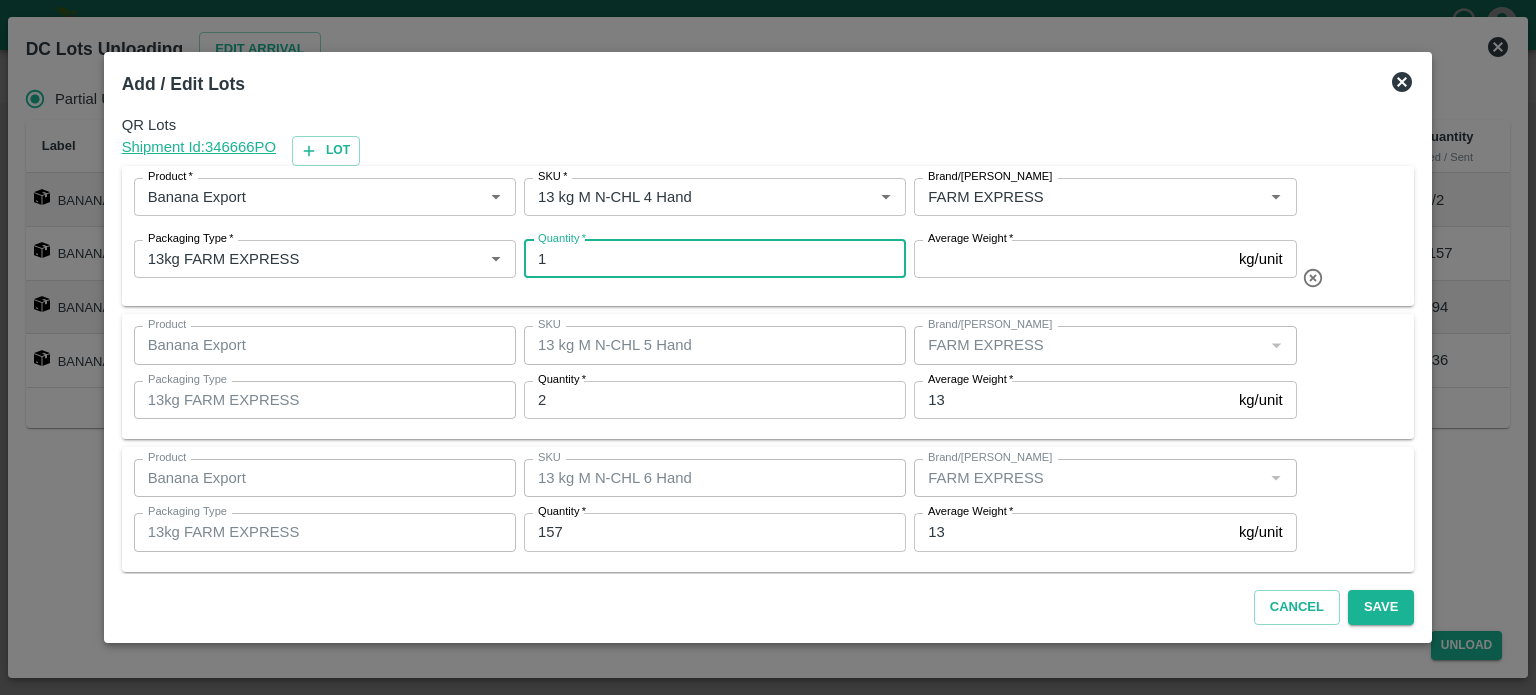 type on "1" 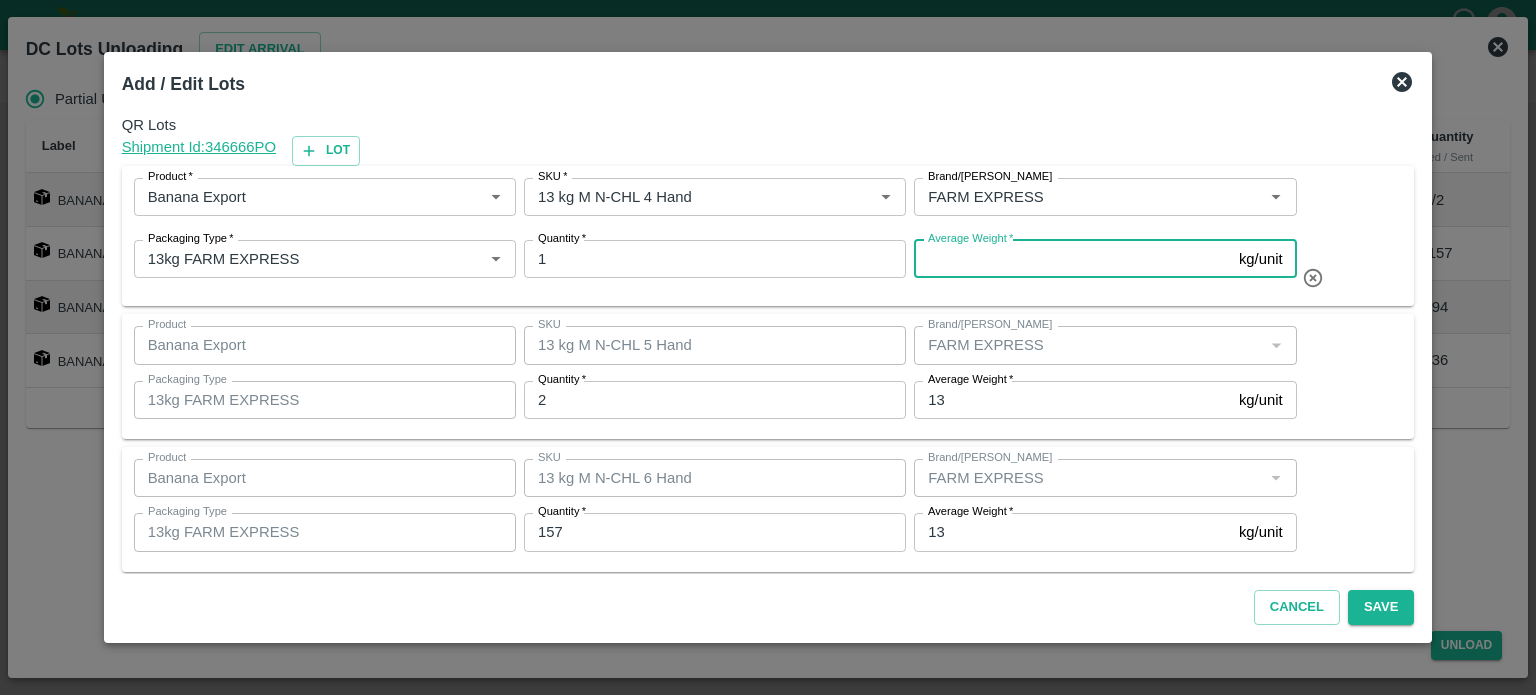 click on "Average Weight   *" at bounding box center [1072, 259] 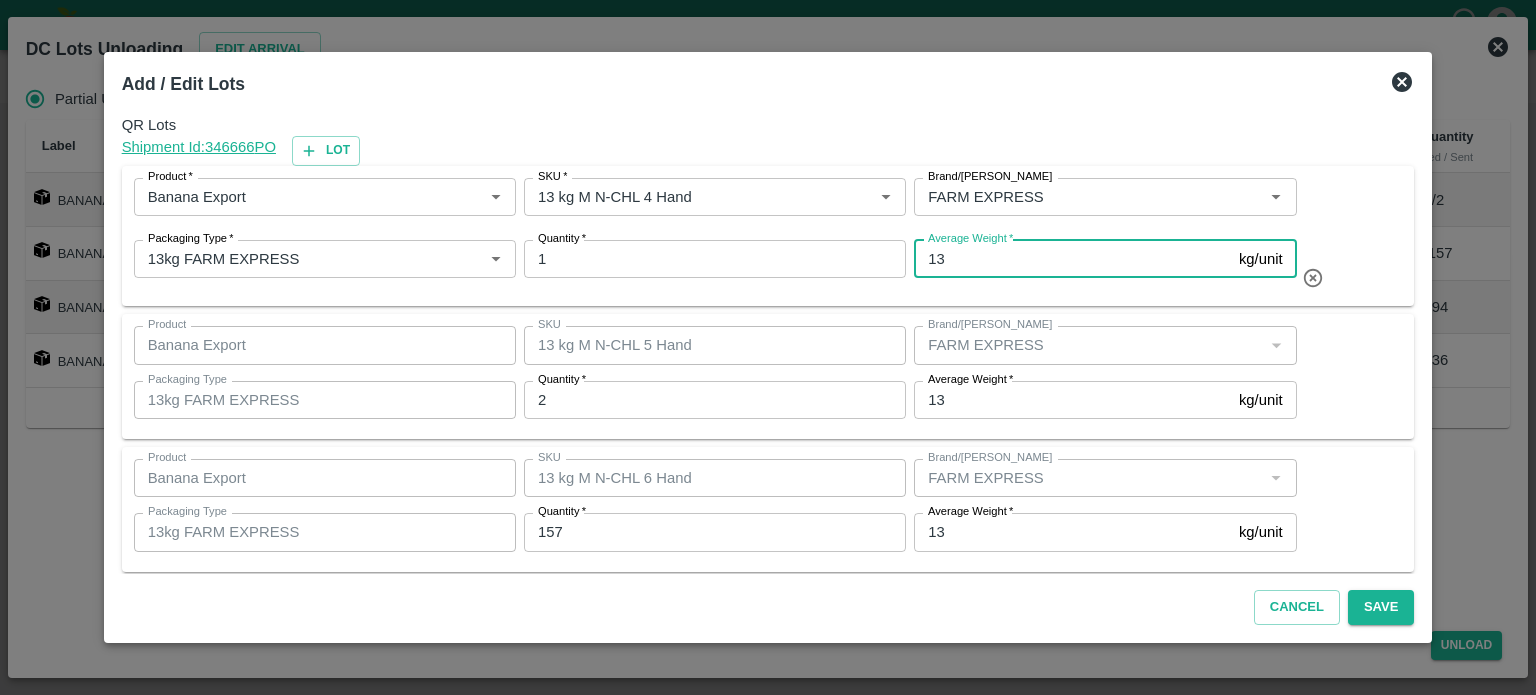 type on "13" 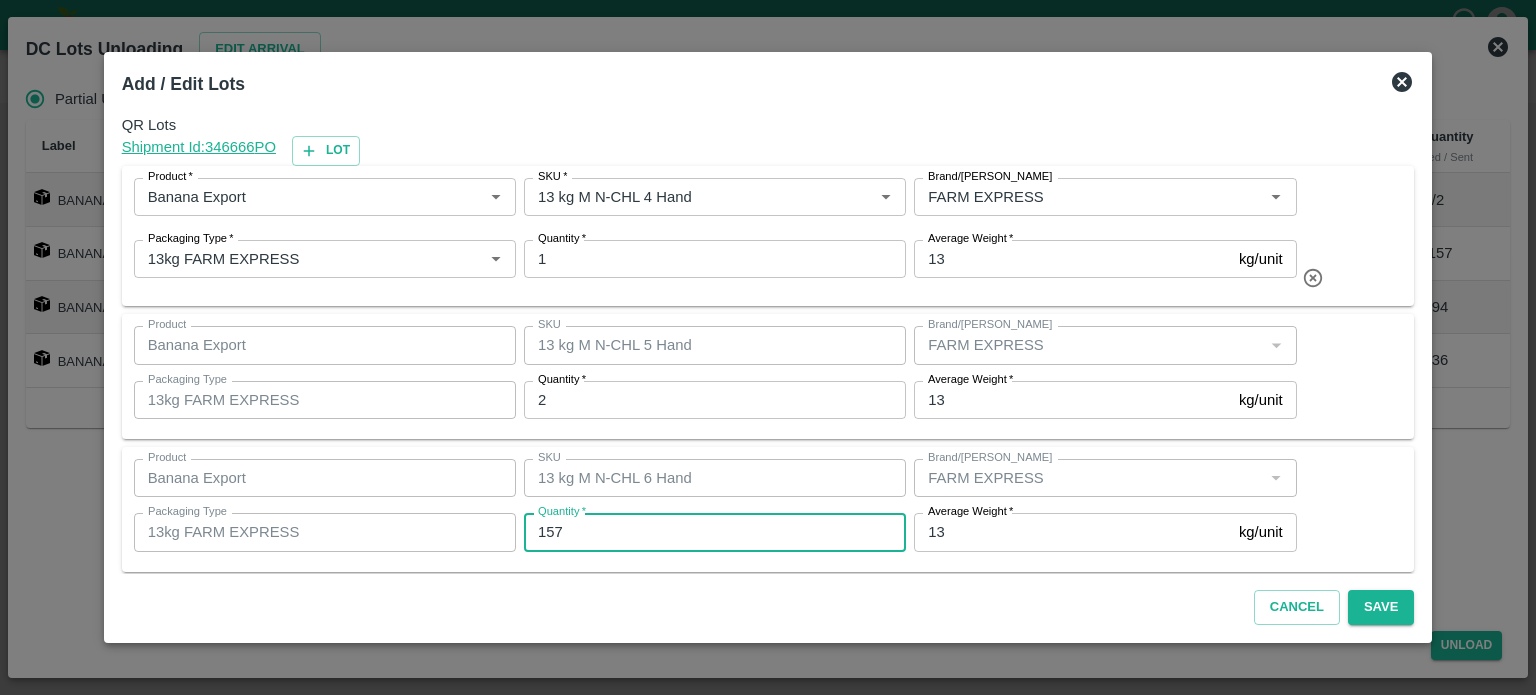 click on "157" at bounding box center (715, 532) 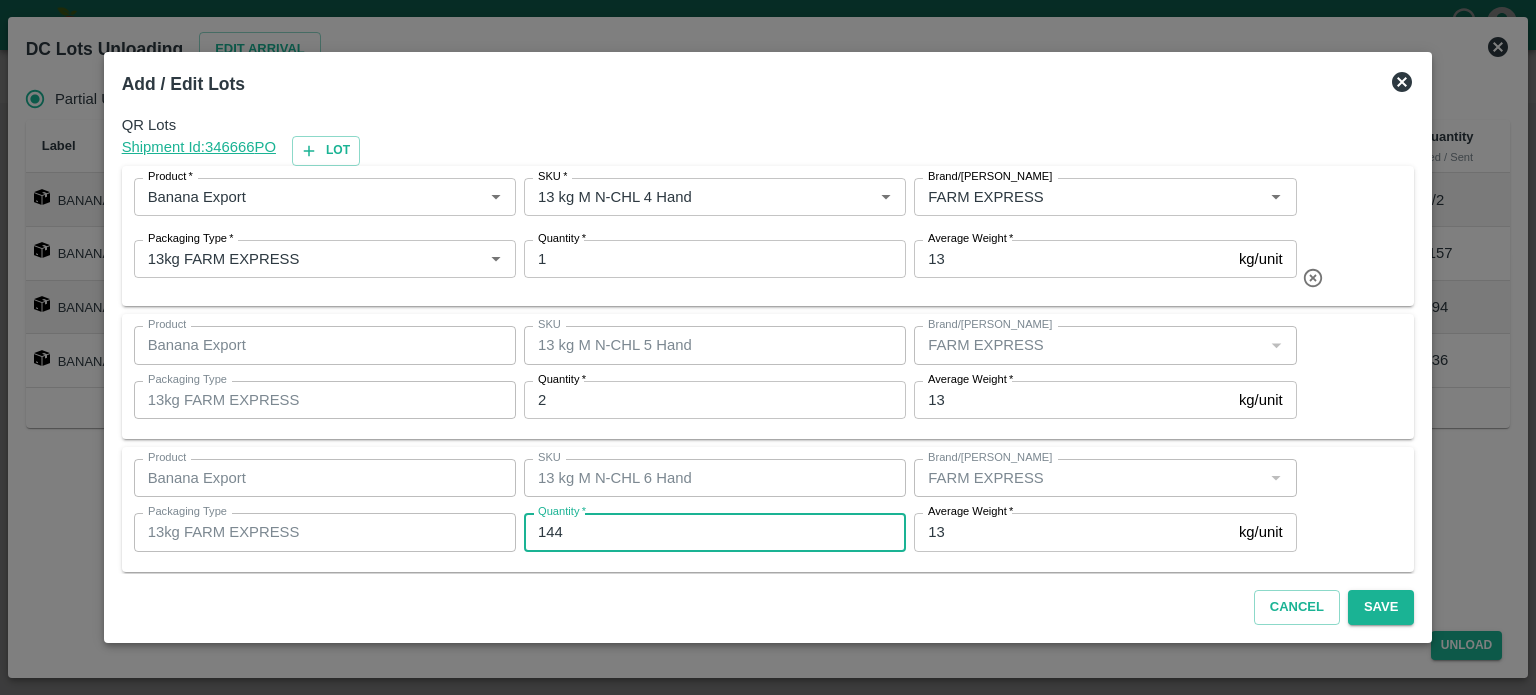 type on "144" 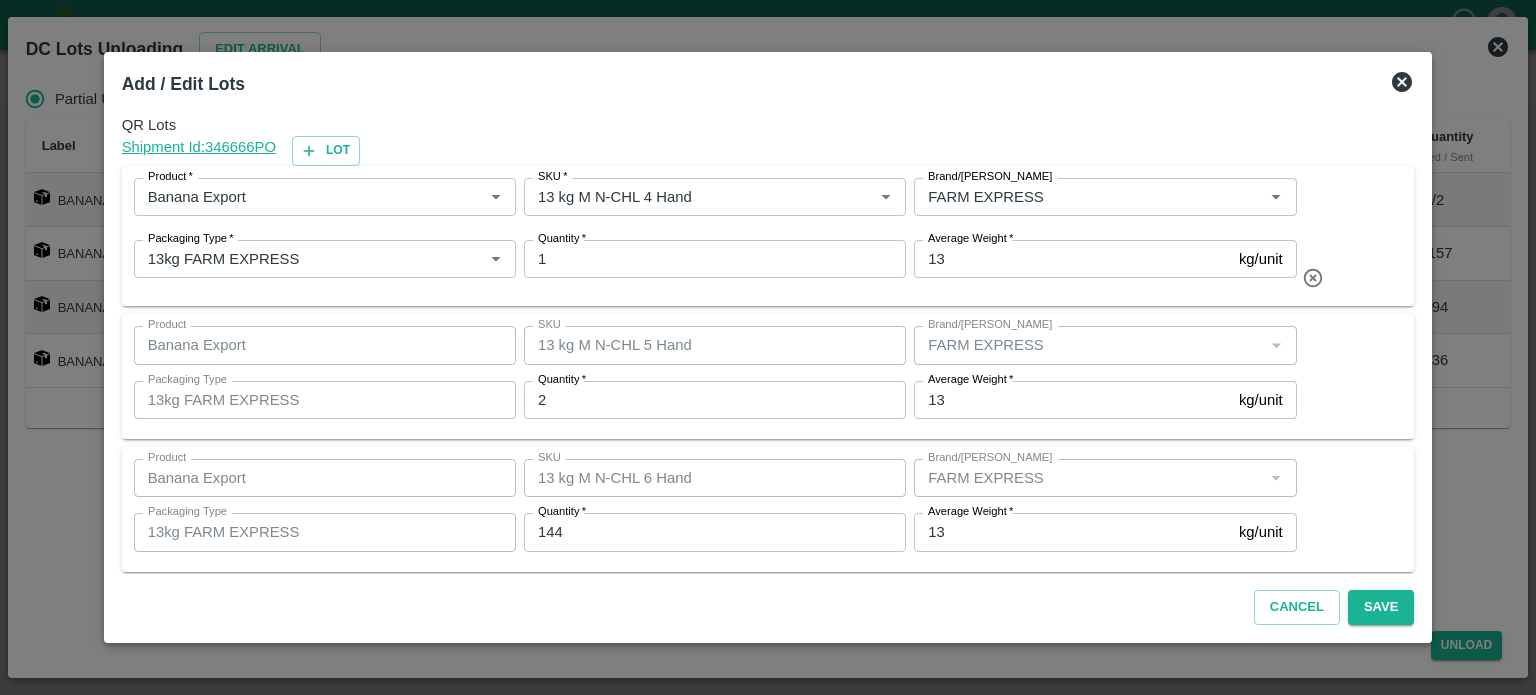 scroll, scrollTop: 278, scrollLeft: 0, axis: vertical 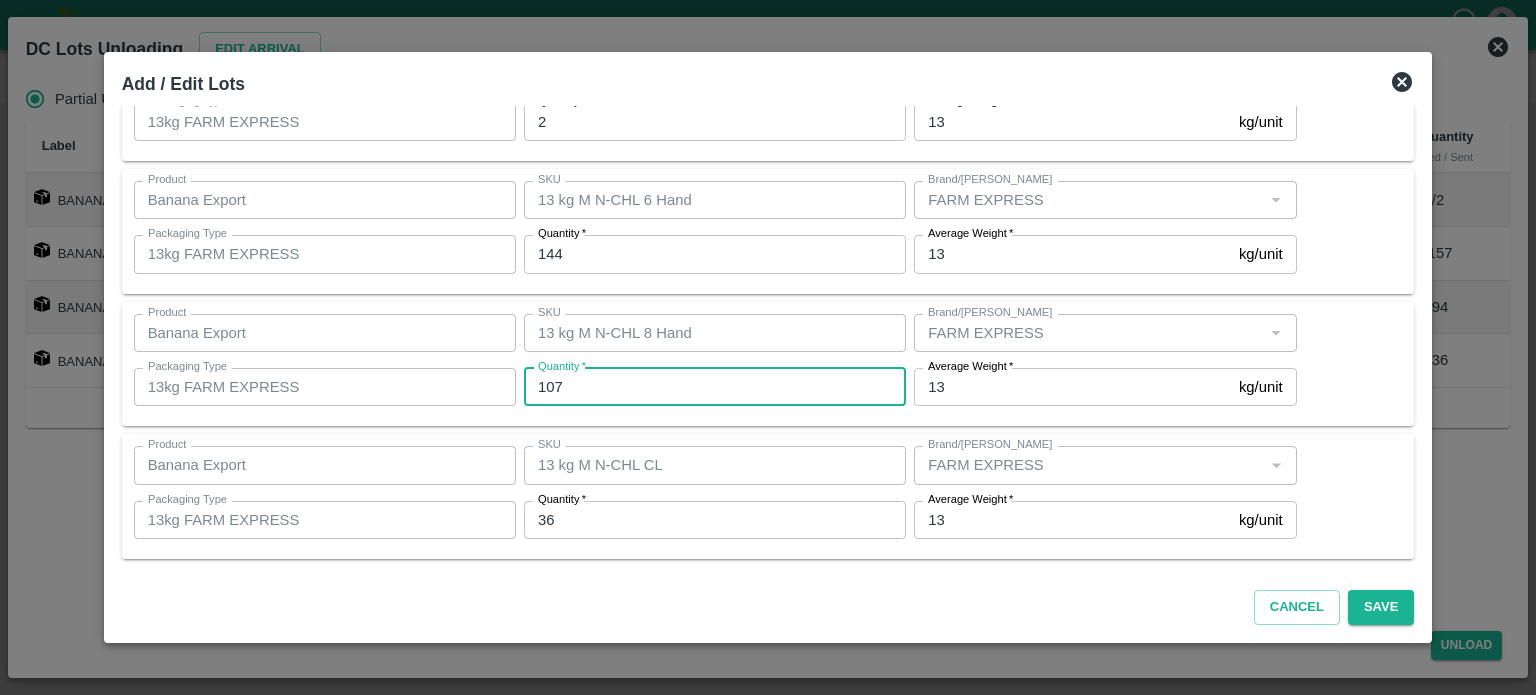 type on "107" 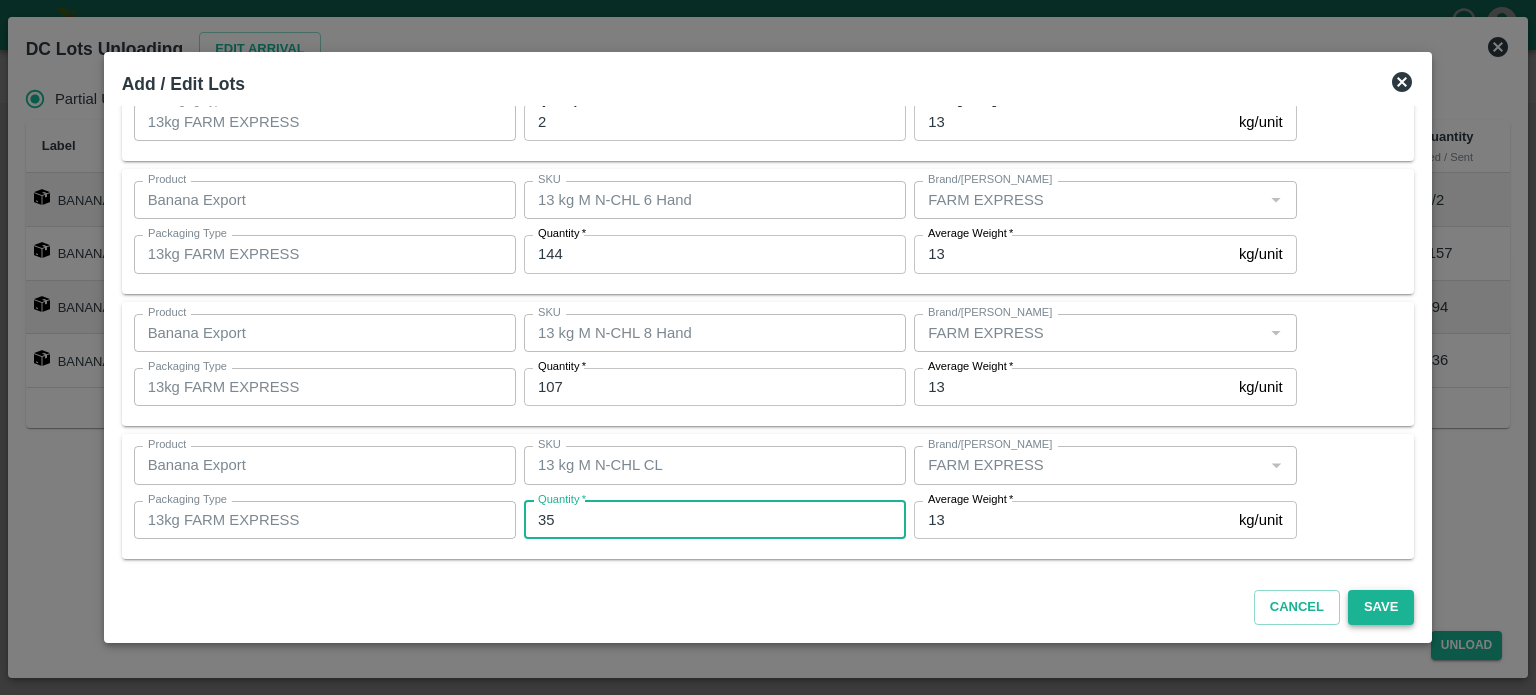 type on "35" 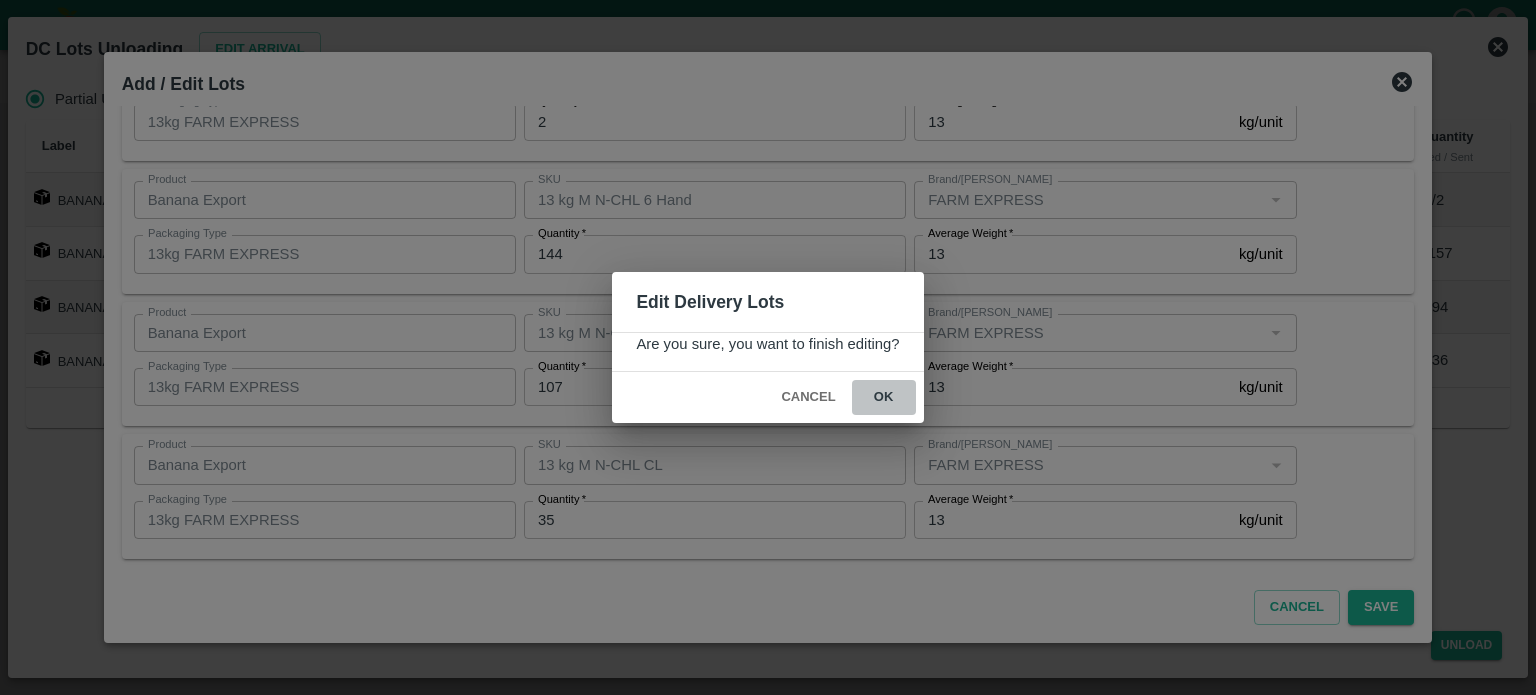 click on "ok" at bounding box center (884, 397) 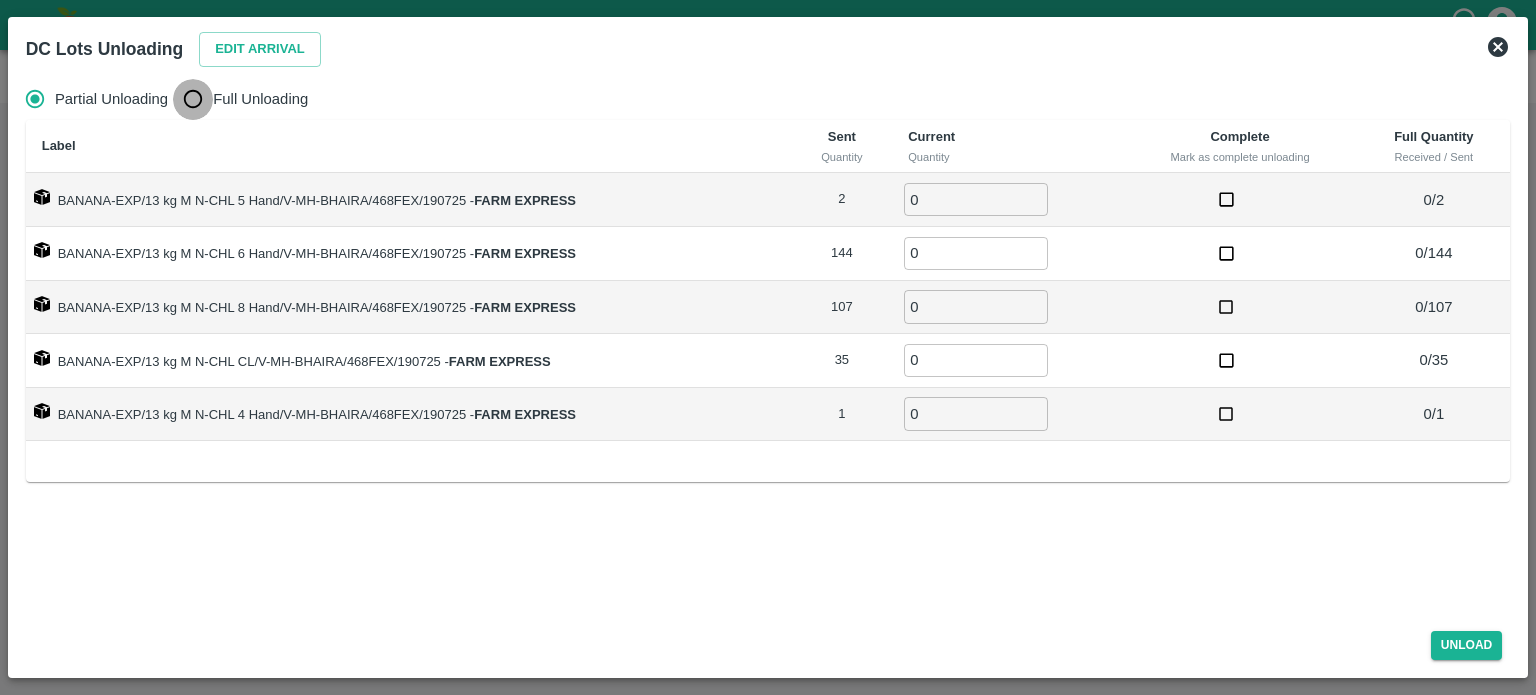 click on "Full Unloading" at bounding box center (193, 99) 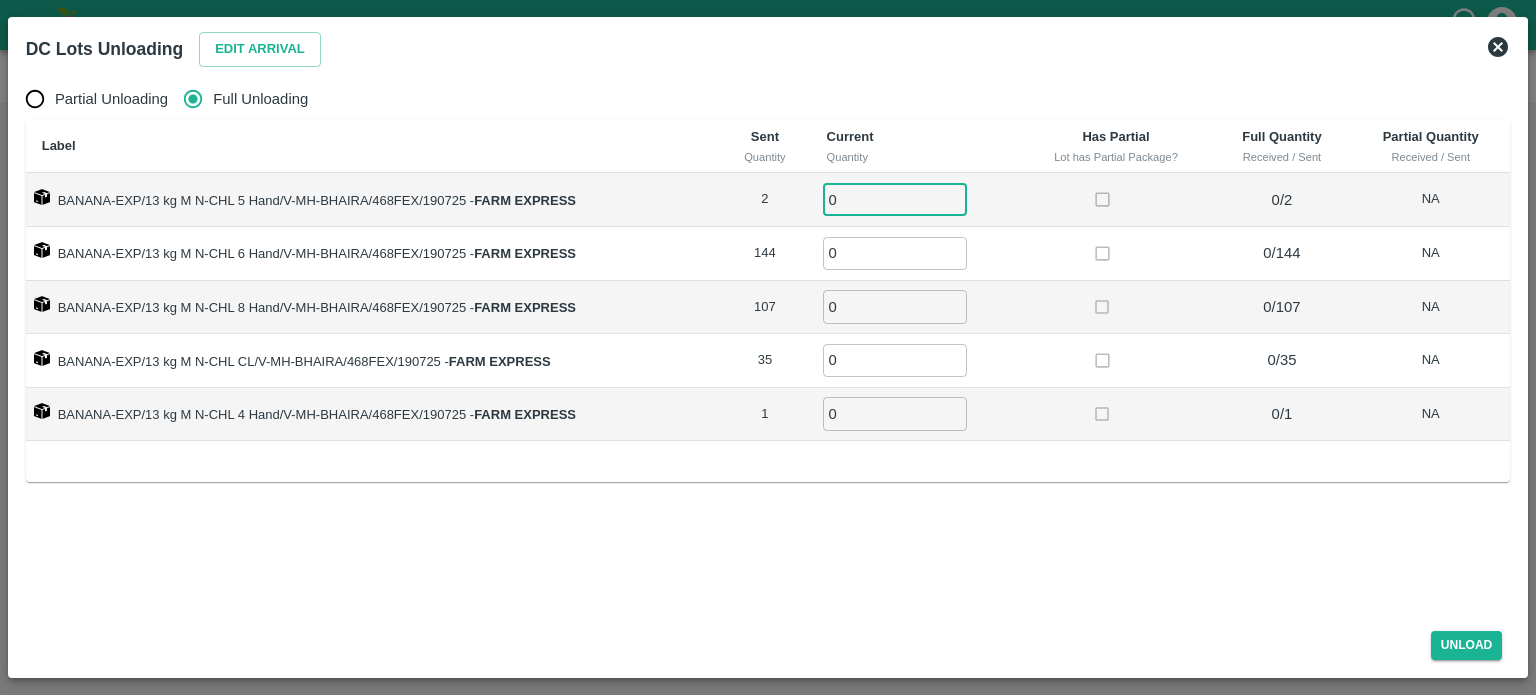 click on "0" at bounding box center [895, 199] 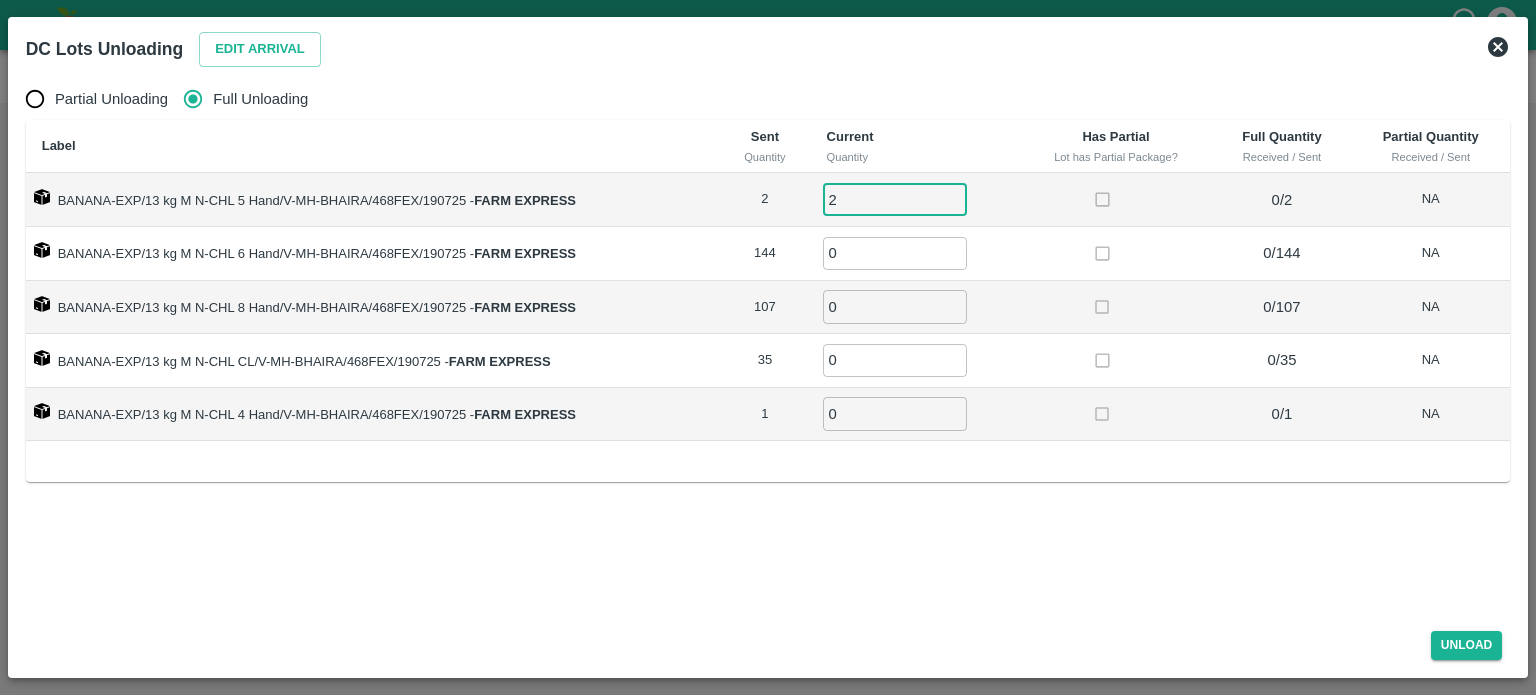 type on "2" 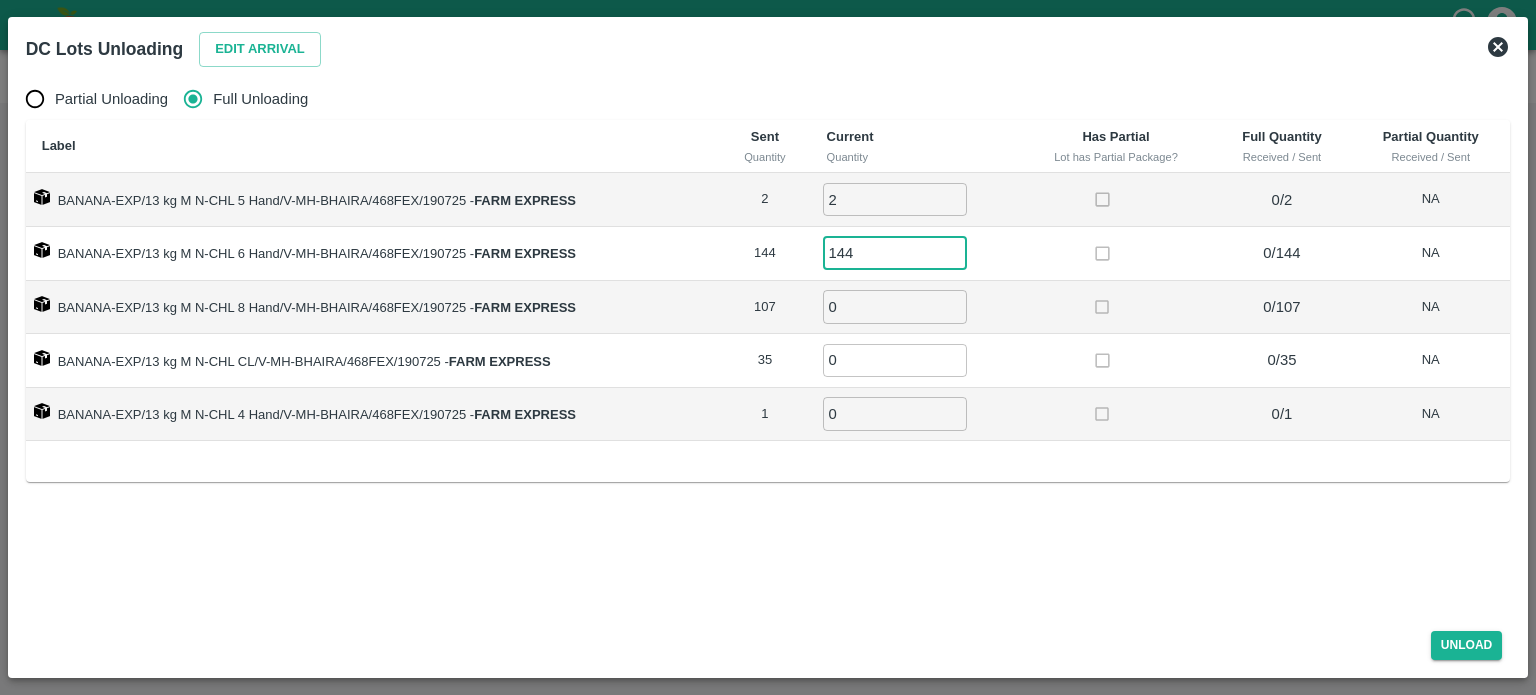 type on "144" 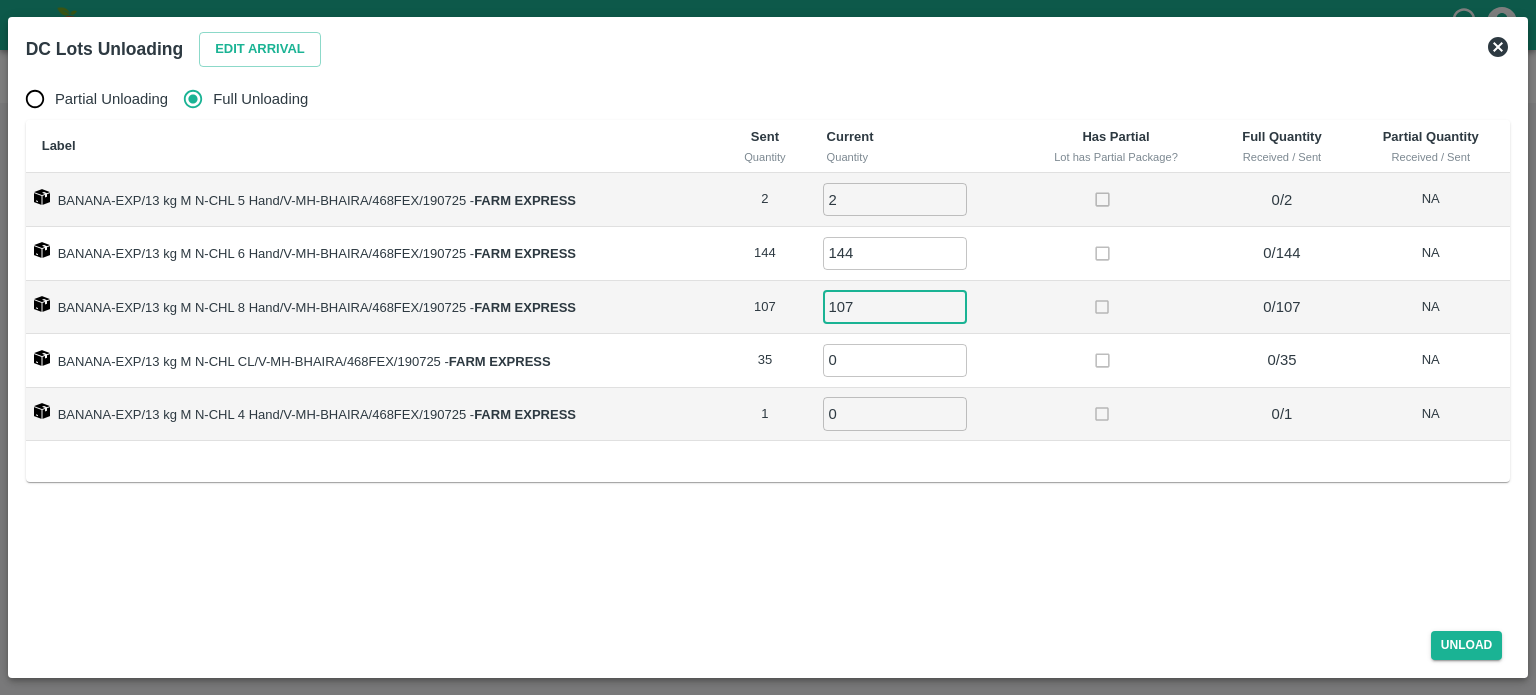 type on "107" 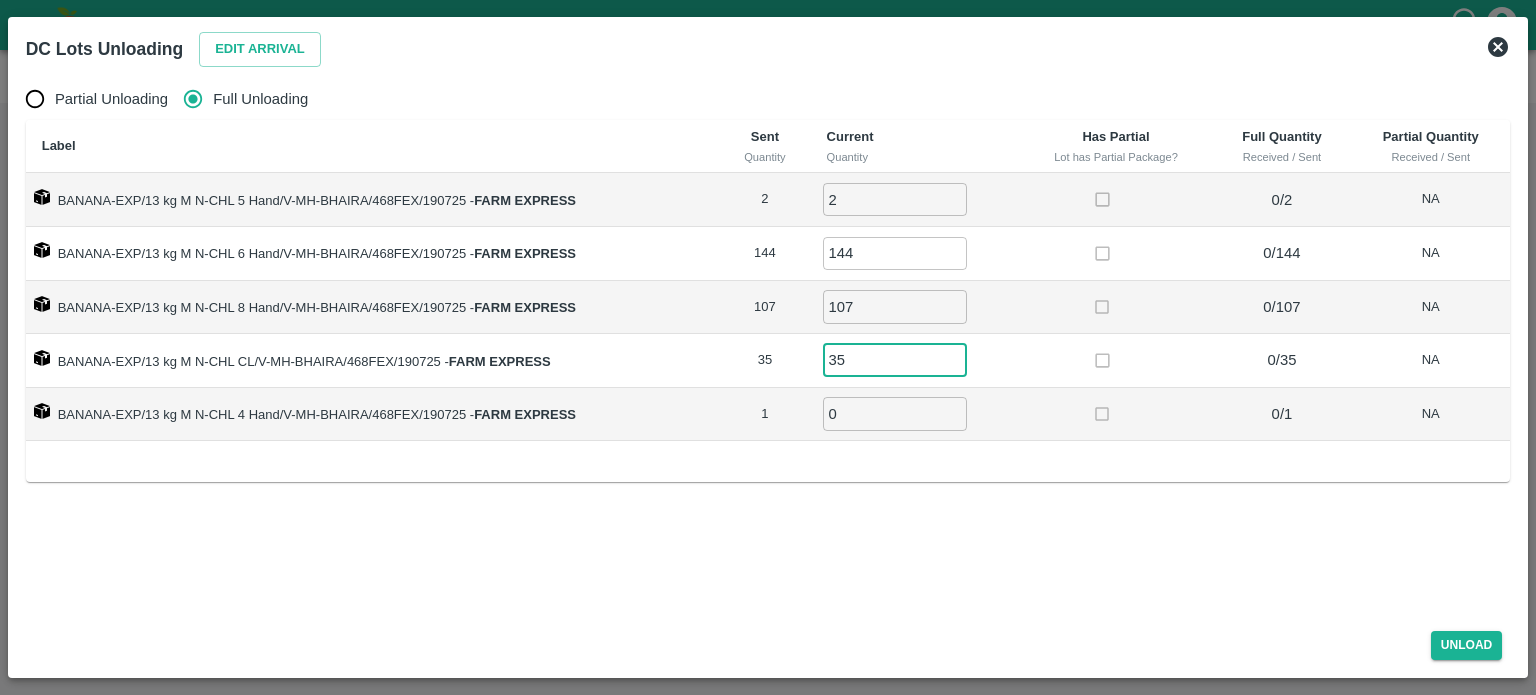 type on "35" 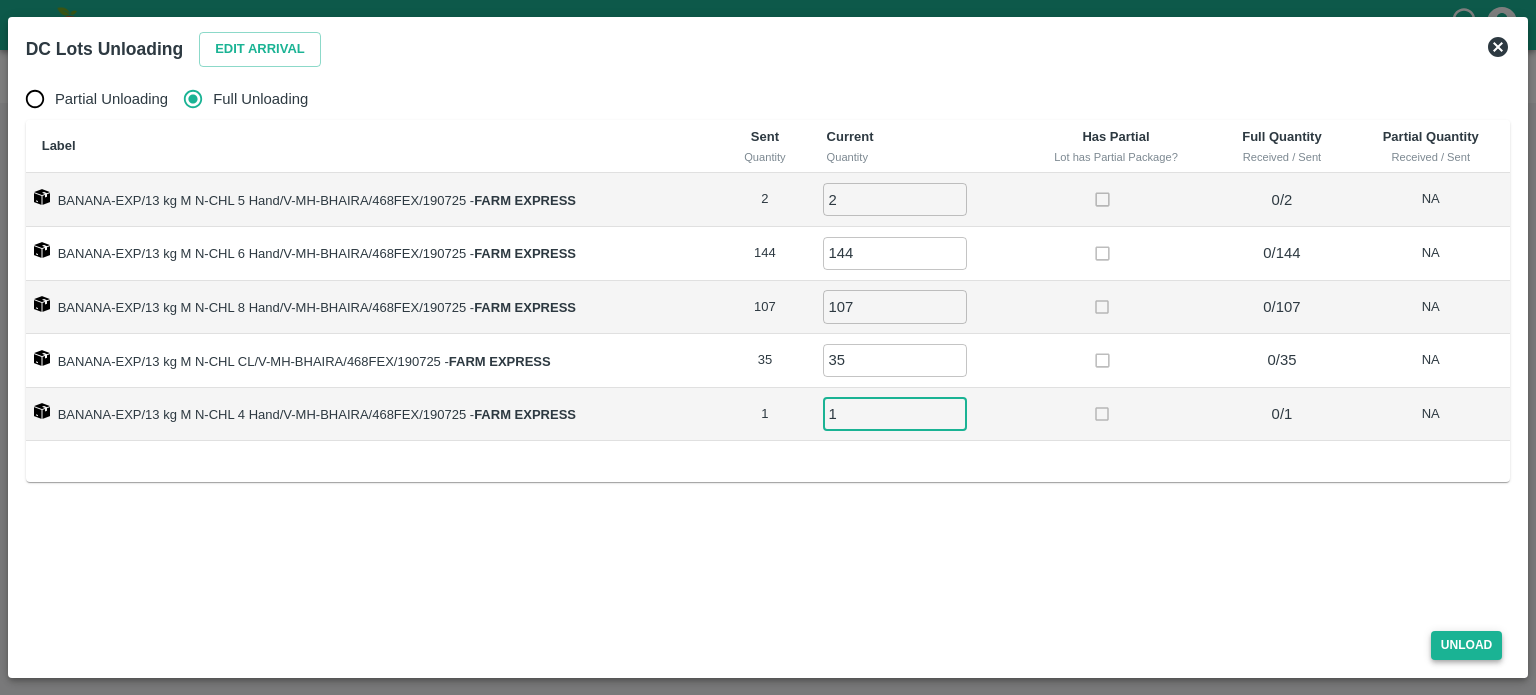 type on "1" 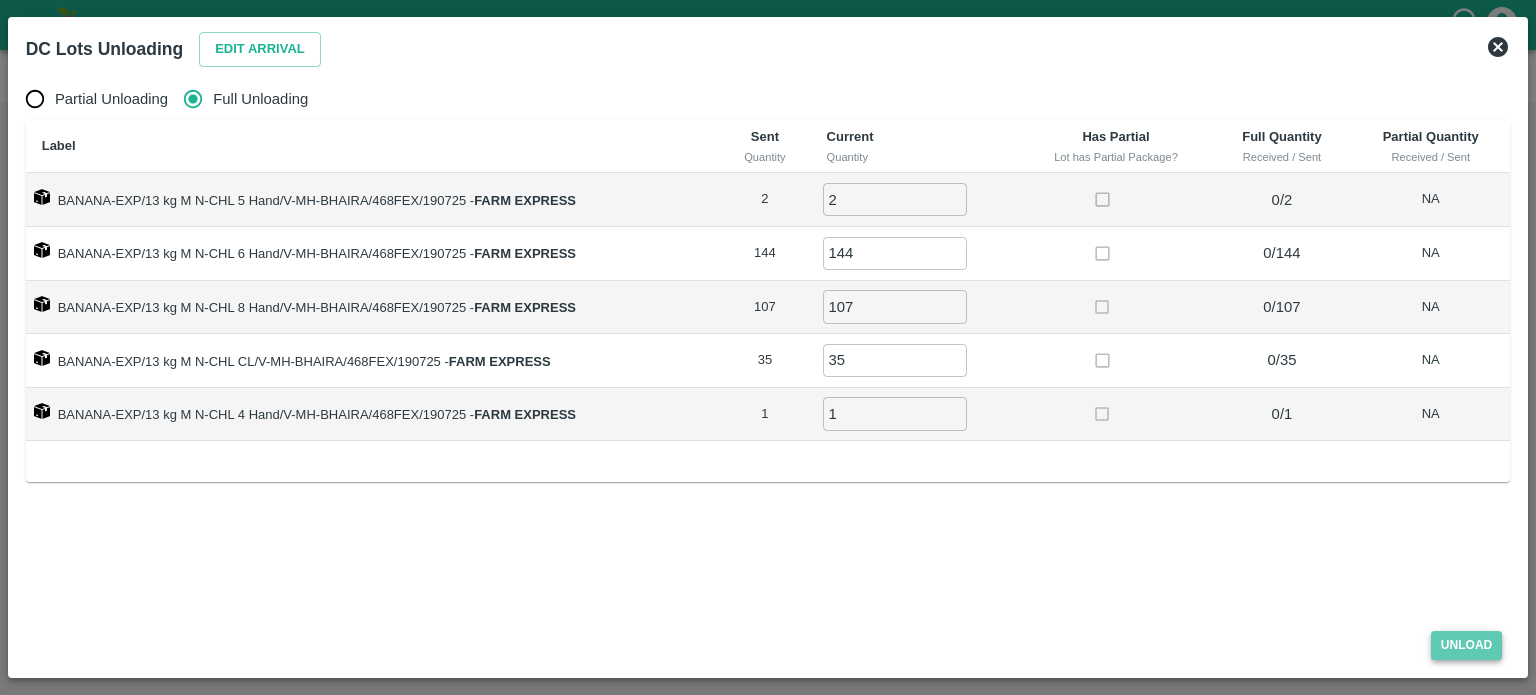 click on "Unload" at bounding box center [1467, 645] 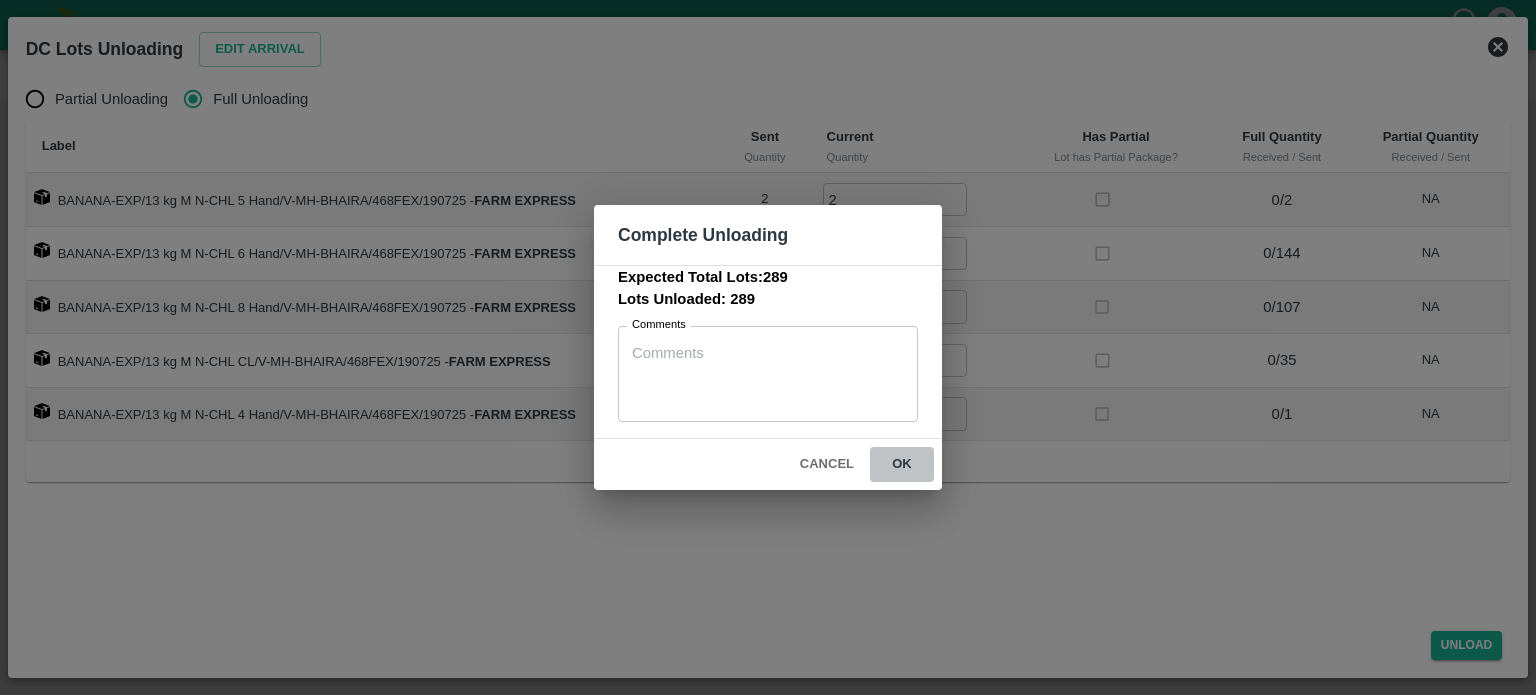 click on "ok" at bounding box center [902, 464] 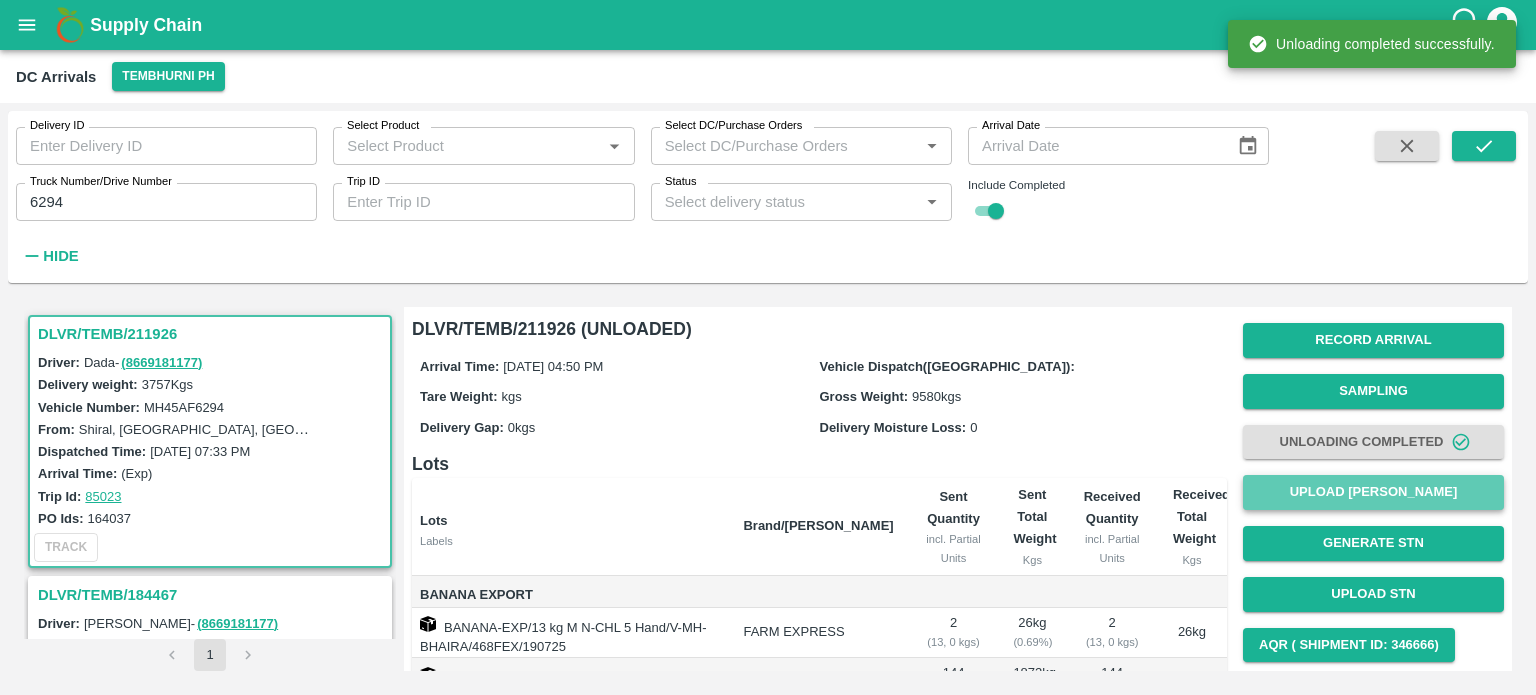 click on "Upload [PERSON_NAME]" at bounding box center (1373, 492) 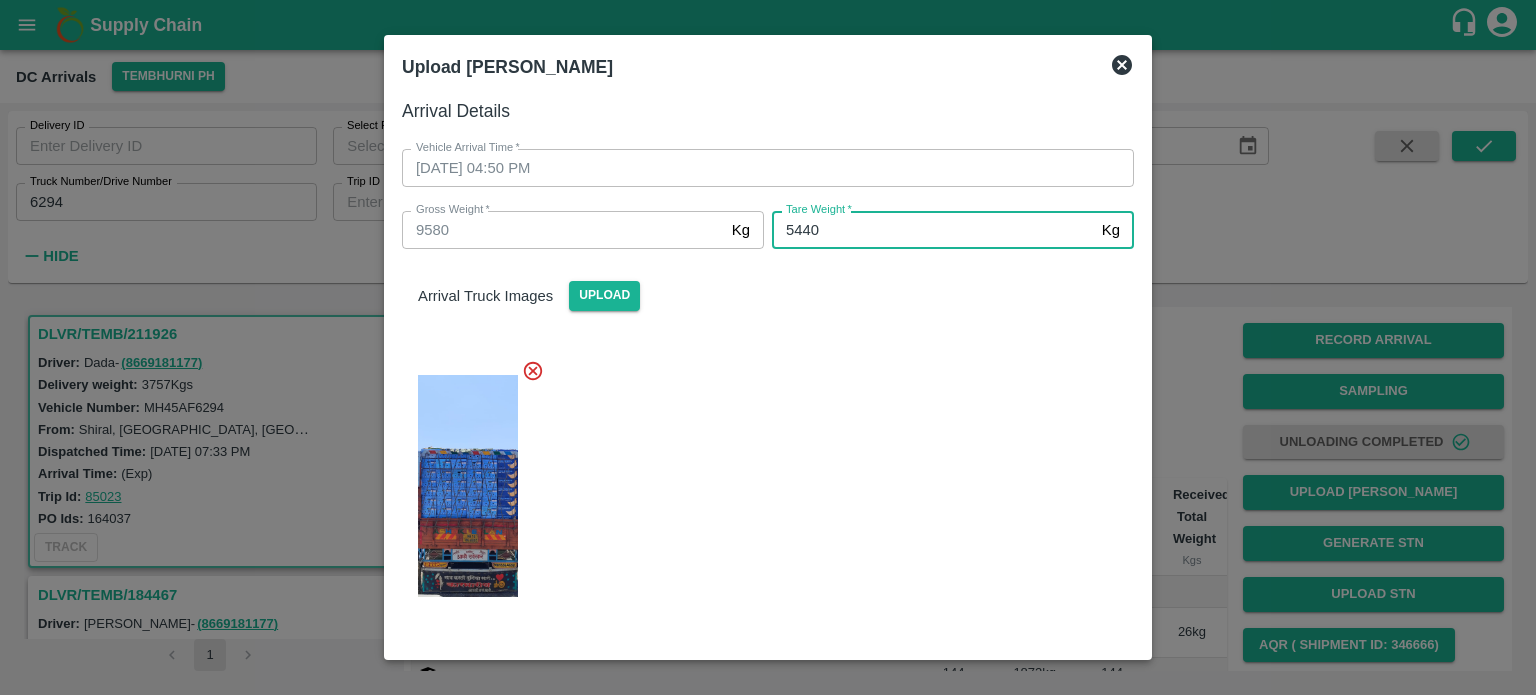 type on "5440" 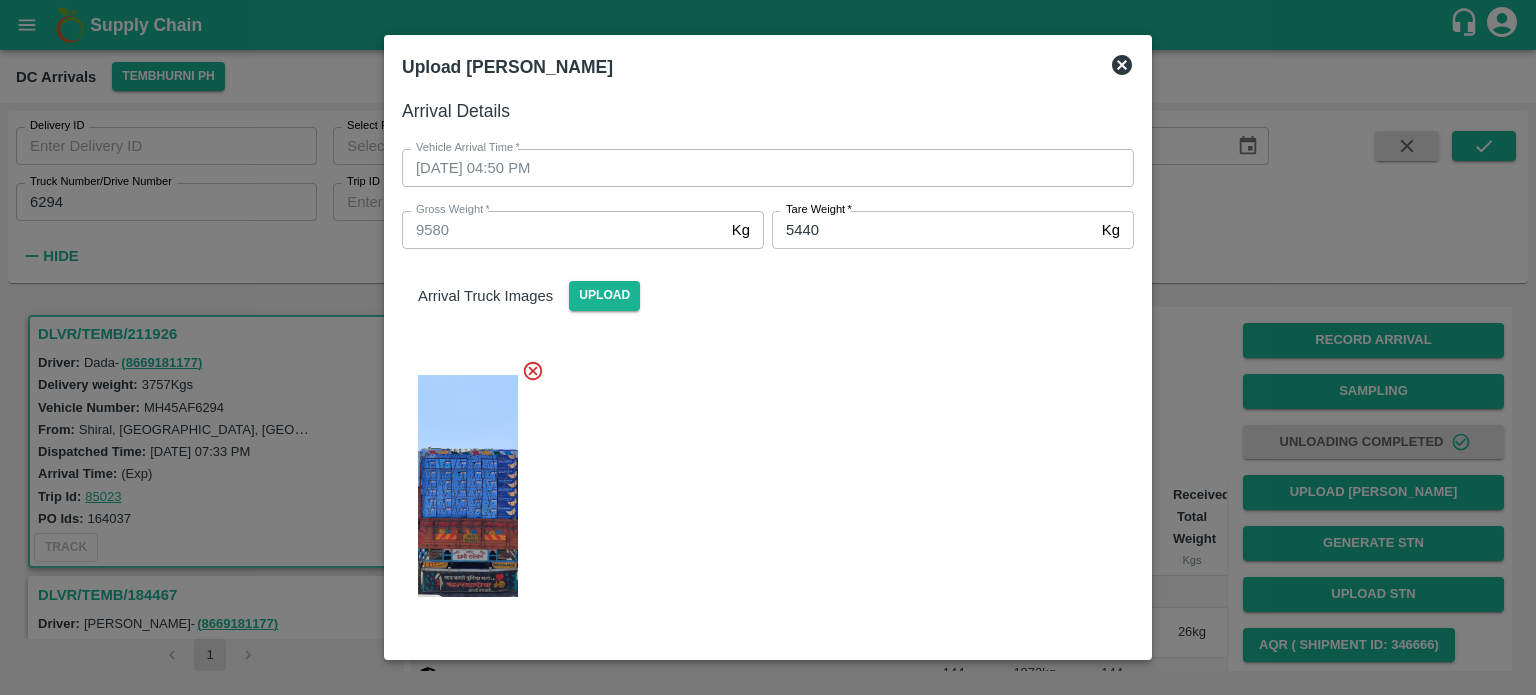 click at bounding box center [760, 480] 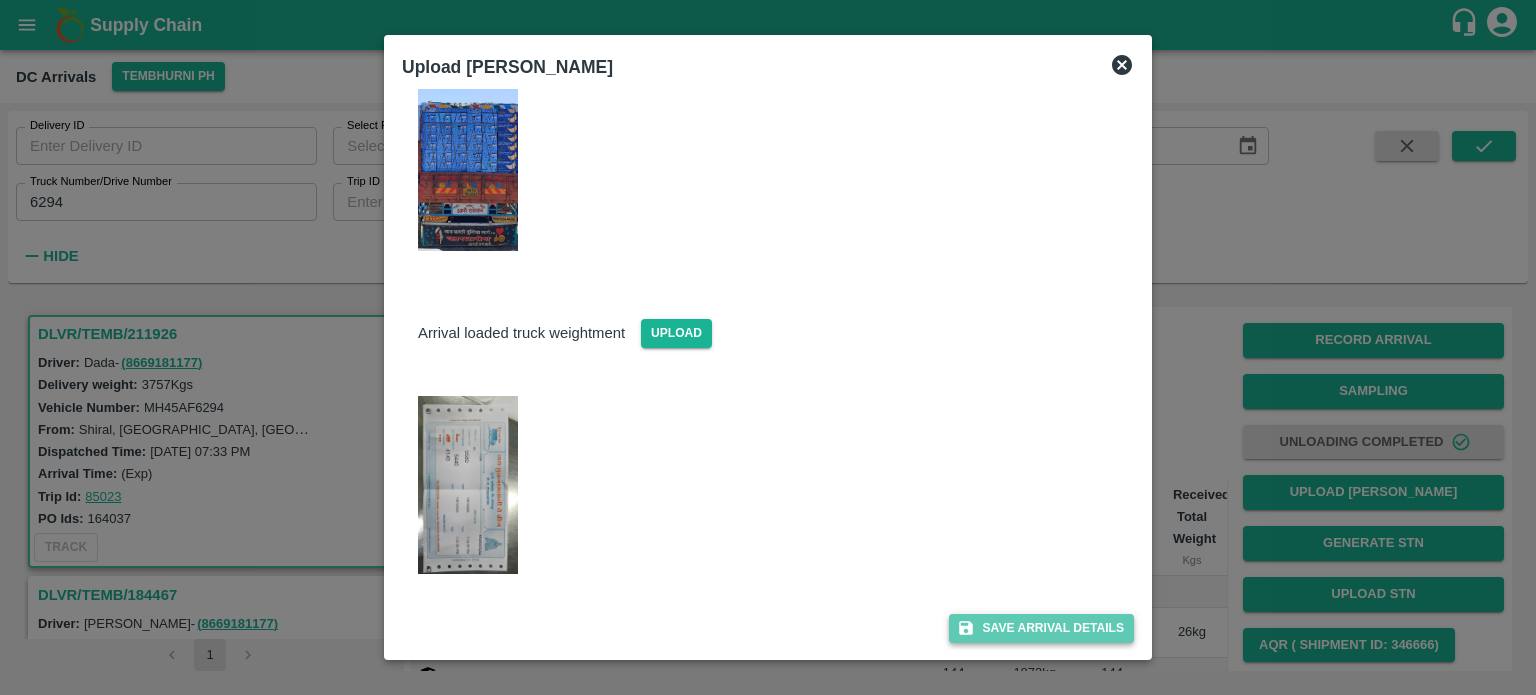 click on "Save Arrival Details" at bounding box center [1041, 628] 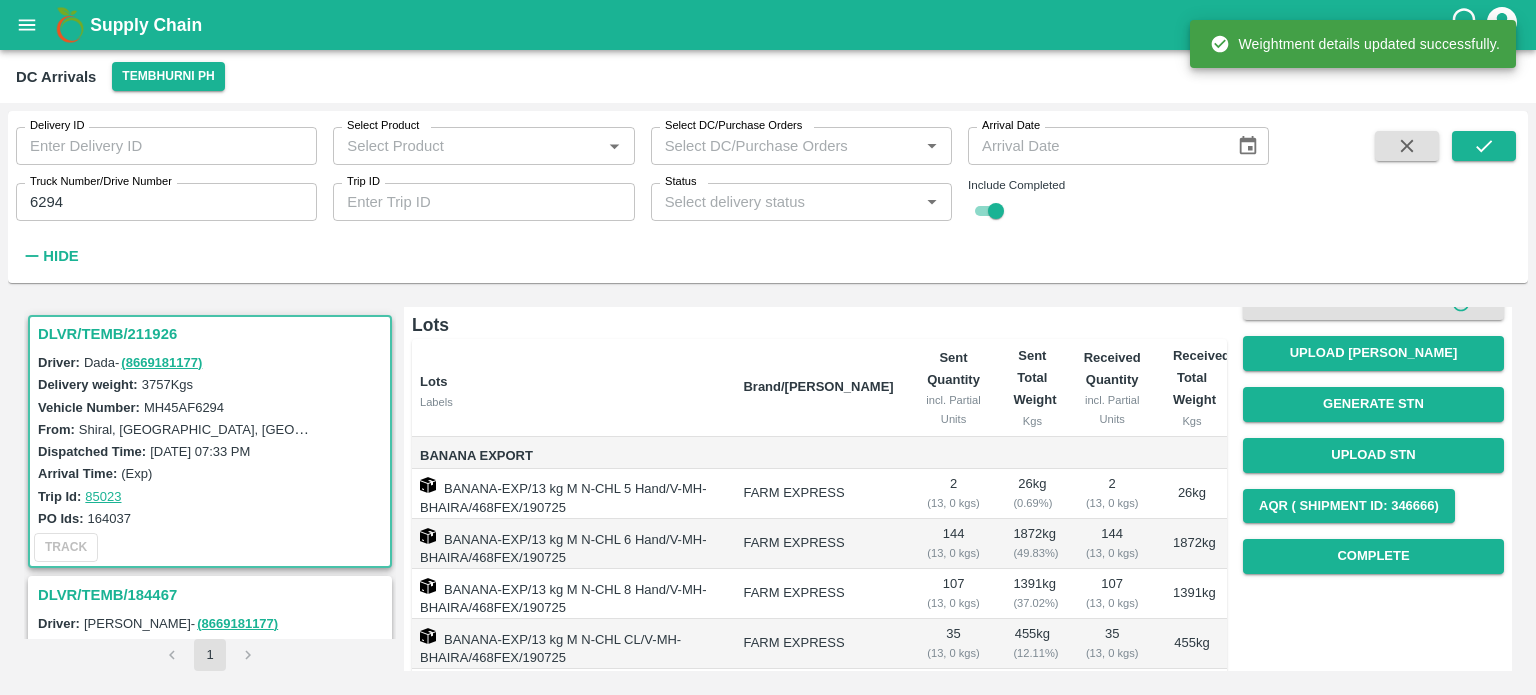 scroll, scrollTop: 140, scrollLeft: 0, axis: vertical 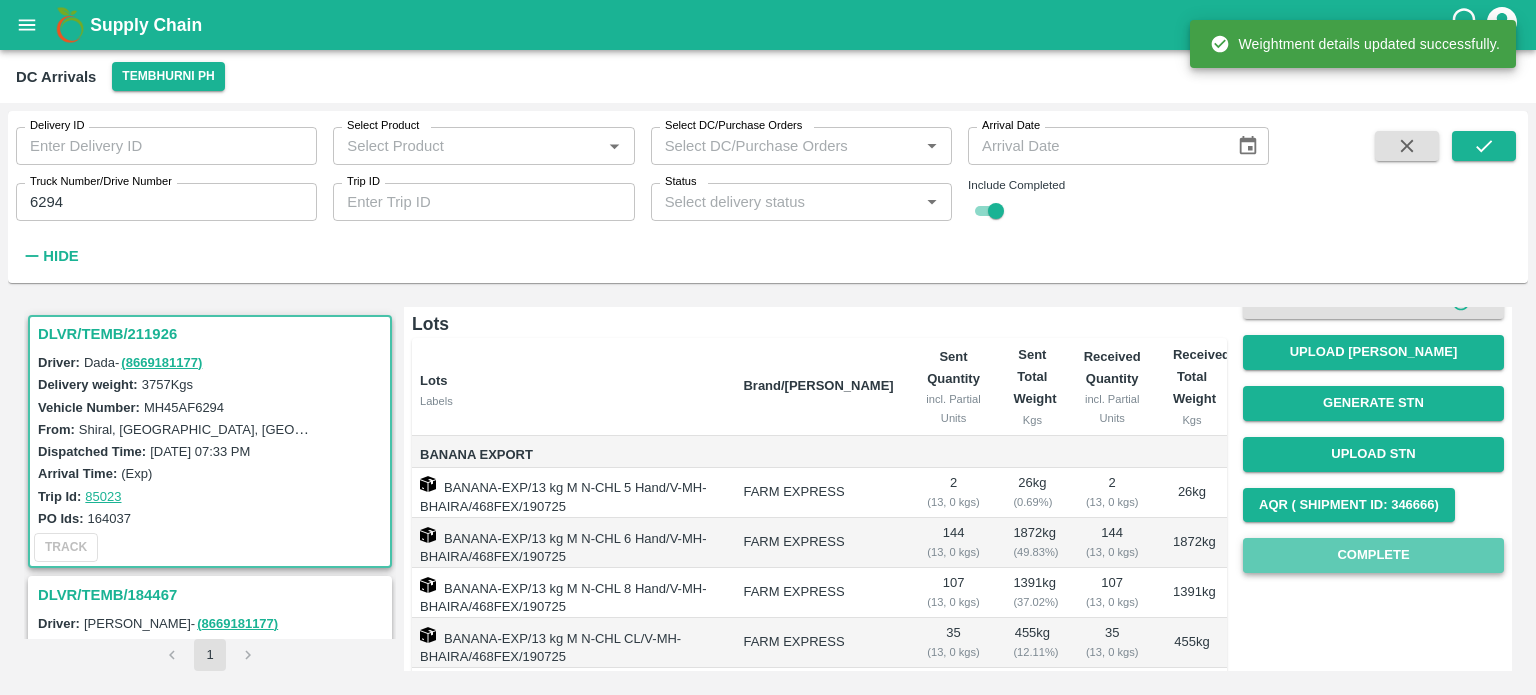 click on "Complete" at bounding box center (1373, 555) 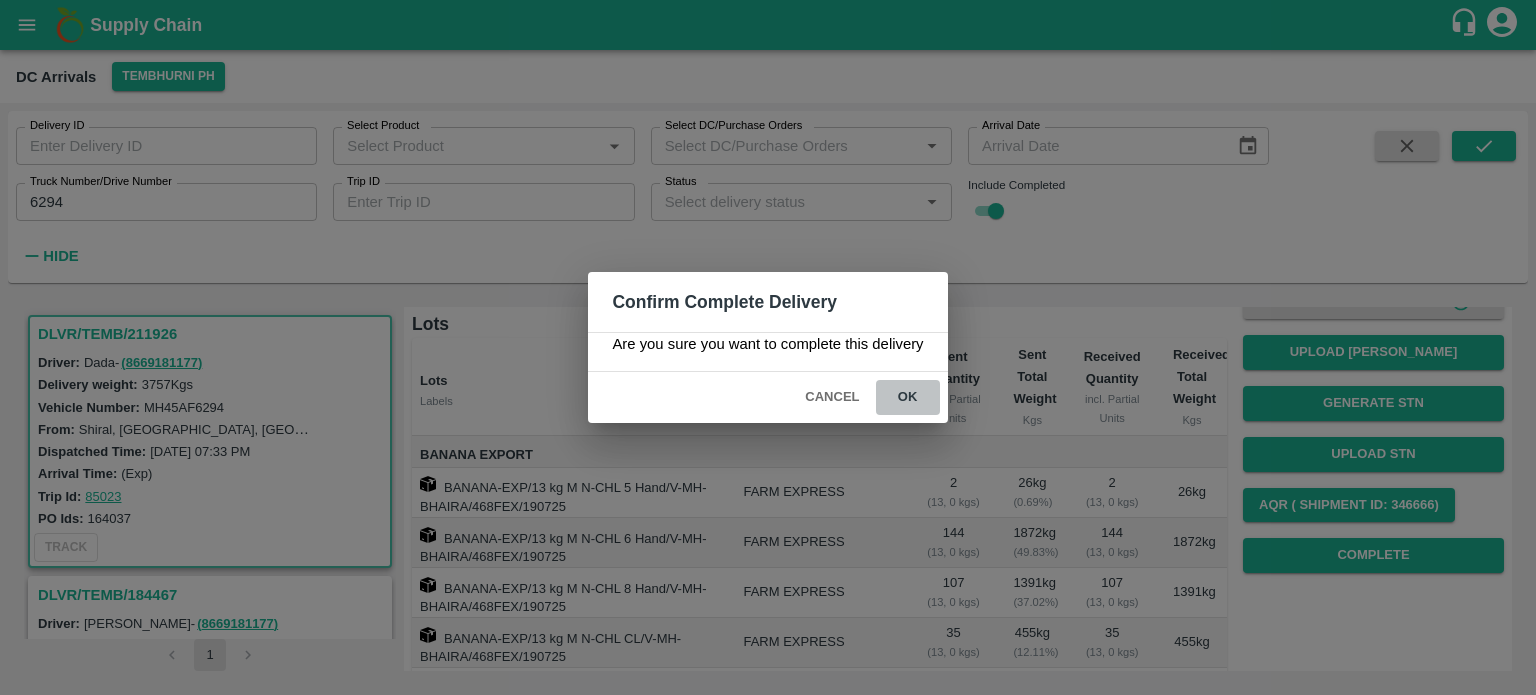 click on "ok" at bounding box center [908, 397] 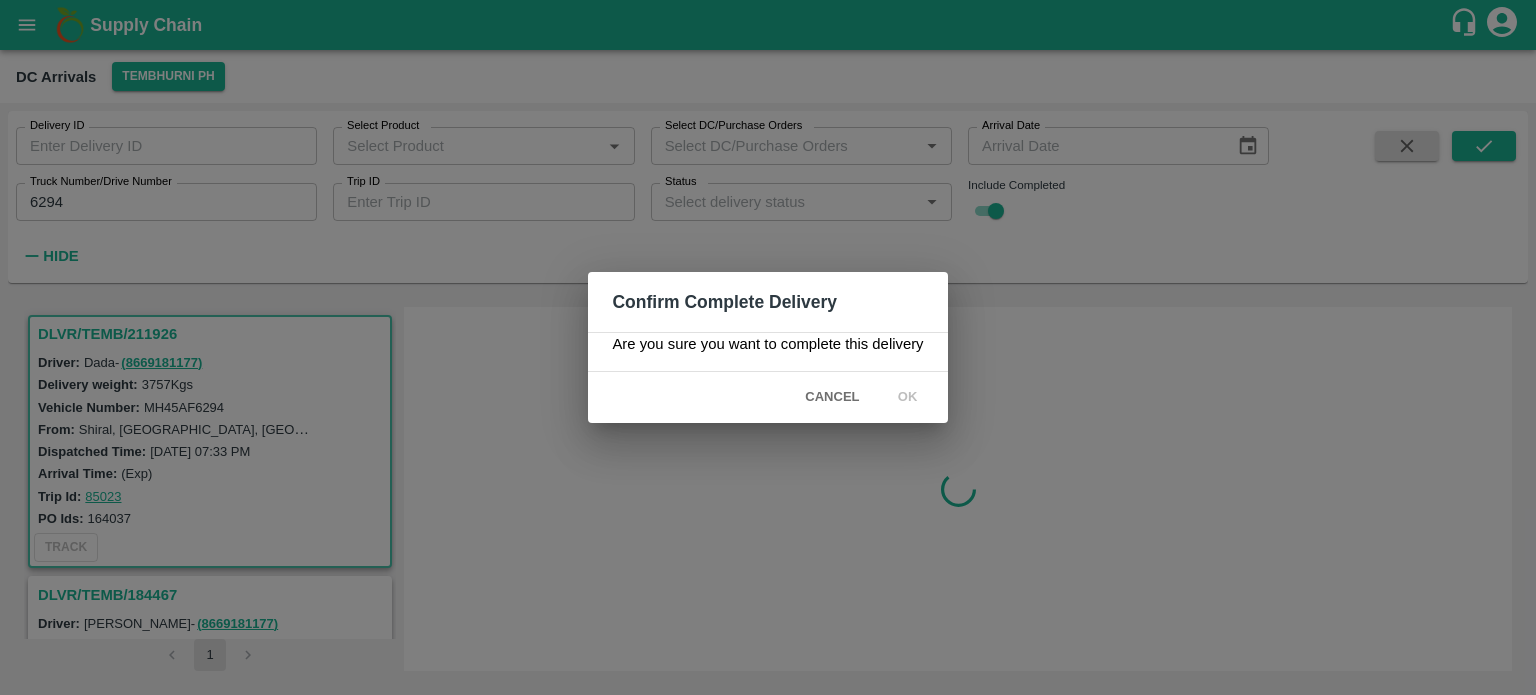 scroll, scrollTop: 0, scrollLeft: 0, axis: both 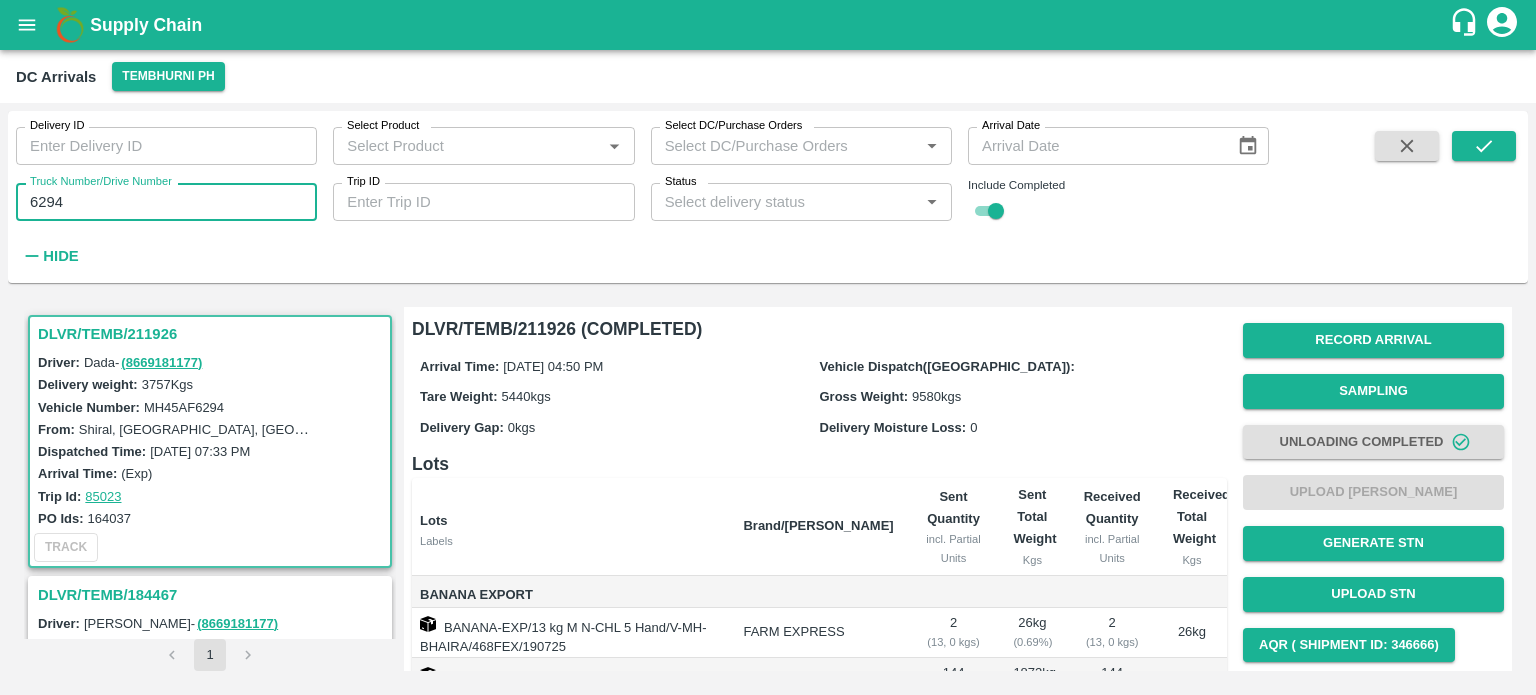 click on "6294" at bounding box center [166, 202] 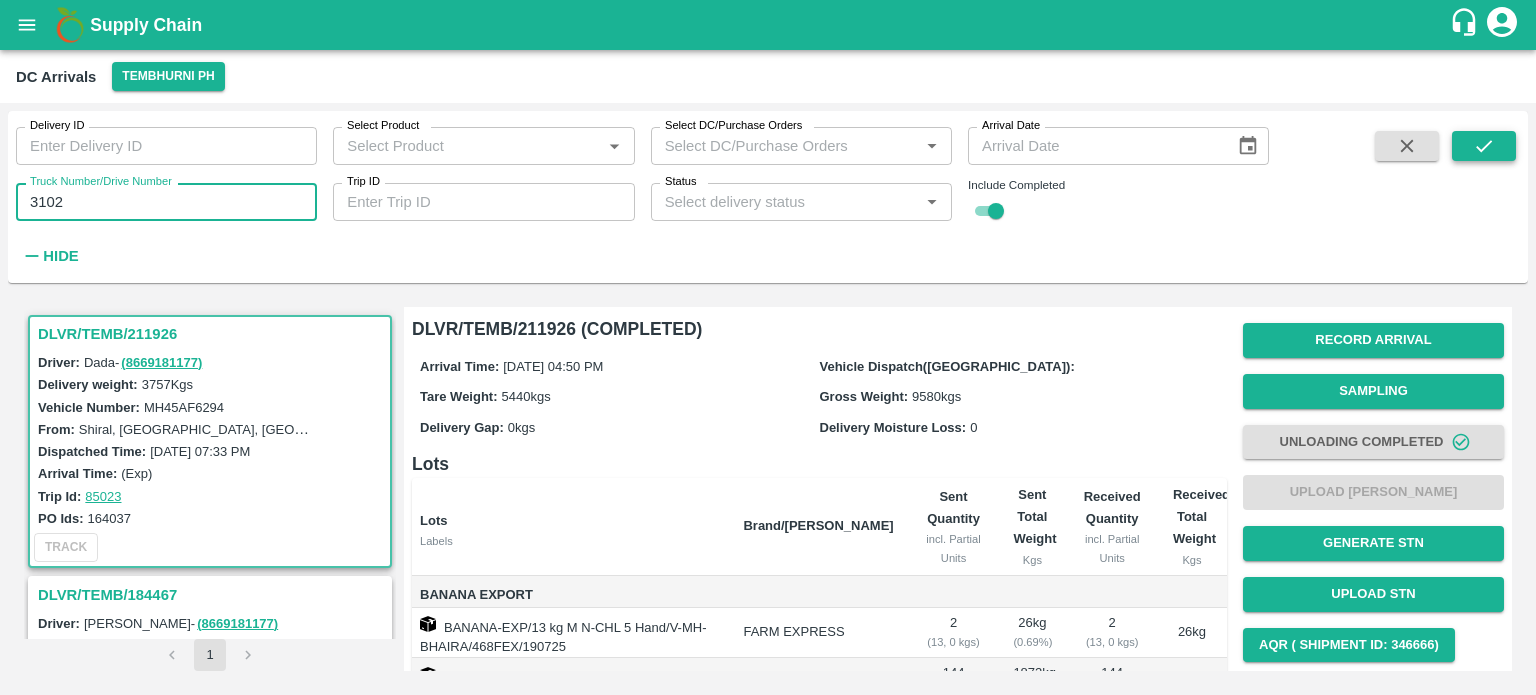 type on "3102" 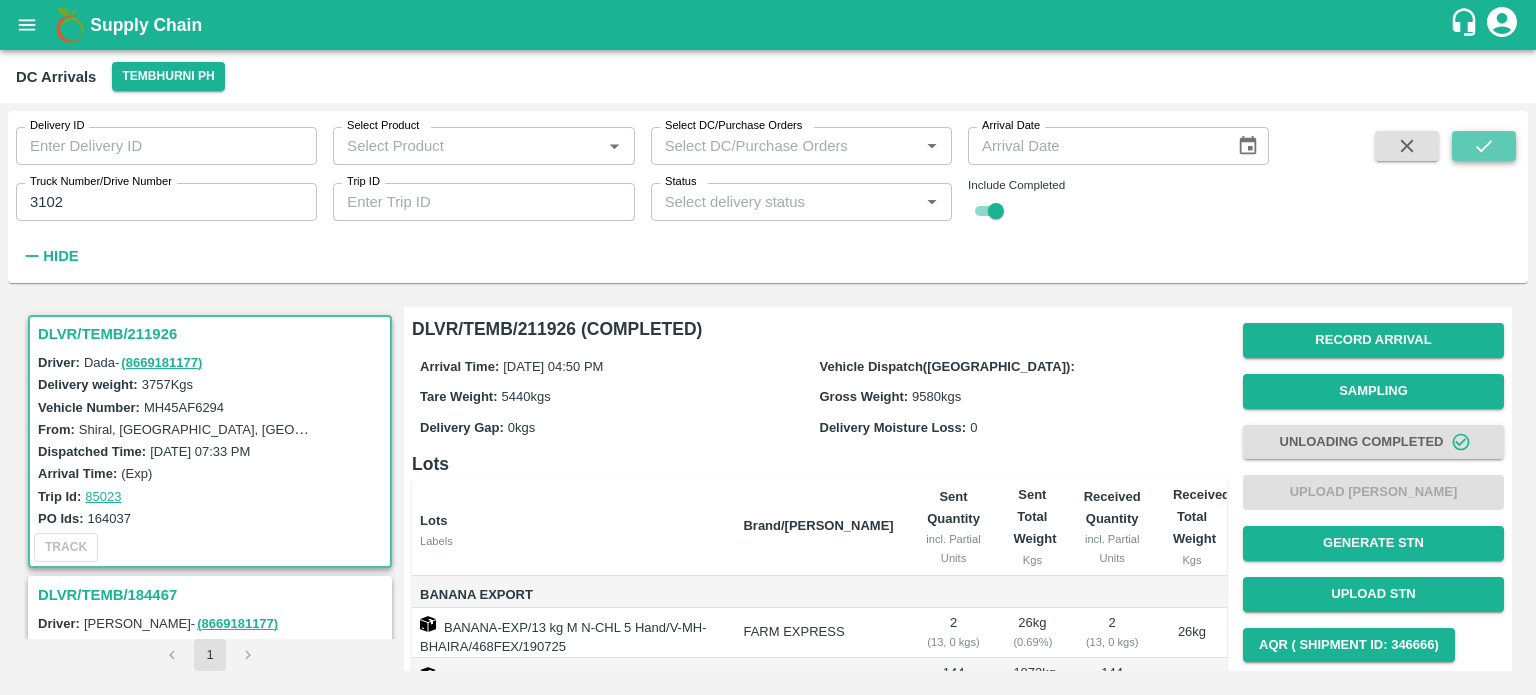 click 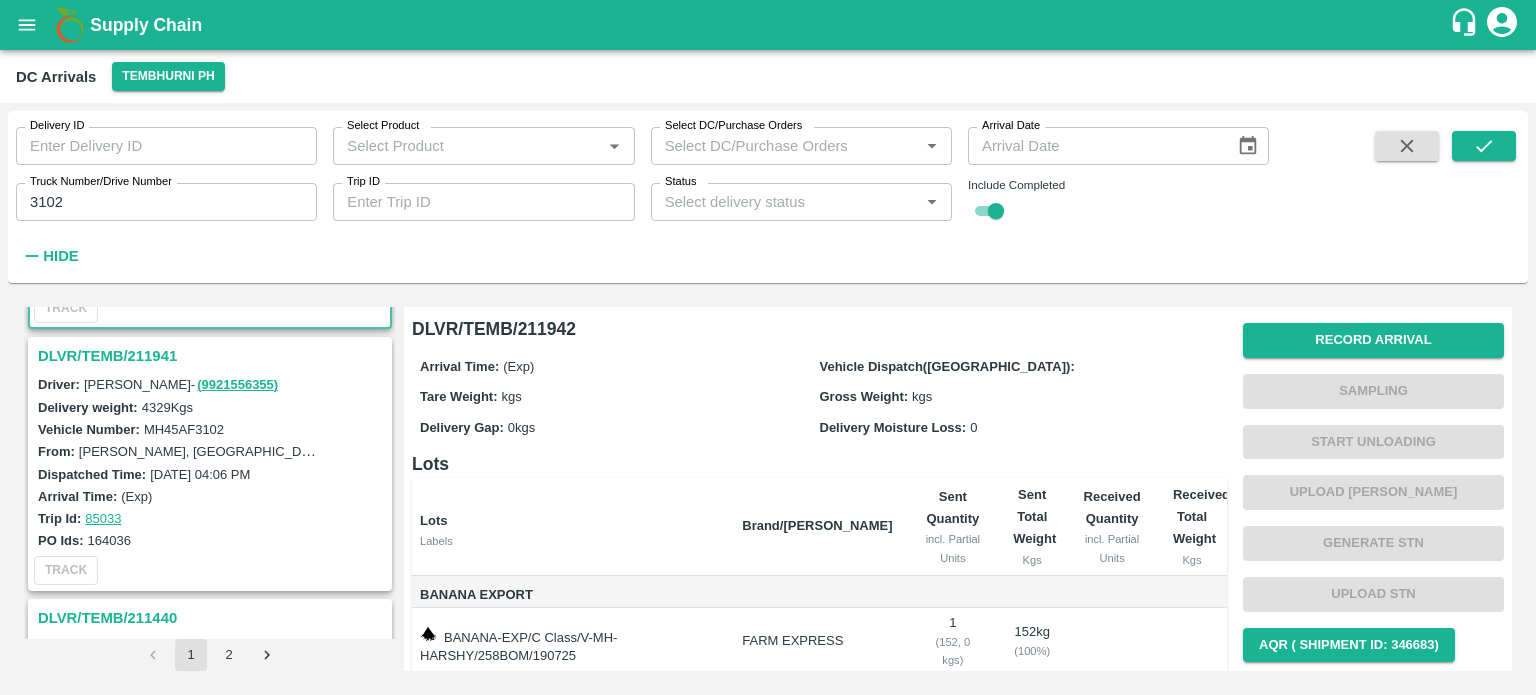 scroll, scrollTop: 228, scrollLeft: 0, axis: vertical 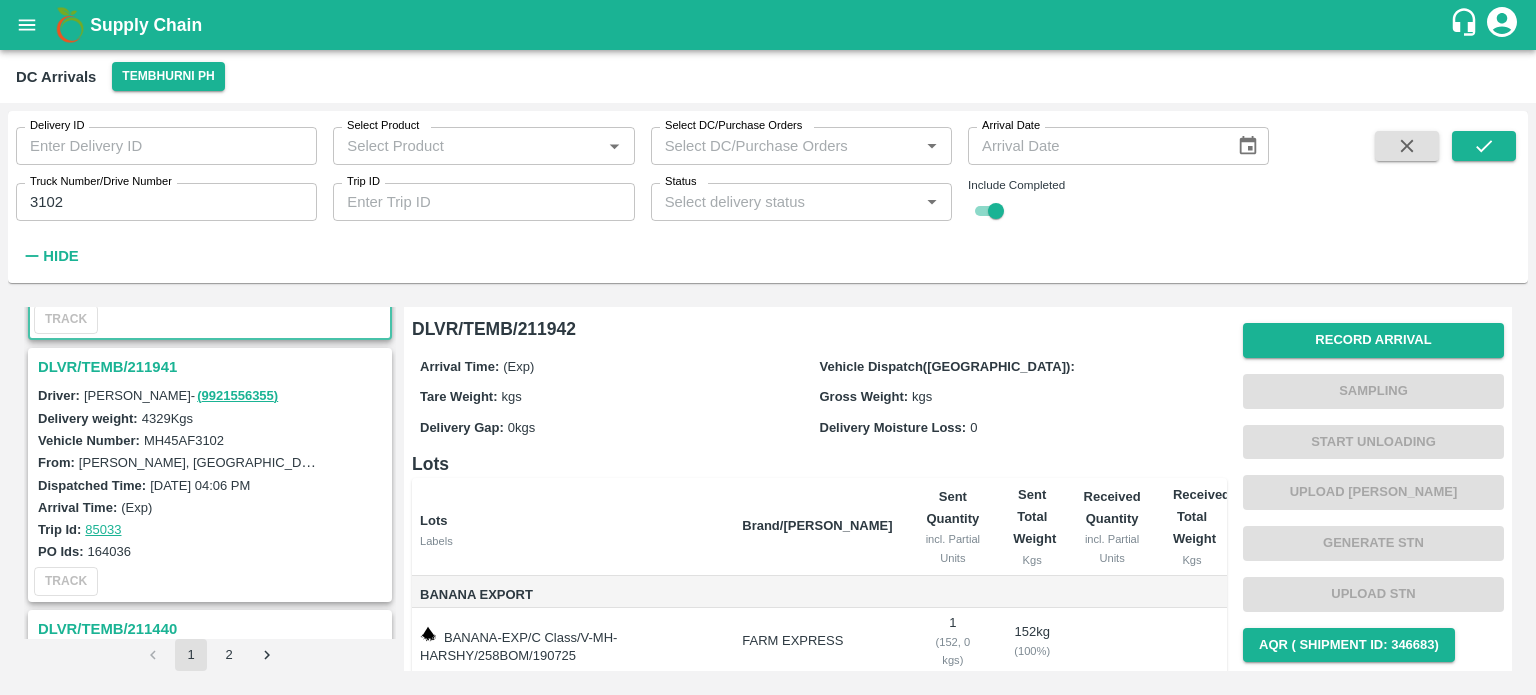click on "DLVR/TEMB/211941" at bounding box center (213, 367) 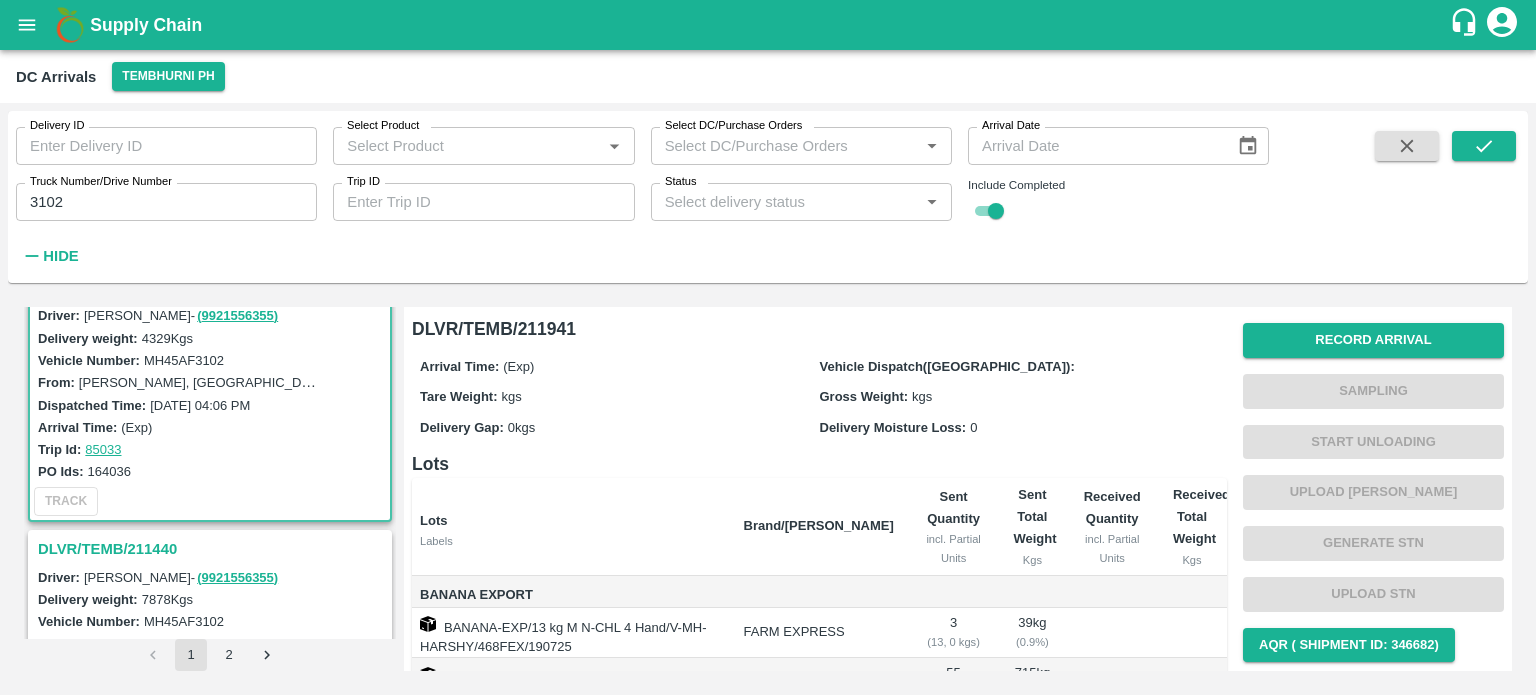 scroll, scrollTop: 300, scrollLeft: 0, axis: vertical 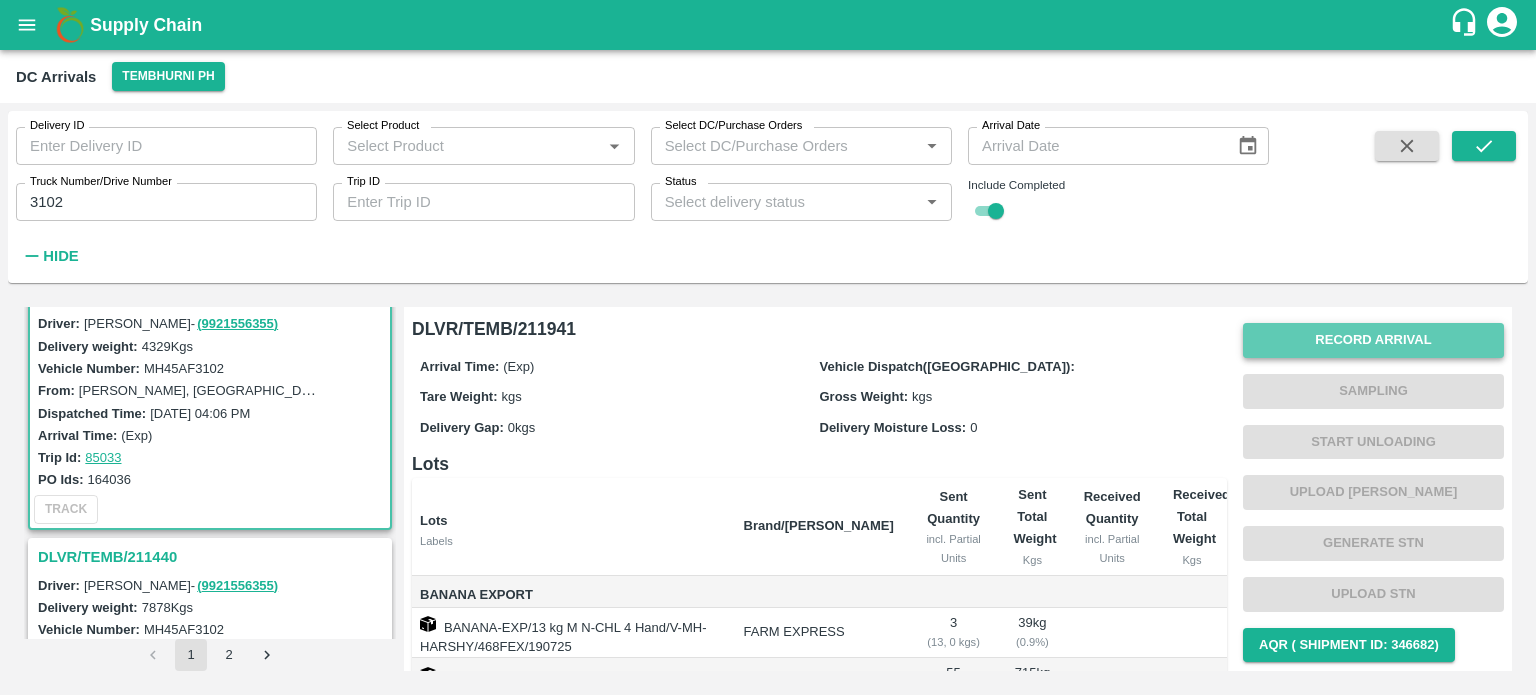 click on "Record Arrival" at bounding box center [1373, 340] 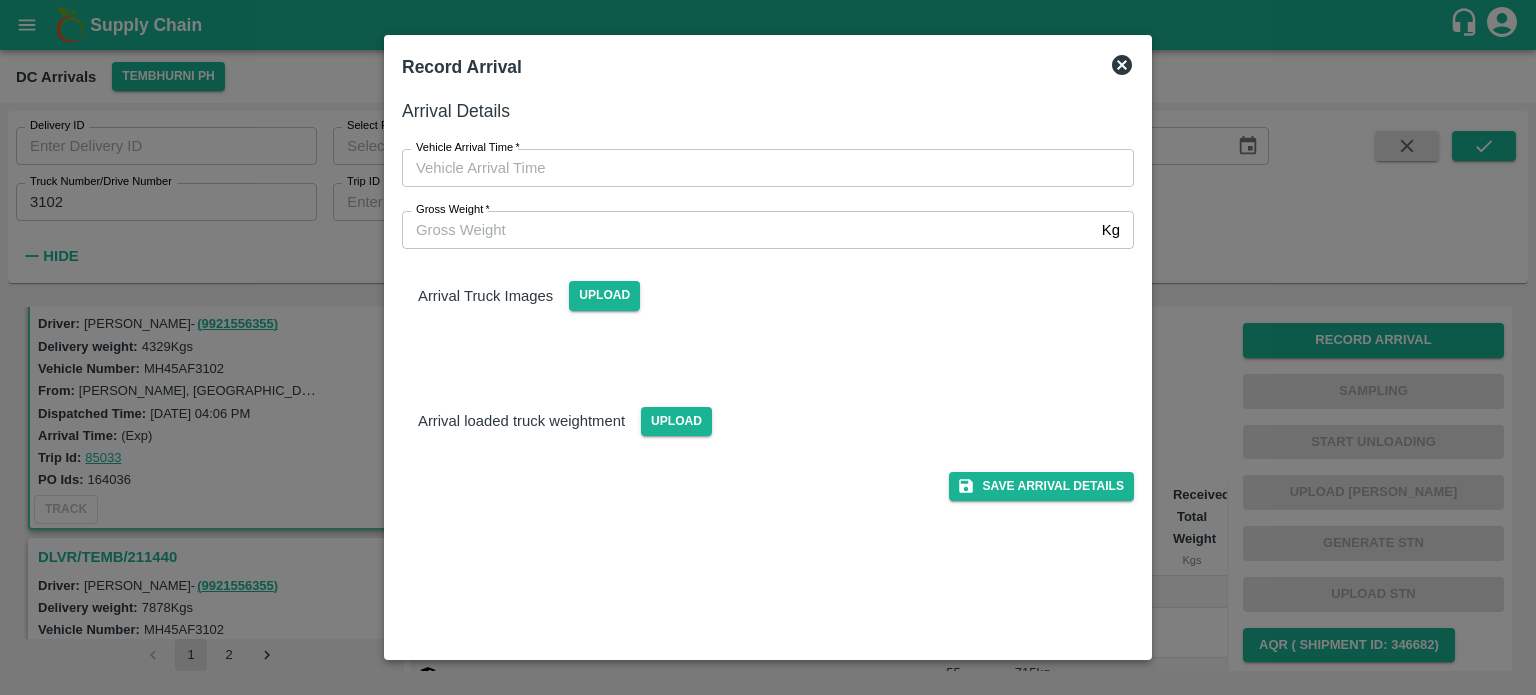 type on "DD/MM/YYYY hh:mm aa" 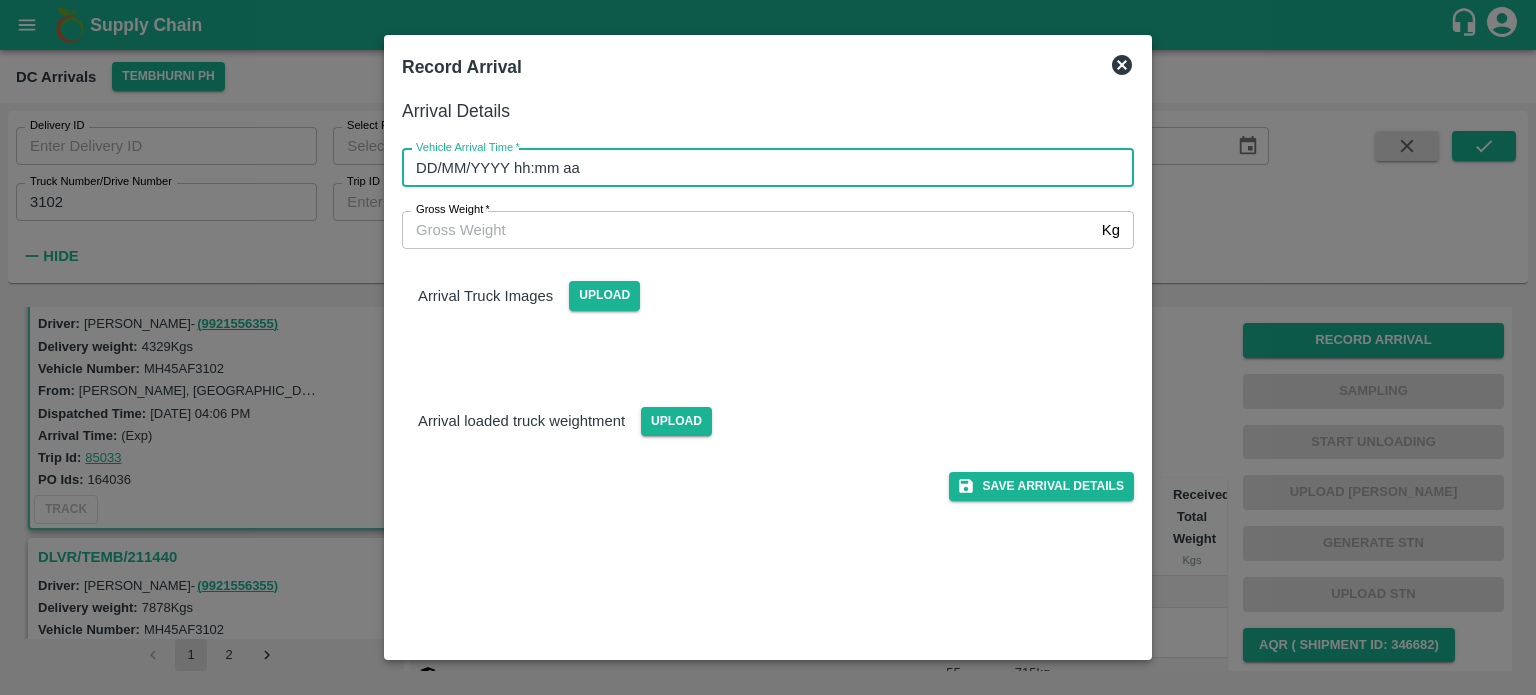 click on "DD/MM/YYYY hh:mm aa" at bounding box center (761, 168) 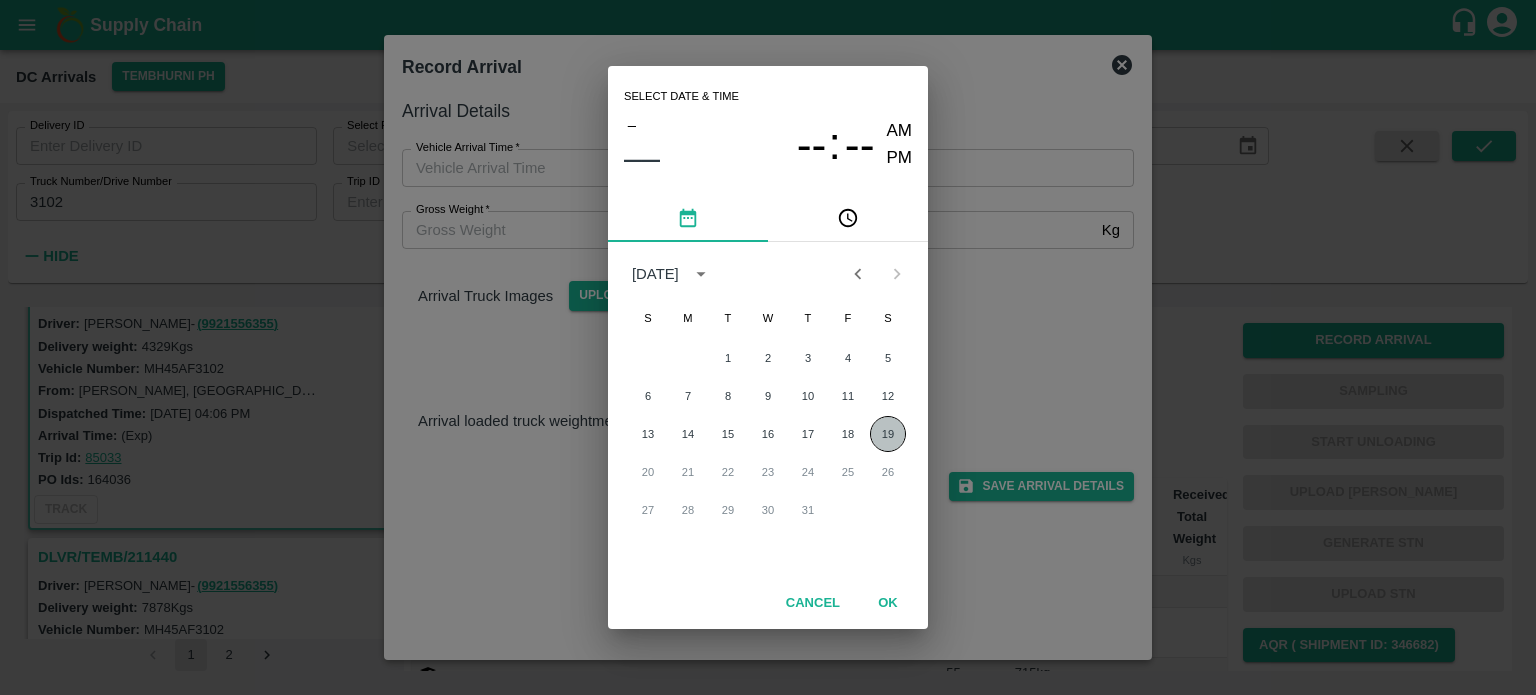 click on "19" at bounding box center [888, 434] 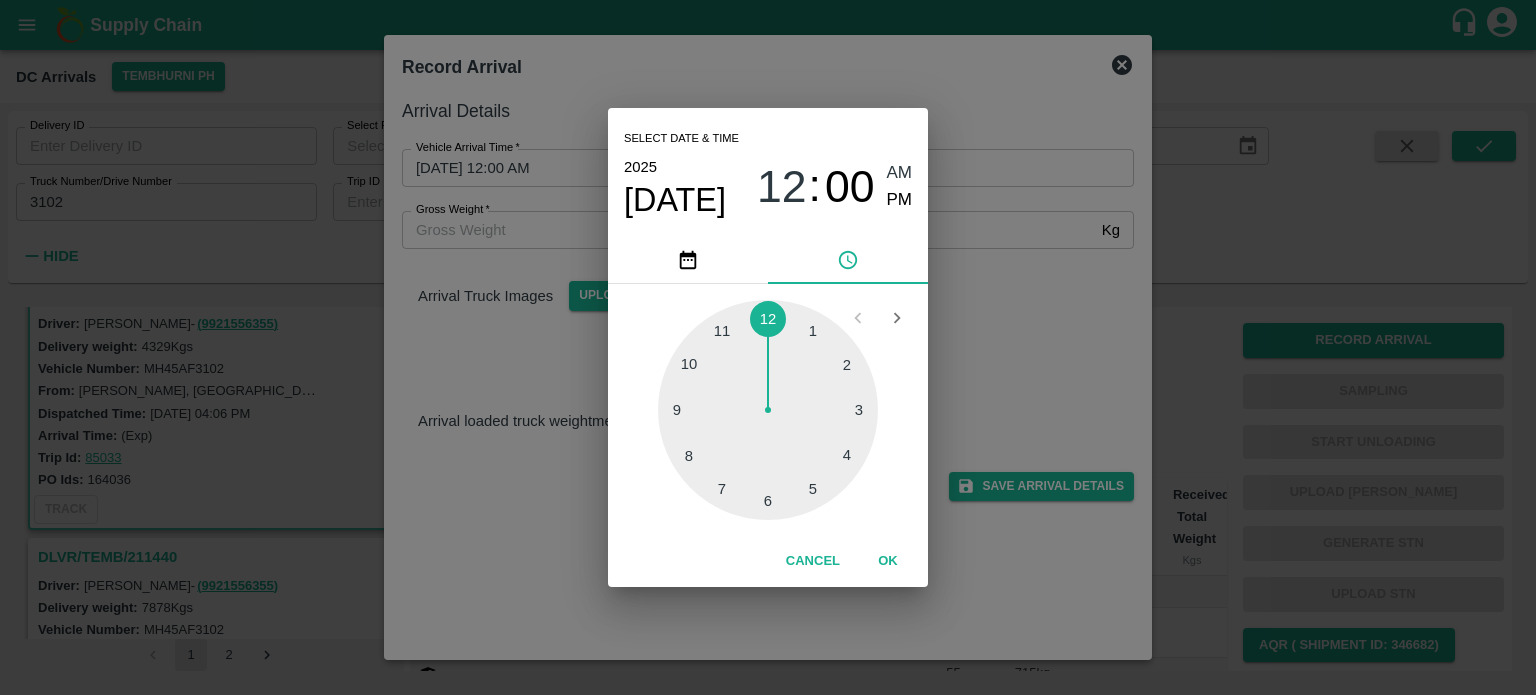click at bounding box center [768, 410] 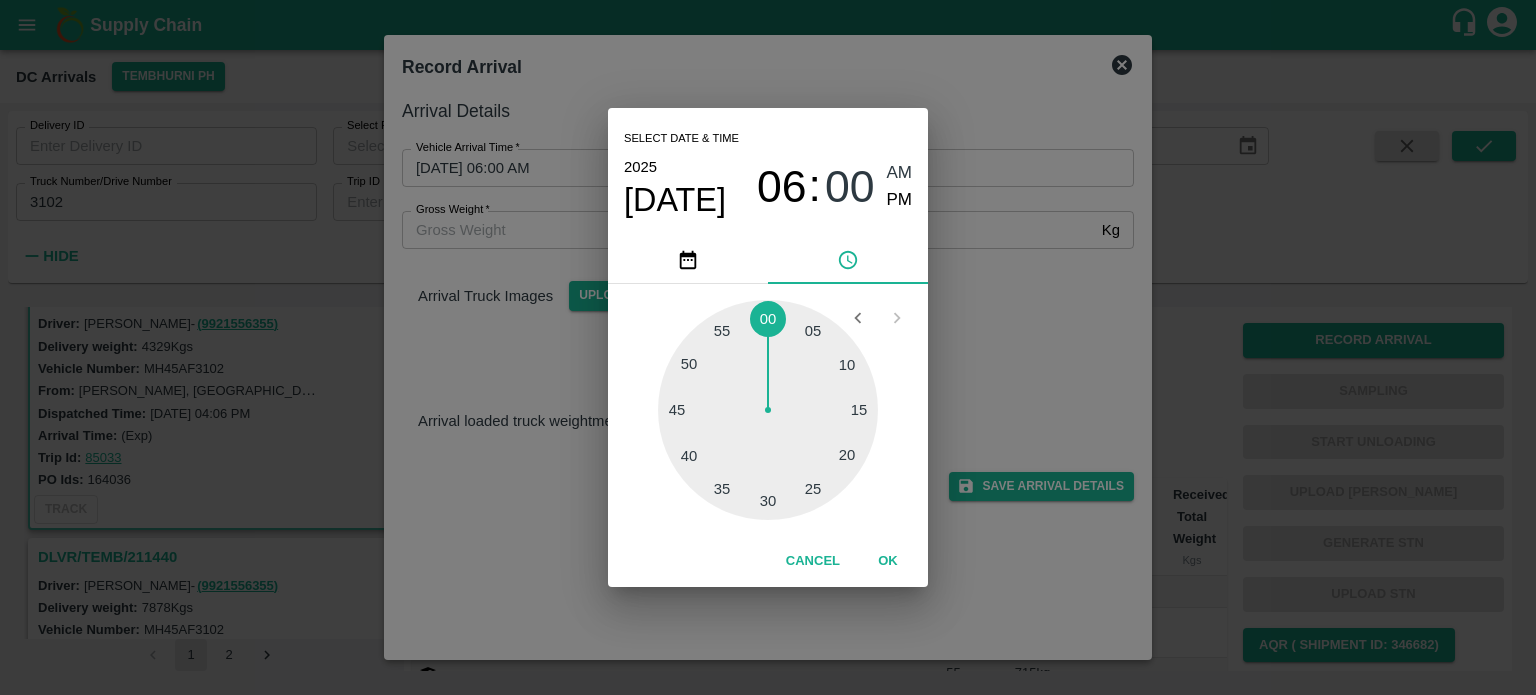 click at bounding box center (768, 410) 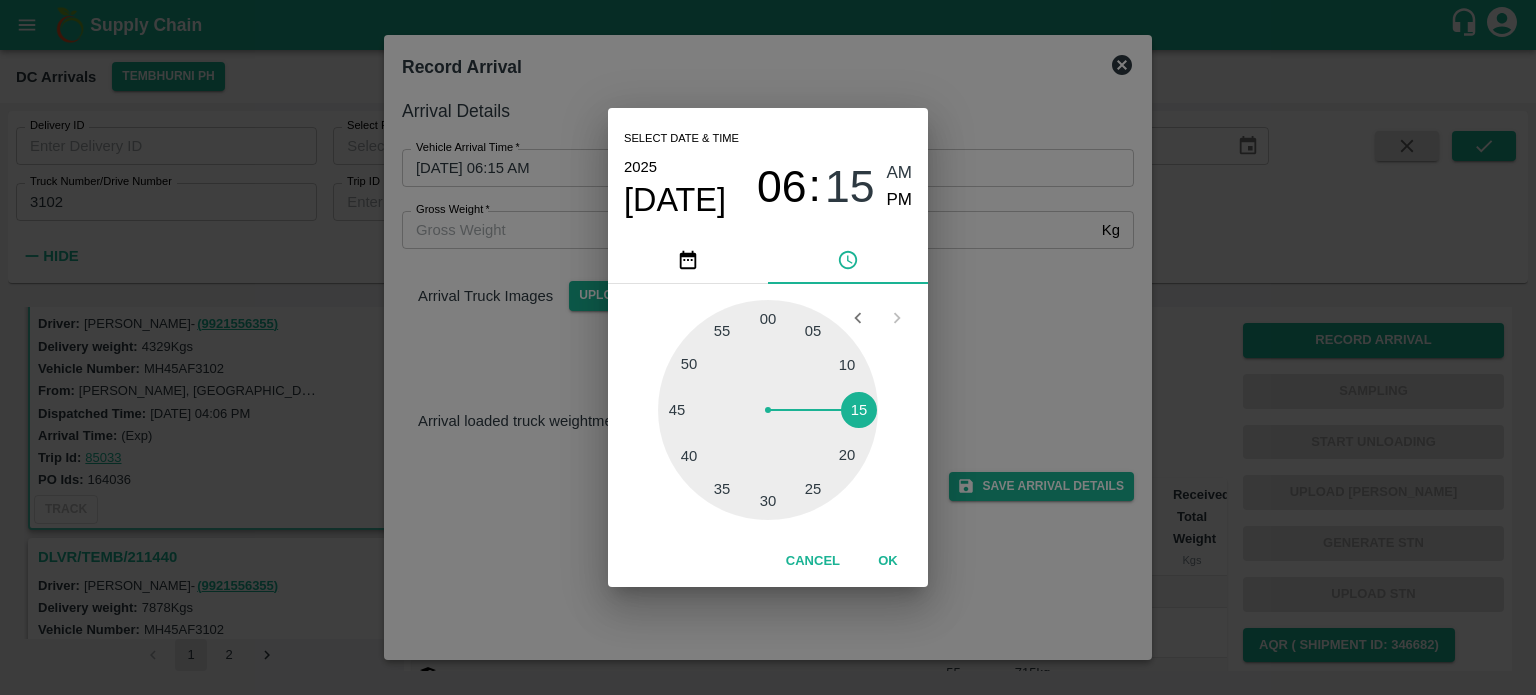 click on "Select date & time [DATE] 06 : 15 AM PM 05 10 15 20 25 30 35 40 45 50 55 00 Cancel OK" at bounding box center (768, 347) 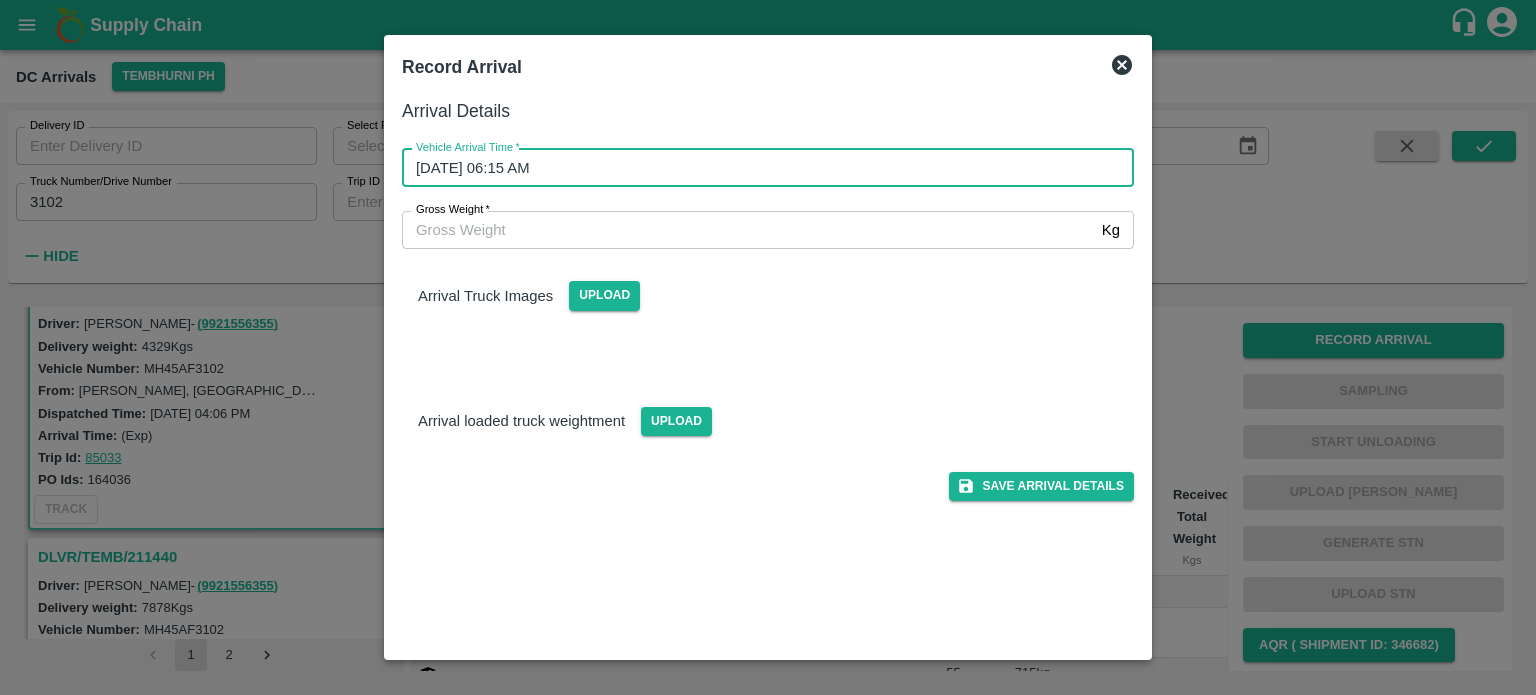 click on "[DATE] 06:15 AM" at bounding box center (761, 168) 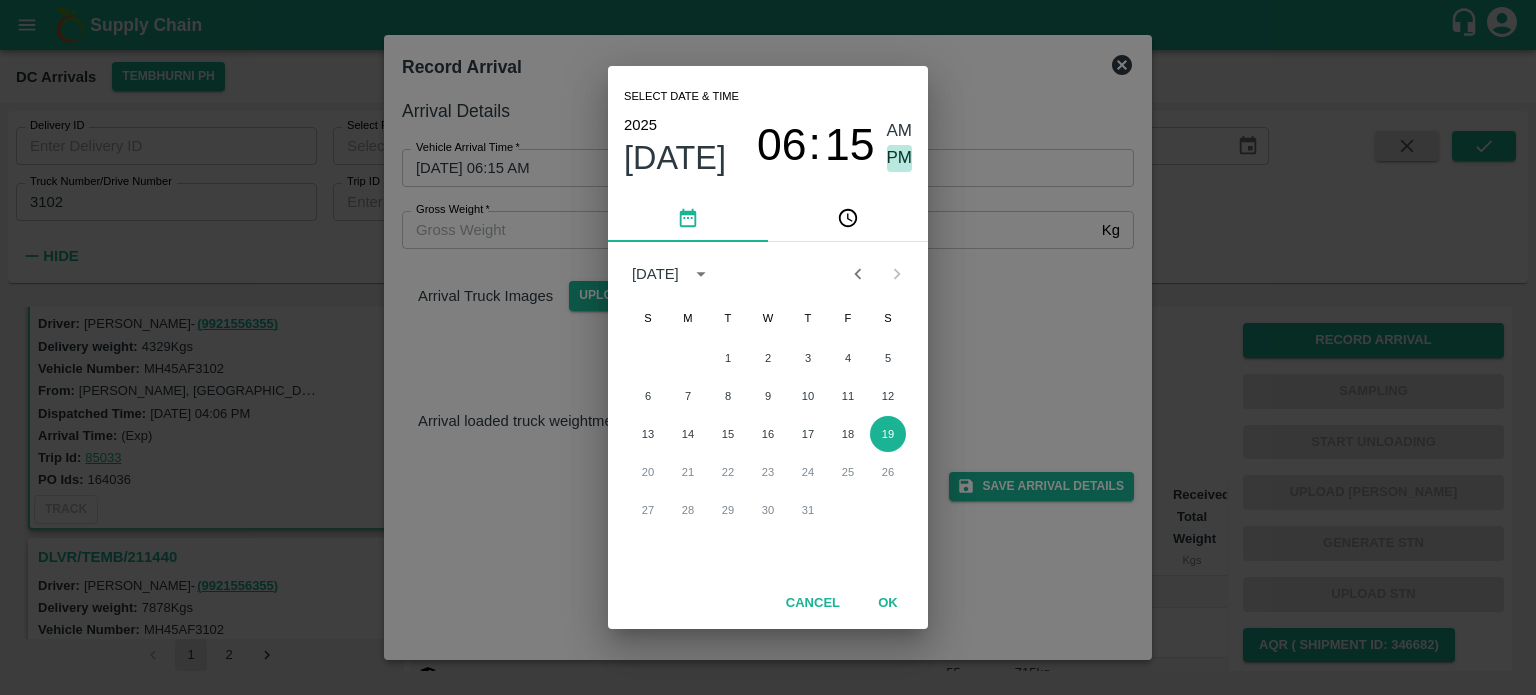 click on "PM" at bounding box center [900, 158] 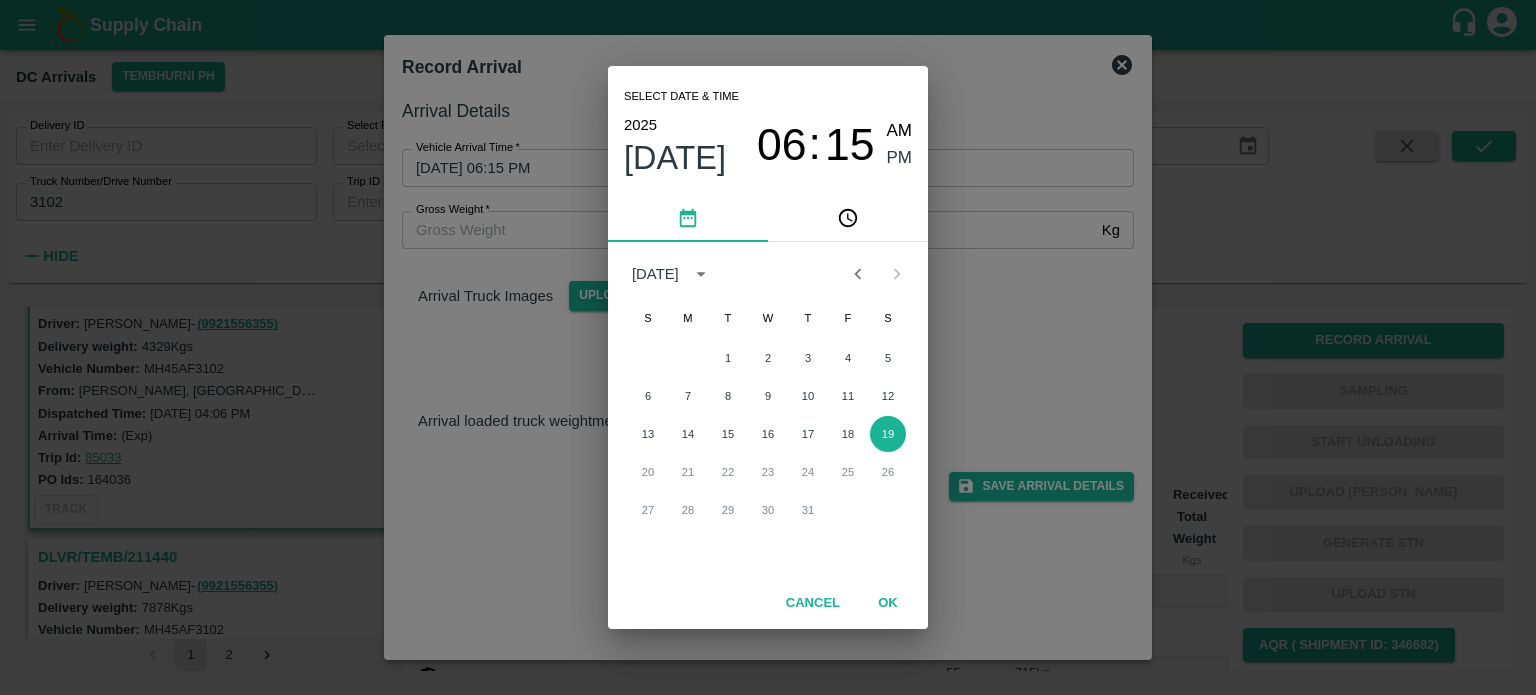 click on "Select date & time [DATE] 06 : 15 AM PM [DATE] S M T W T F S 1 2 3 4 5 6 7 8 9 10 11 12 13 14 15 16 17 18 19 20 21 22 23 24 25 26 27 28 29 30 31 Cancel OK" at bounding box center [768, 347] 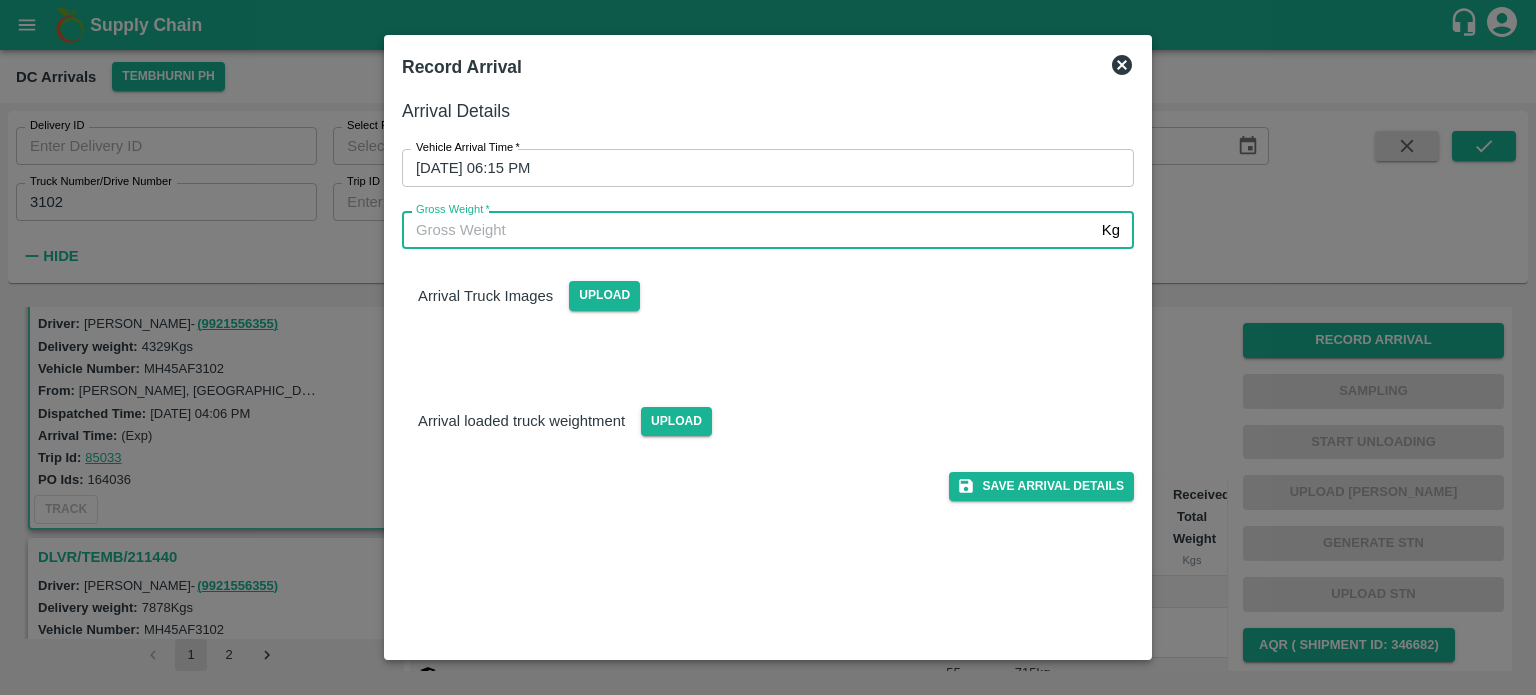click on "Gross Weight   *" at bounding box center (748, 230) 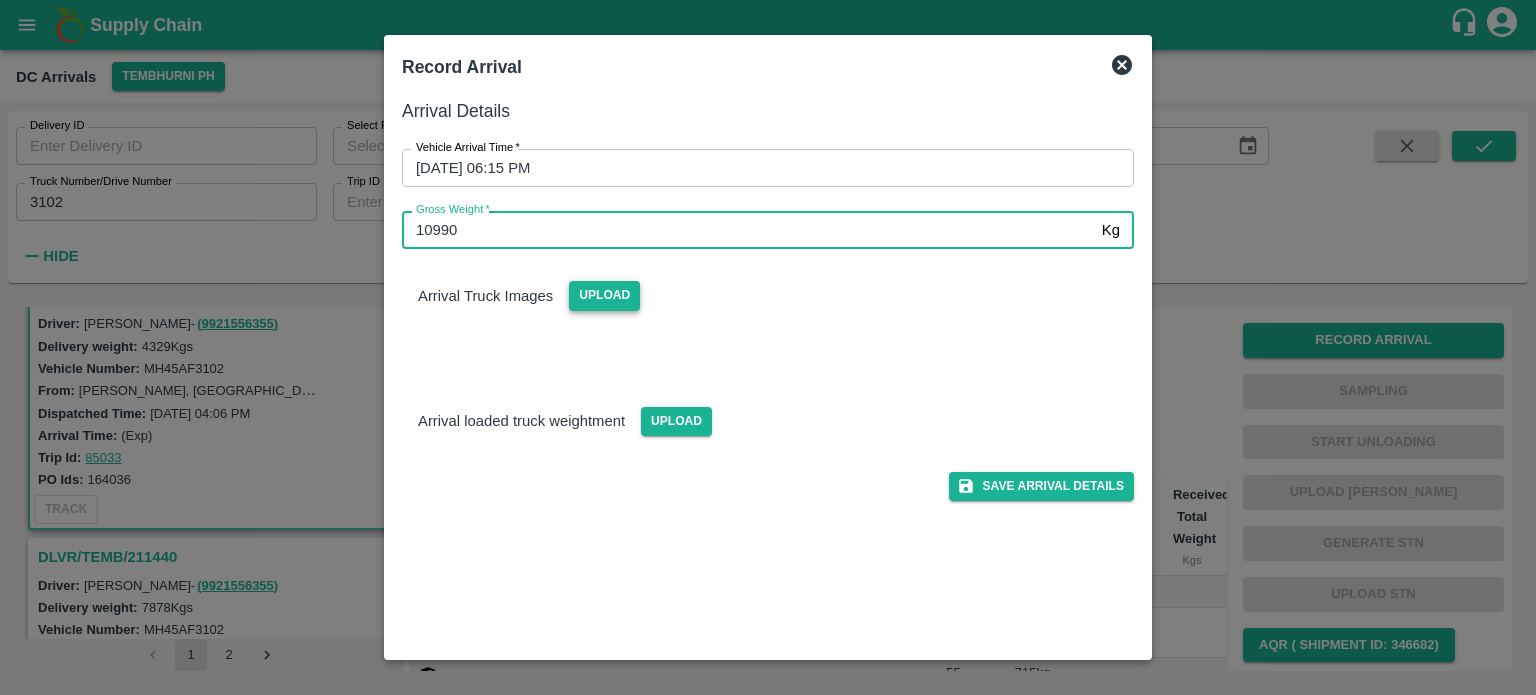 type on "10990" 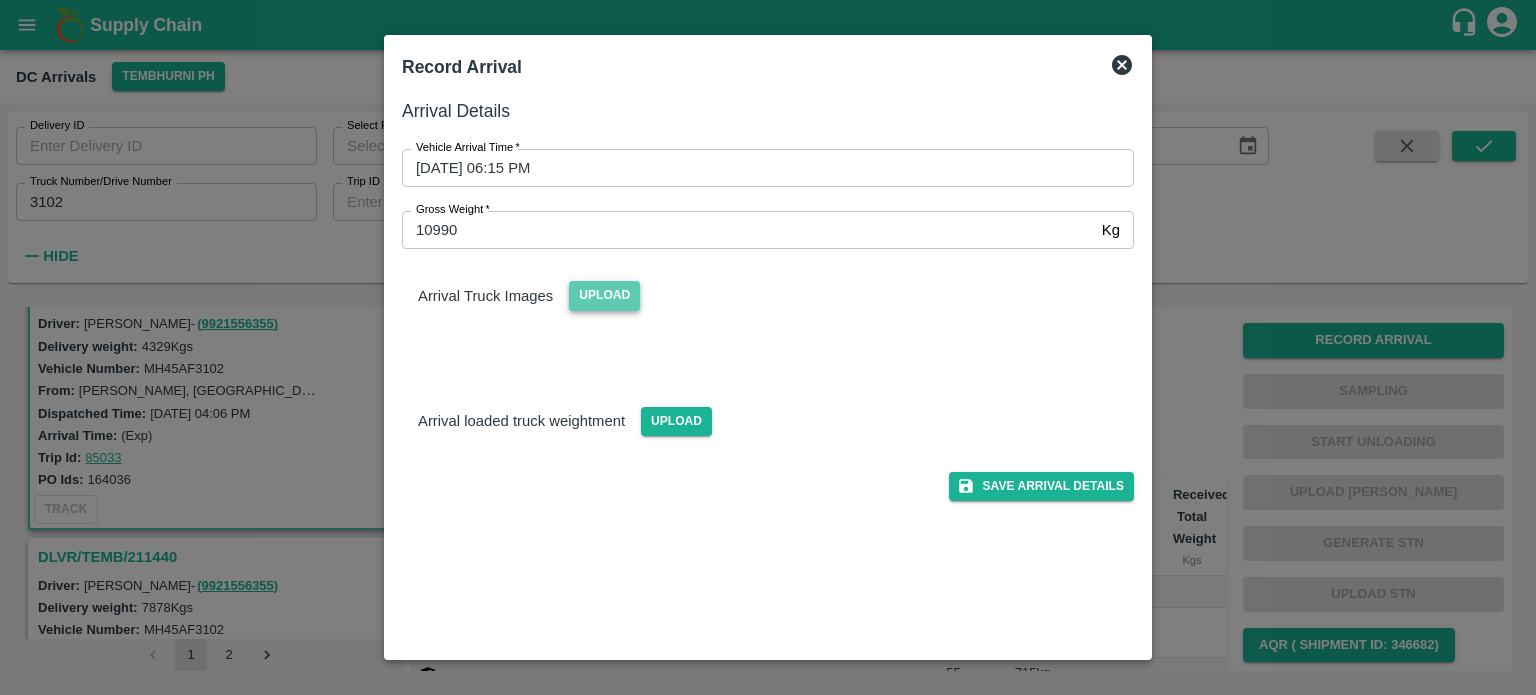 click on "Upload" at bounding box center (604, 295) 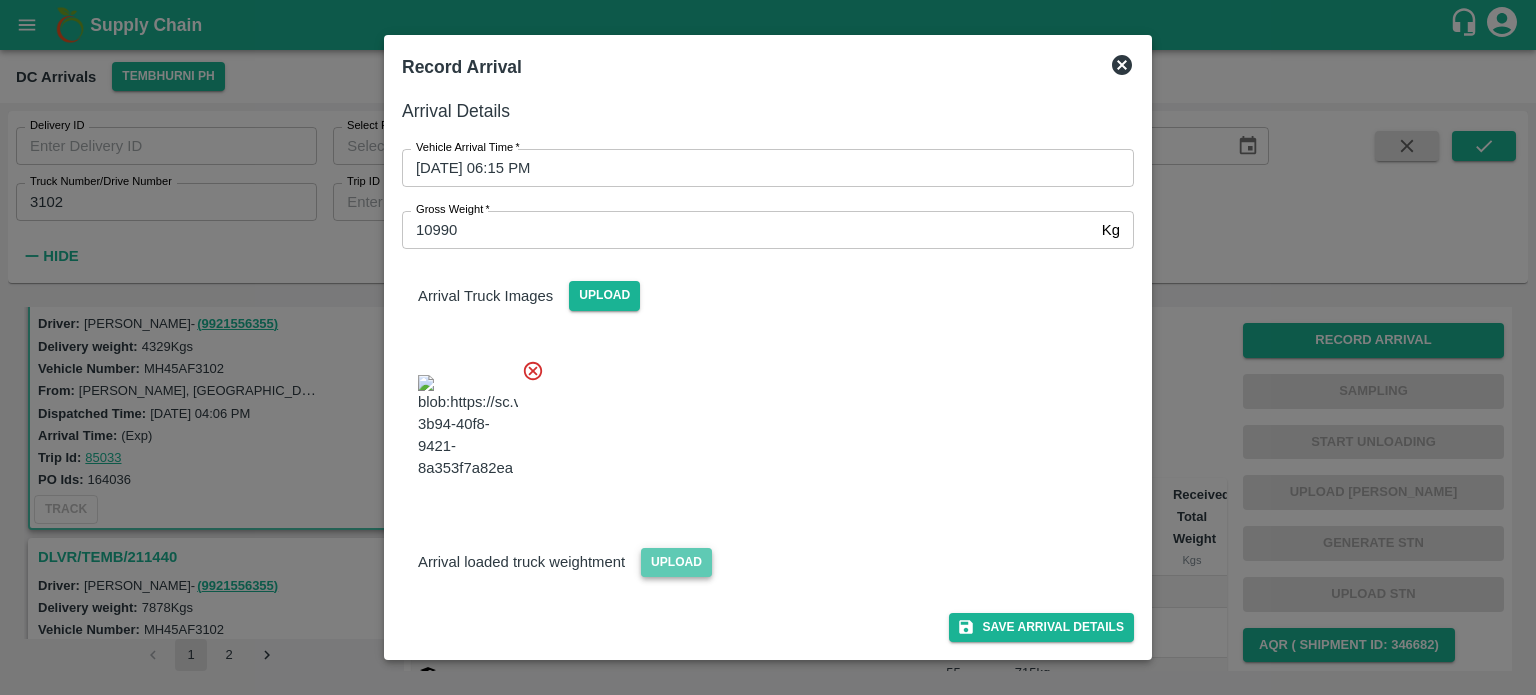 click on "Upload" at bounding box center [676, 562] 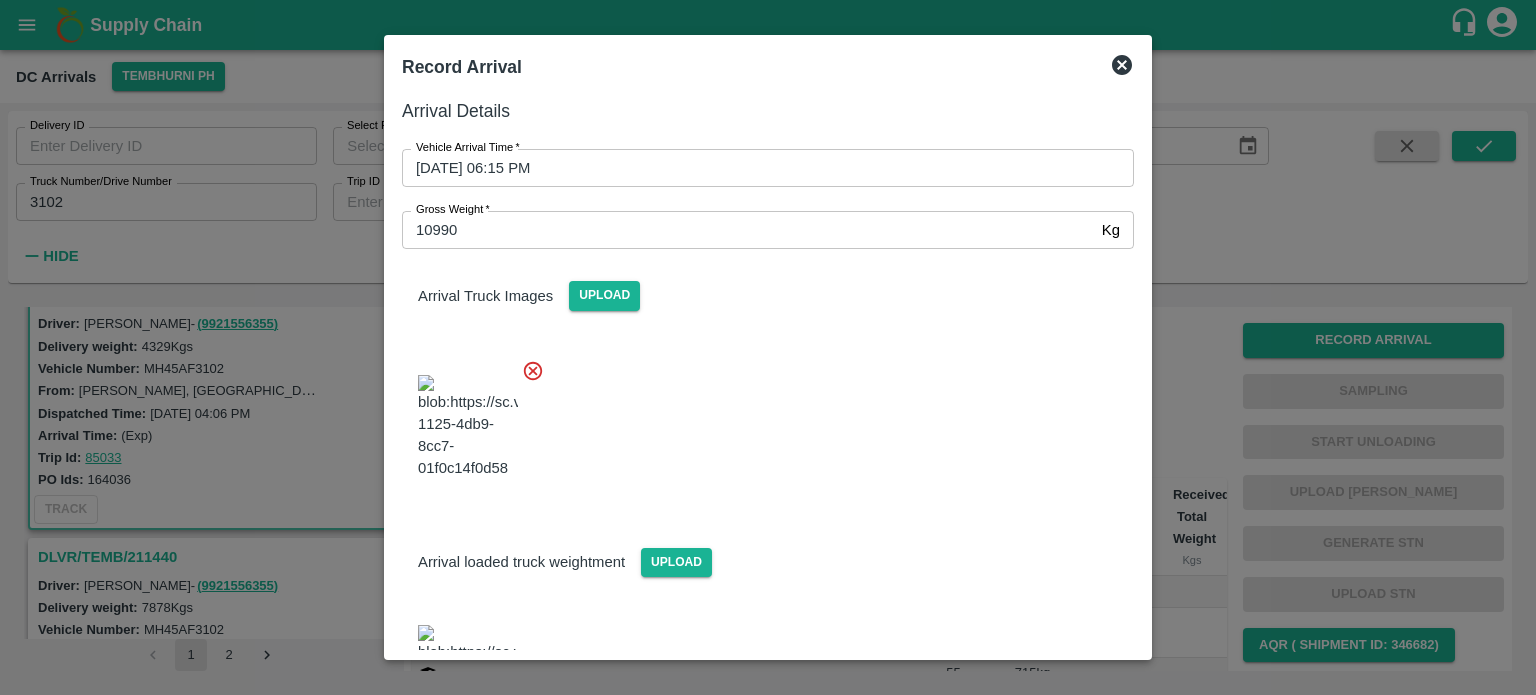 click at bounding box center (760, 421) 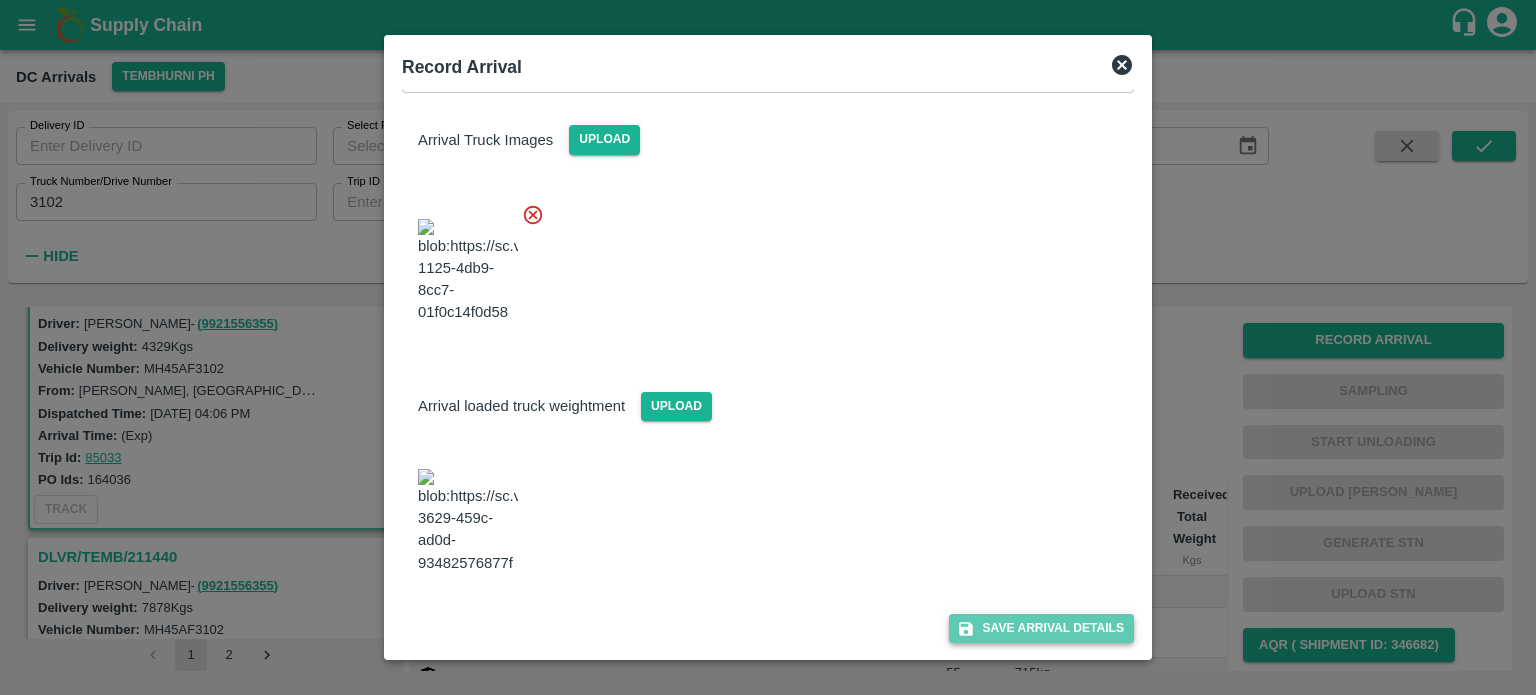 click on "Save Arrival Details" at bounding box center [1041, 628] 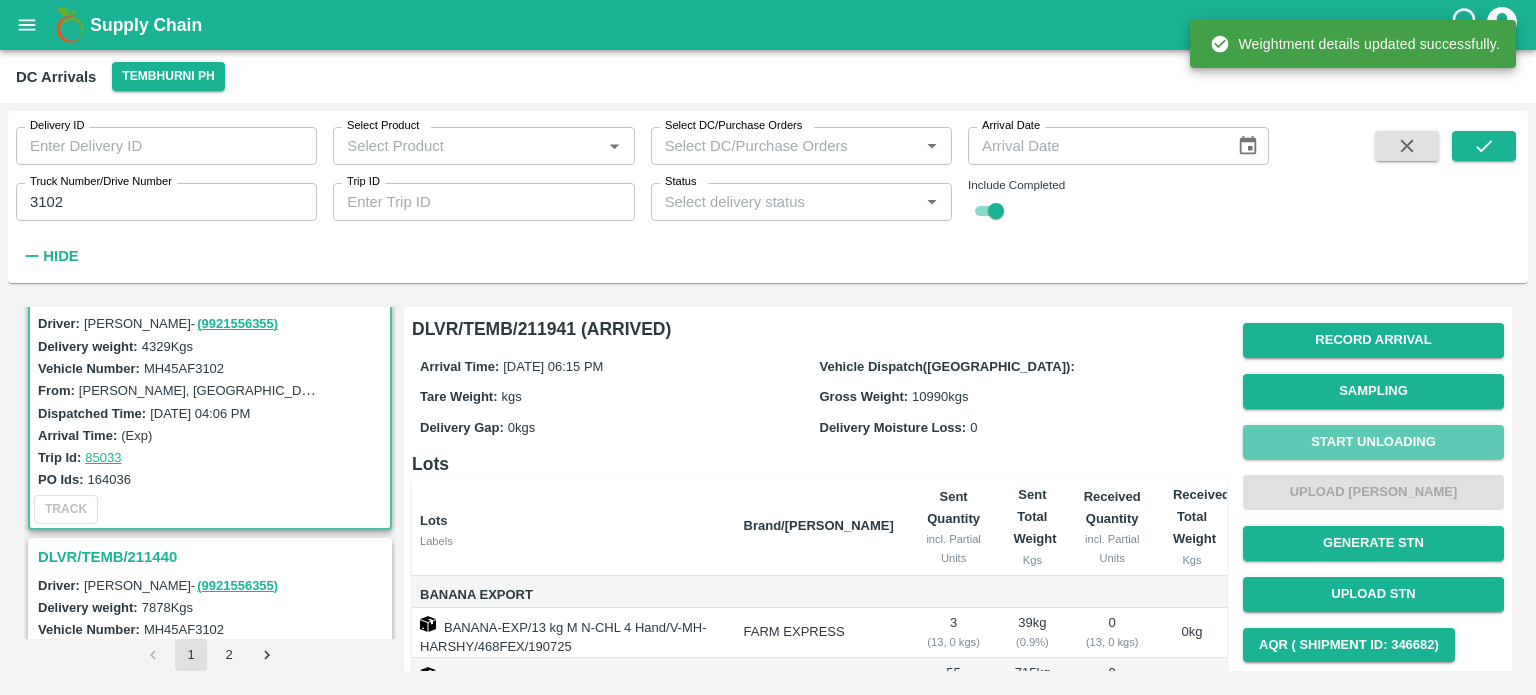 click on "Start Unloading" at bounding box center (1373, 442) 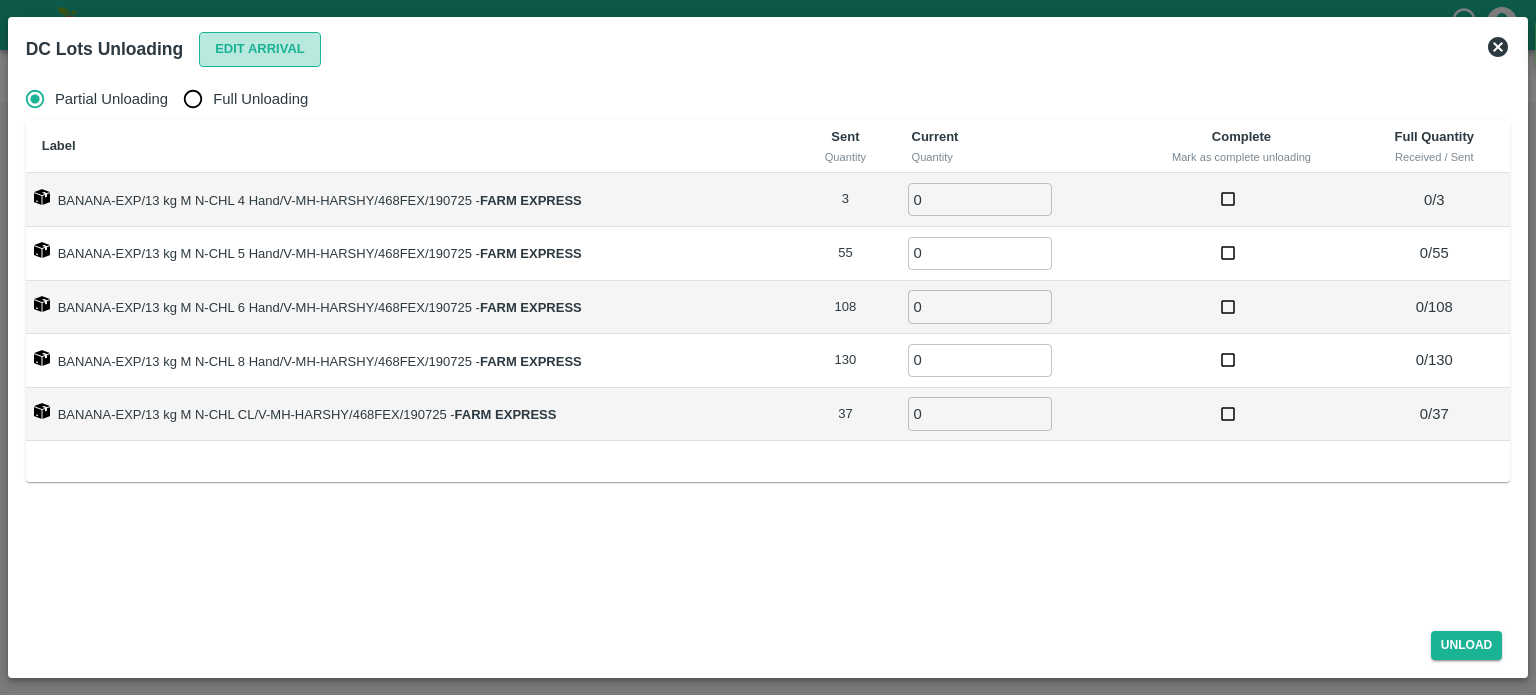 click on "Edit Arrival" at bounding box center [260, 49] 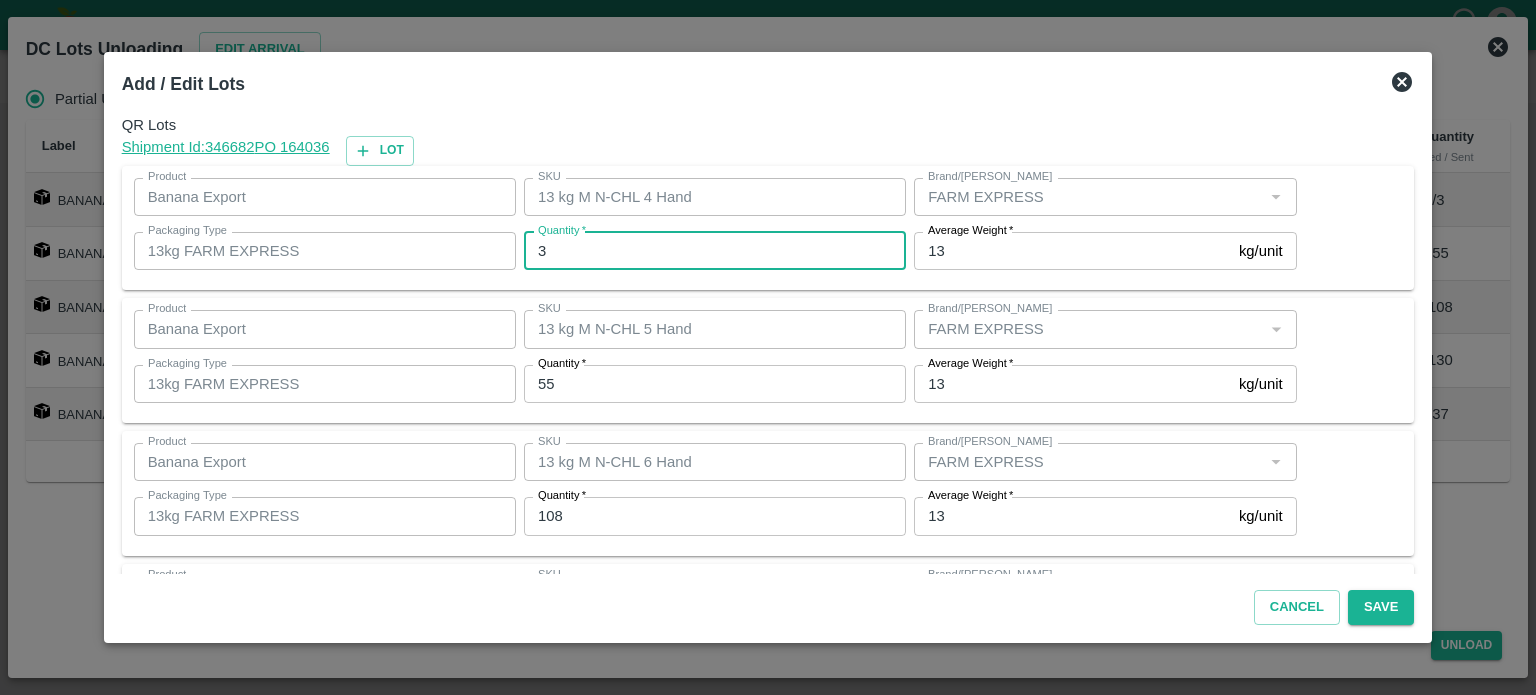 click on "3" at bounding box center [715, 251] 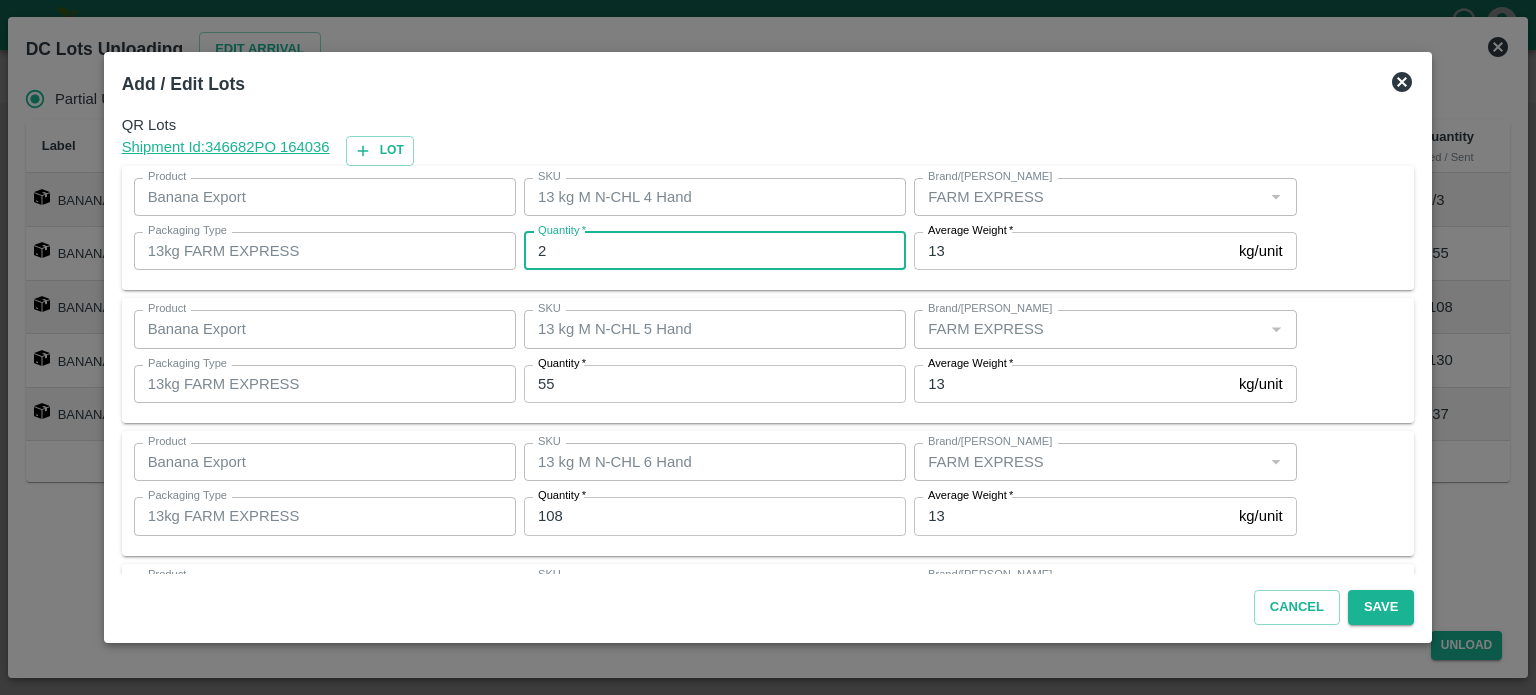 type on "2" 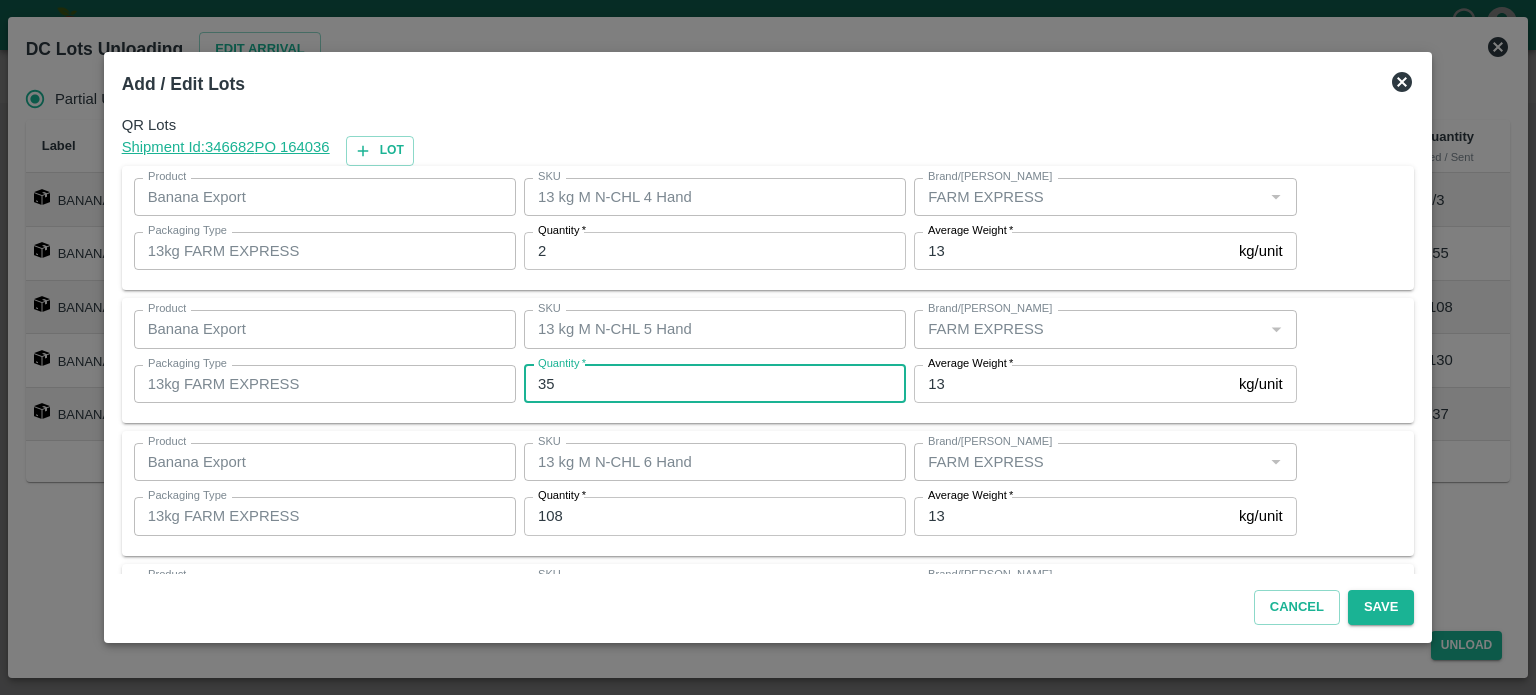 type on "35" 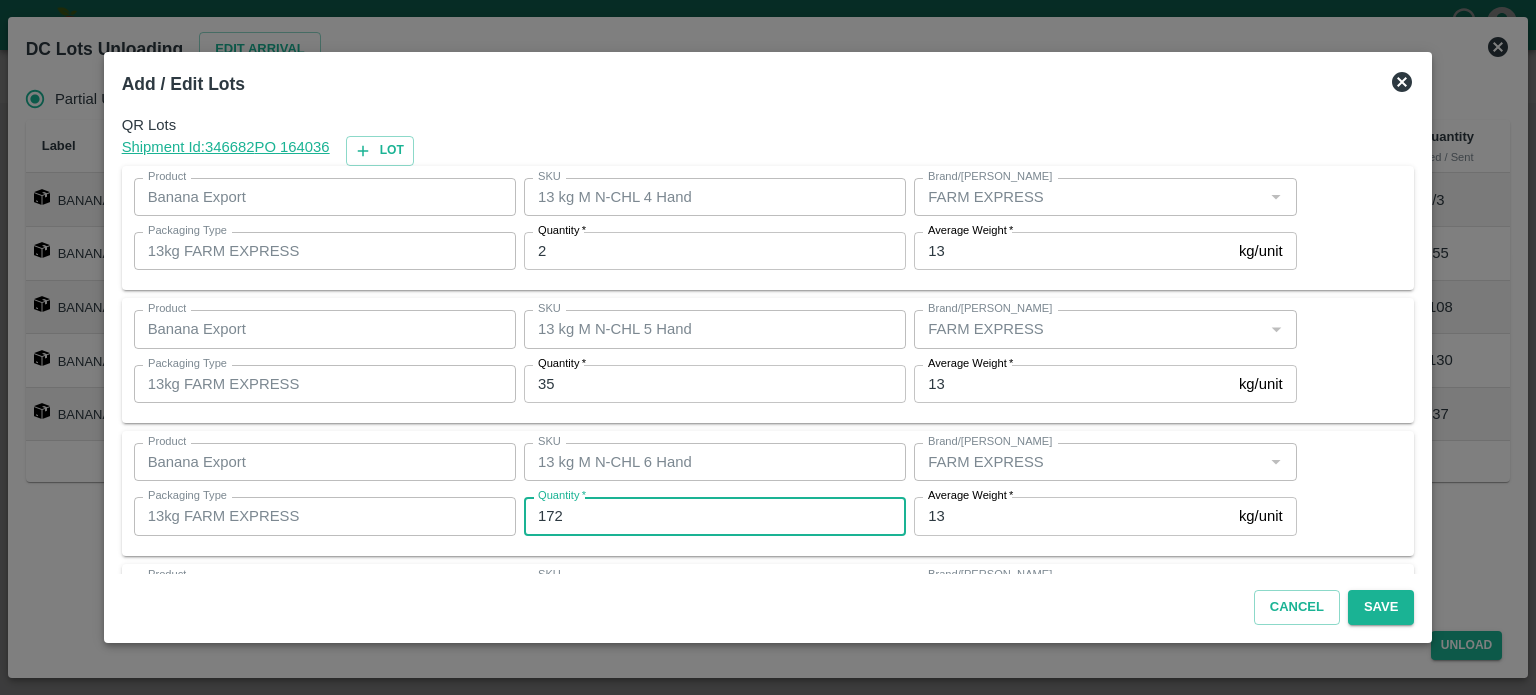 type on "172" 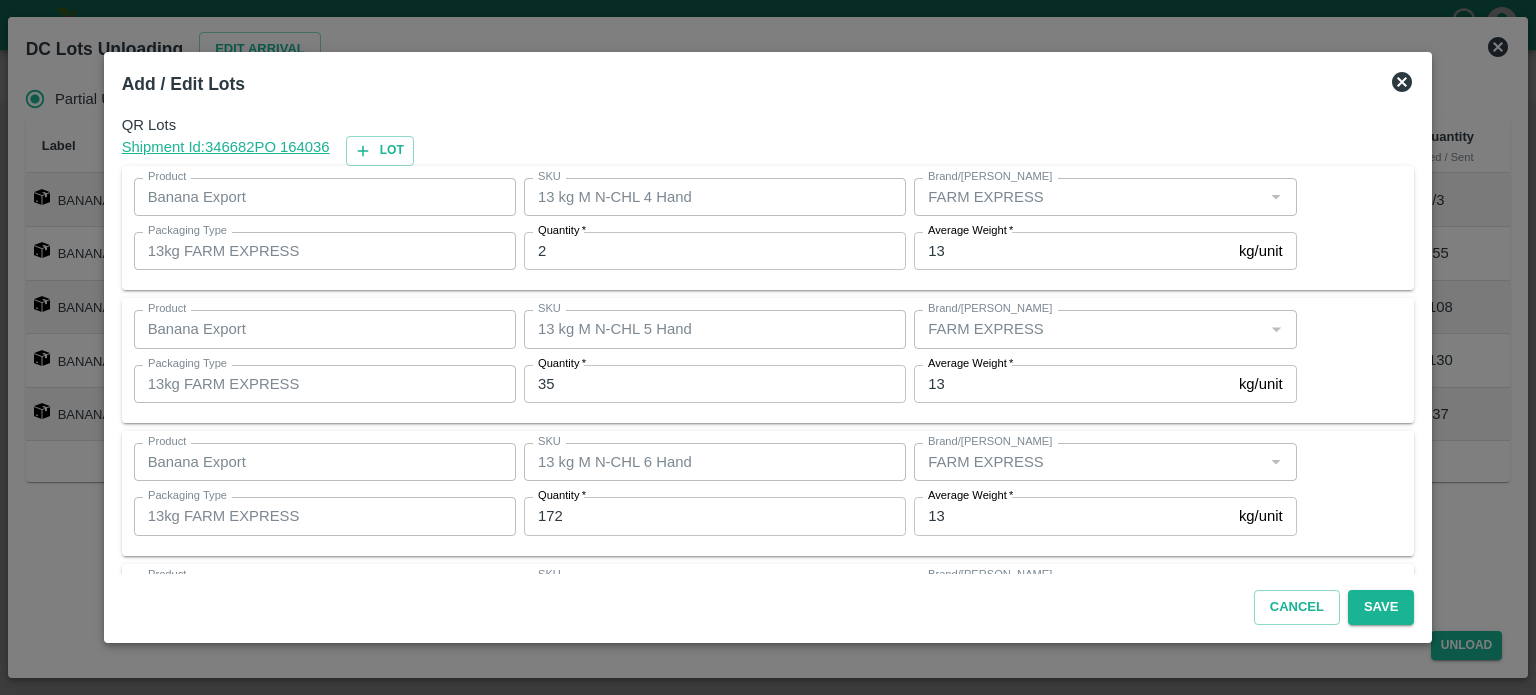 scroll, scrollTop: 262, scrollLeft: 0, axis: vertical 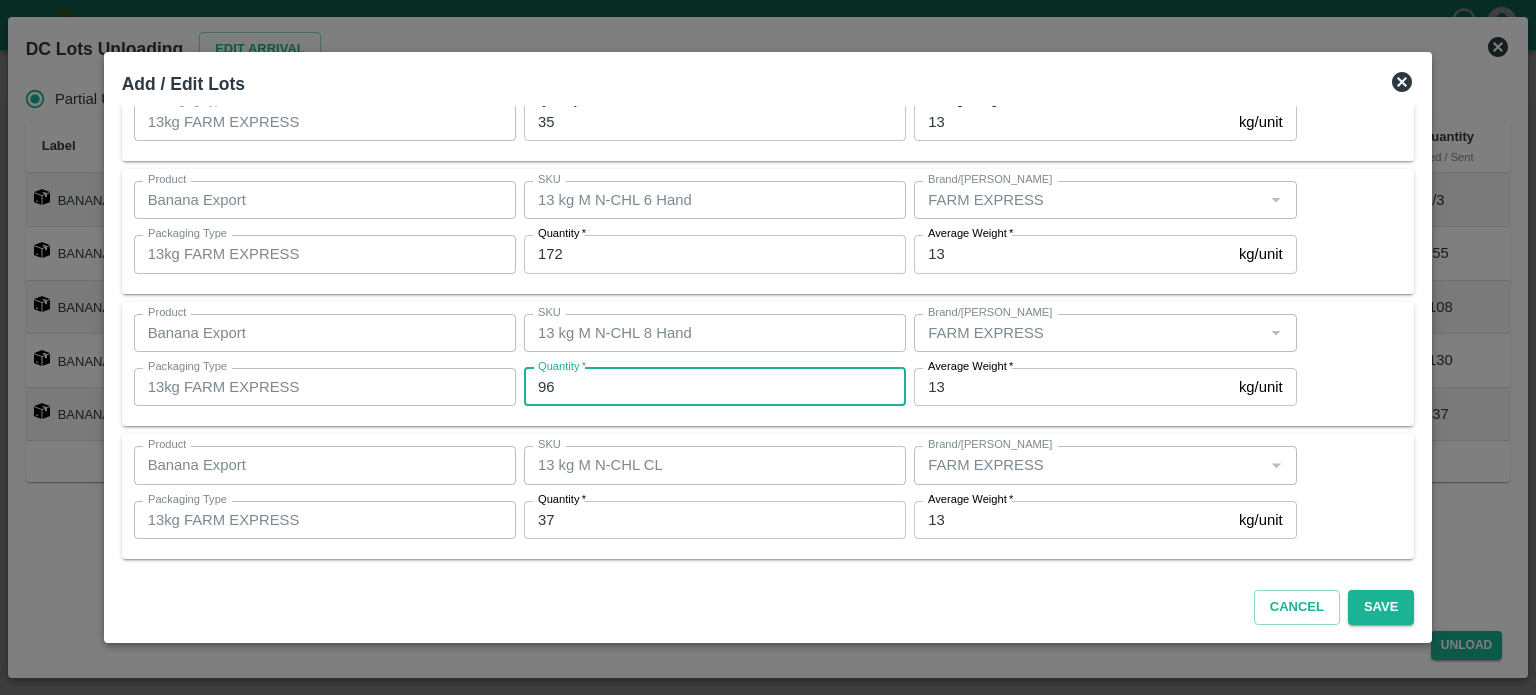 type on "96" 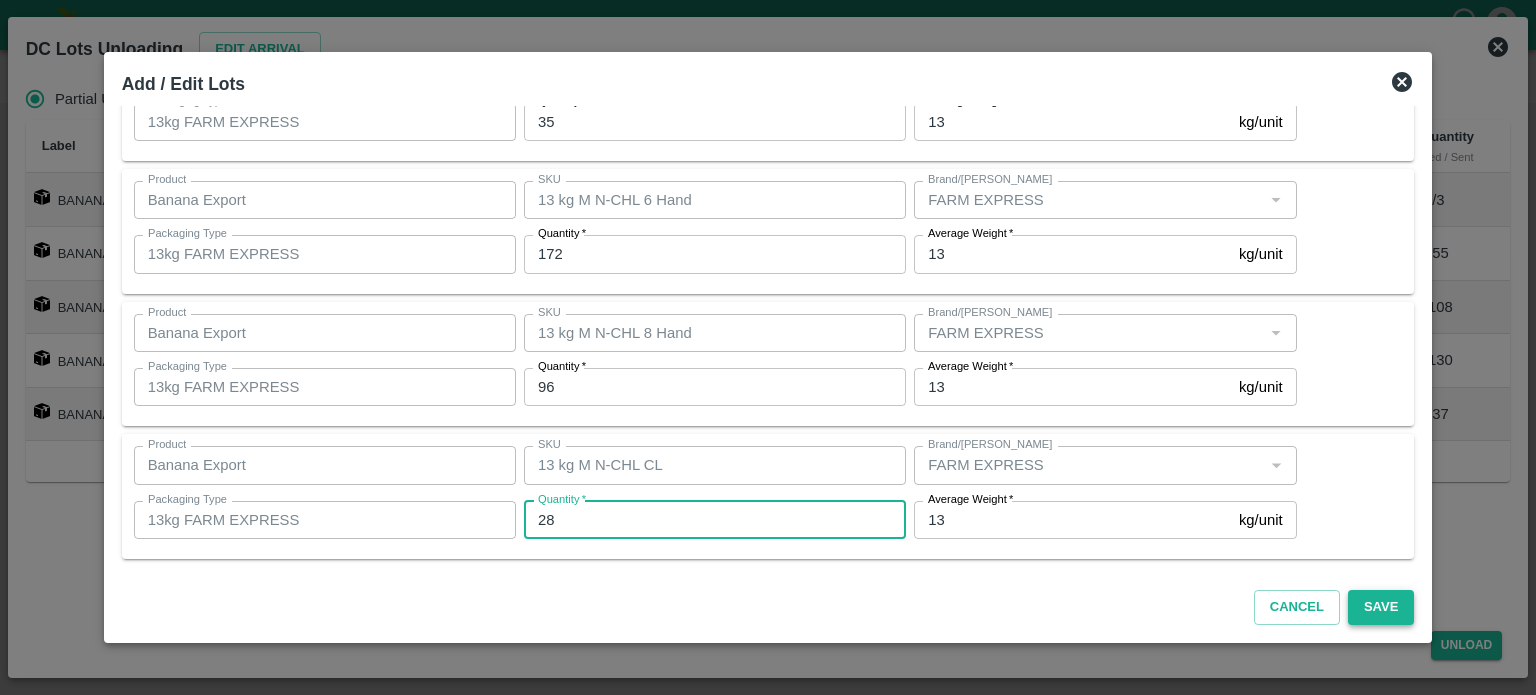type on "28" 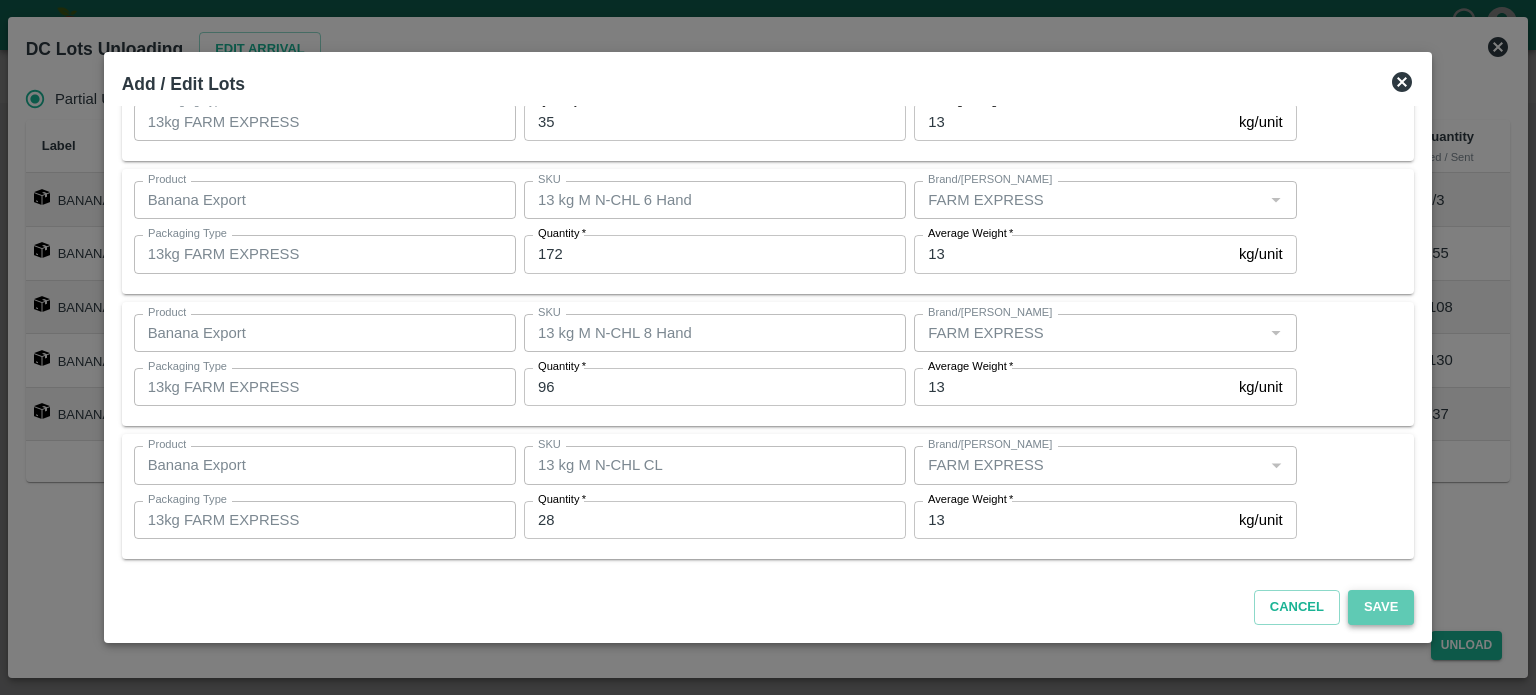 click on "Save" at bounding box center [1381, 607] 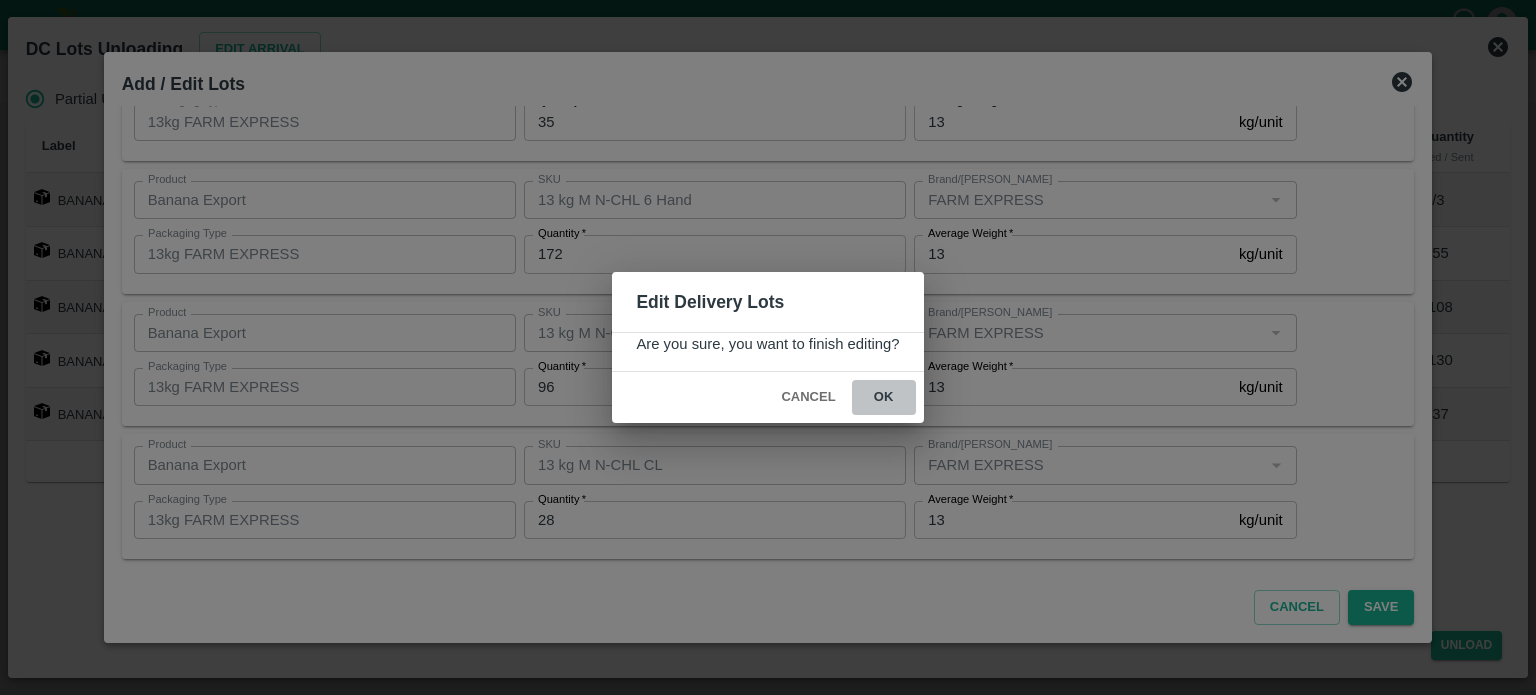 click on "ok" at bounding box center (884, 397) 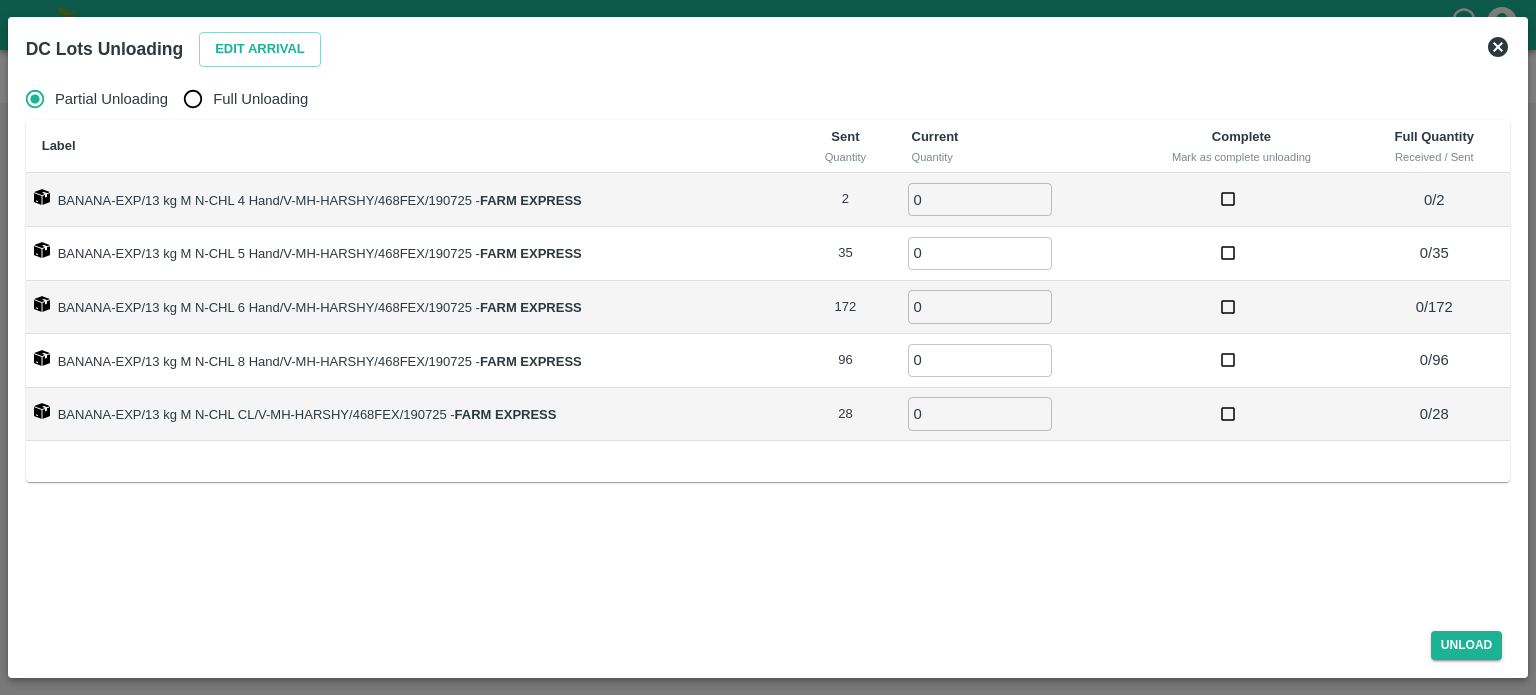 click on "Full Unloading" at bounding box center [193, 99] 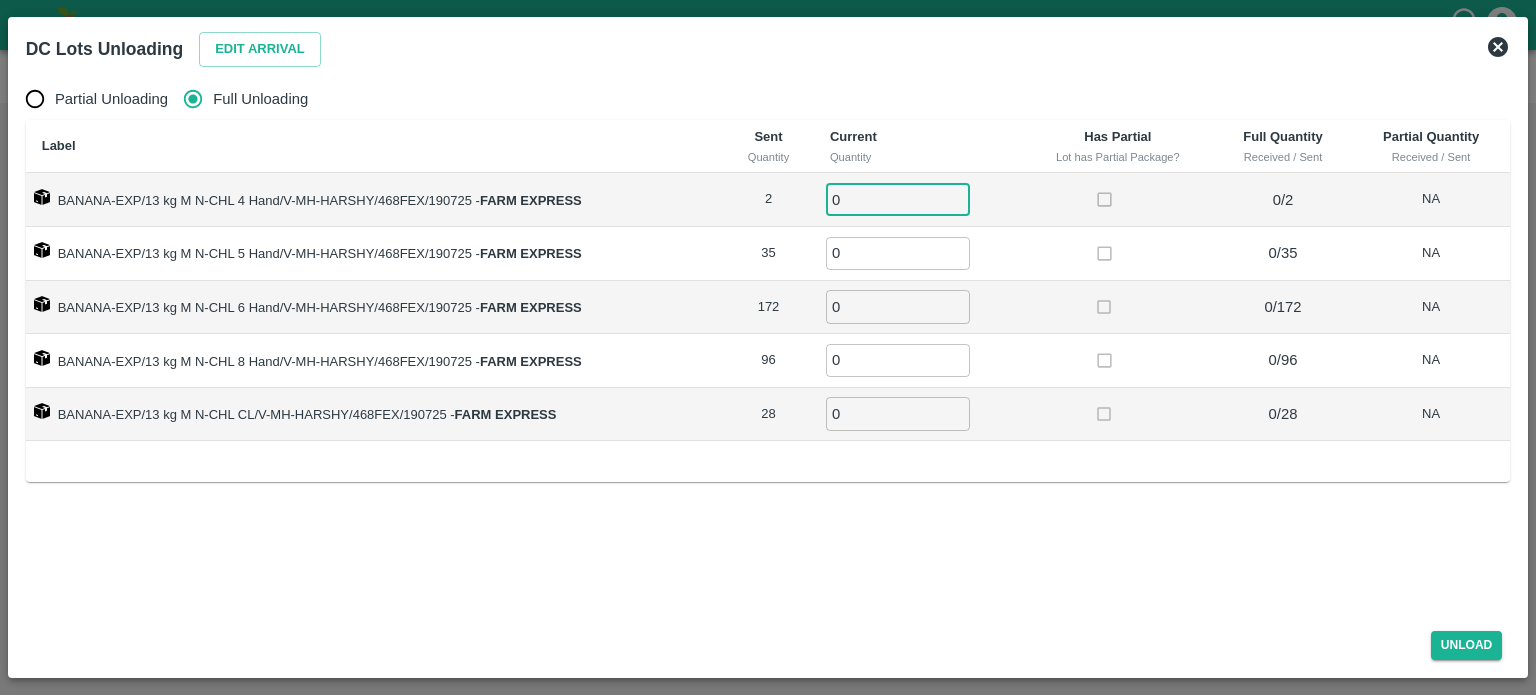 click on "0" at bounding box center [898, 199] 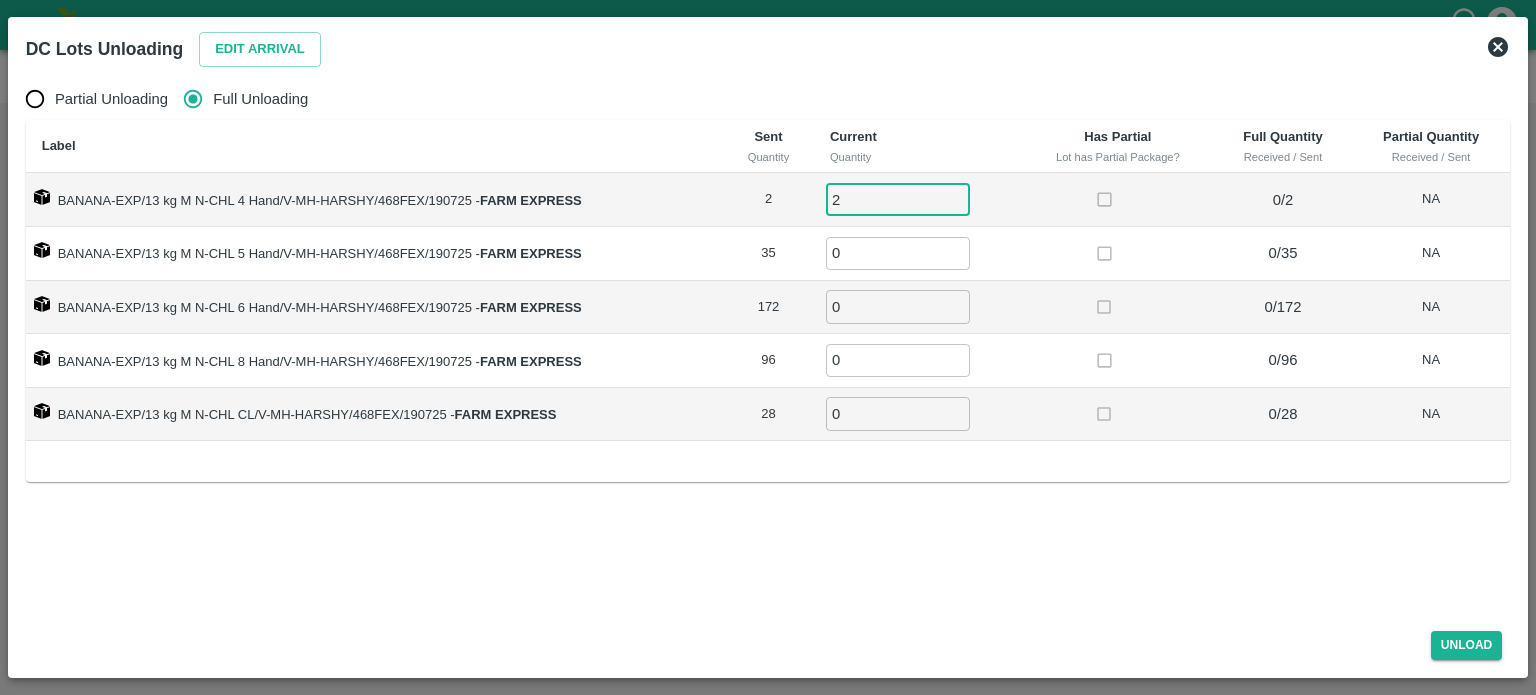 type on "2" 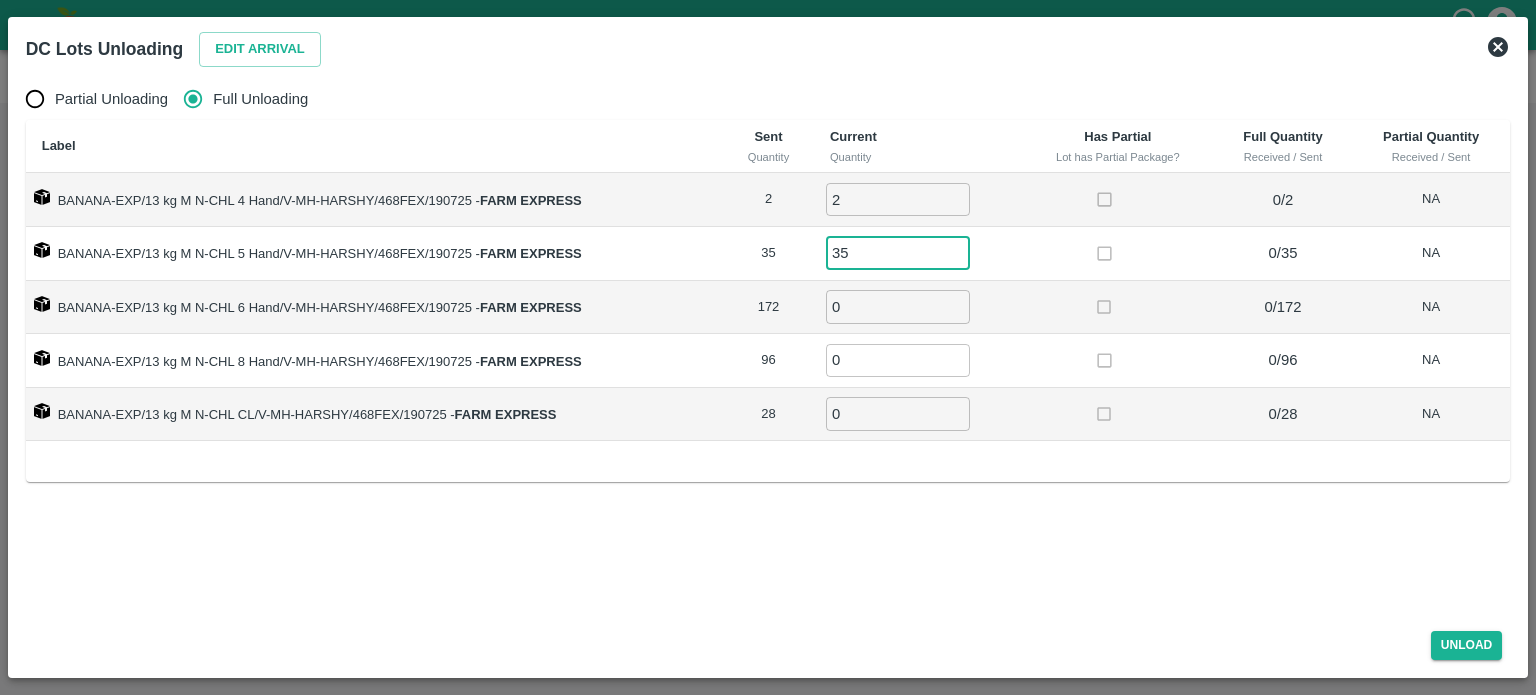 type on "35" 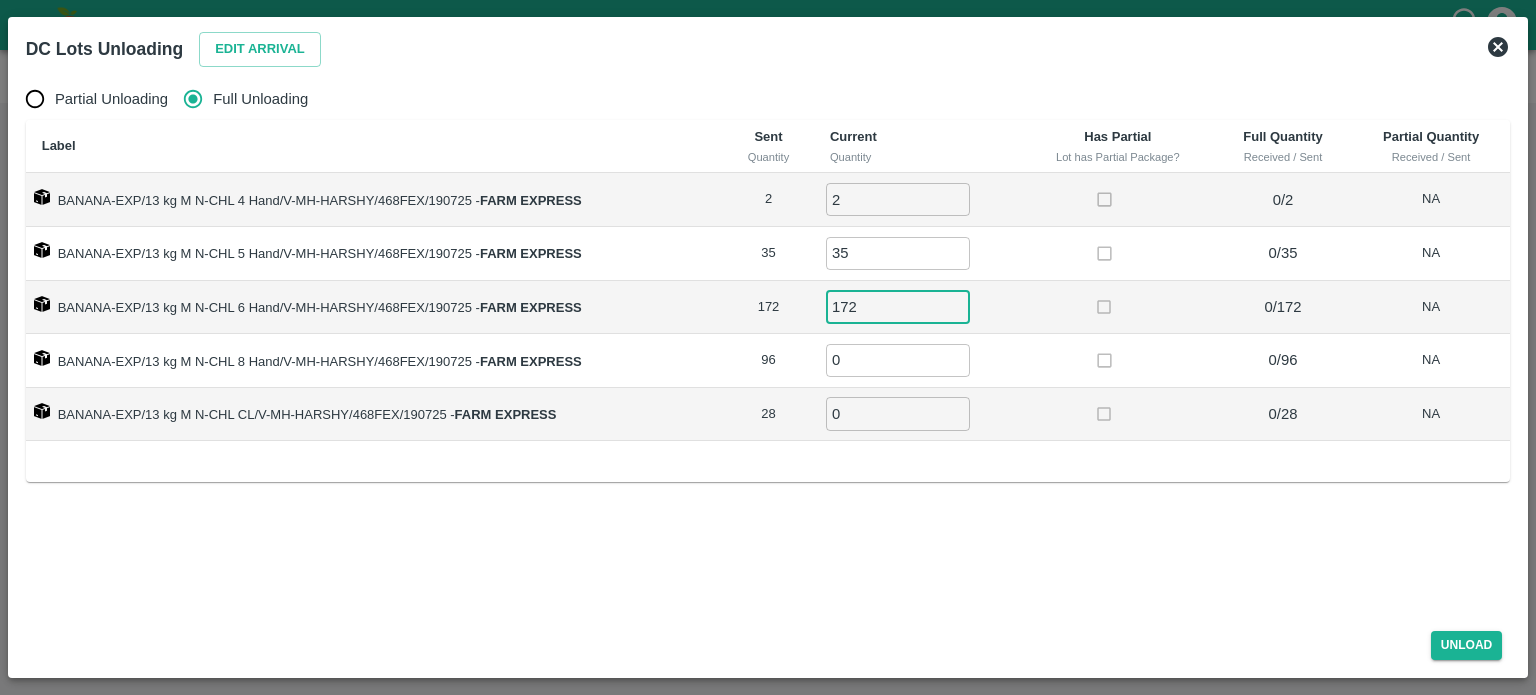 type on "172" 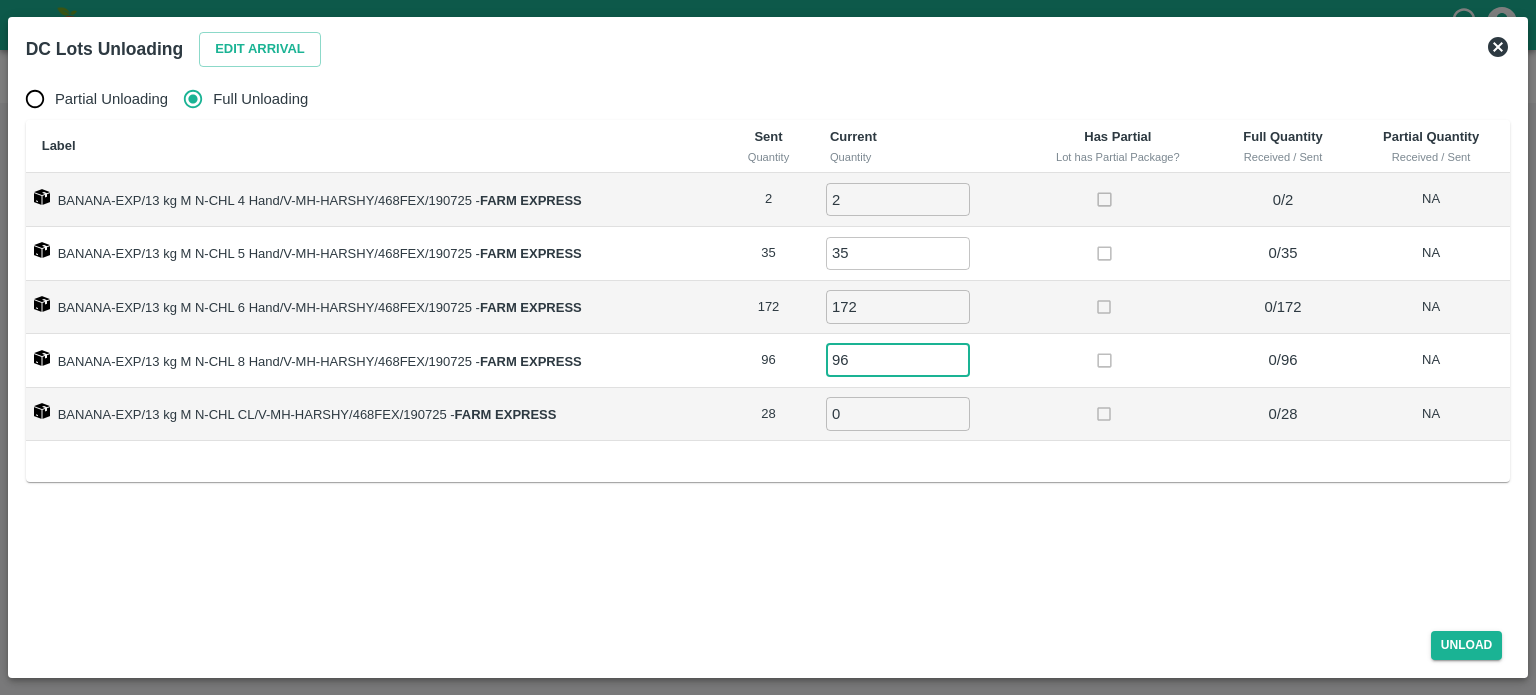 type on "96" 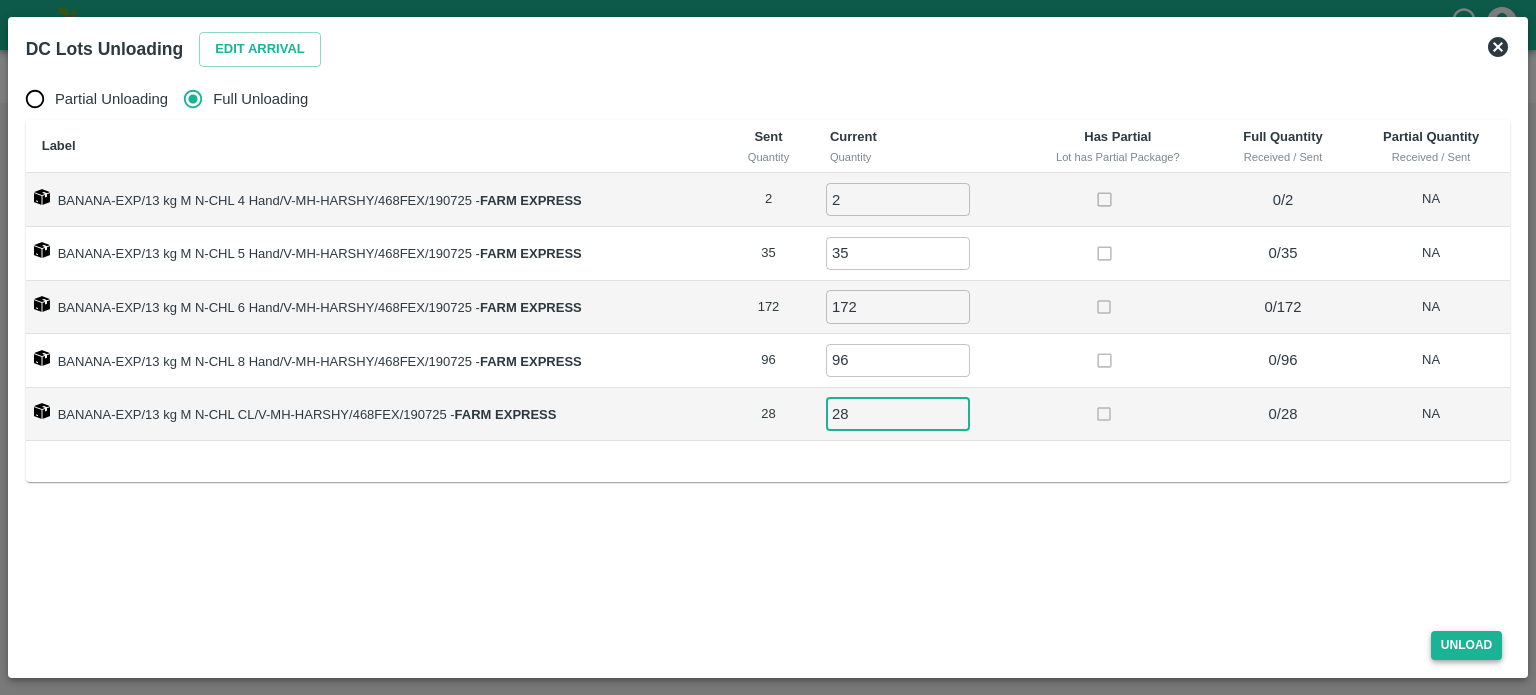 type on "28" 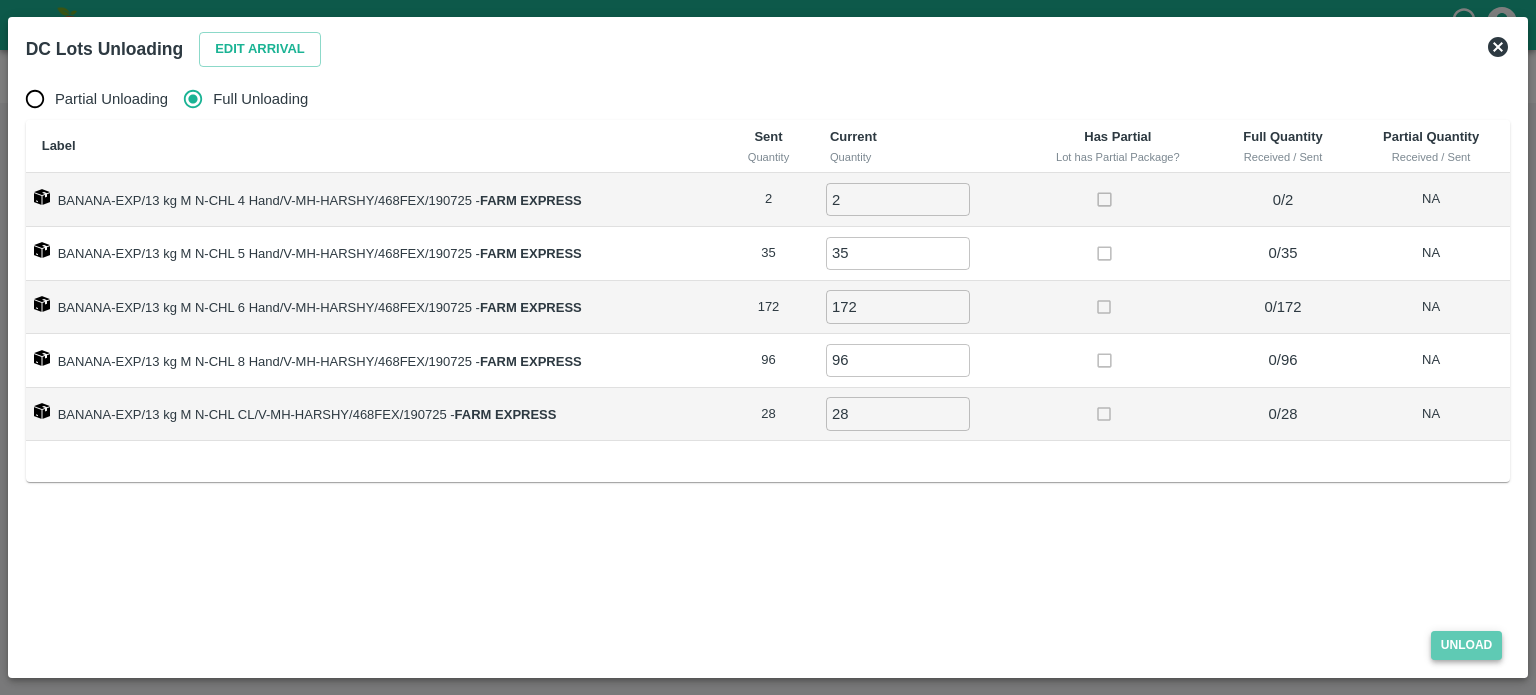 click on "Unload" at bounding box center (1467, 645) 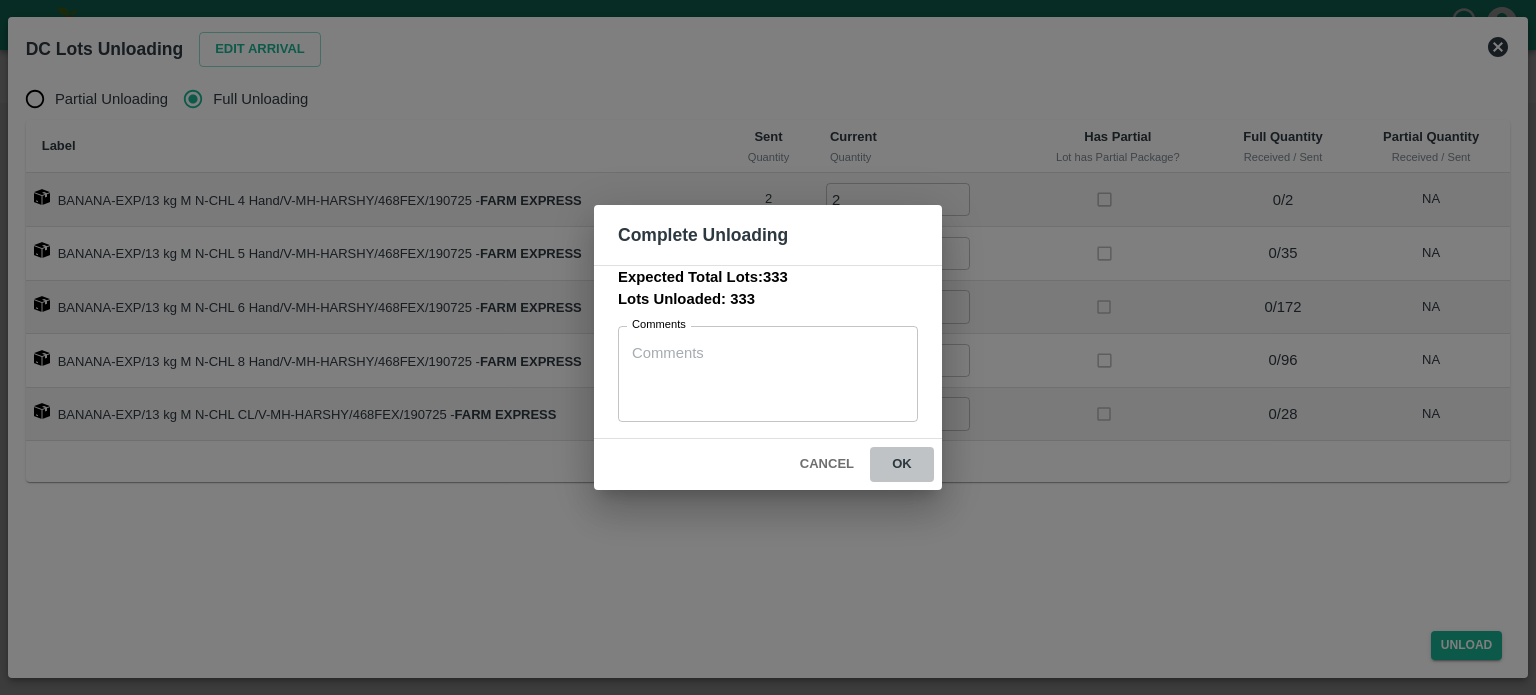 click on "ok" at bounding box center [902, 464] 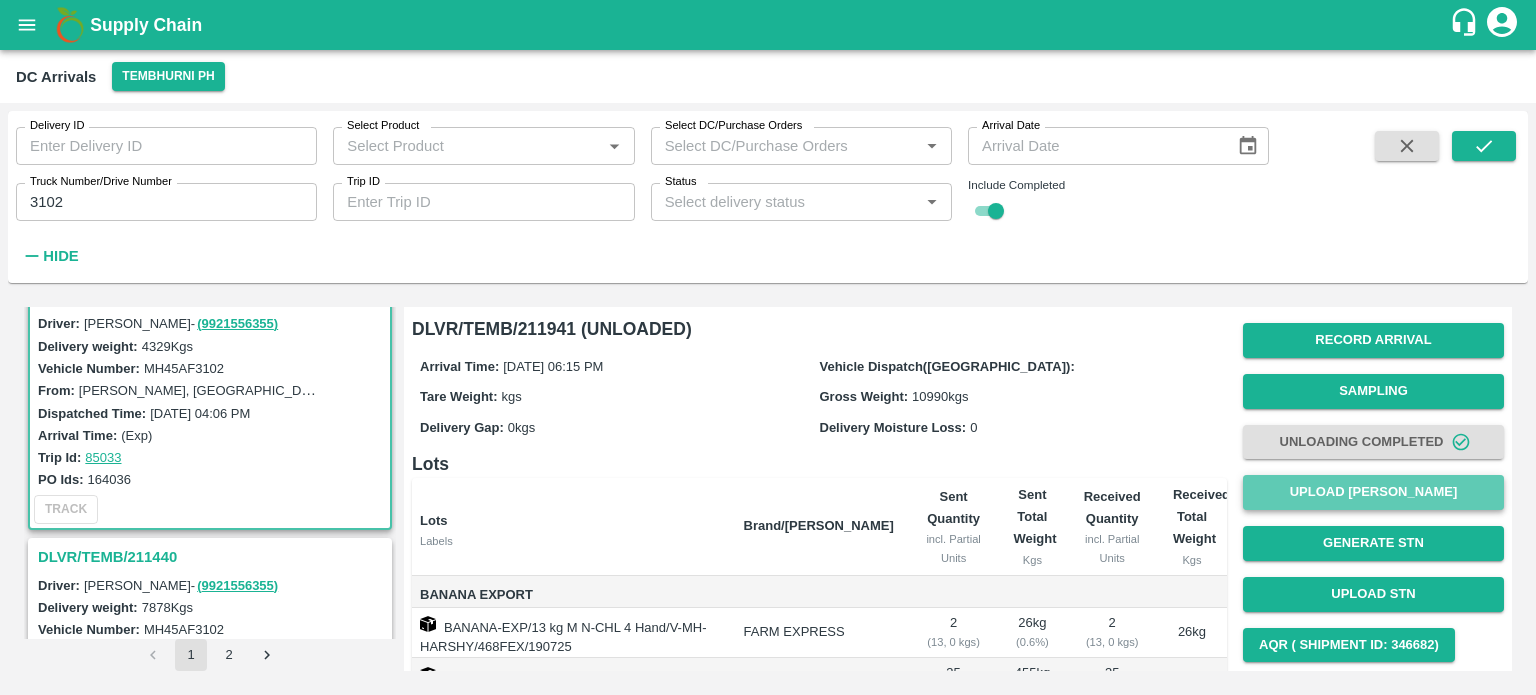click on "Upload [PERSON_NAME]" at bounding box center (1373, 492) 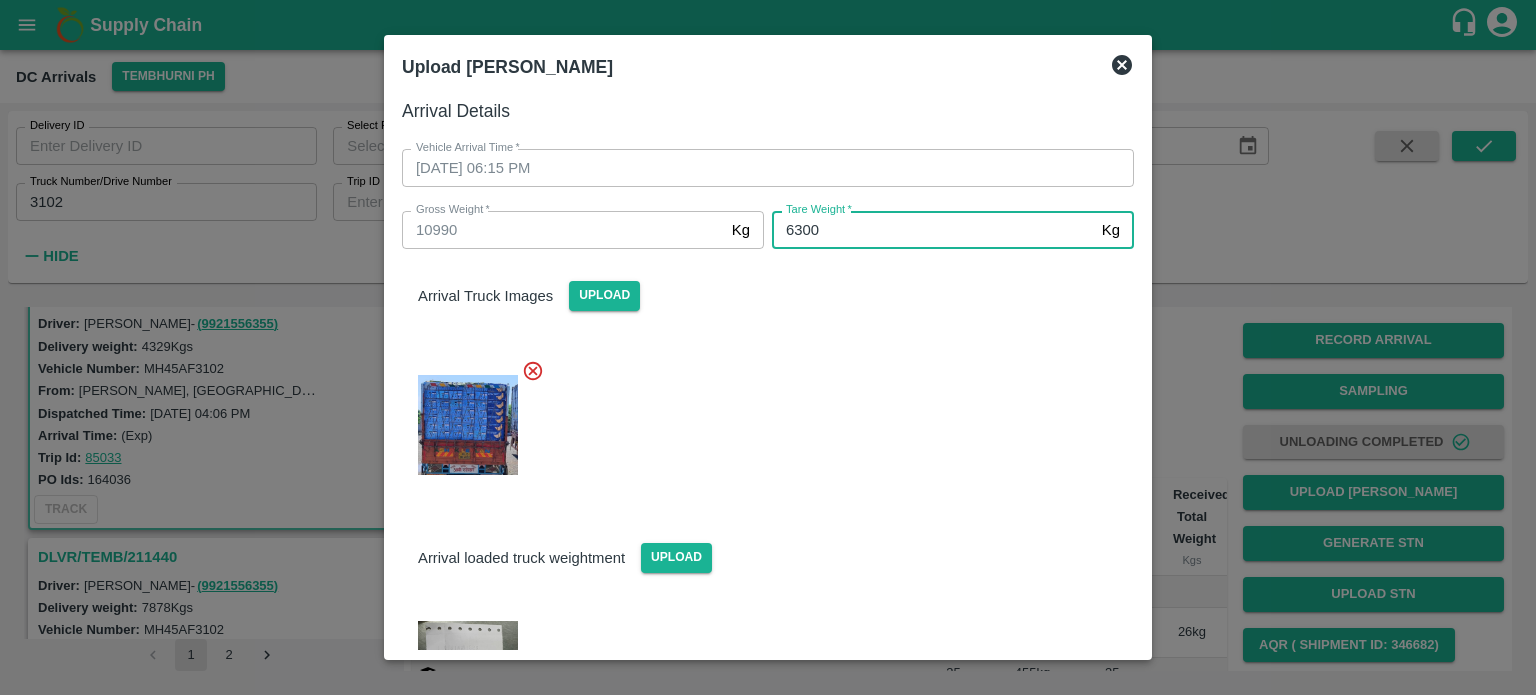 type on "6300" 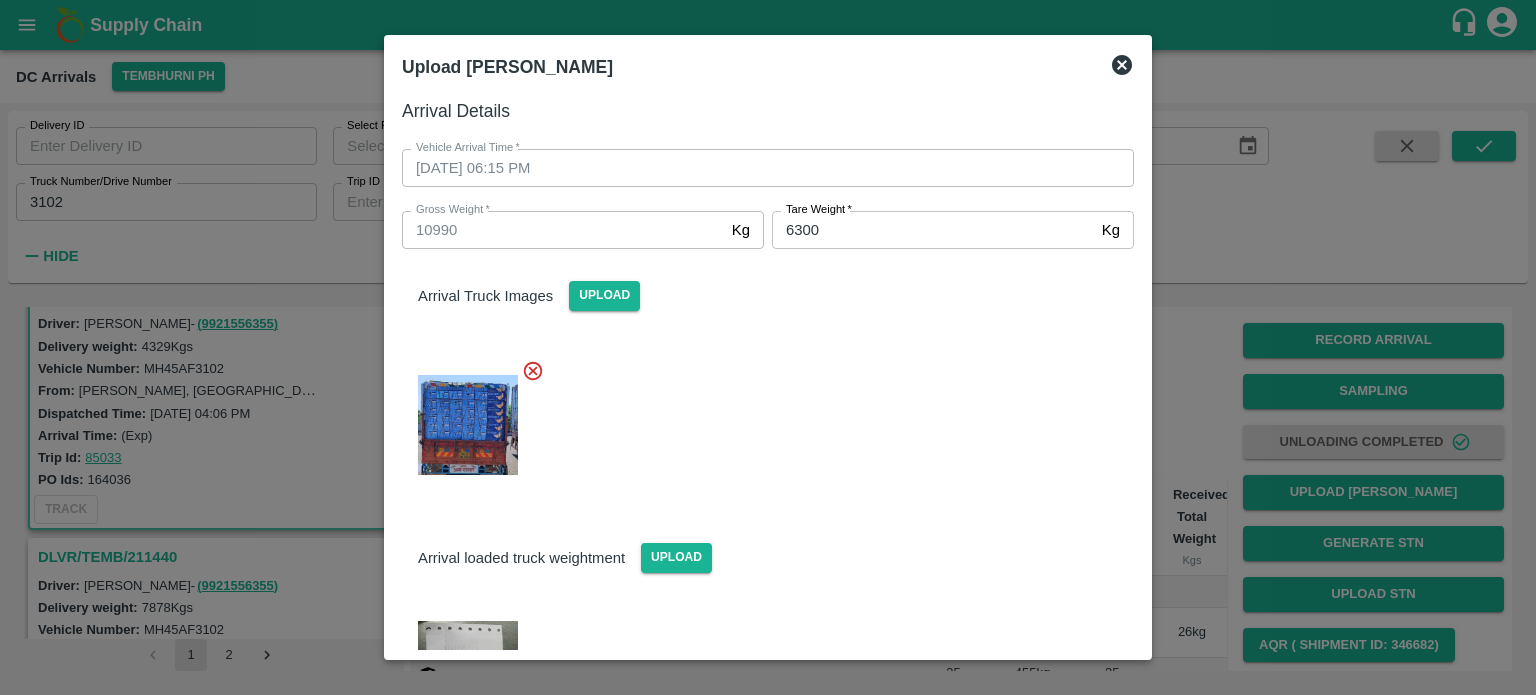click on "Arrival loaded truck weightment Upload" at bounding box center (760, 656) 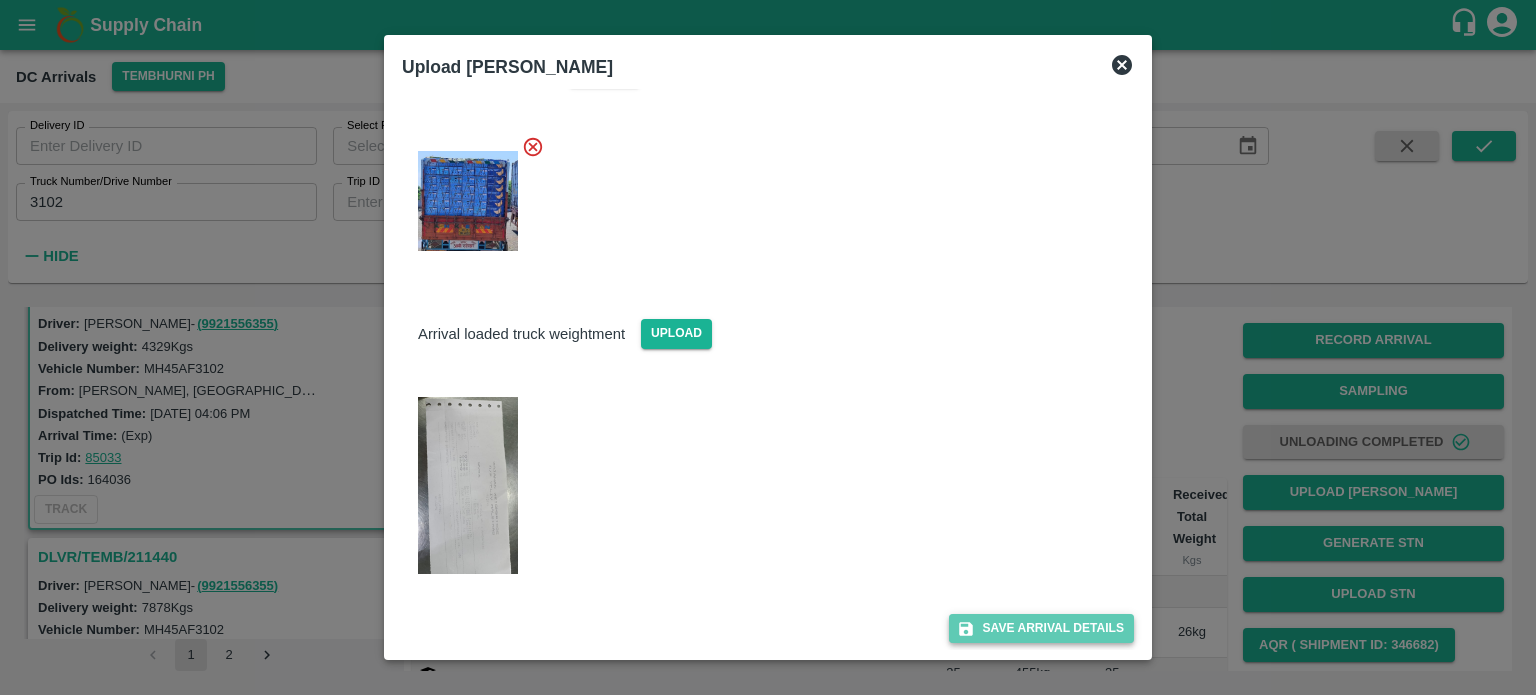 click on "Save Arrival Details" at bounding box center (1041, 628) 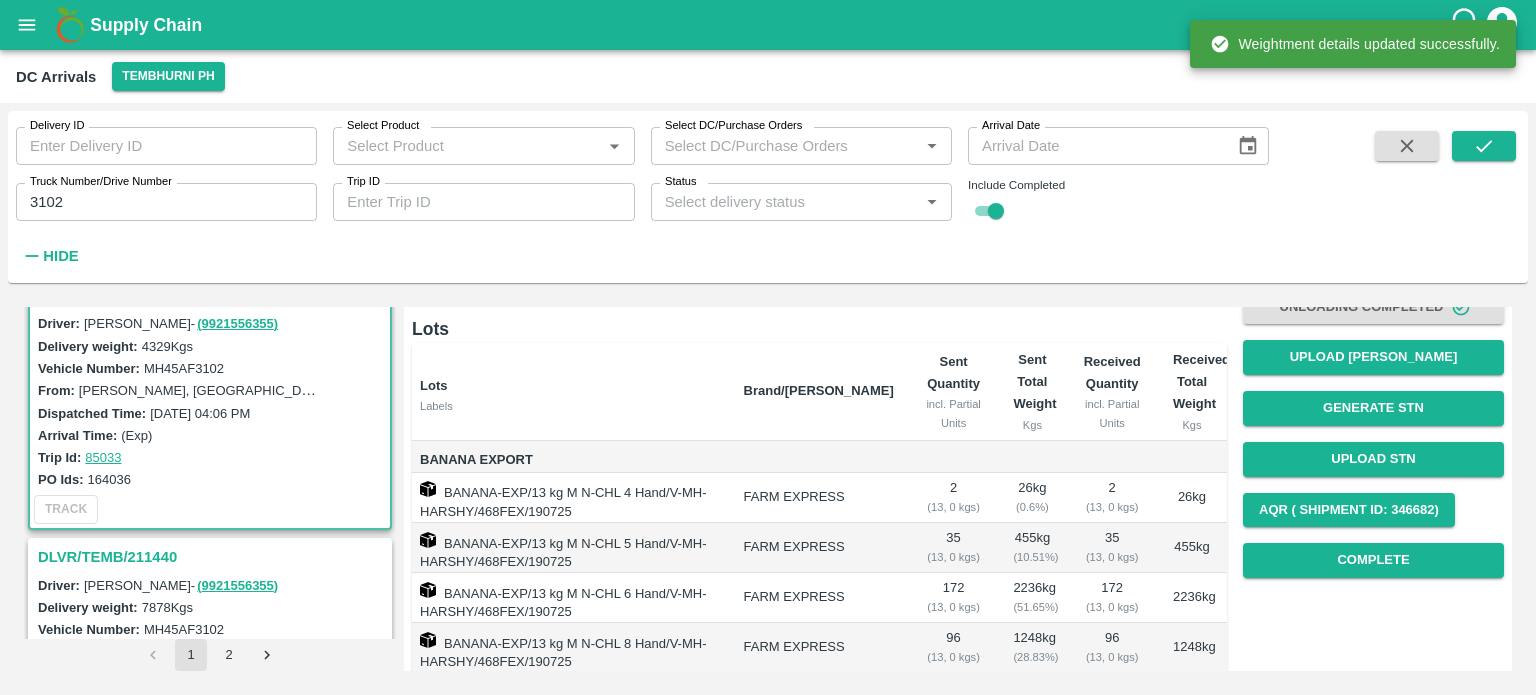 scroll, scrollTop: 136, scrollLeft: 0, axis: vertical 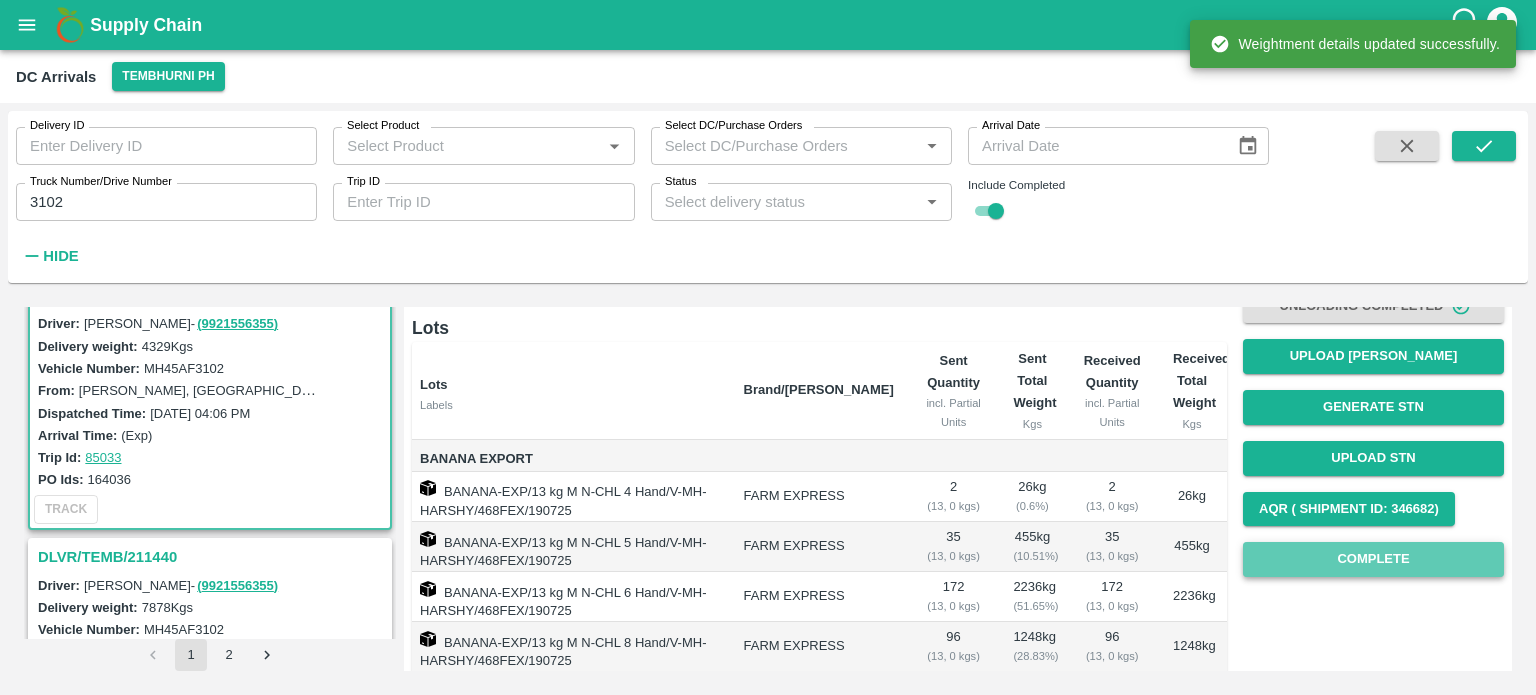 click on "Complete" at bounding box center [1373, 559] 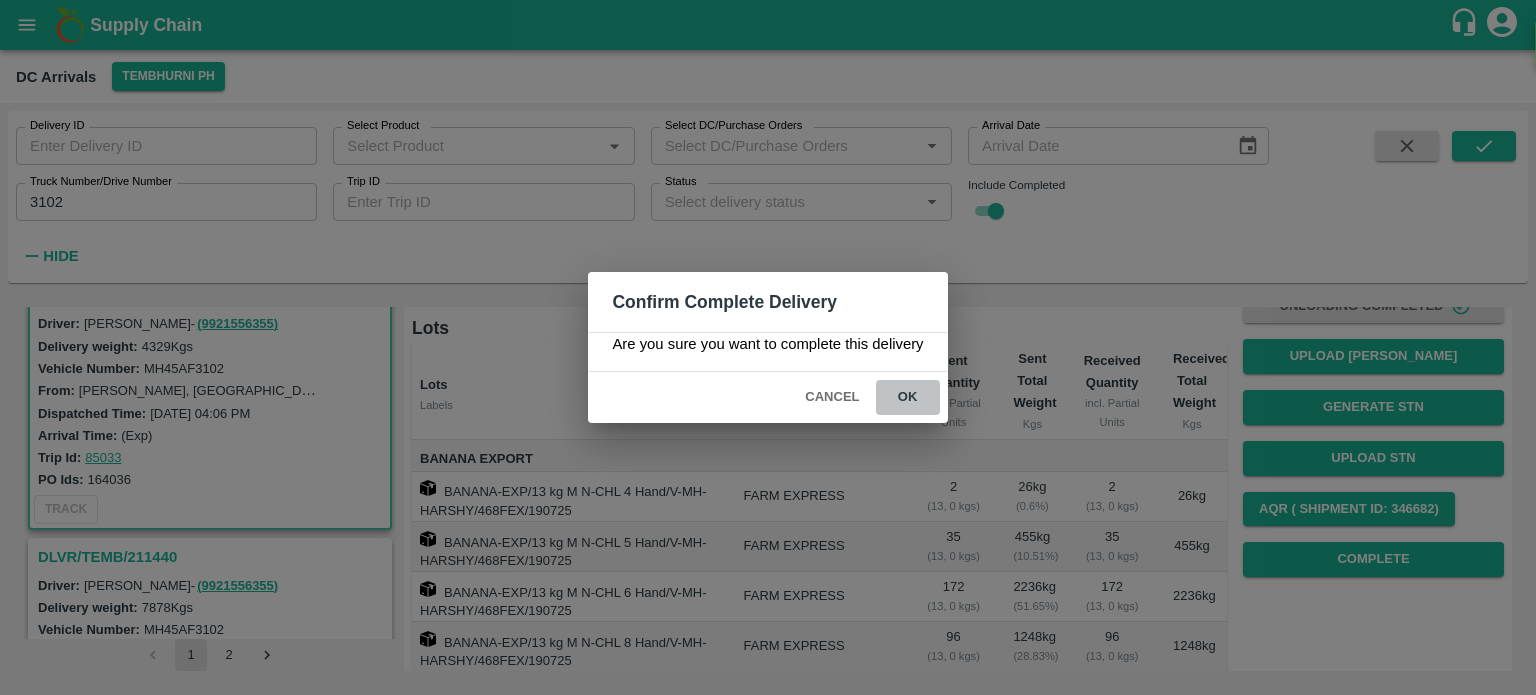 click on "ok" at bounding box center (908, 397) 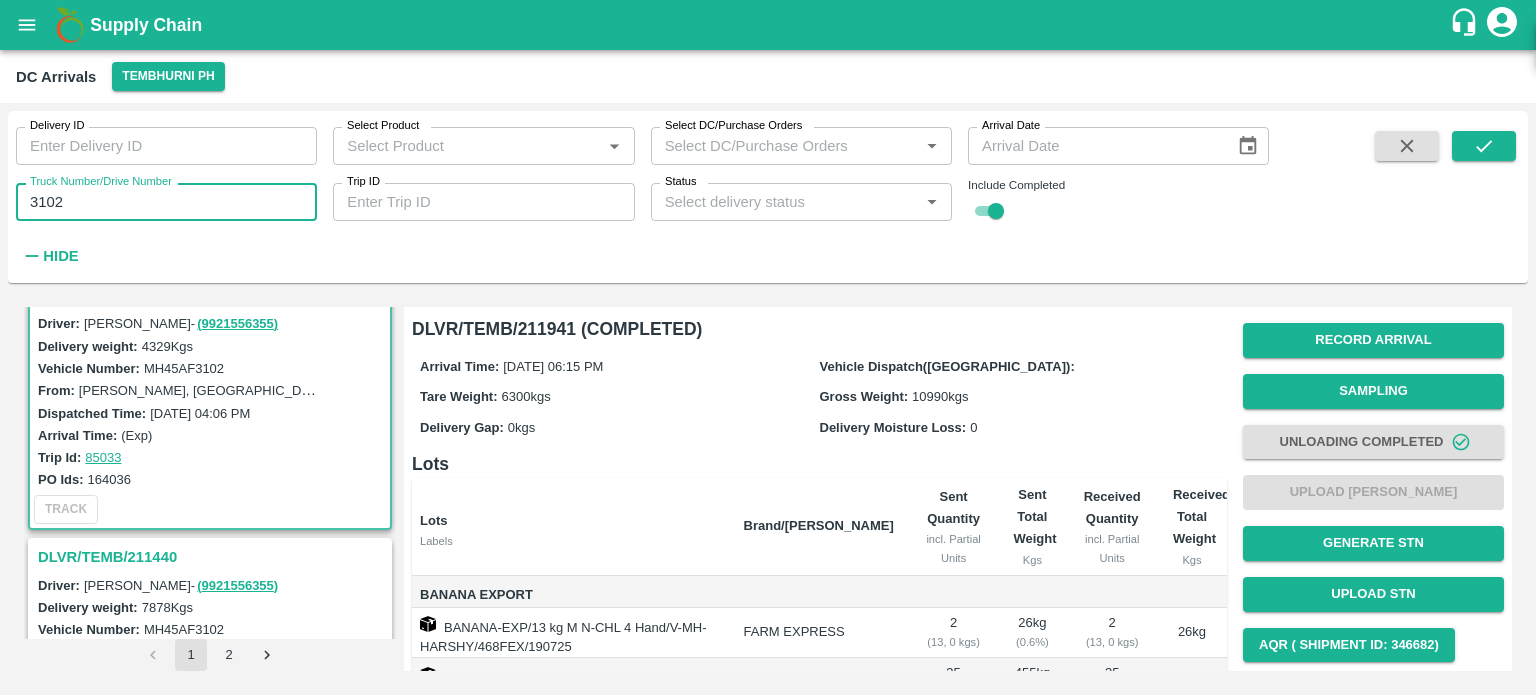 click on "3102" at bounding box center (166, 202) 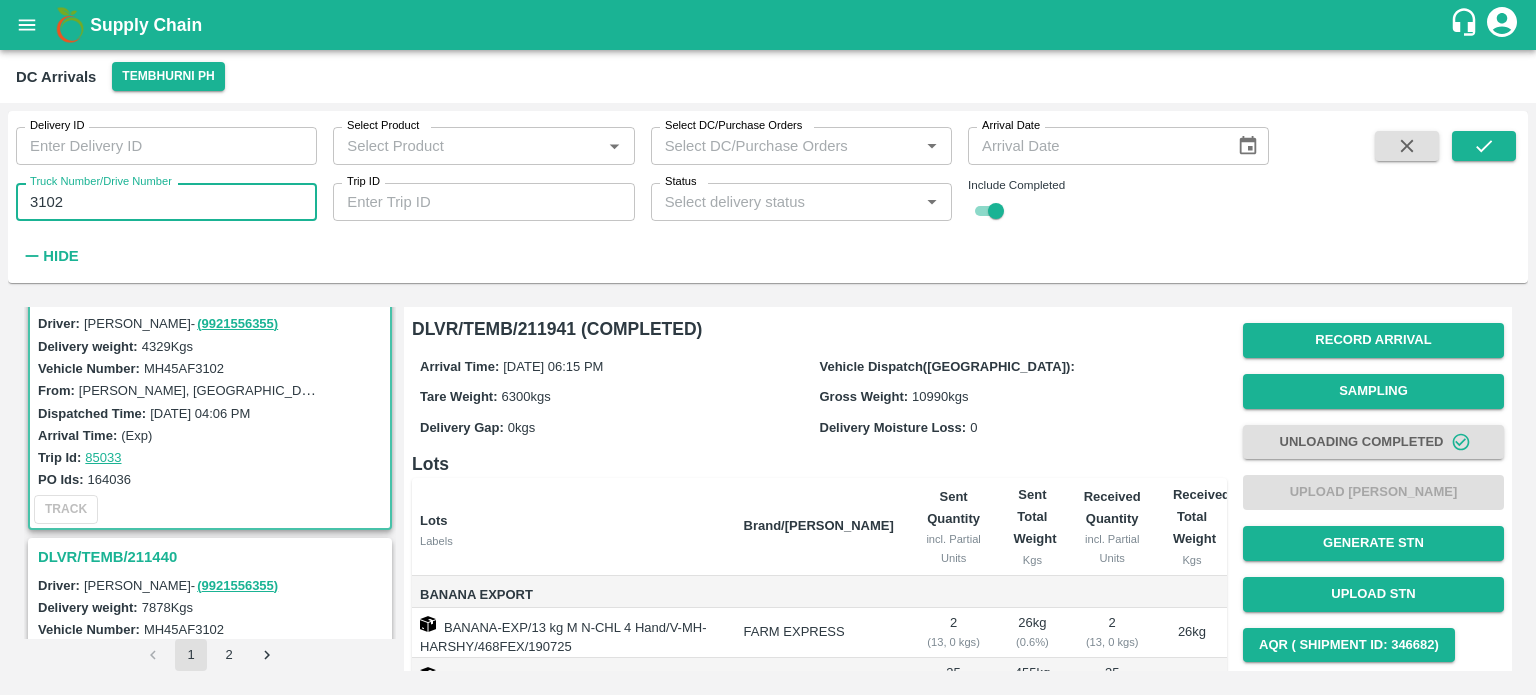 click on "3102" at bounding box center (166, 202) 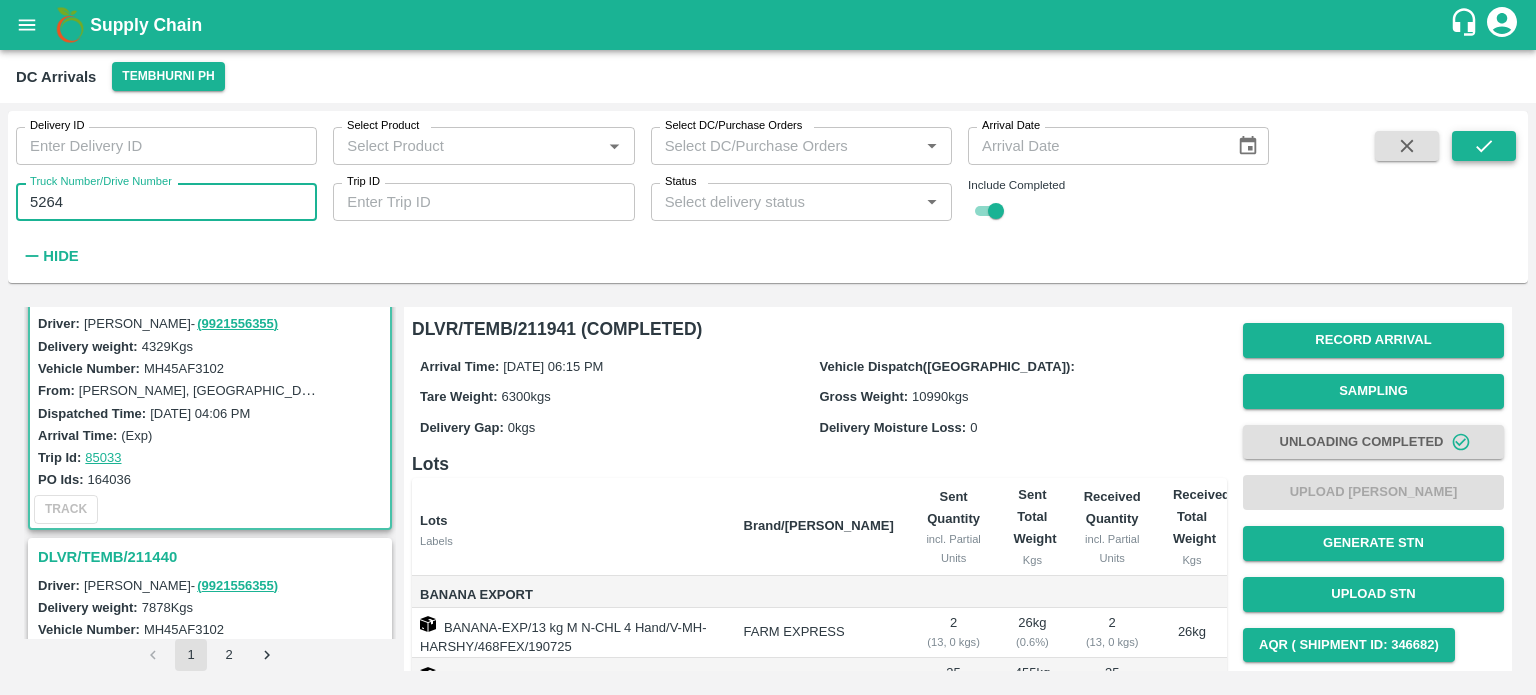 type on "5264" 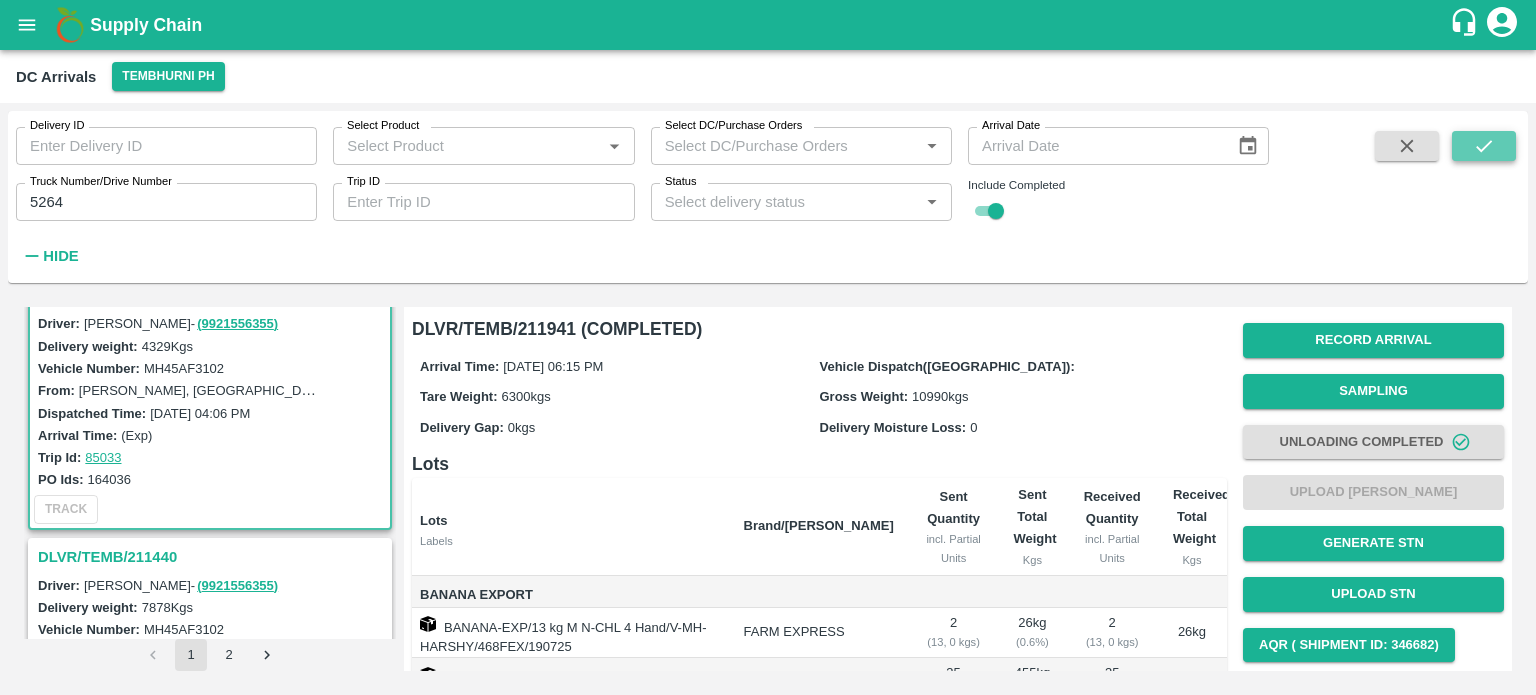 click at bounding box center (1484, 146) 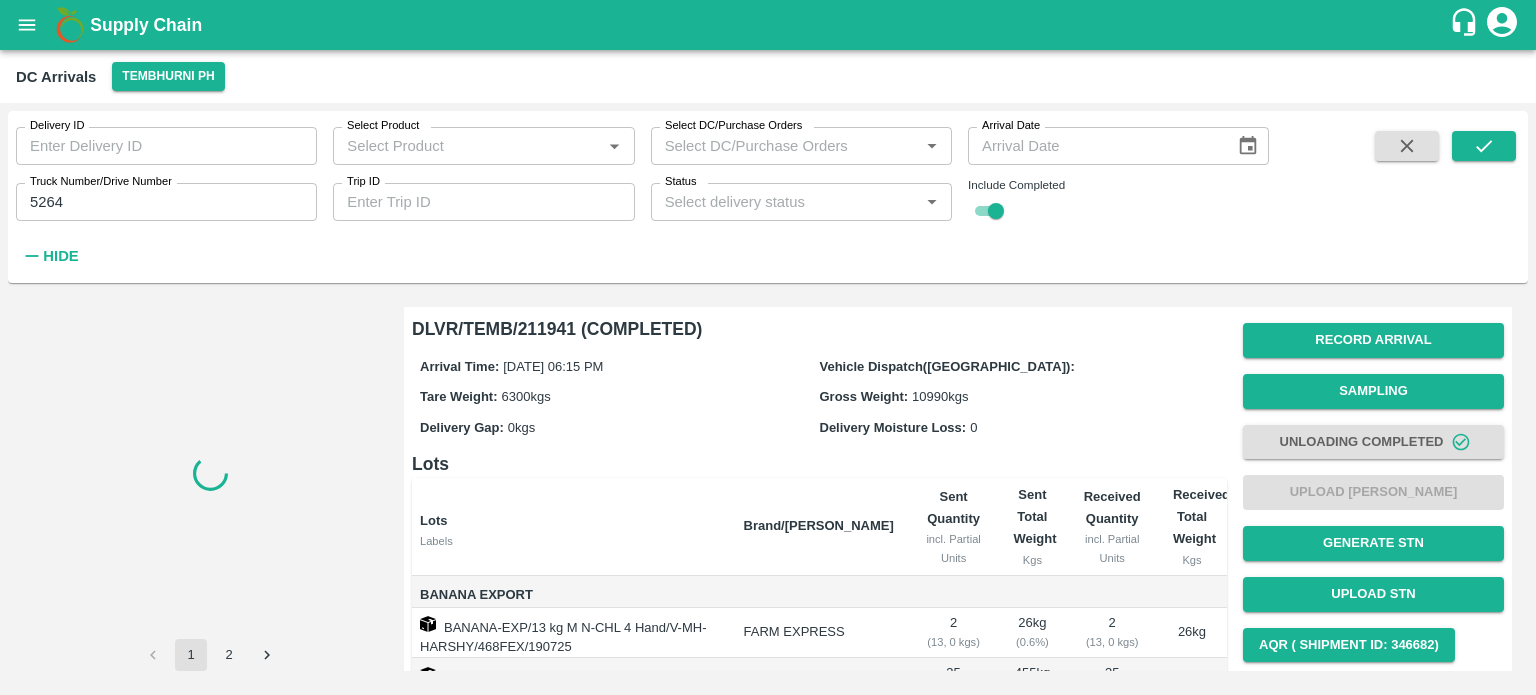 scroll, scrollTop: 0, scrollLeft: 0, axis: both 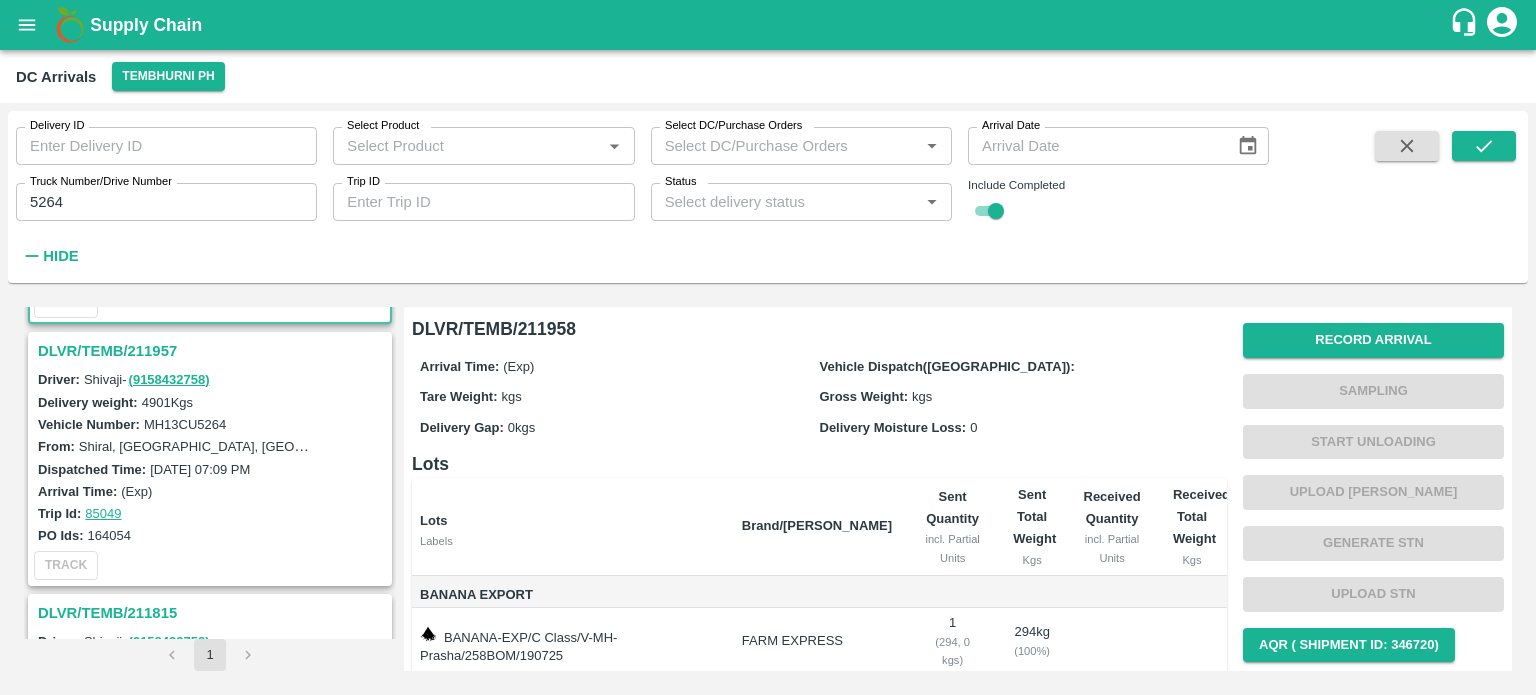 click on "DLVR/TEMB/211957" at bounding box center [213, 351] 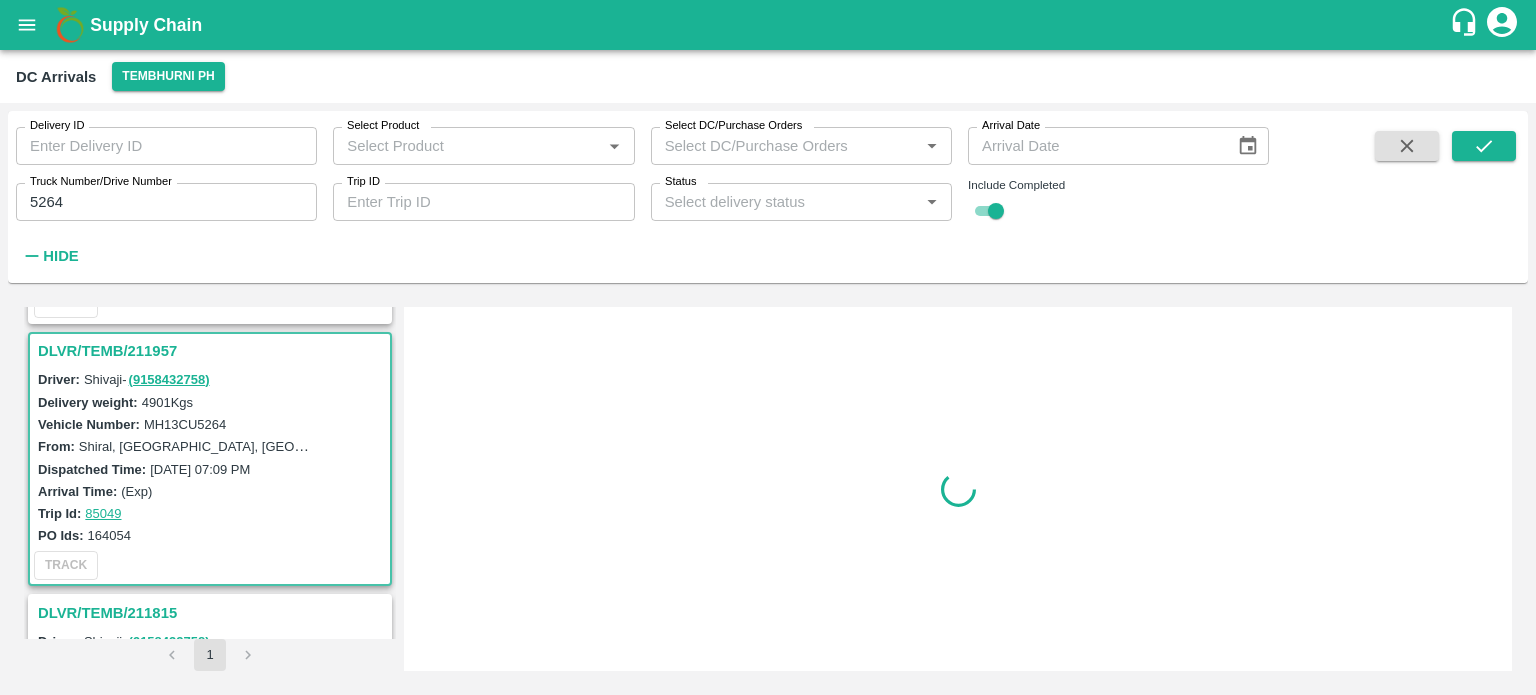 scroll, scrollTop: 268, scrollLeft: 0, axis: vertical 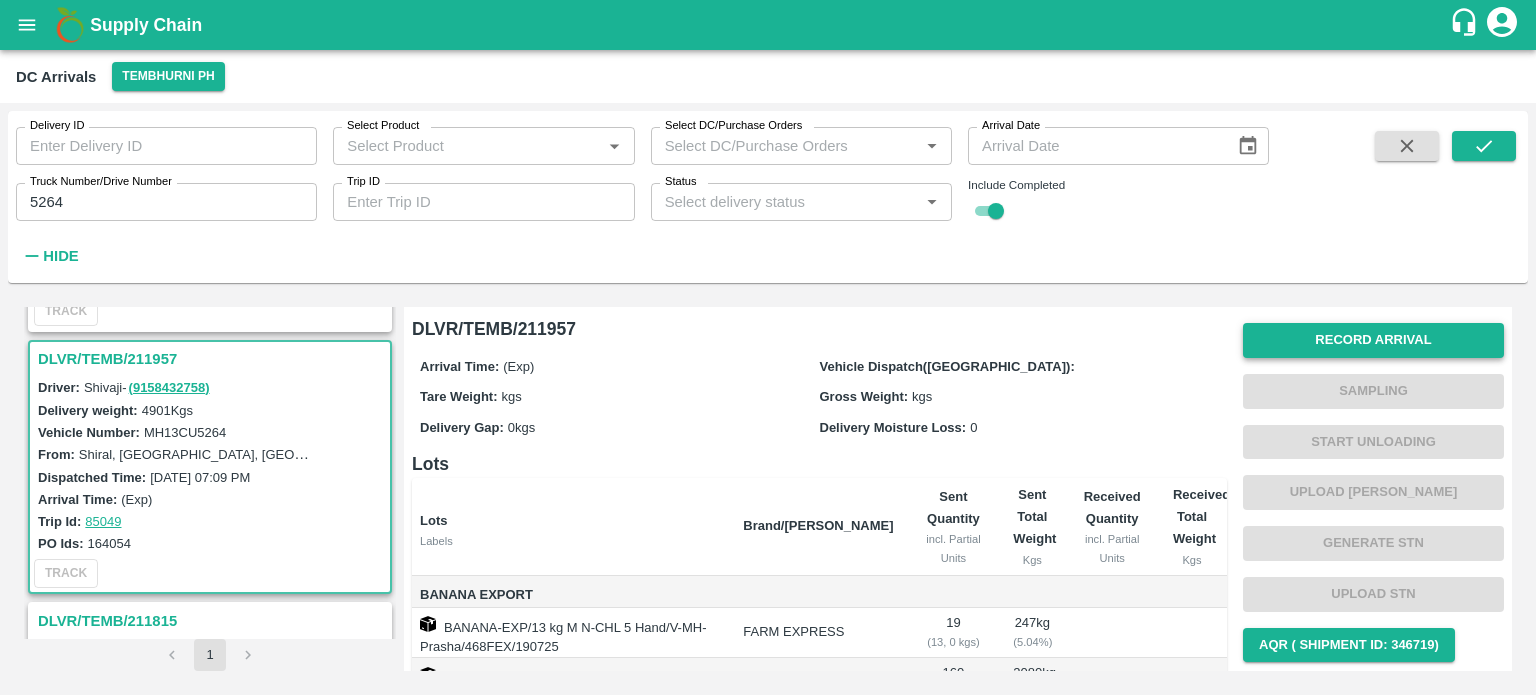 click on "Record Arrival" at bounding box center (1373, 340) 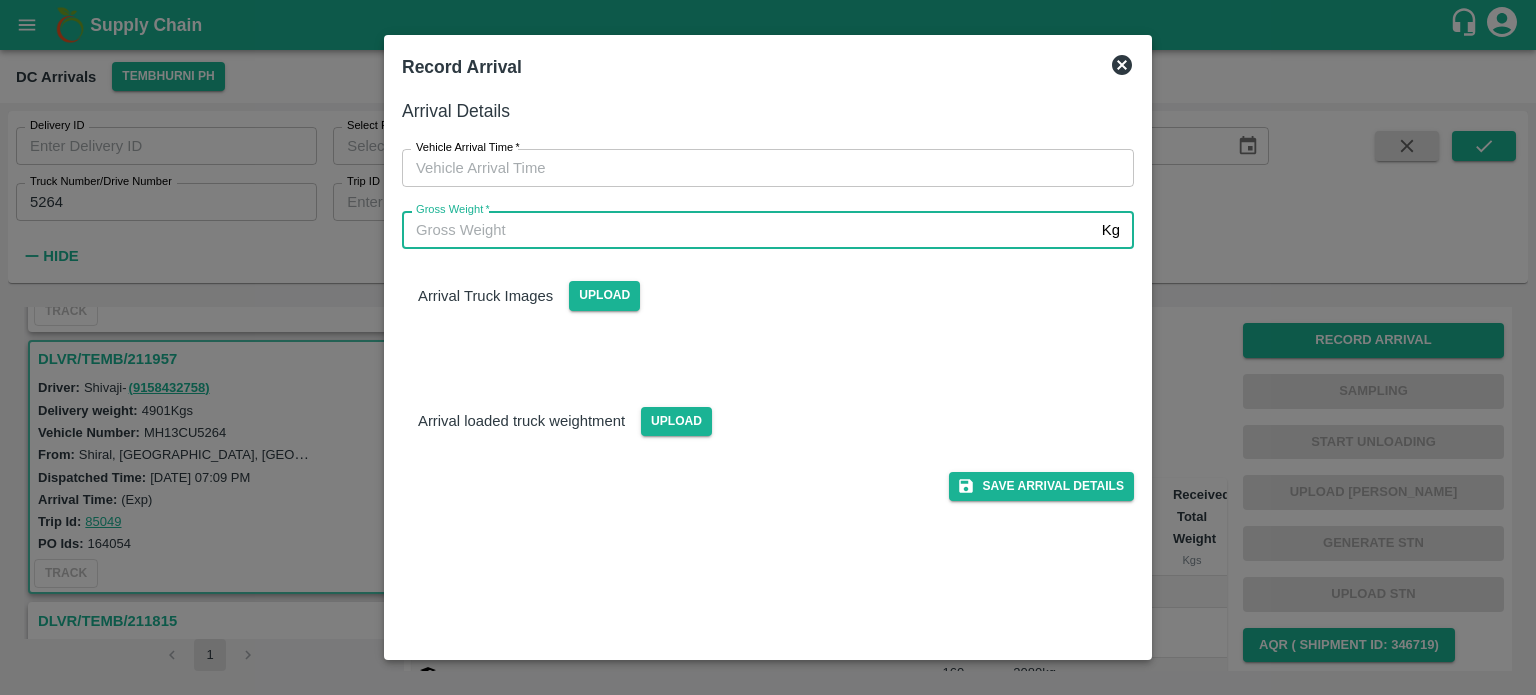 click on "Gross Weight   *" at bounding box center (748, 230) 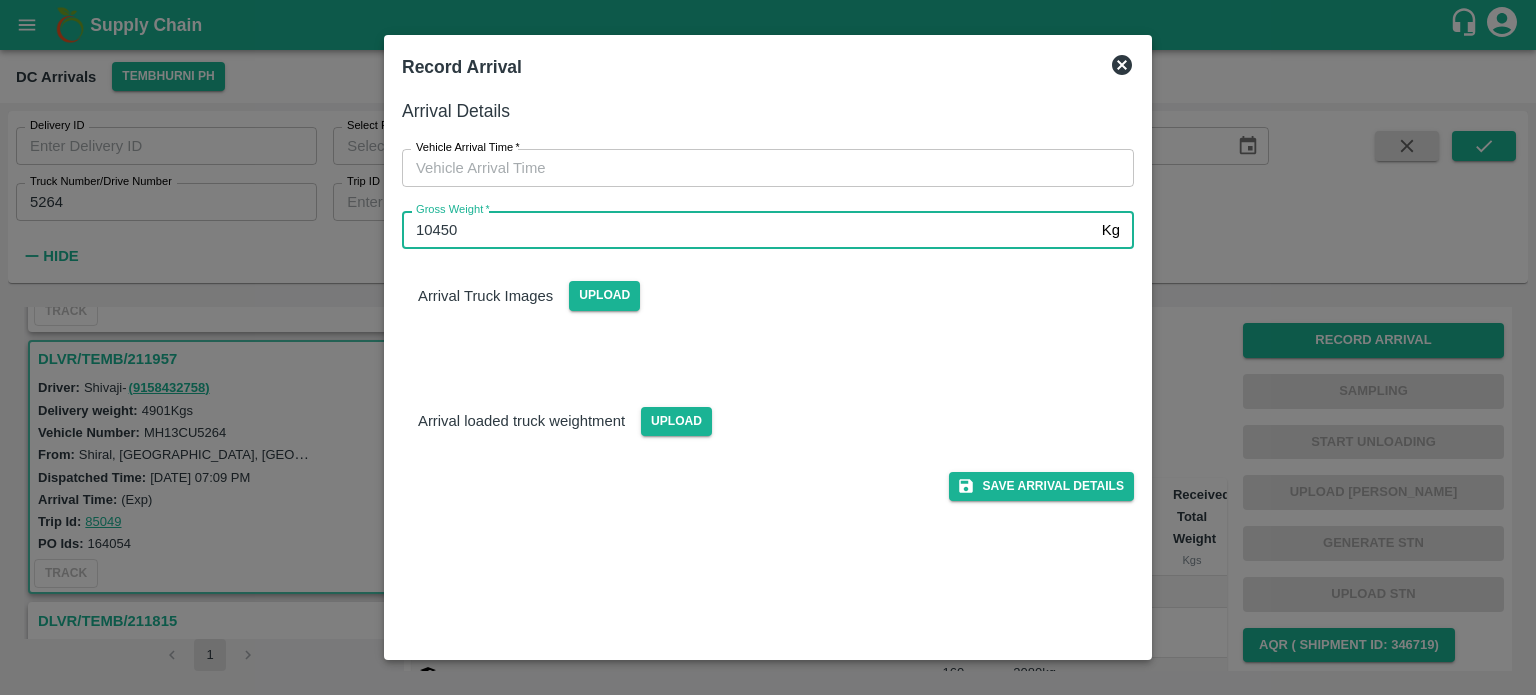 type on "10450" 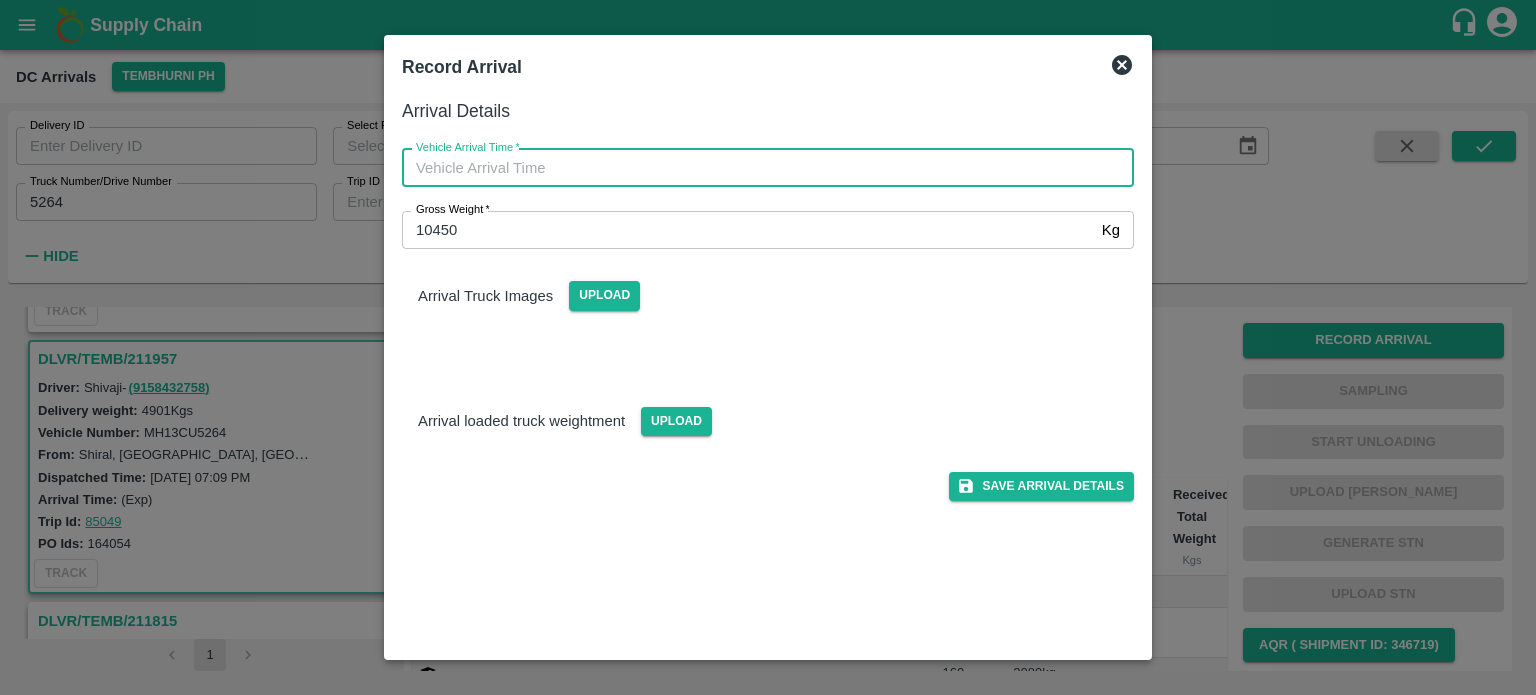 type on "DD/MM/YYYY hh:mm aa" 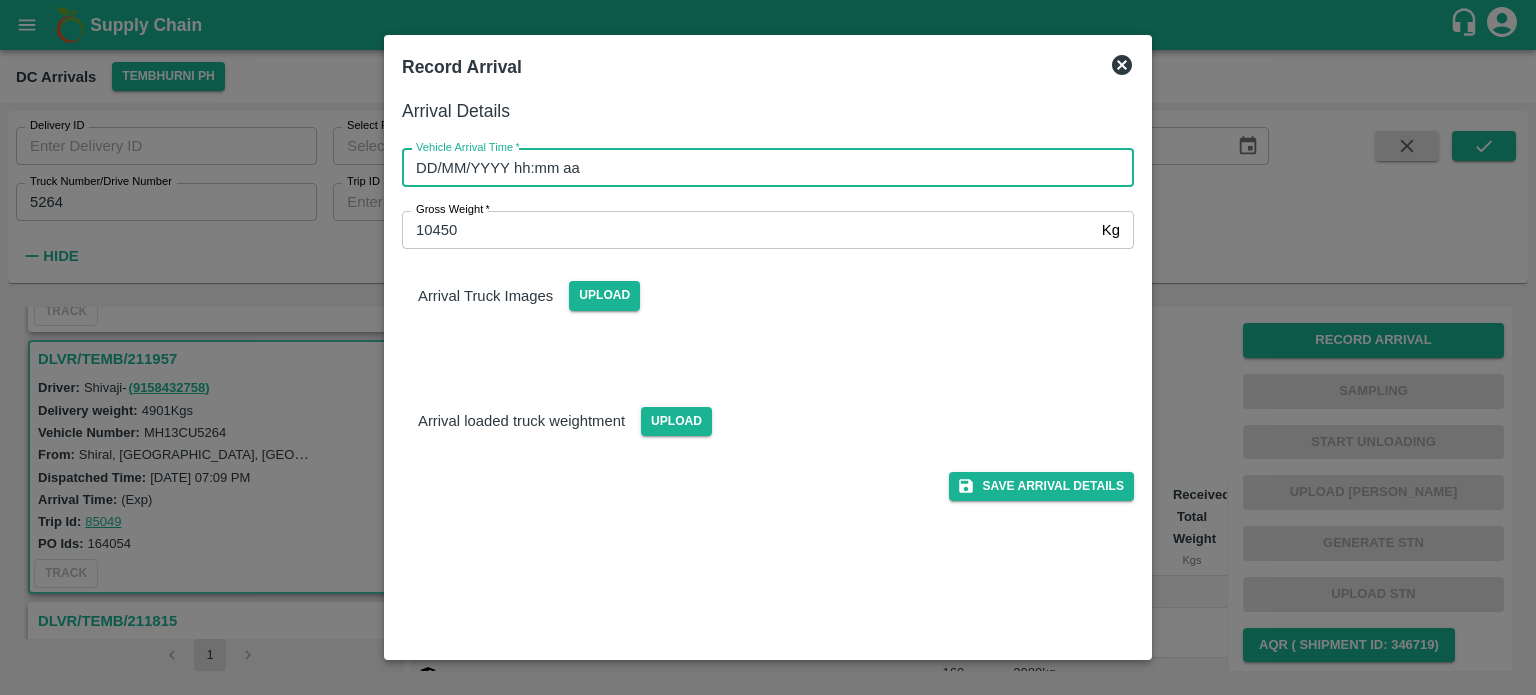click on "DD/MM/YYYY hh:mm aa" at bounding box center [761, 168] 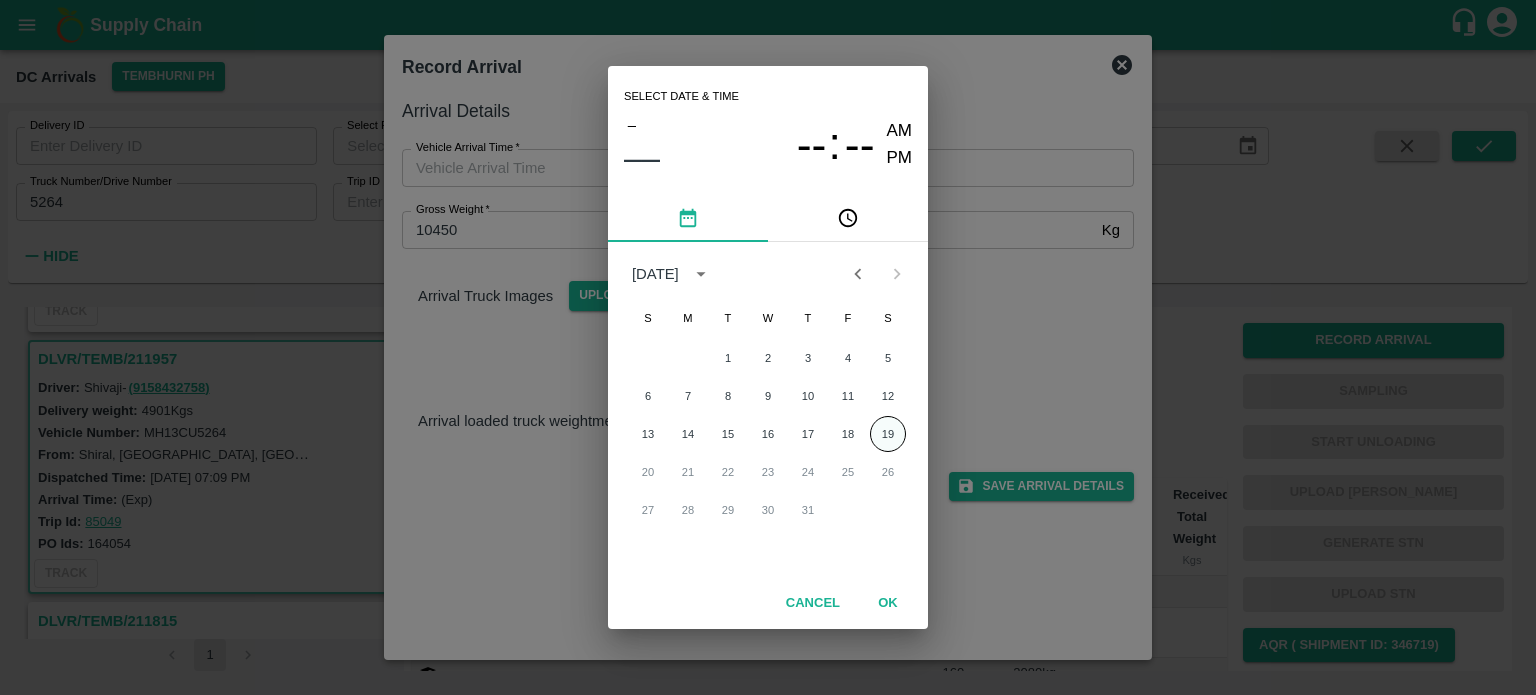 click on "19" at bounding box center (888, 434) 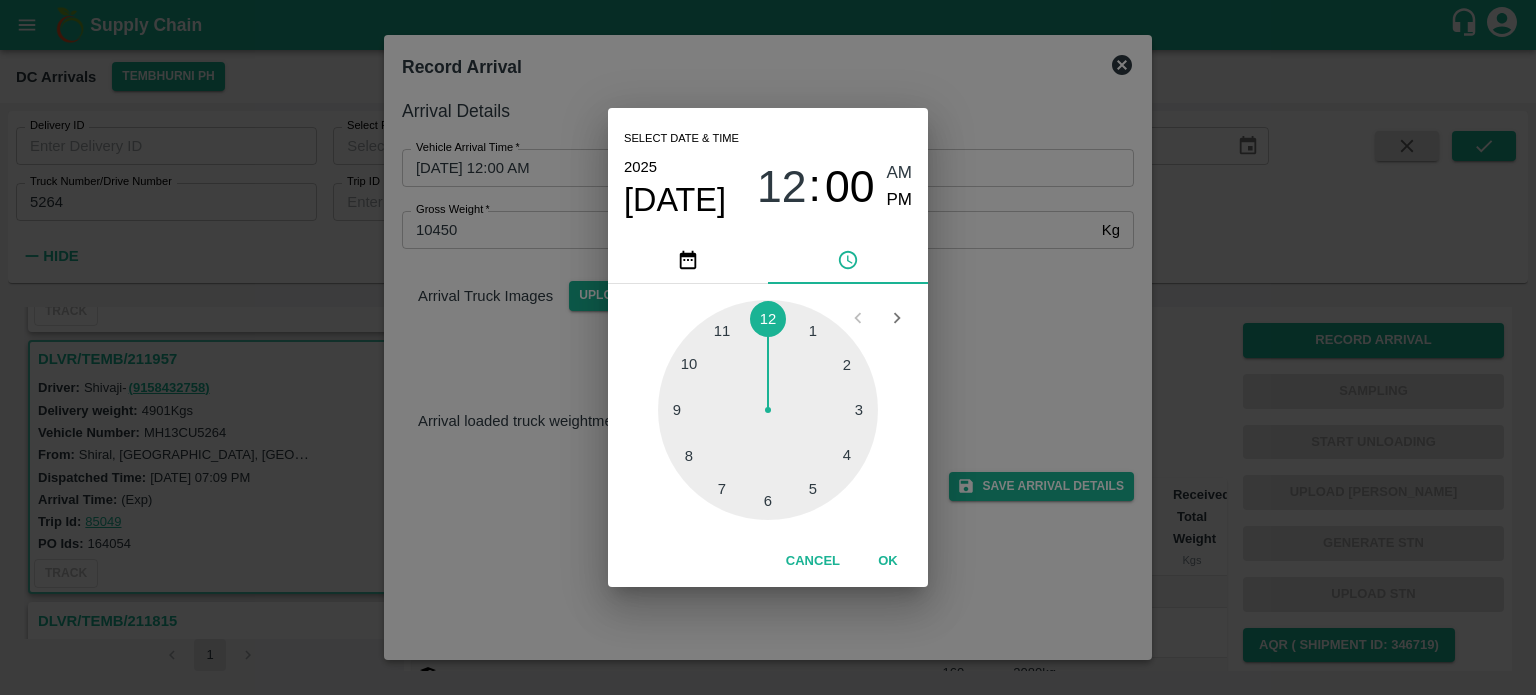 click at bounding box center [768, 410] 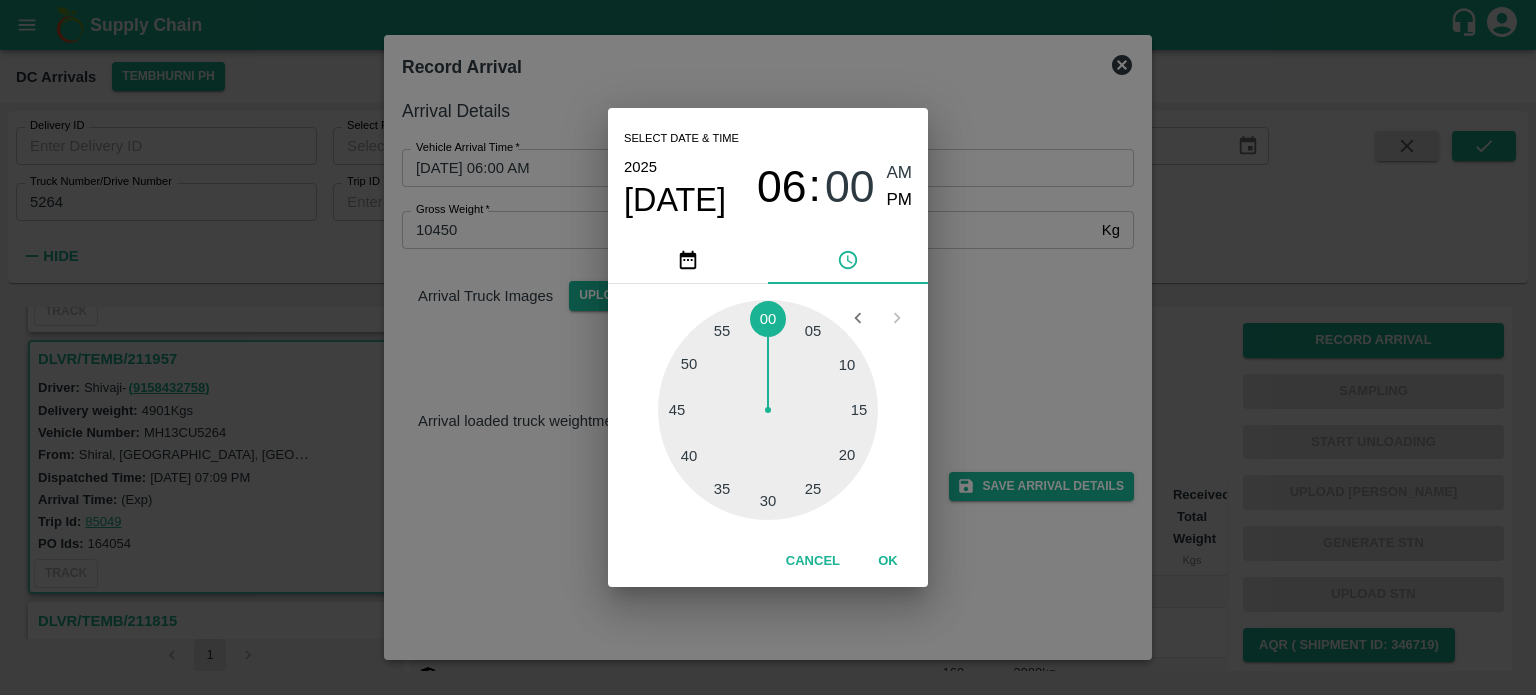 click at bounding box center (768, 410) 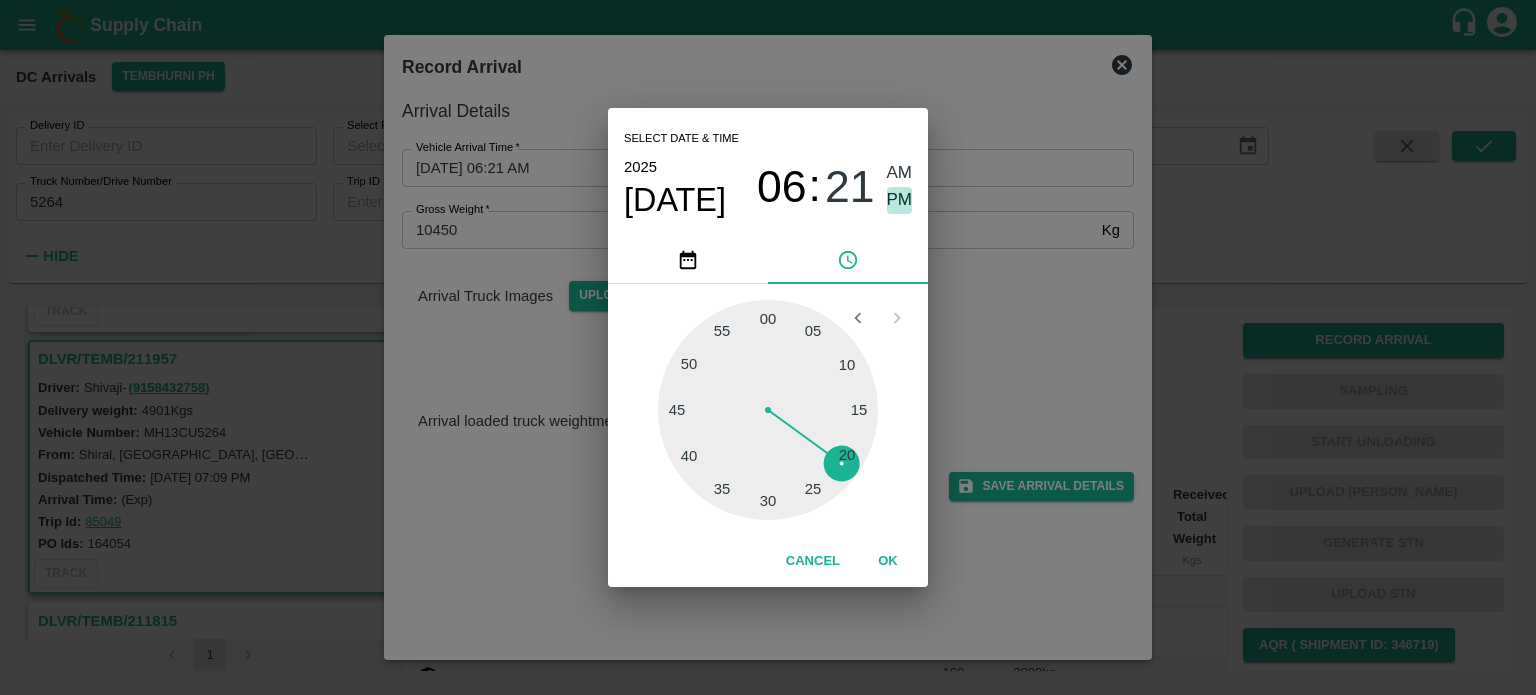 click on "PM" at bounding box center (900, 200) 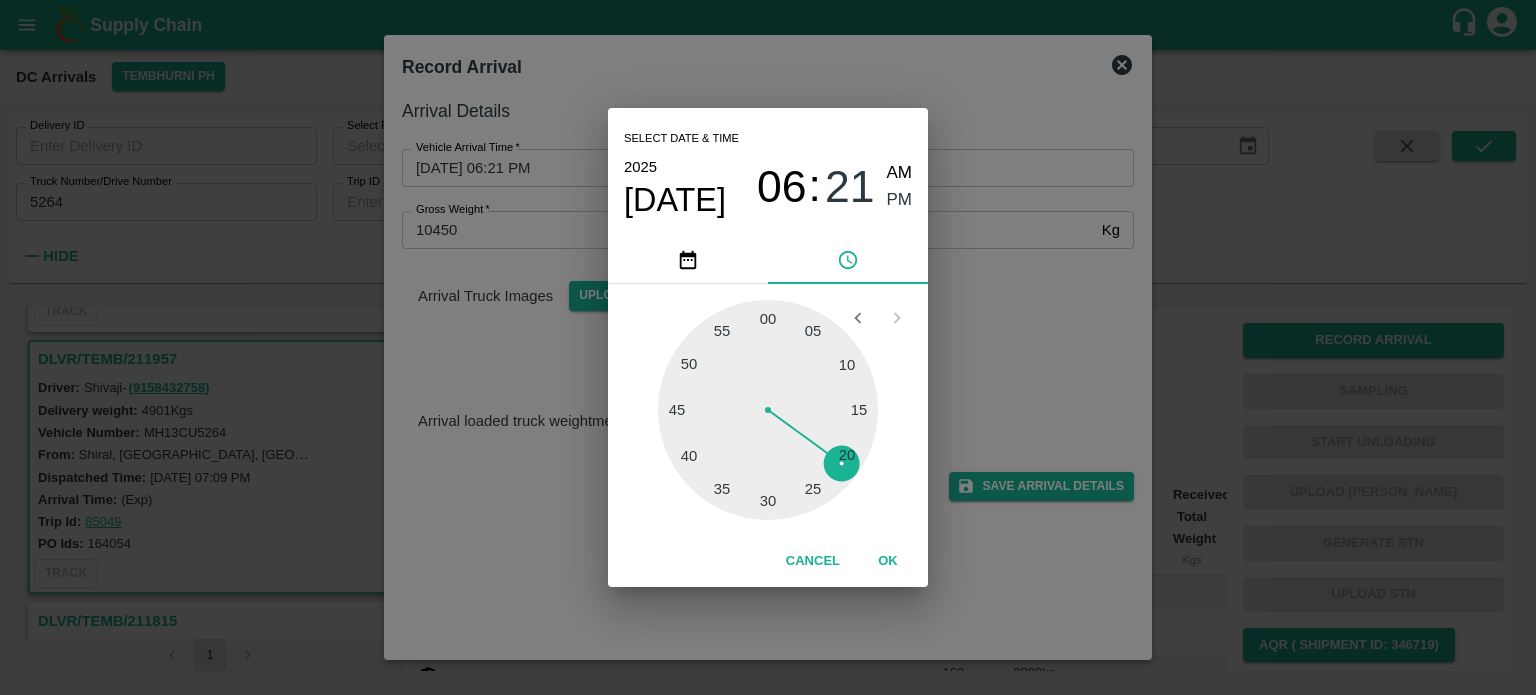 click on "Select date & time [DATE] 06 : 21 AM PM 05 10 15 20 25 30 35 40 45 50 55 00 Cancel OK" at bounding box center (768, 347) 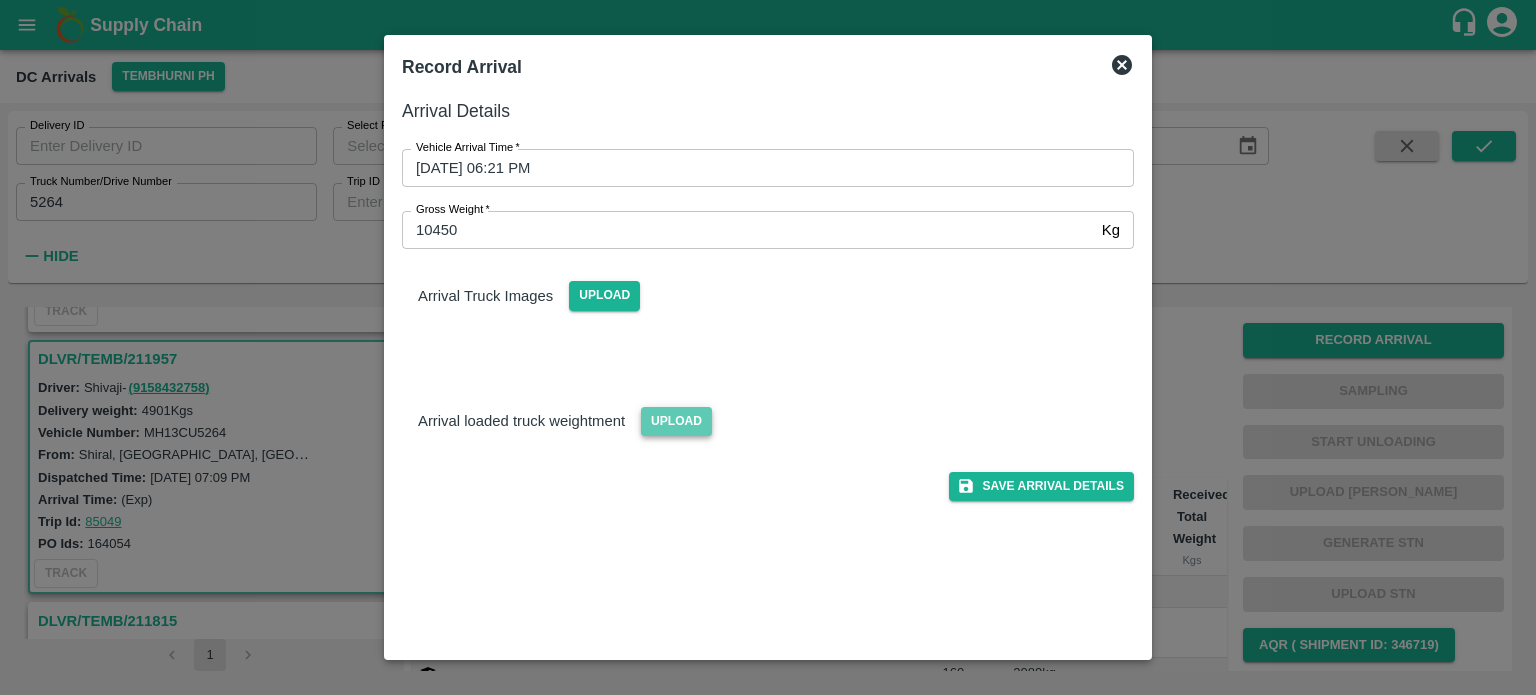 click on "Upload" at bounding box center (676, 421) 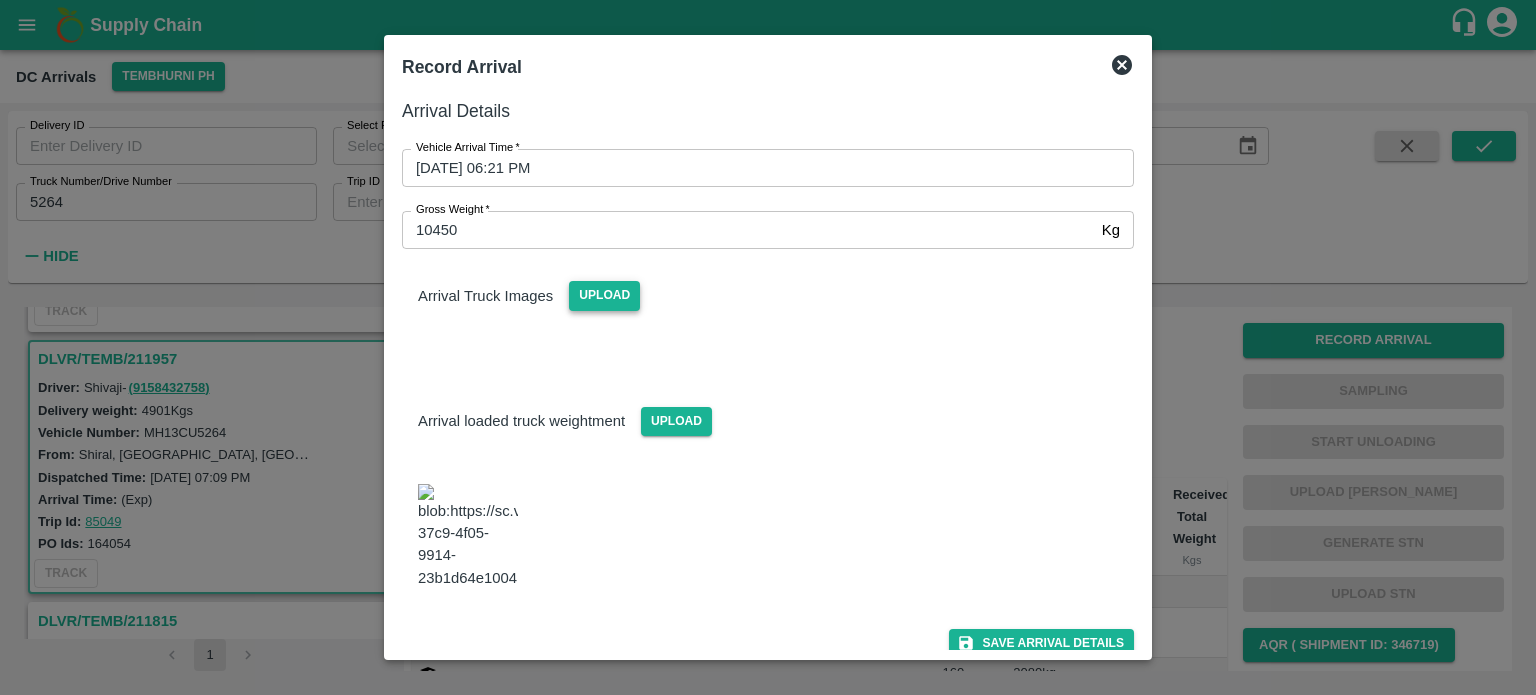 click on "Upload" at bounding box center (604, 295) 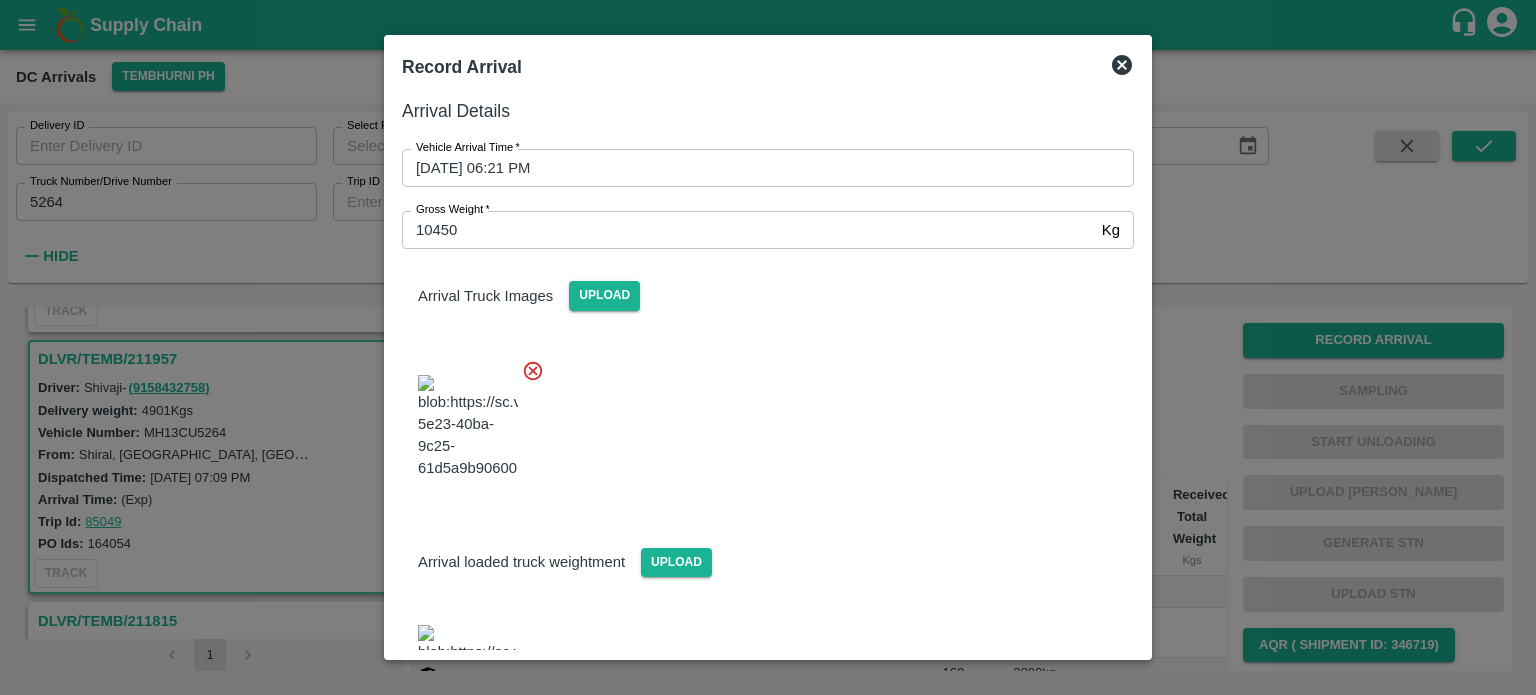 click at bounding box center [760, 421] 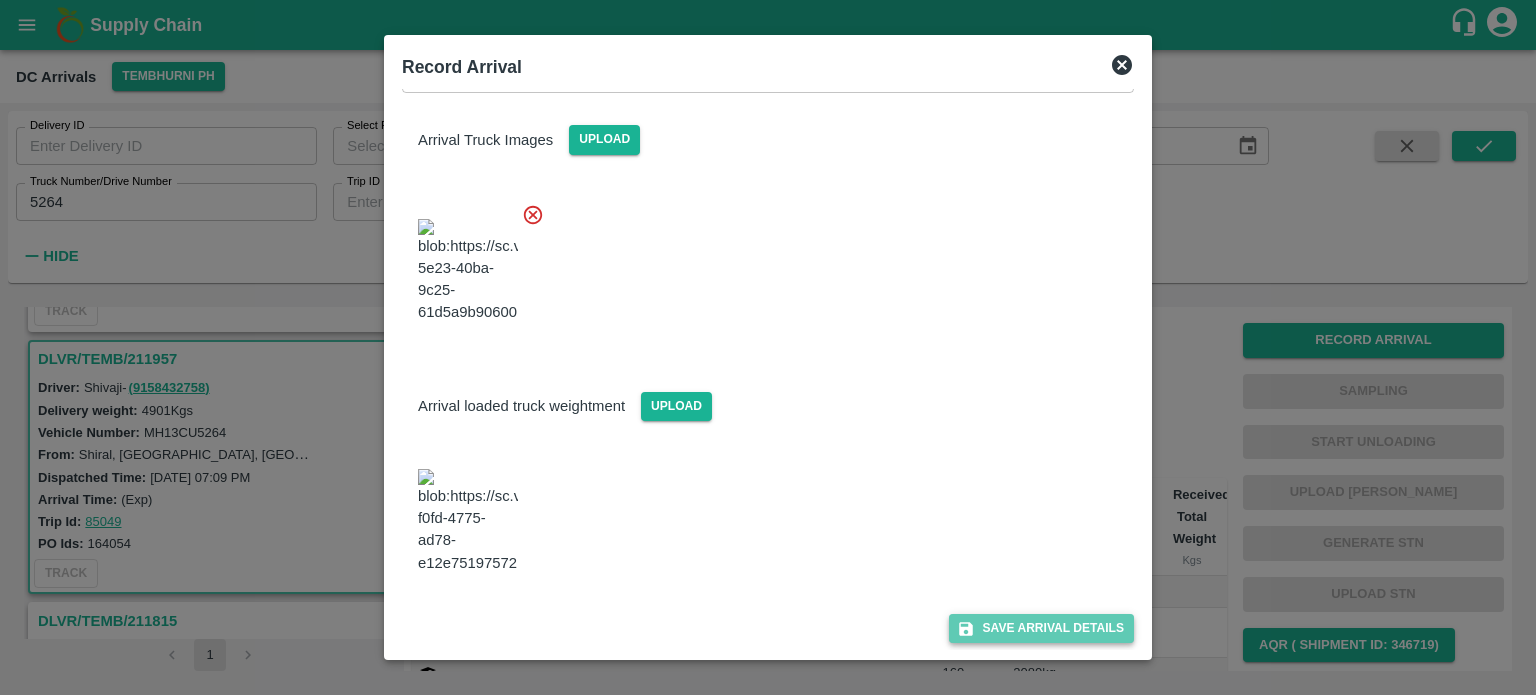 click on "Save Arrival Details" at bounding box center [1041, 628] 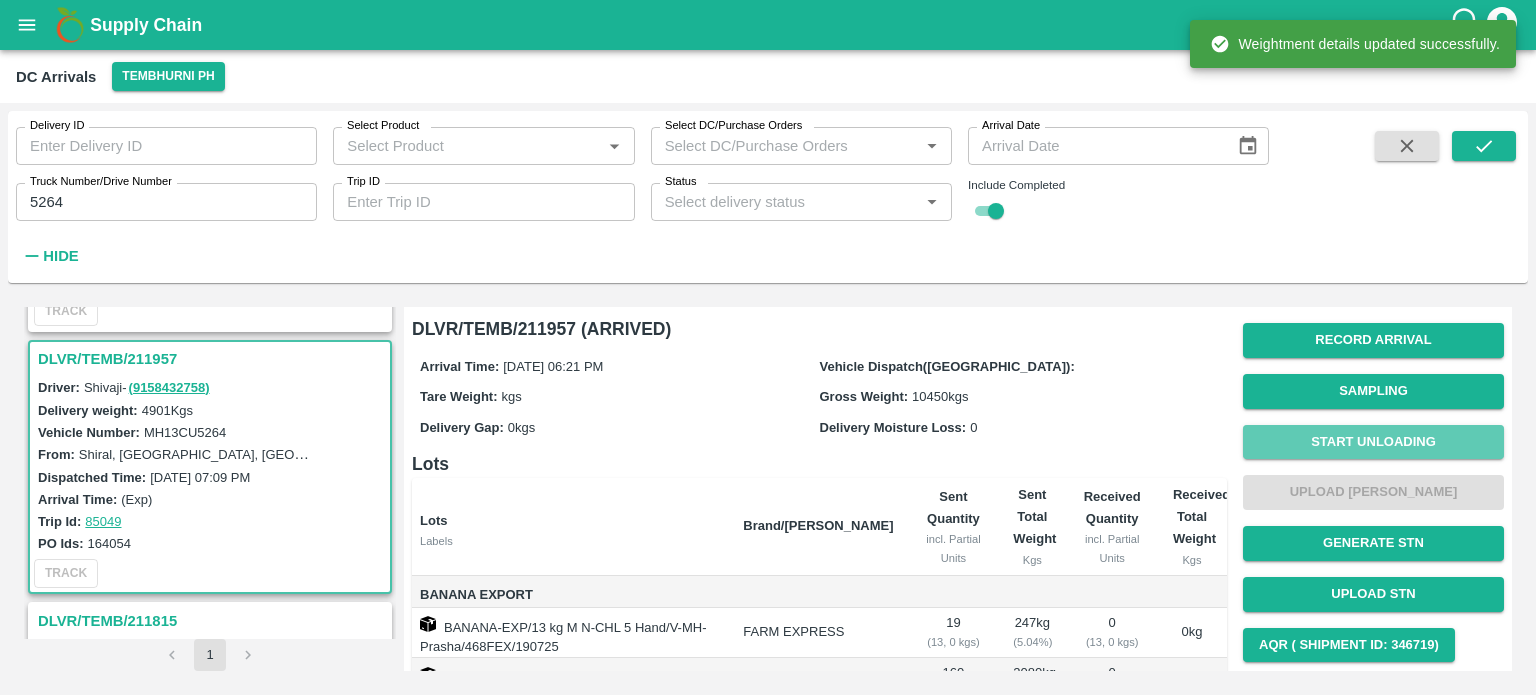 click on "Start Unloading" at bounding box center [1373, 442] 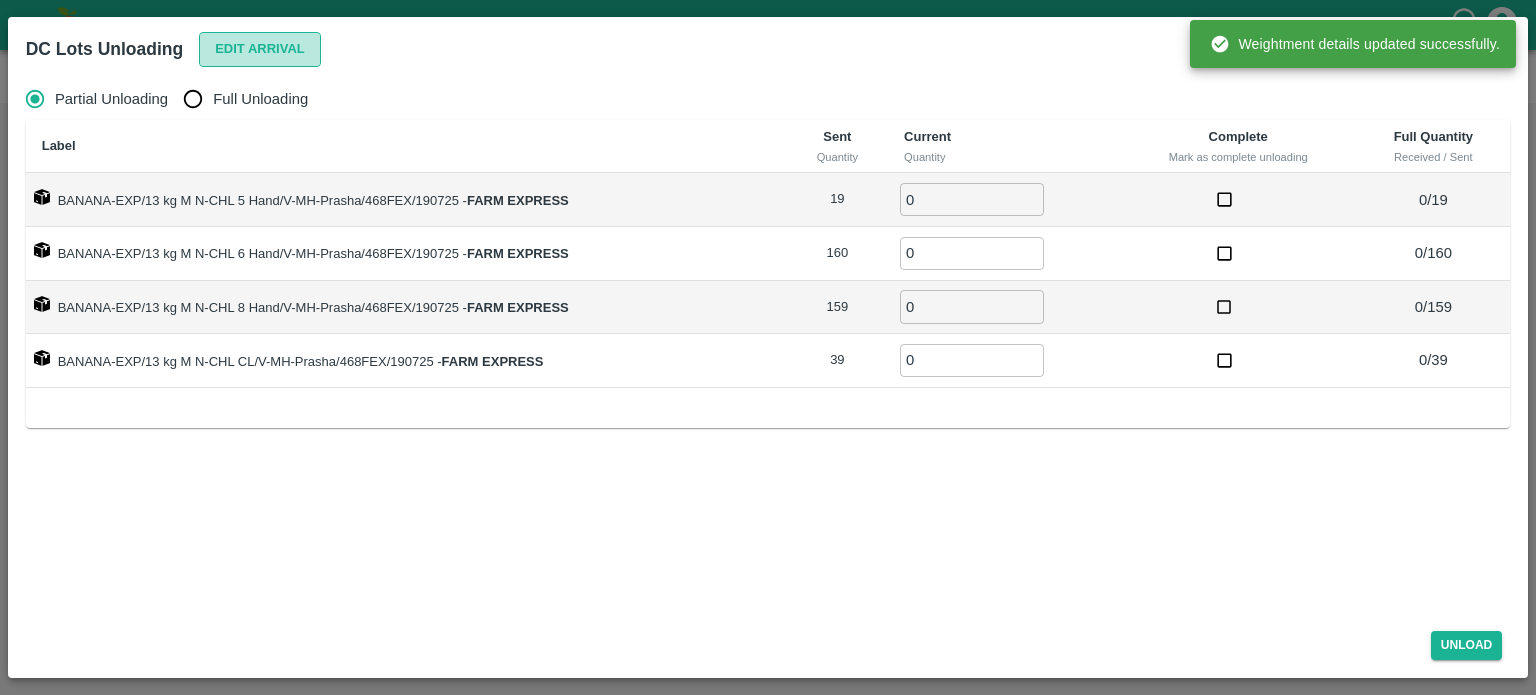 click on "Edit Arrival" at bounding box center (260, 49) 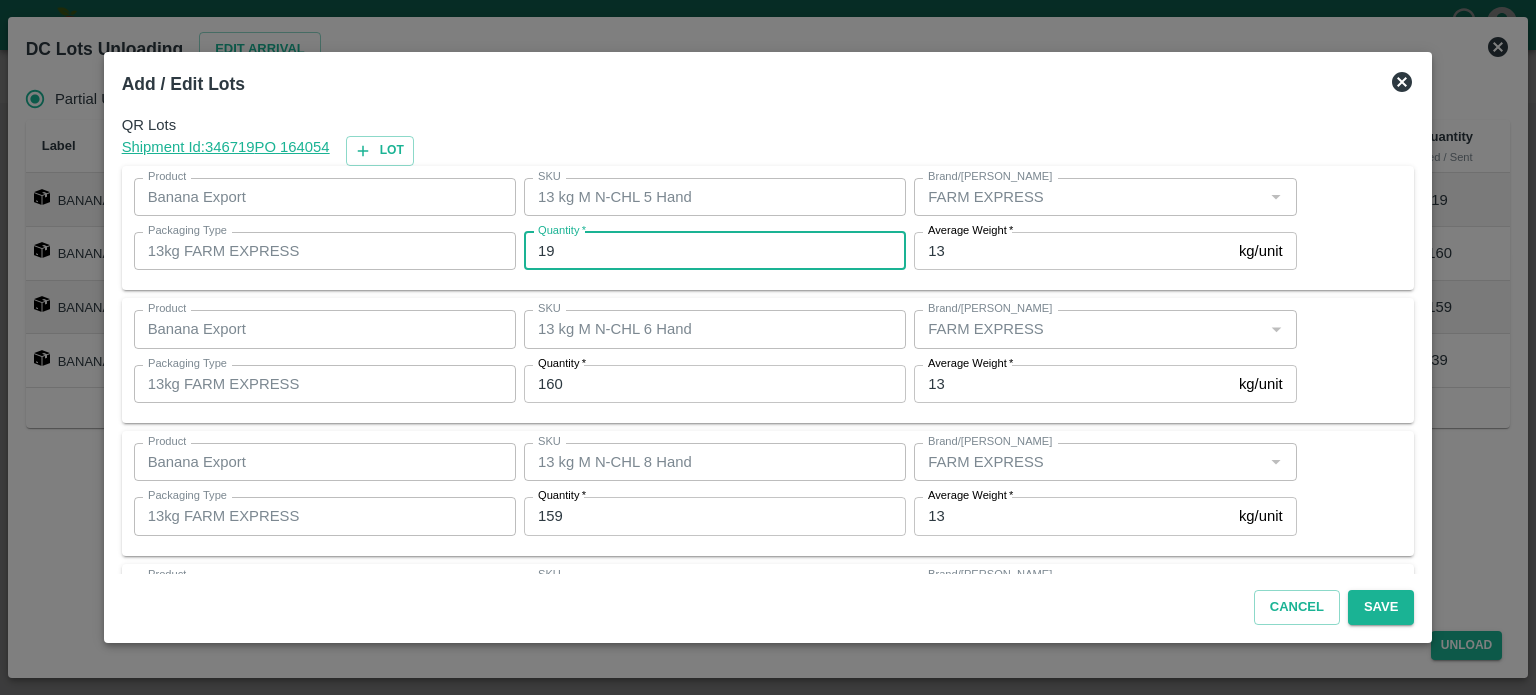 click on "19" at bounding box center (715, 251) 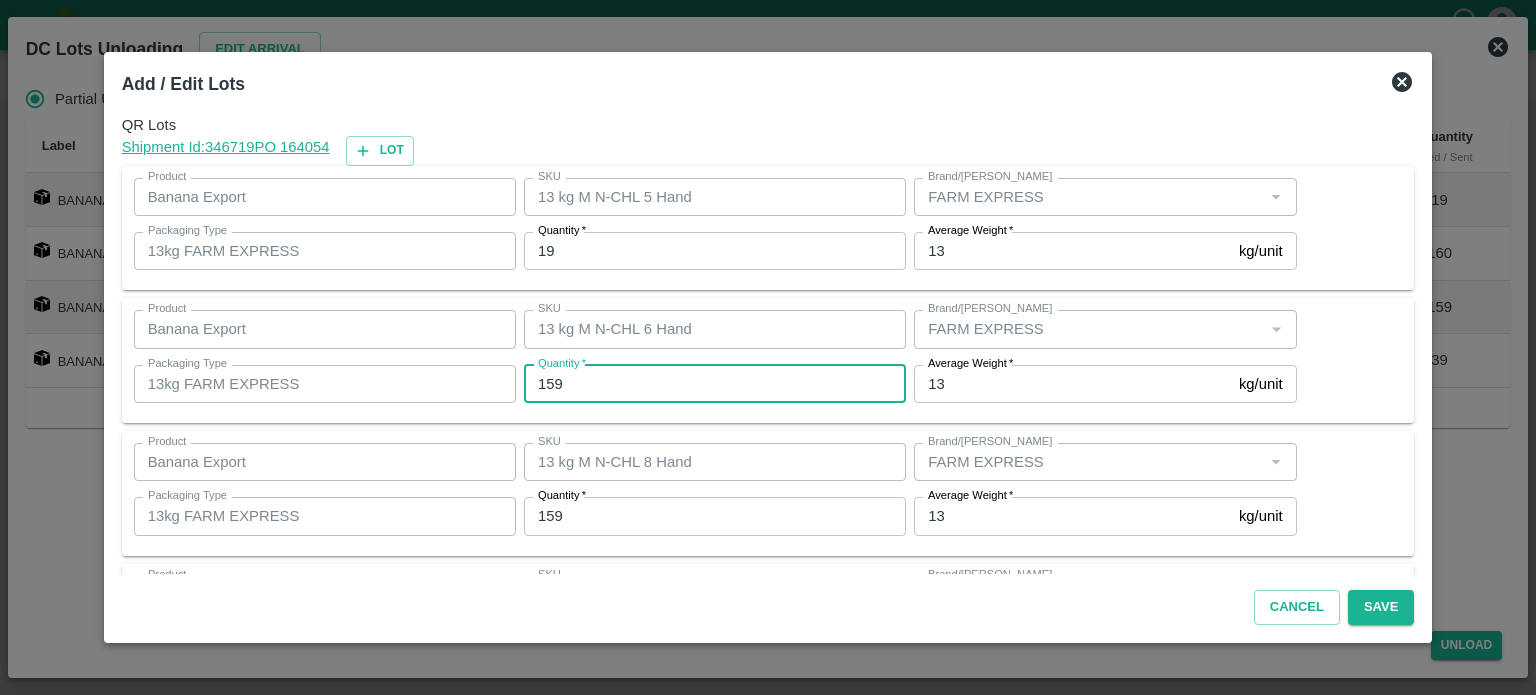type on "159" 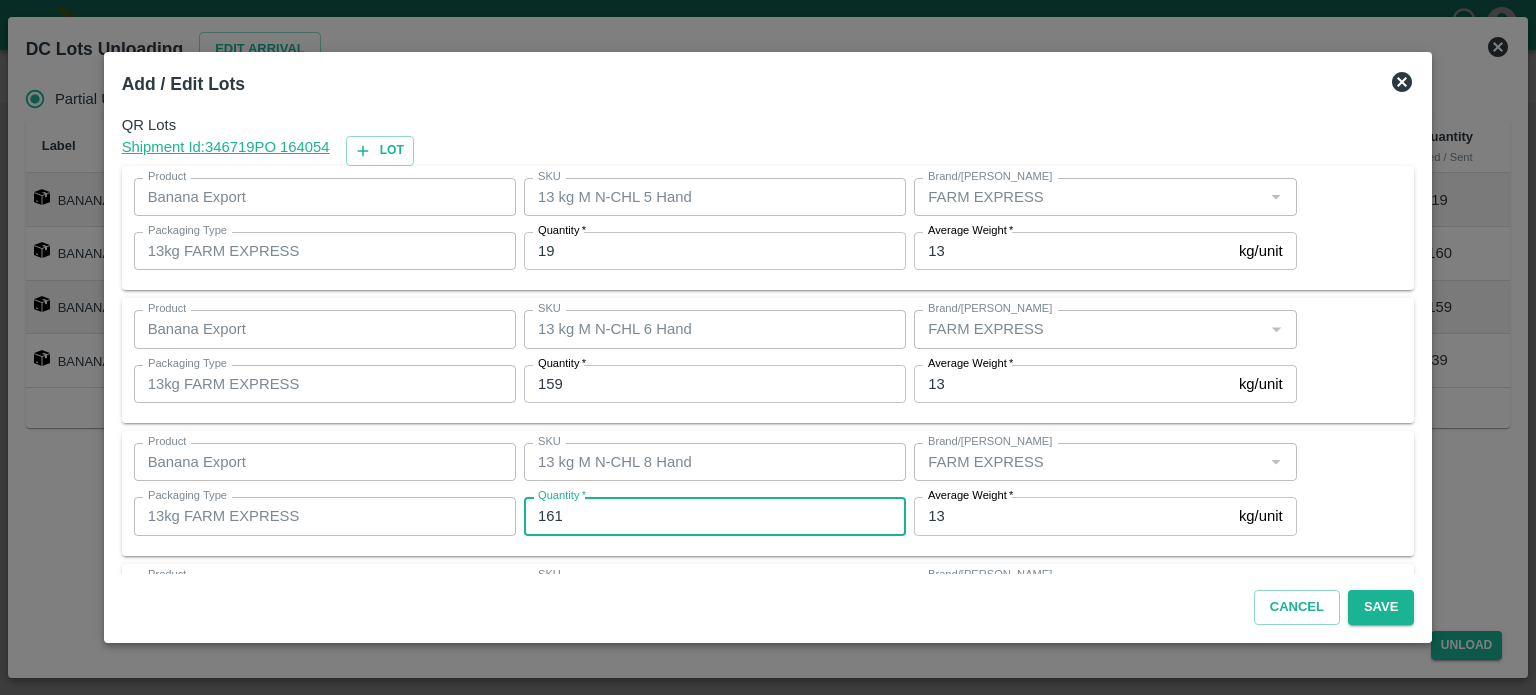 type on "161" 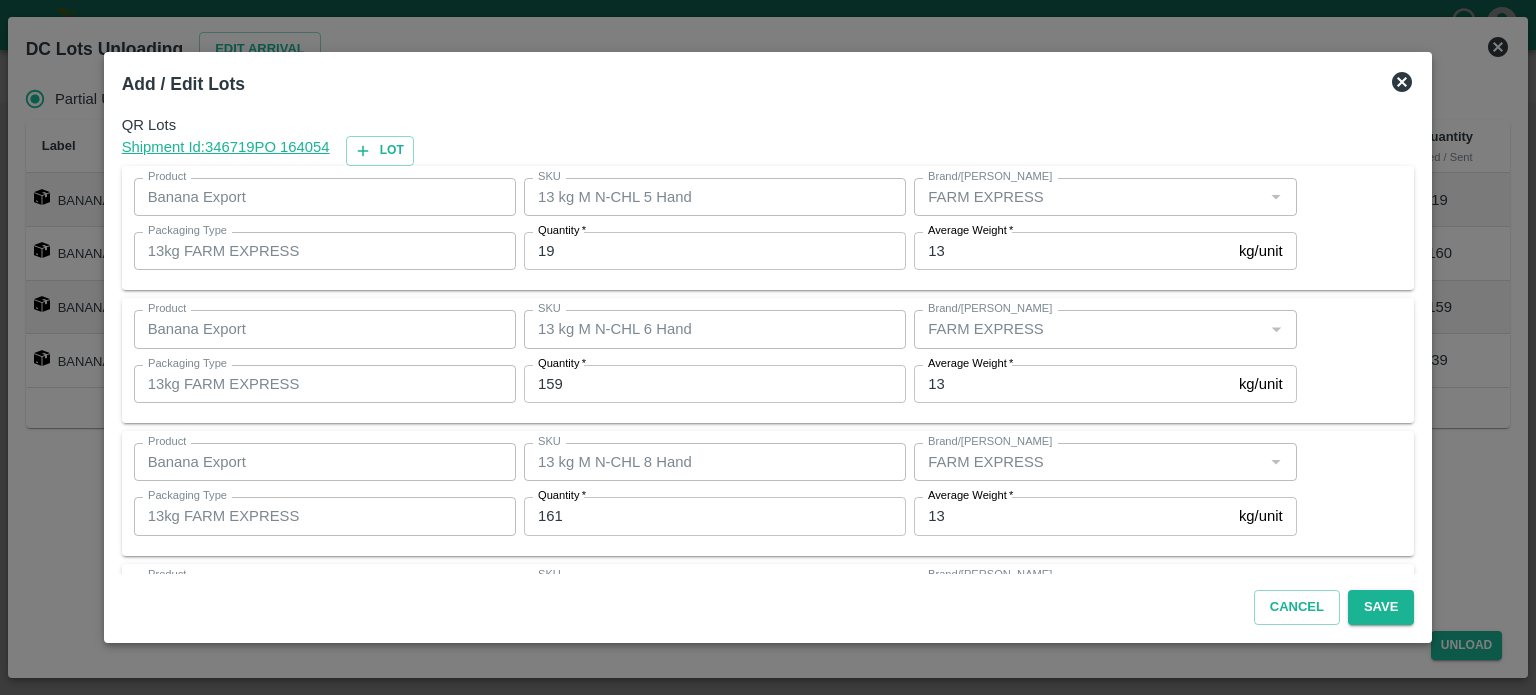 scroll, scrollTop: 129, scrollLeft: 0, axis: vertical 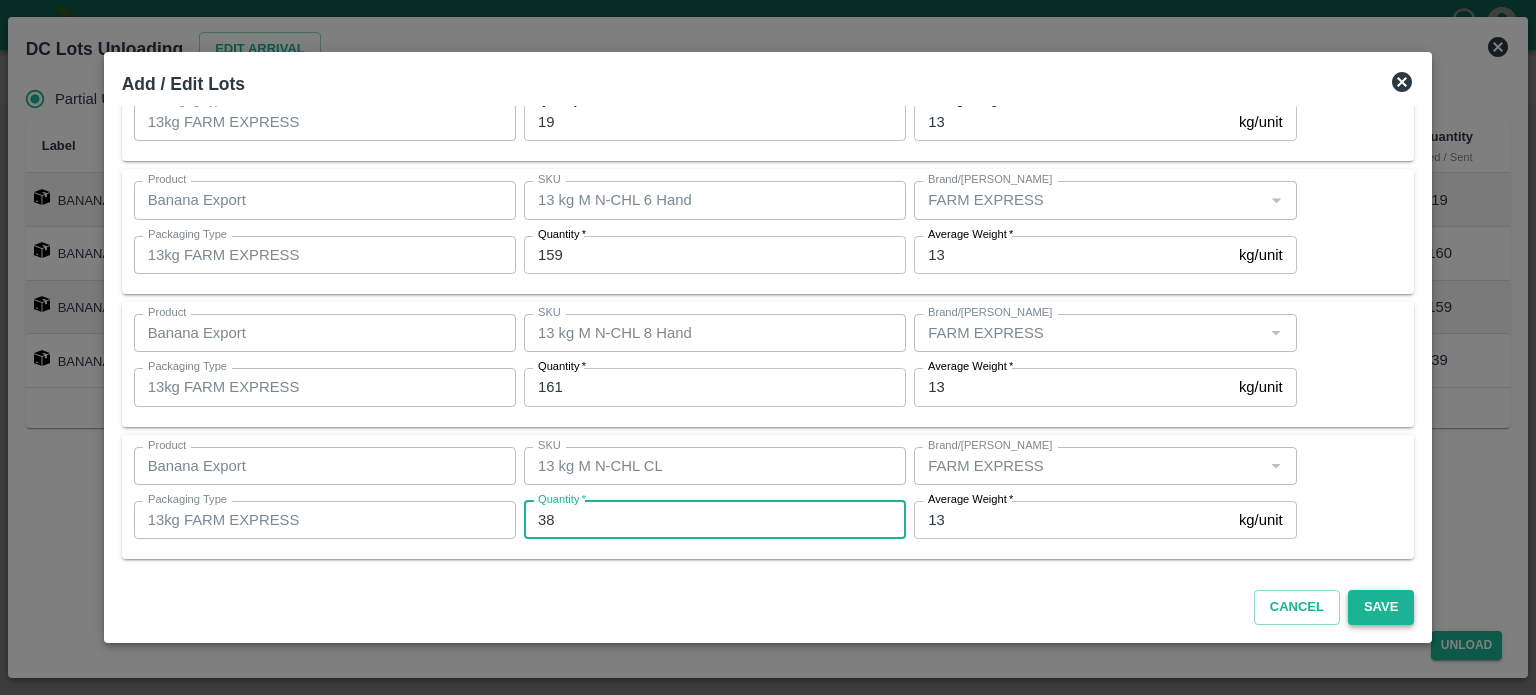 type on "38" 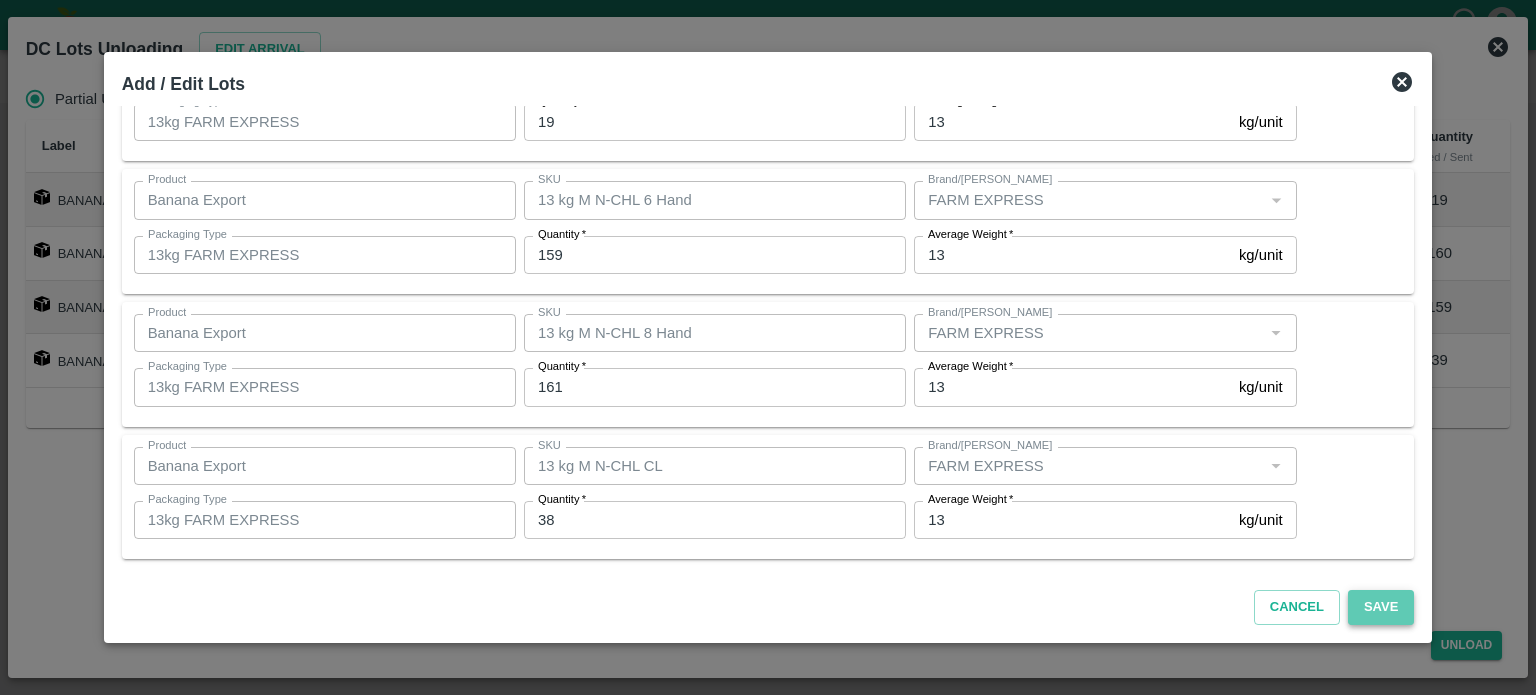 click on "Save" at bounding box center [1381, 607] 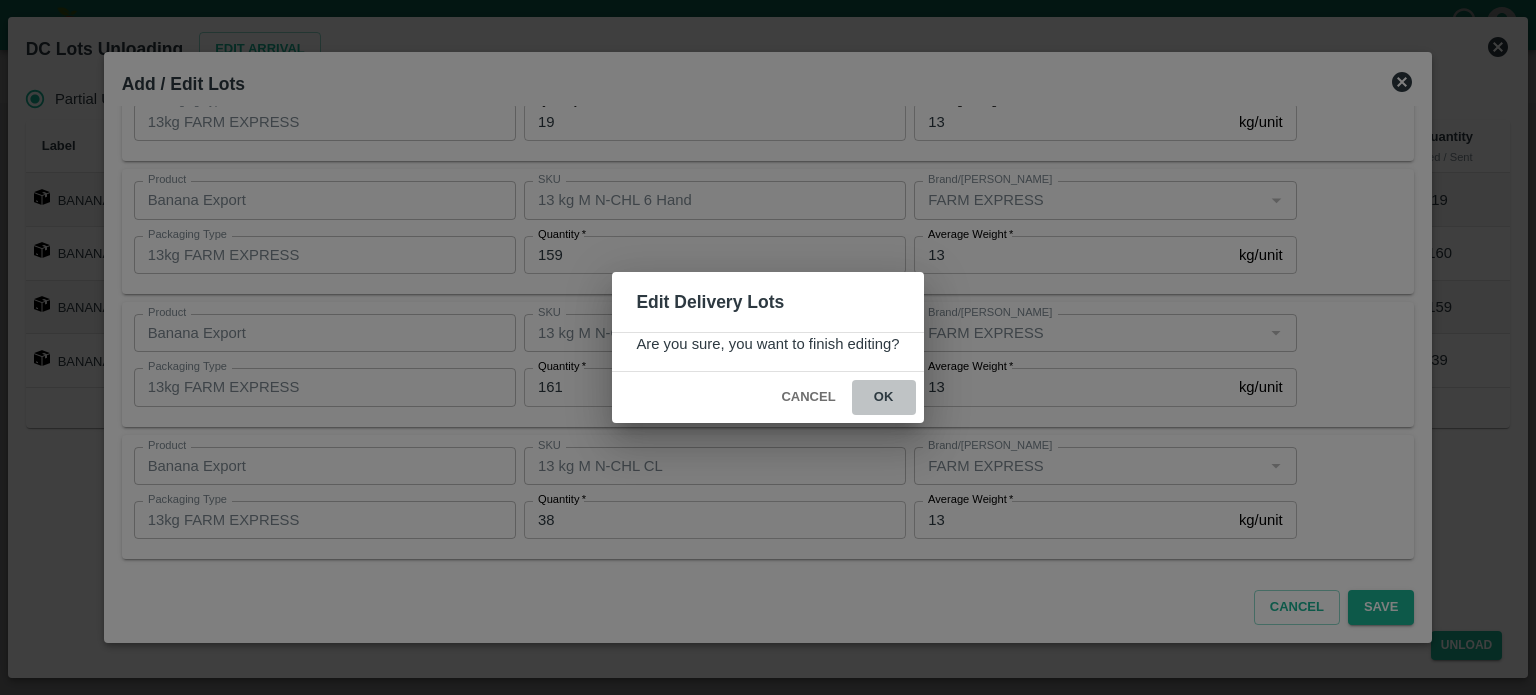 click on "ok" at bounding box center (884, 397) 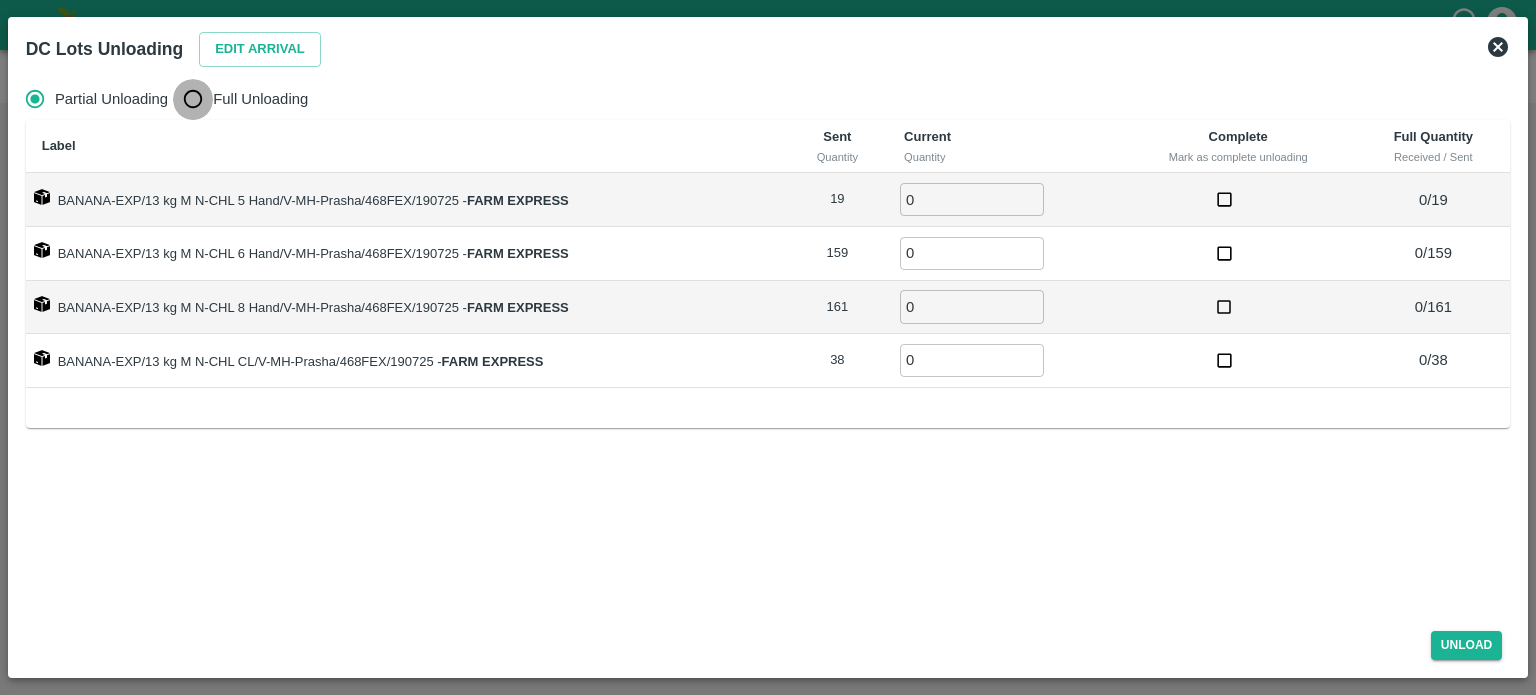 click on "Full Unloading" at bounding box center [193, 99] 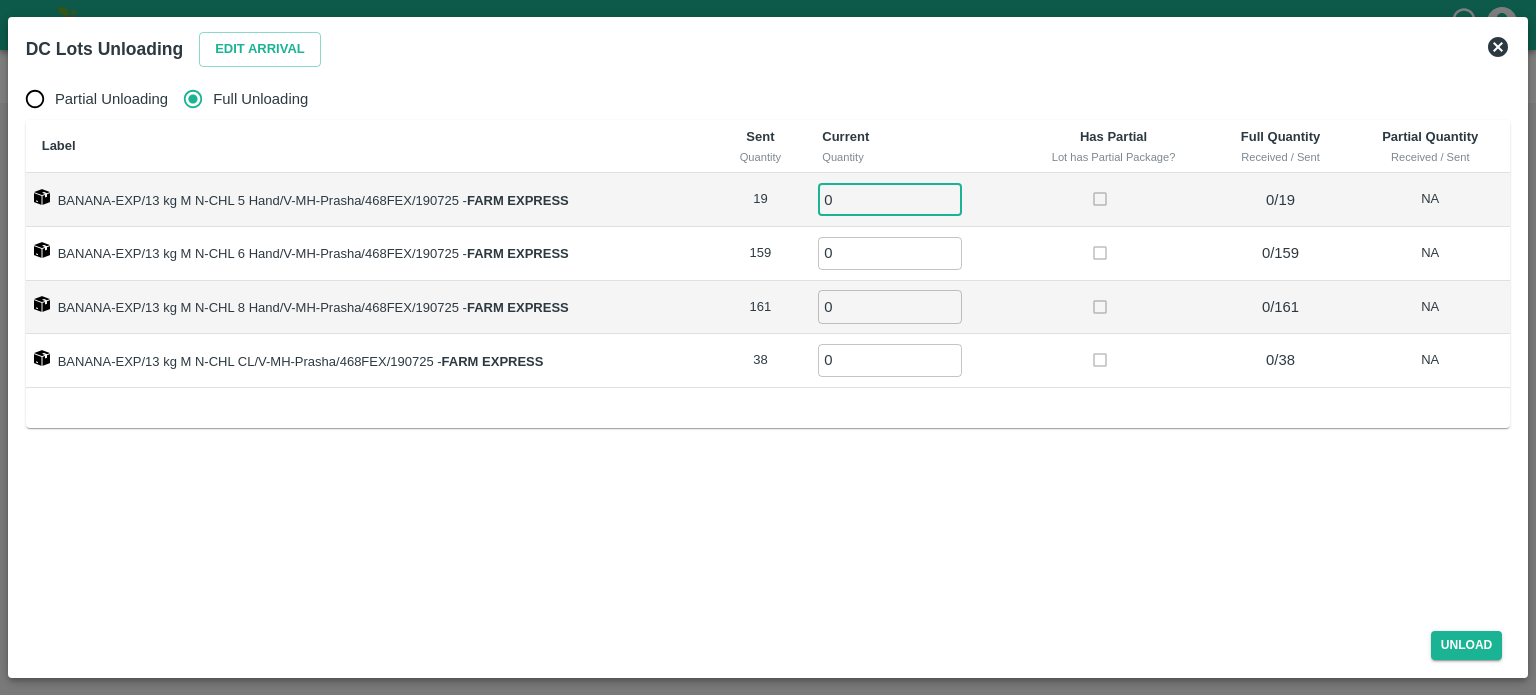click on "0" at bounding box center [890, 199] 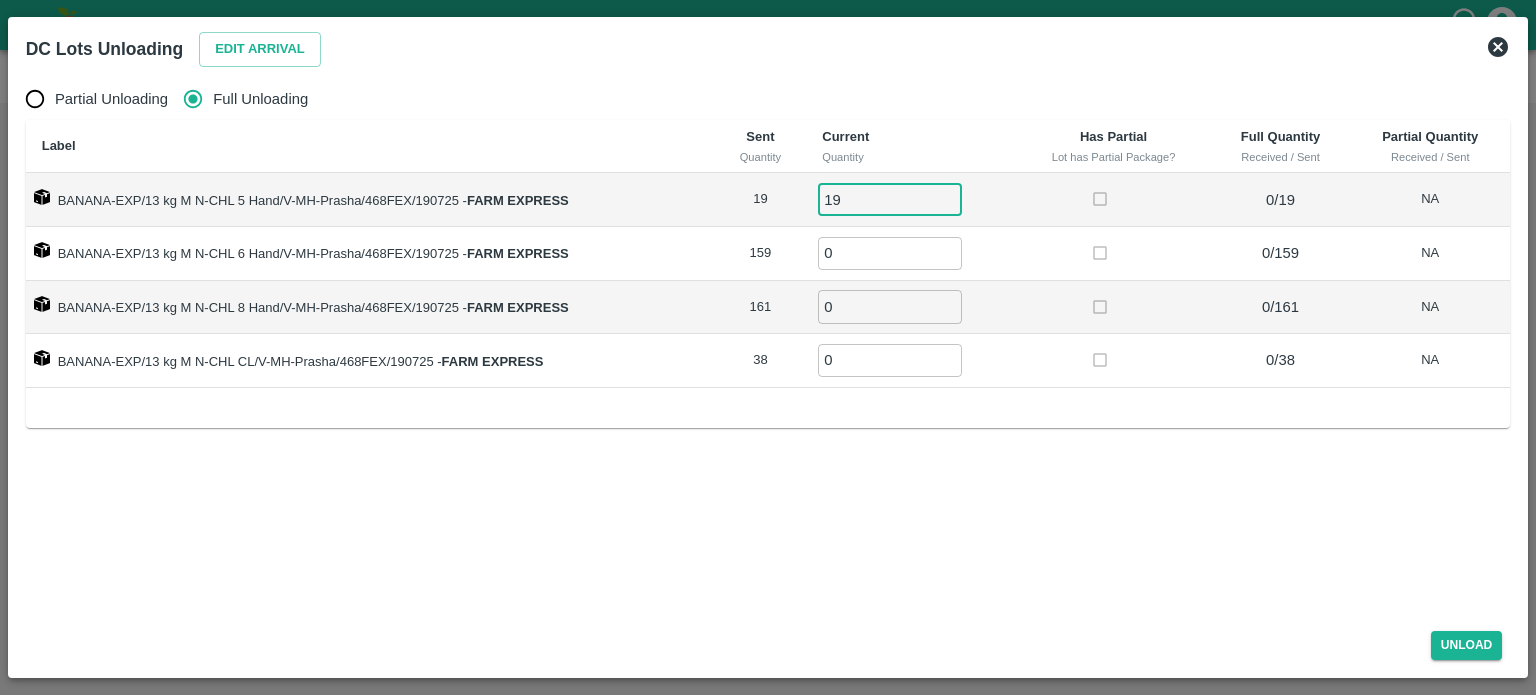 type on "19" 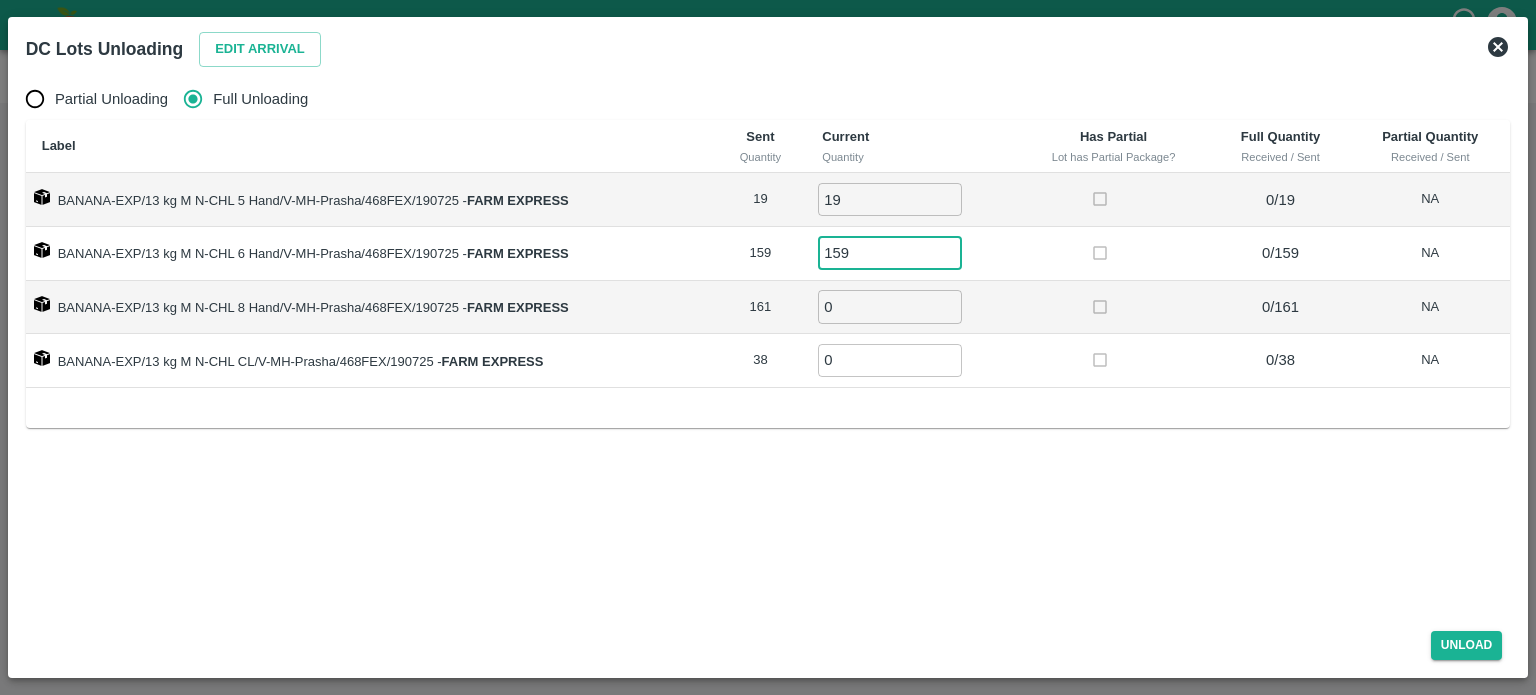type on "159" 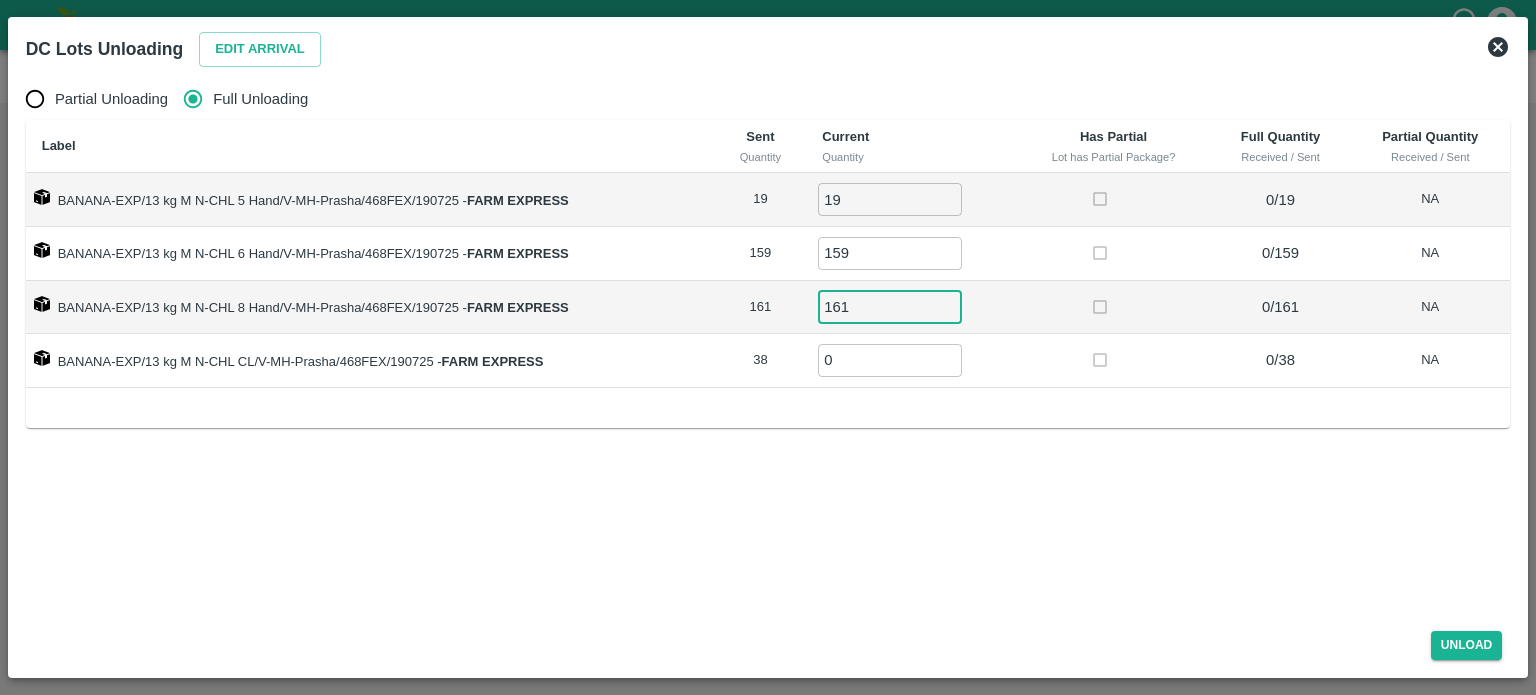 type on "161" 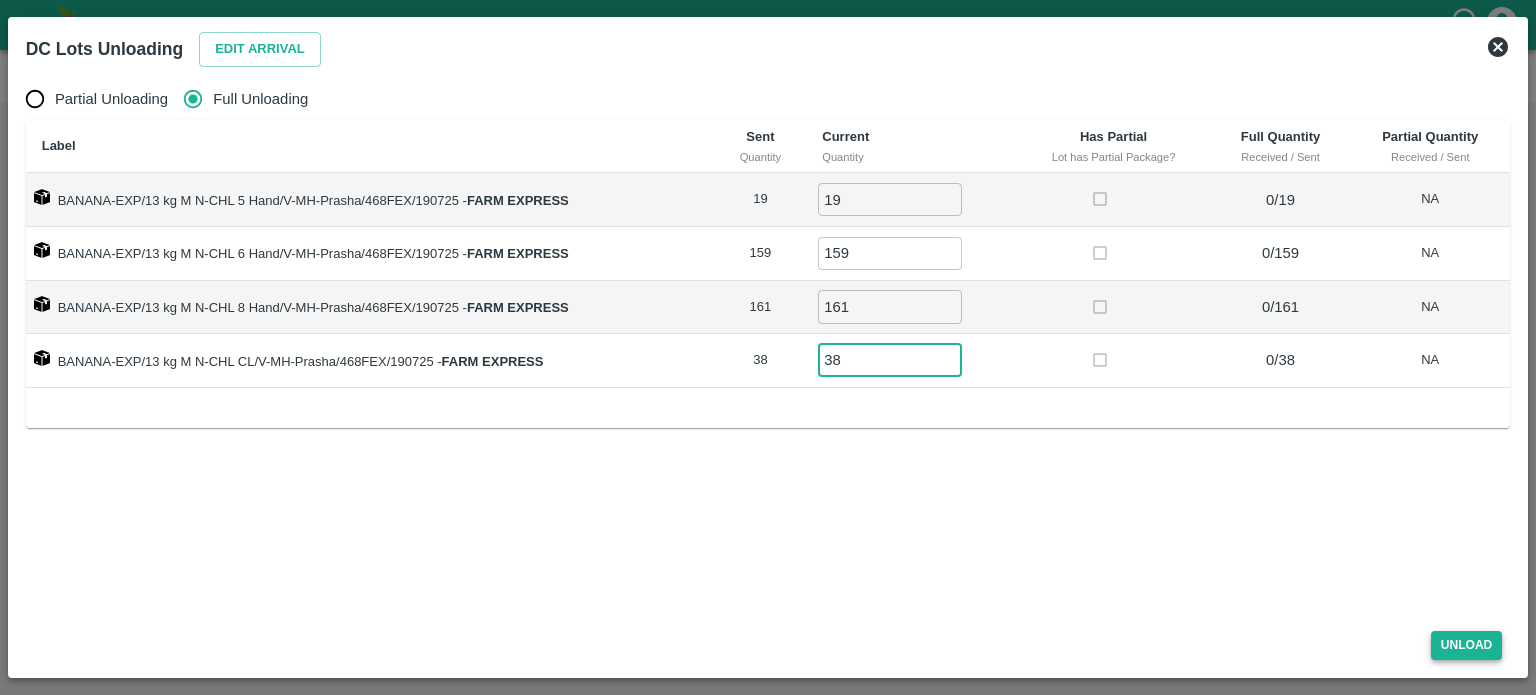 type on "38" 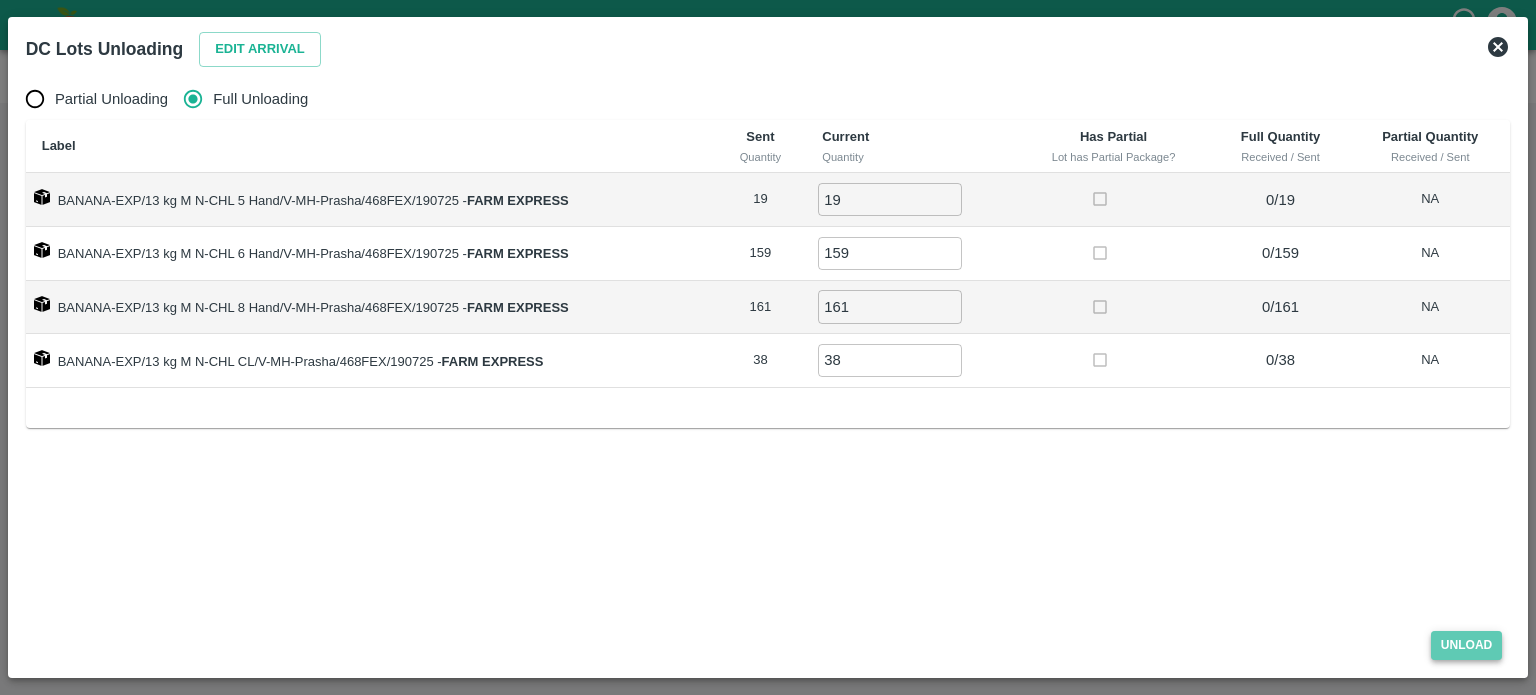 click on "Unload" at bounding box center (1467, 645) 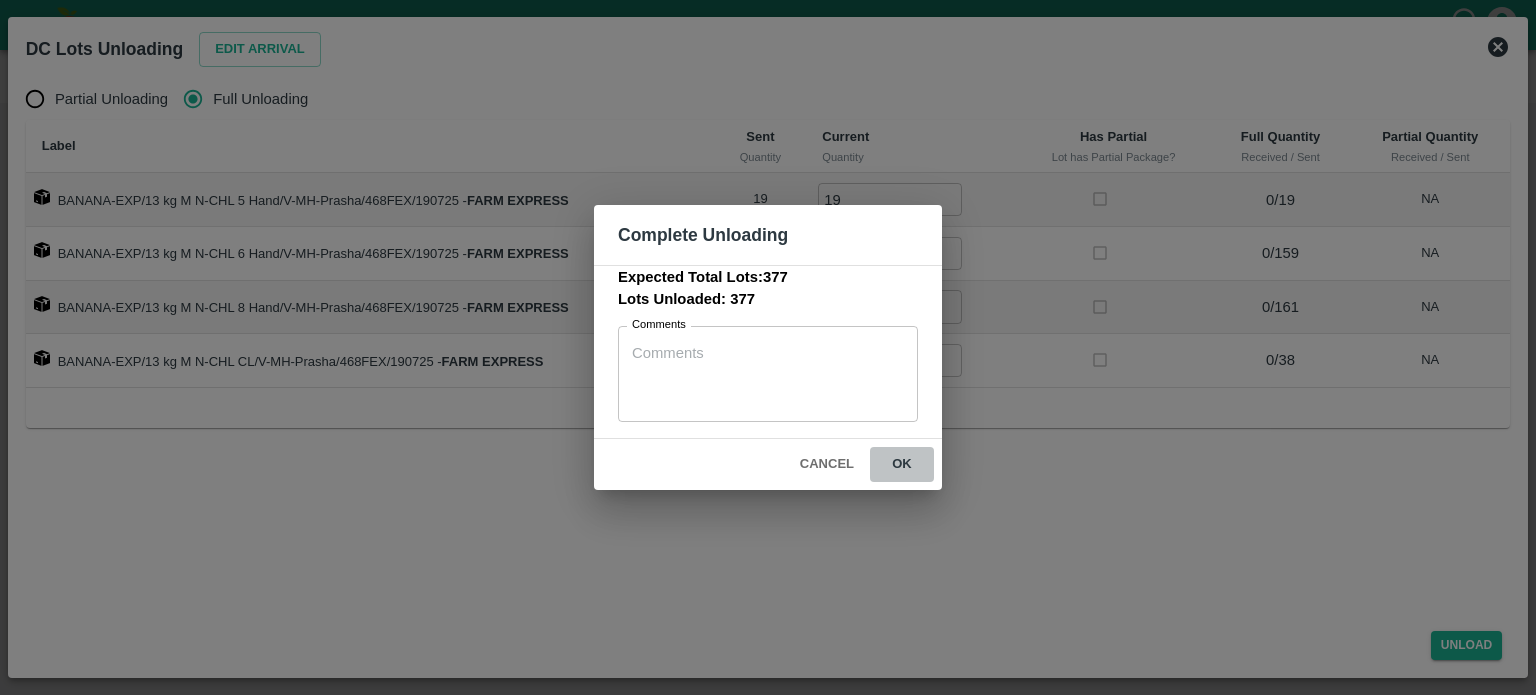 click on "ok" at bounding box center (902, 464) 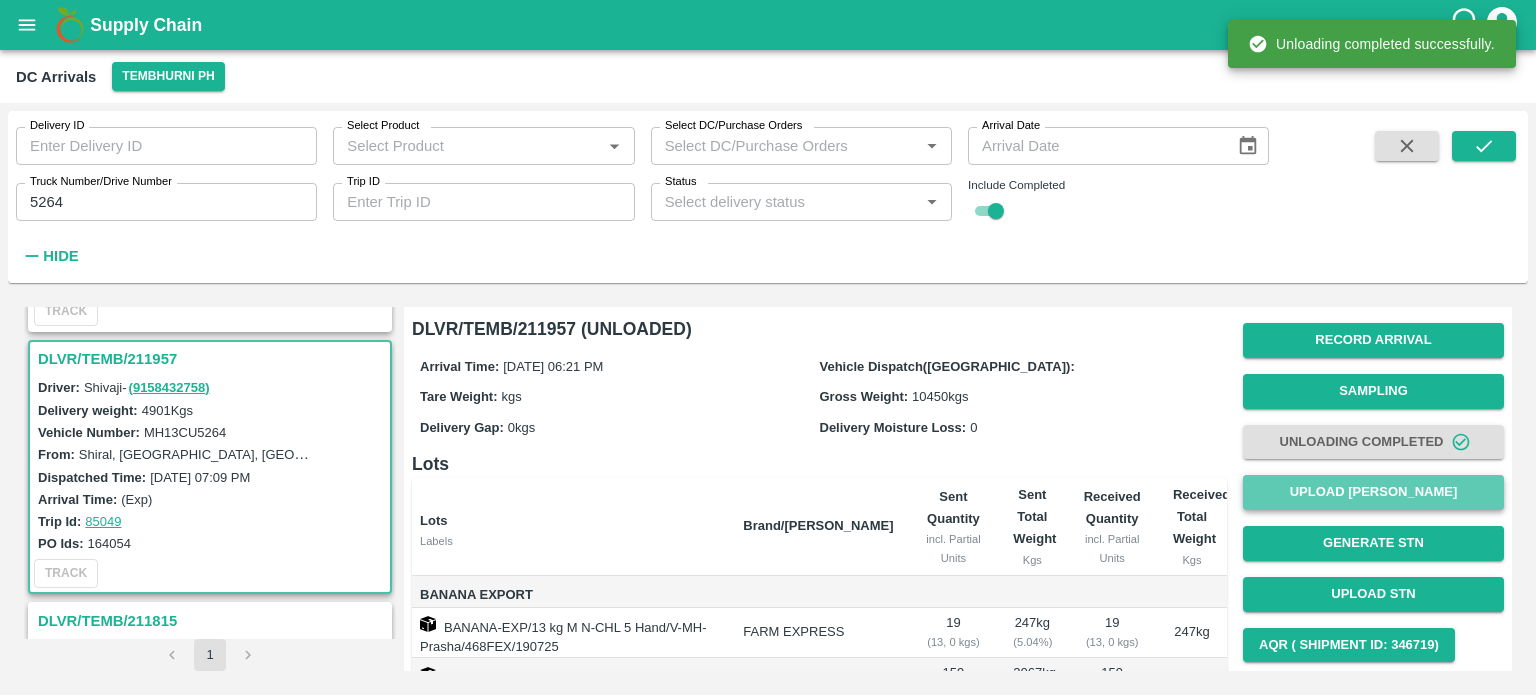 click on "Upload [PERSON_NAME]" at bounding box center [1373, 492] 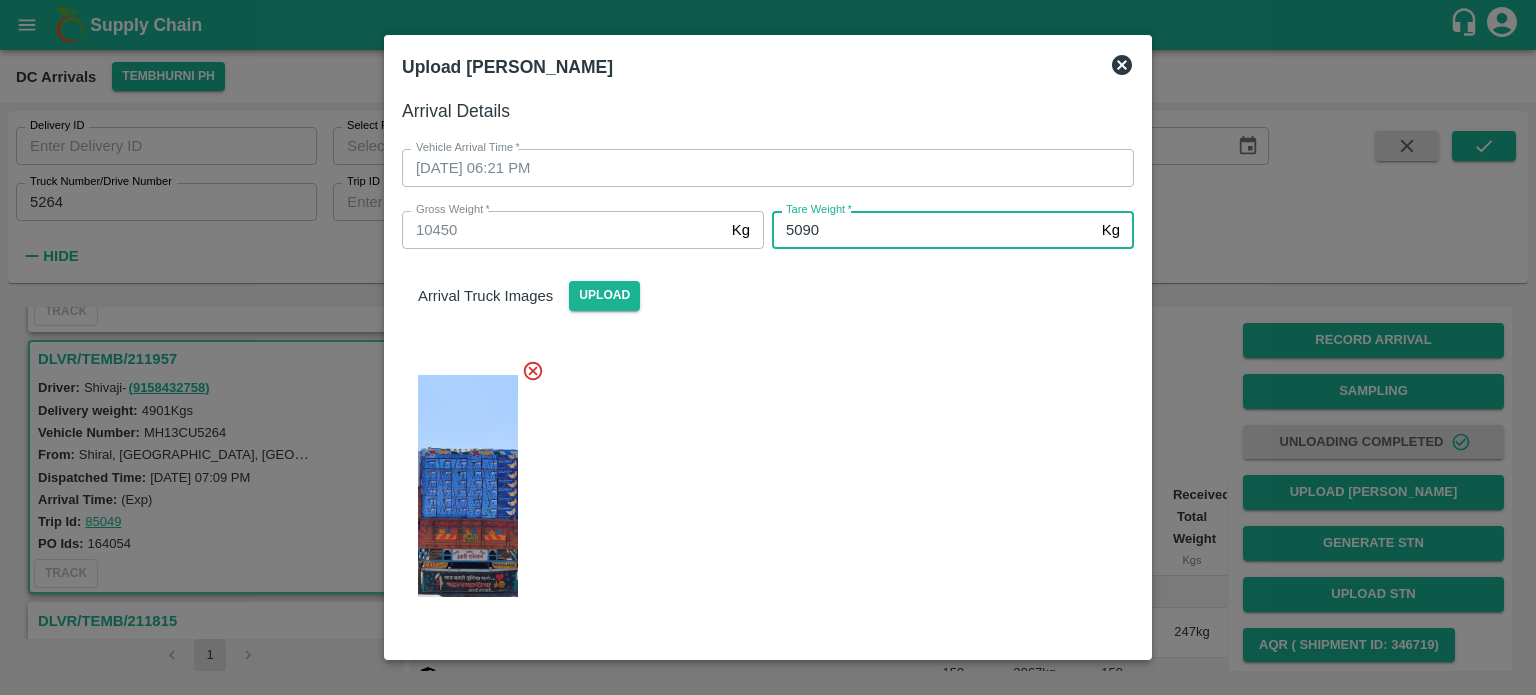 type on "5090" 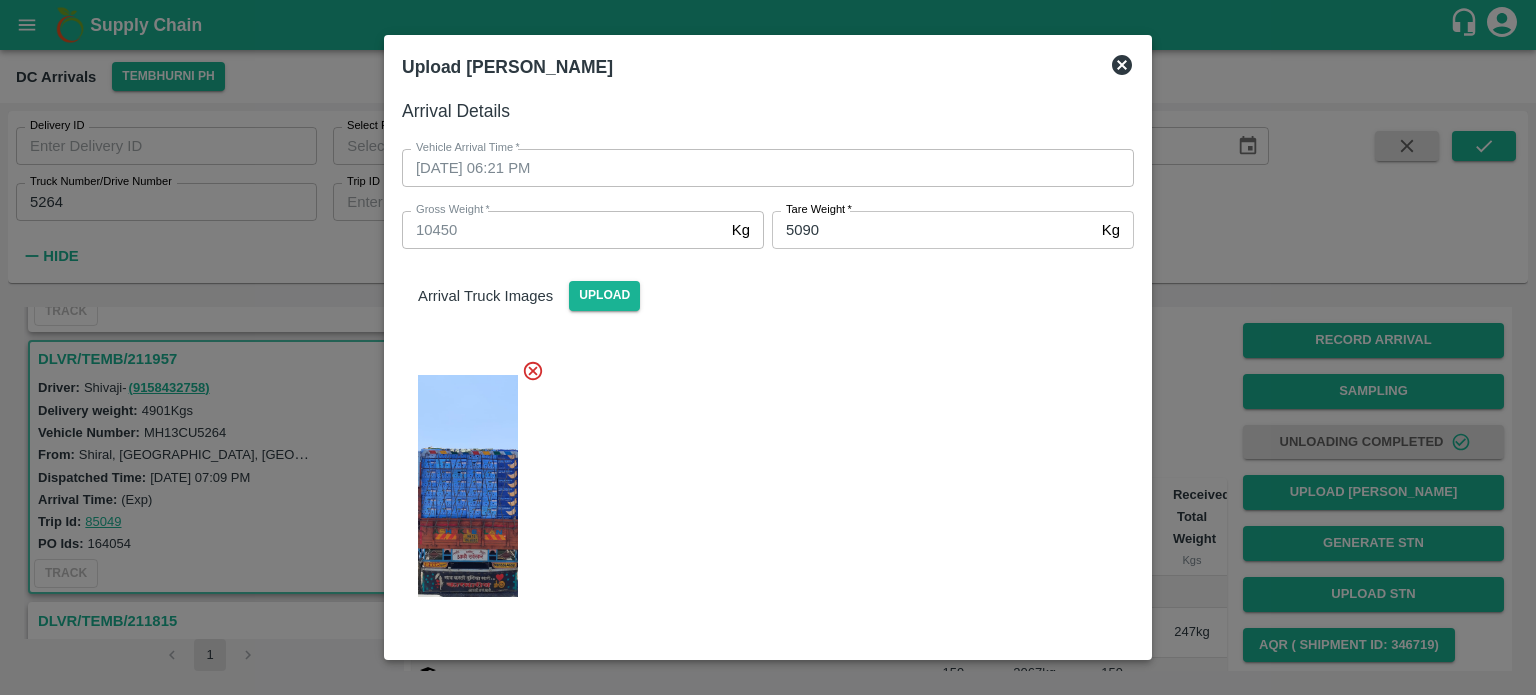 click at bounding box center (760, 480) 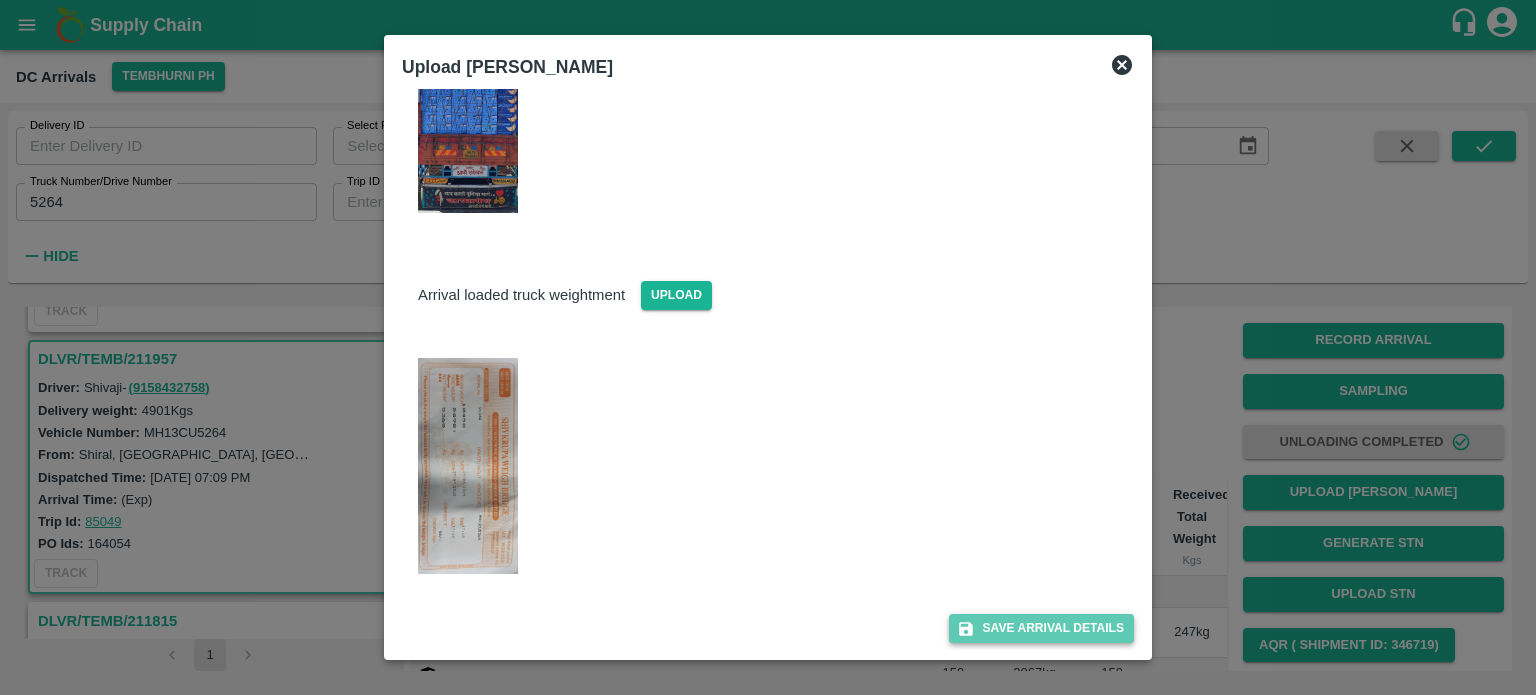 click on "Save Arrival Details" at bounding box center [1041, 628] 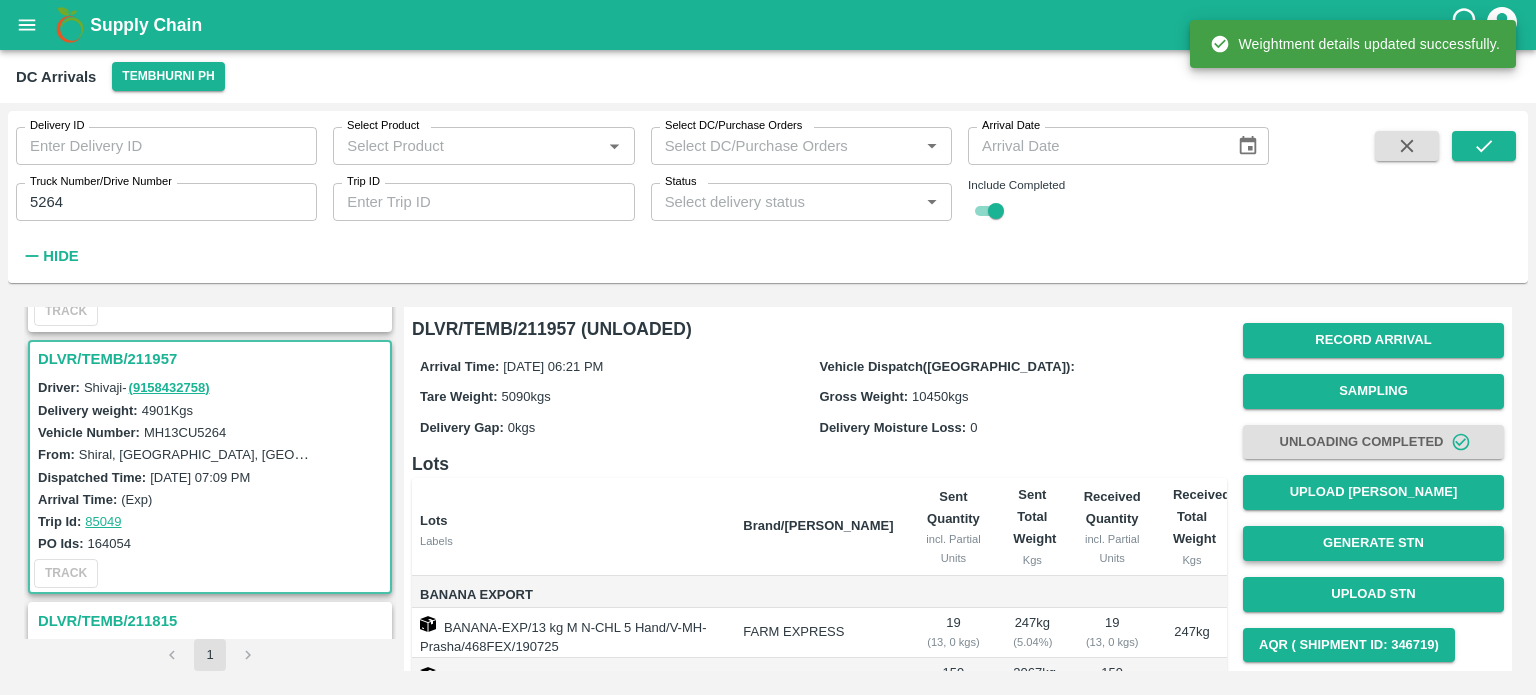 scroll, scrollTop: 211, scrollLeft: 0, axis: vertical 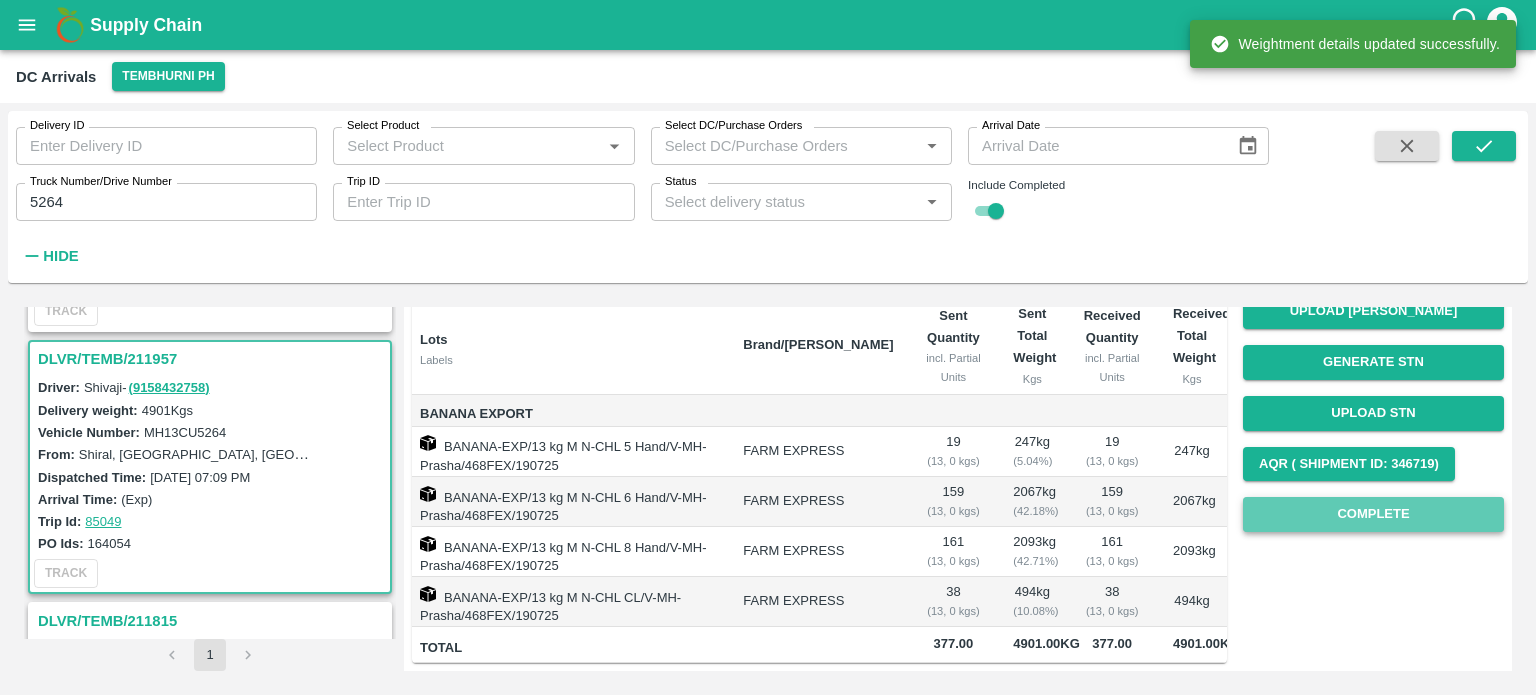 click on "Complete" at bounding box center [1373, 514] 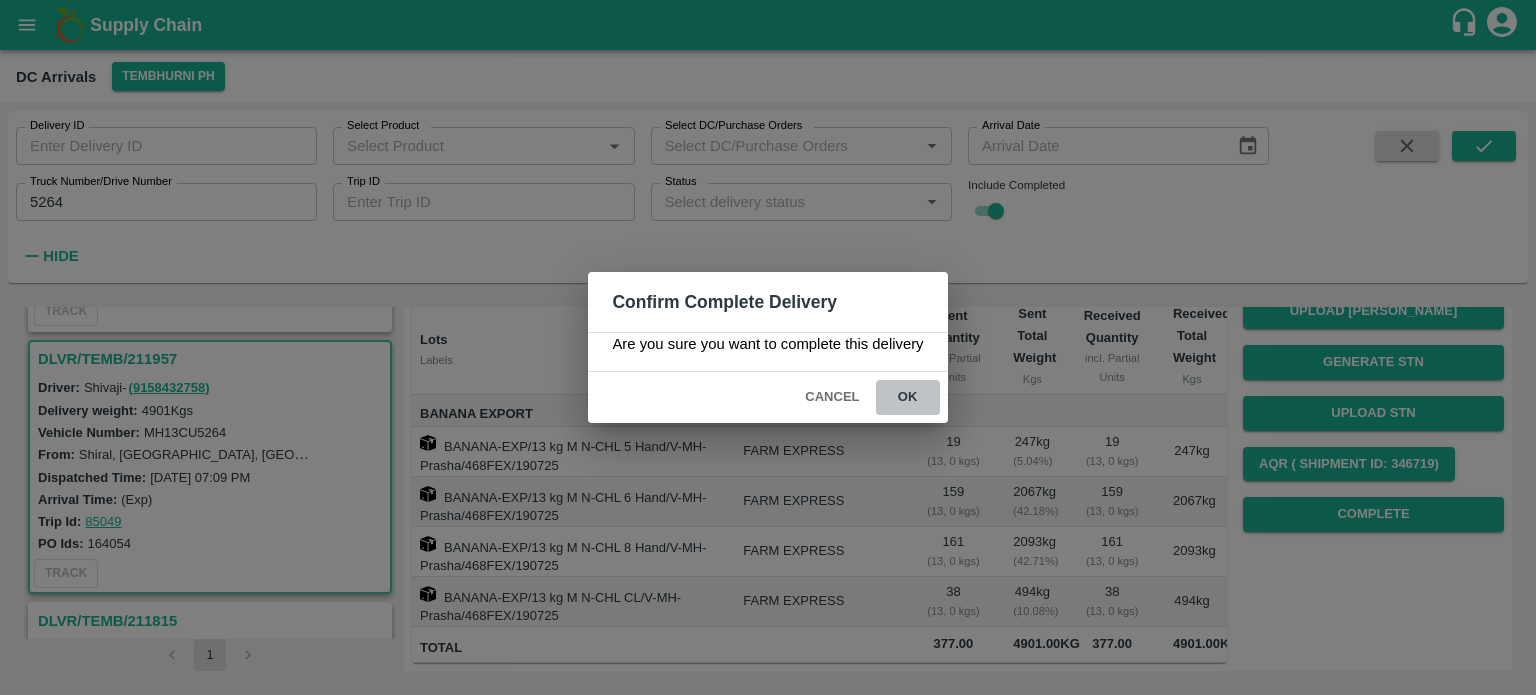 click on "ok" at bounding box center [908, 397] 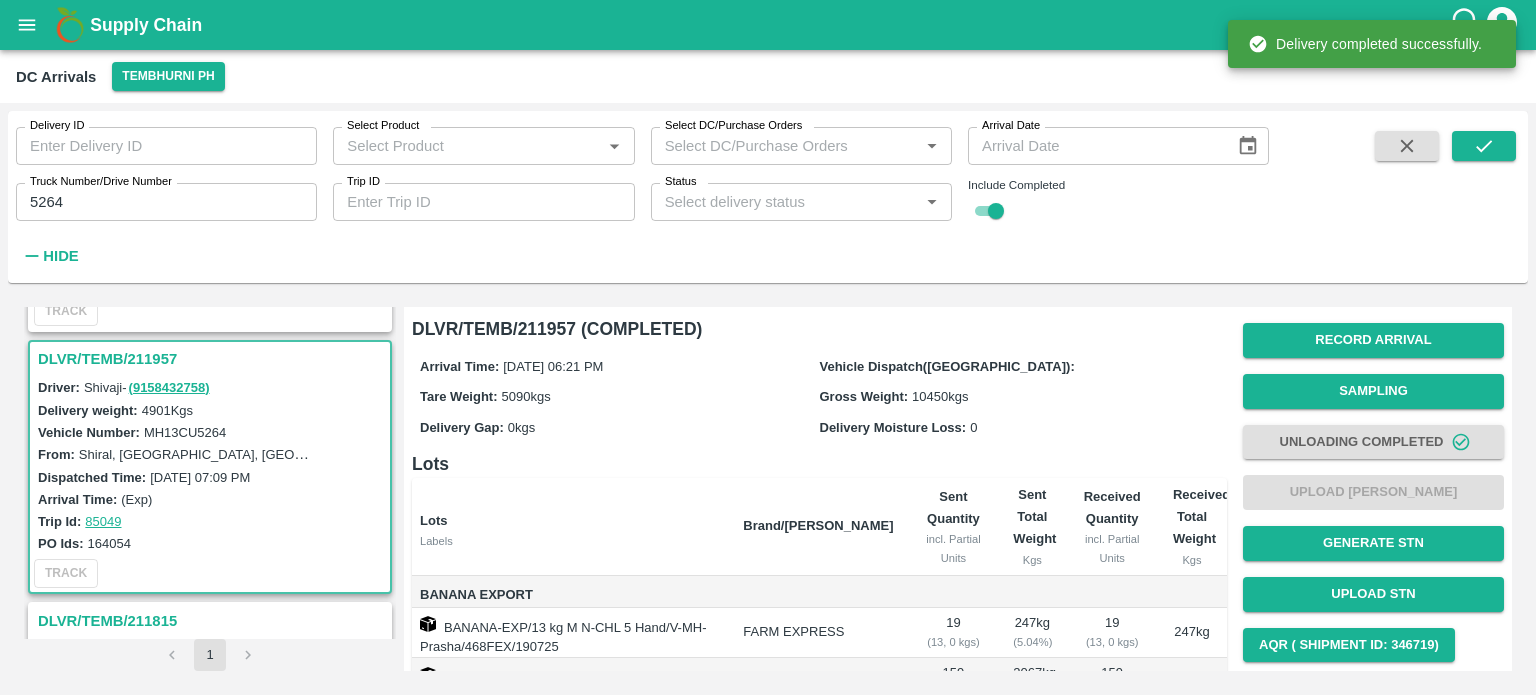 scroll, scrollTop: 0, scrollLeft: 0, axis: both 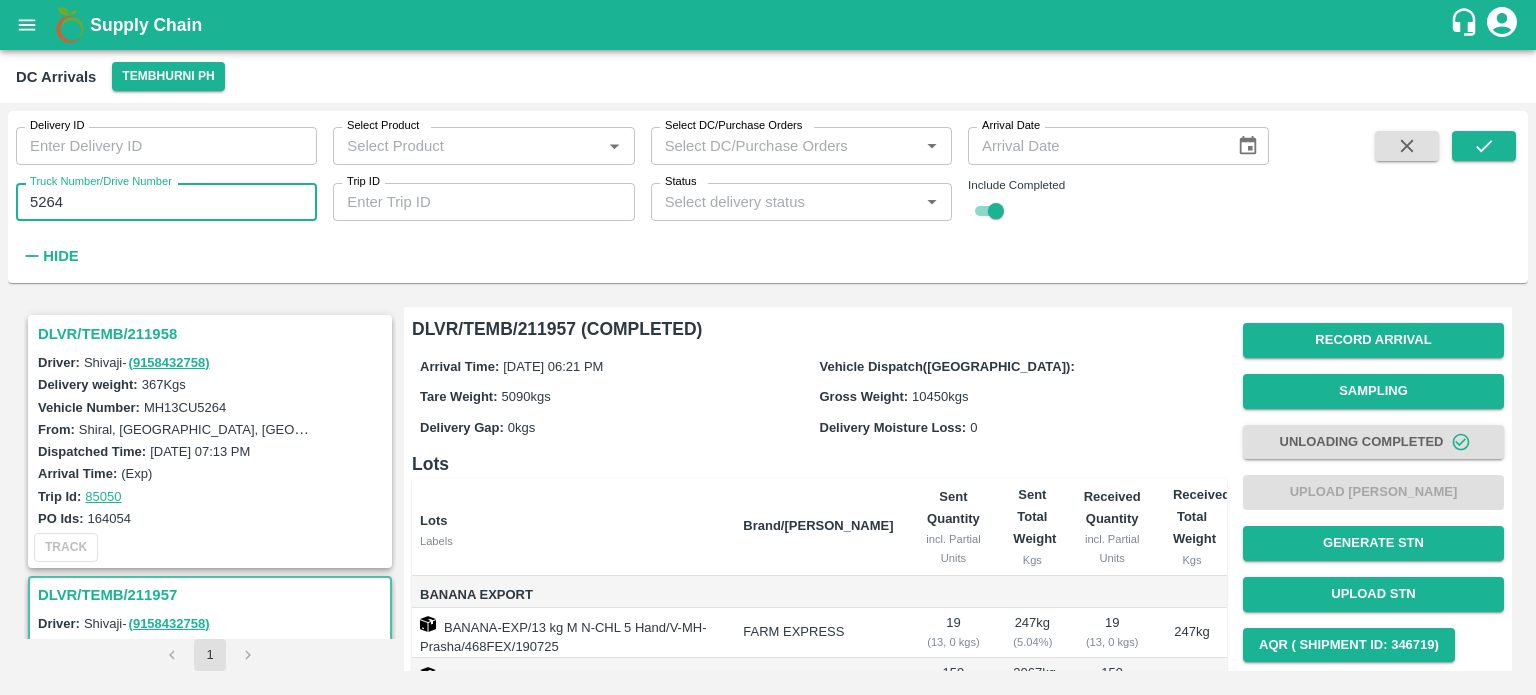 click on "5264" at bounding box center [166, 202] 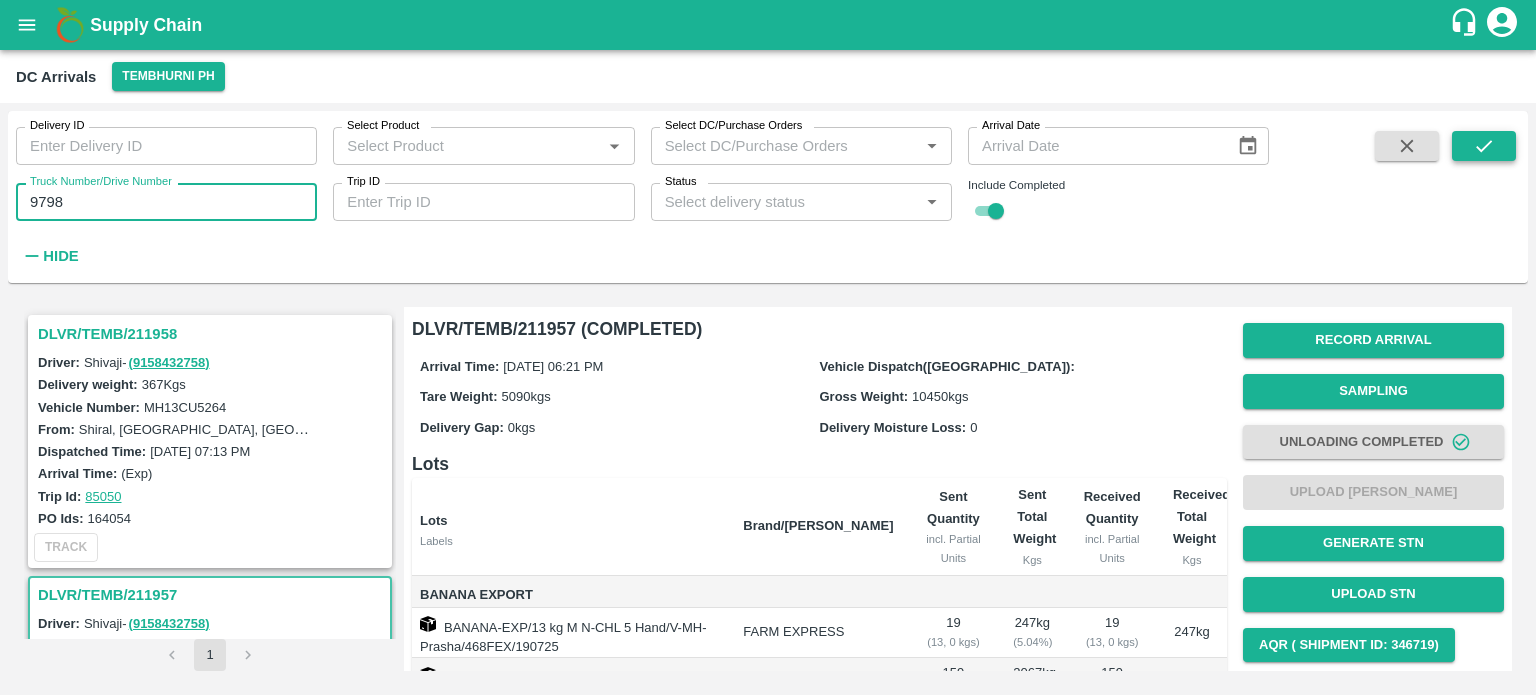 type on "9798" 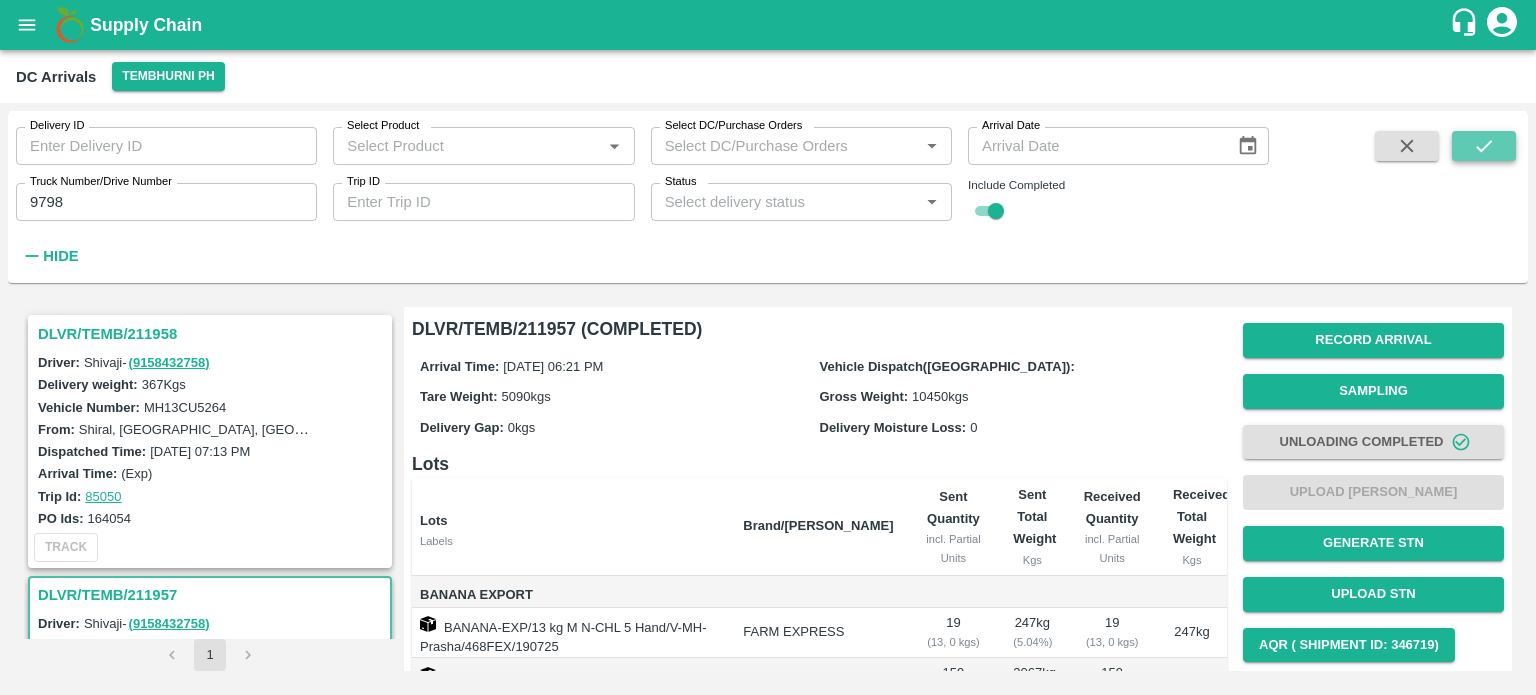 click 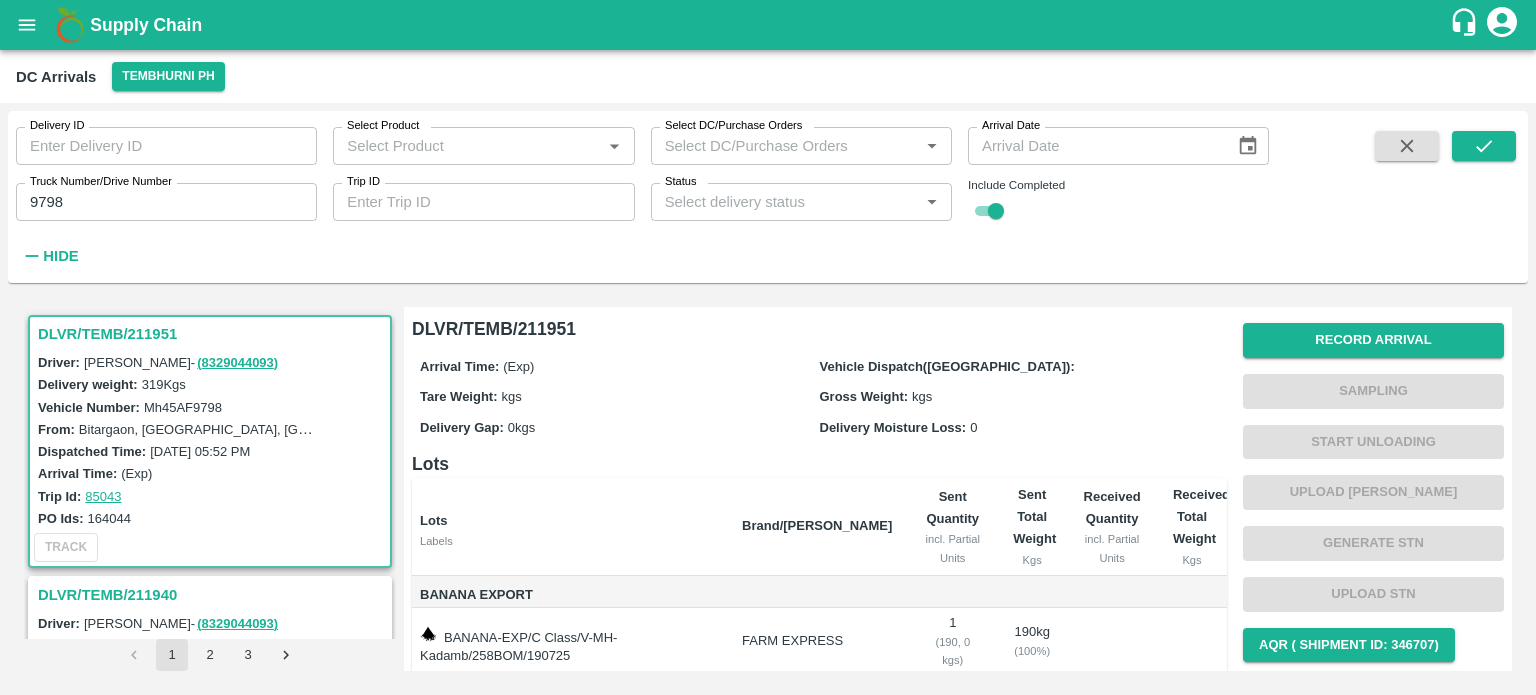 scroll, scrollTop: 148, scrollLeft: 0, axis: vertical 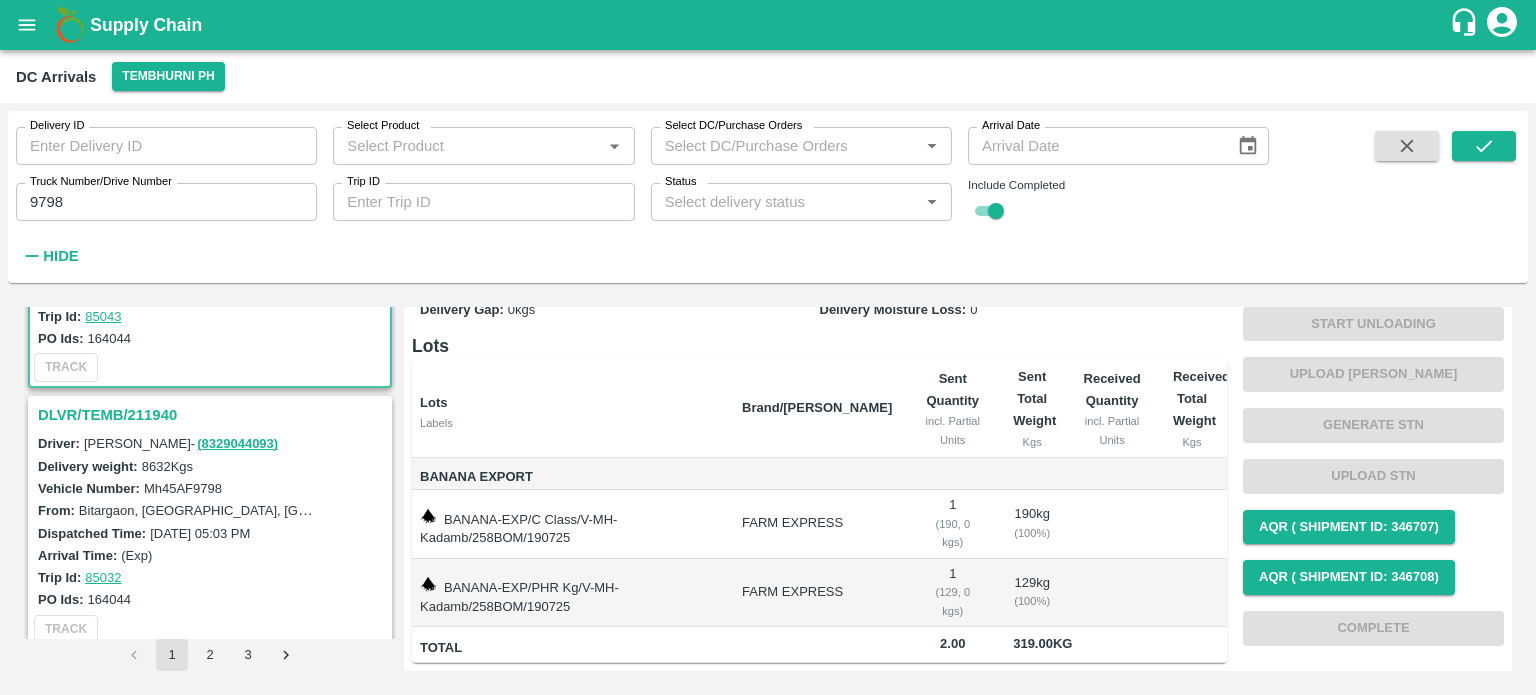 click on "DLVR/TEMB/211940" at bounding box center [213, 415] 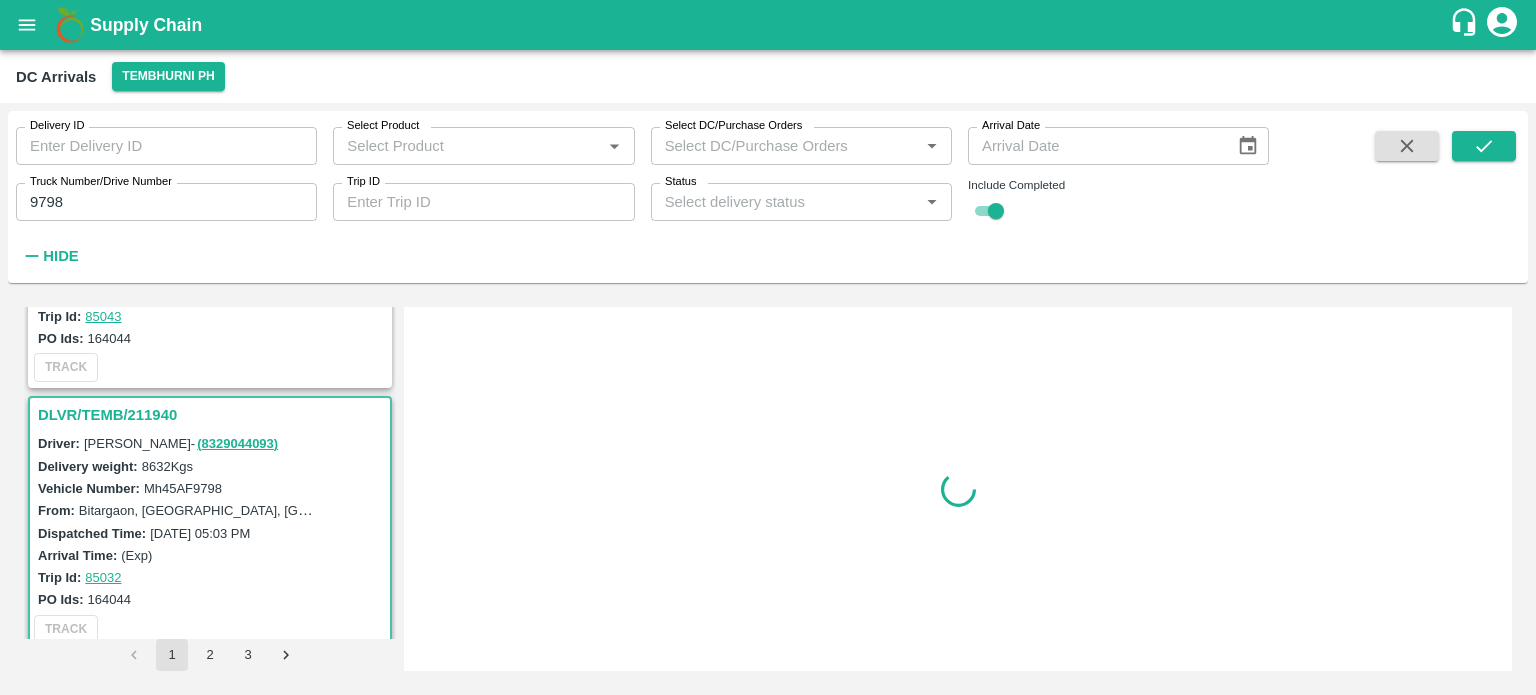 scroll, scrollTop: 0, scrollLeft: 0, axis: both 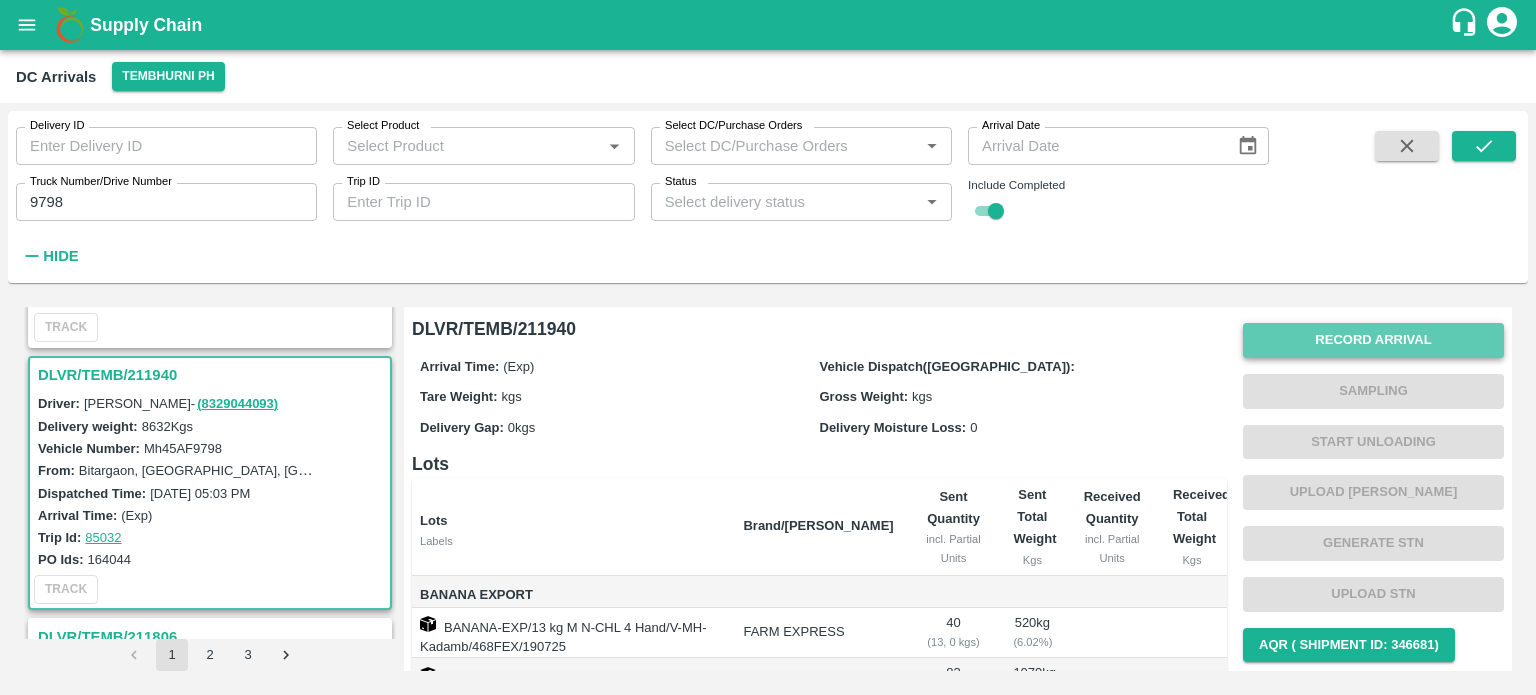 click on "Record Arrival" at bounding box center (1373, 340) 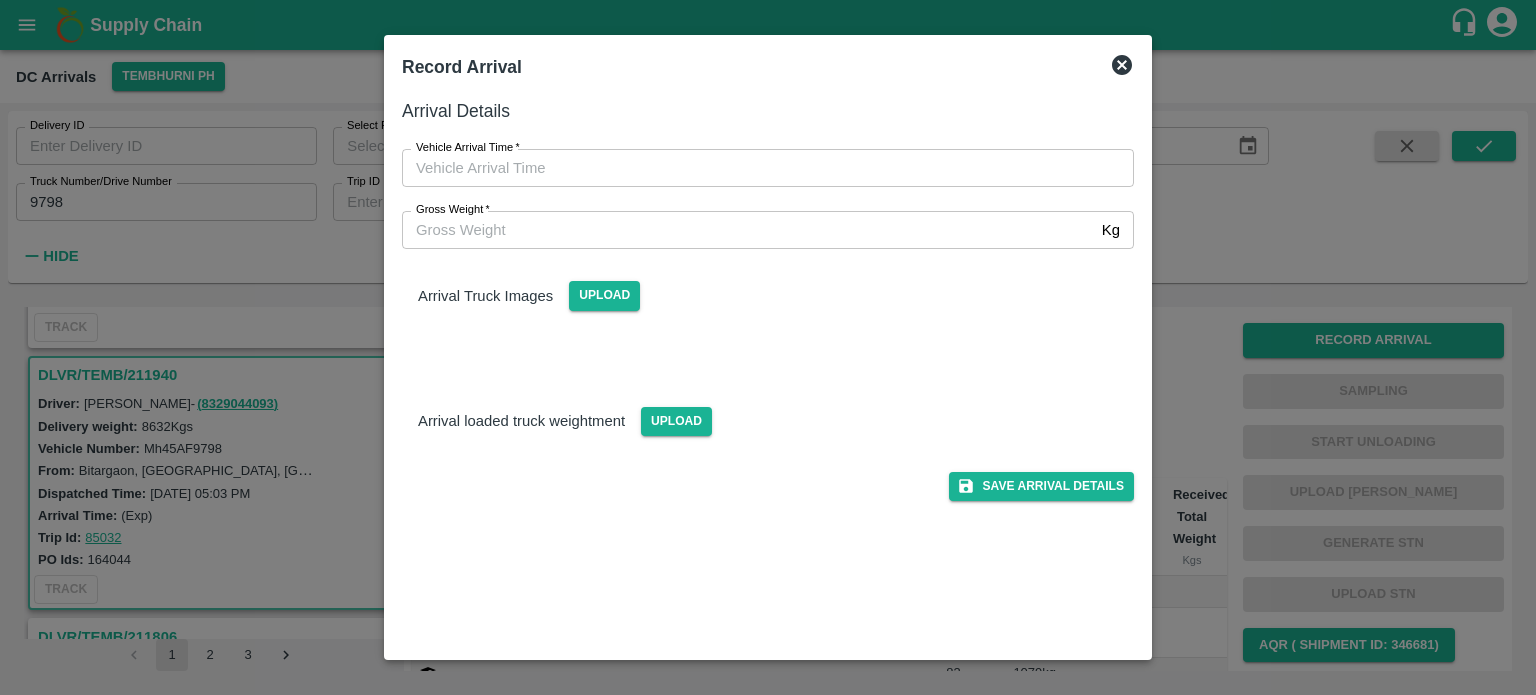 type on "DD/MM/YYYY hh:mm aa" 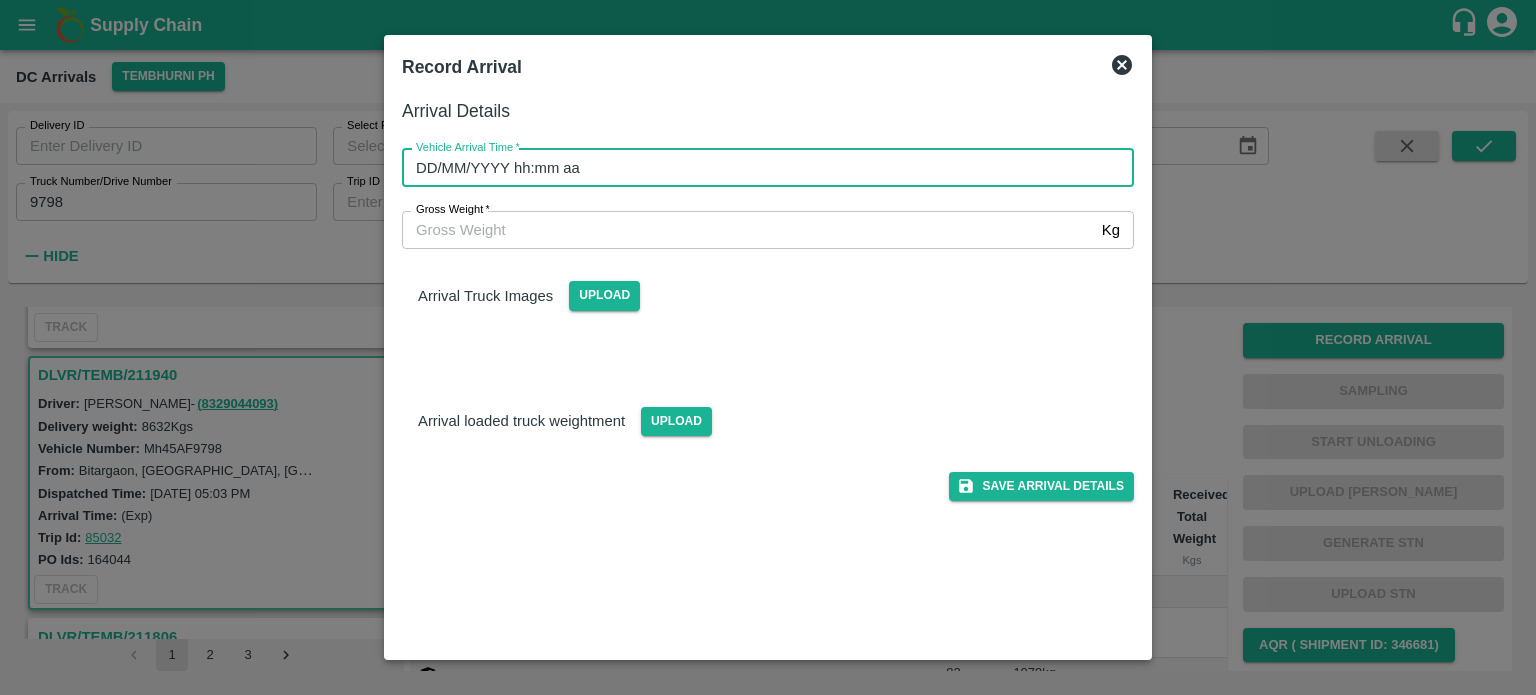 click on "DD/MM/YYYY hh:mm aa" at bounding box center [761, 168] 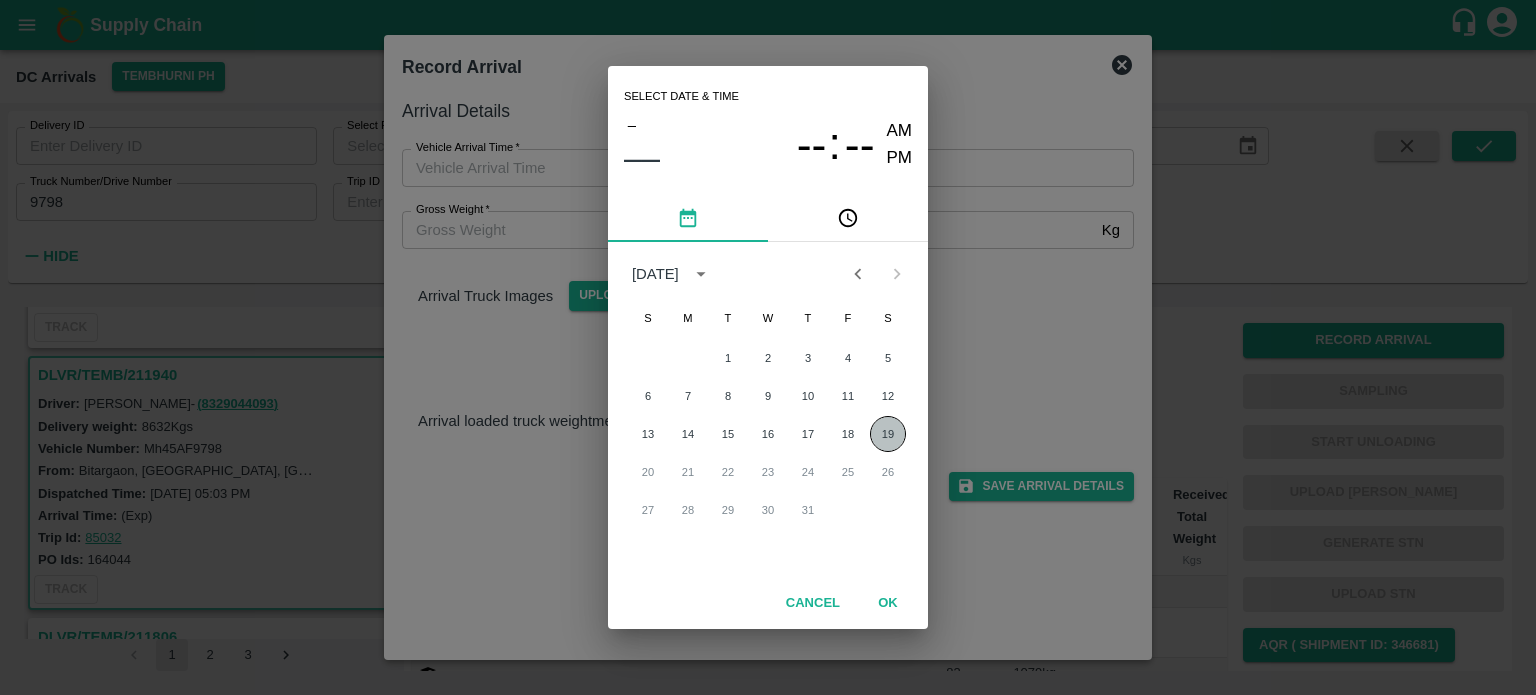 click on "19" at bounding box center [888, 434] 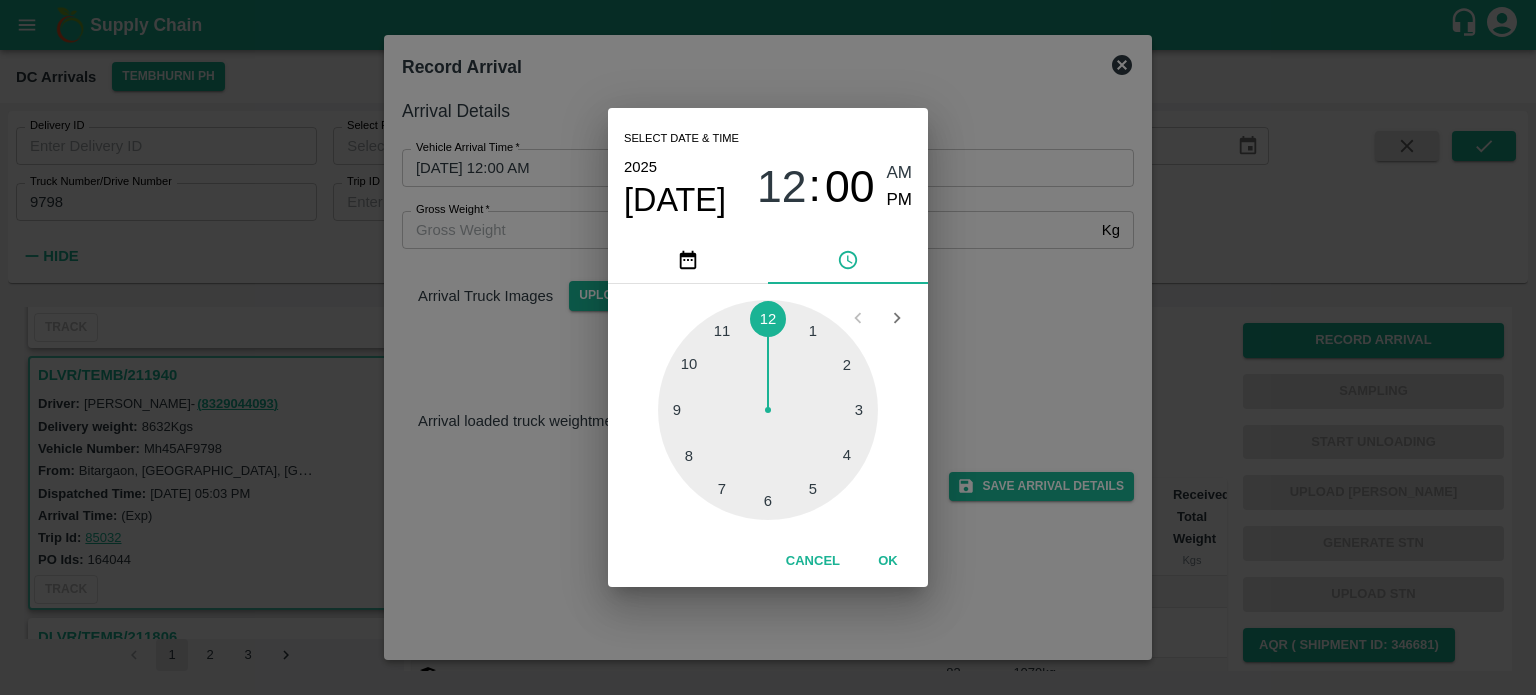 click at bounding box center (768, 410) 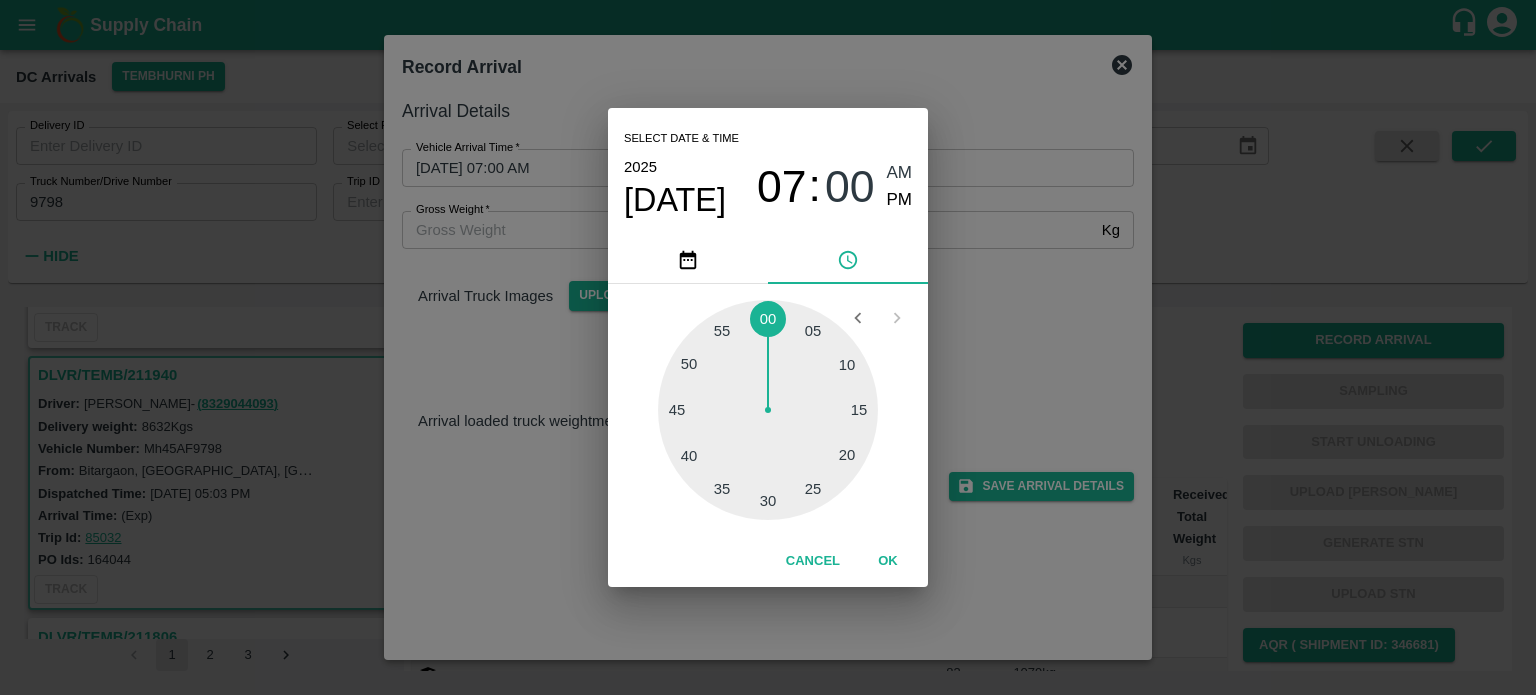 click at bounding box center (768, 410) 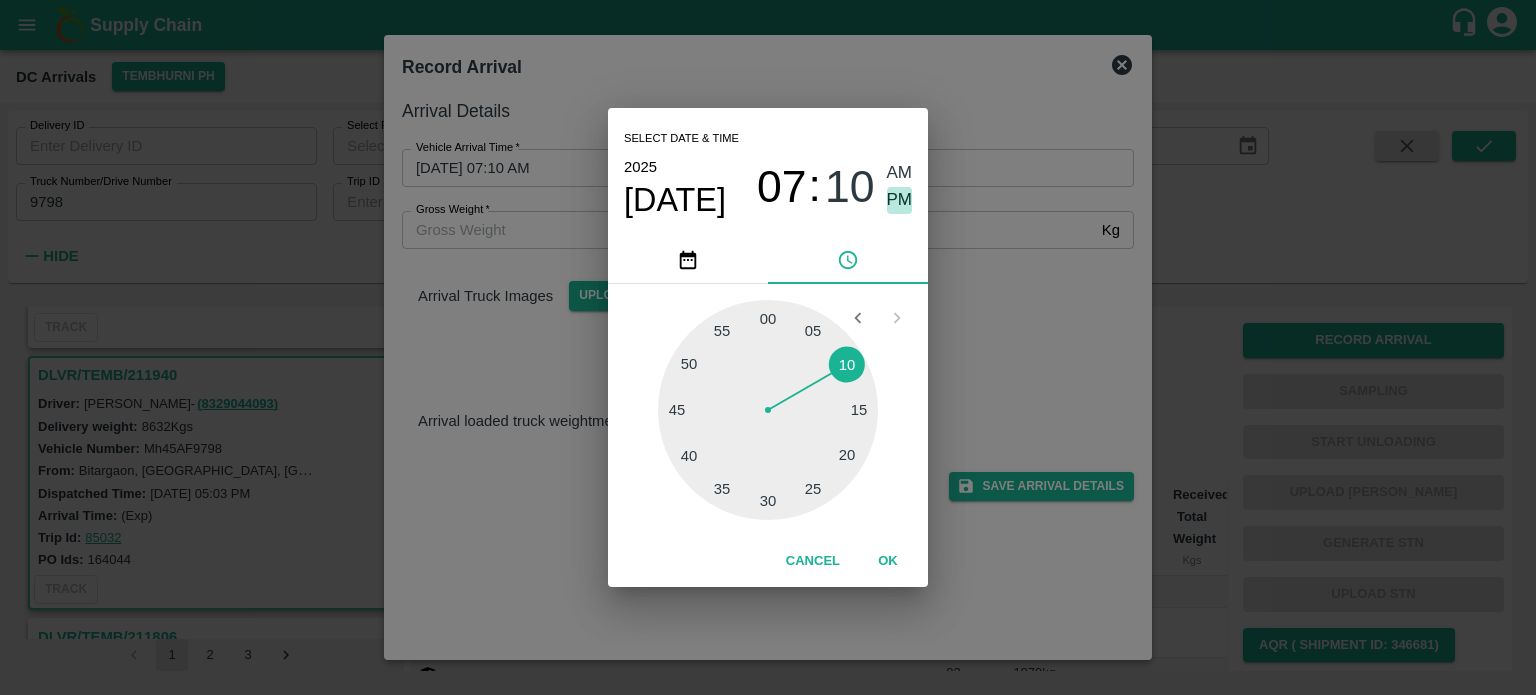click on "PM" at bounding box center (900, 200) 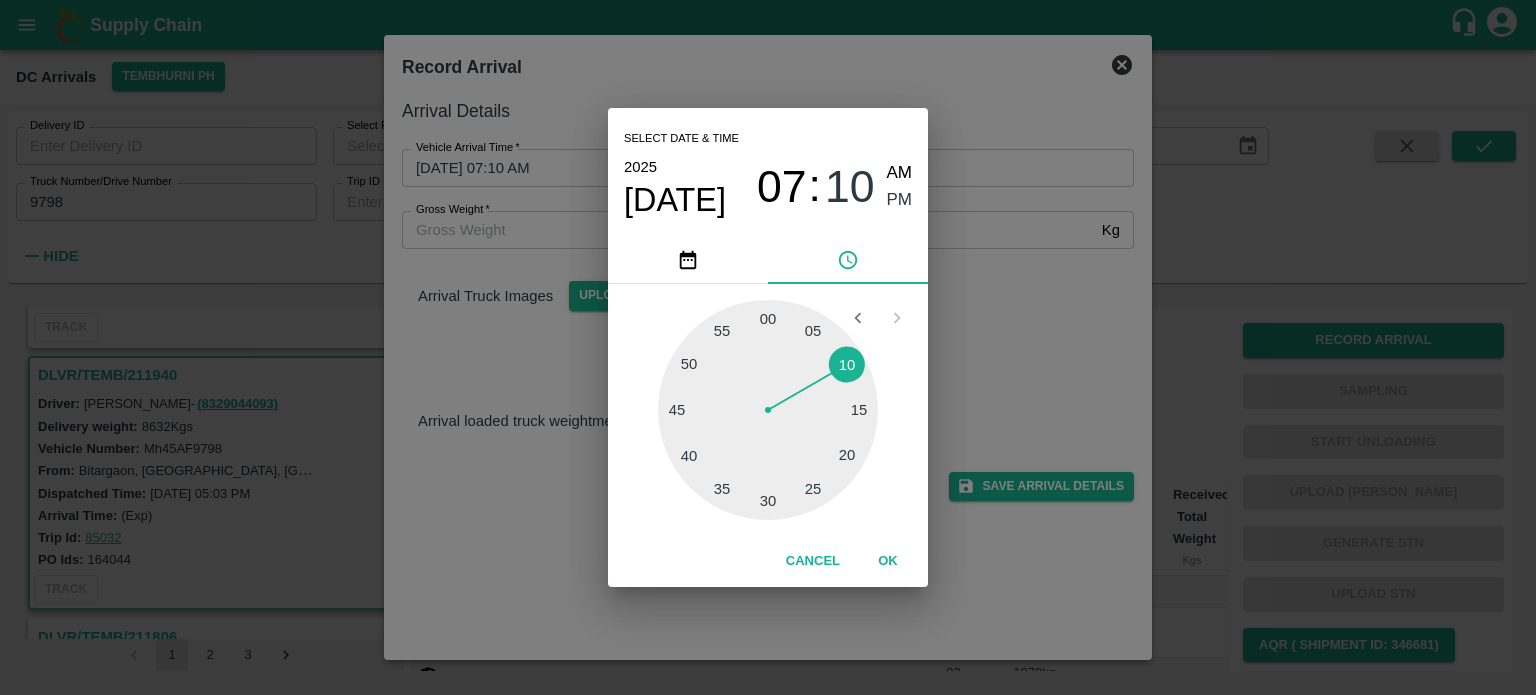 type on "[DATE] 07:10 PM" 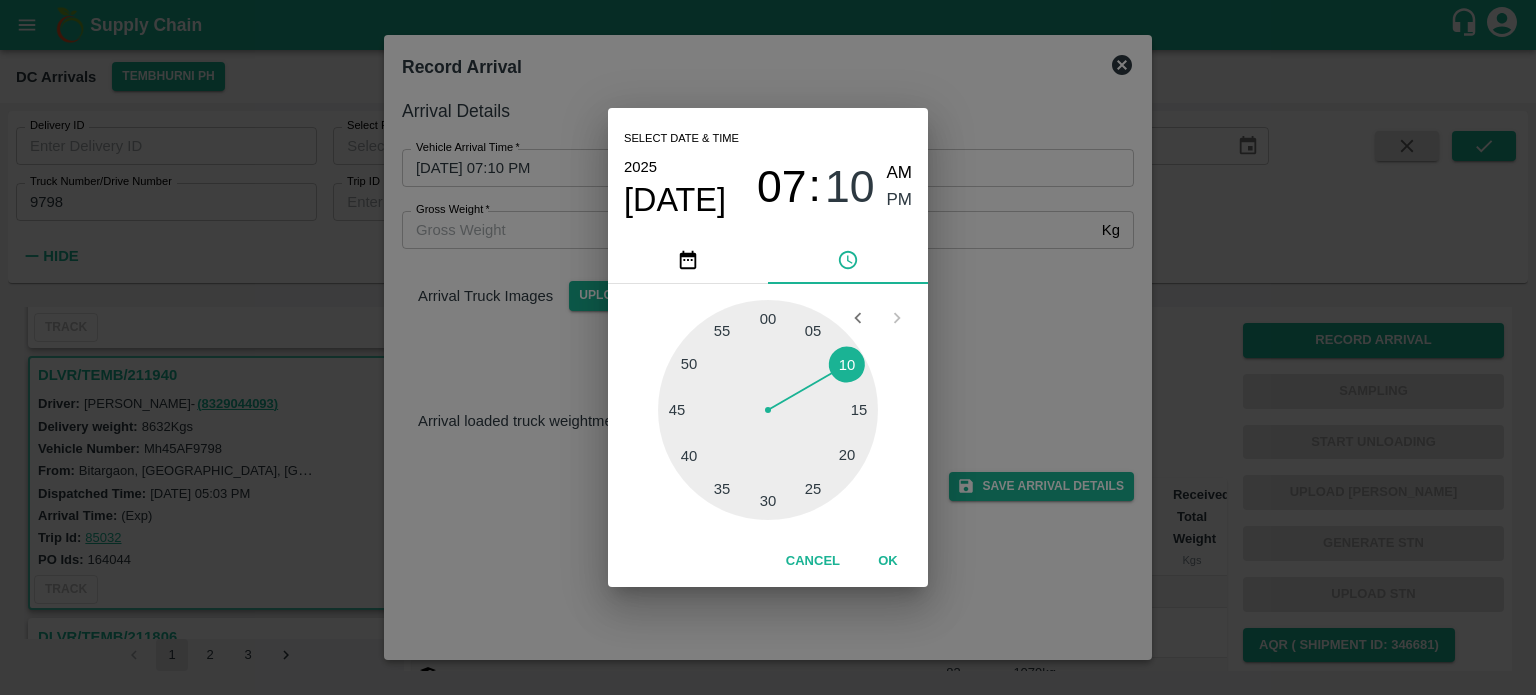 click on "Select date & time [DATE] 07 : 10 AM PM 05 10 15 20 25 30 35 40 45 50 55 00 Cancel OK" at bounding box center (768, 347) 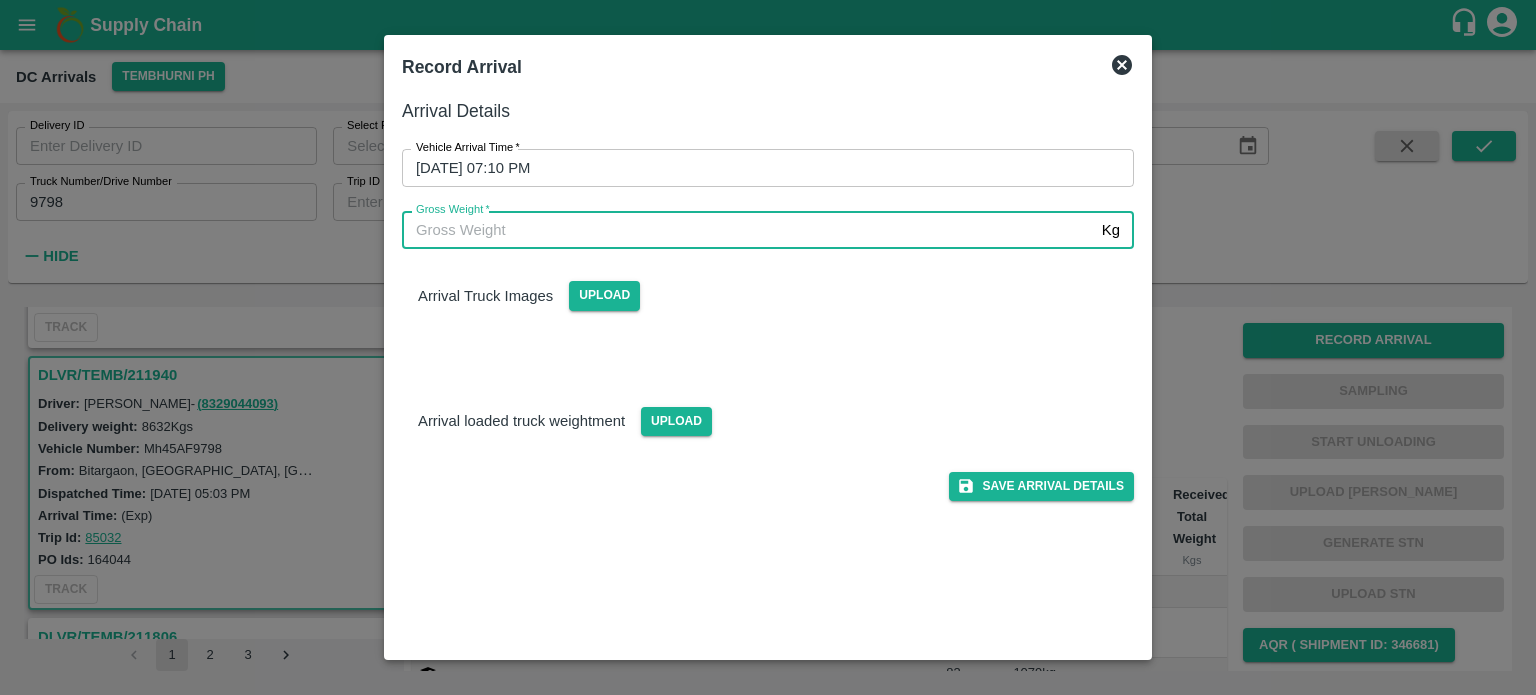 click on "Gross Weight   *" at bounding box center [748, 230] 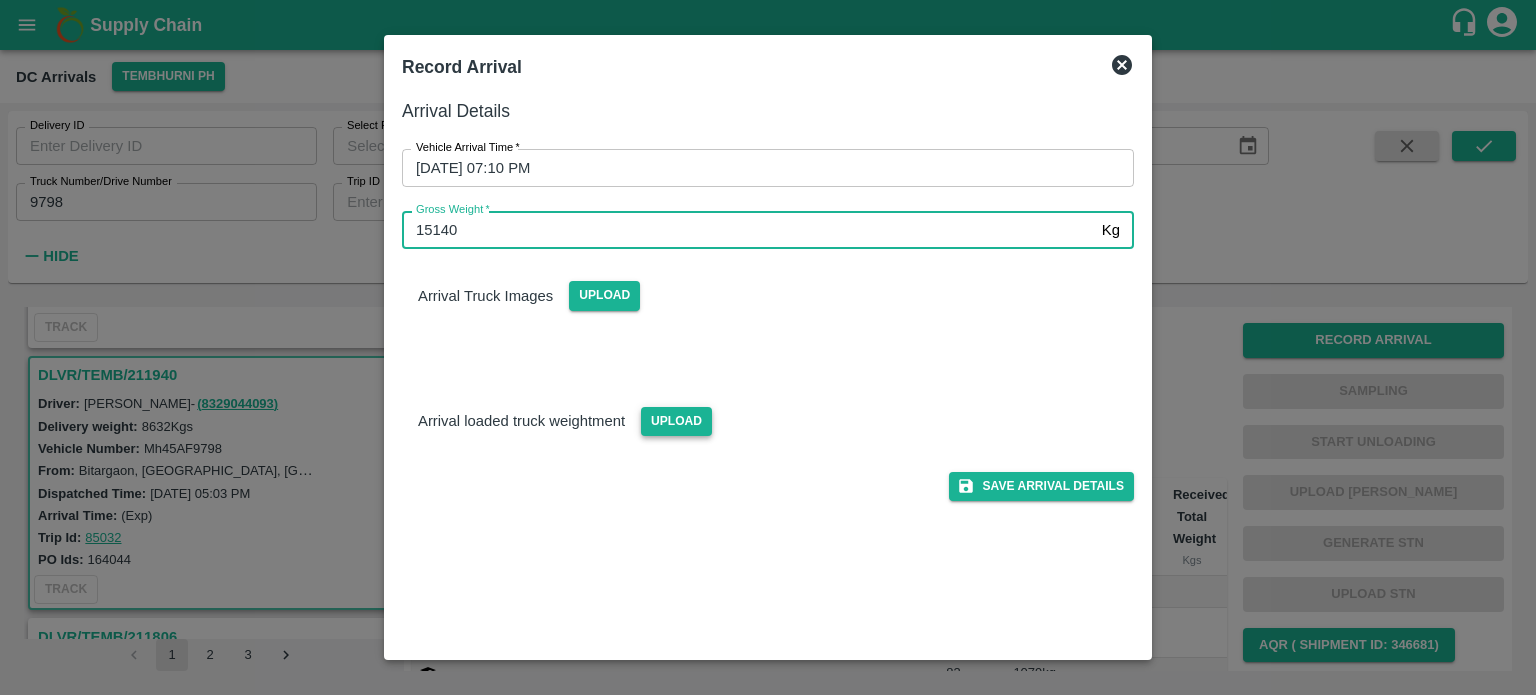 type on "15140" 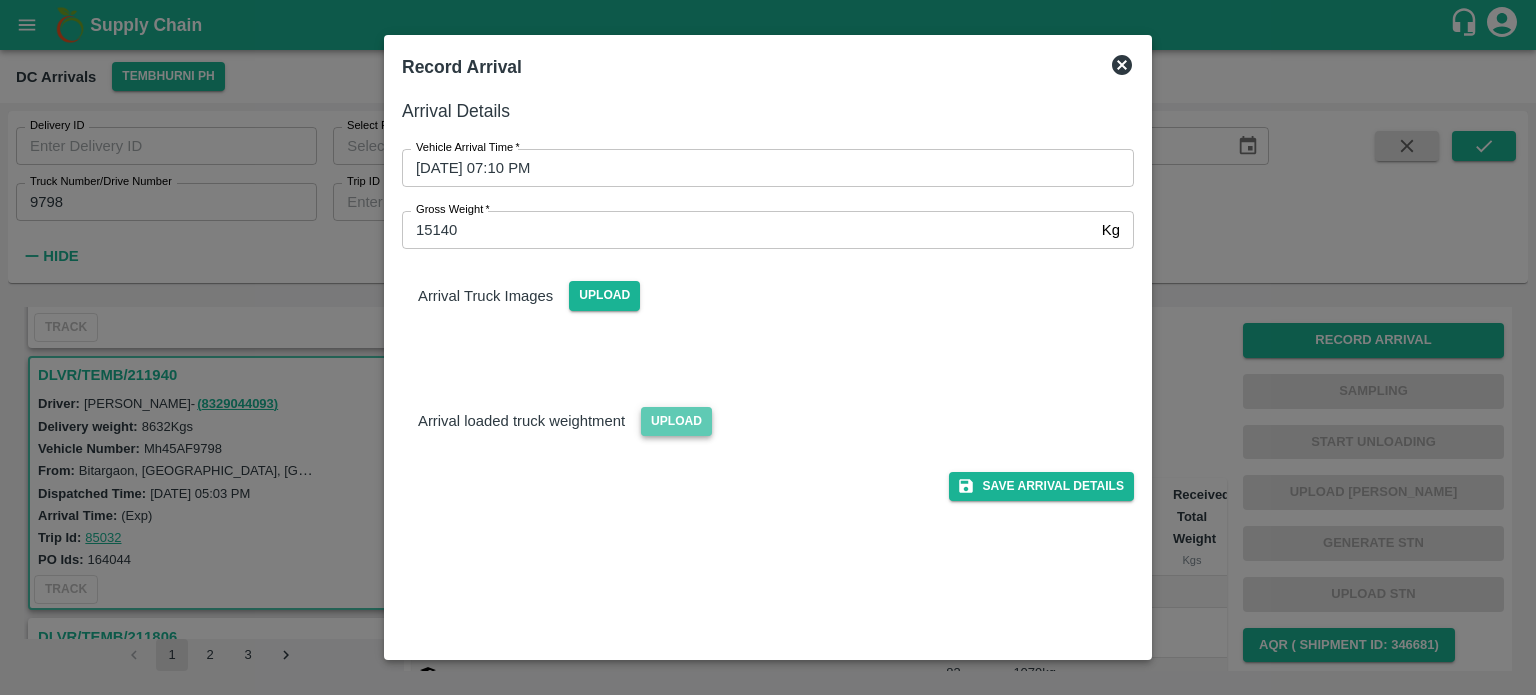 click on "Upload" at bounding box center [676, 421] 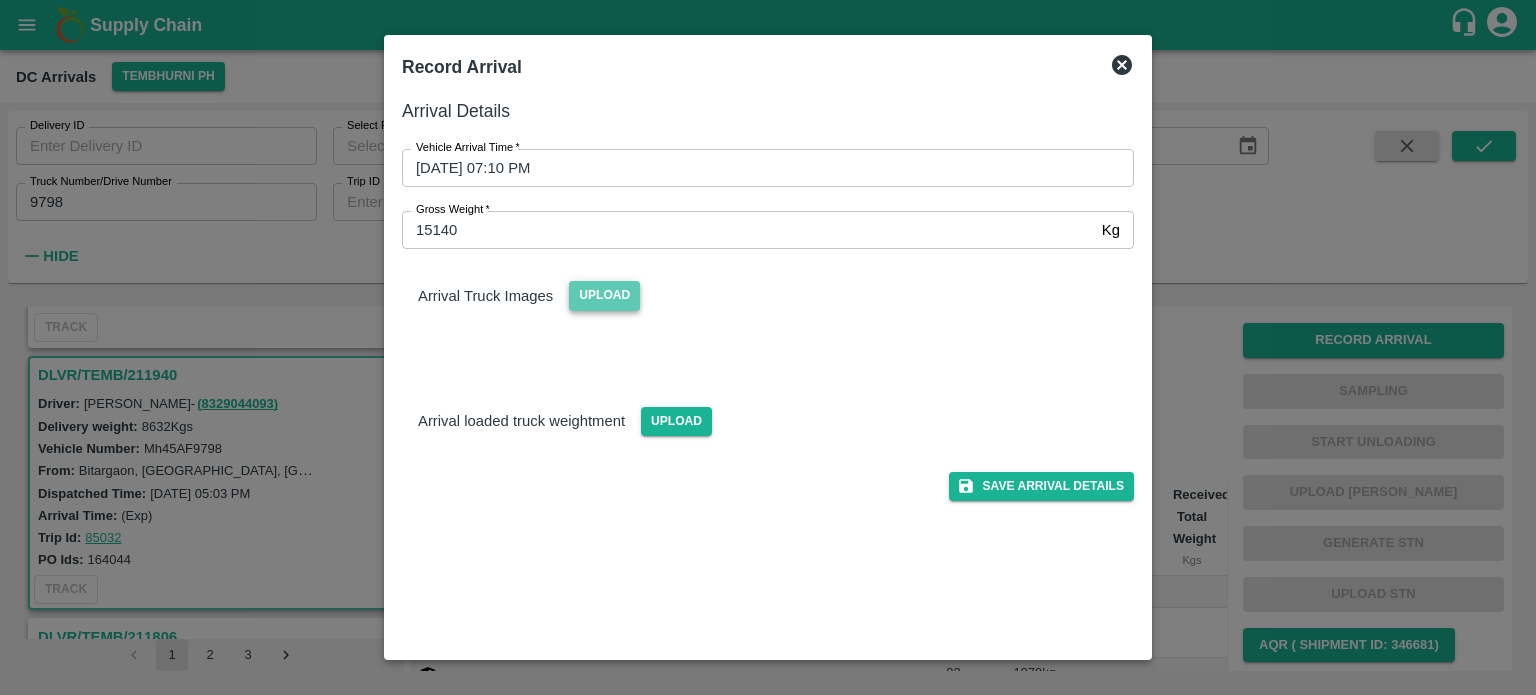 click on "Upload" at bounding box center (604, 295) 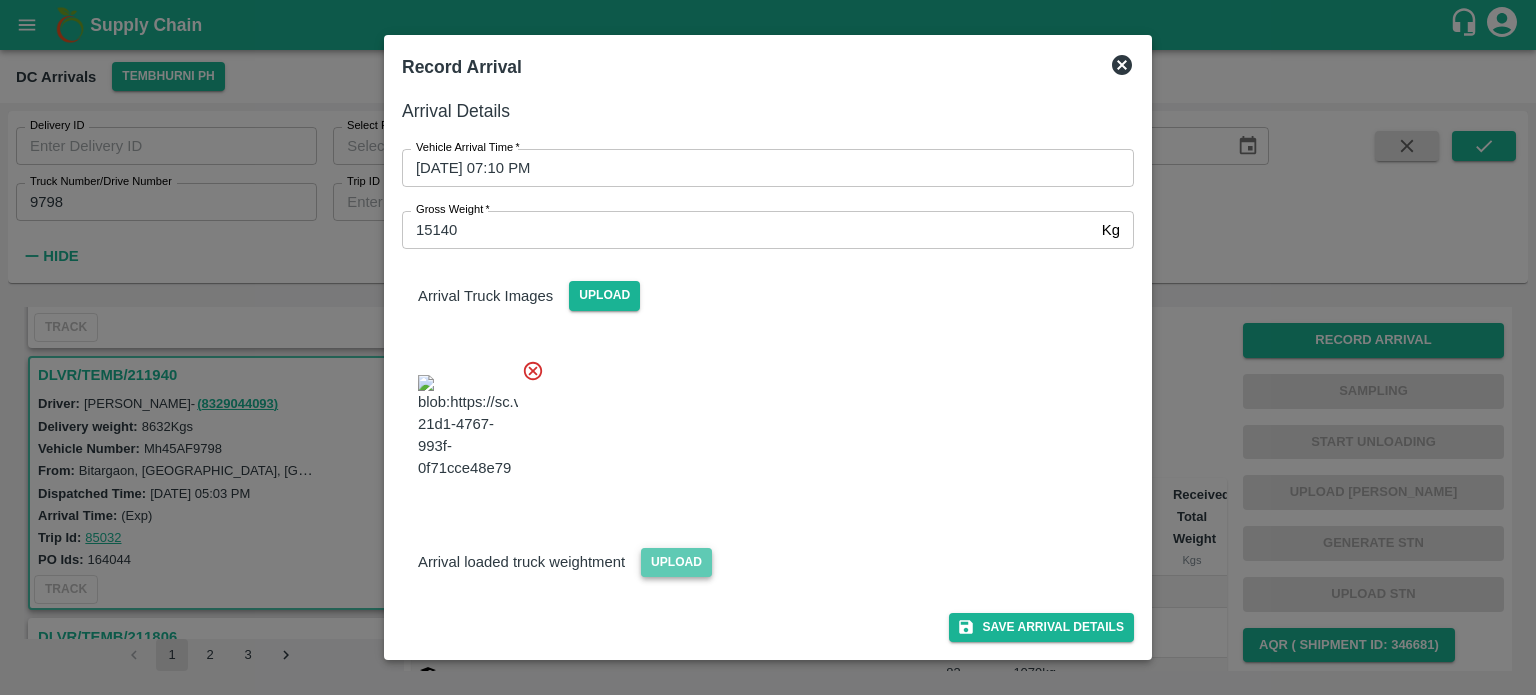 click on "Upload" at bounding box center (676, 562) 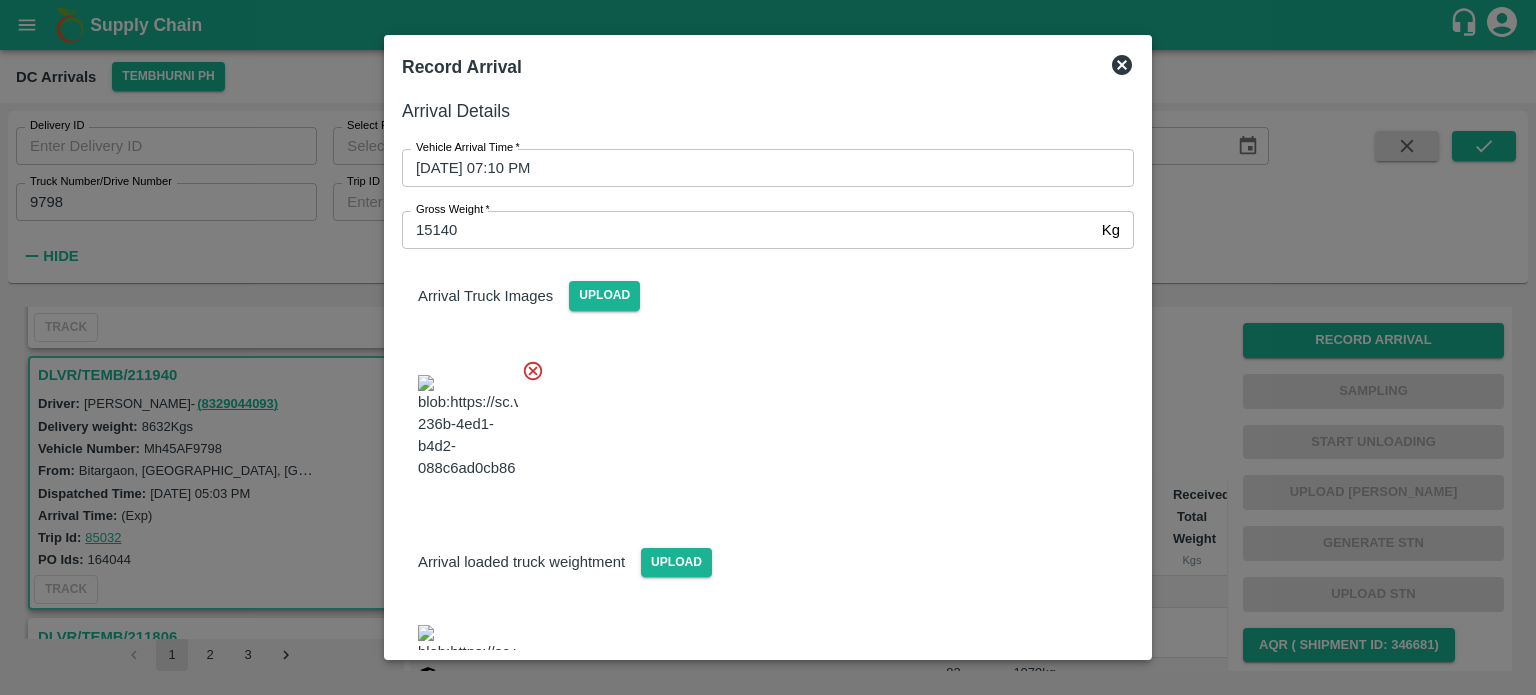 click at bounding box center [760, 421] 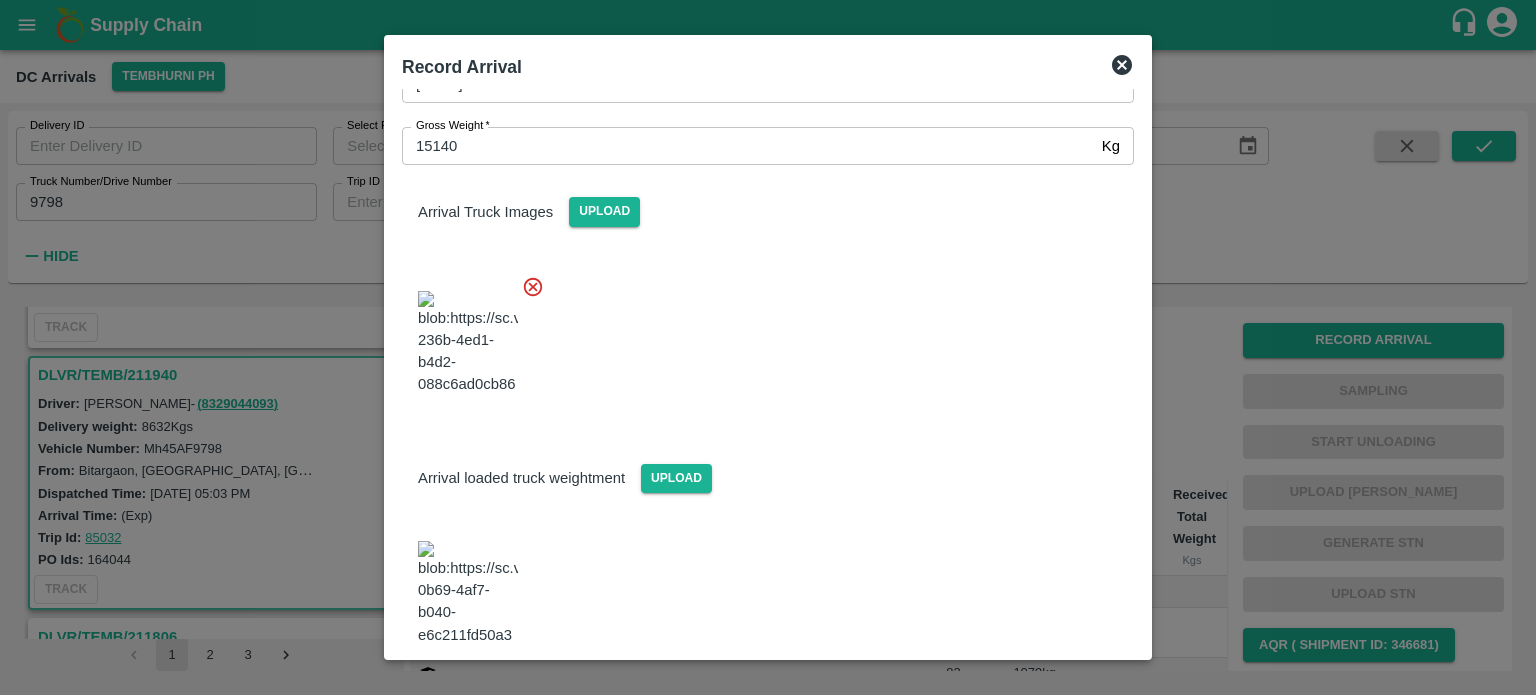 click on "Save Arrival Details" at bounding box center (1041, 700) 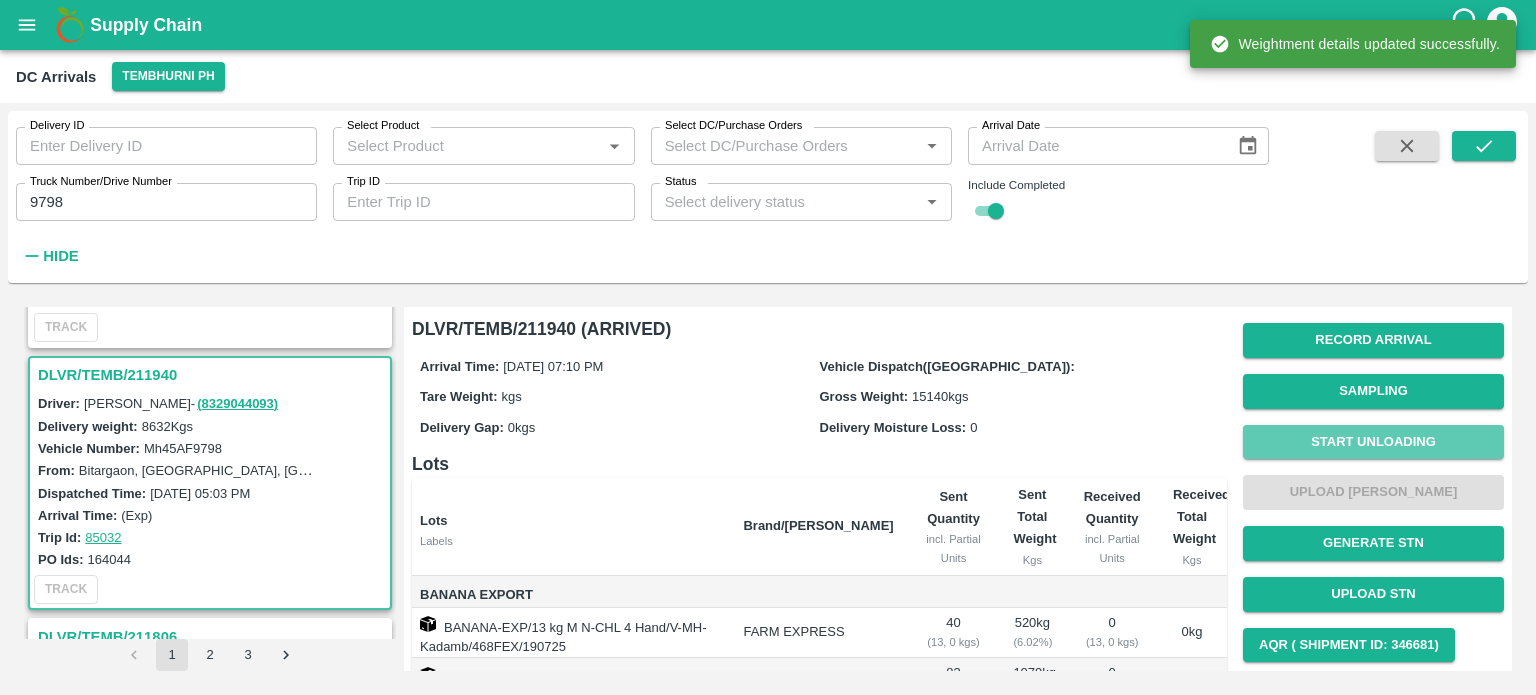 click on "Start Unloading" at bounding box center (1373, 442) 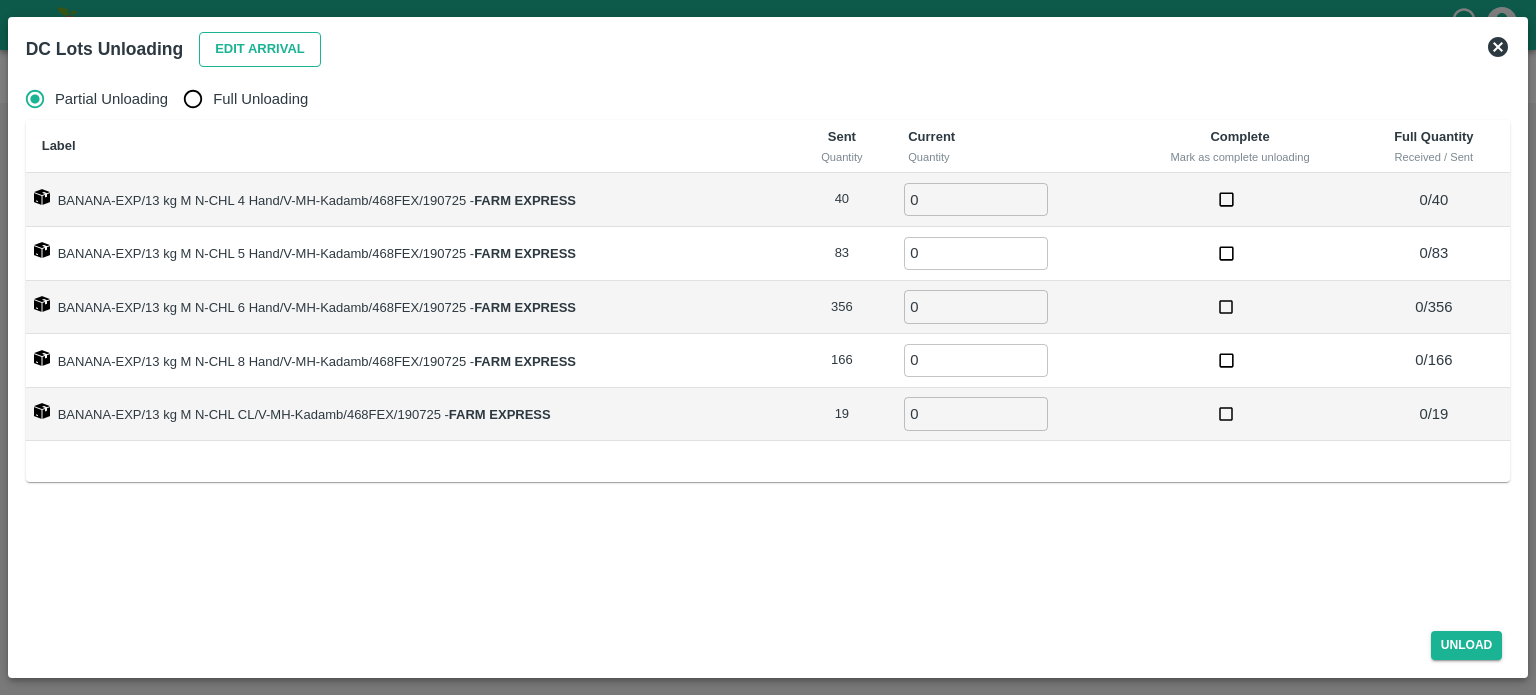 click on "Edit Arrival" at bounding box center (260, 49) 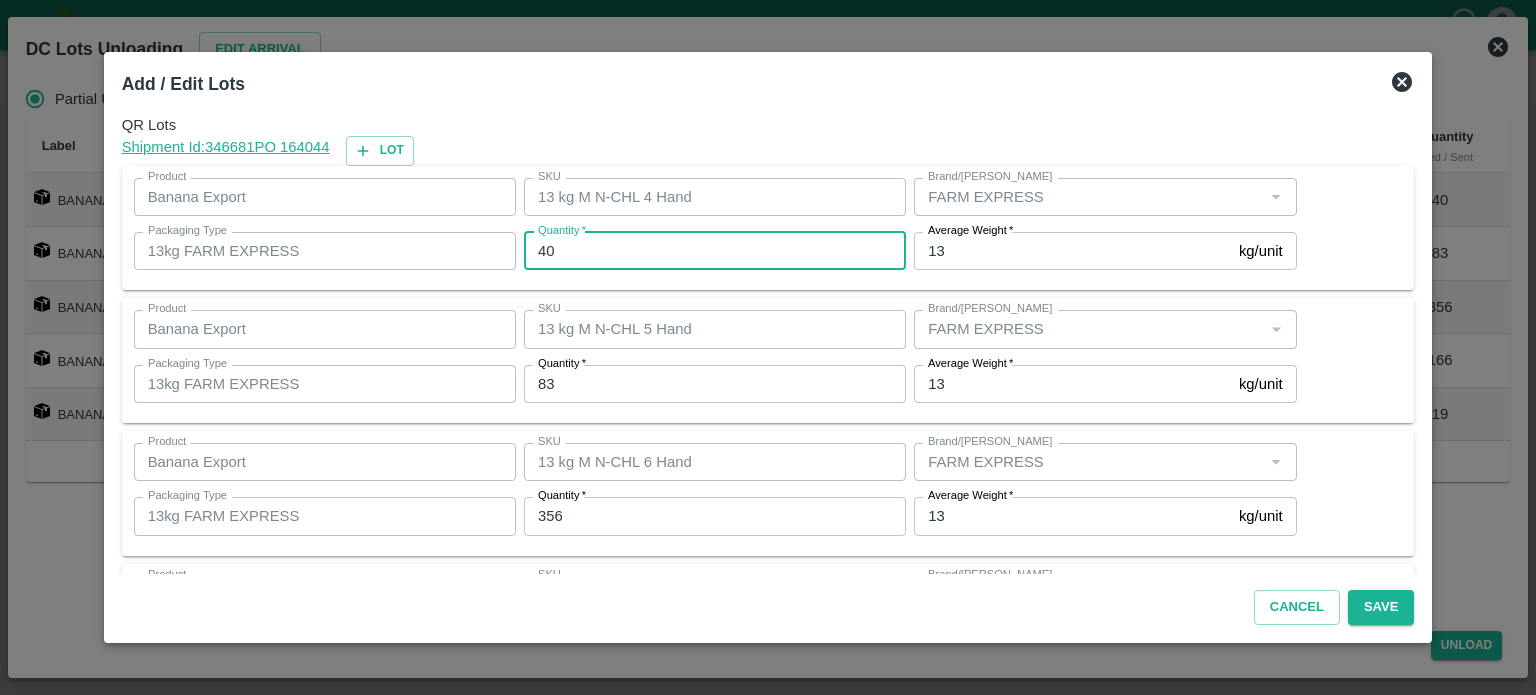click on "40" at bounding box center (715, 251) 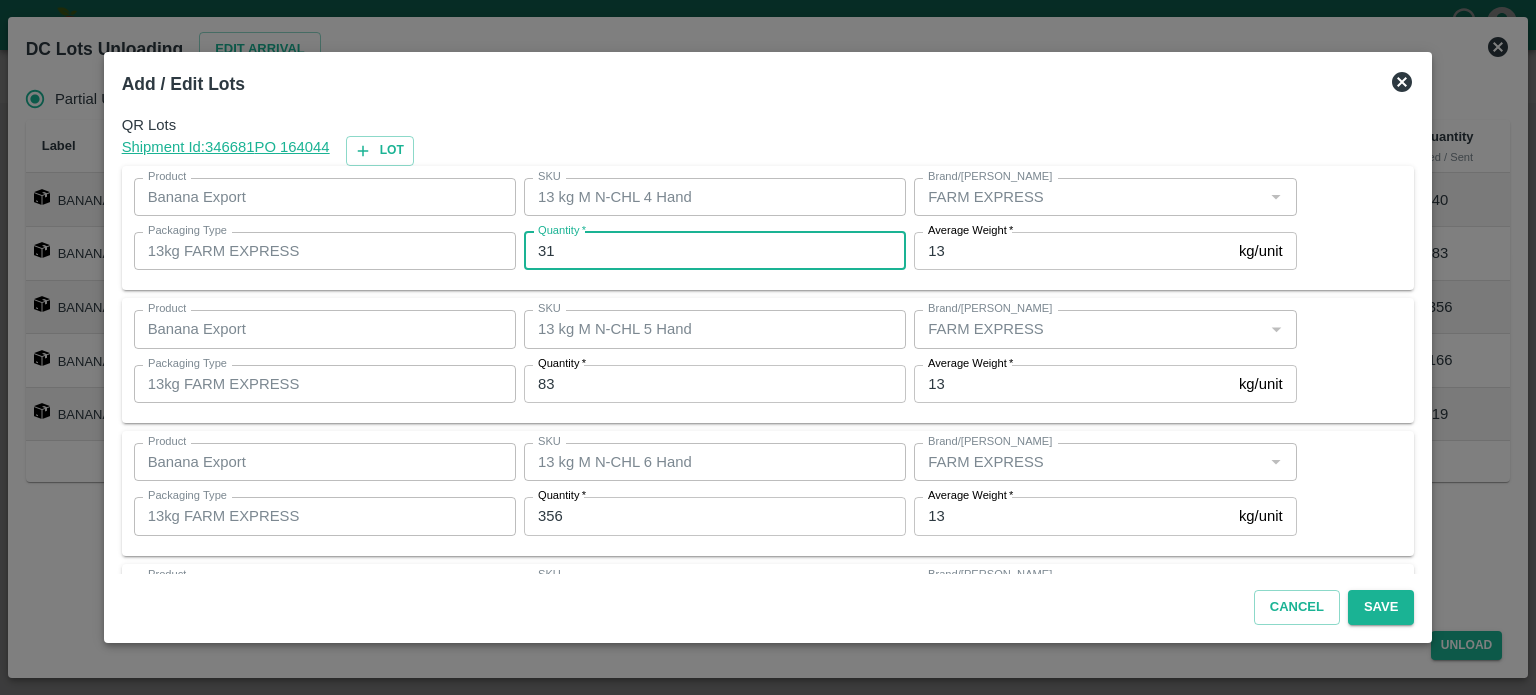 type on "31" 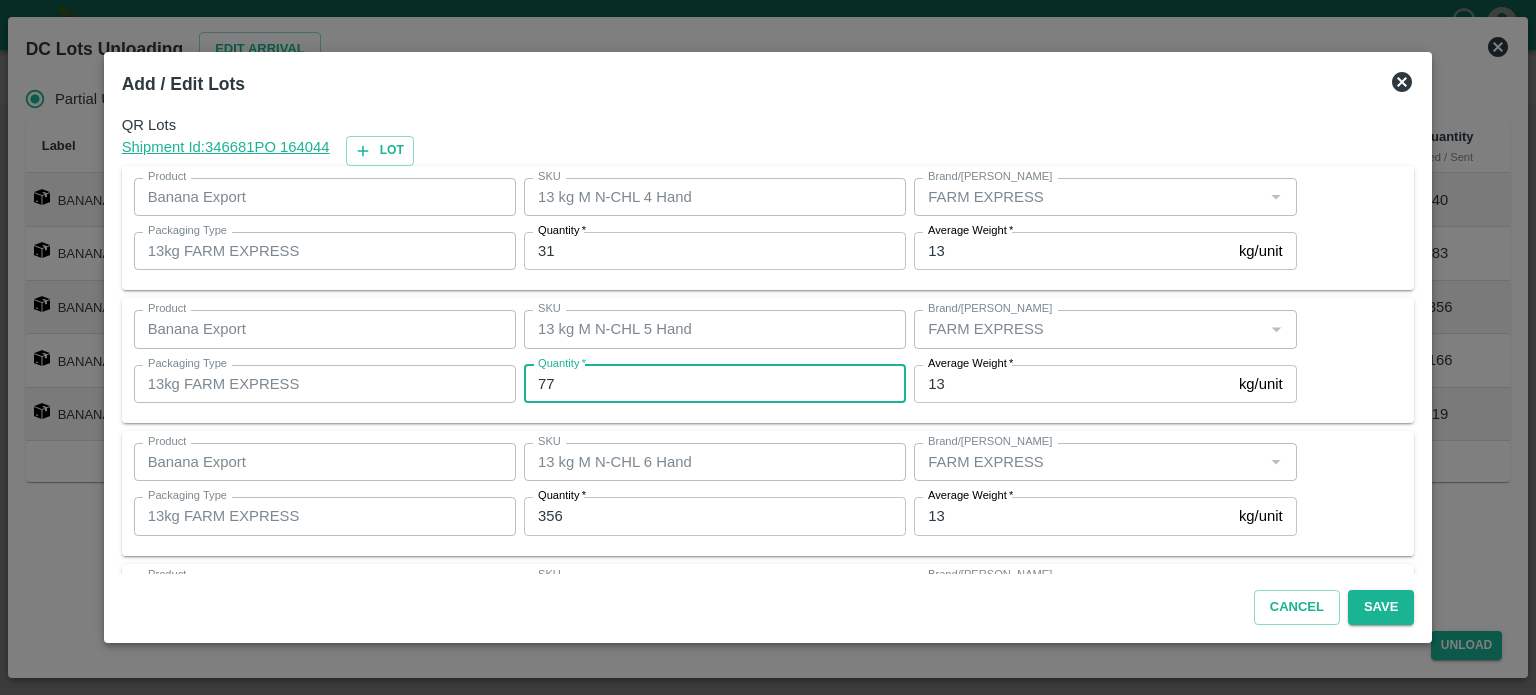 type on "77" 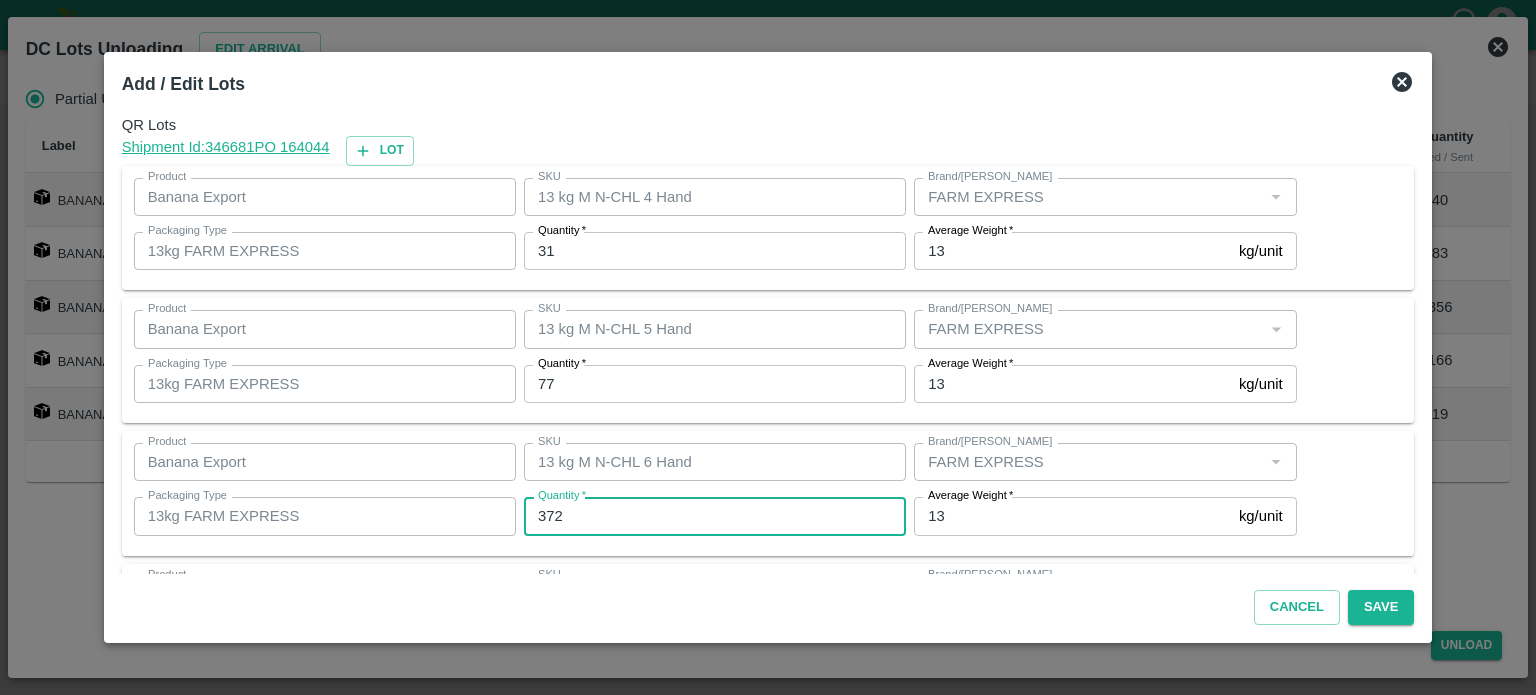 type on "372" 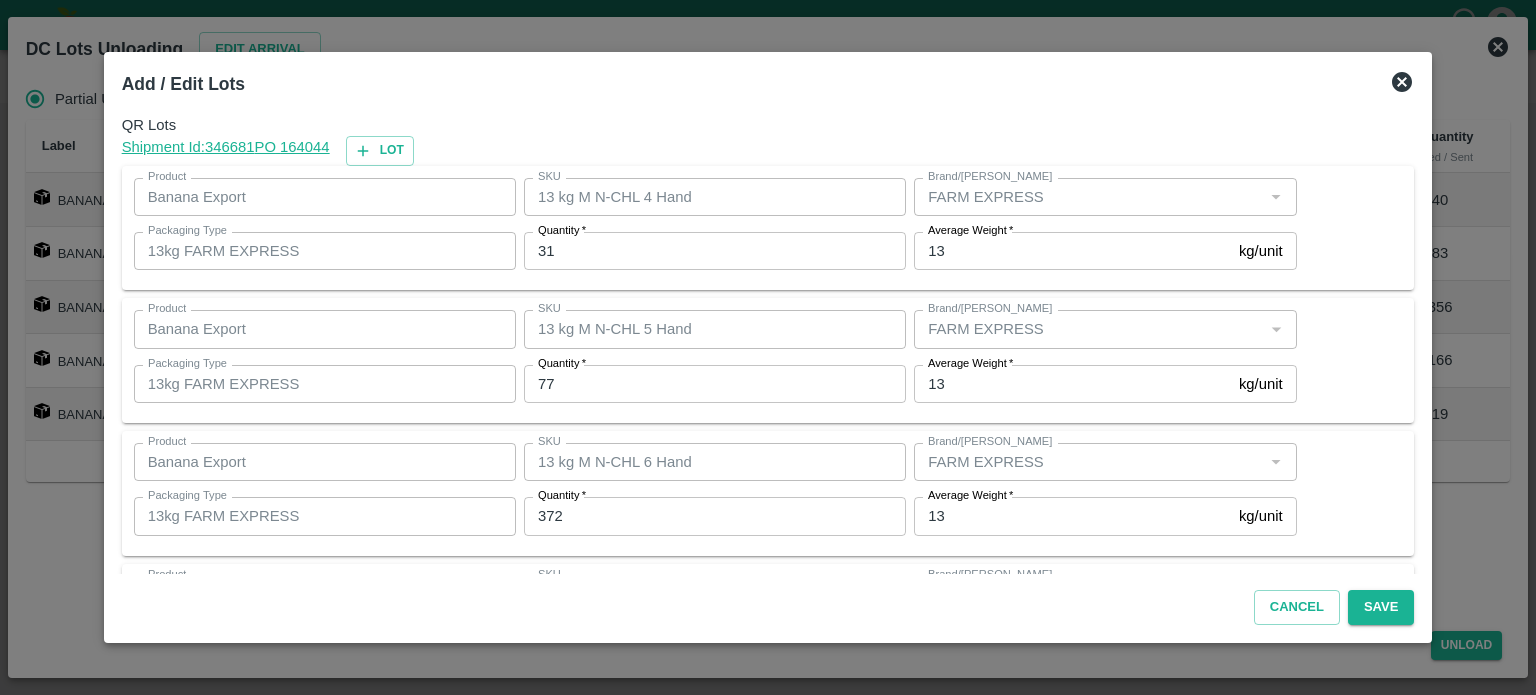 scroll, scrollTop: 262, scrollLeft: 0, axis: vertical 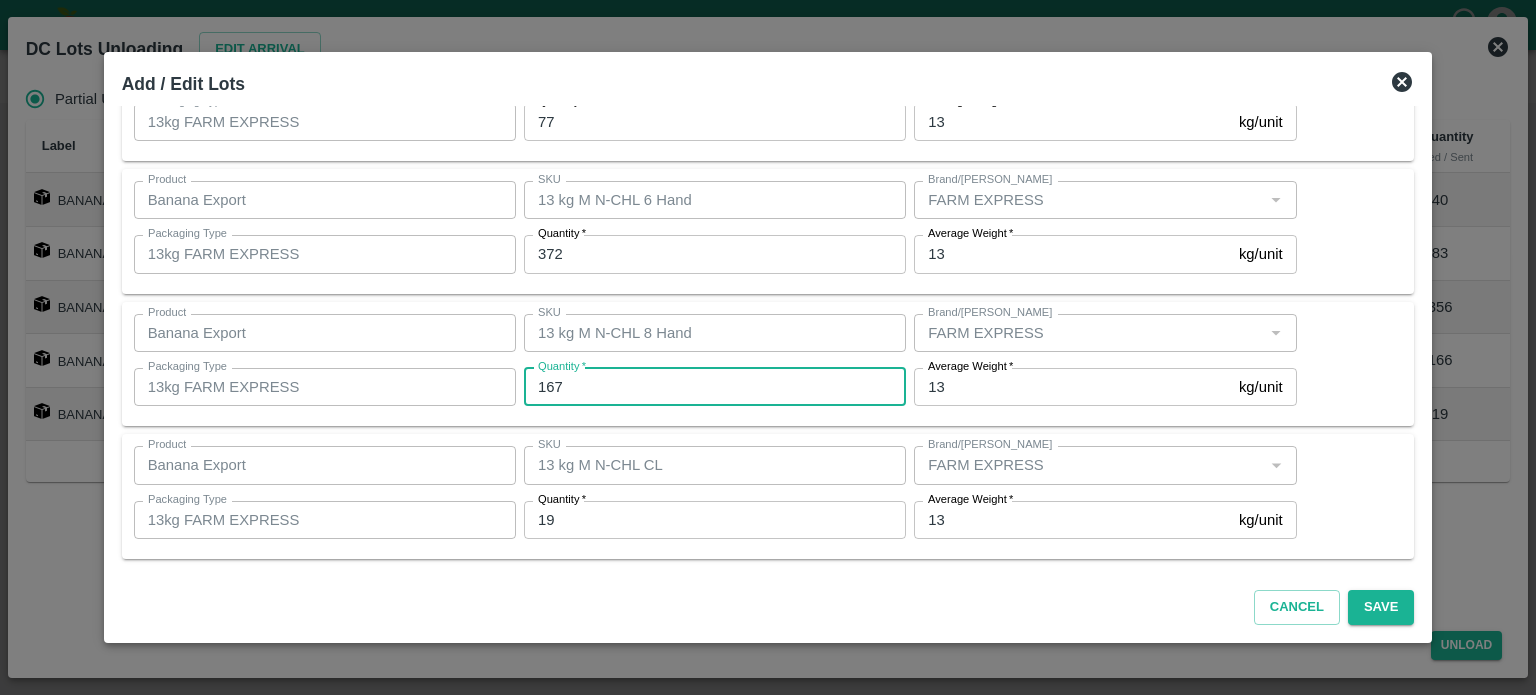 type on "167" 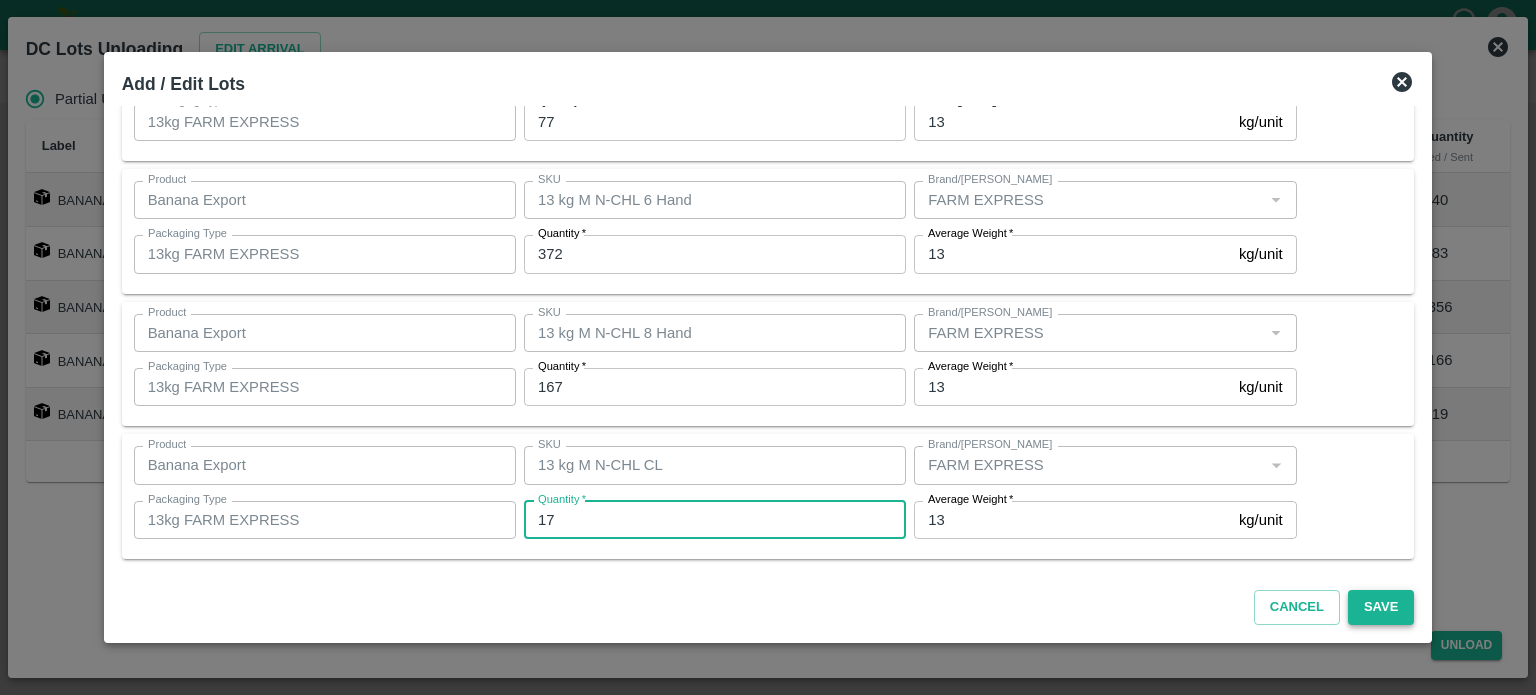 type on "17" 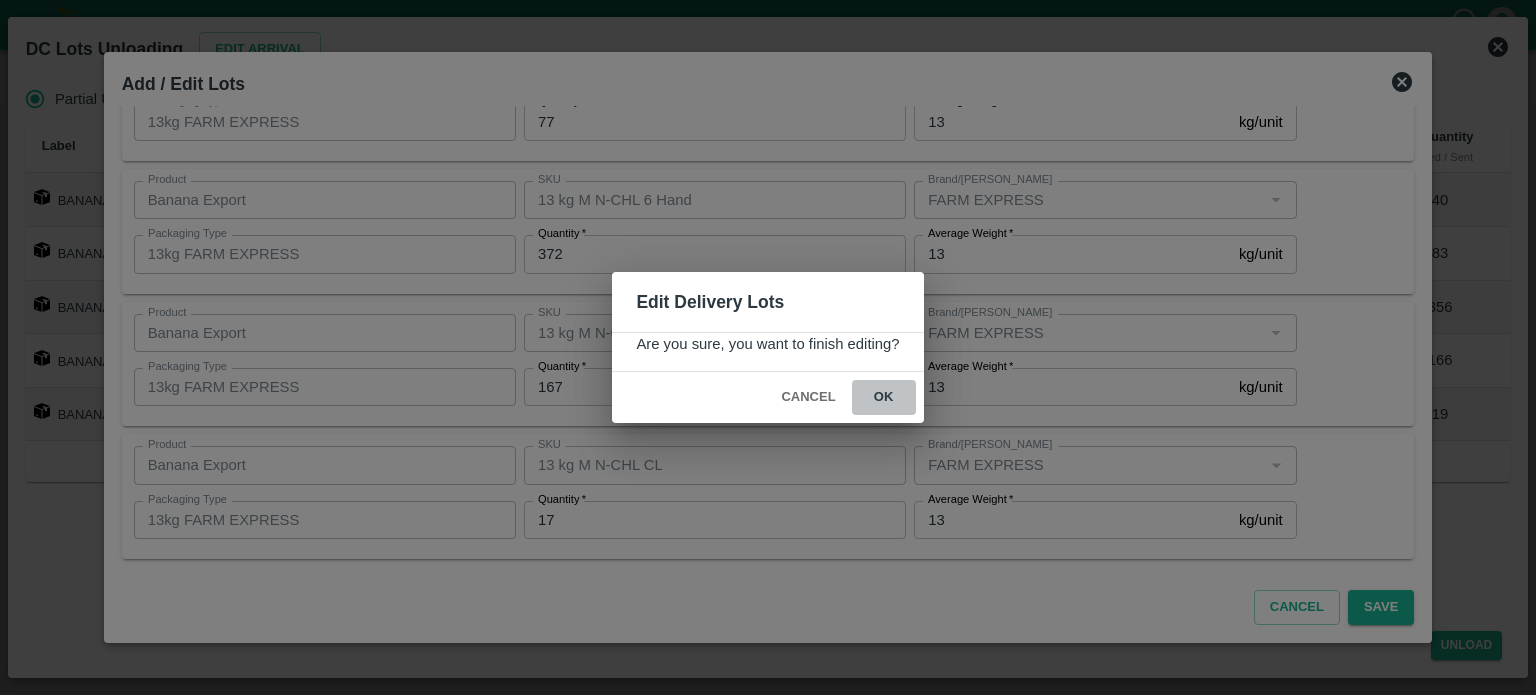 click on "ok" at bounding box center [884, 397] 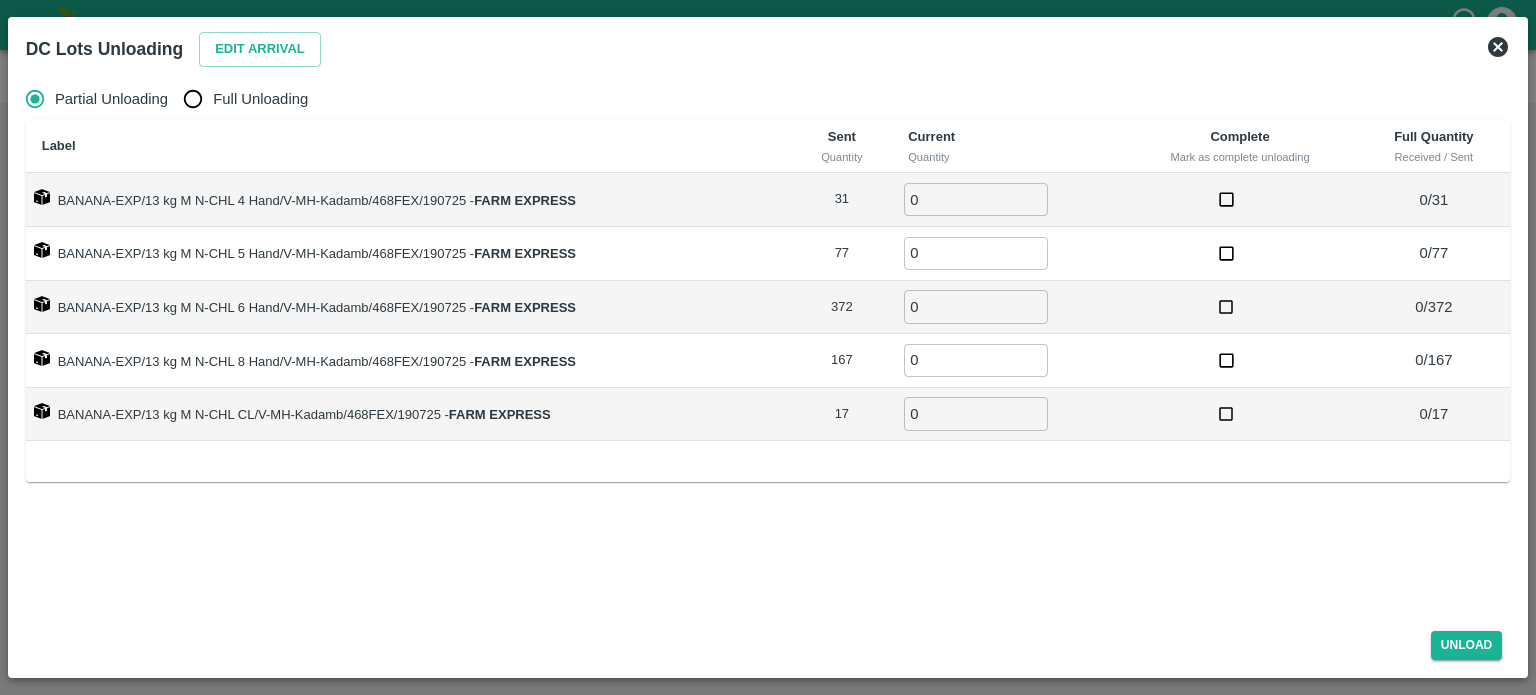 click on "Full Unloading" at bounding box center [193, 99] 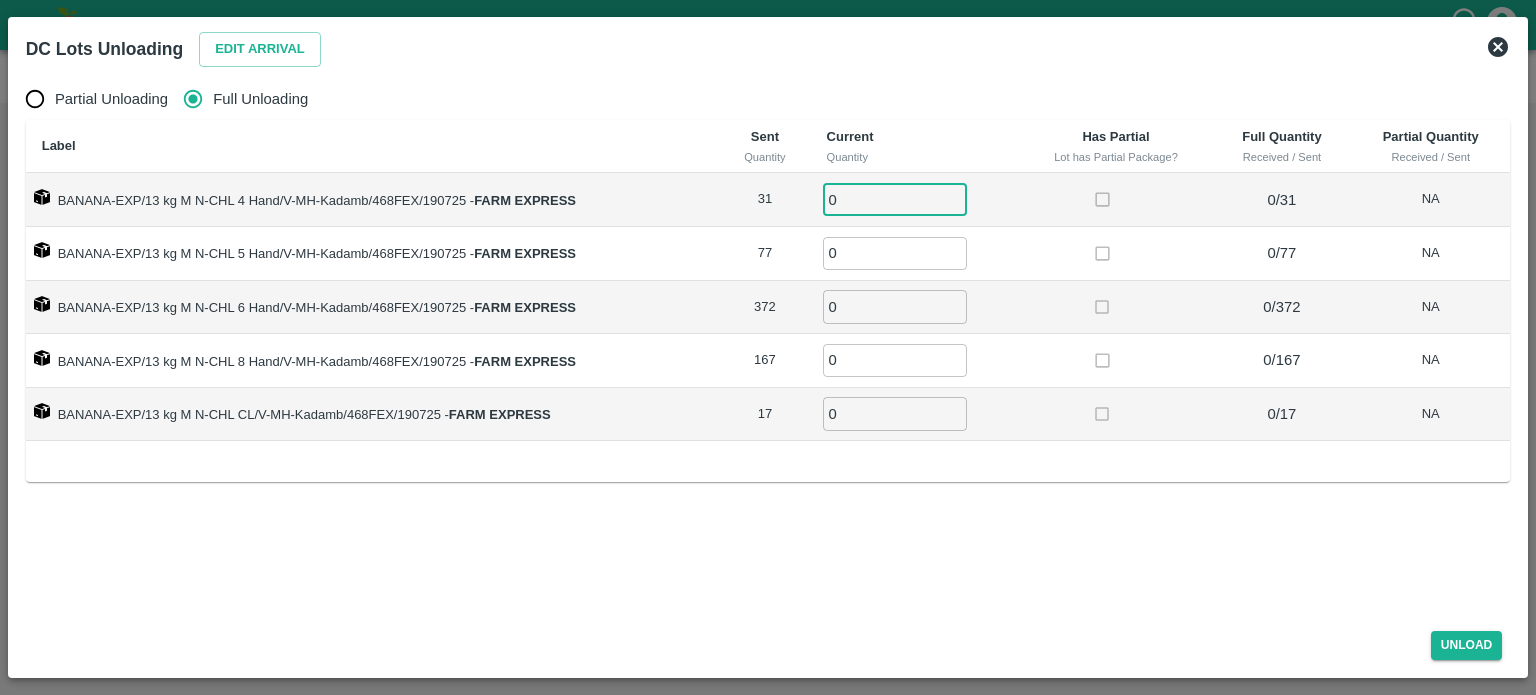 click on "0" at bounding box center [895, 199] 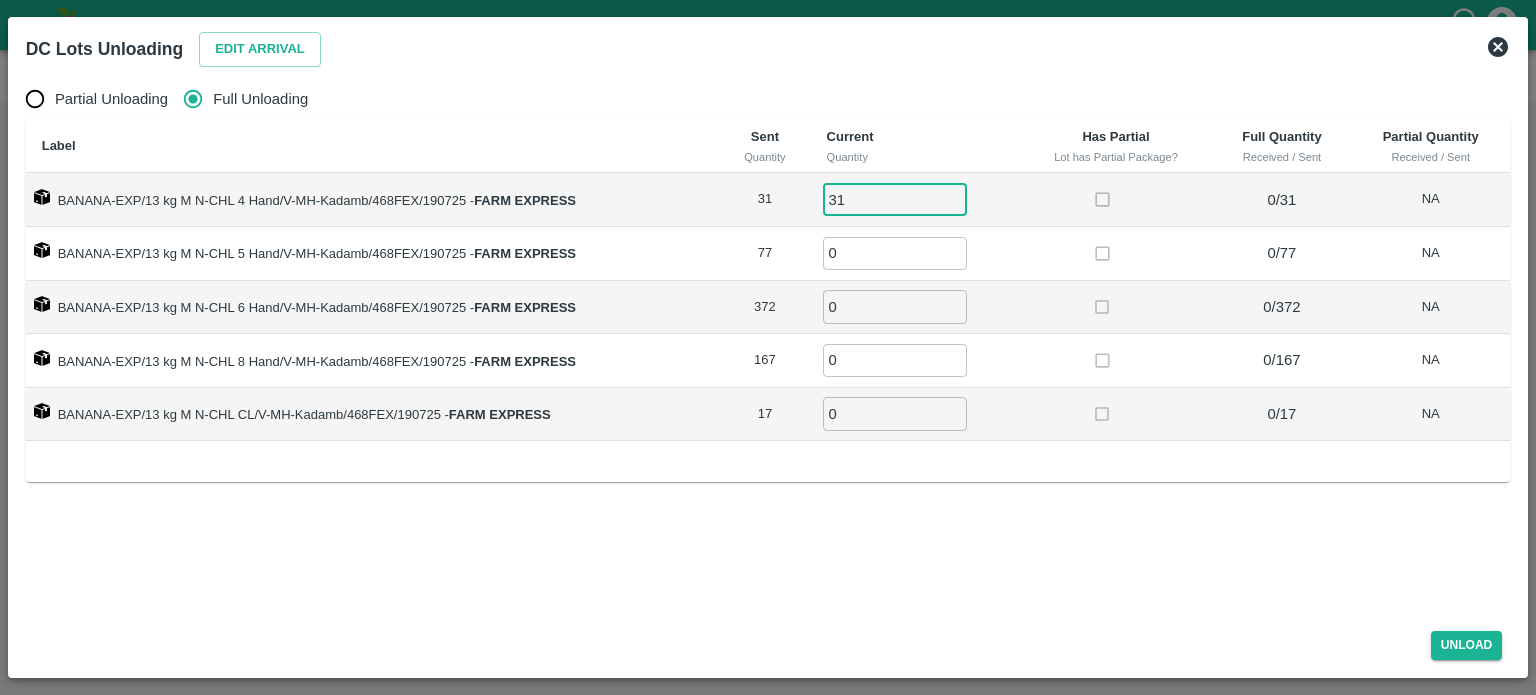 type on "31" 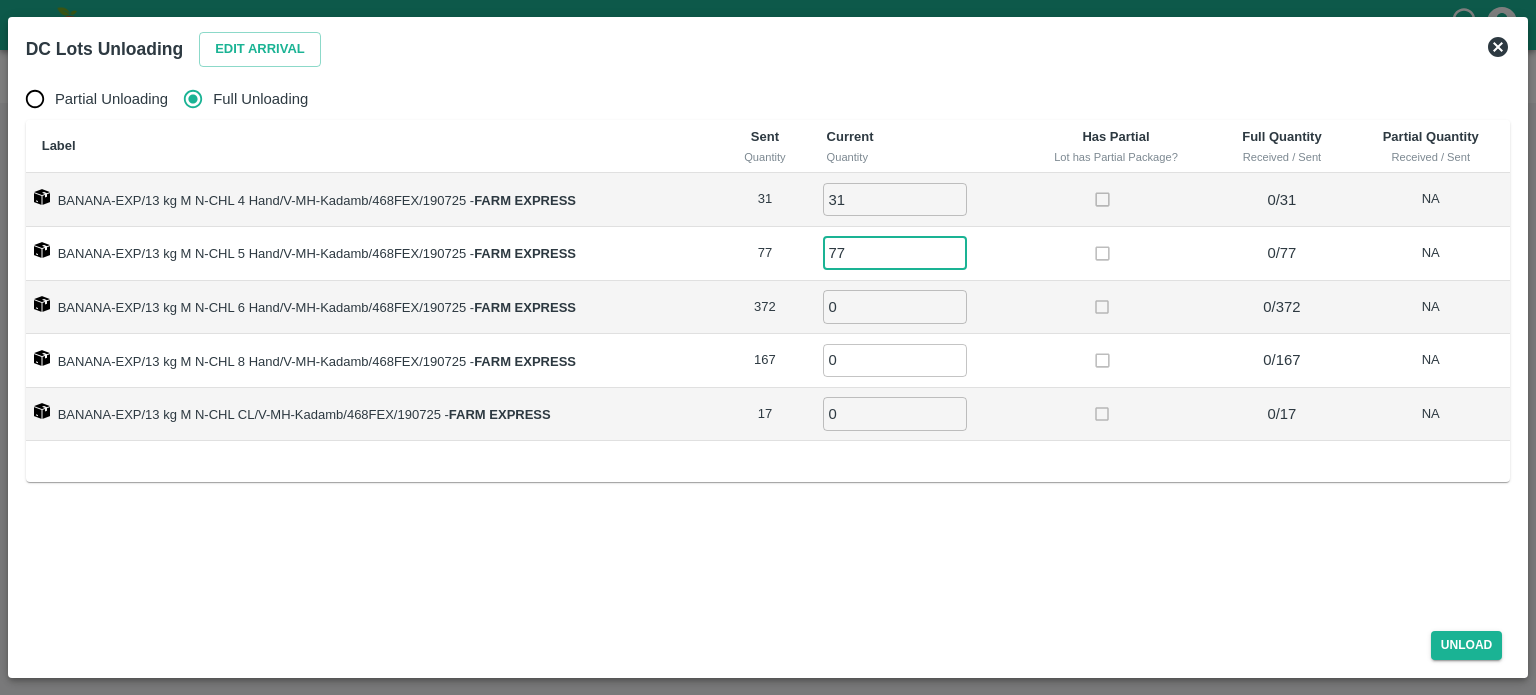 type on "77" 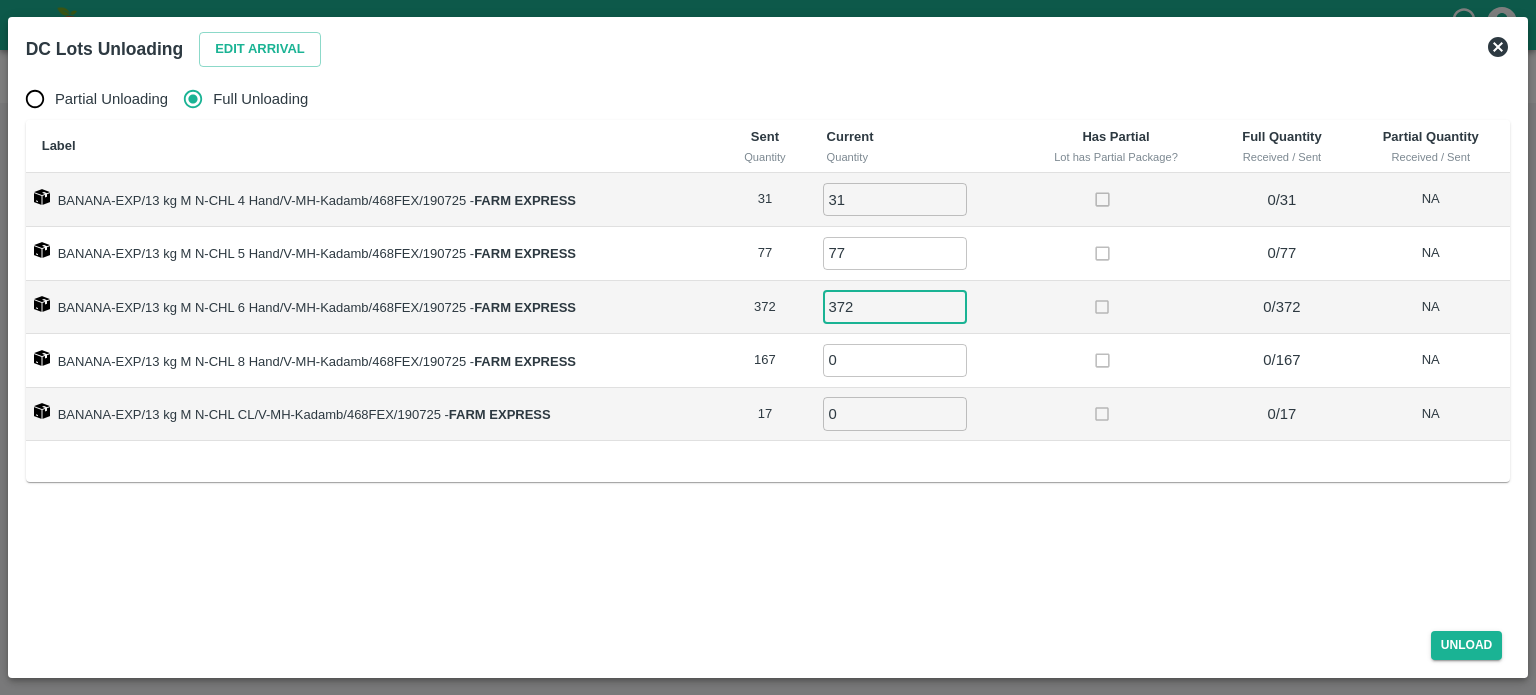 type on "372" 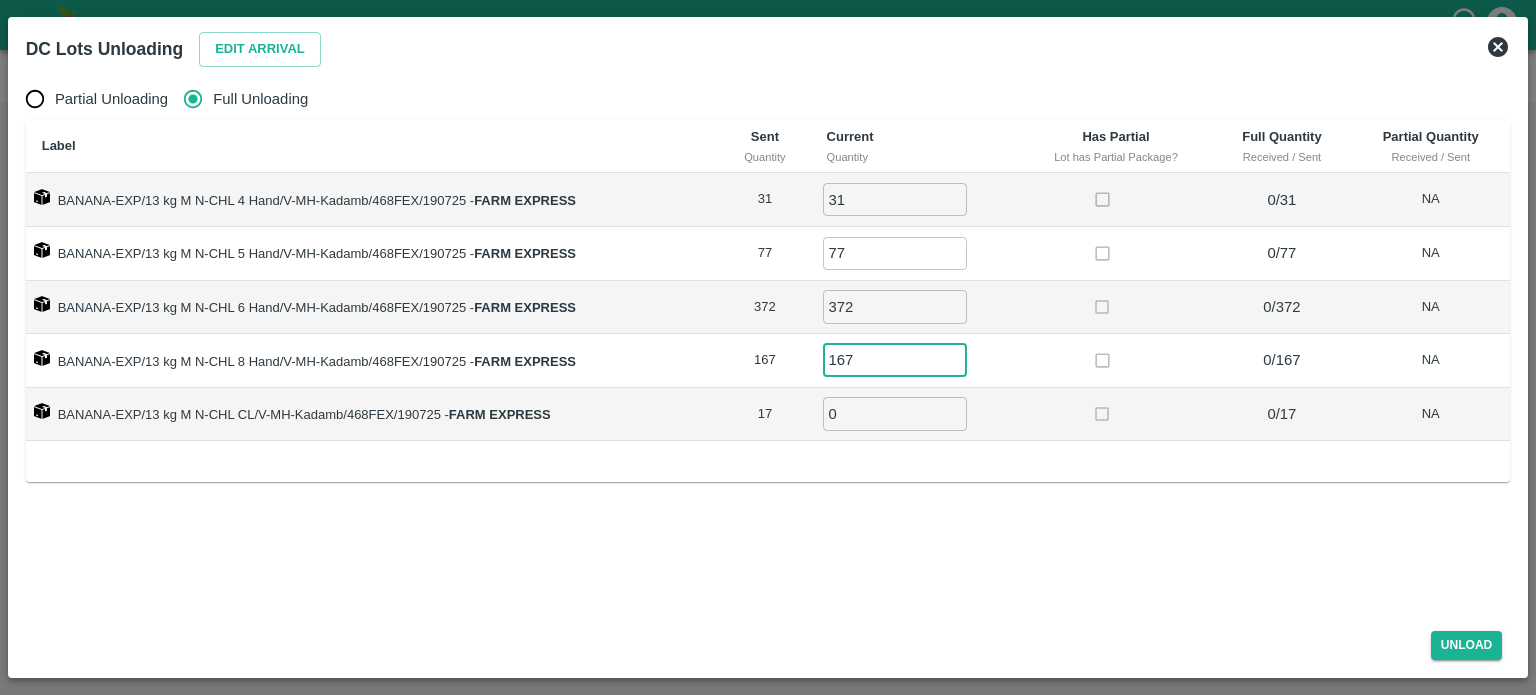type on "167" 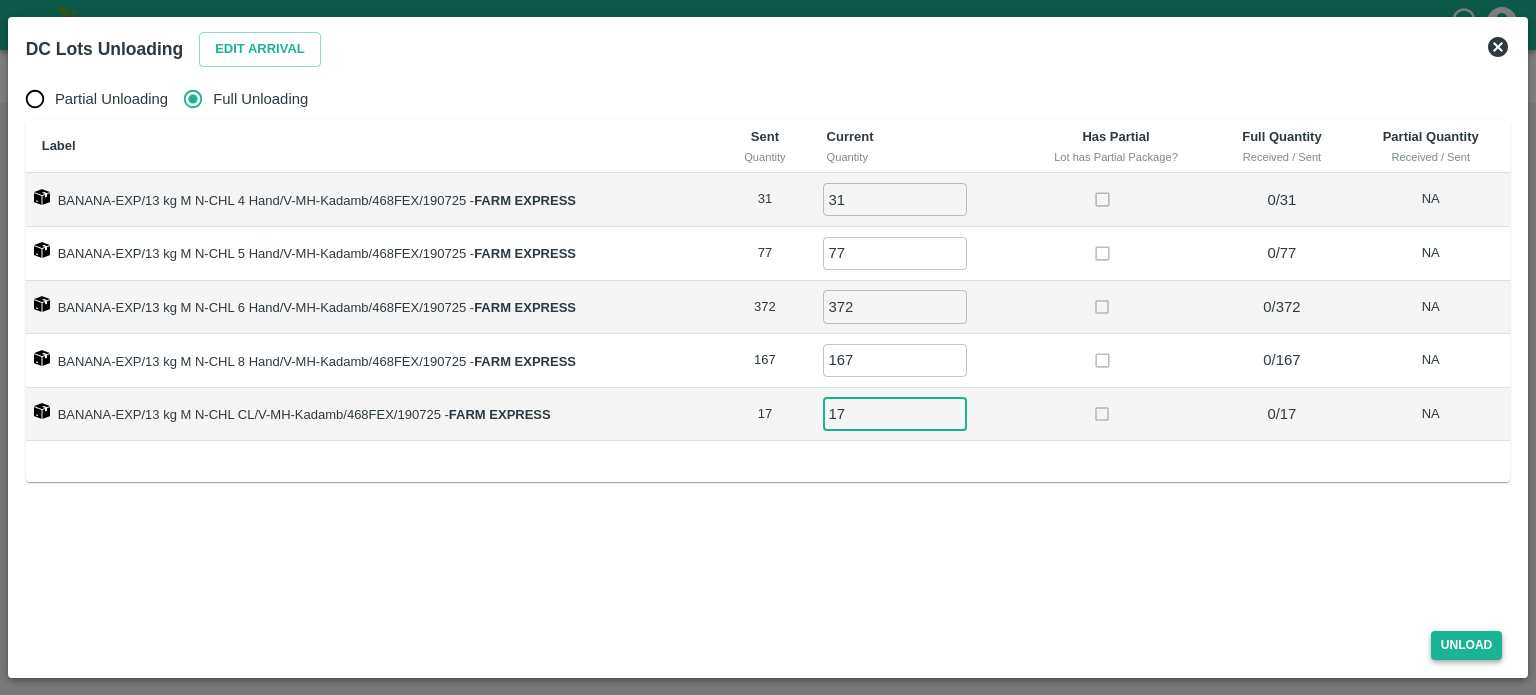 type on "17" 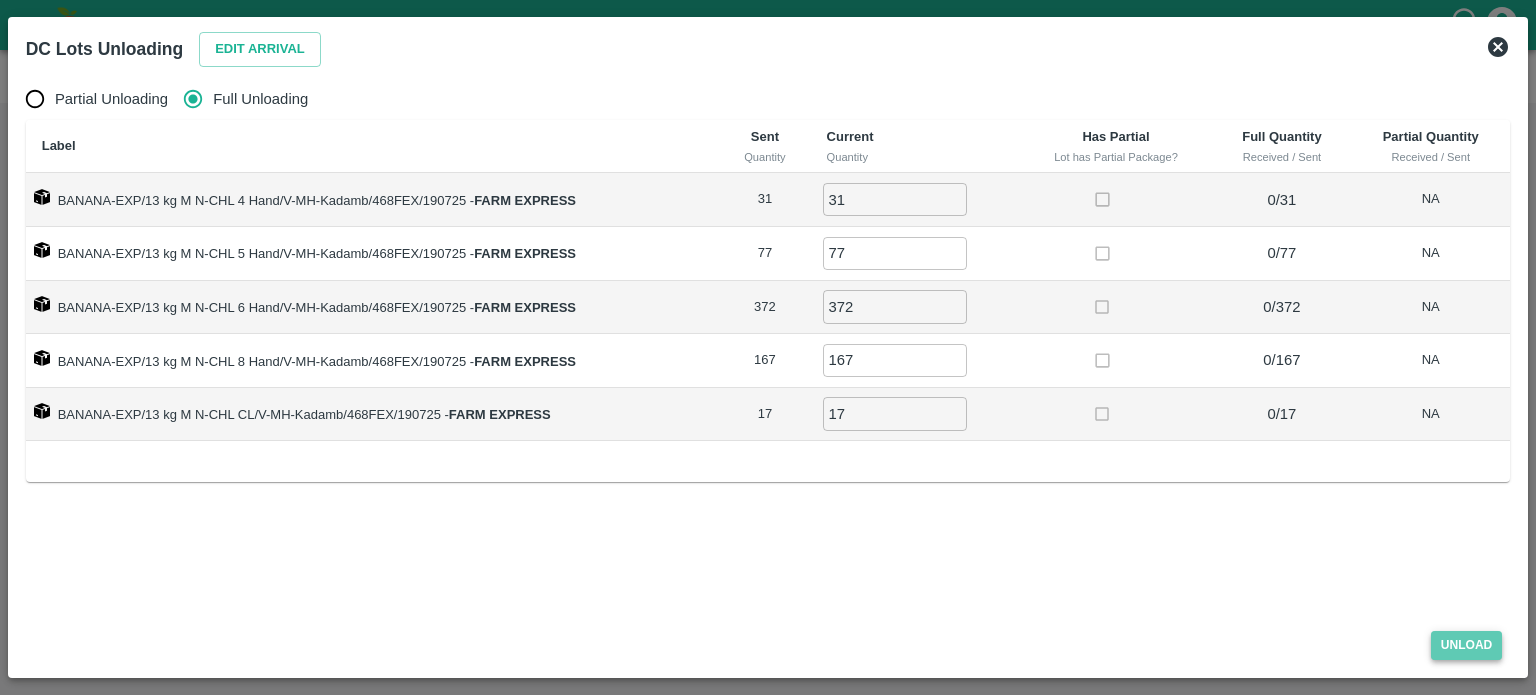 click on "Unload" at bounding box center [1467, 645] 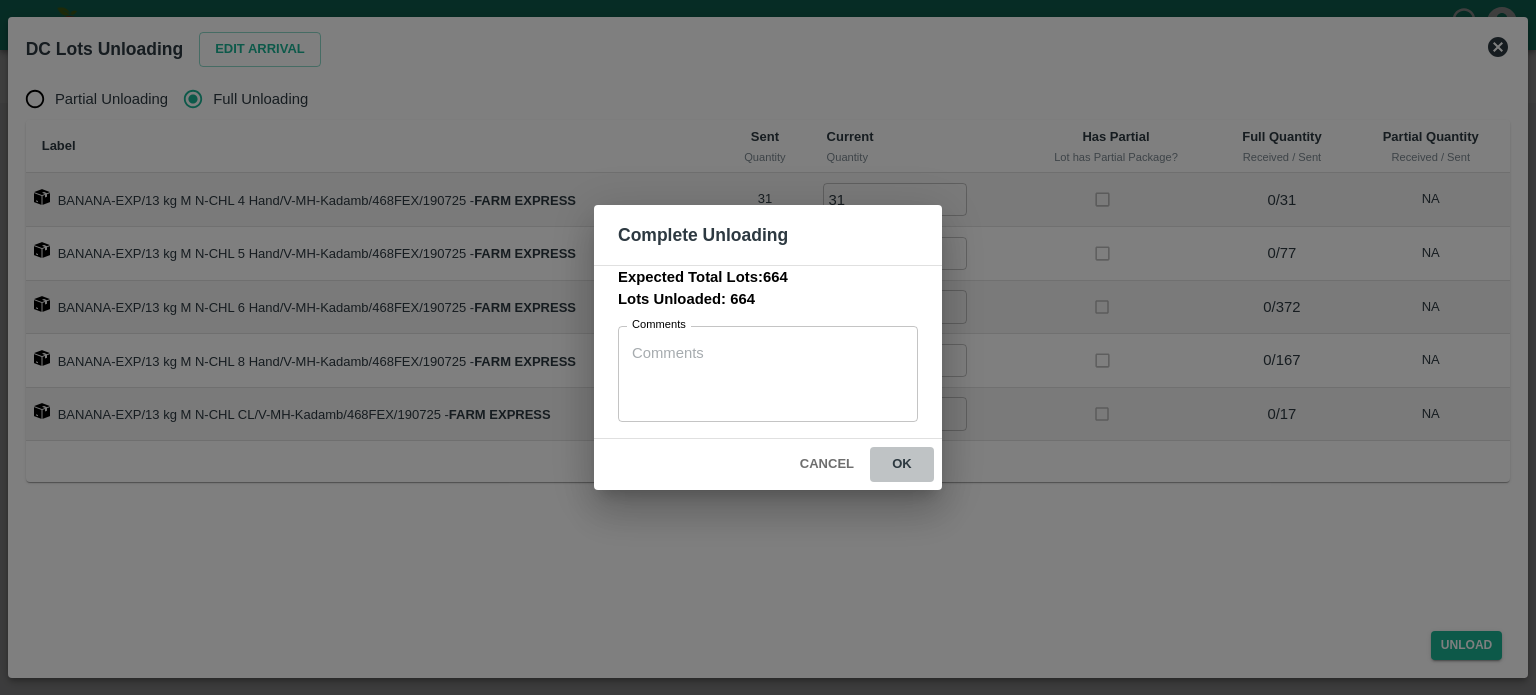 click on "ok" at bounding box center [902, 464] 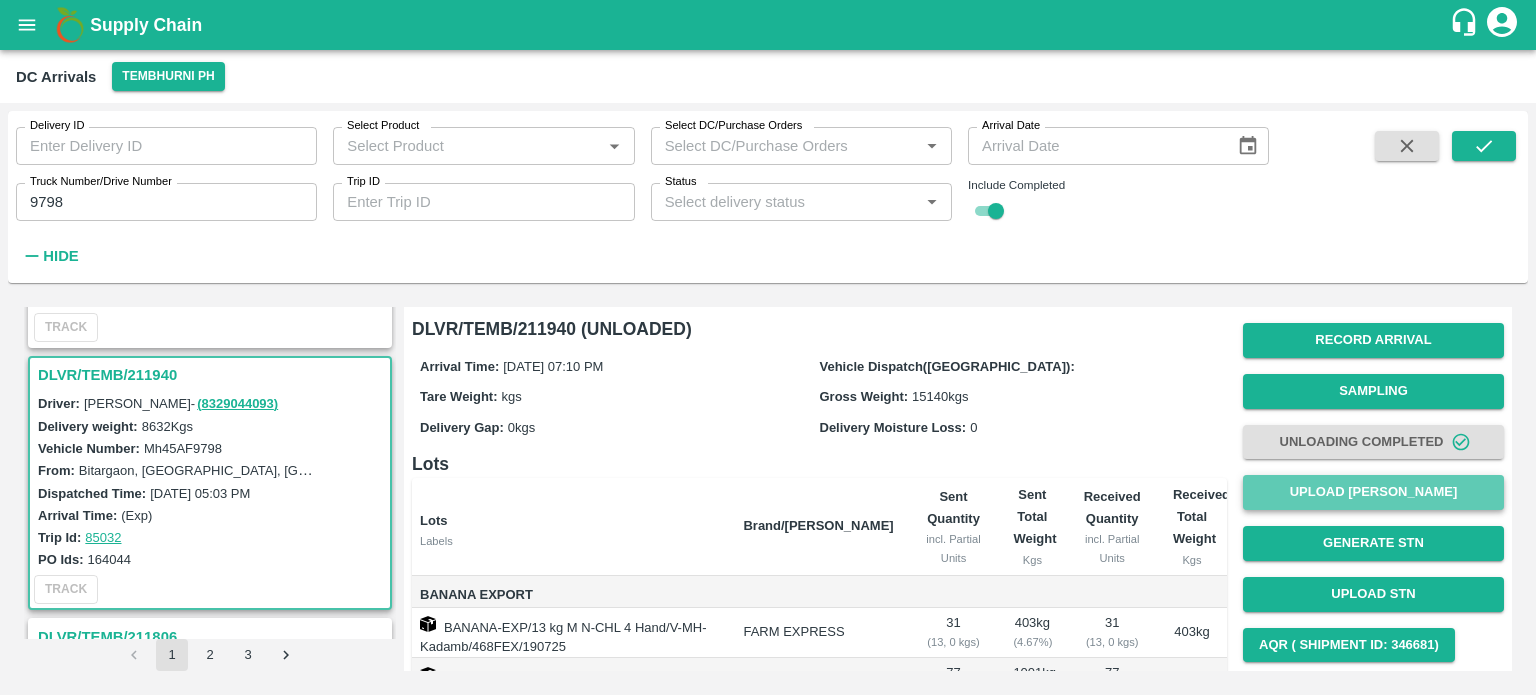click on "Upload [PERSON_NAME]" at bounding box center (1373, 492) 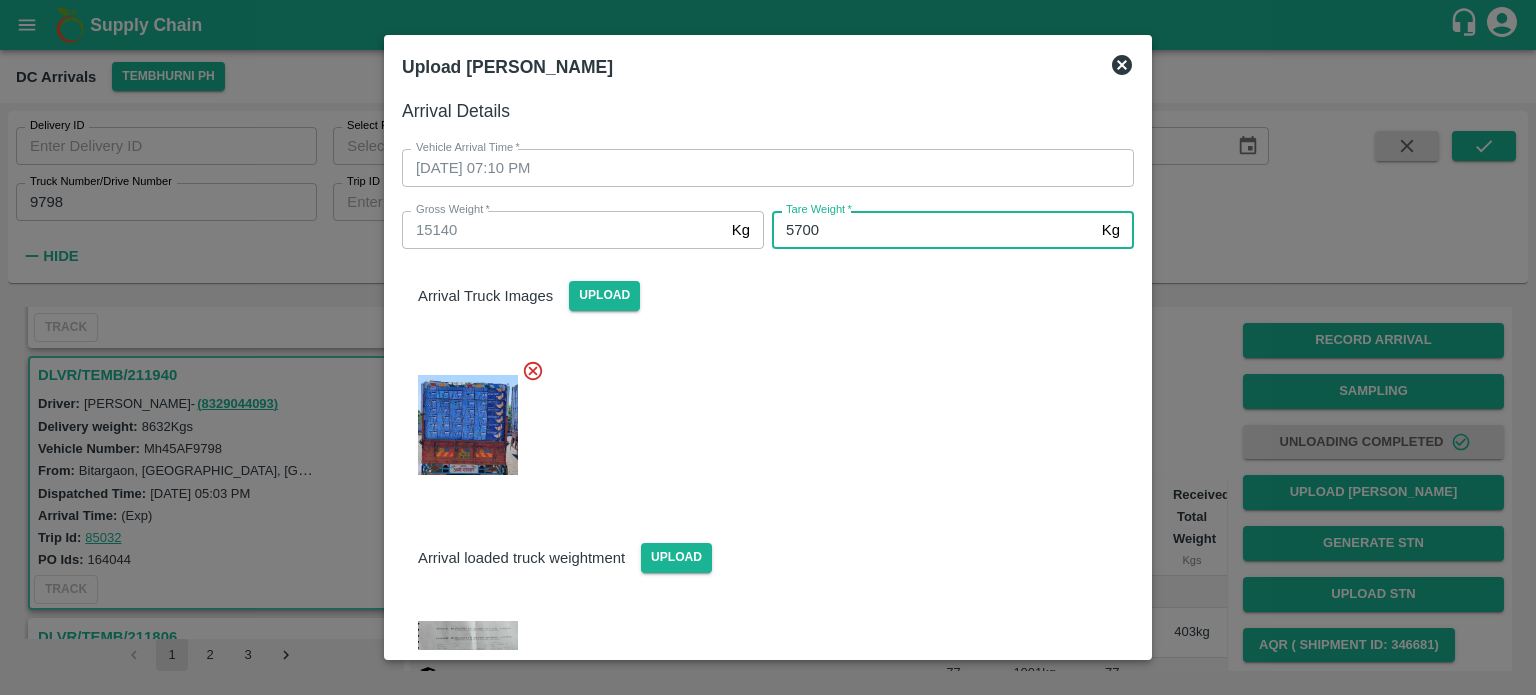 type on "5700" 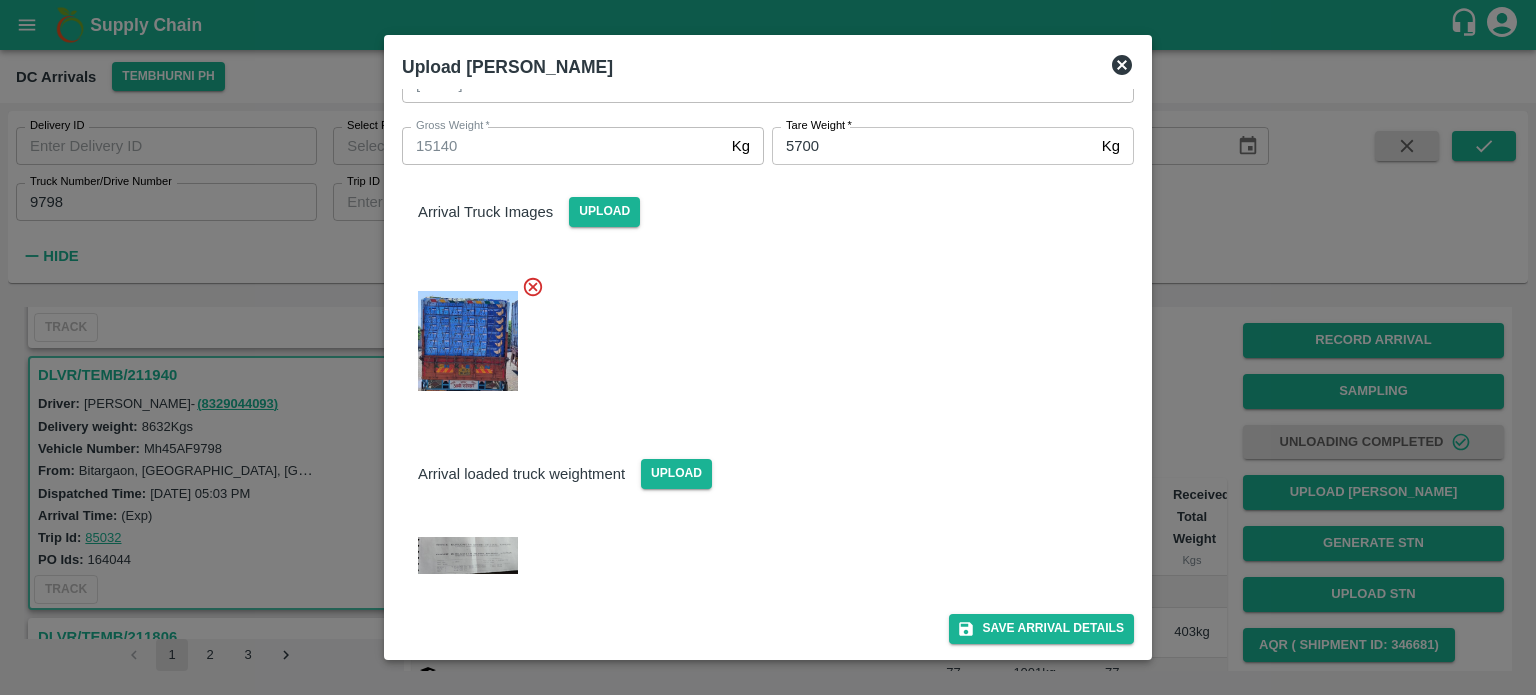 scroll, scrollTop: 84, scrollLeft: 0, axis: vertical 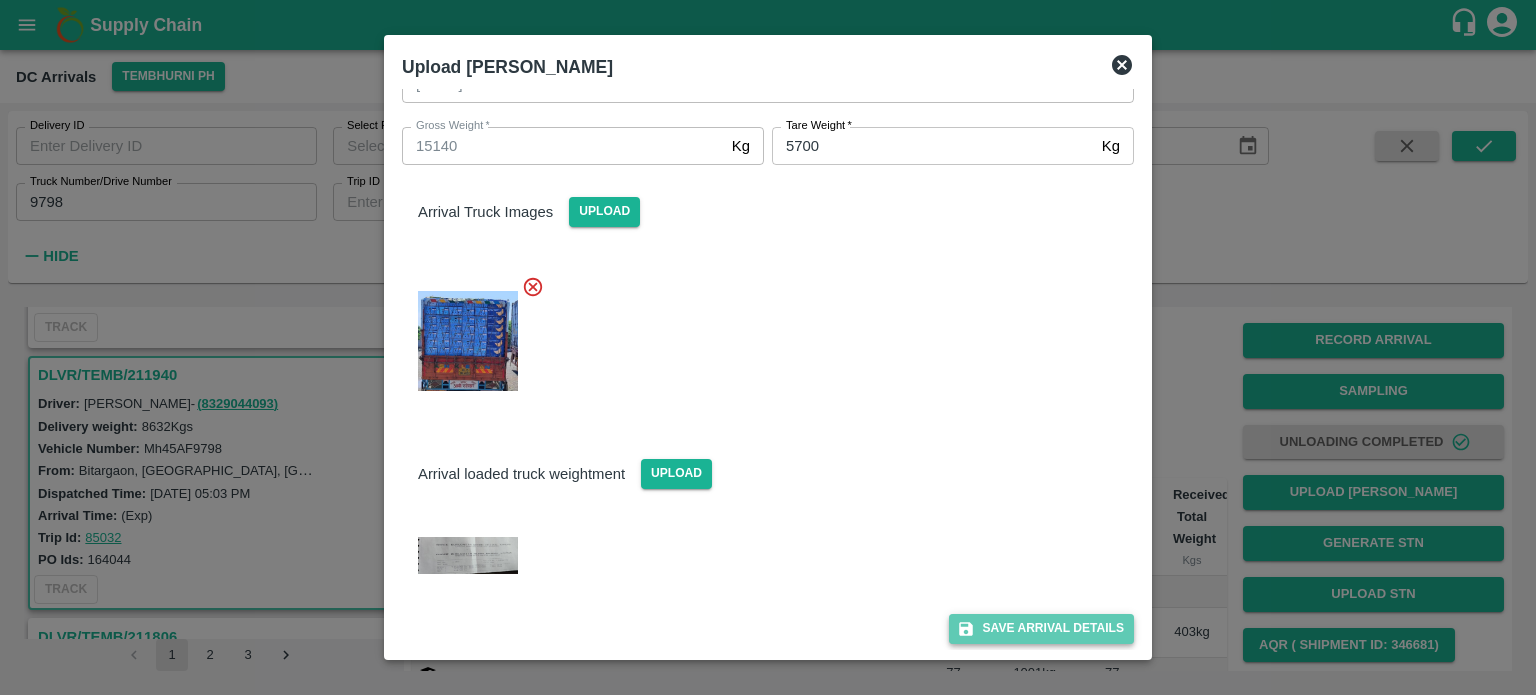 click on "Save Arrival Details" at bounding box center (1041, 628) 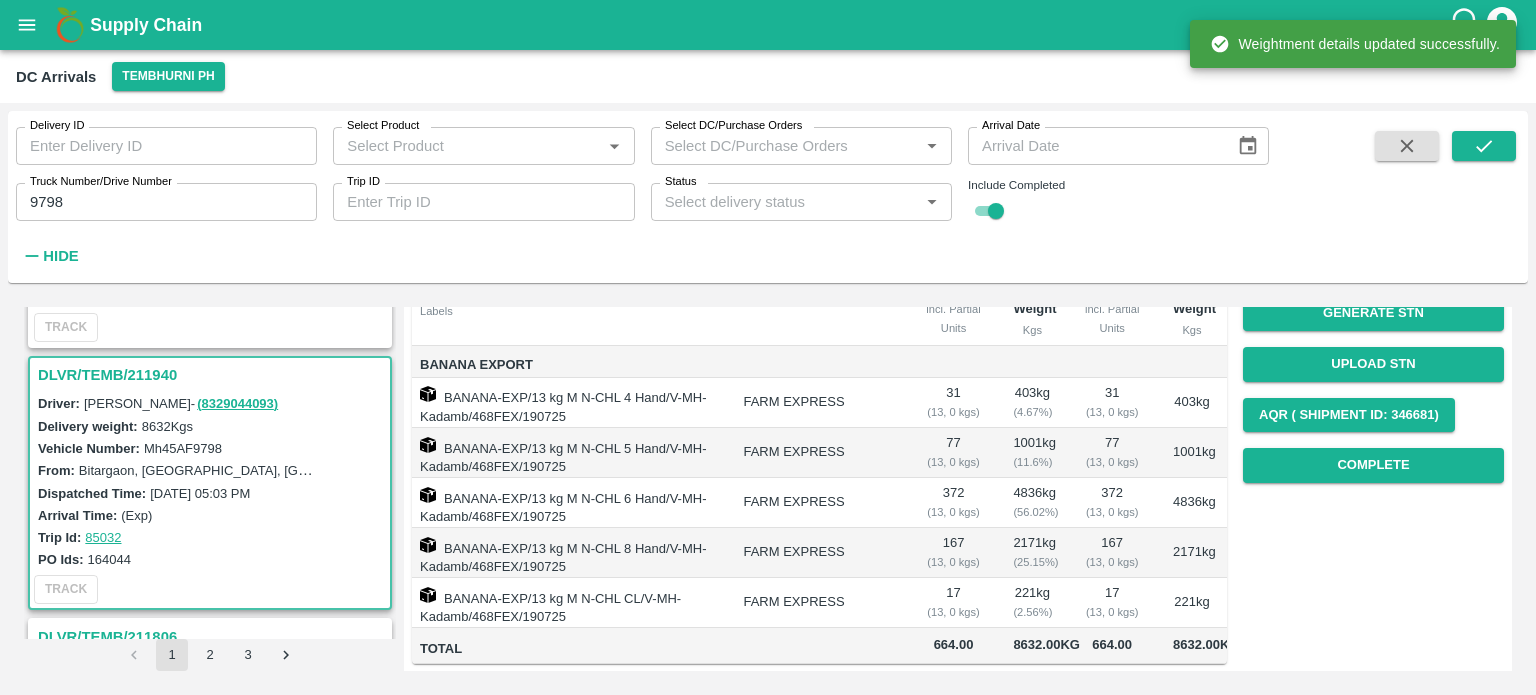 scroll, scrollTop: 236, scrollLeft: 0, axis: vertical 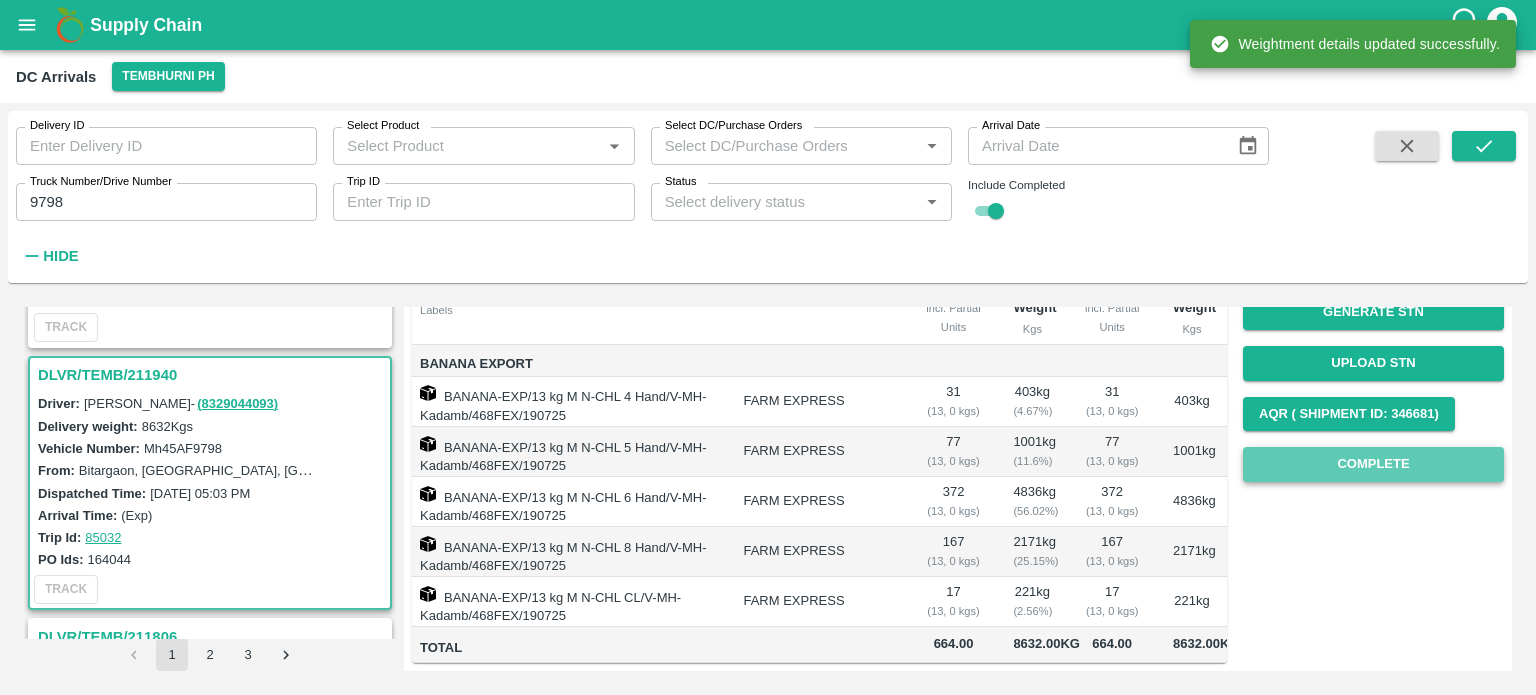 click on "Complete" at bounding box center [1373, 464] 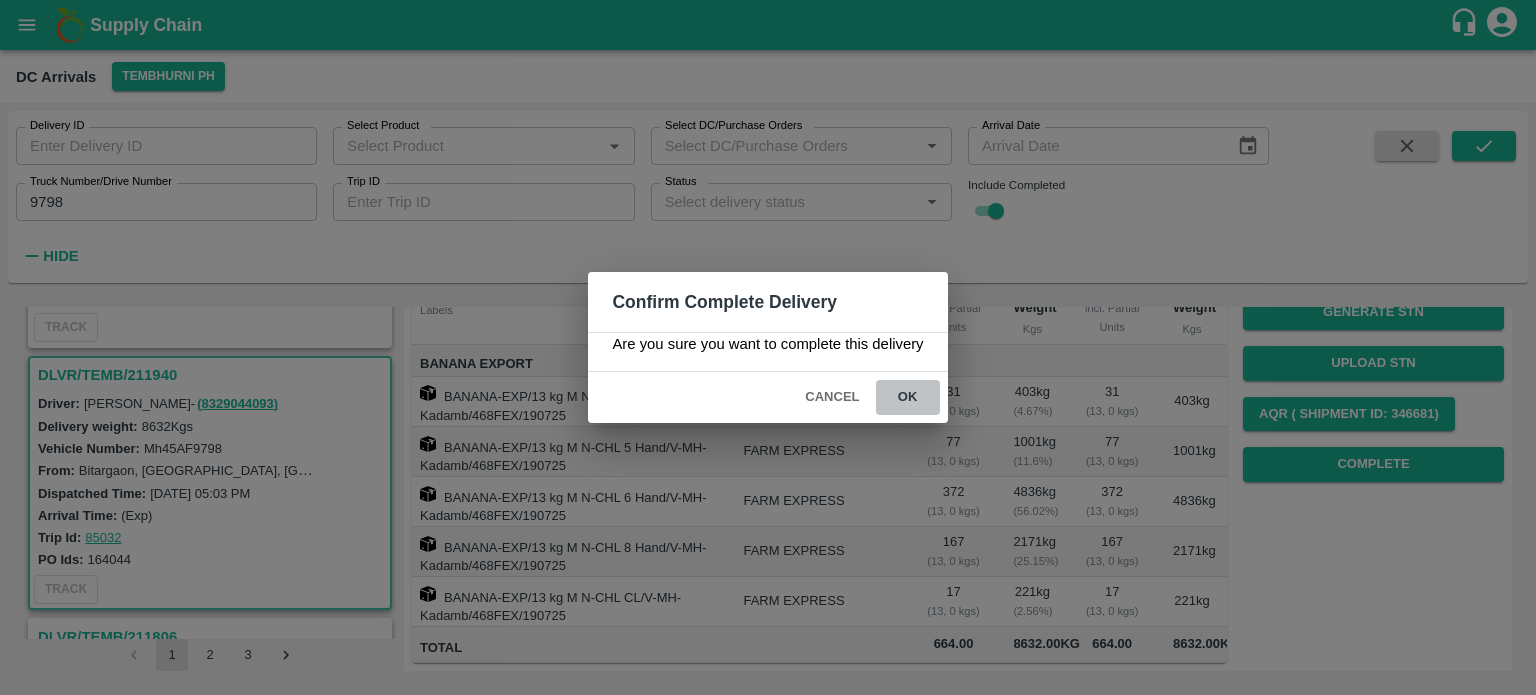 click on "ok" at bounding box center (908, 397) 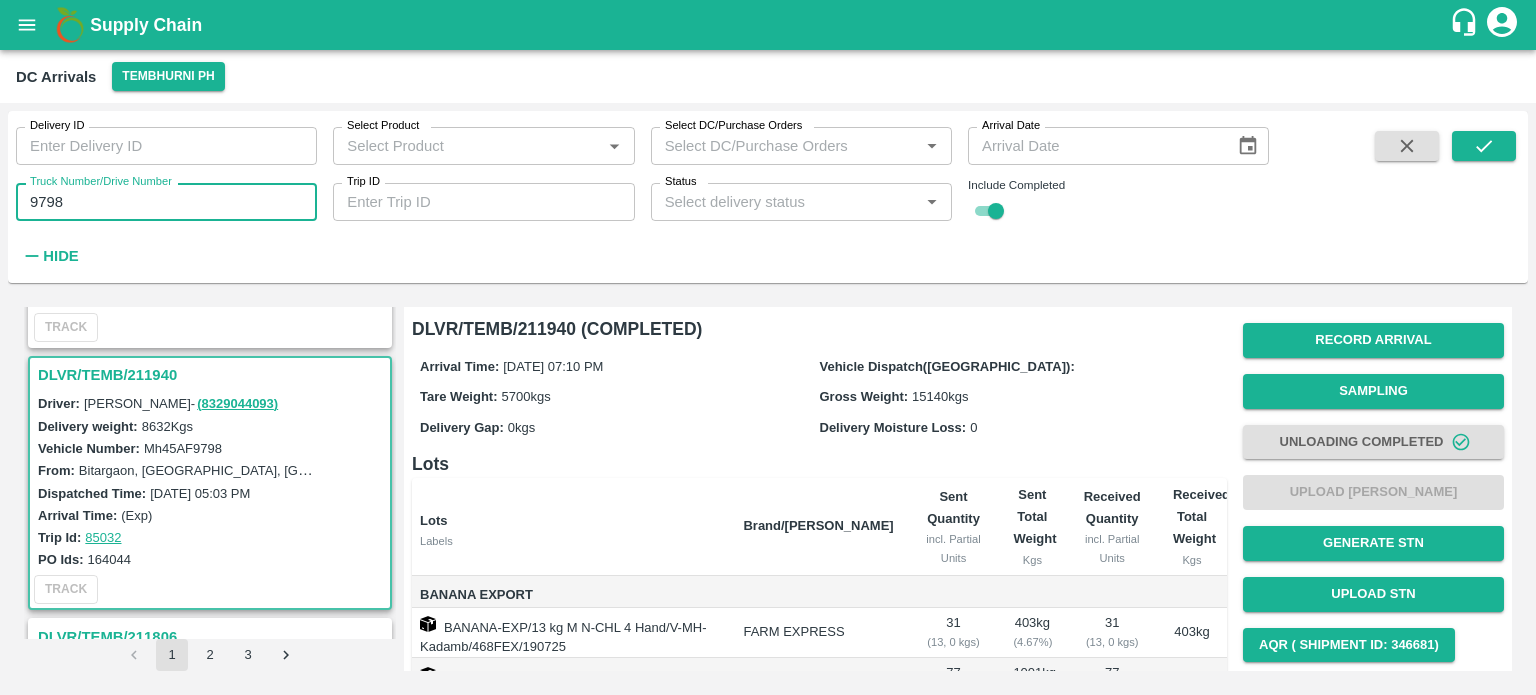 click on "9798" at bounding box center (166, 202) 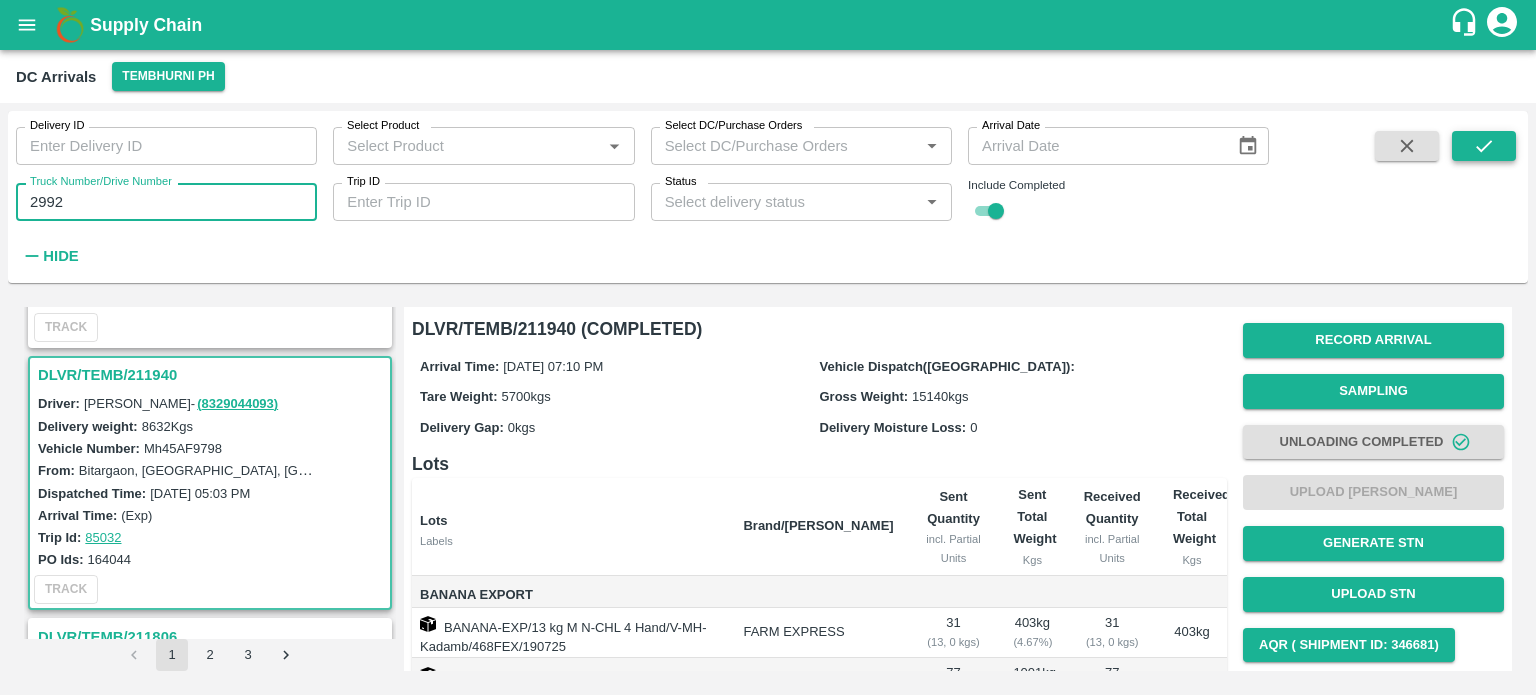 type on "2992" 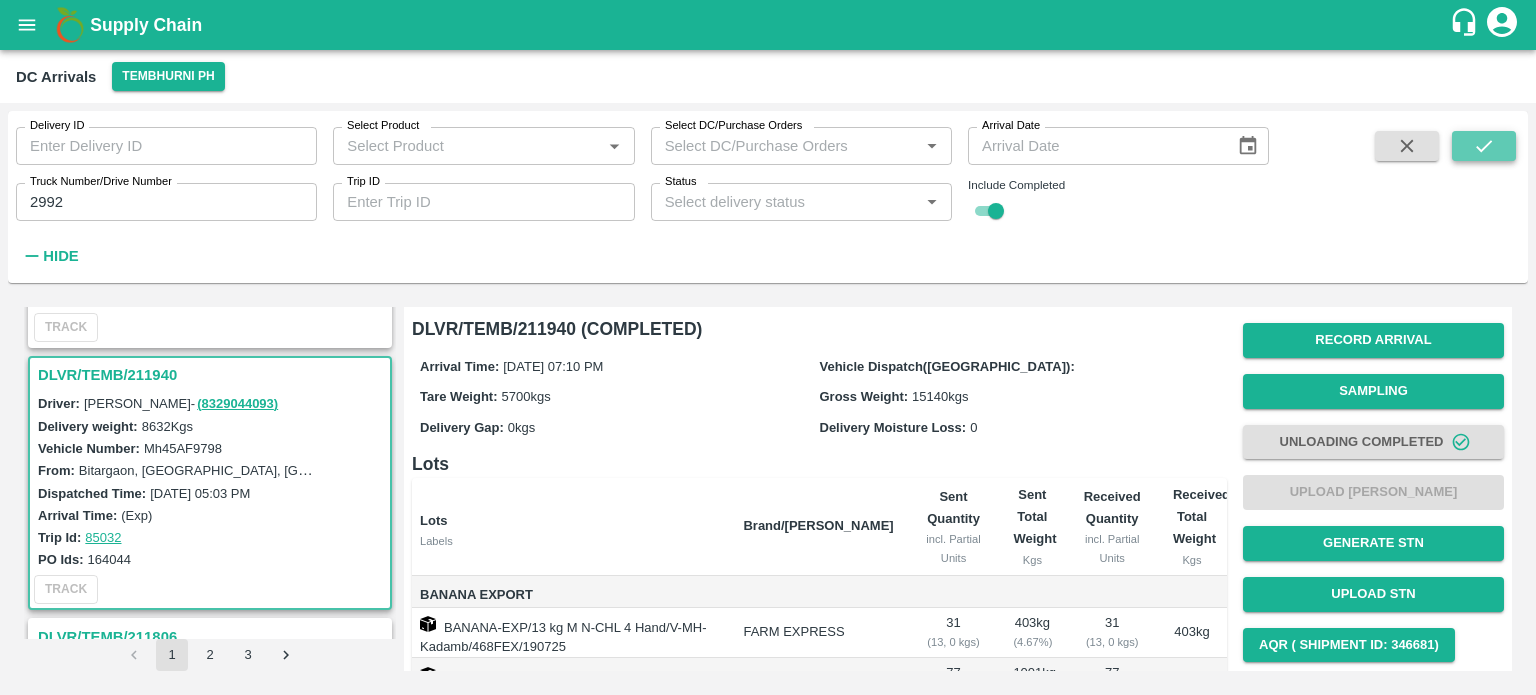 click 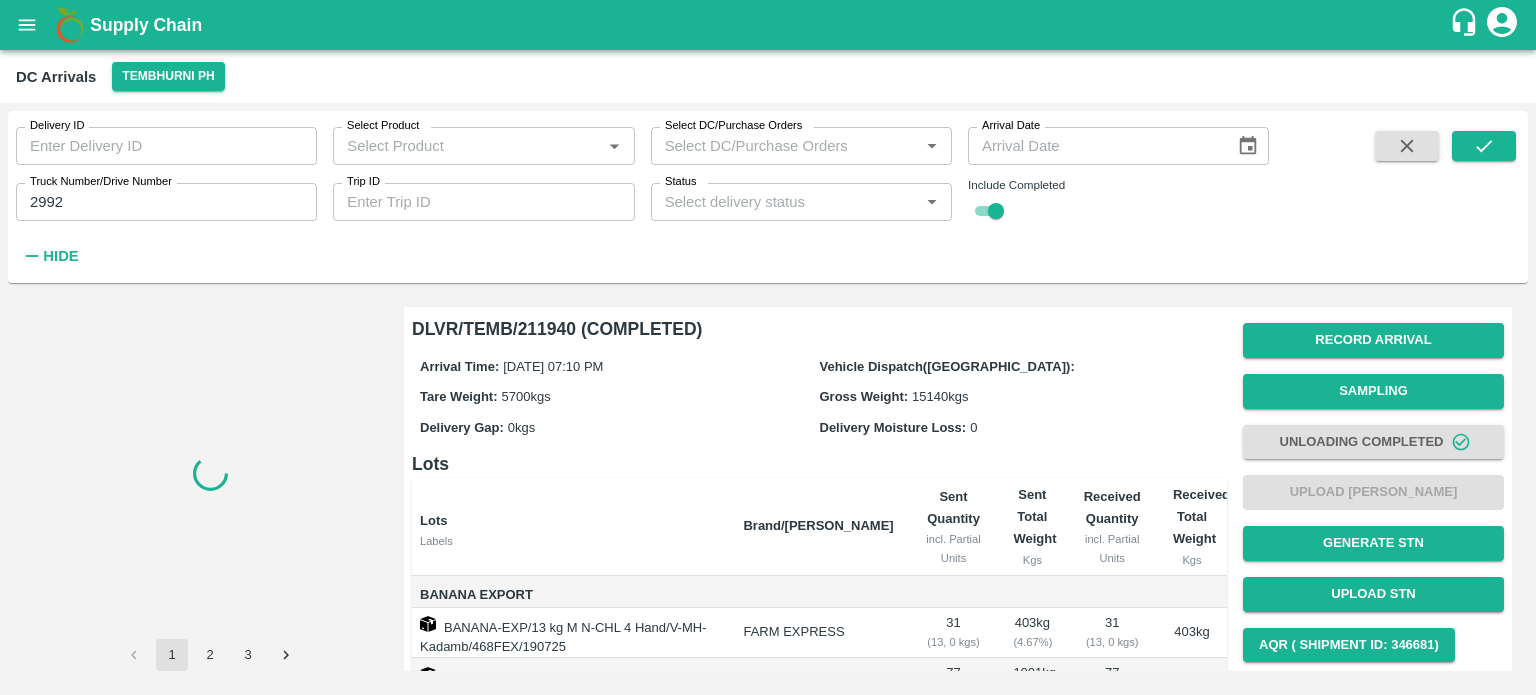 scroll, scrollTop: 0, scrollLeft: 0, axis: both 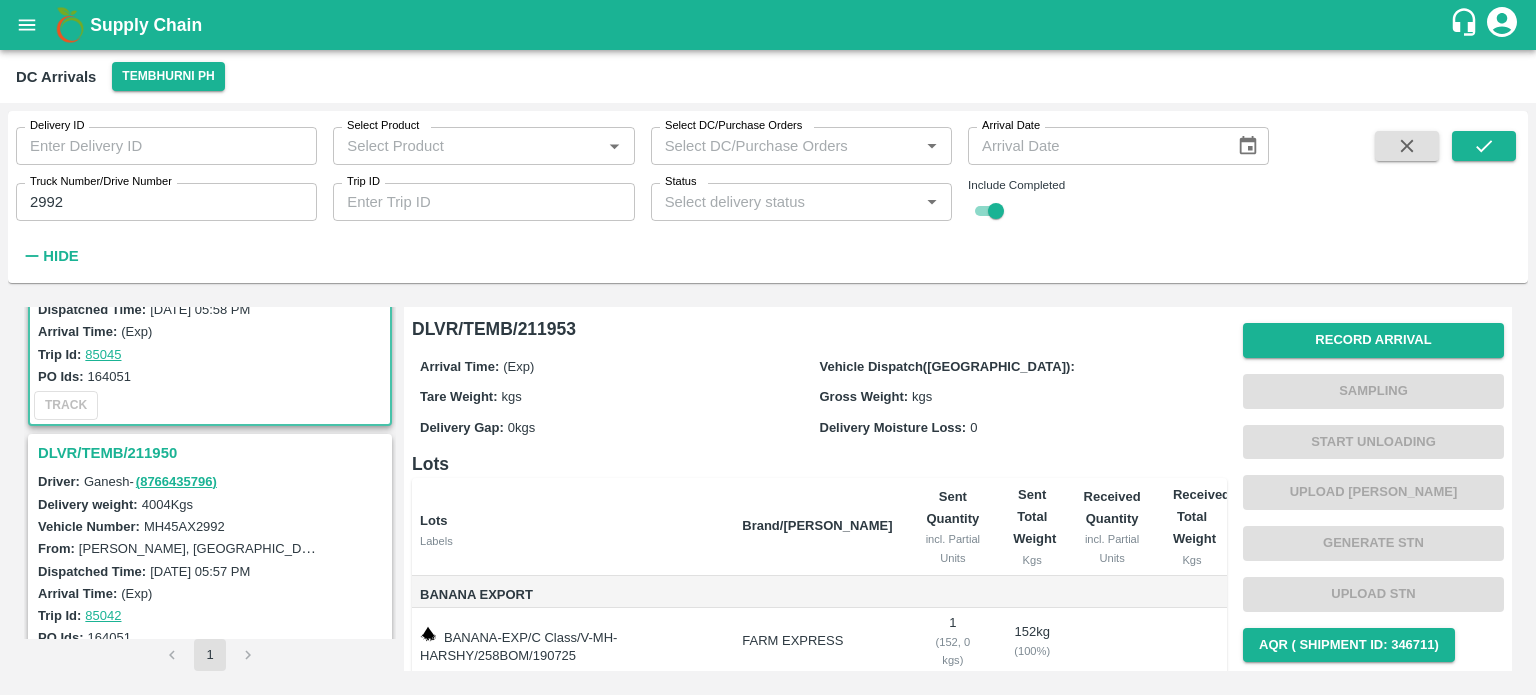 click on "DLVR/TEMB/211950" at bounding box center (213, 453) 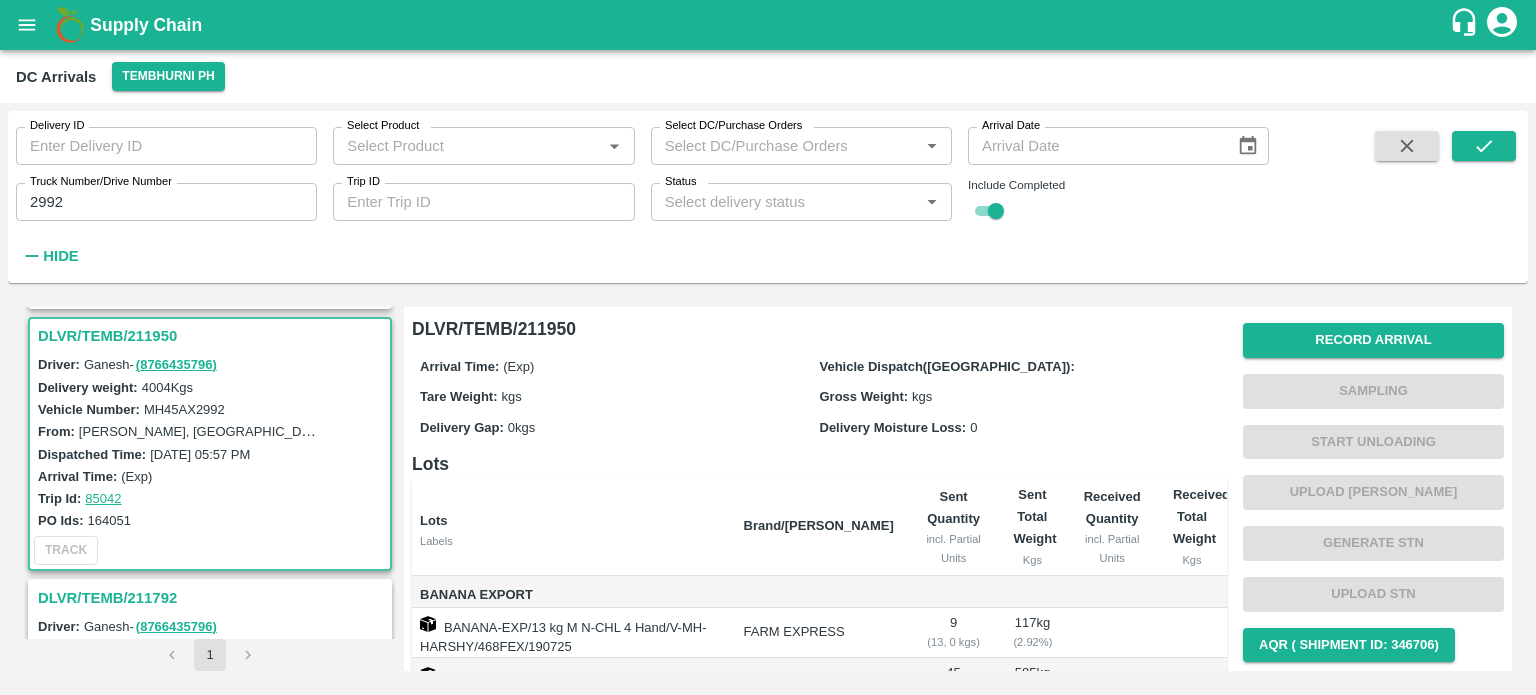 scroll, scrollTop: 246, scrollLeft: 0, axis: vertical 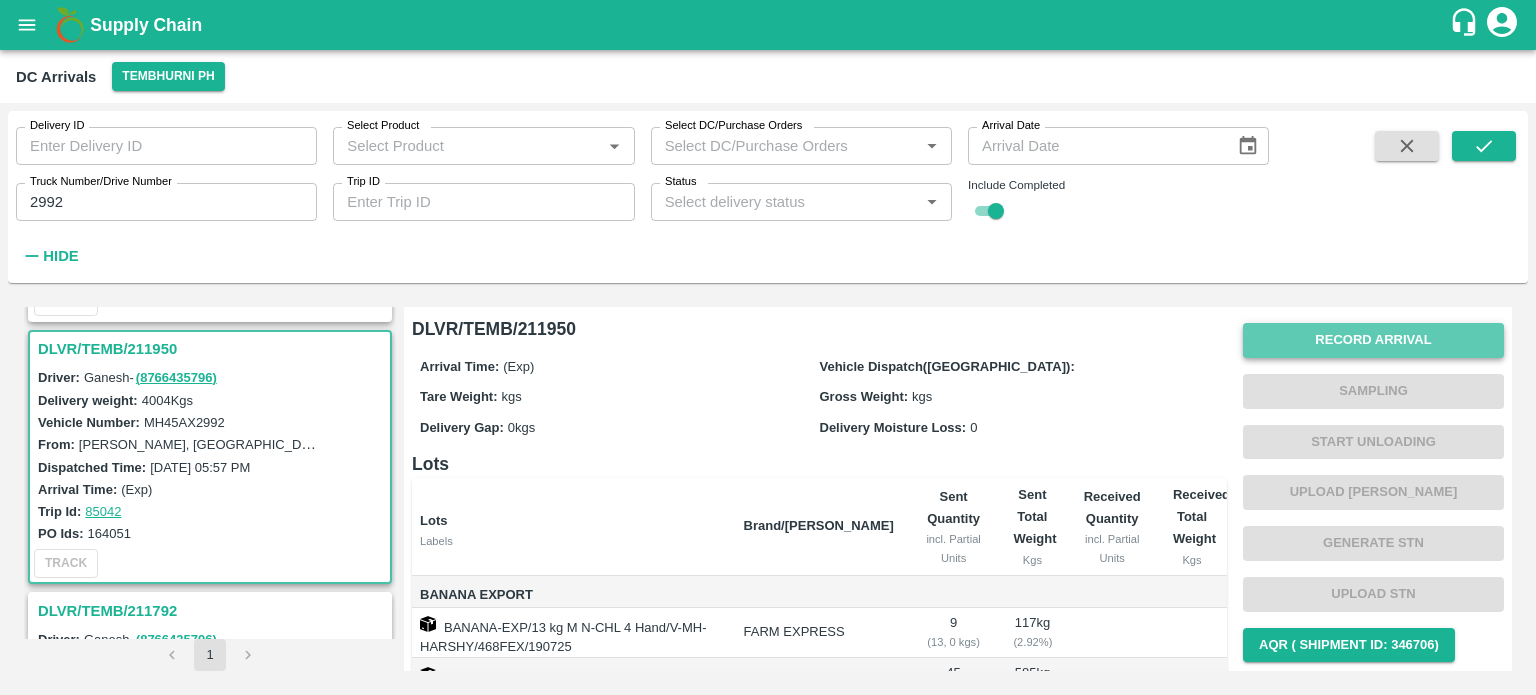 click on "Record Arrival" at bounding box center [1373, 340] 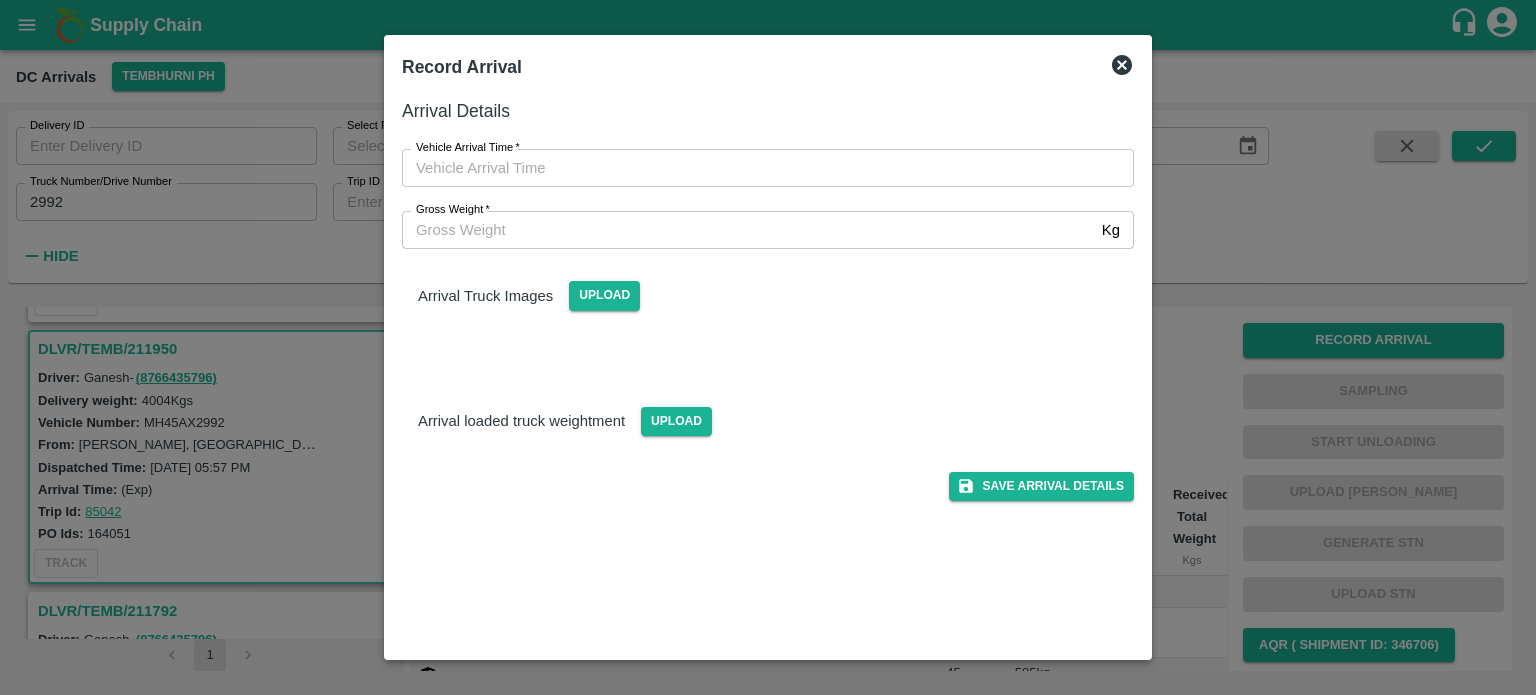 type on "DD/MM/YYYY hh:mm aa" 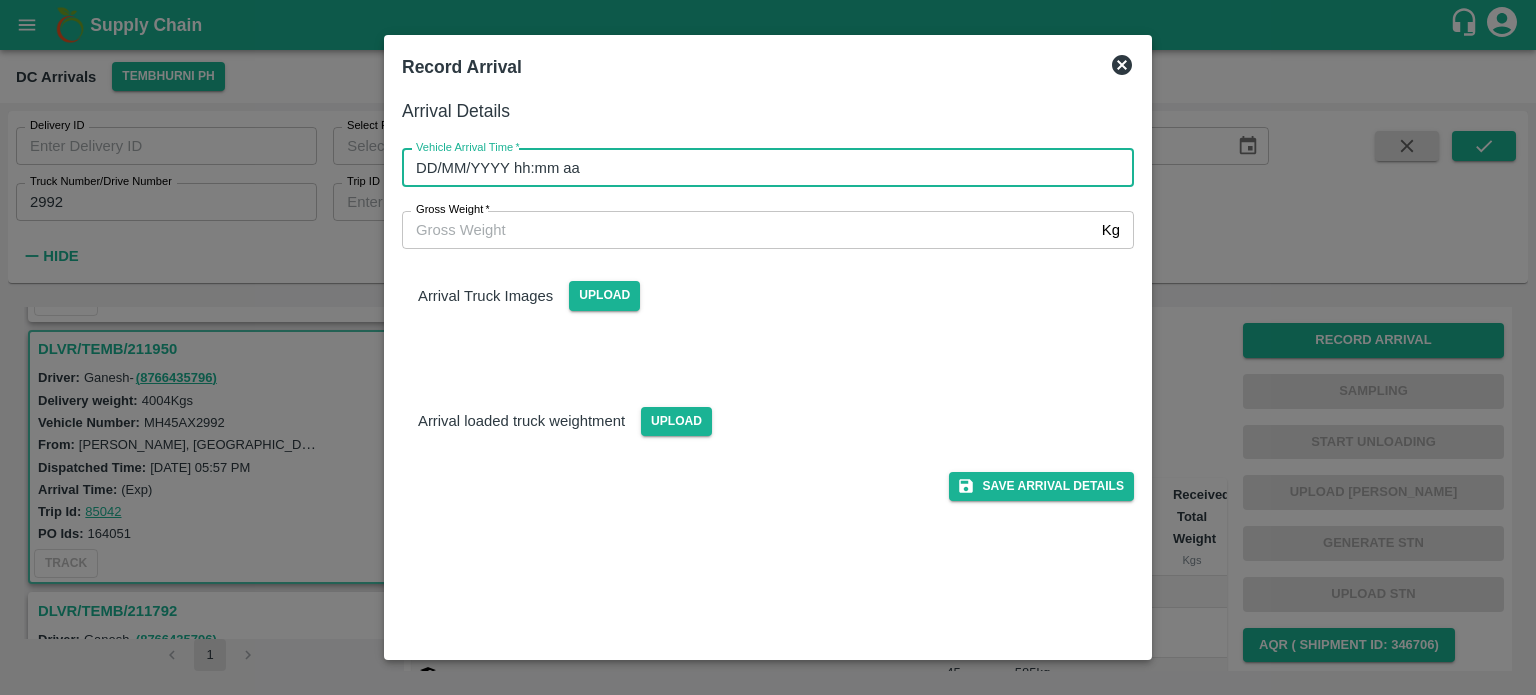 click on "DD/MM/YYYY hh:mm aa" at bounding box center (761, 168) 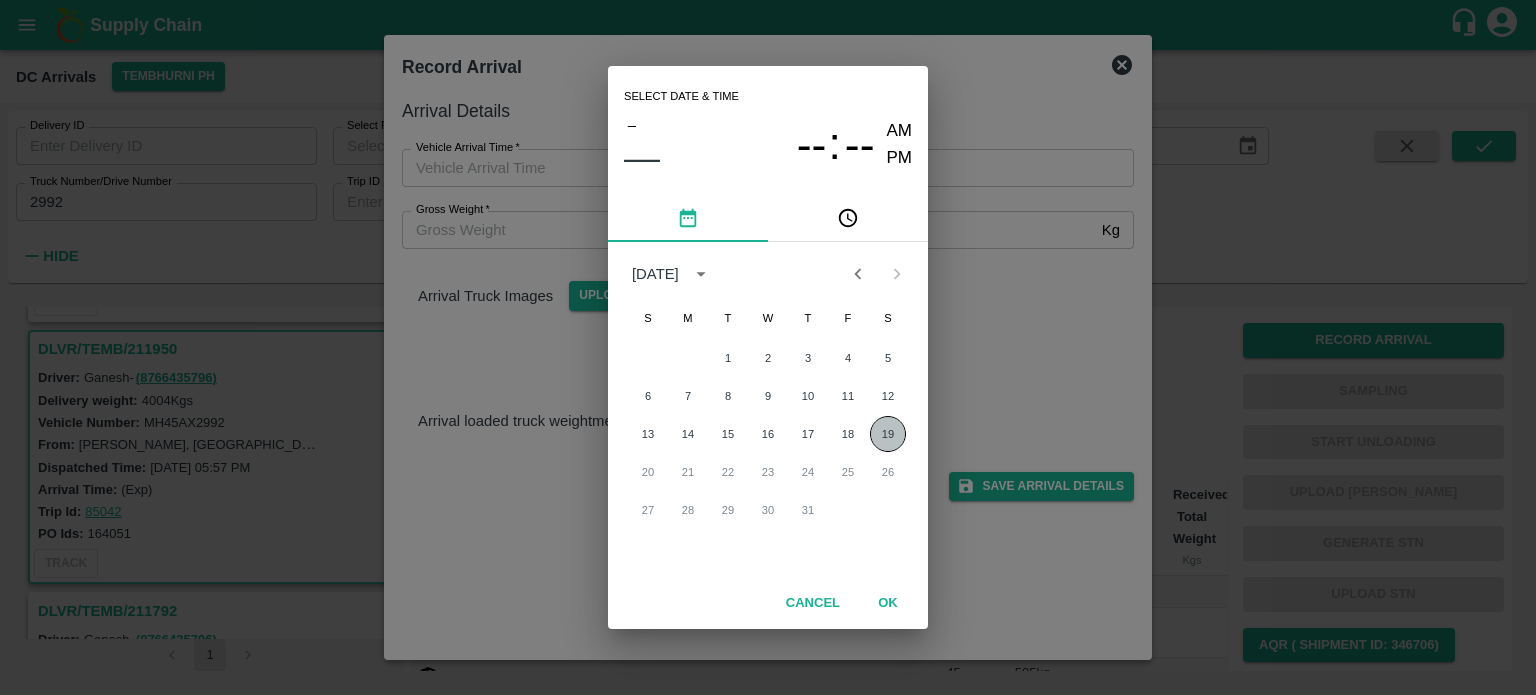 click on "19" at bounding box center [888, 434] 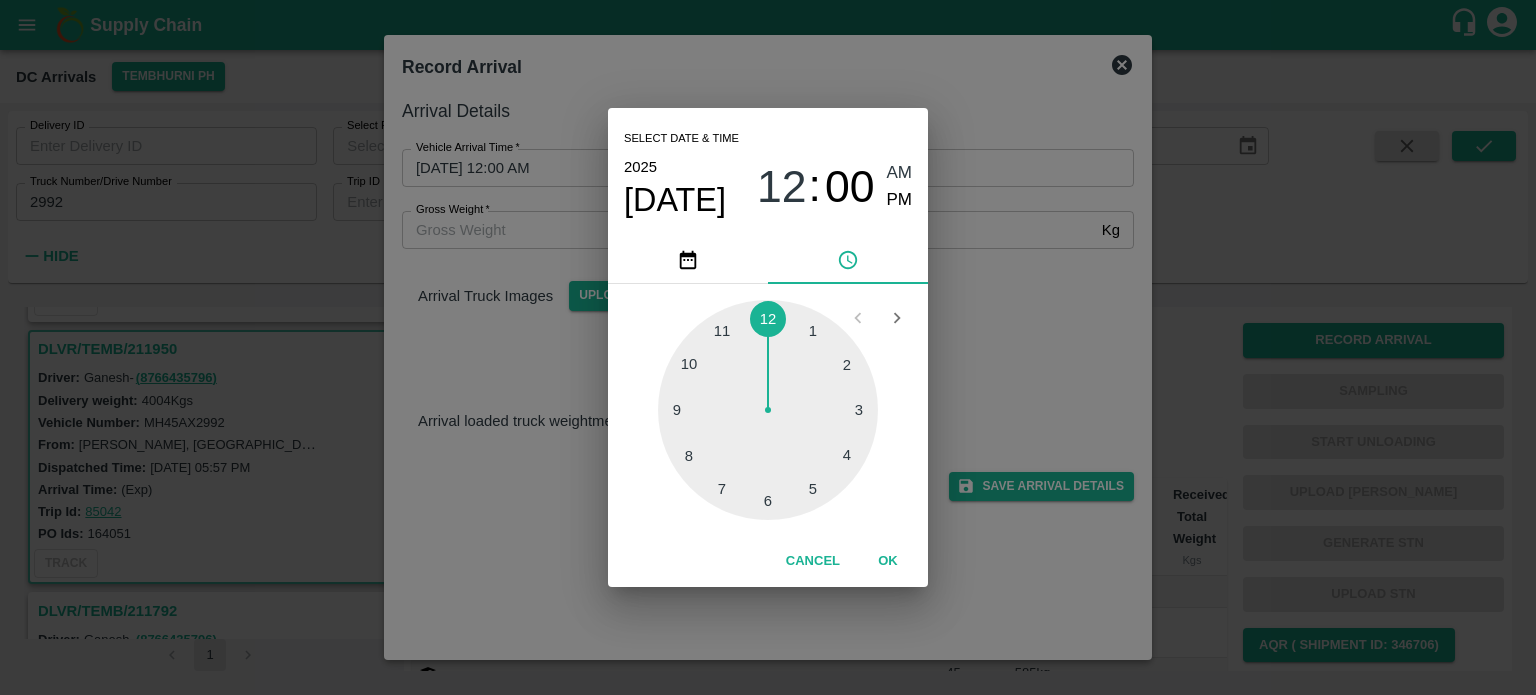 click at bounding box center (768, 410) 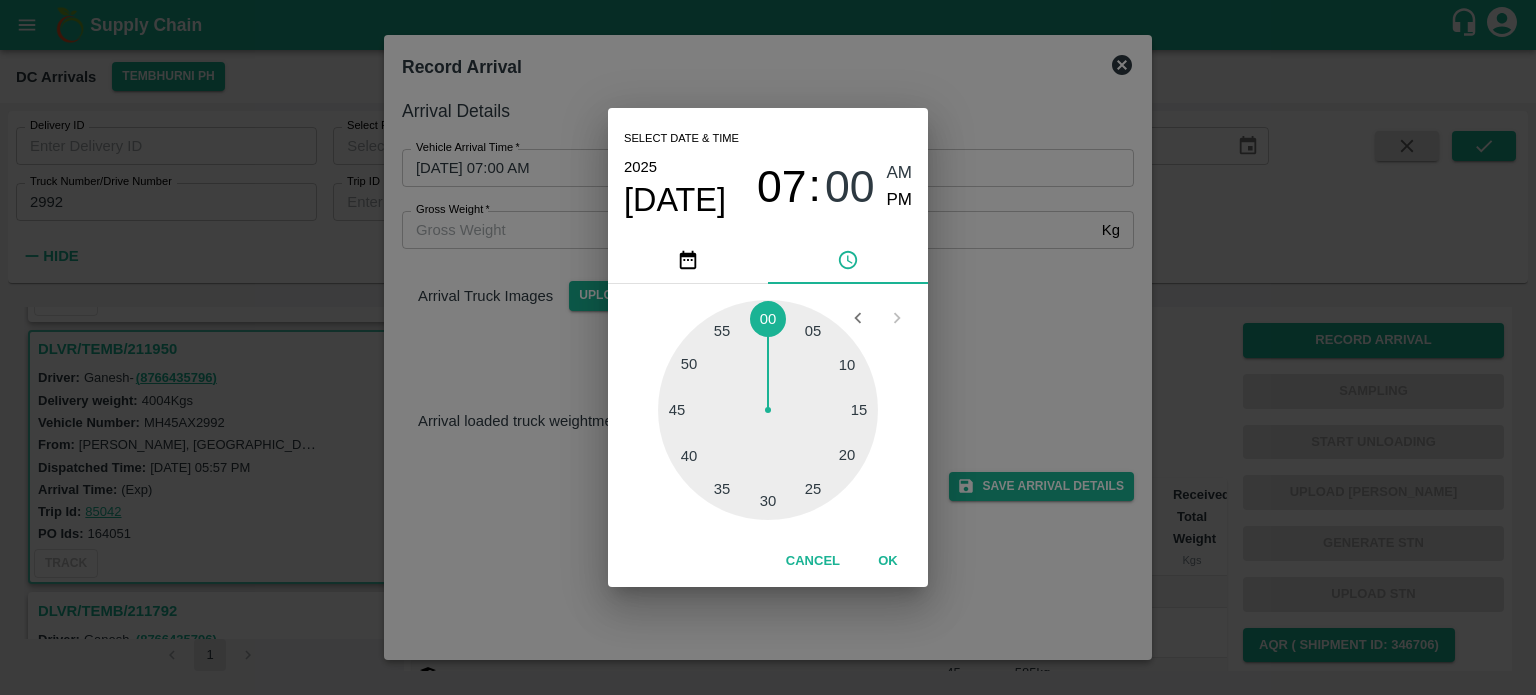click at bounding box center [768, 410] 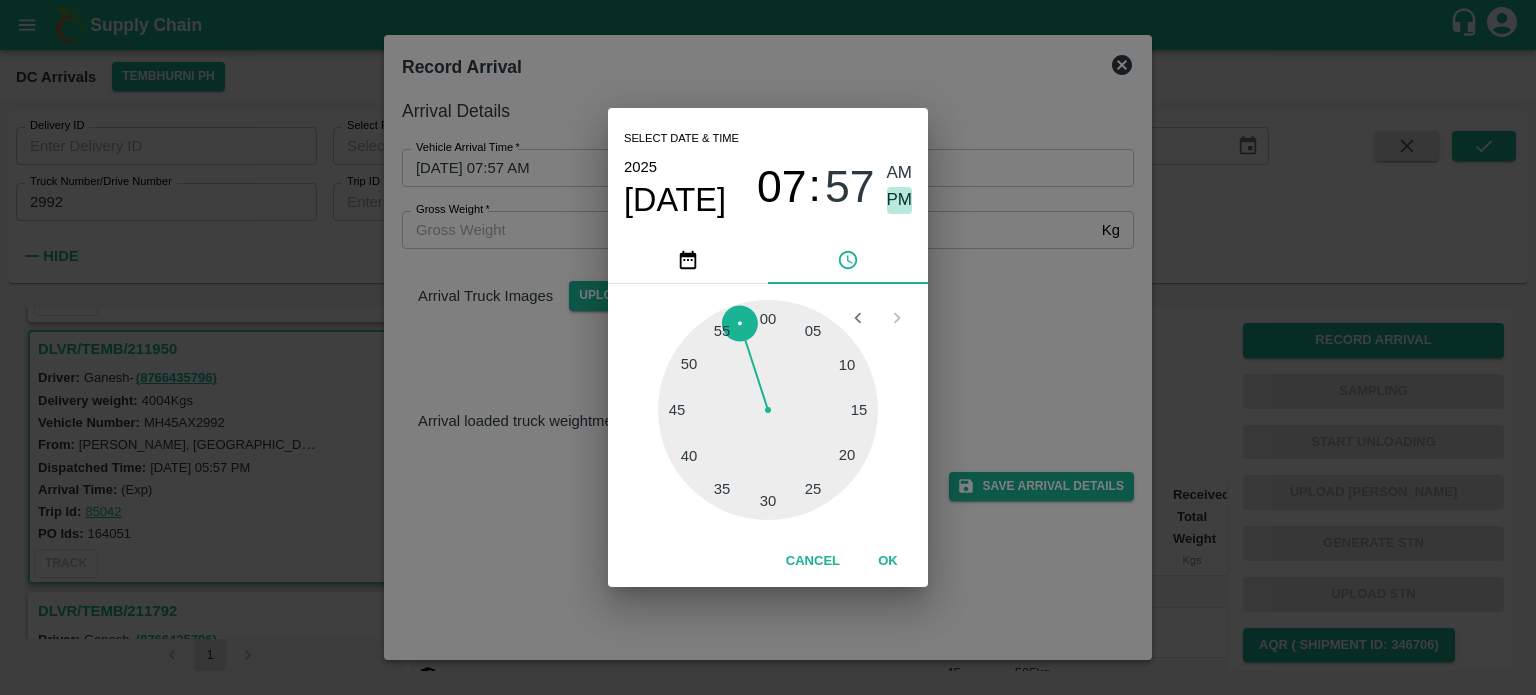 click on "PM" at bounding box center (900, 200) 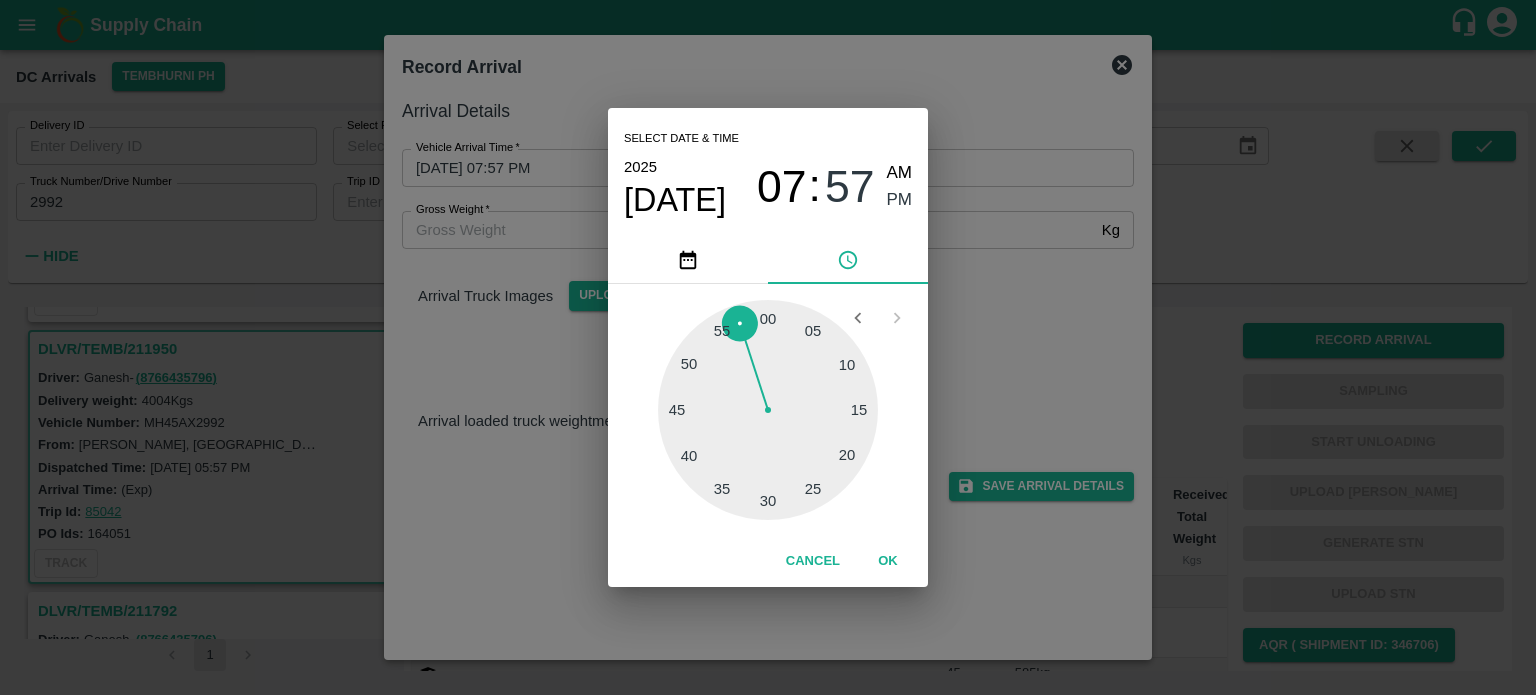 click on "Select date & time [DATE] 07 : 57 AM PM 05 10 15 20 25 30 35 40 45 50 55 00 Cancel OK" at bounding box center (768, 347) 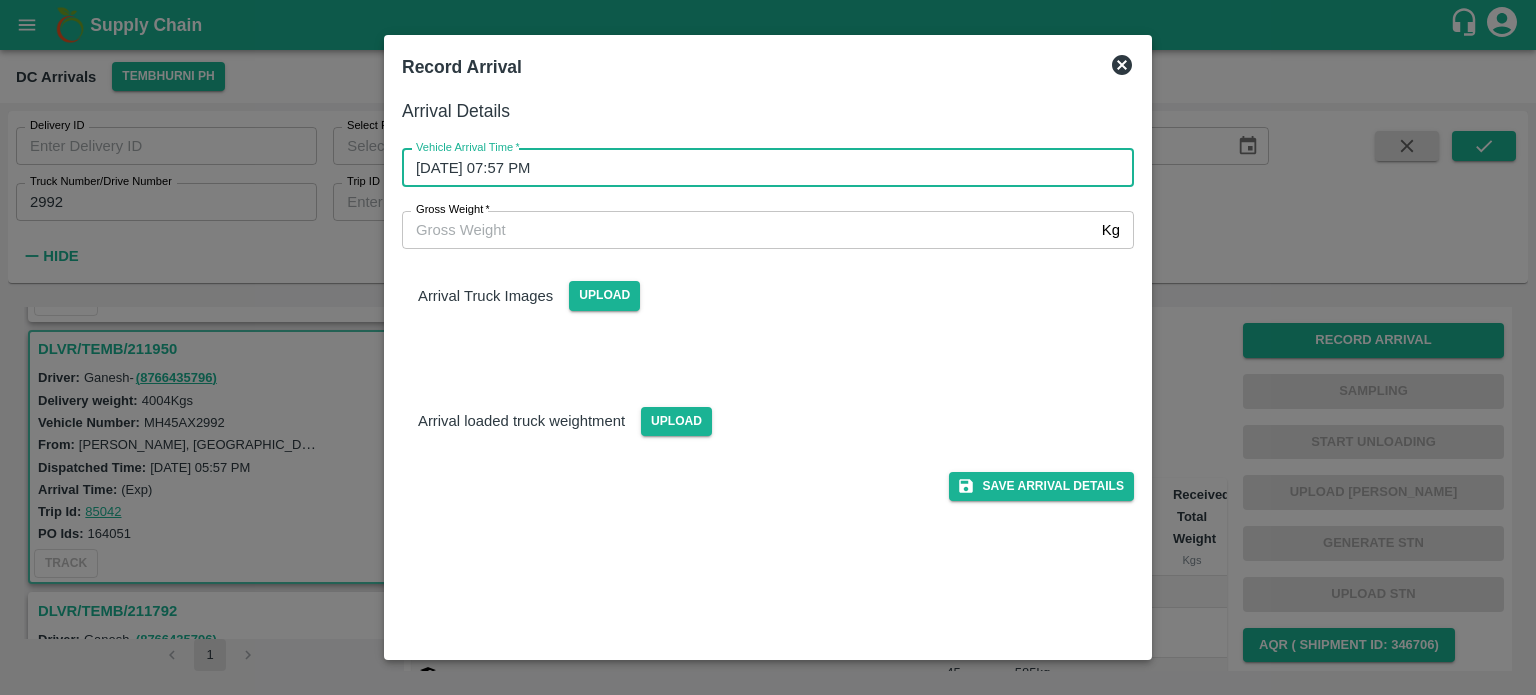 click on "Gross Weight   *" at bounding box center [748, 230] 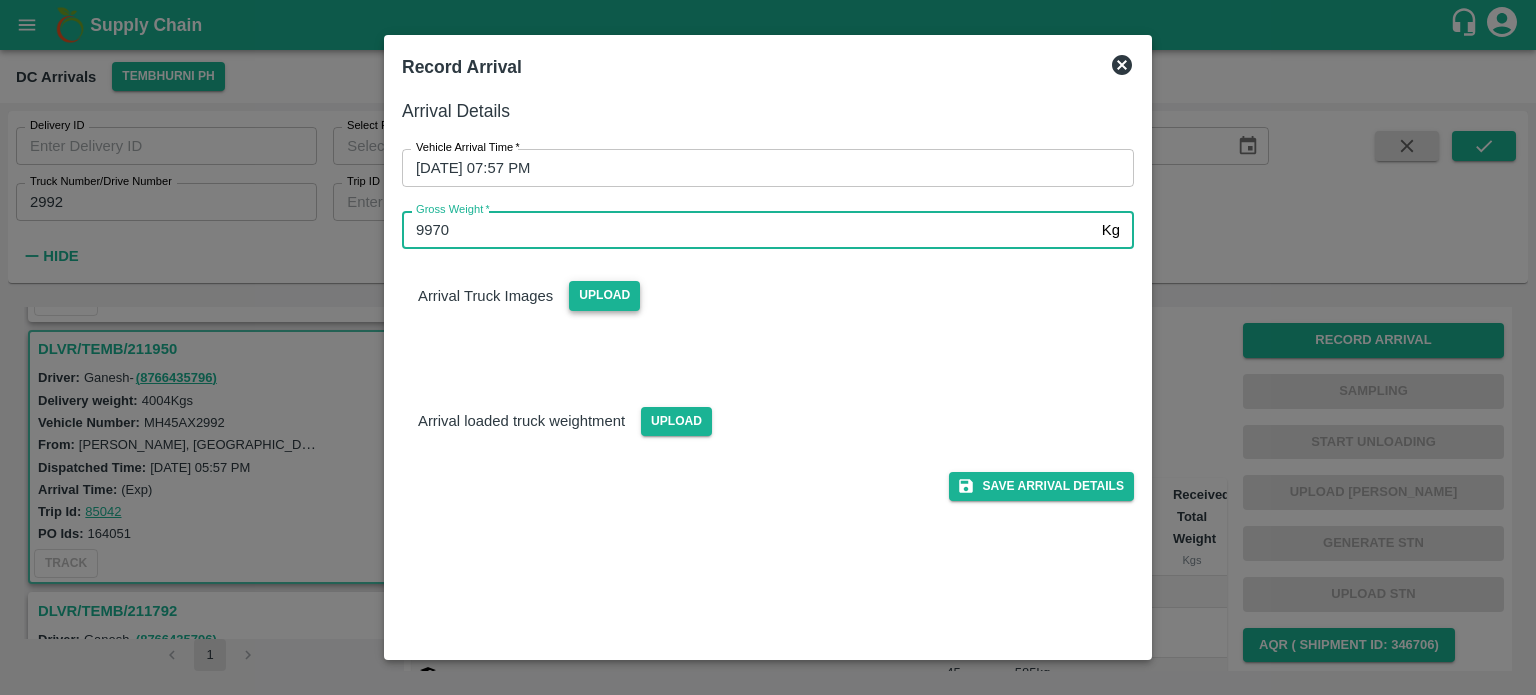 type on "9970" 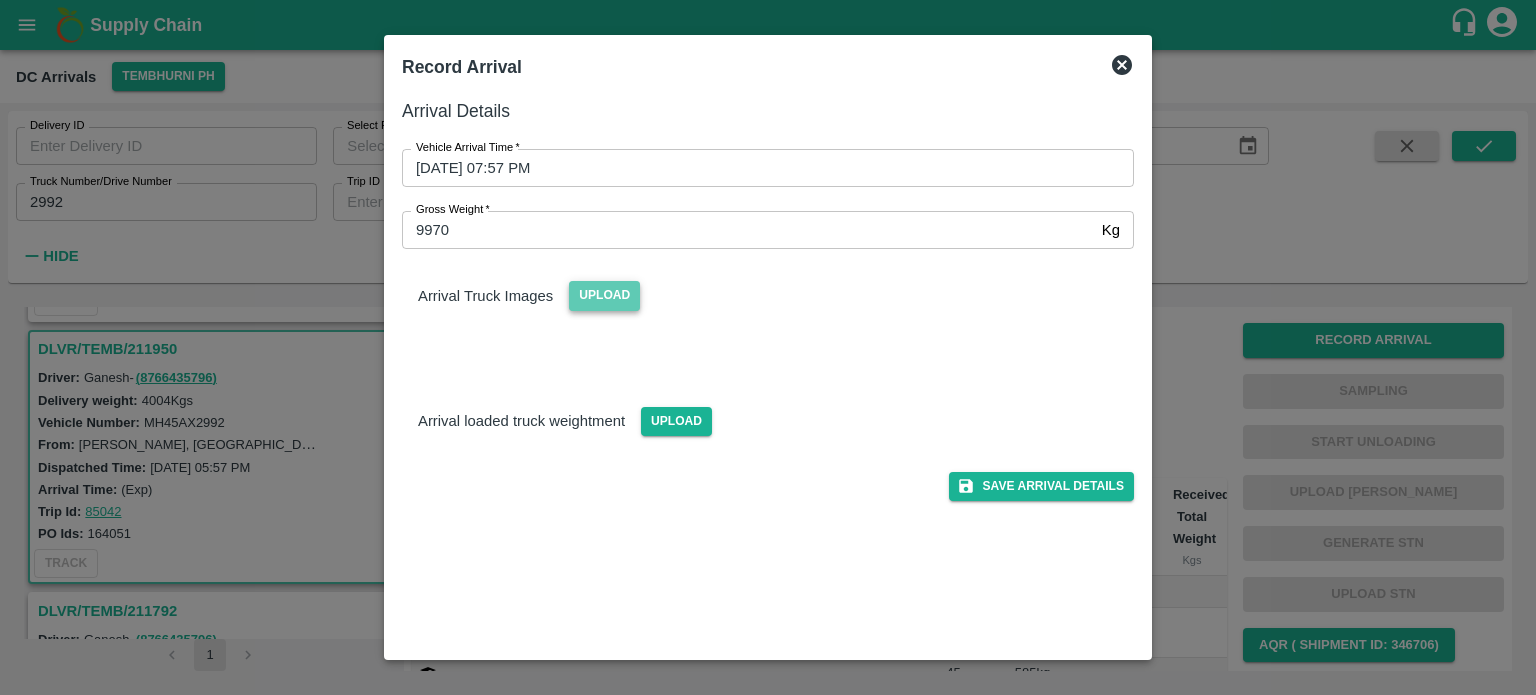 click on "Upload" at bounding box center (604, 295) 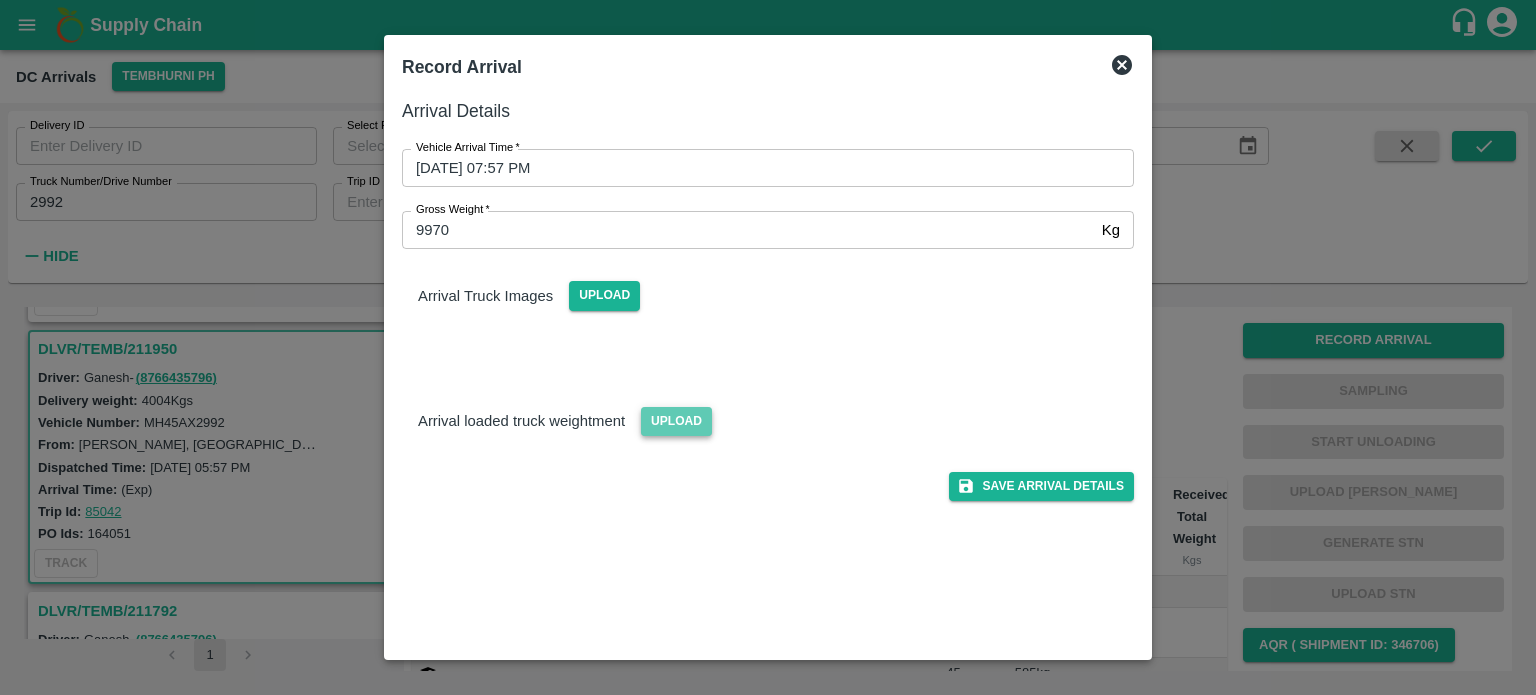 click on "Upload" at bounding box center (676, 421) 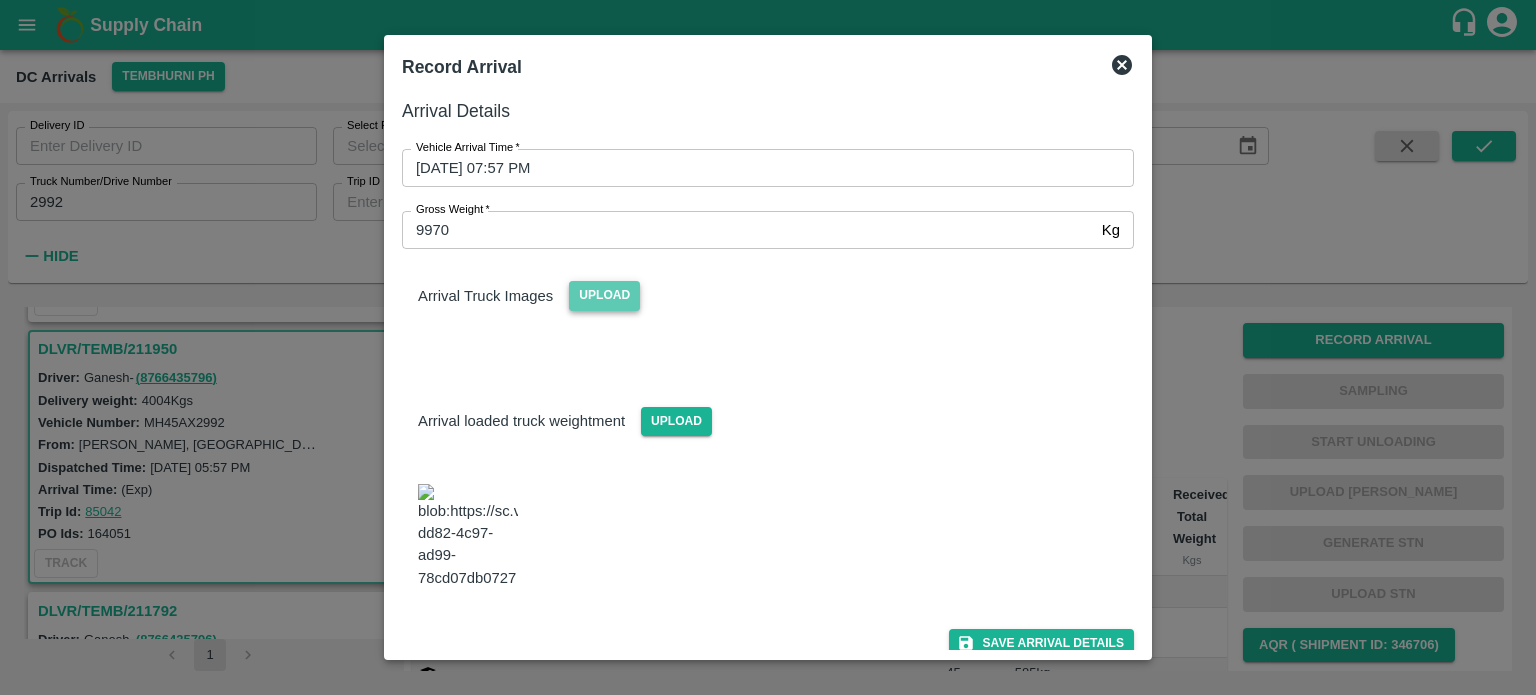 click on "Upload" at bounding box center [604, 295] 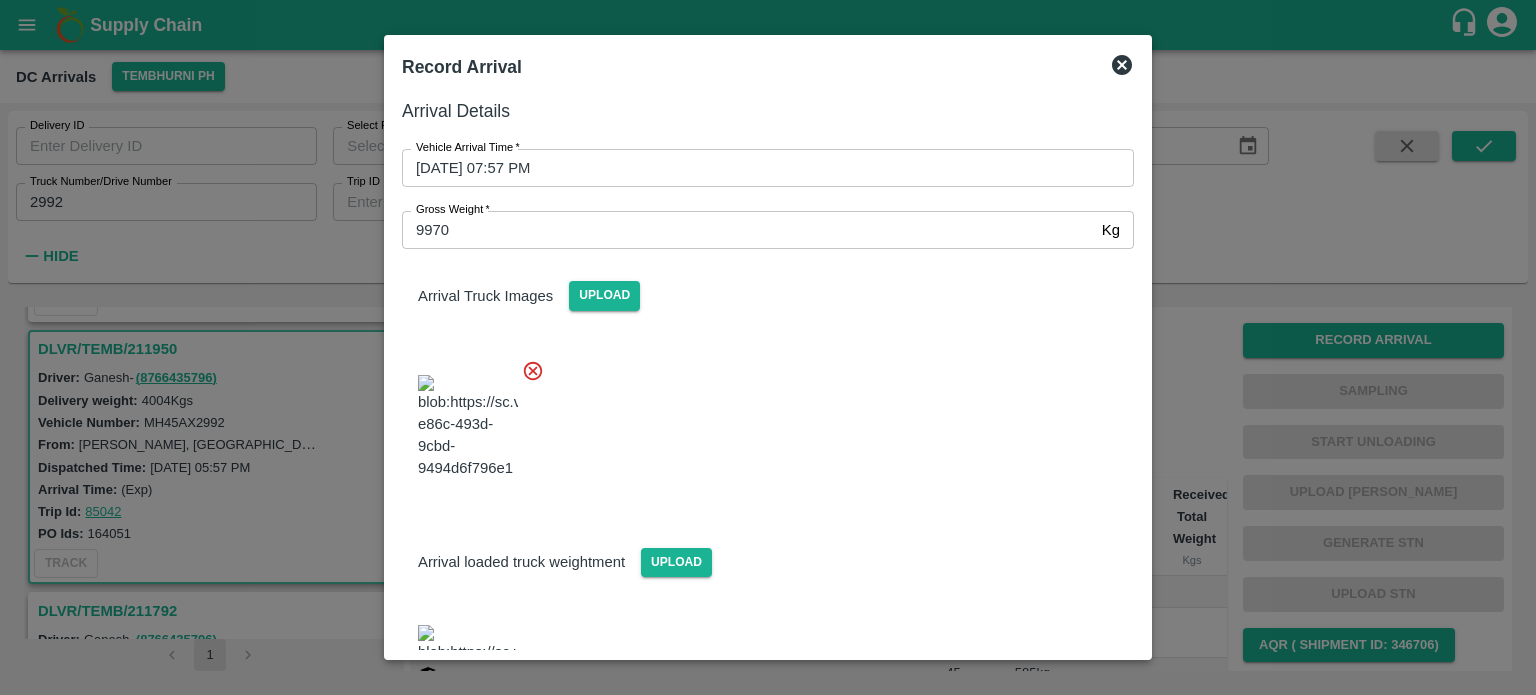 click at bounding box center (760, 421) 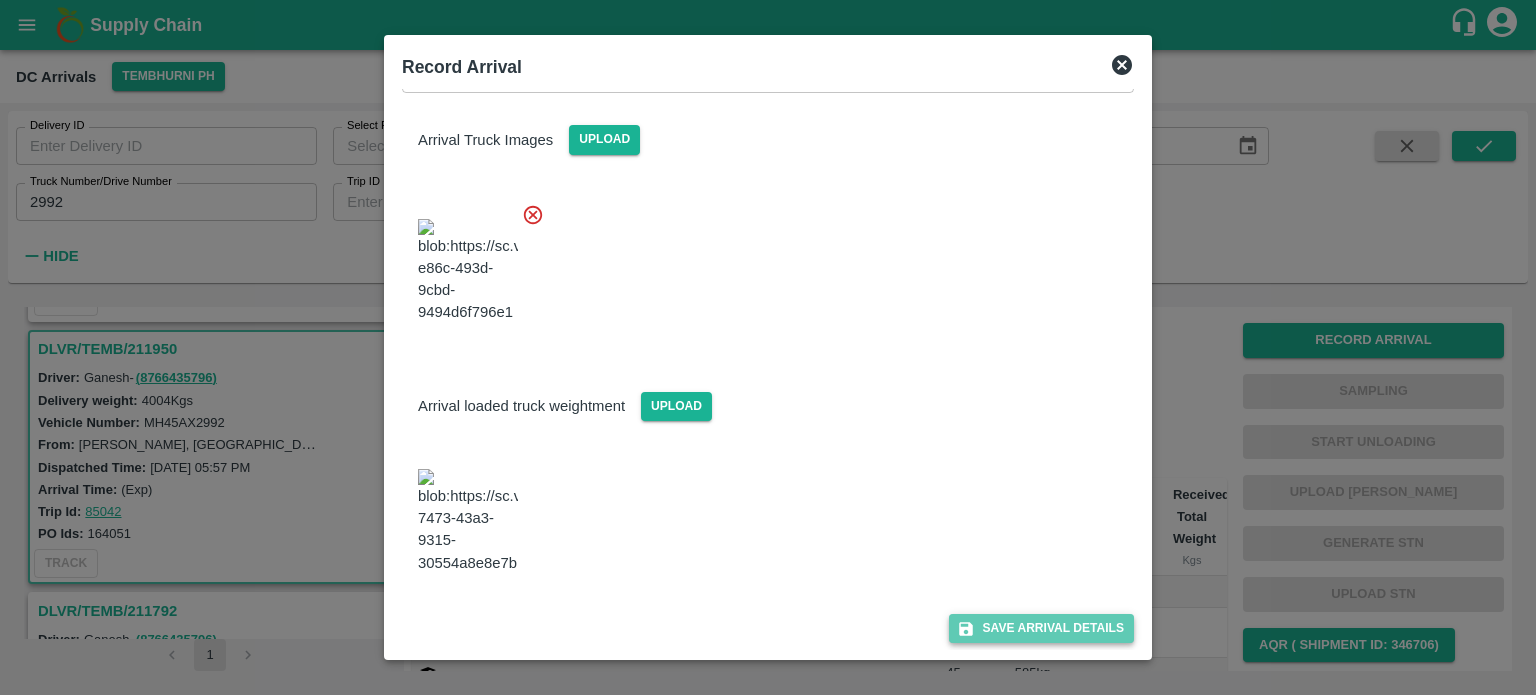 click on "Save Arrival Details" at bounding box center (1041, 628) 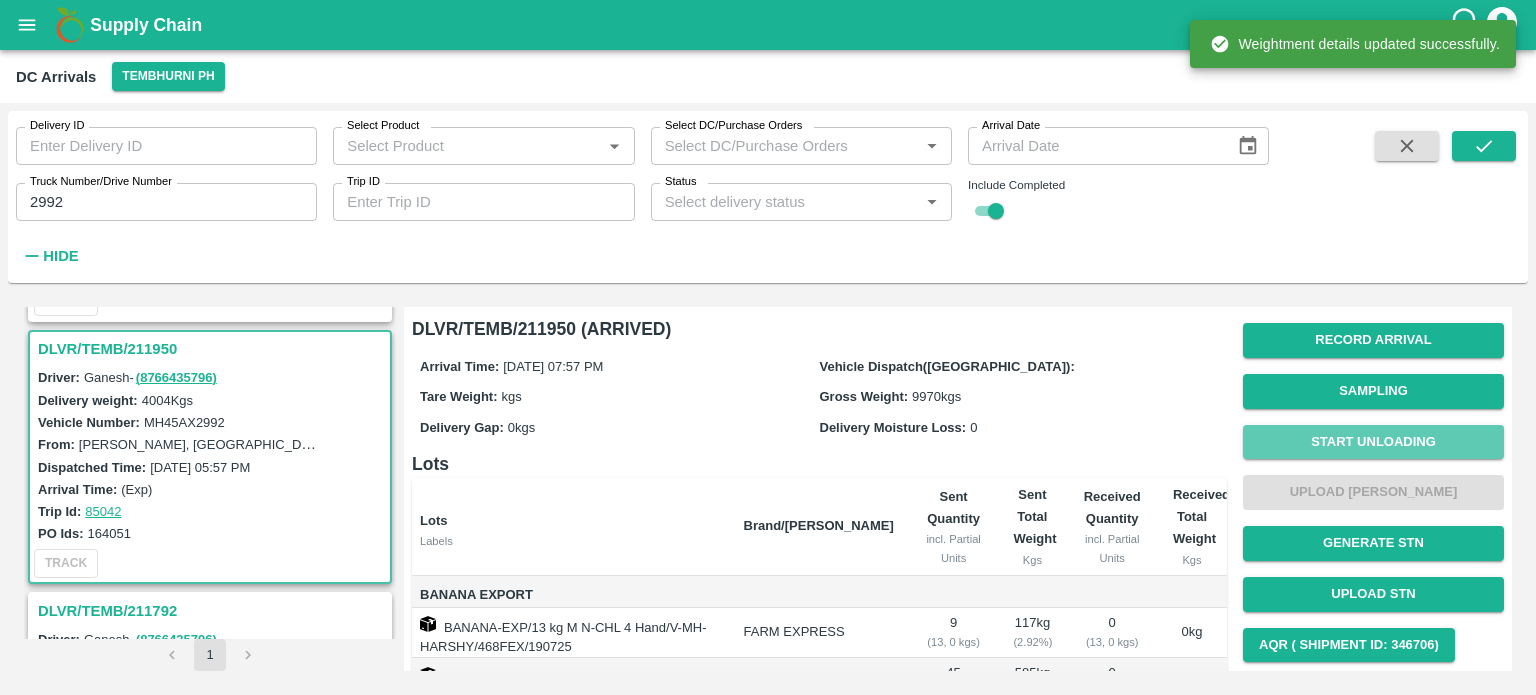 click on "Start Unloading" at bounding box center (1373, 442) 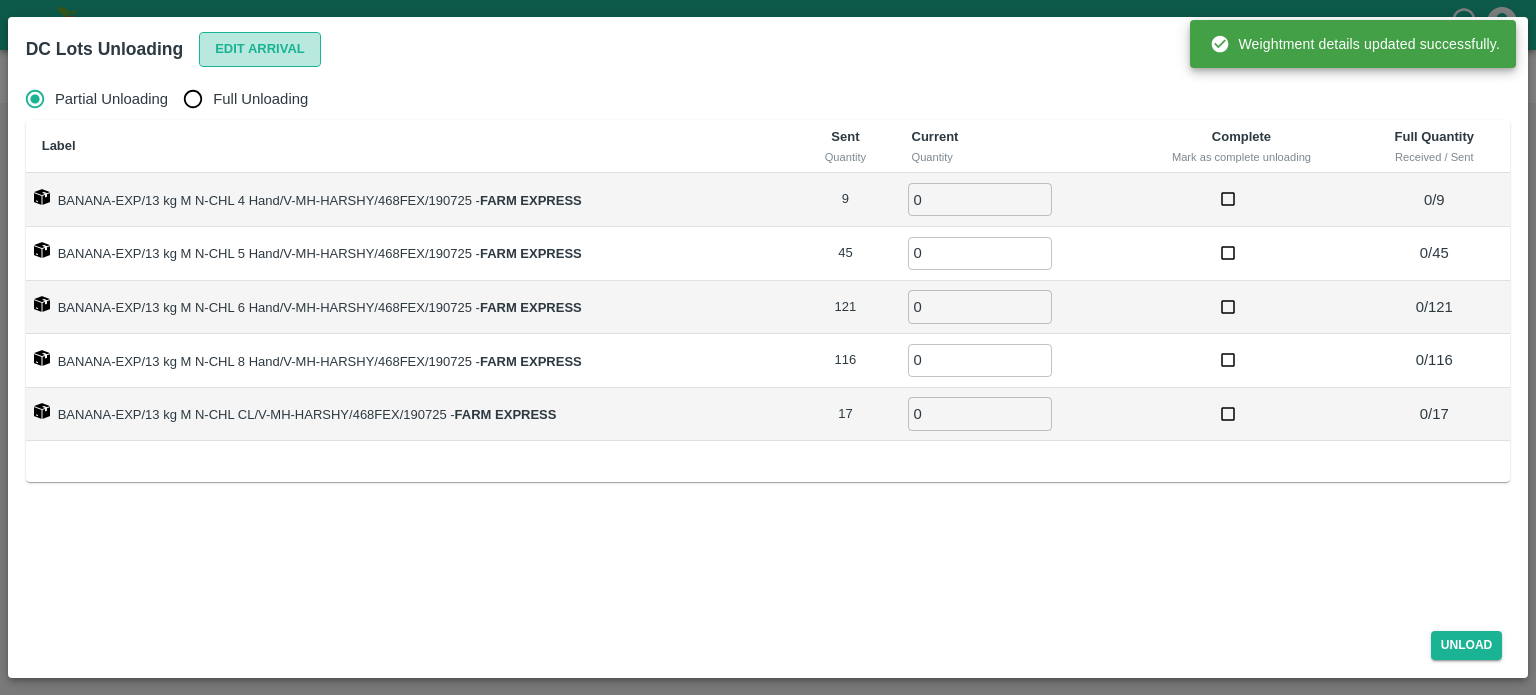 click on "Edit Arrival" at bounding box center (260, 49) 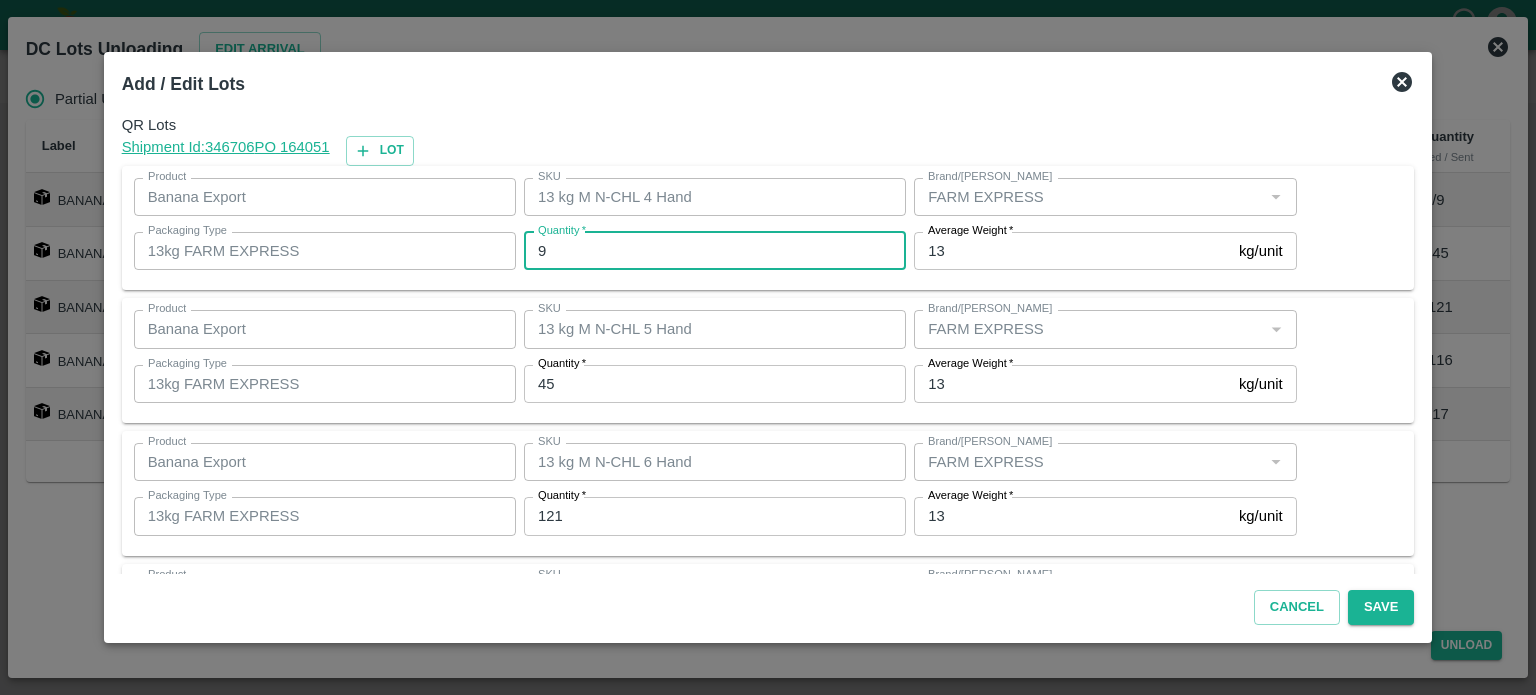 click on "9" at bounding box center (715, 251) 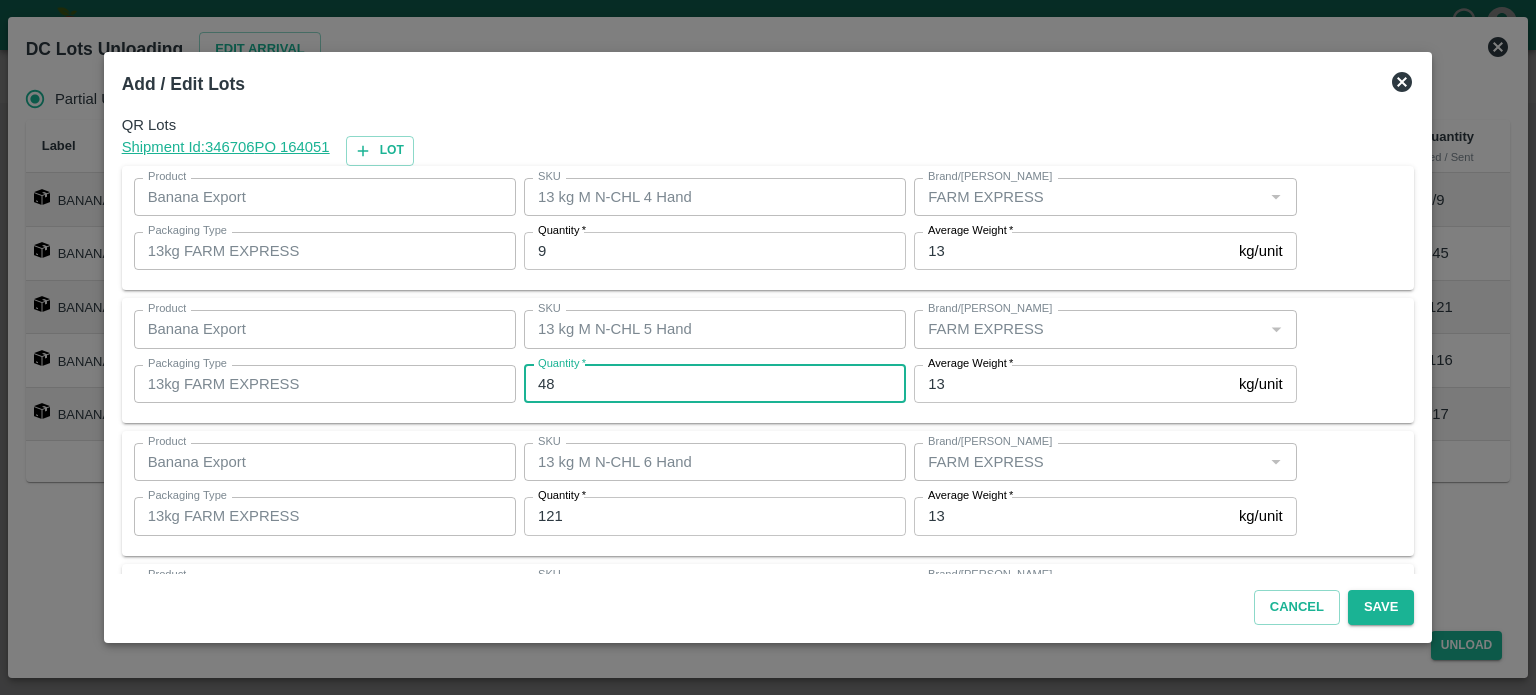 type on "48" 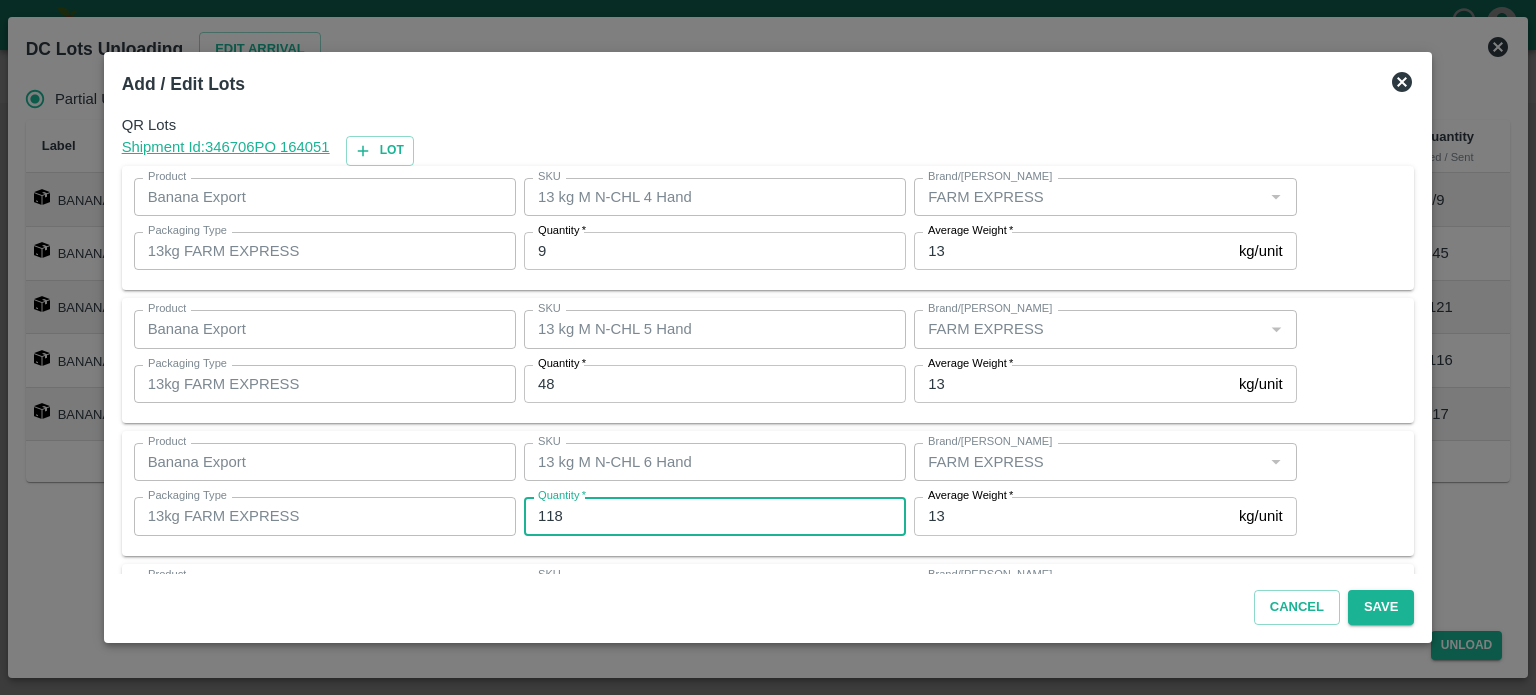 type on "118" 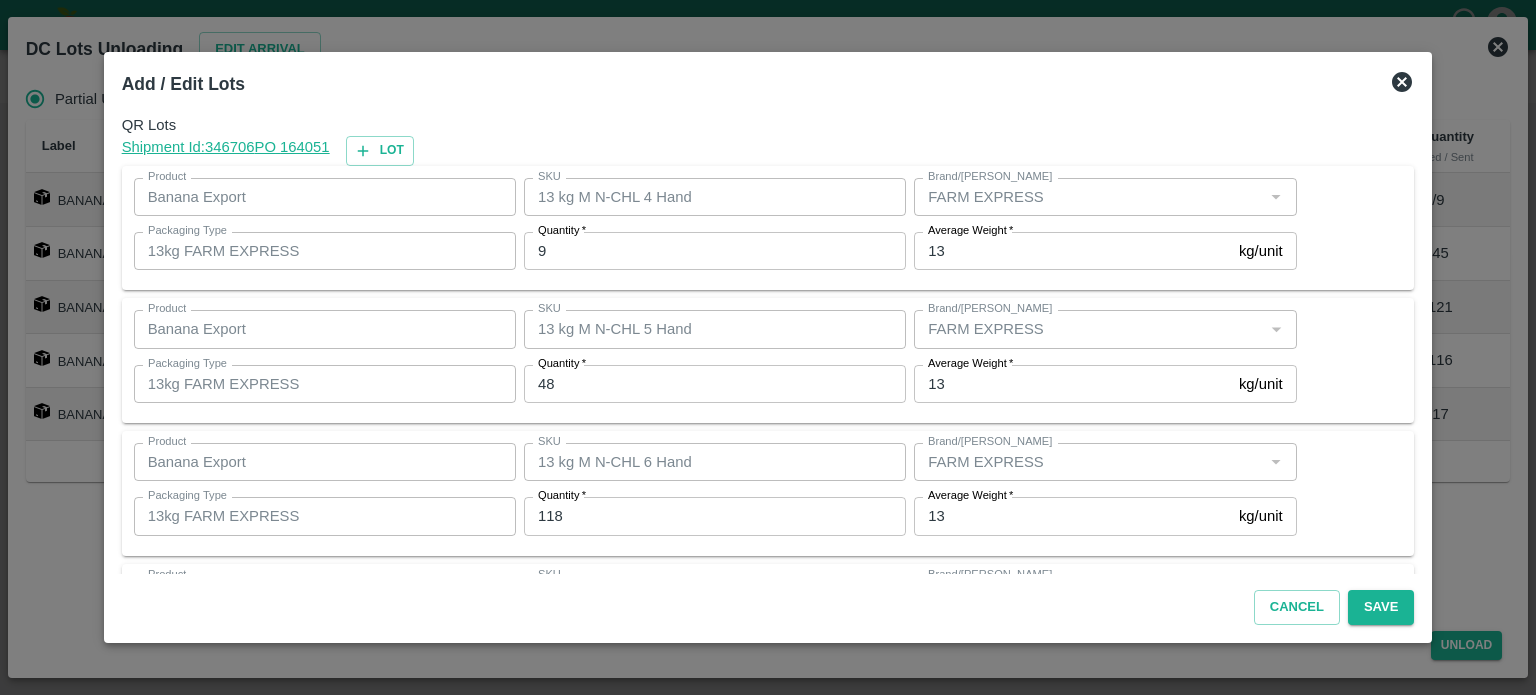 scroll, scrollTop: 262, scrollLeft: 0, axis: vertical 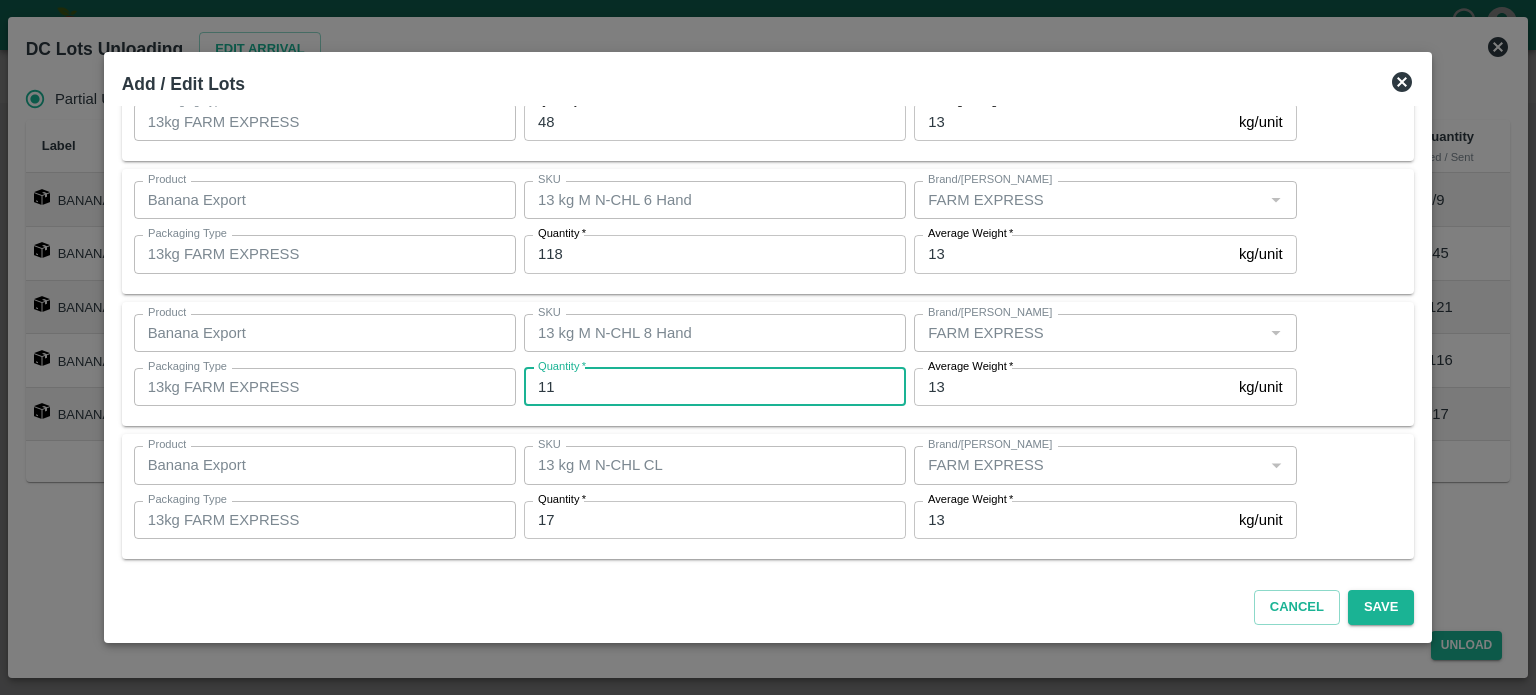 type on "116" 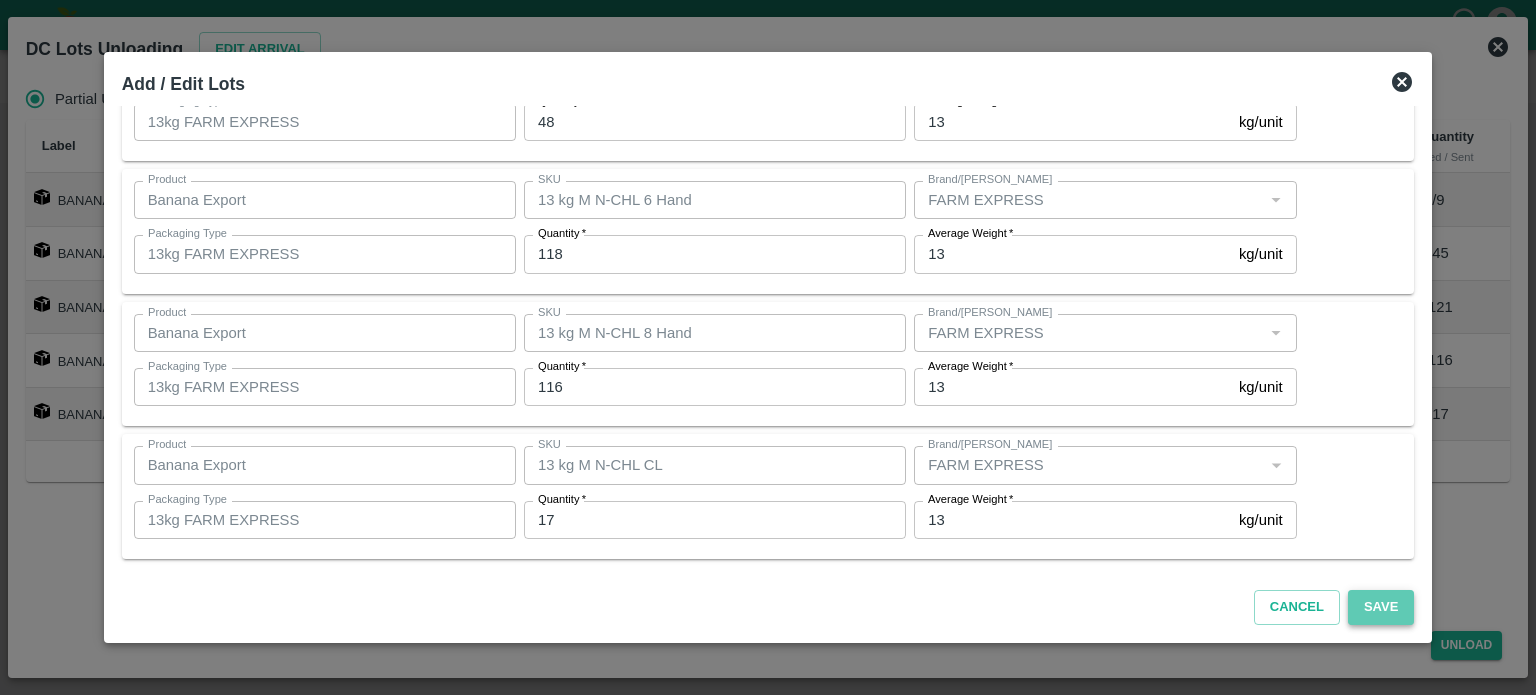click on "Save" at bounding box center (1381, 607) 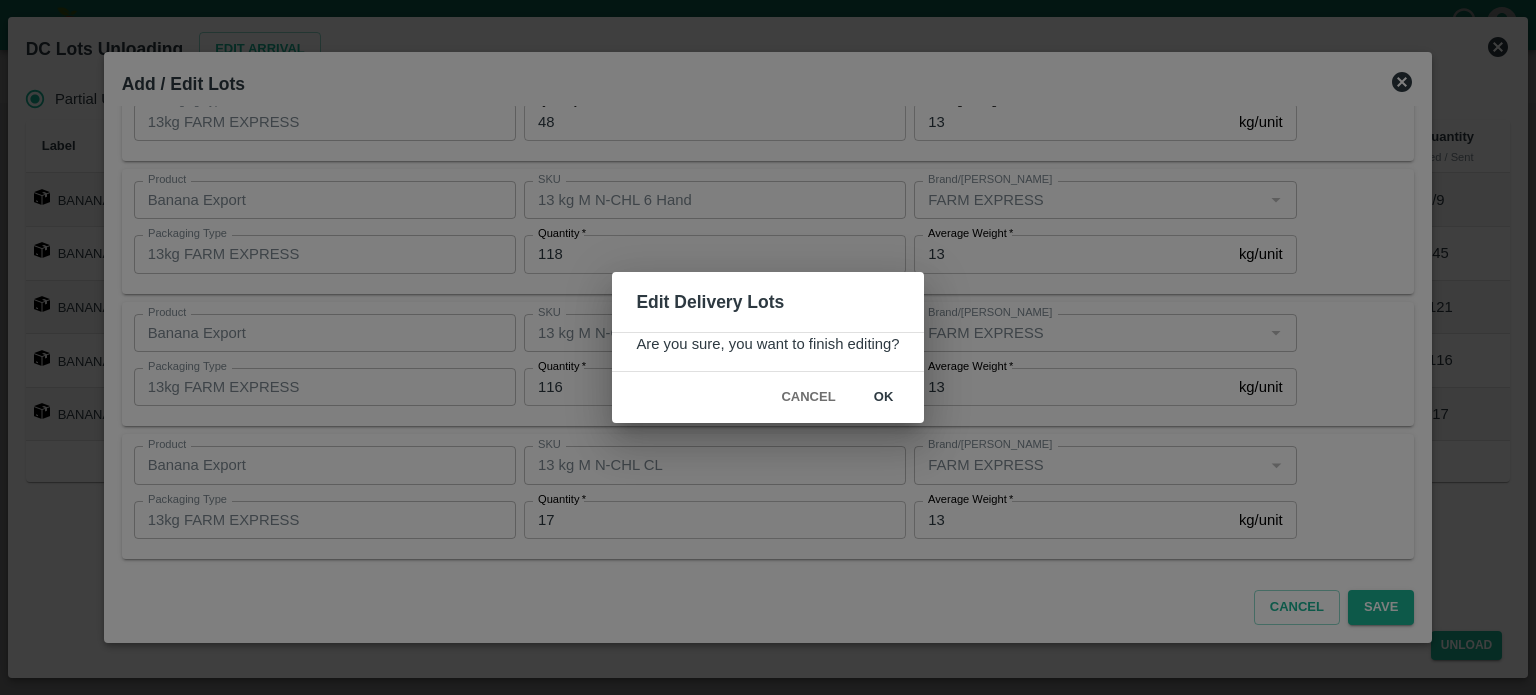 click on "ok" at bounding box center (884, 397) 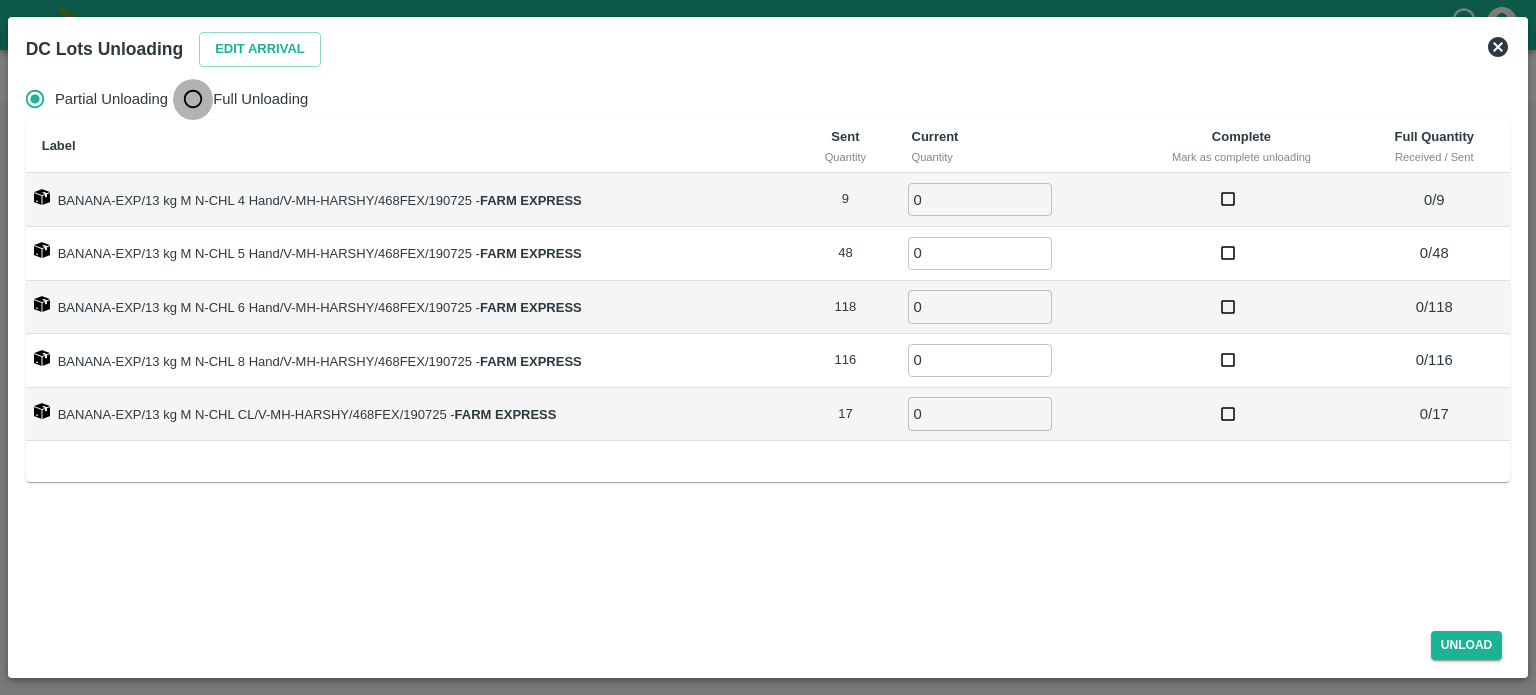 click on "Full Unloading" at bounding box center (193, 99) 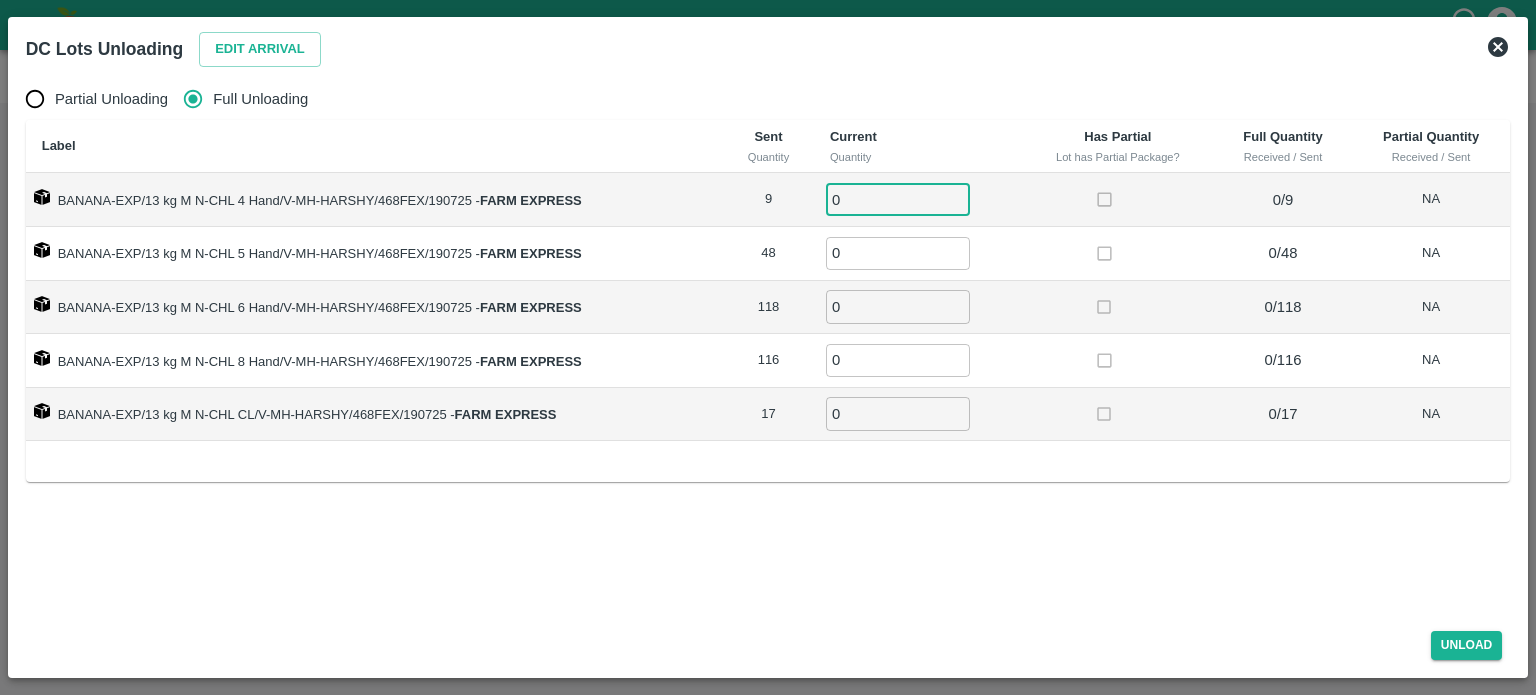 click on "0" at bounding box center (898, 199) 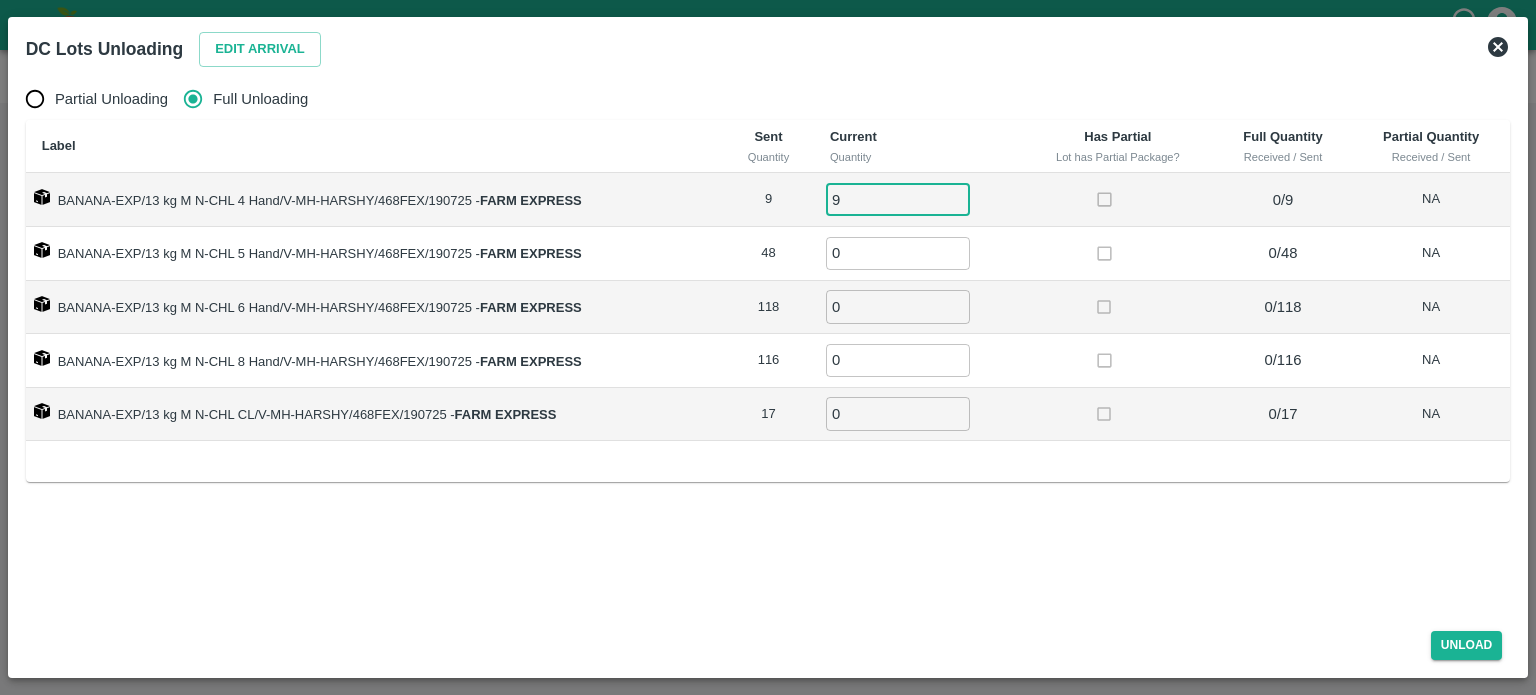 type on "9" 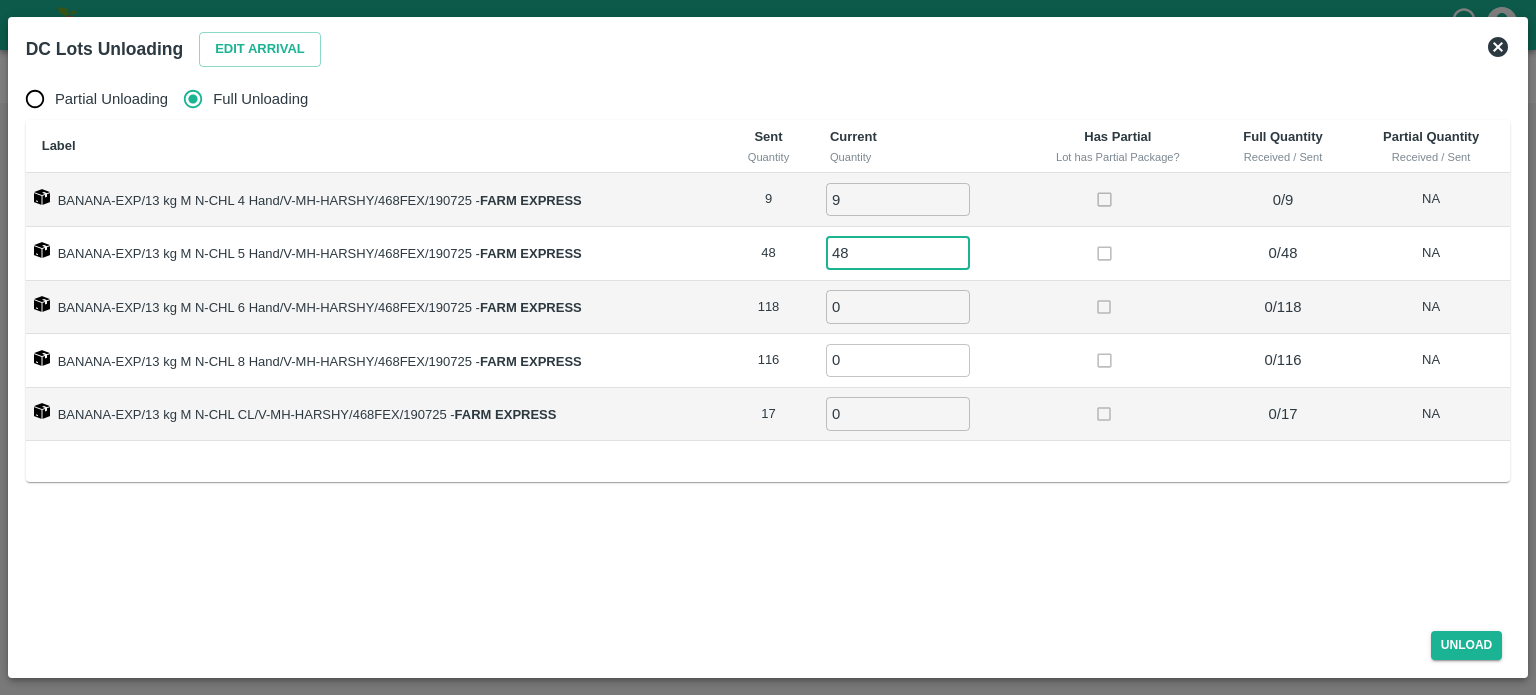 type on "48" 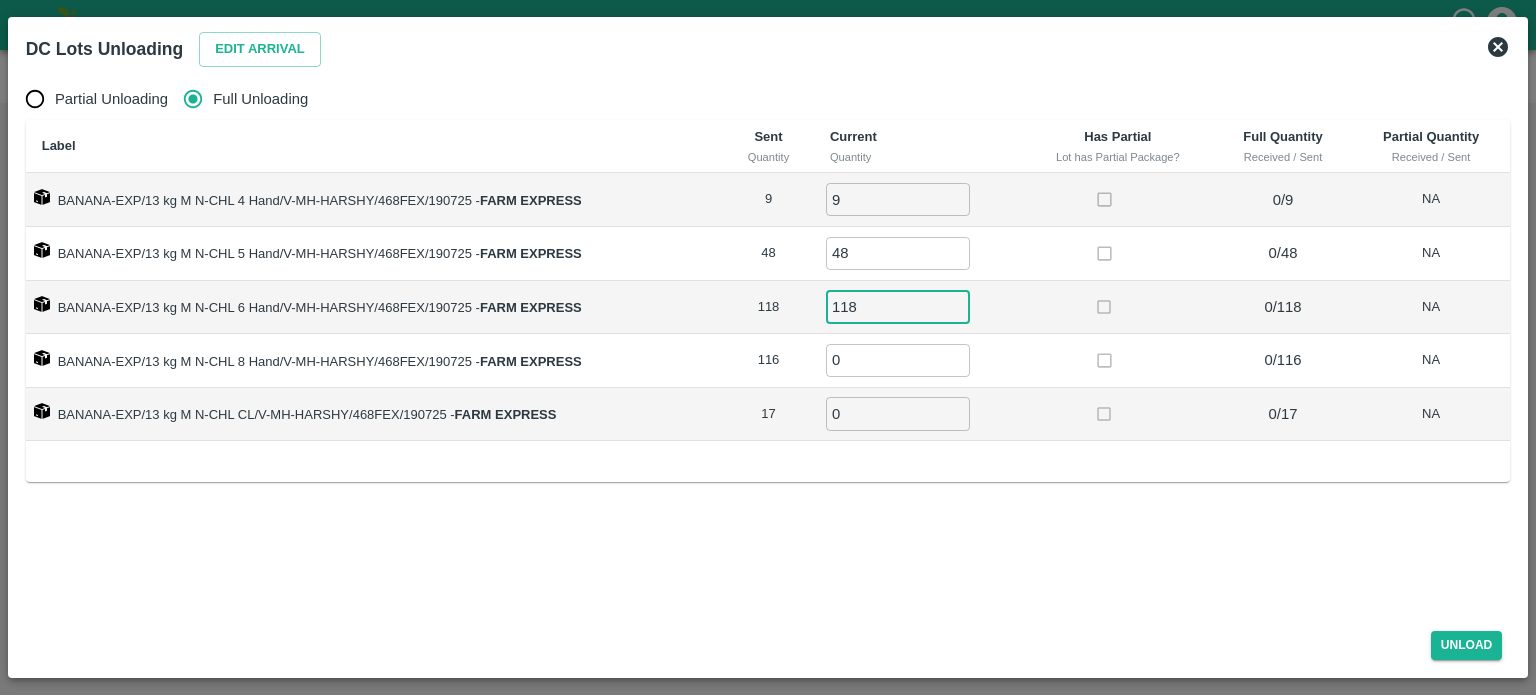 type on "118" 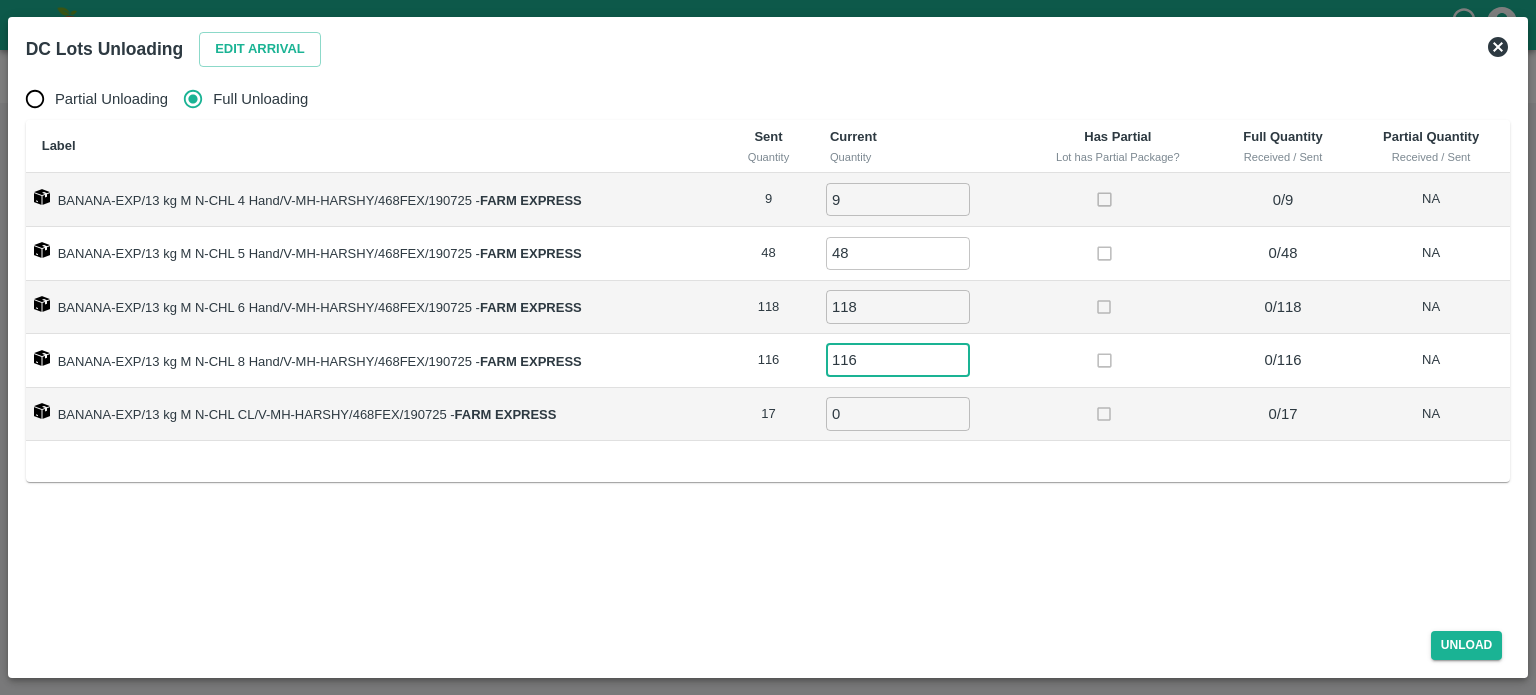type on "116" 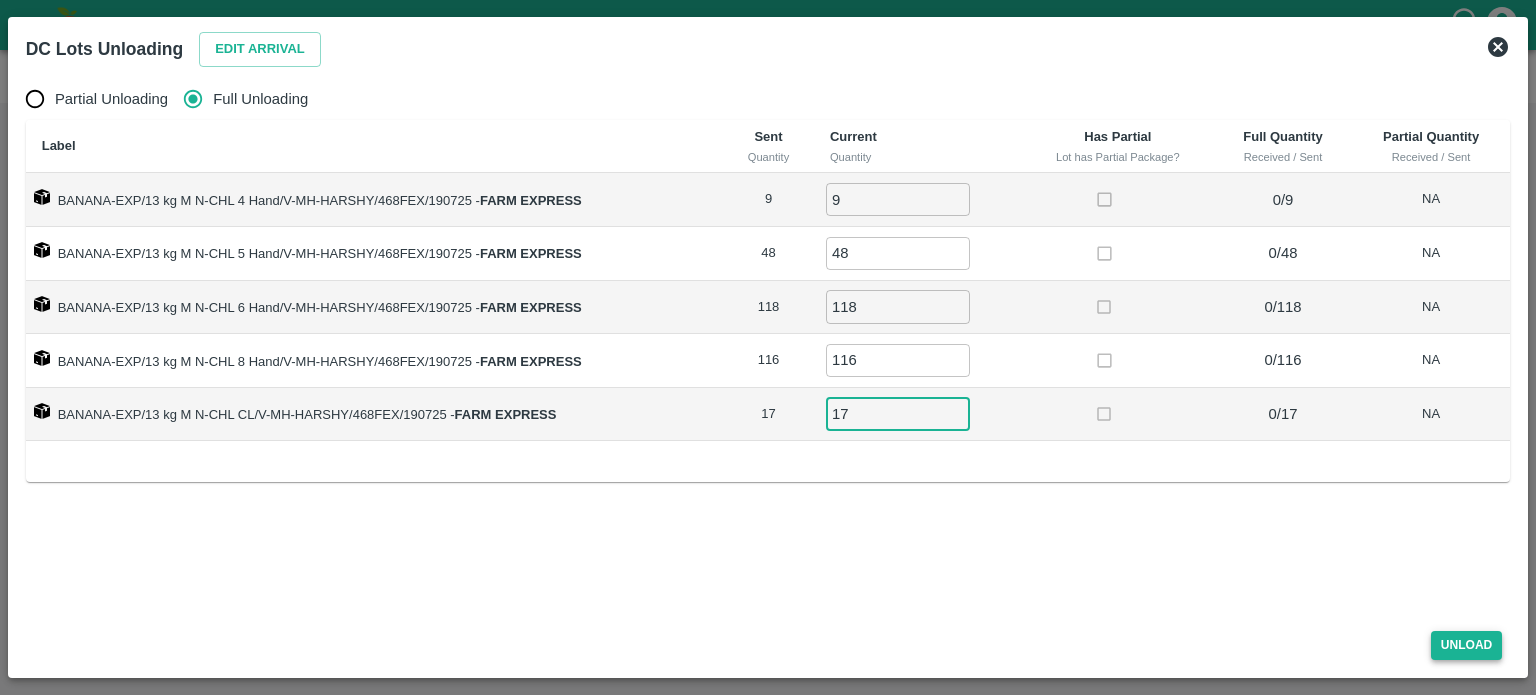 type on "17" 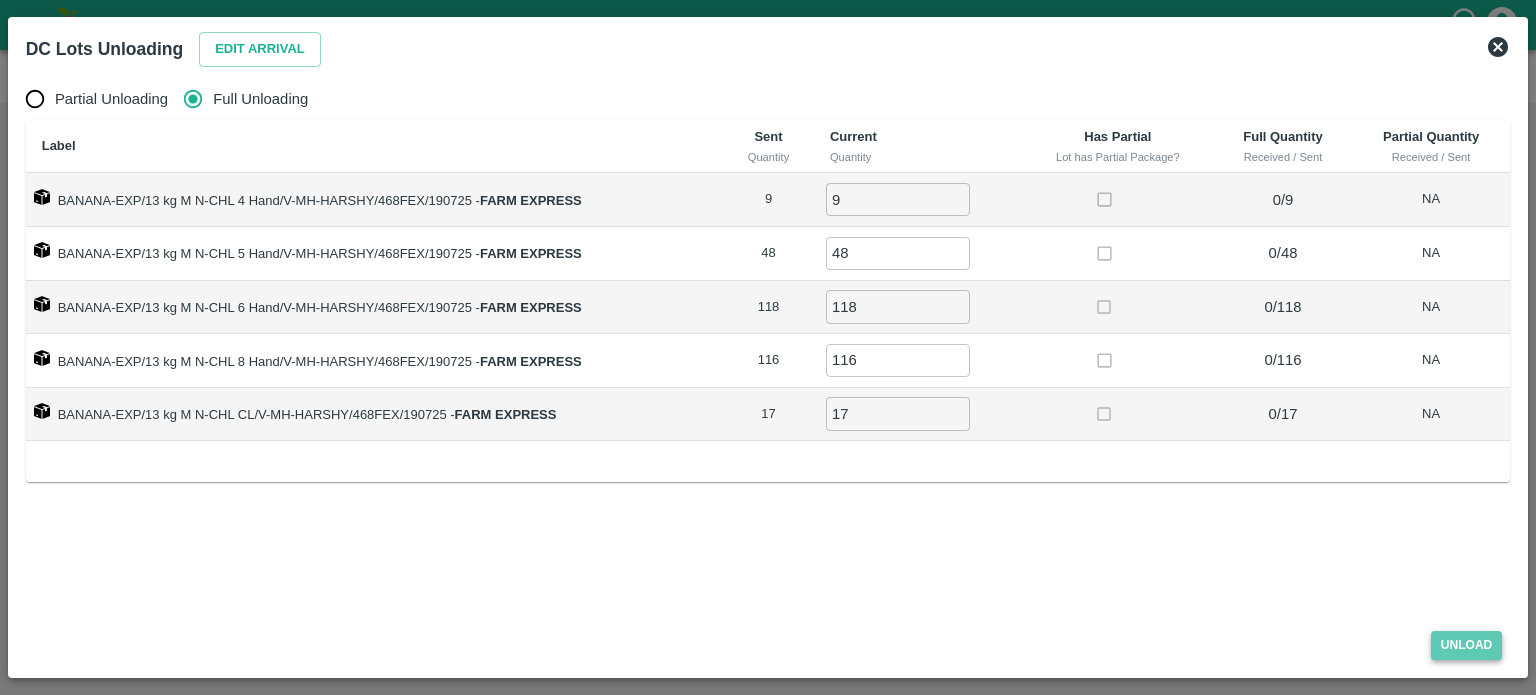 click on "Unload" at bounding box center (1467, 645) 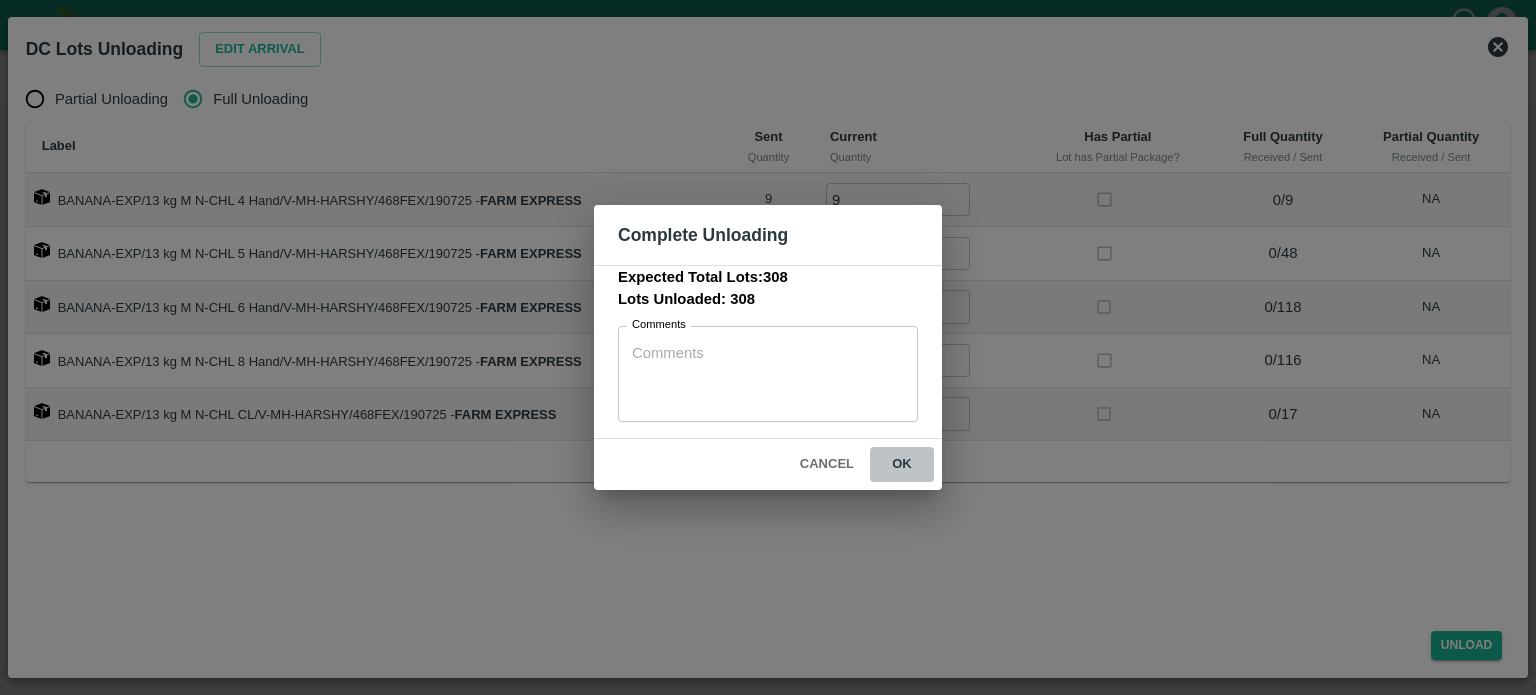 click on "ok" at bounding box center [902, 464] 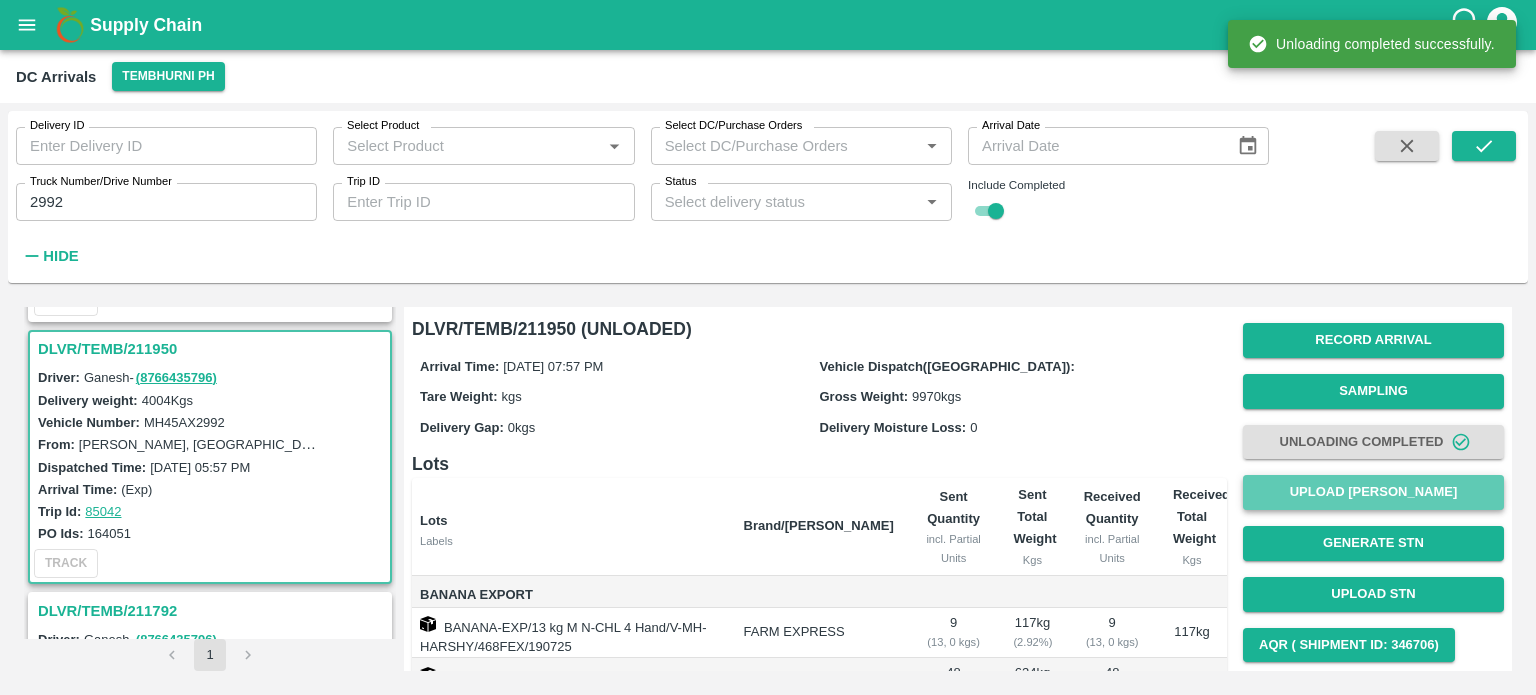 click on "Upload [PERSON_NAME]" at bounding box center [1373, 492] 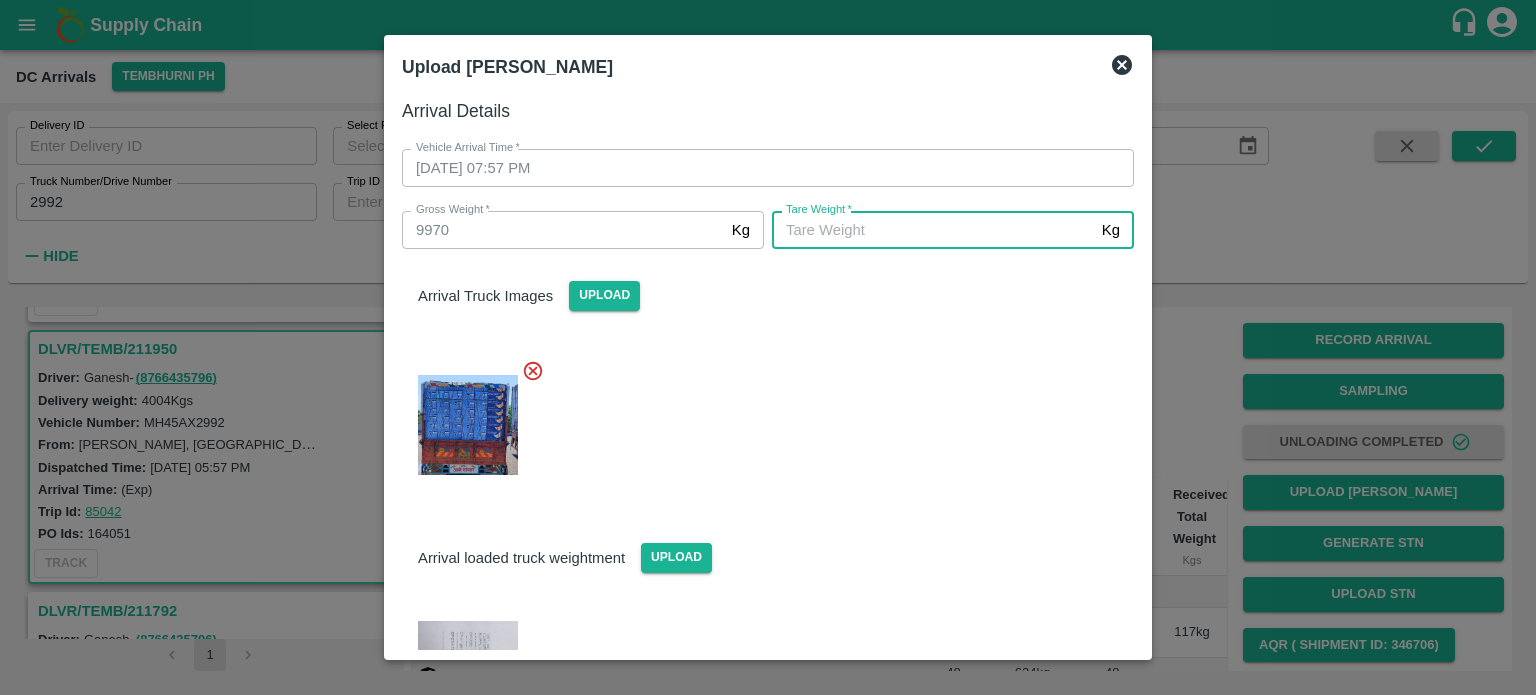 click on "[PERSON_NAME]   *" at bounding box center (933, 230) 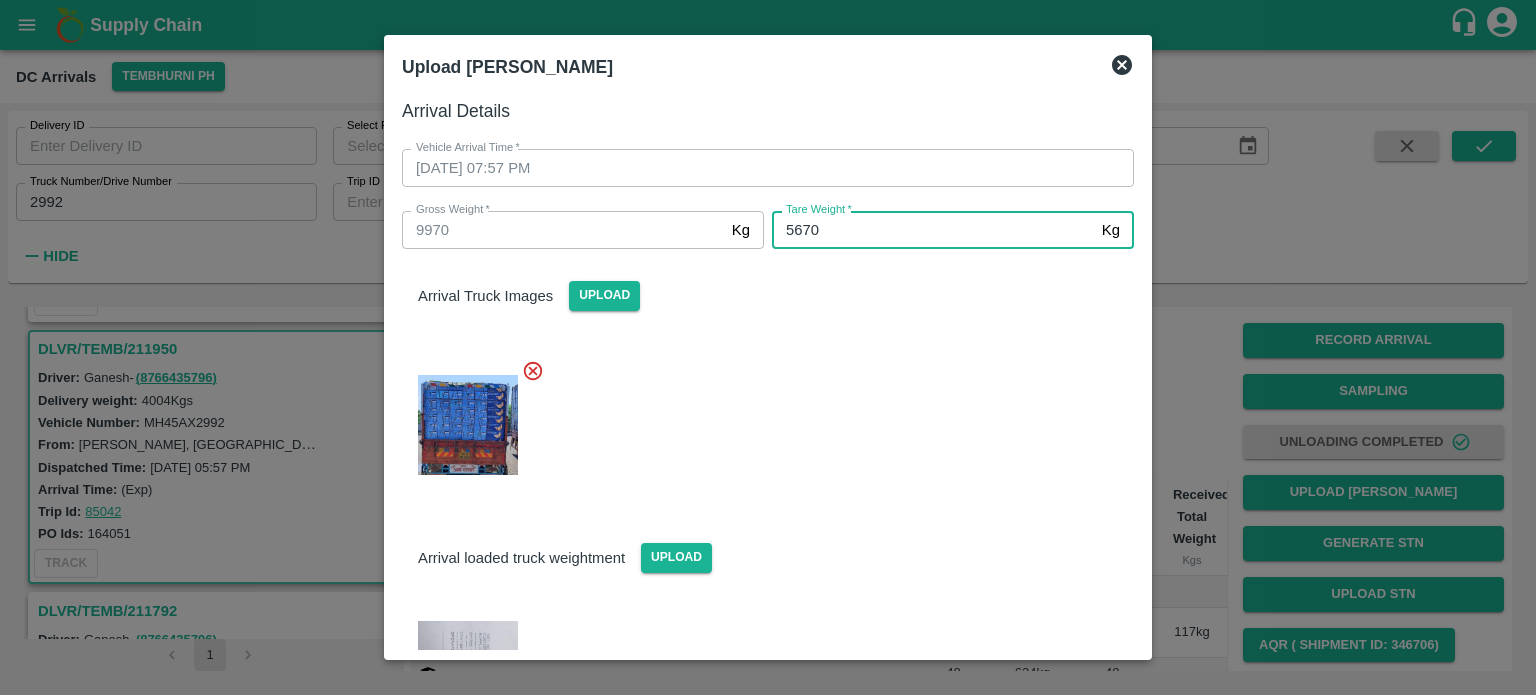 type on "5670" 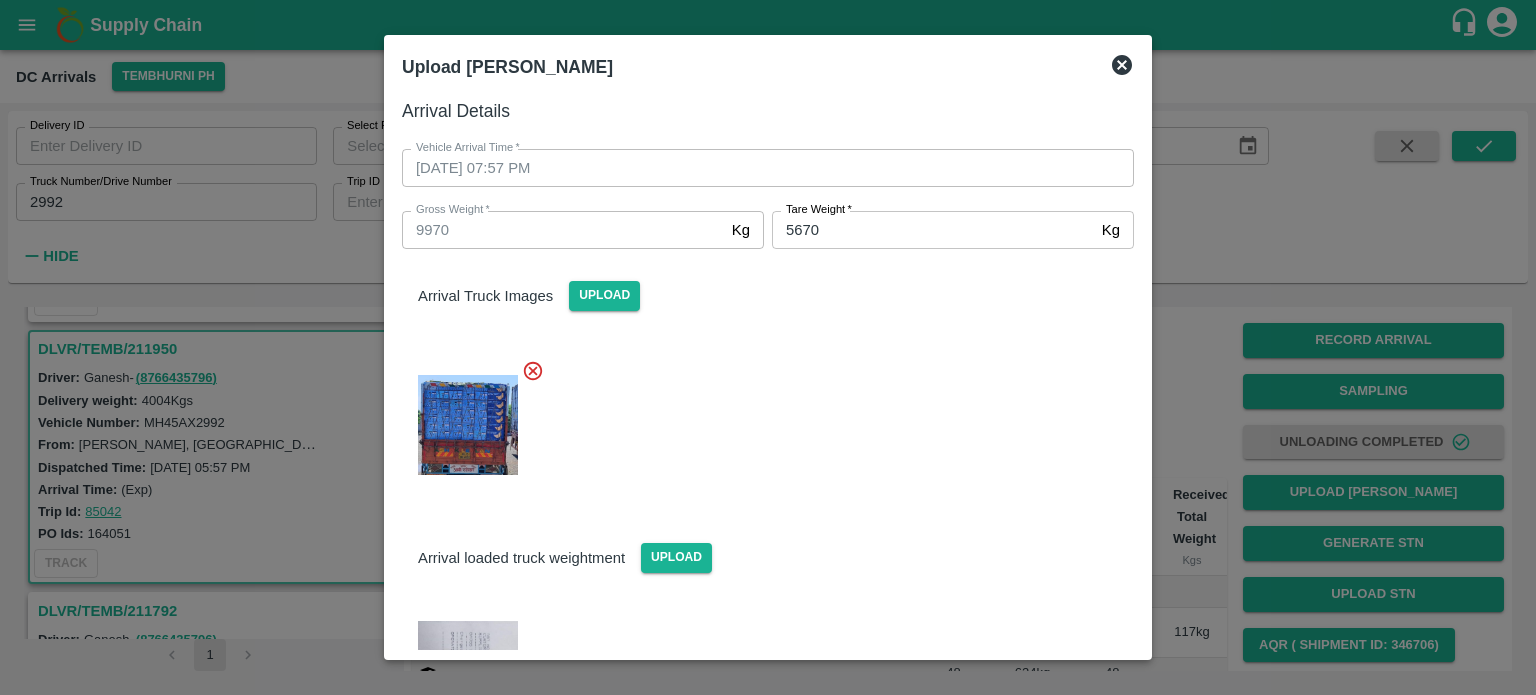 click at bounding box center (760, 419) 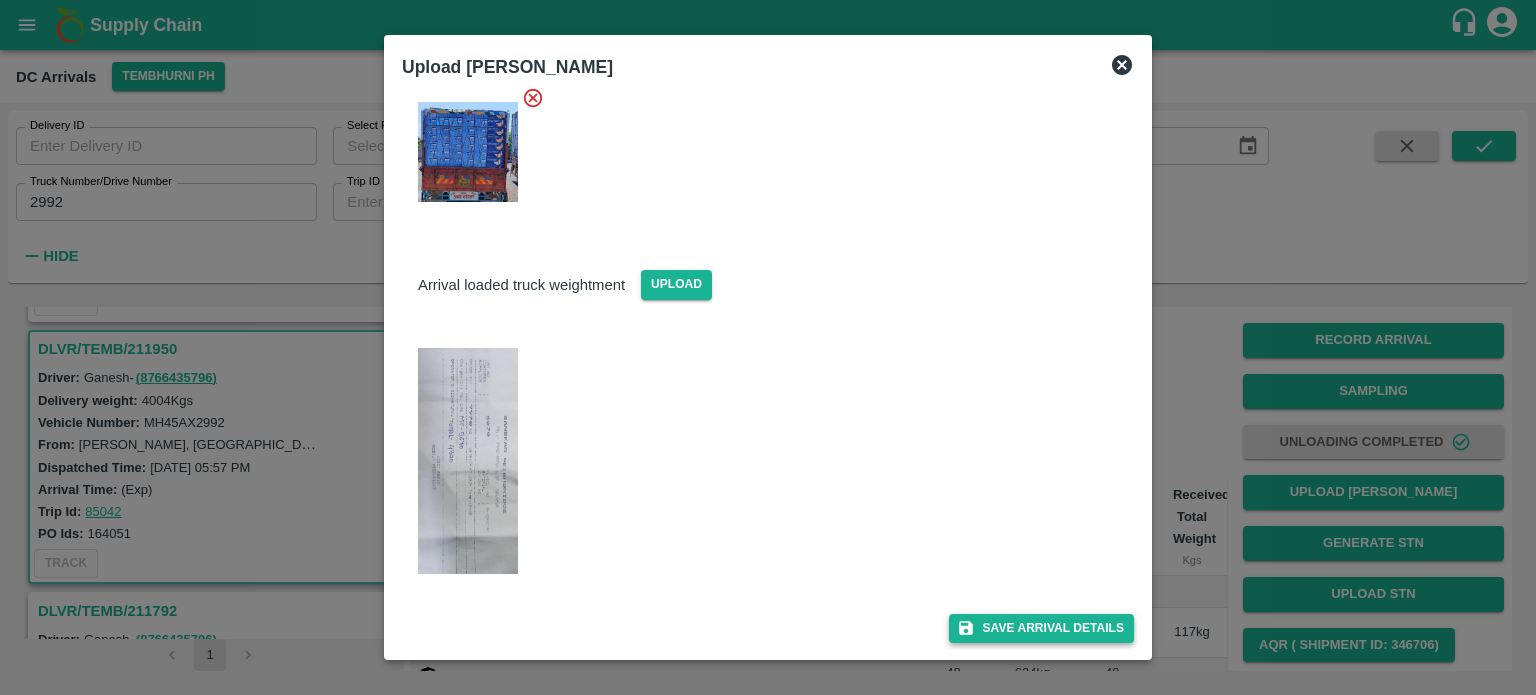 click on "Save Arrival Details" at bounding box center (1041, 628) 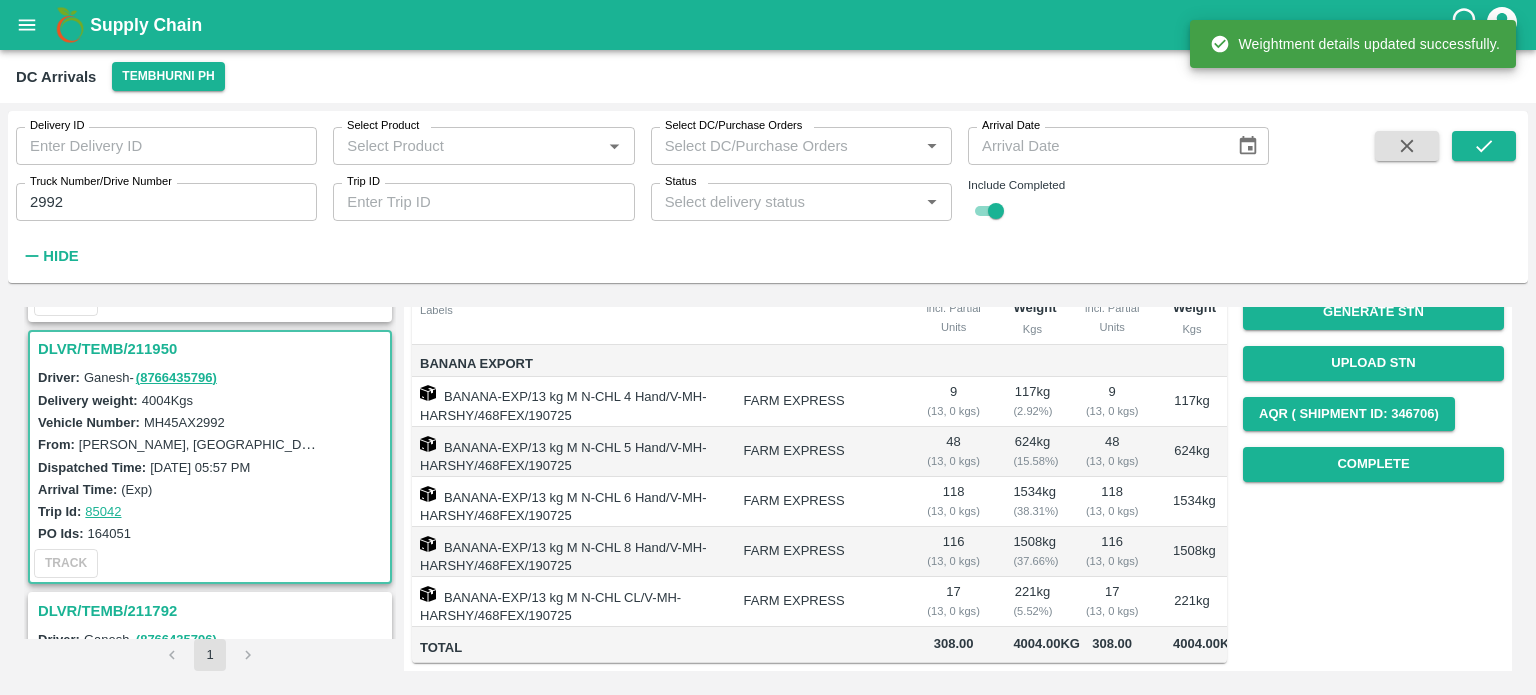 scroll, scrollTop: 260, scrollLeft: 0, axis: vertical 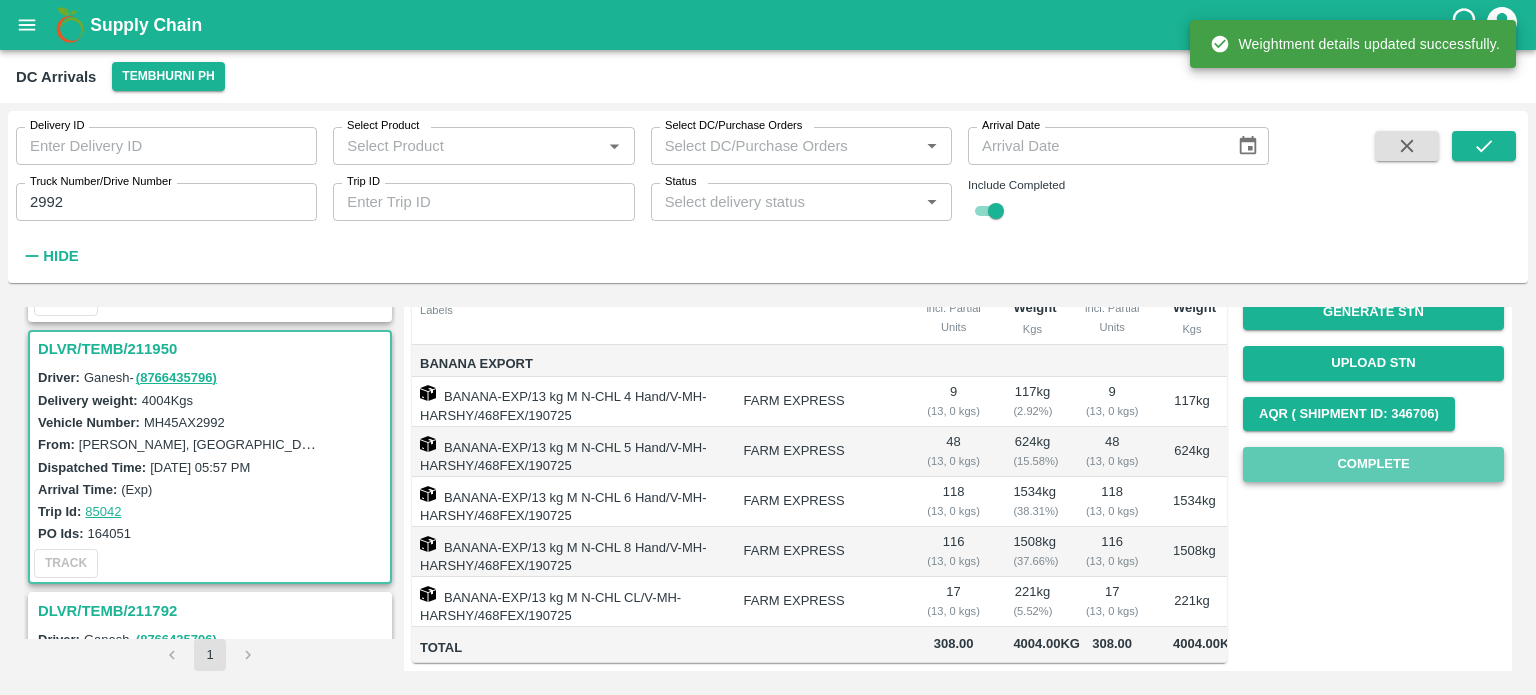 click on "Complete" at bounding box center [1373, 464] 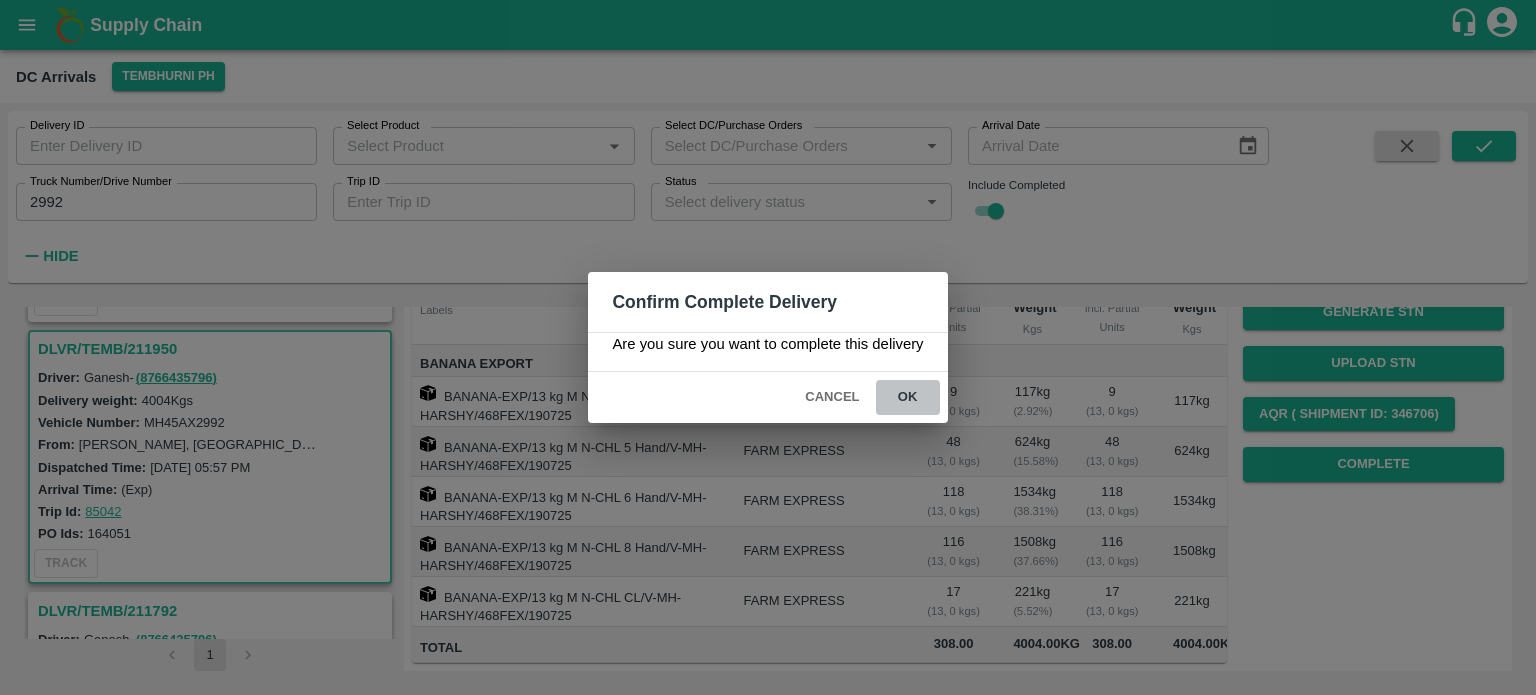 click on "ok" at bounding box center [908, 397] 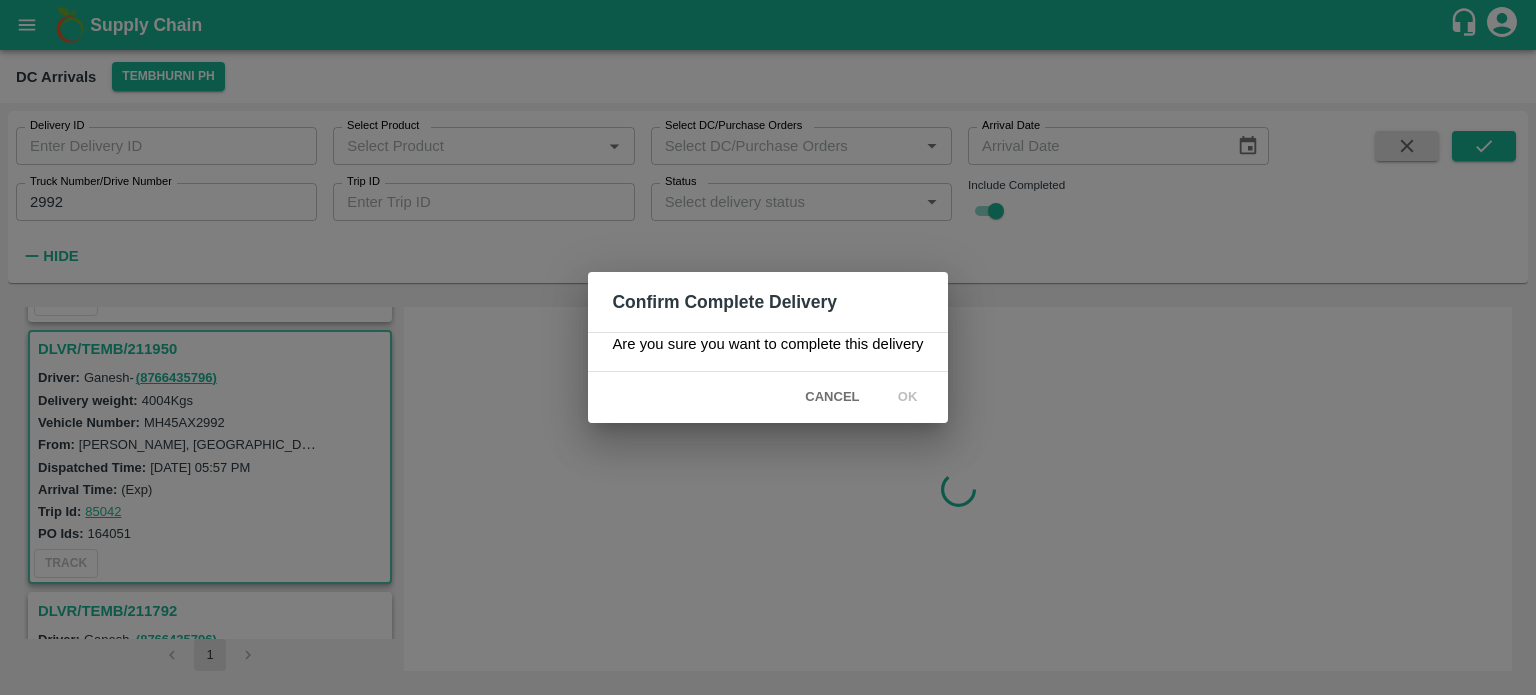 scroll, scrollTop: 0, scrollLeft: 0, axis: both 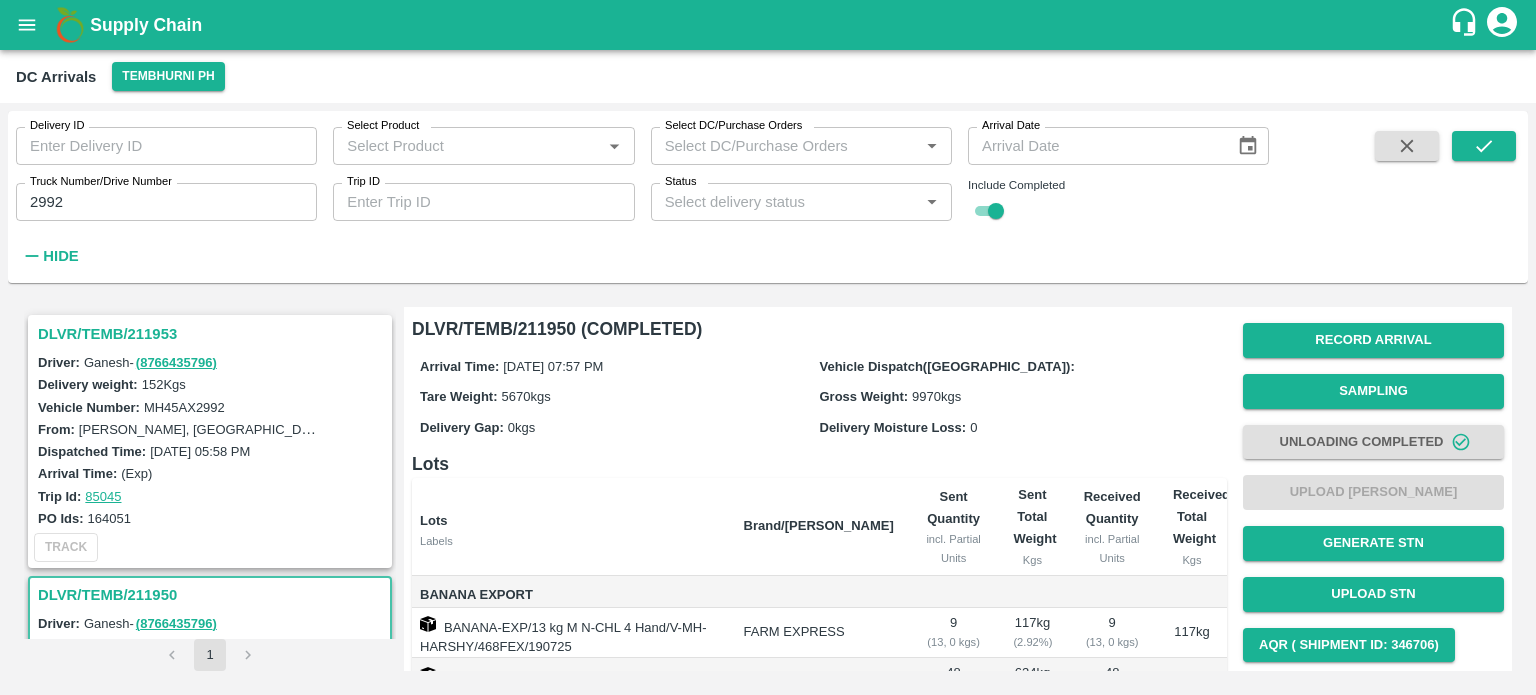 click on "2992" at bounding box center [166, 202] 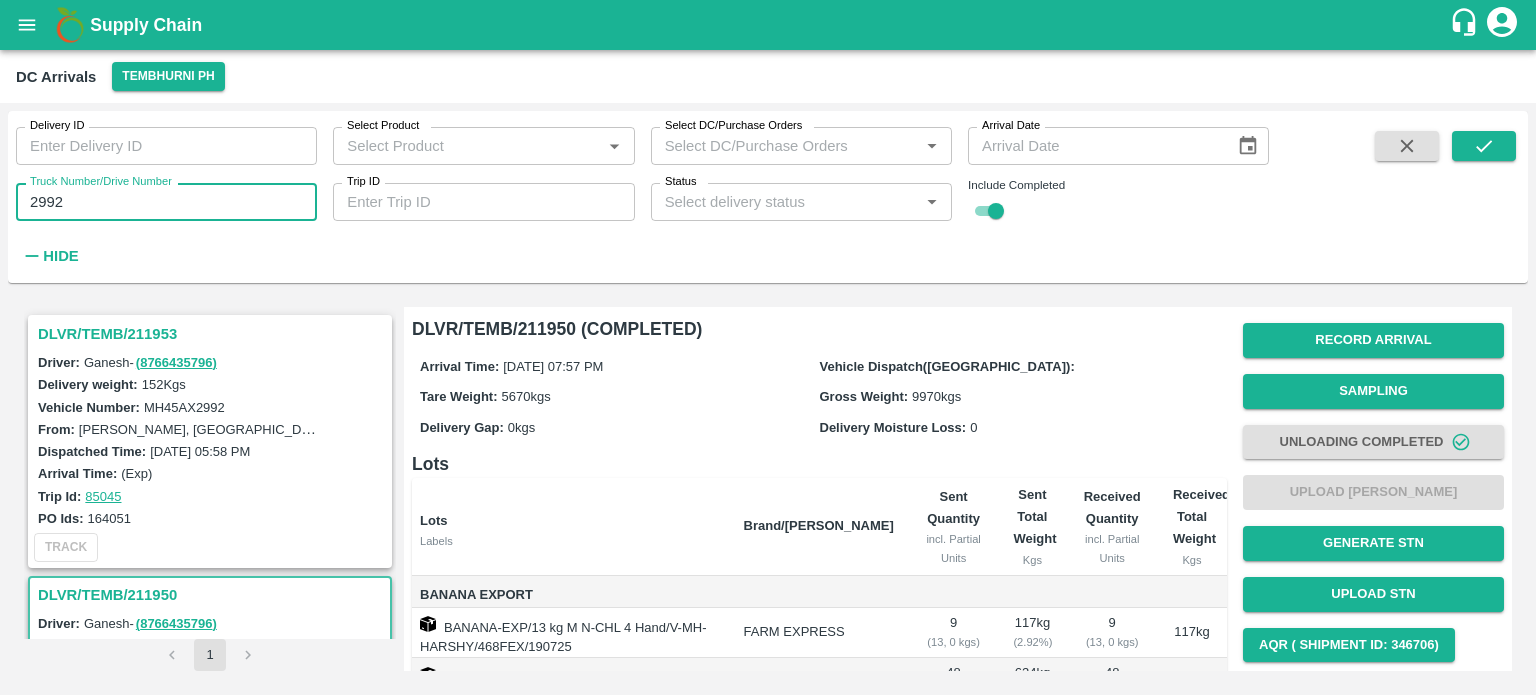 click on "2992" at bounding box center [166, 202] 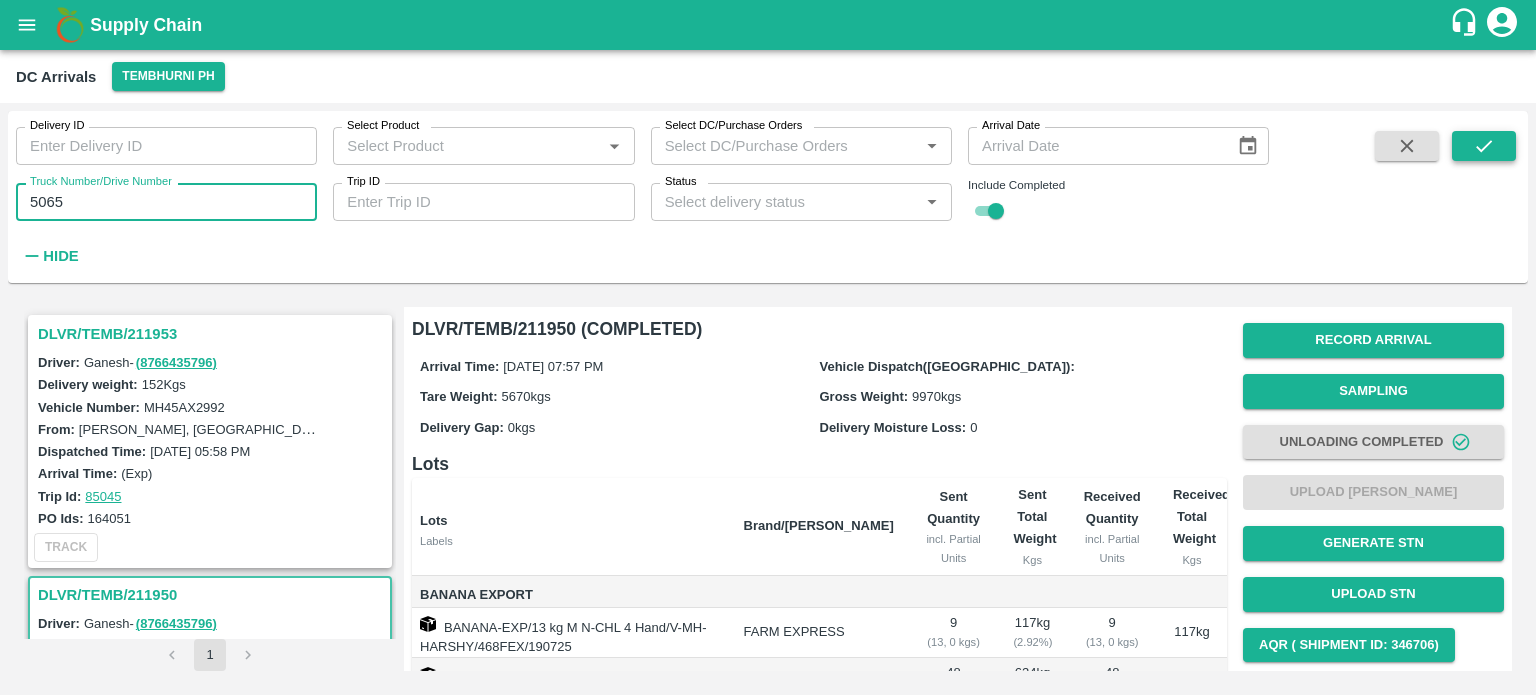 type on "5065" 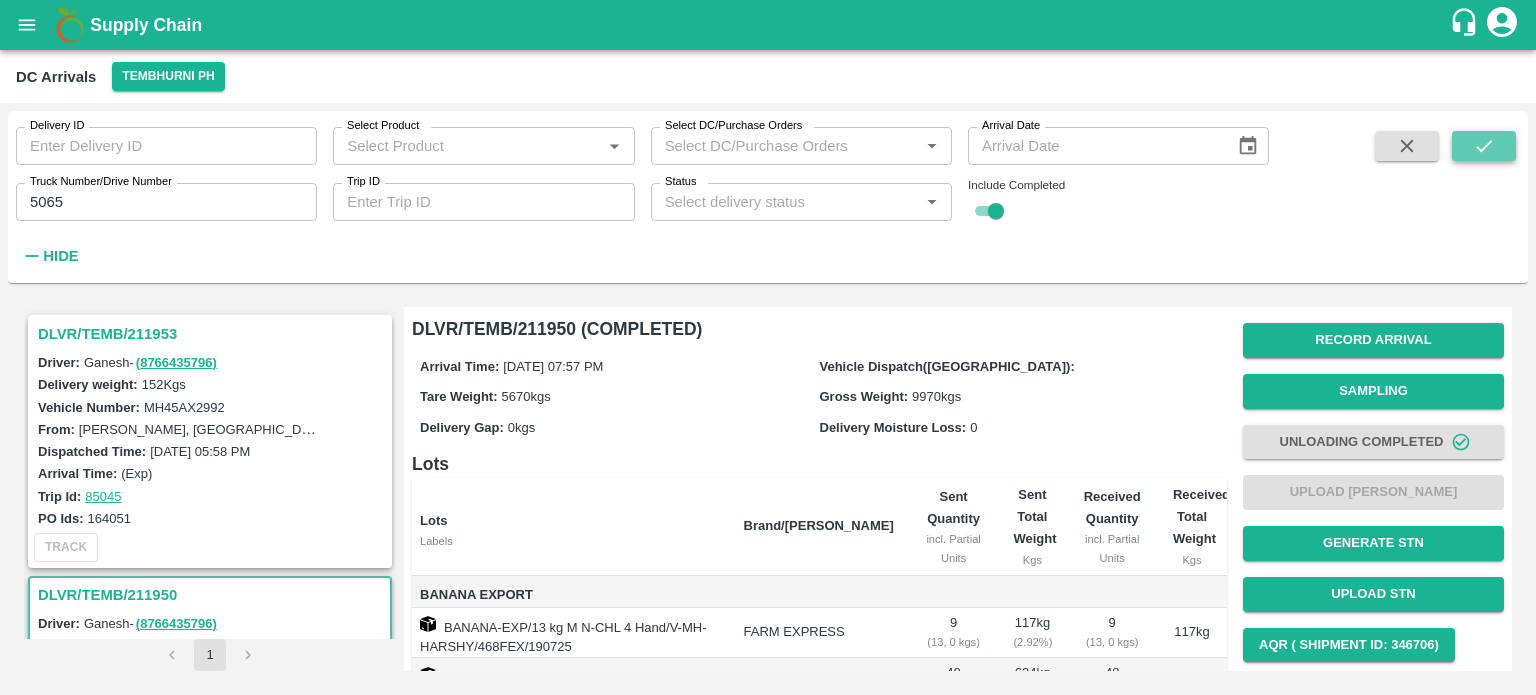 click 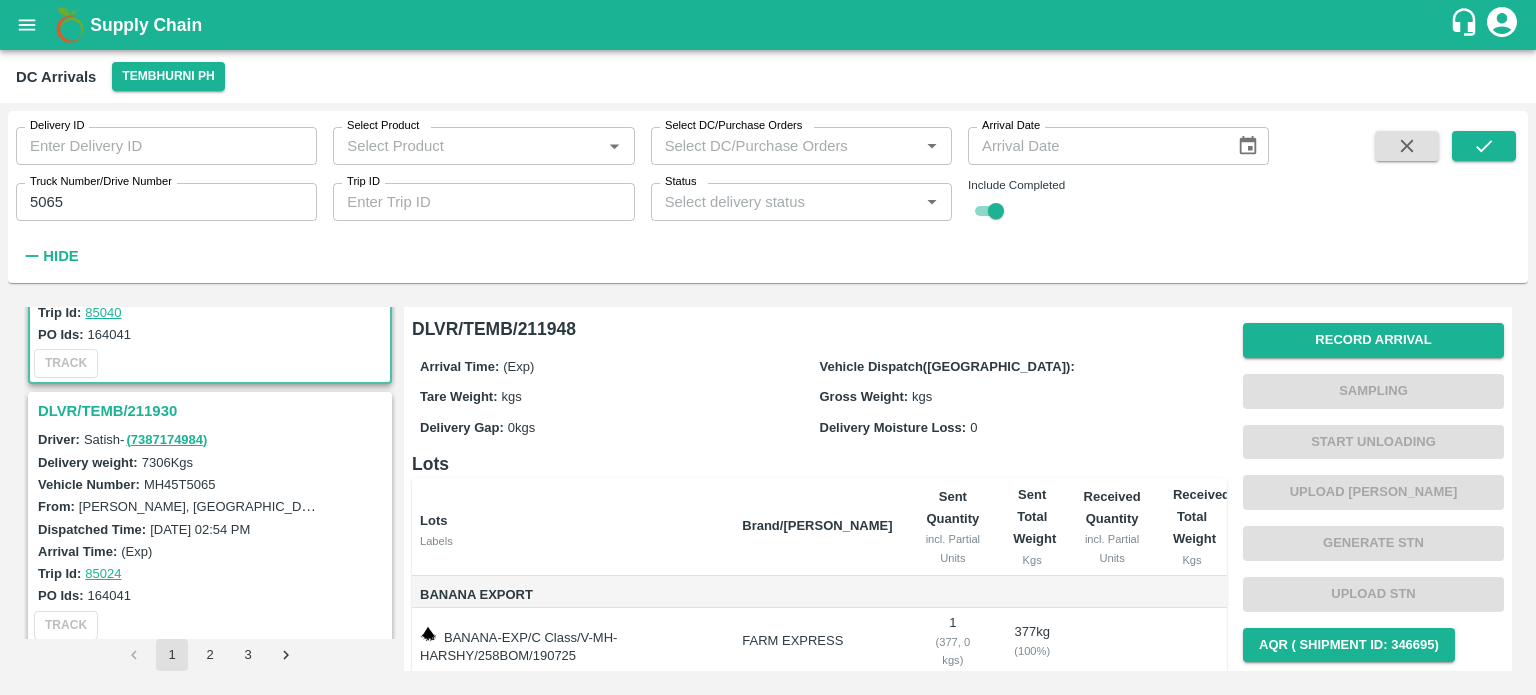 scroll, scrollTop: 192, scrollLeft: 0, axis: vertical 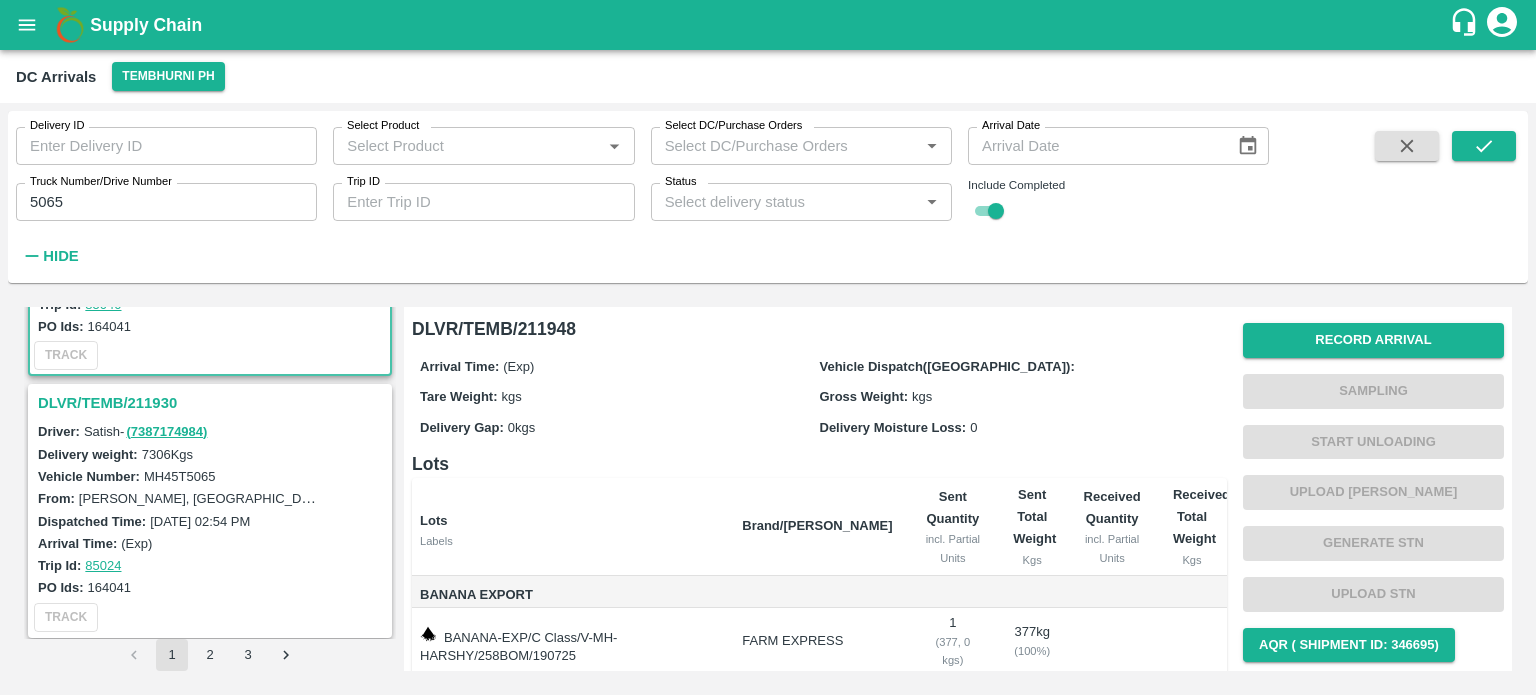 click on "DLVR/TEMB/211930" at bounding box center [213, 403] 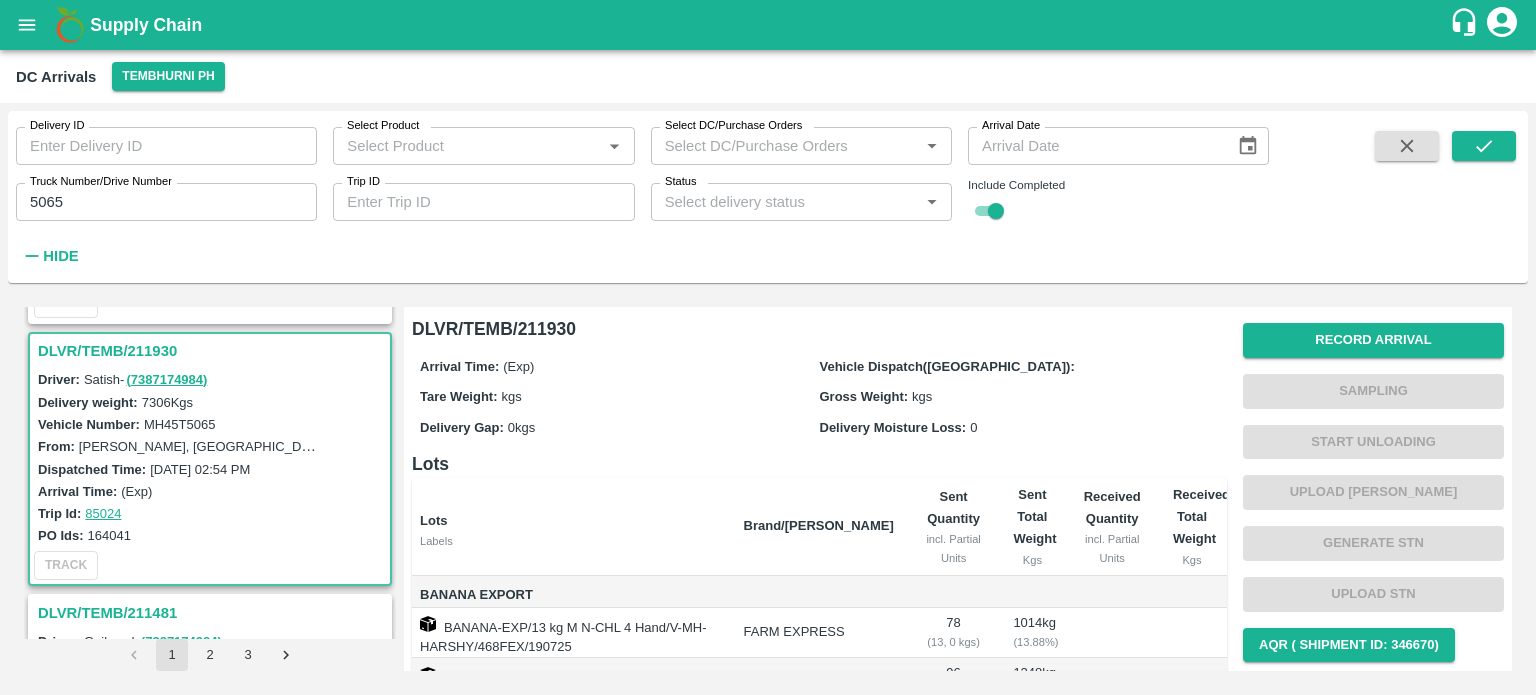 scroll, scrollTop: 232, scrollLeft: 0, axis: vertical 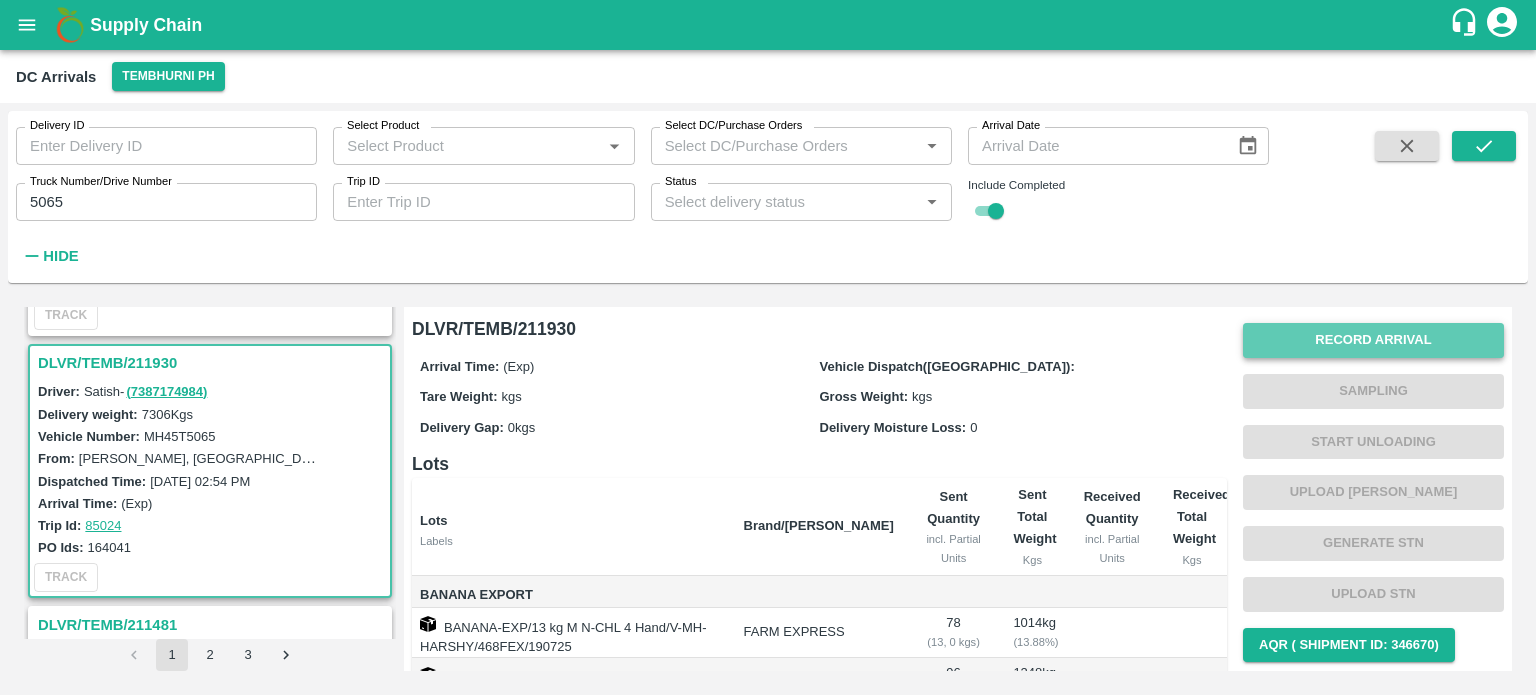 click on "Record Arrival" at bounding box center [1373, 340] 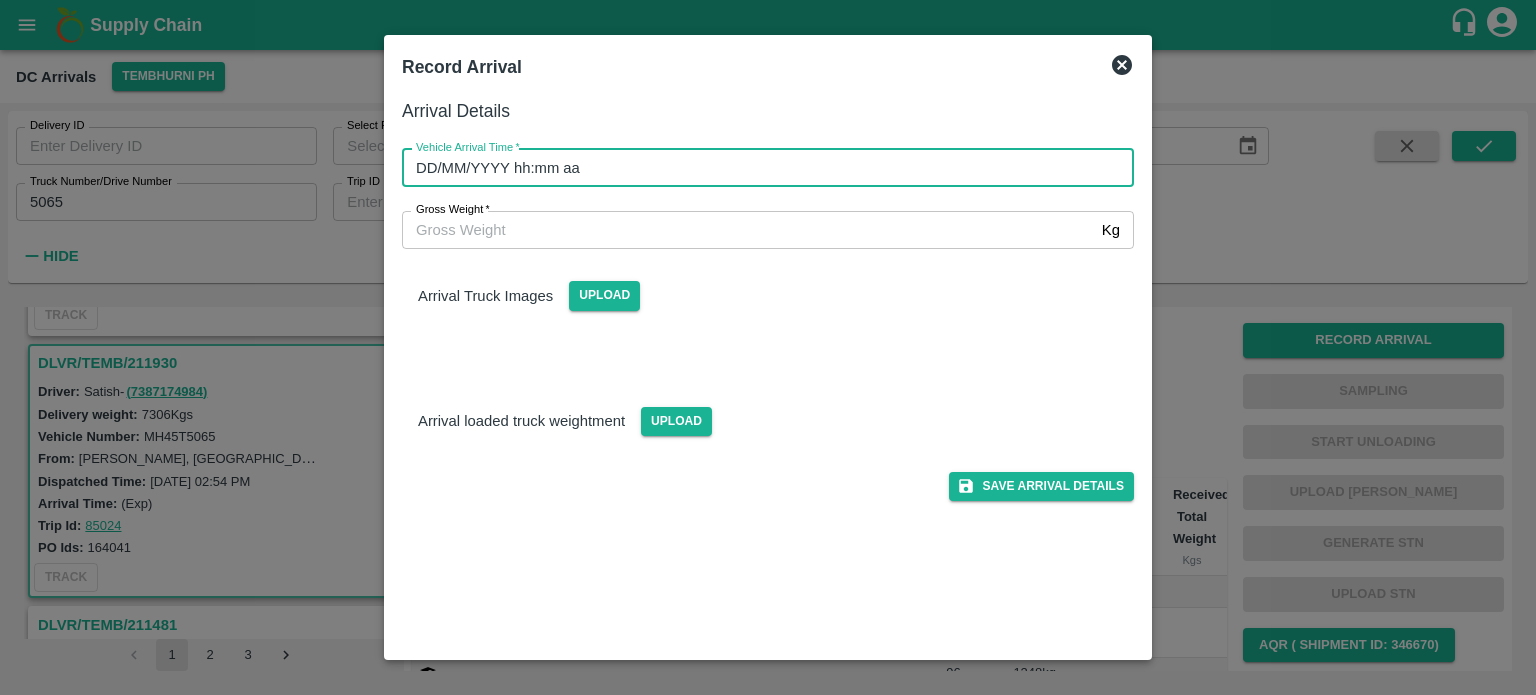 type on "DD/MM/YYYY hh:mm aa" 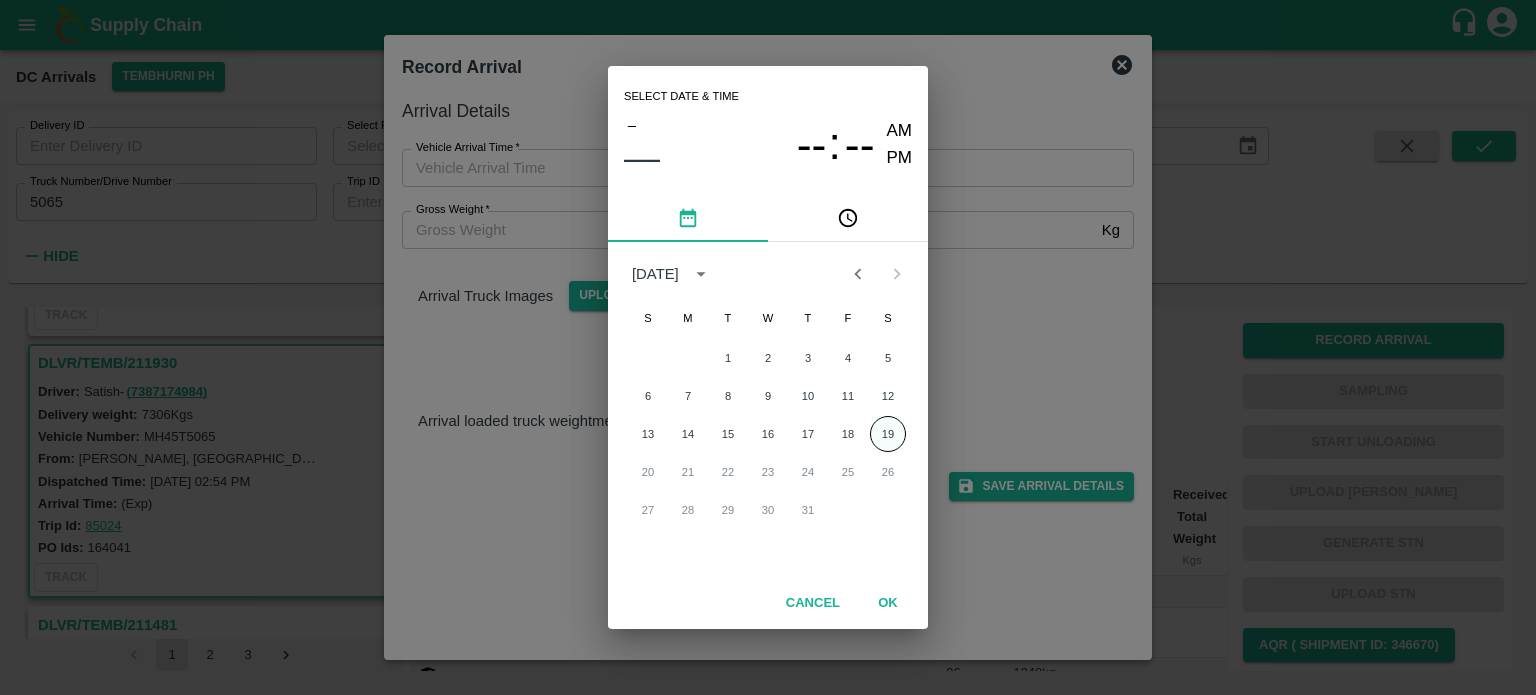 click on "19" at bounding box center (888, 434) 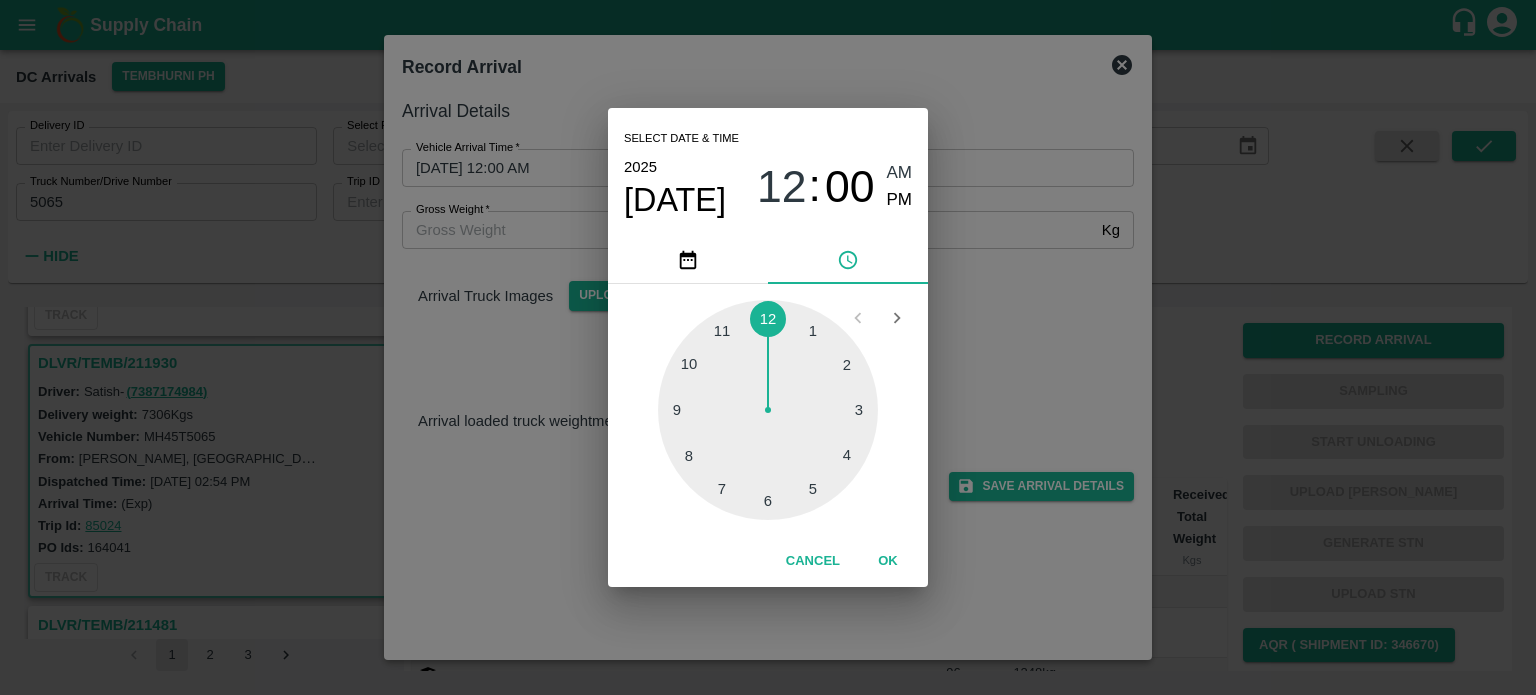 click at bounding box center [768, 410] 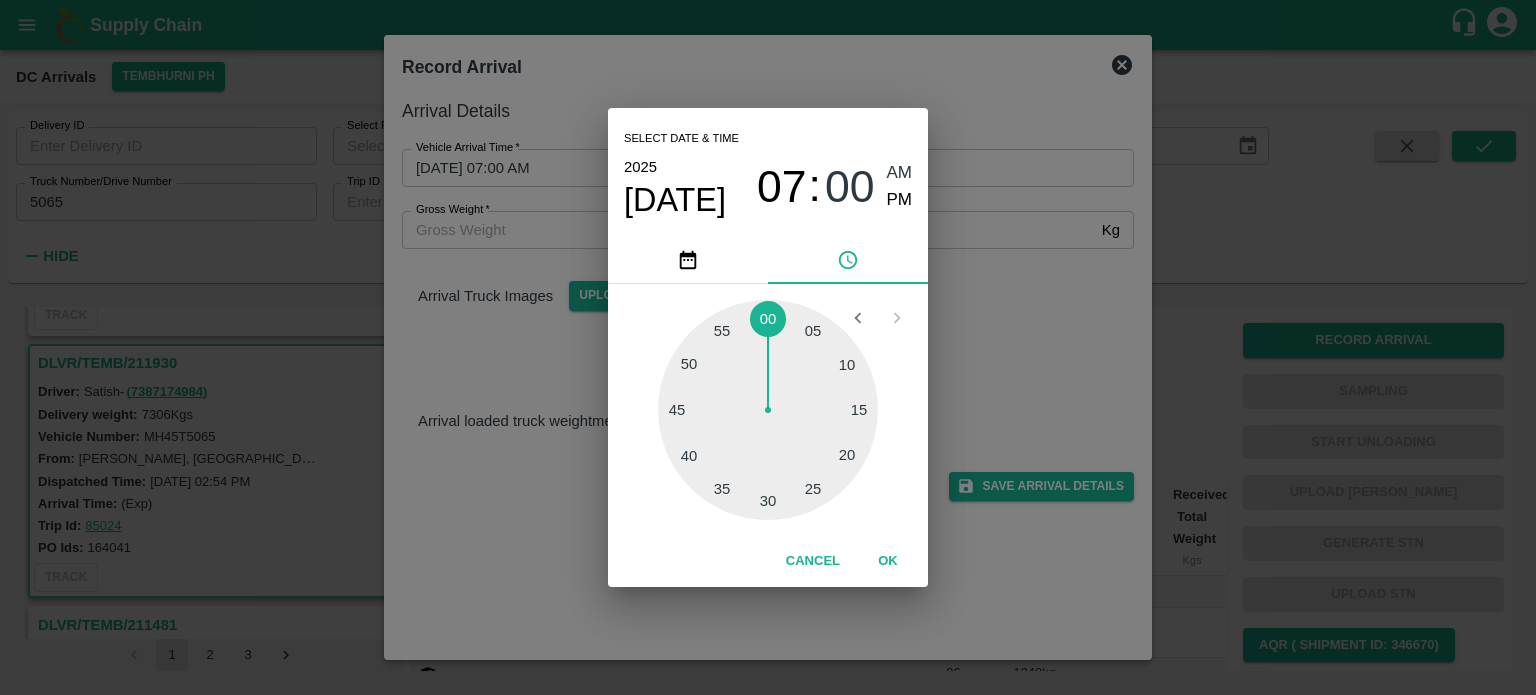 click at bounding box center [768, 410] 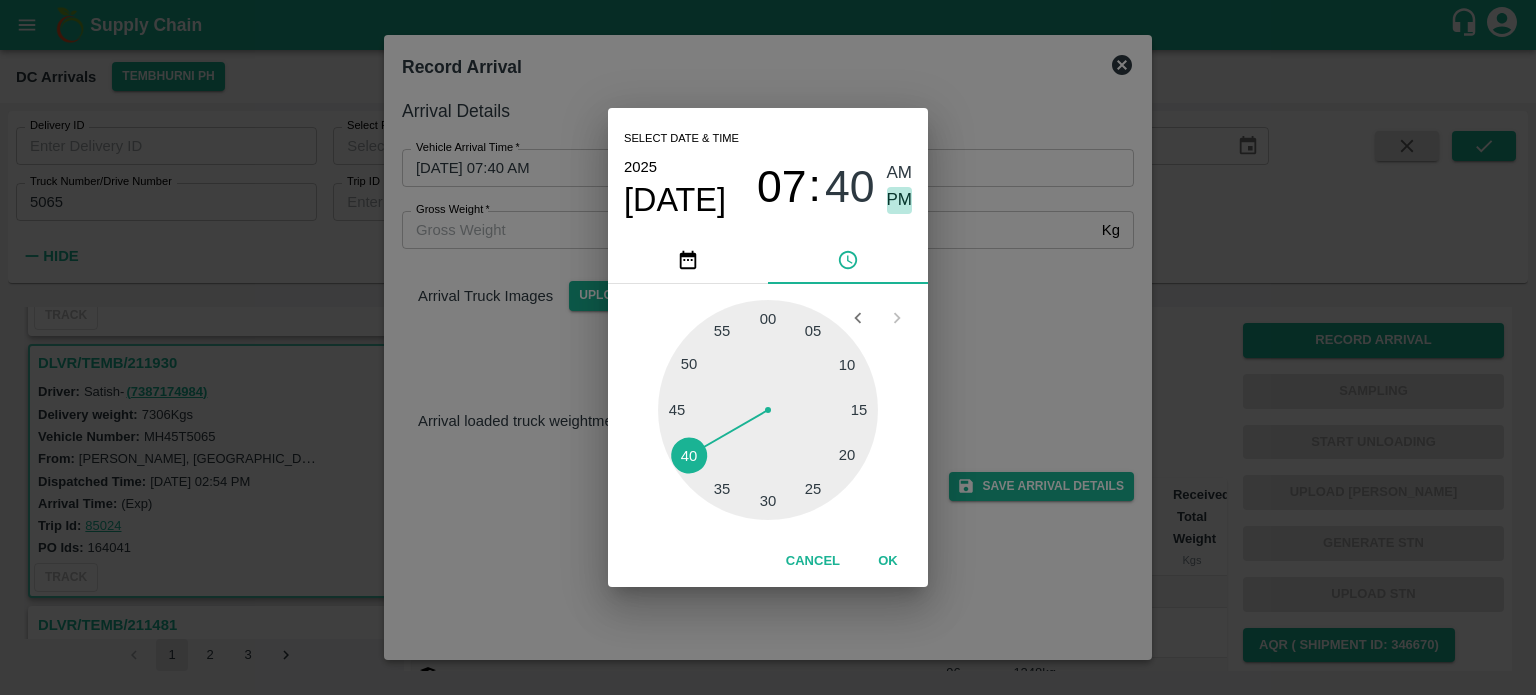 click on "PM" at bounding box center (900, 200) 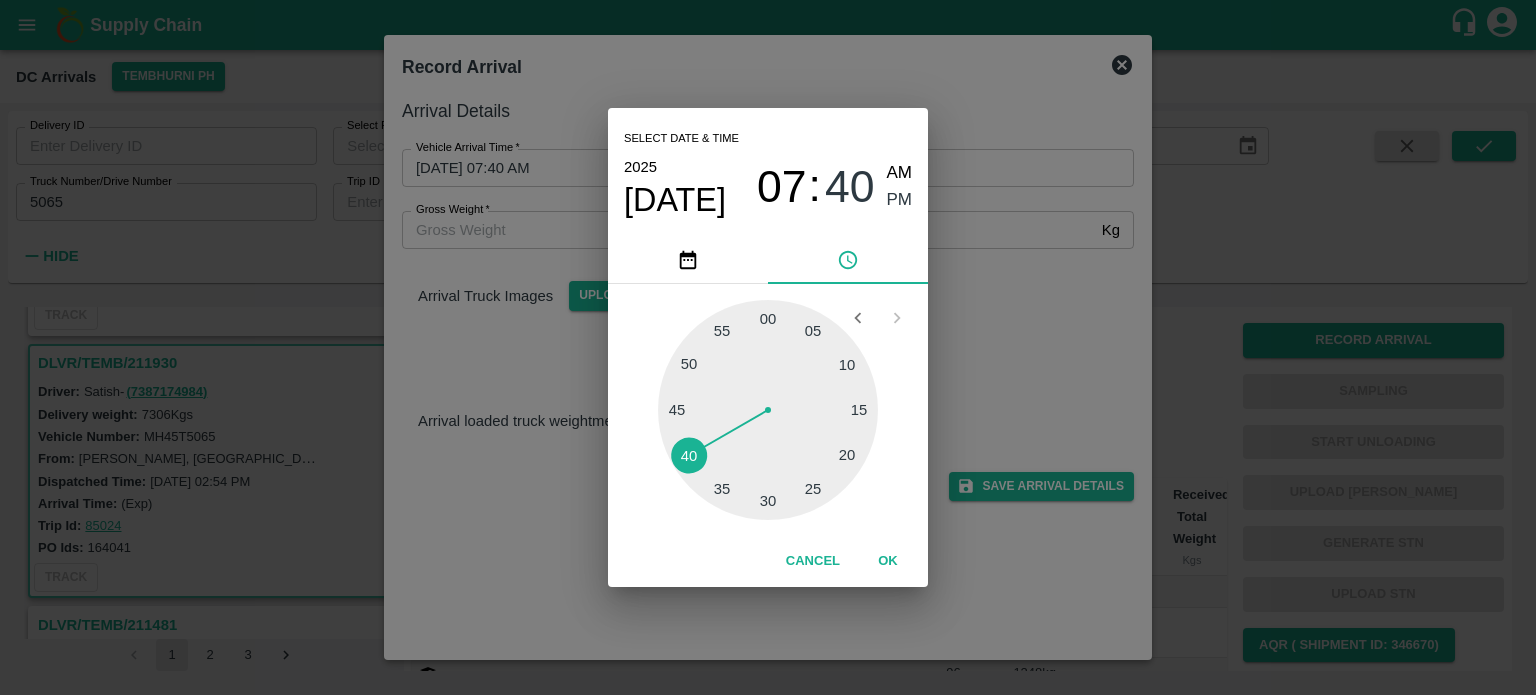 type on "[DATE] 07:40 PM" 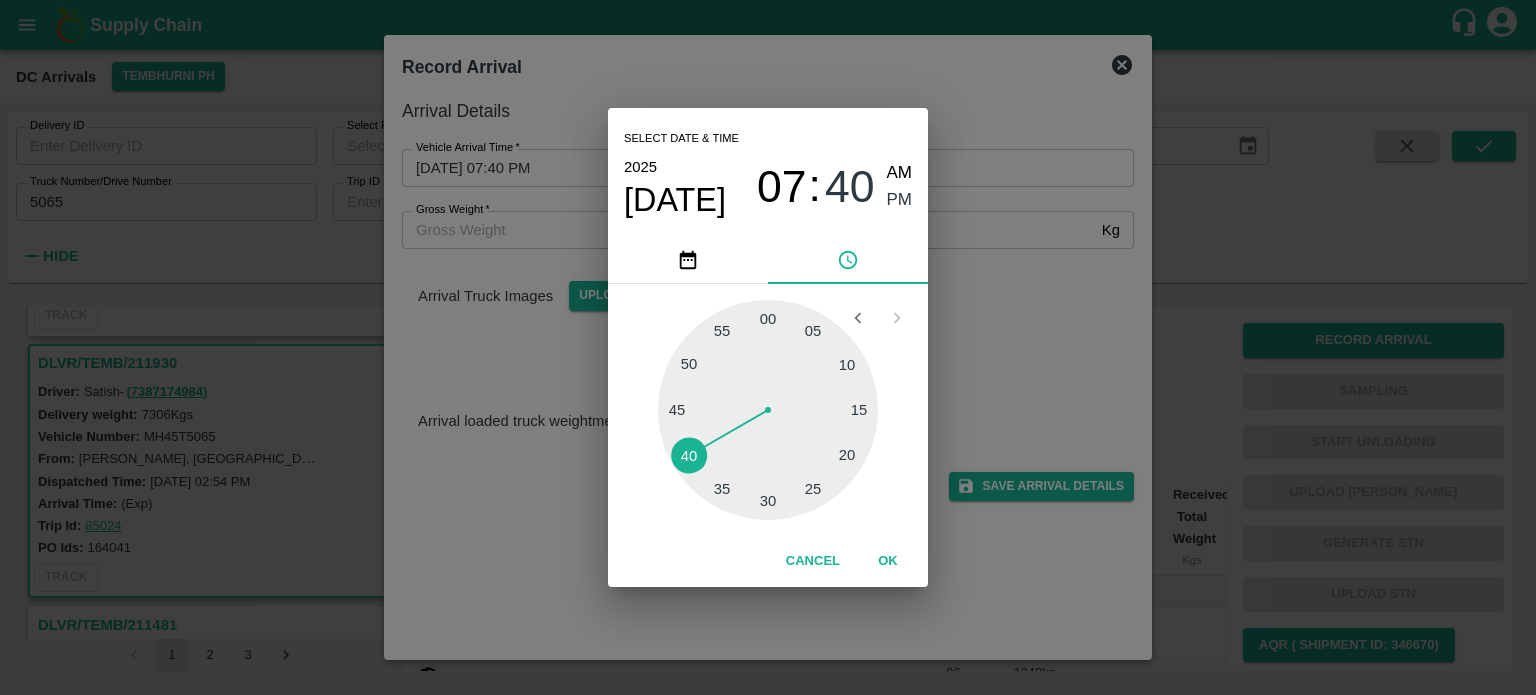click on "Select date & time [DATE] 07 : 40 AM PM 05 10 15 20 25 30 35 40 45 50 55 00 Cancel OK" at bounding box center [768, 347] 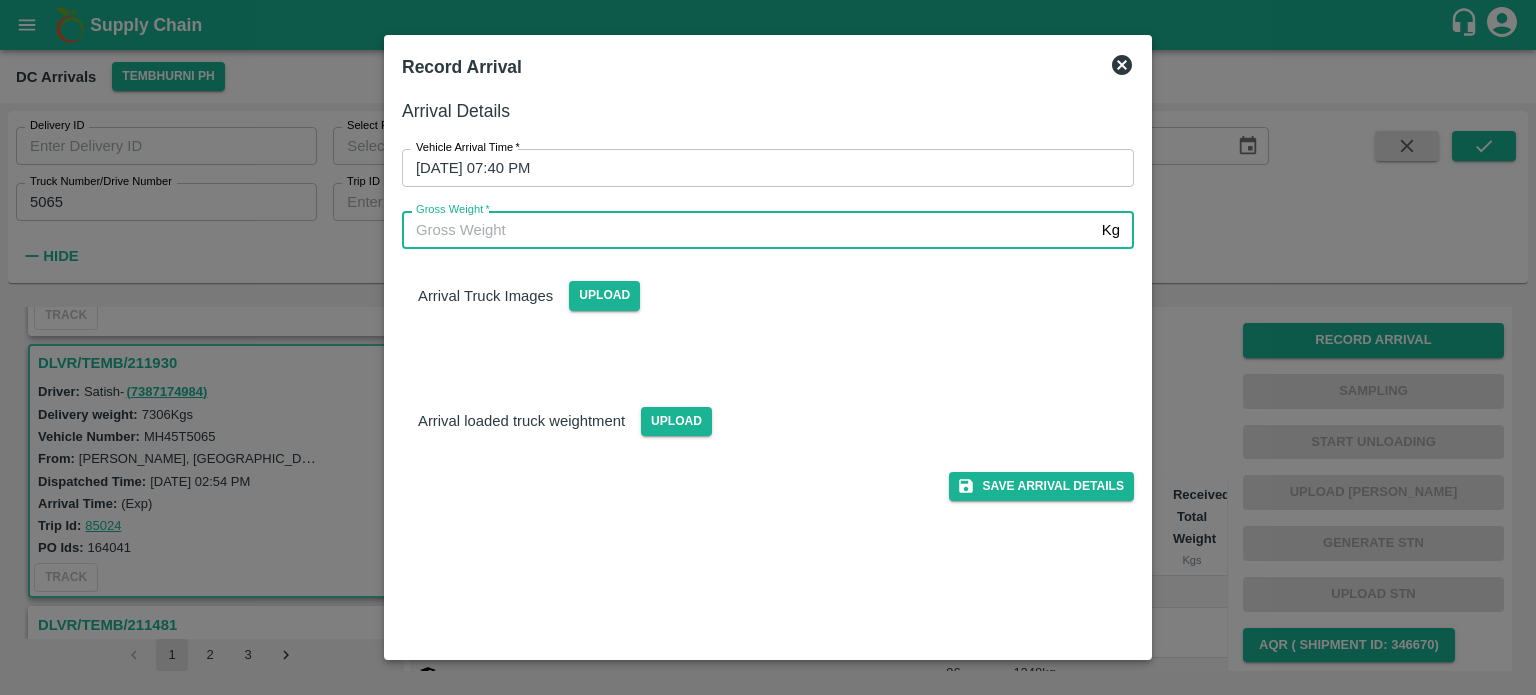 click on "Gross Weight   *" at bounding box center [748, 230] 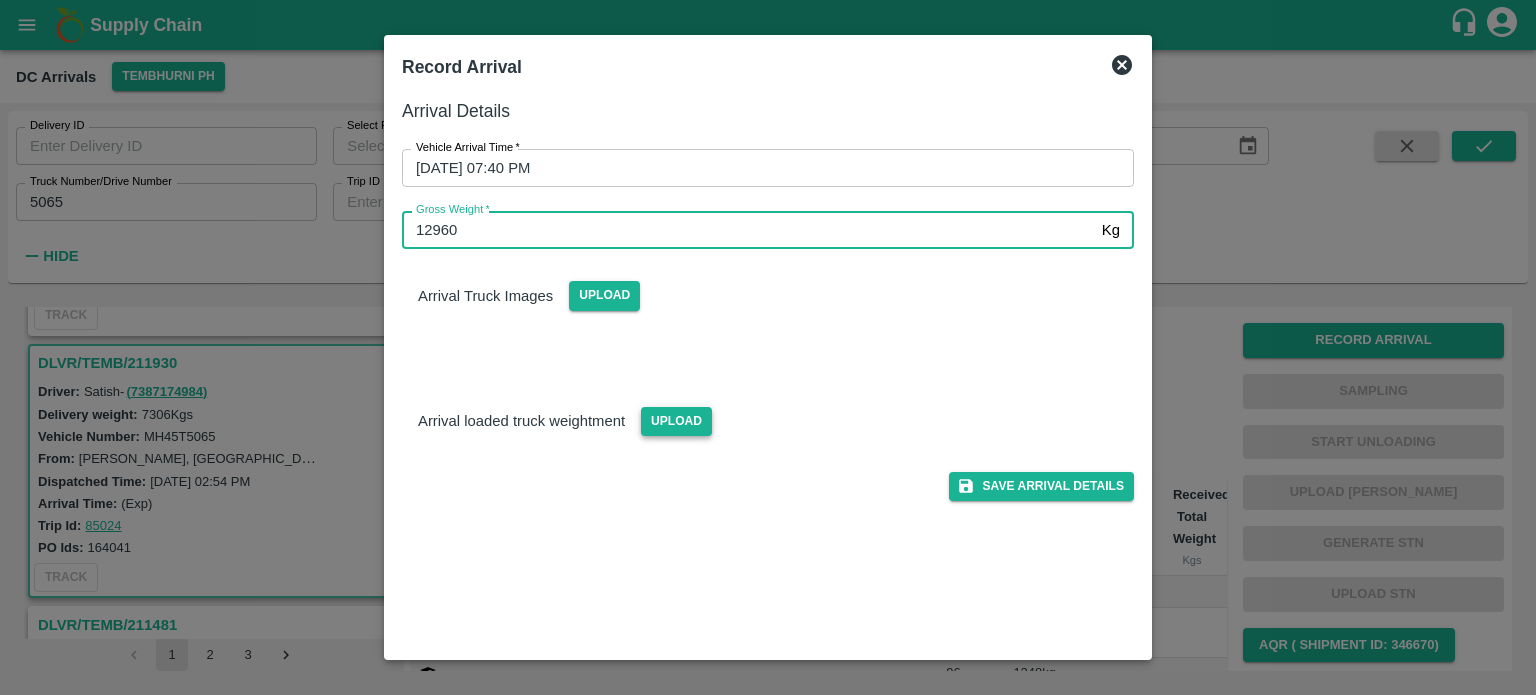 type on "12960" 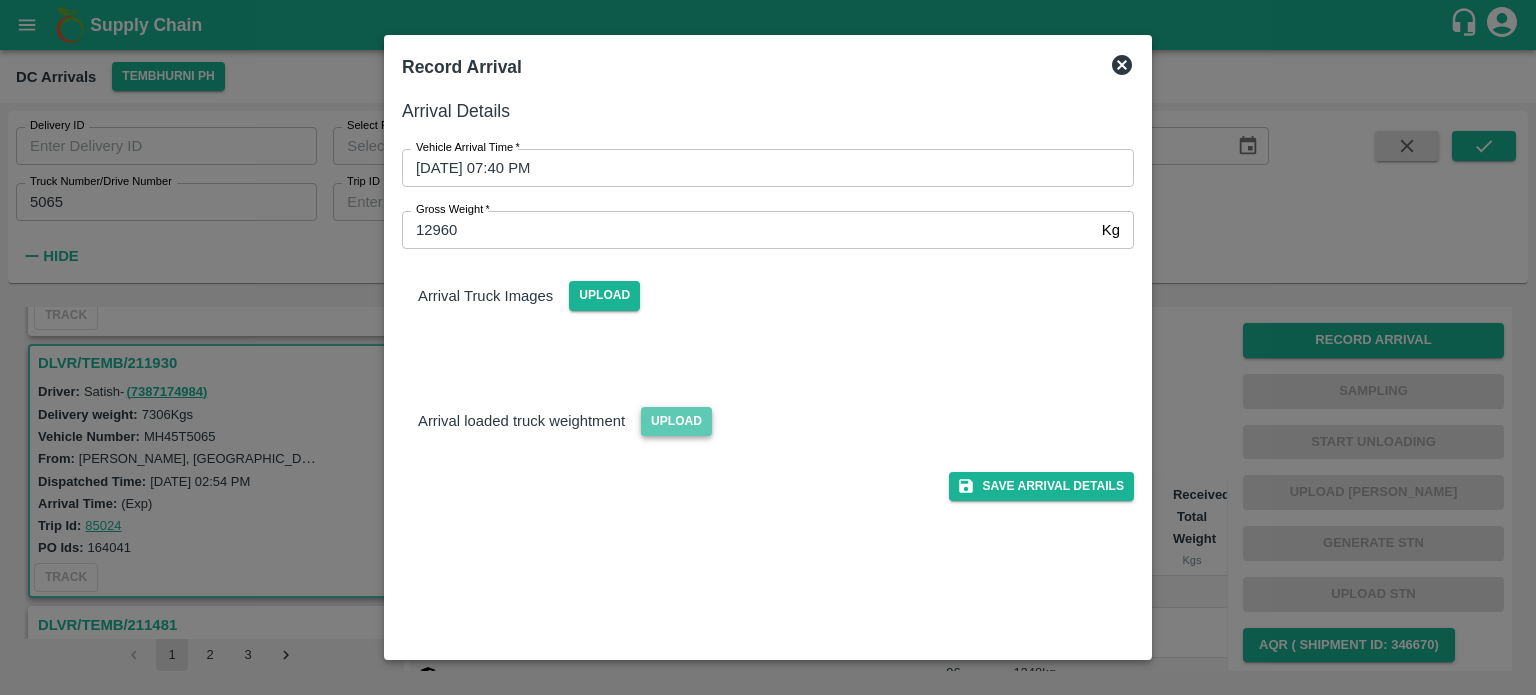 click on "Upload" at bounding box center [676, 421] 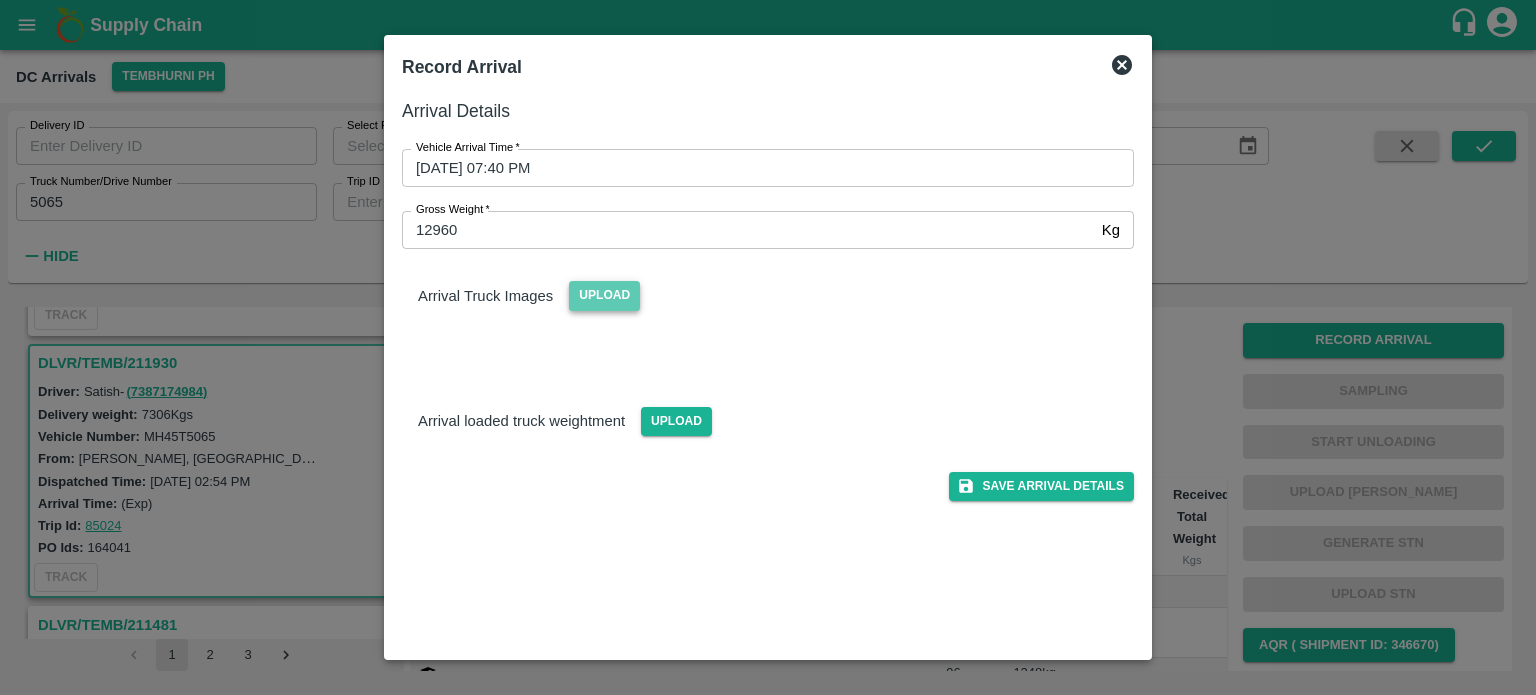 click on "Upload" at bounding box center [604, 295] 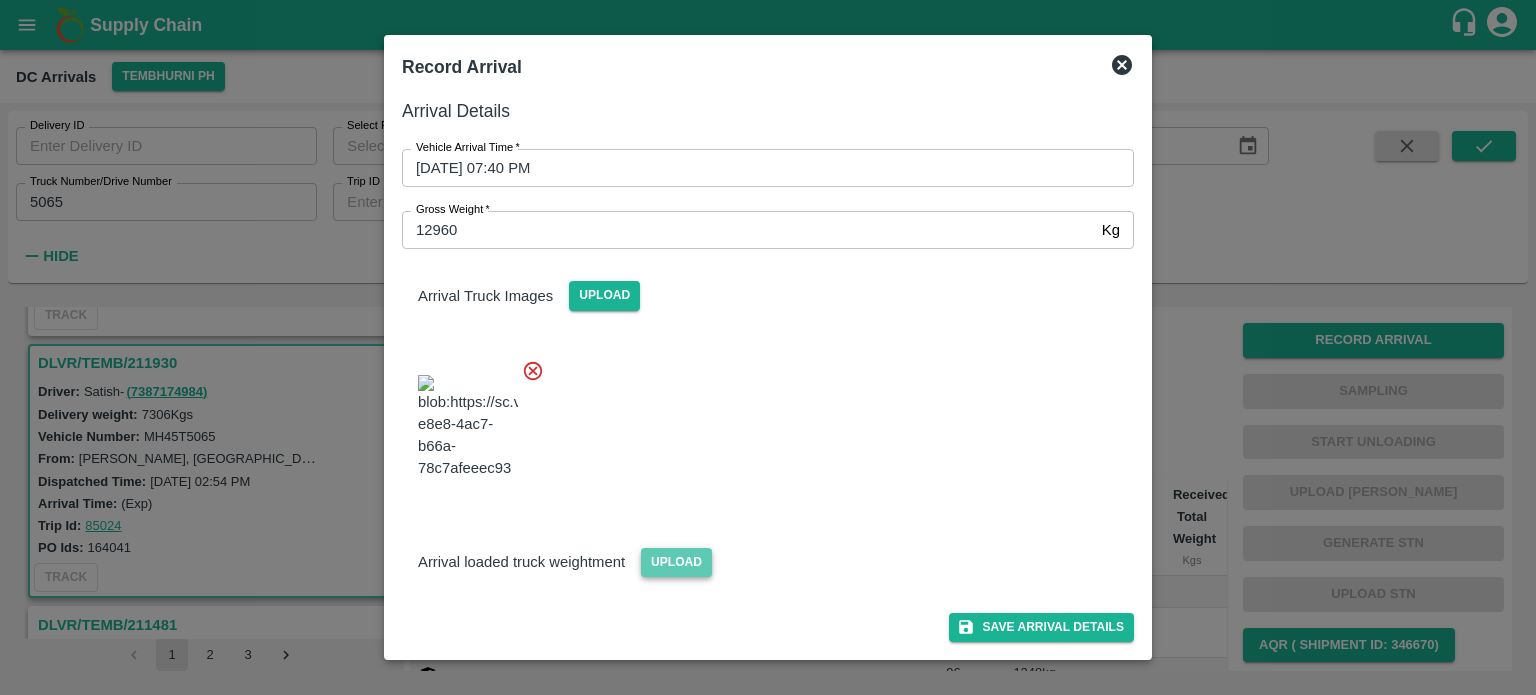 click on "Upload" at bounding box center (676, 562) 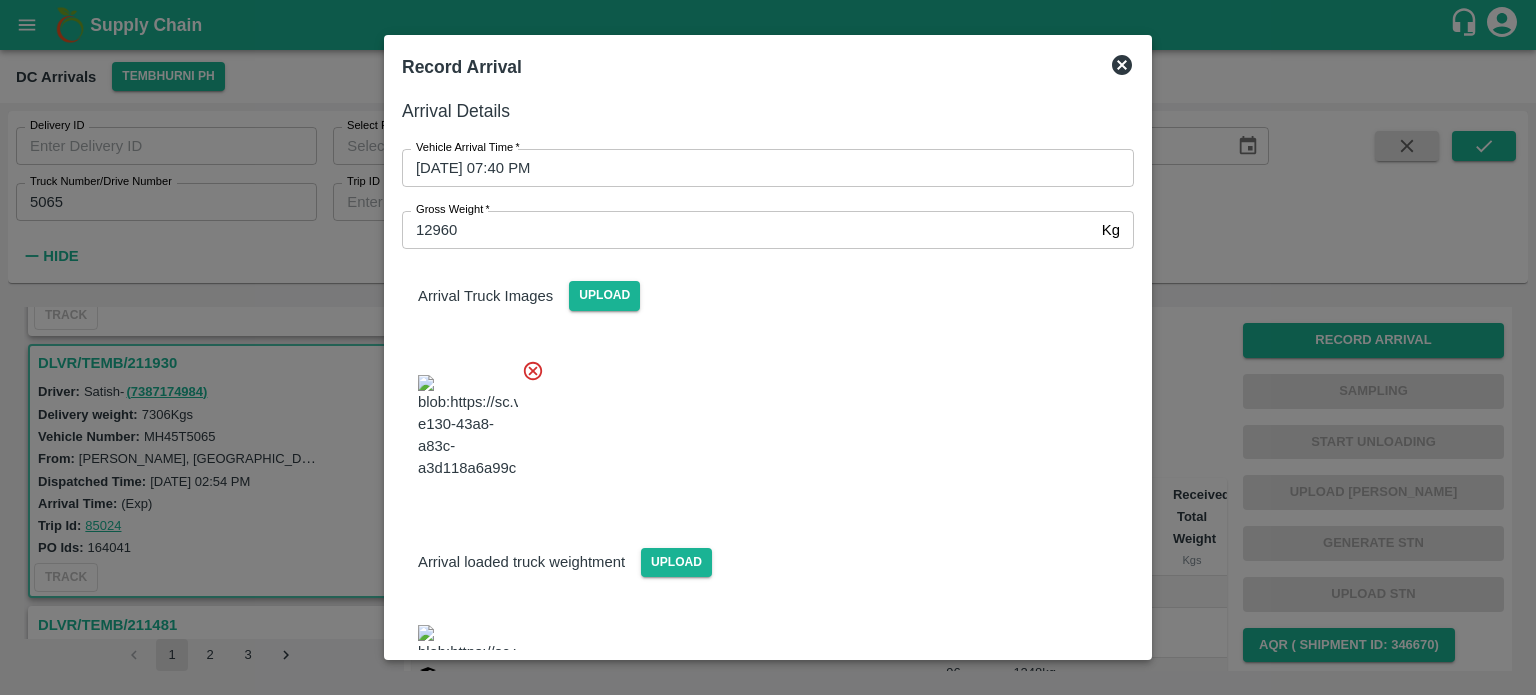 click at bounding box center (760, 421) 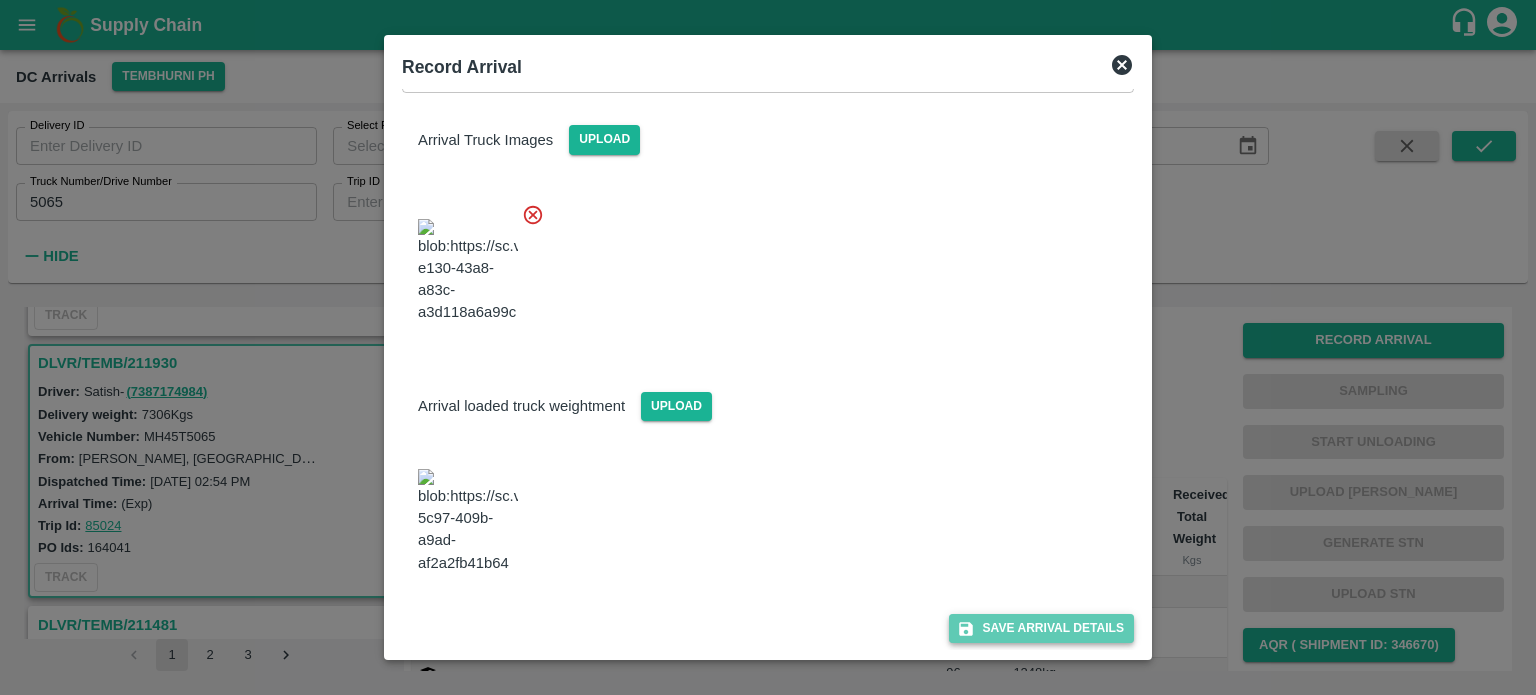 click on "Save Arrival Details" at bounding box center [1041, 628] 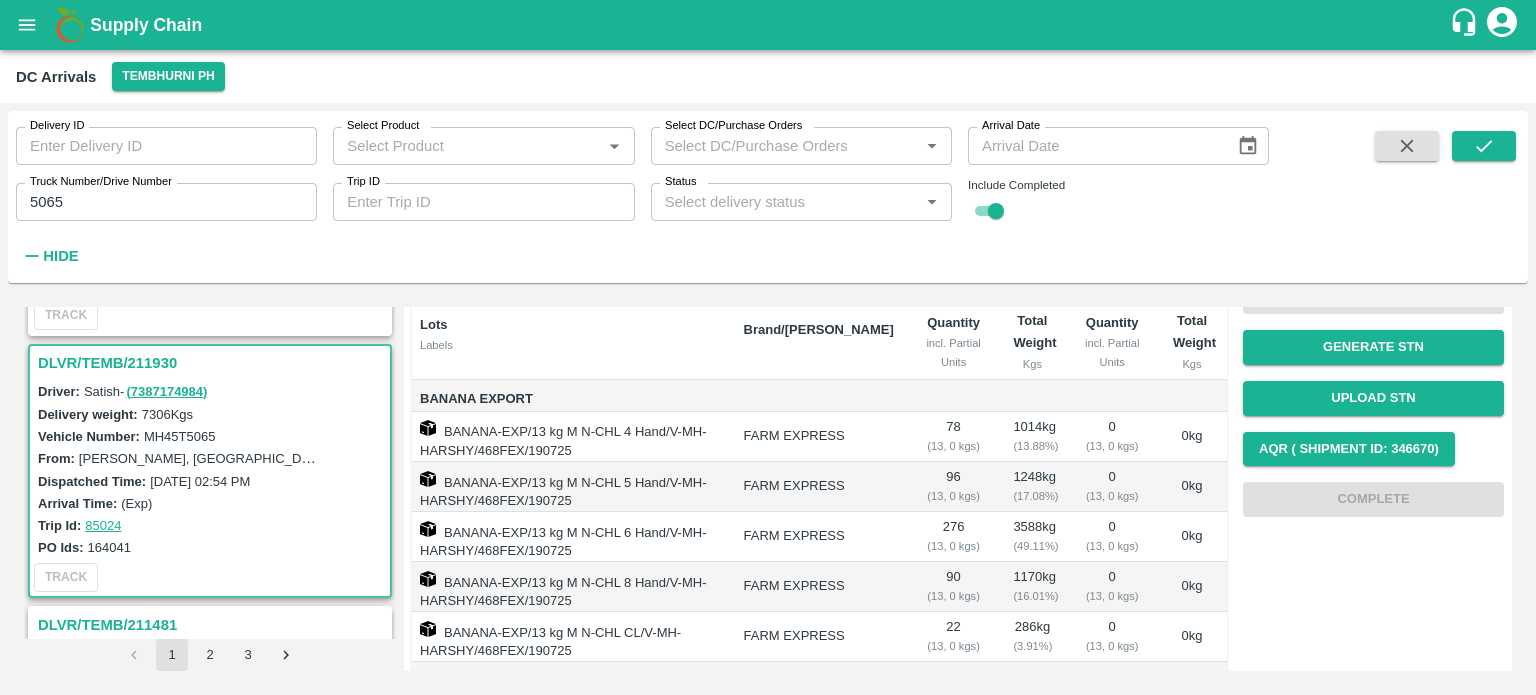scroll, scrollTop: 0, scrollLeft: 0, axis: both 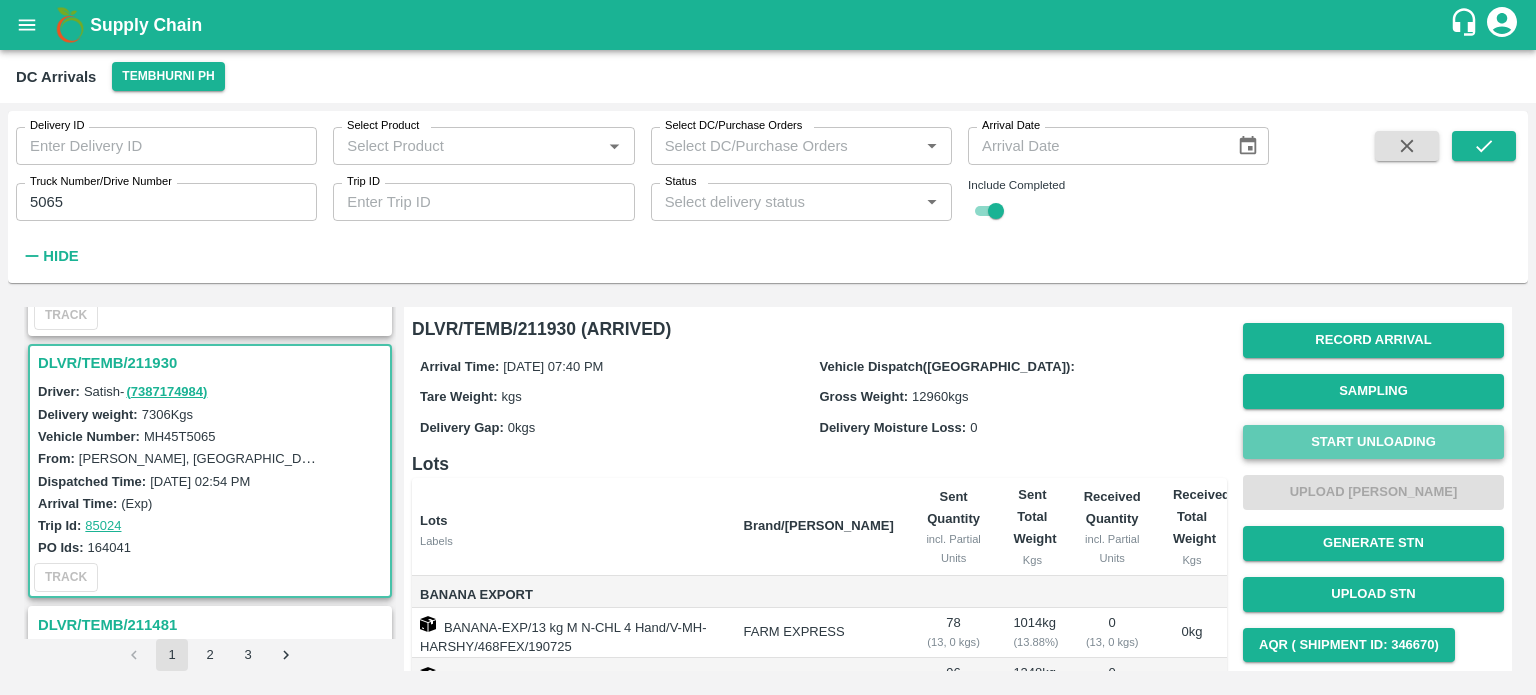 click on "Start Unloading" at bounding box center (1373, 442) 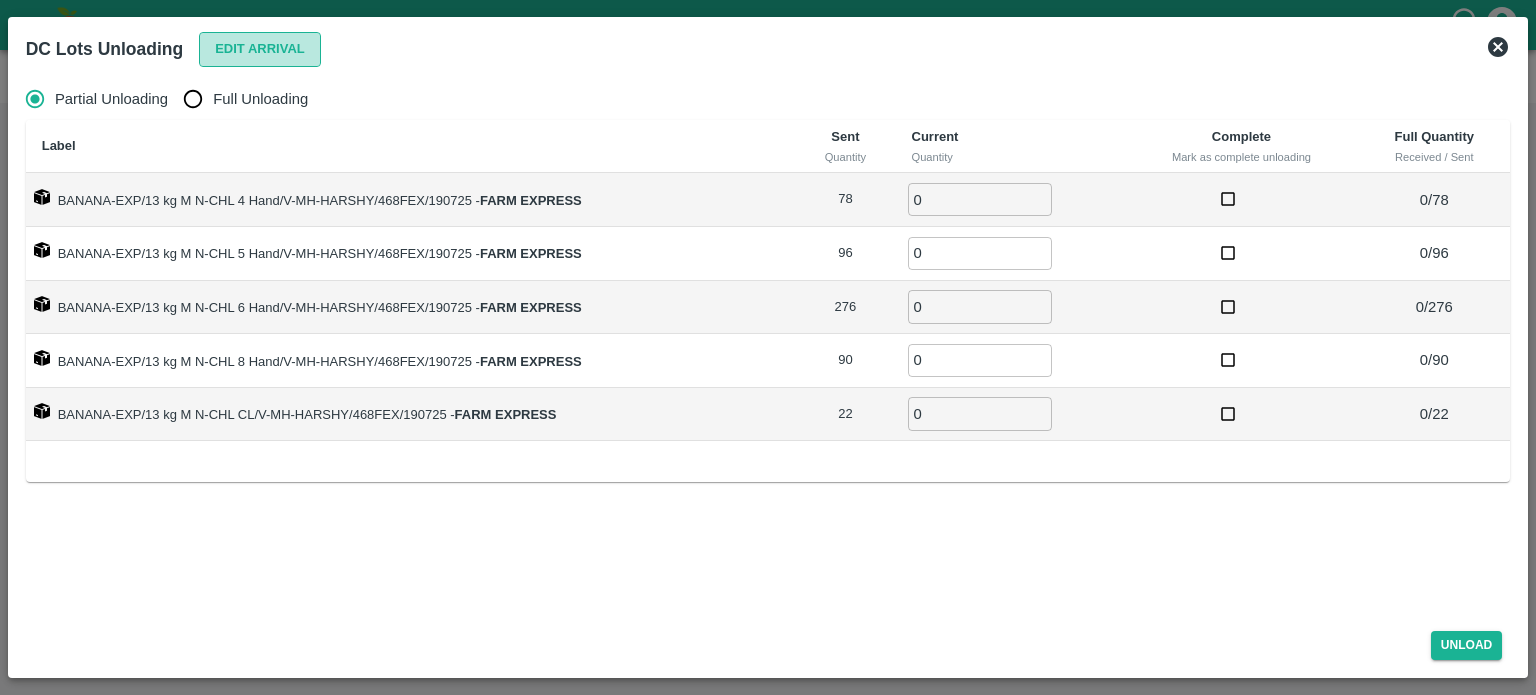 click on "Edit Arrival" at bounding box center [260, 49] 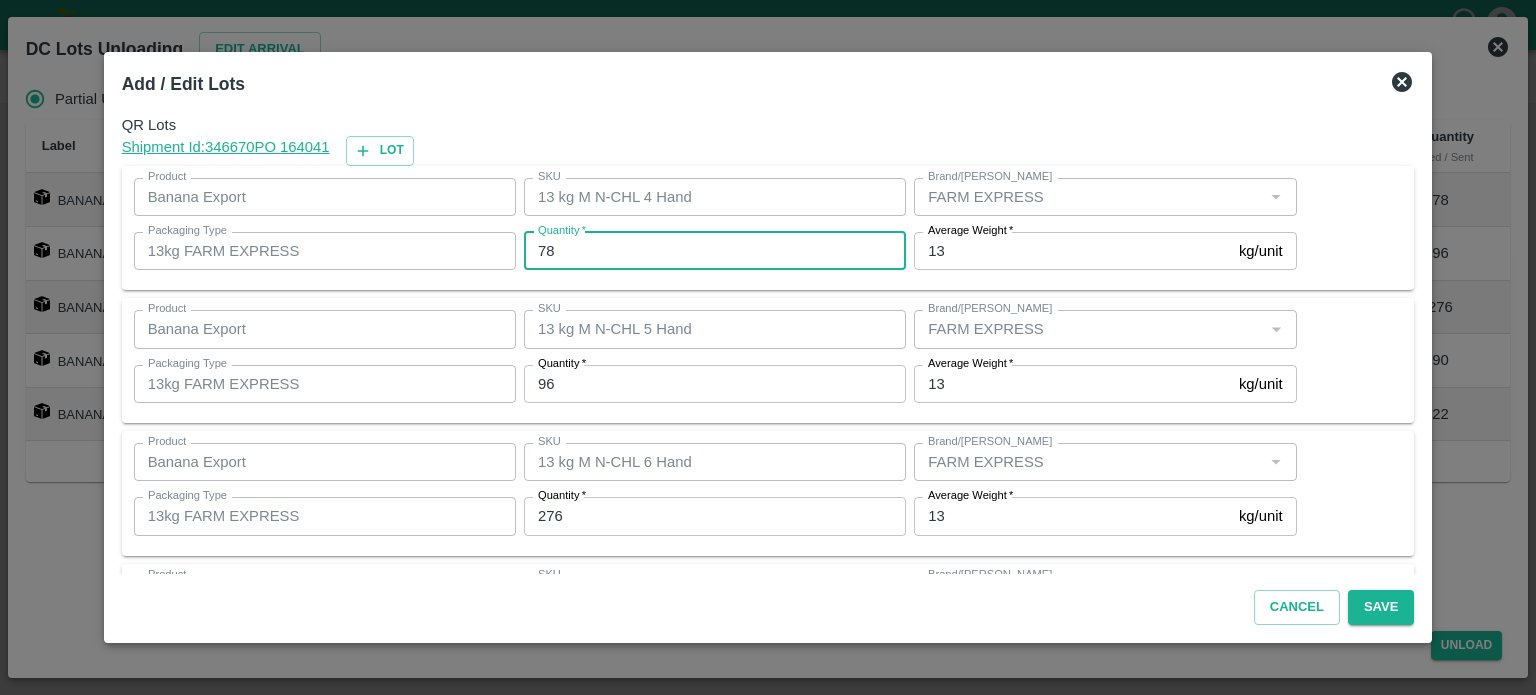 click on "78" at bounding box center [715, 251] 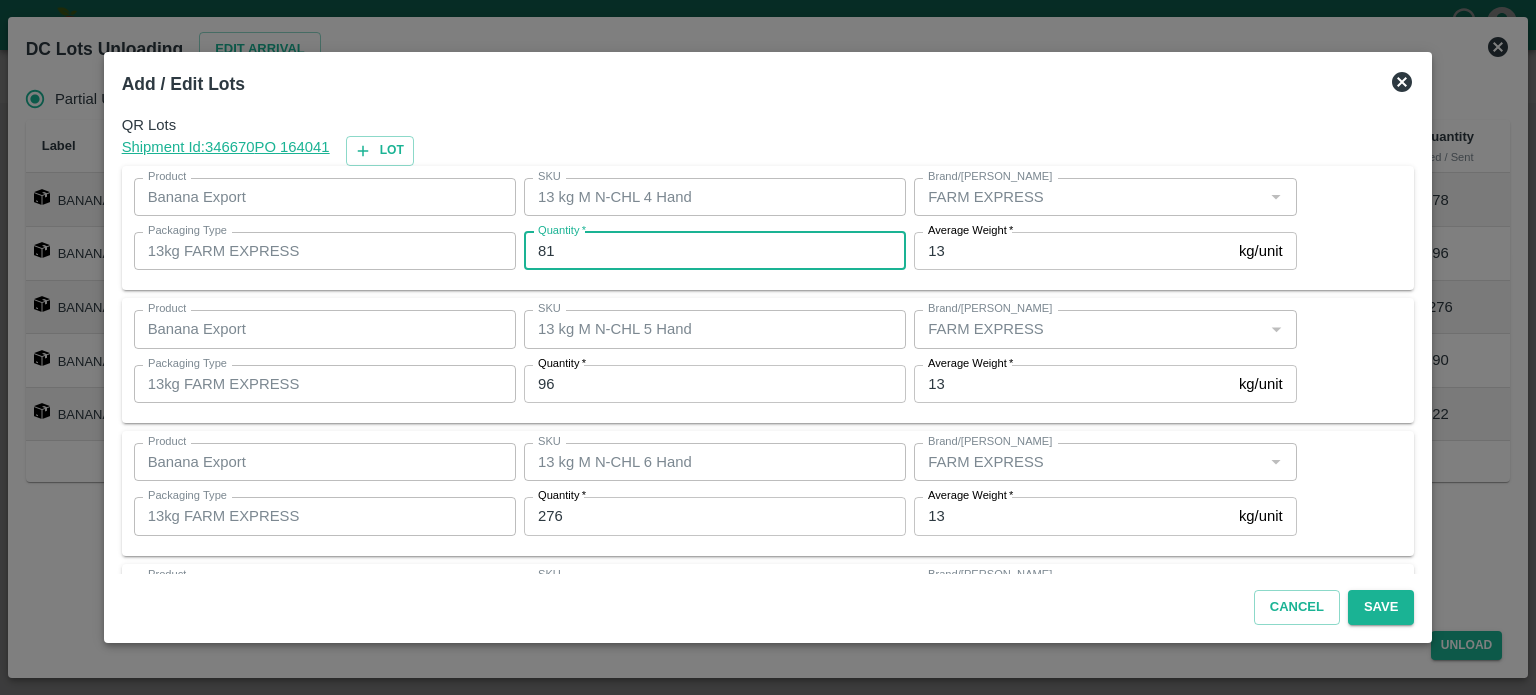 type on "81" 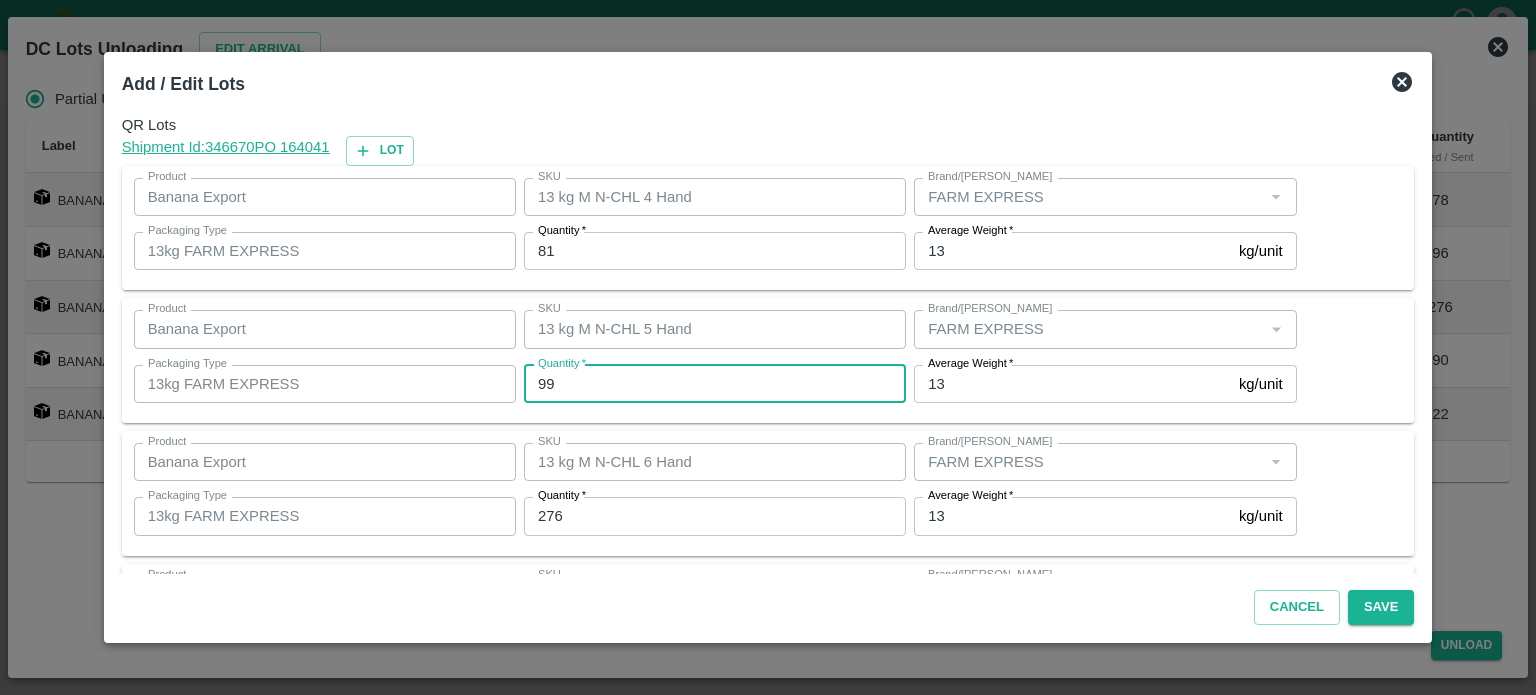 type on "99" 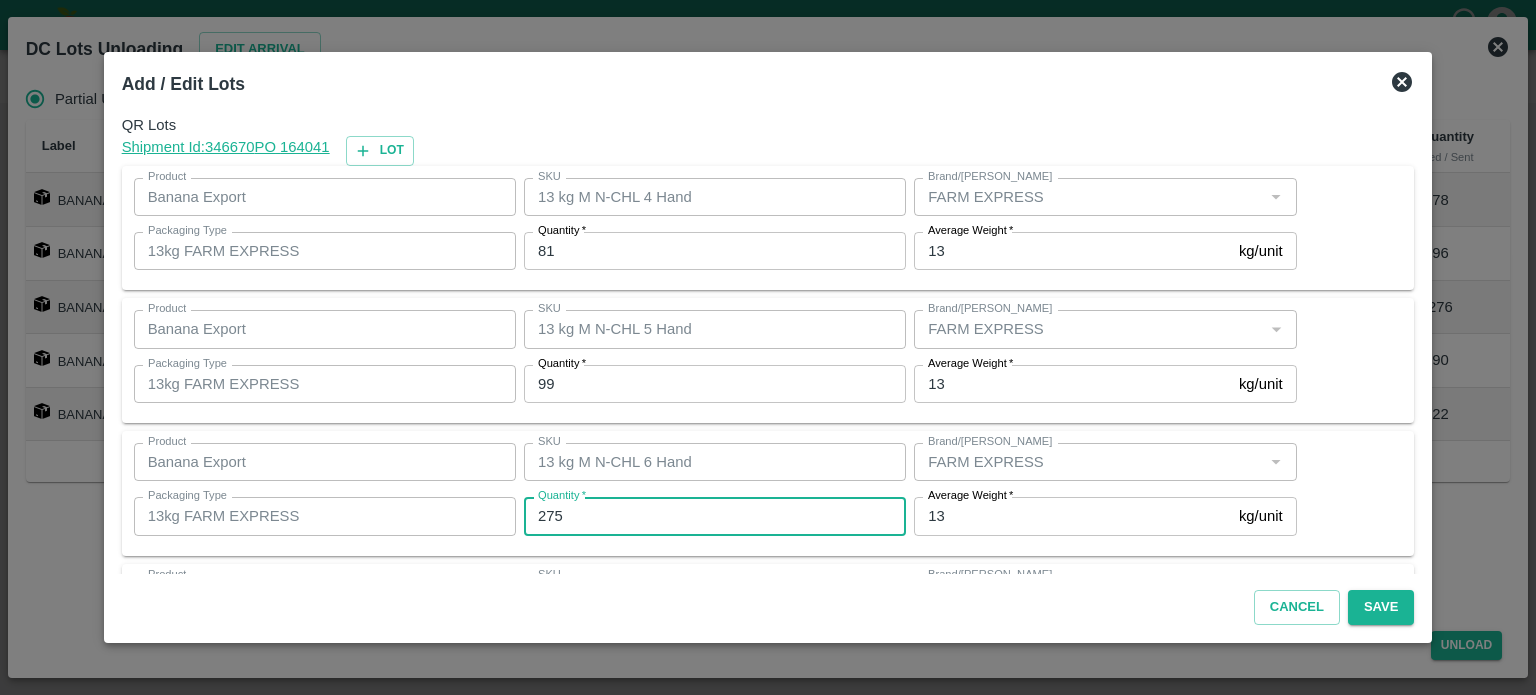 type on "275" 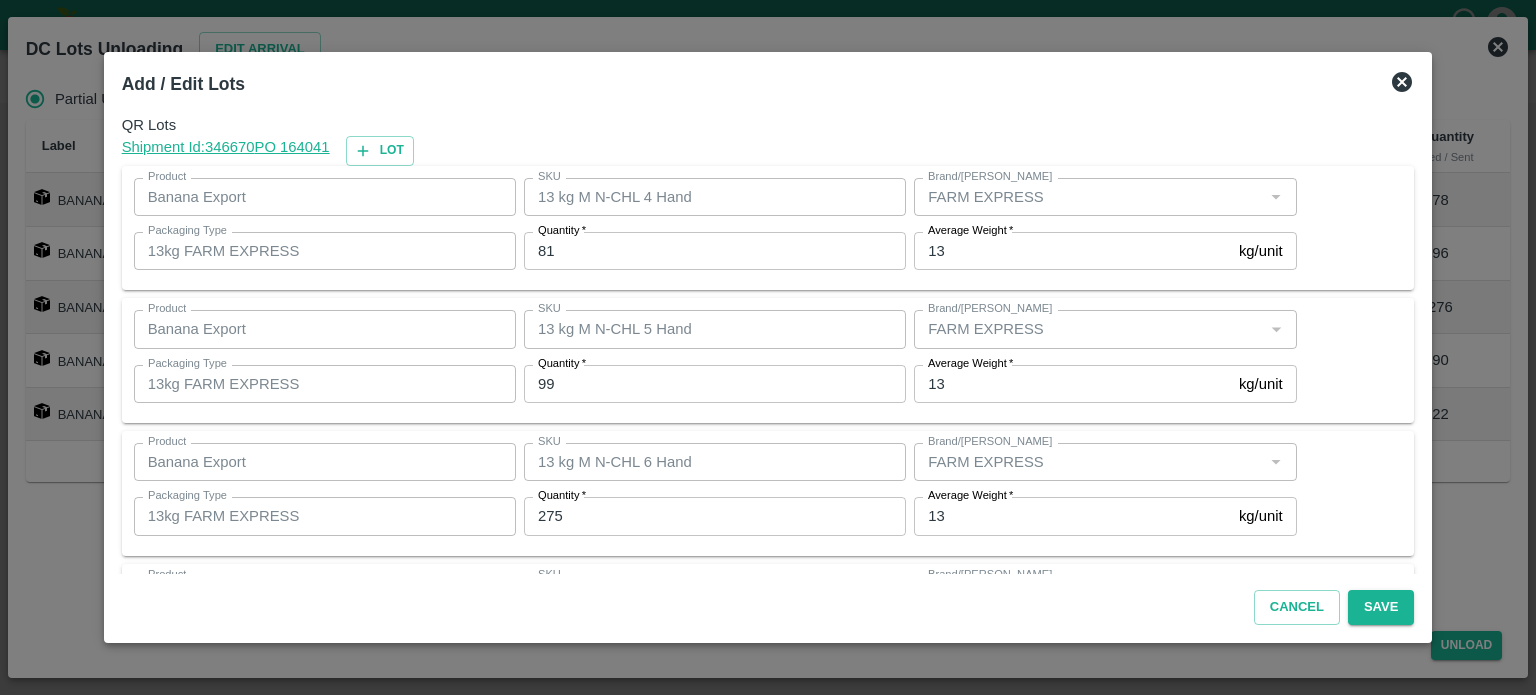 scroll, scrollTop: 262, scrollLeft: 0, axis: vertical 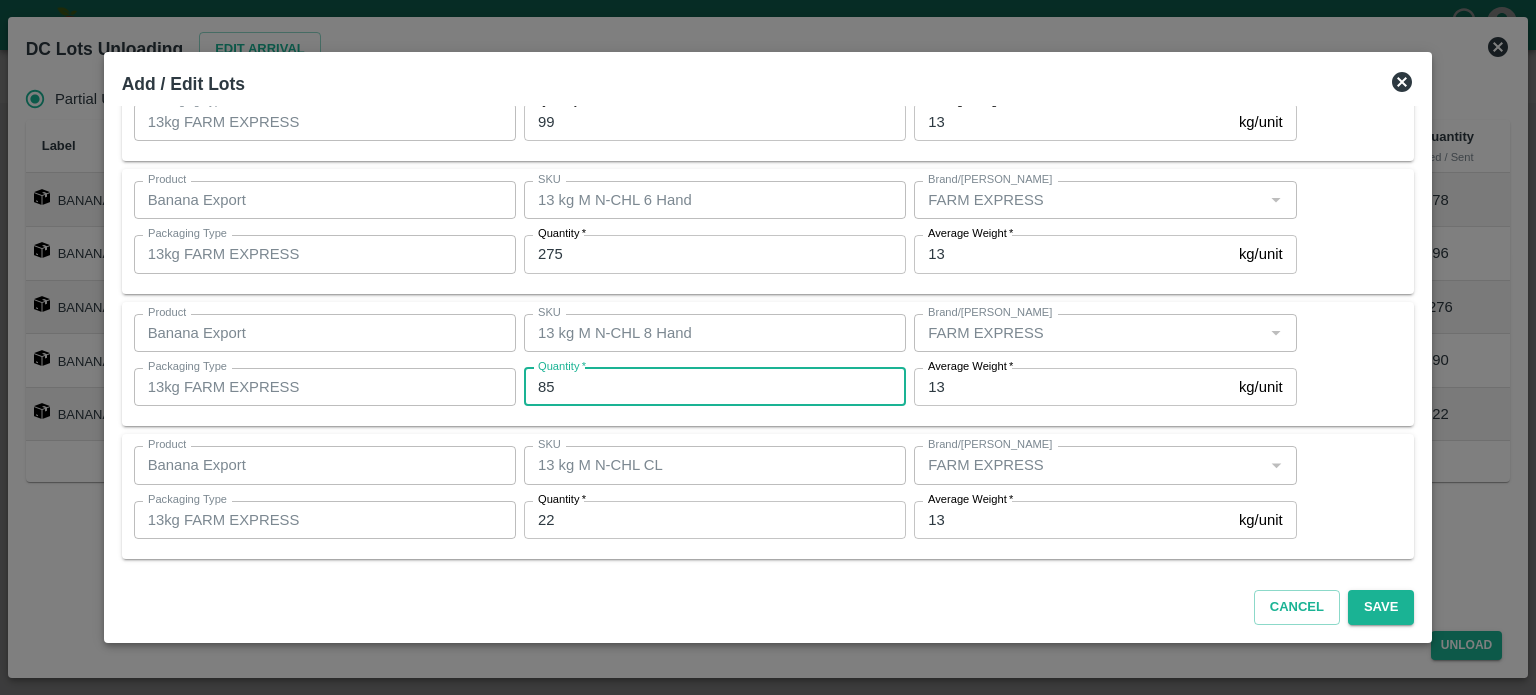 type on "85" 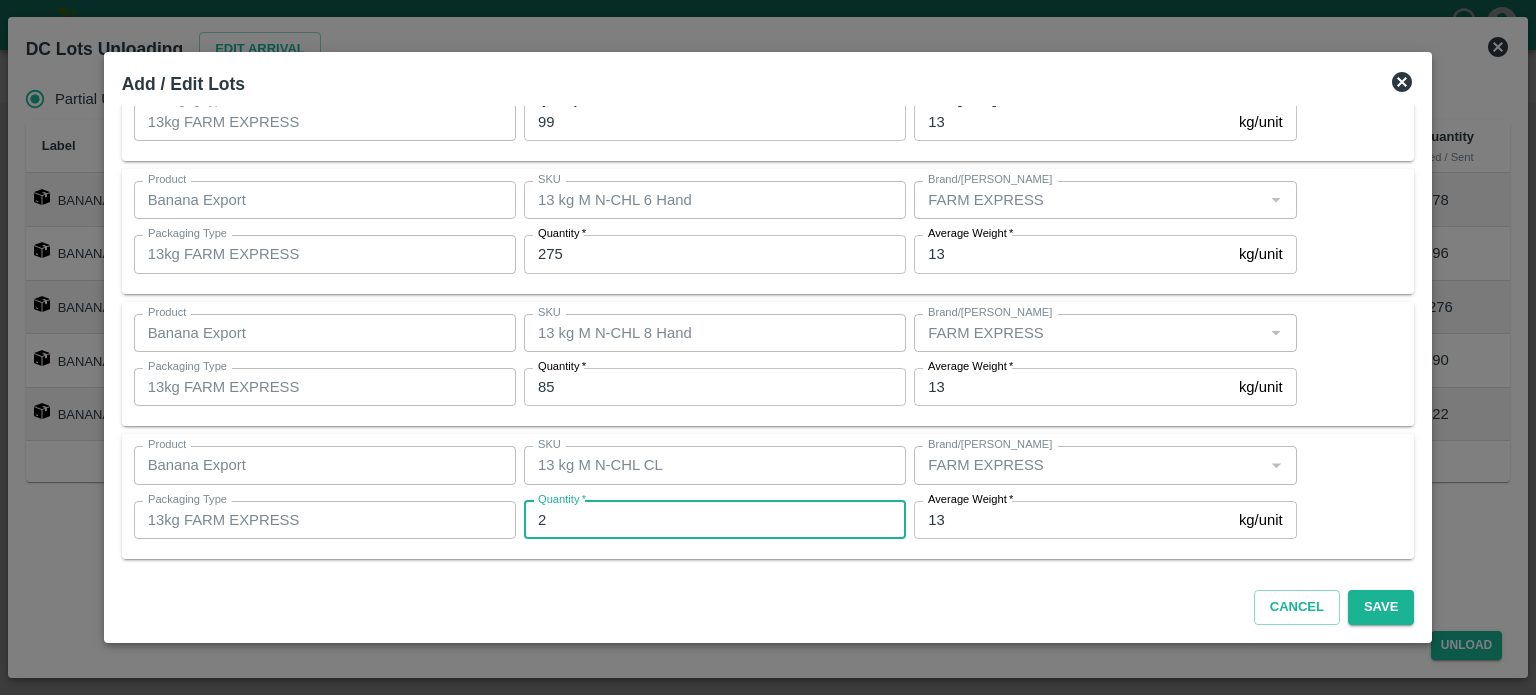 type on "22" 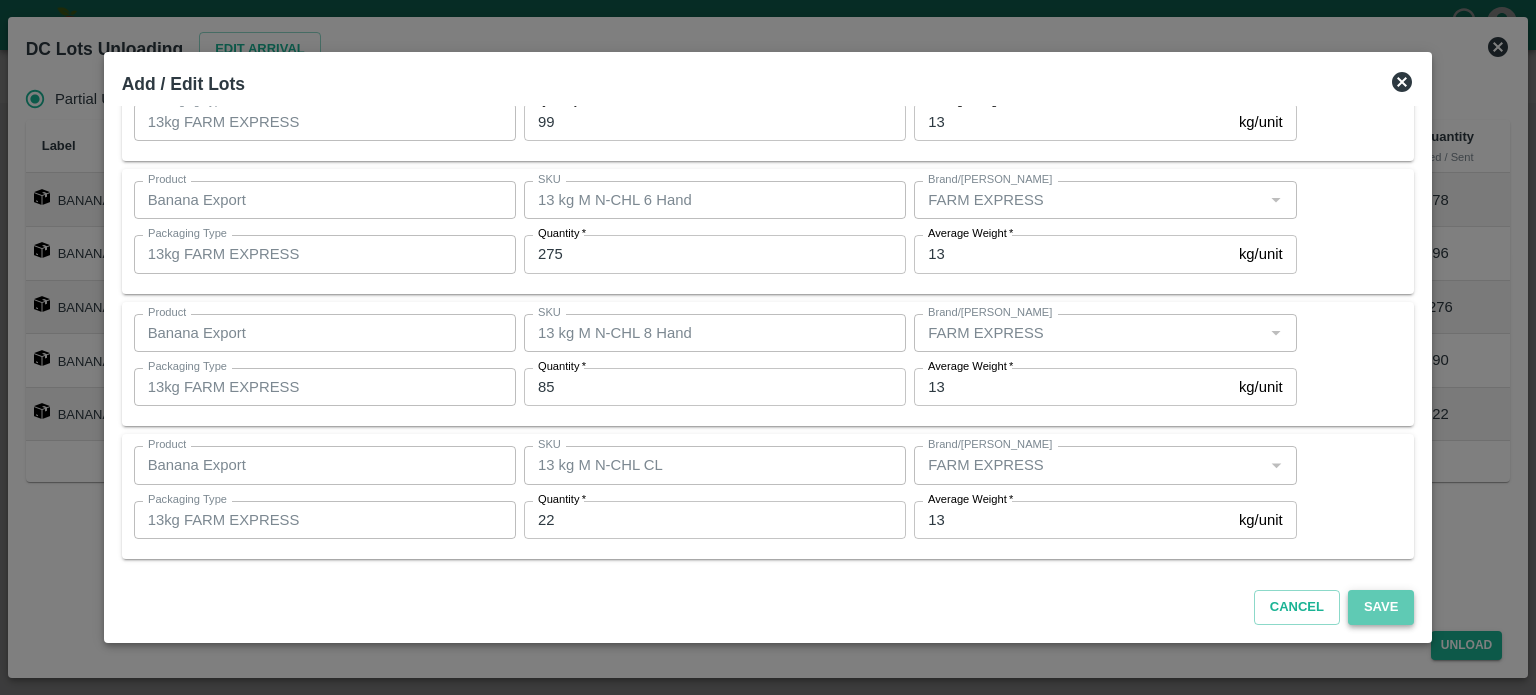 click on "Save" at bounding box center [1381, 607] 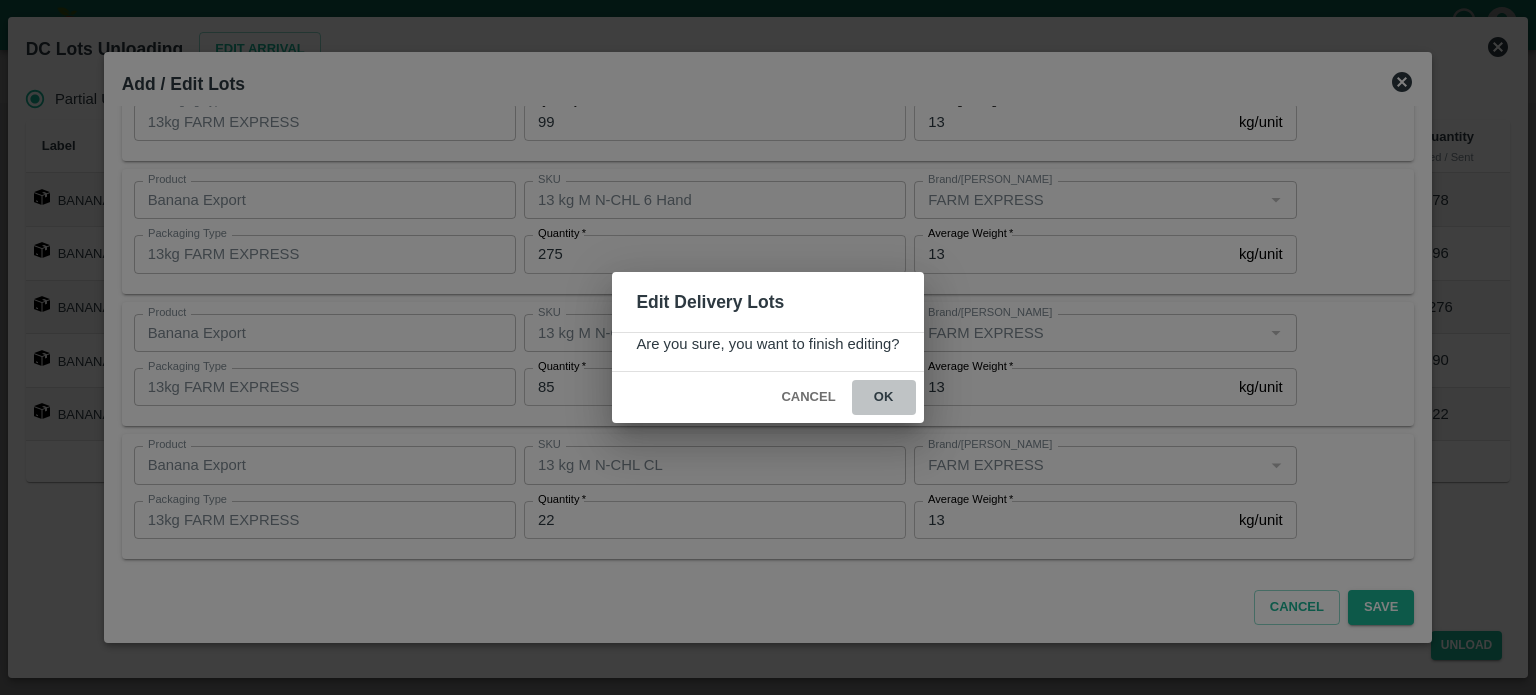 click on "ok" at bounding box center [884, 397] 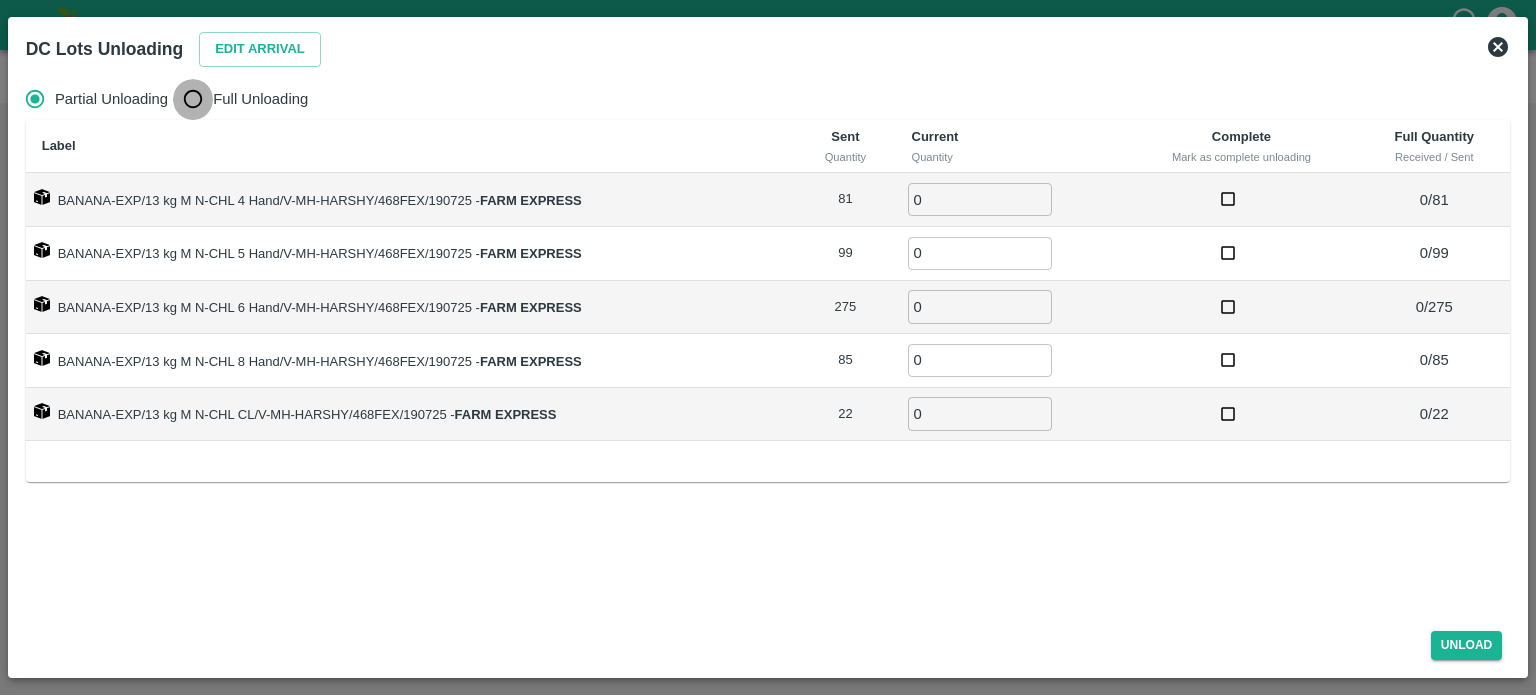 click on "Full Unloading" at bounding box center (193, 99) 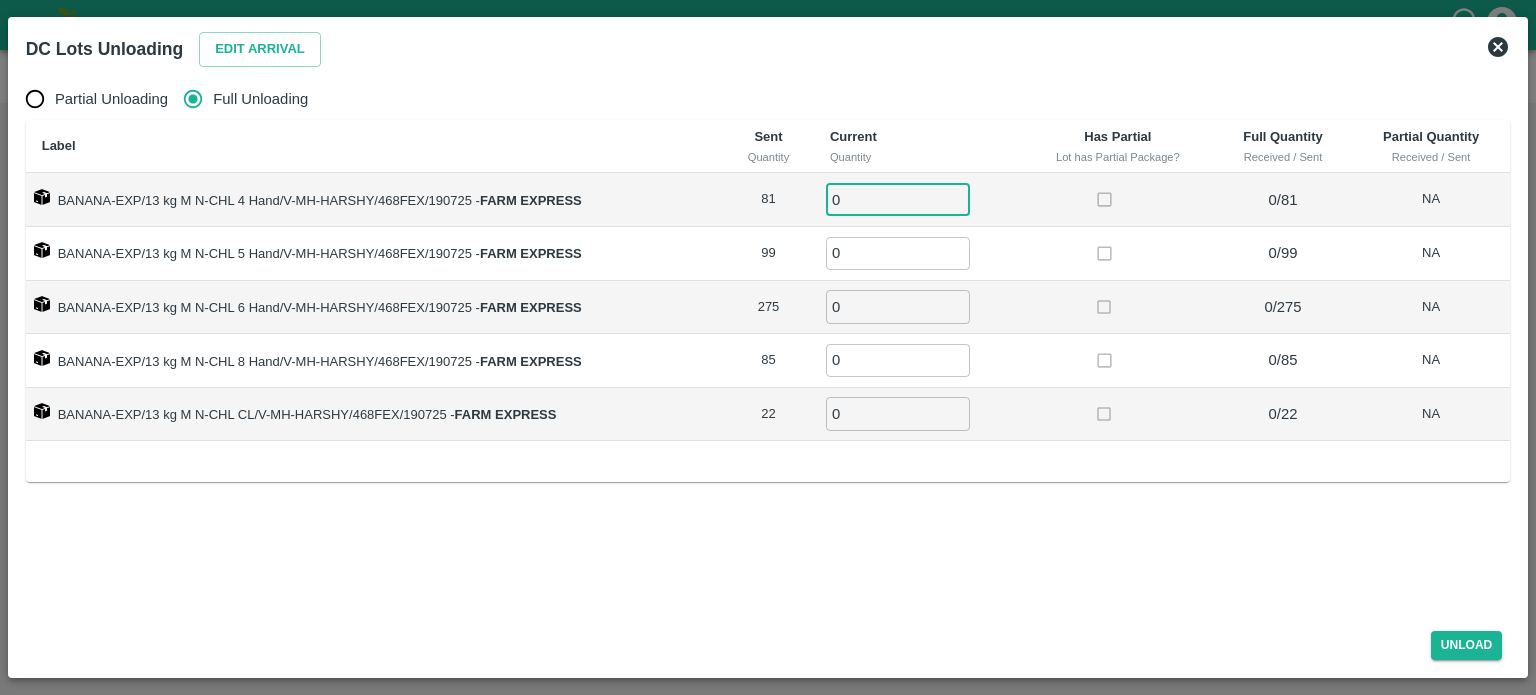 click on "0" at bounding box center [898, 199] 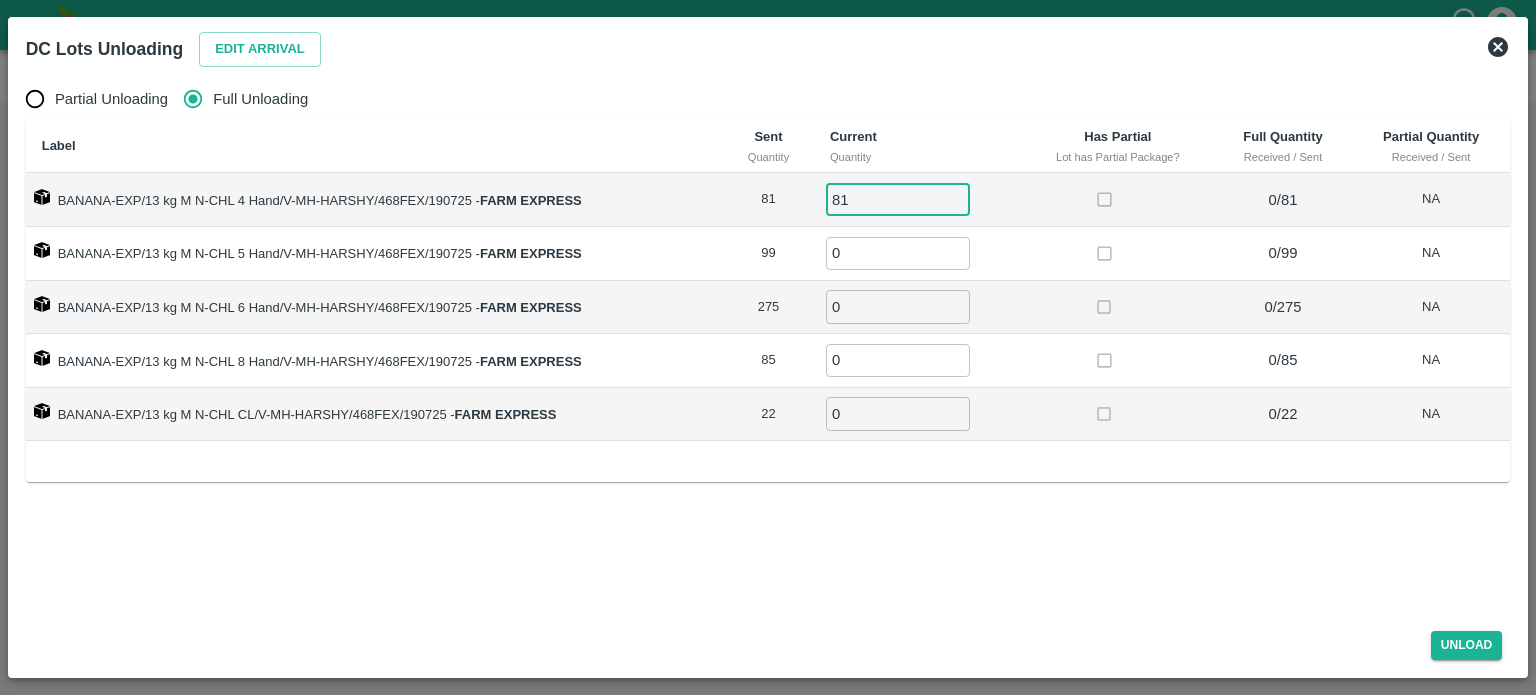 type on "81" 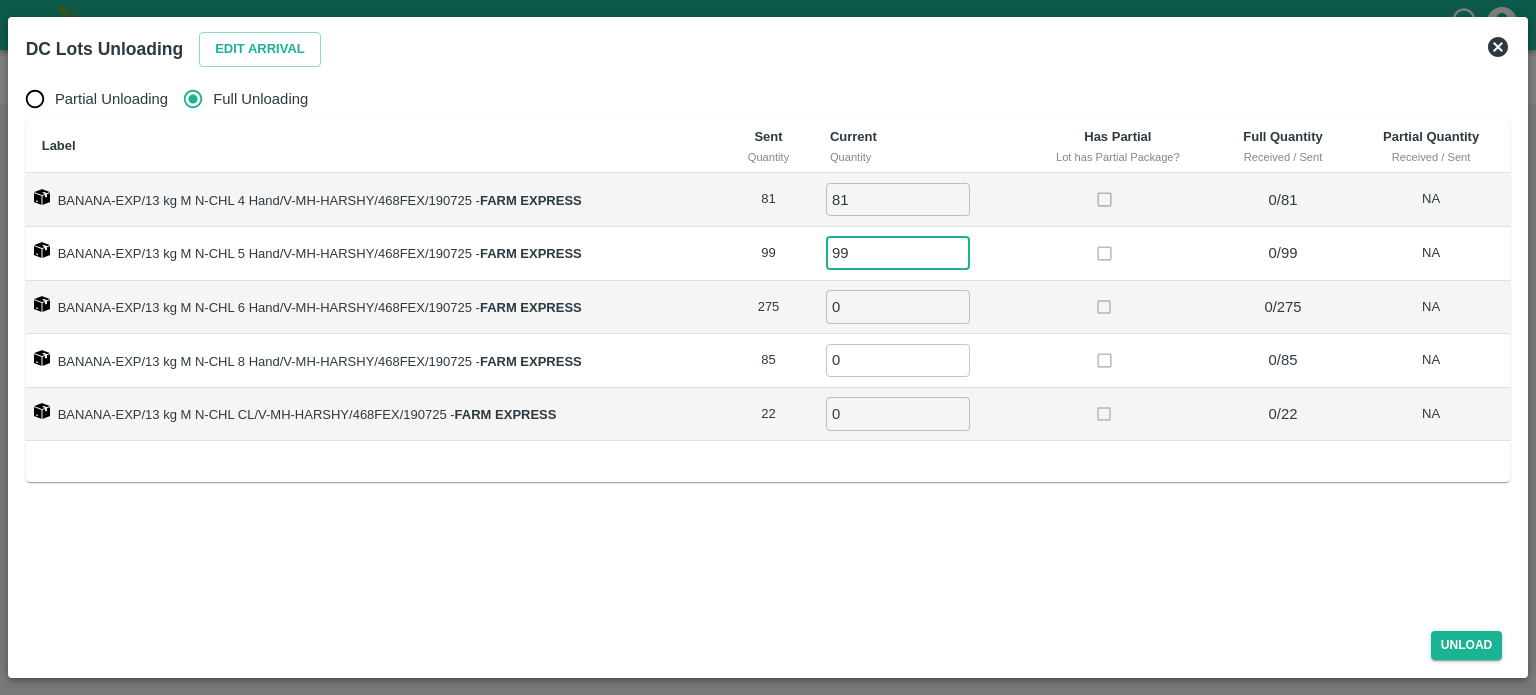type on "99" 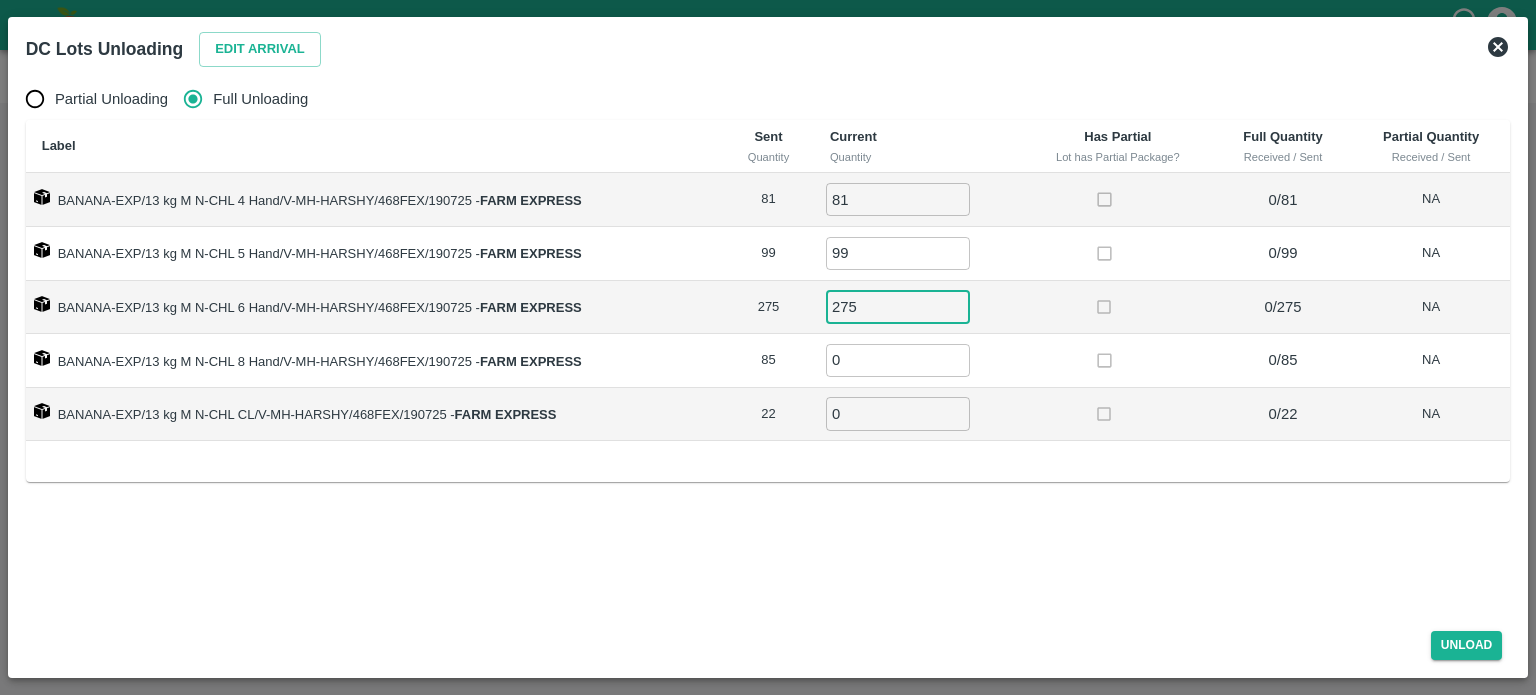 type on "275" 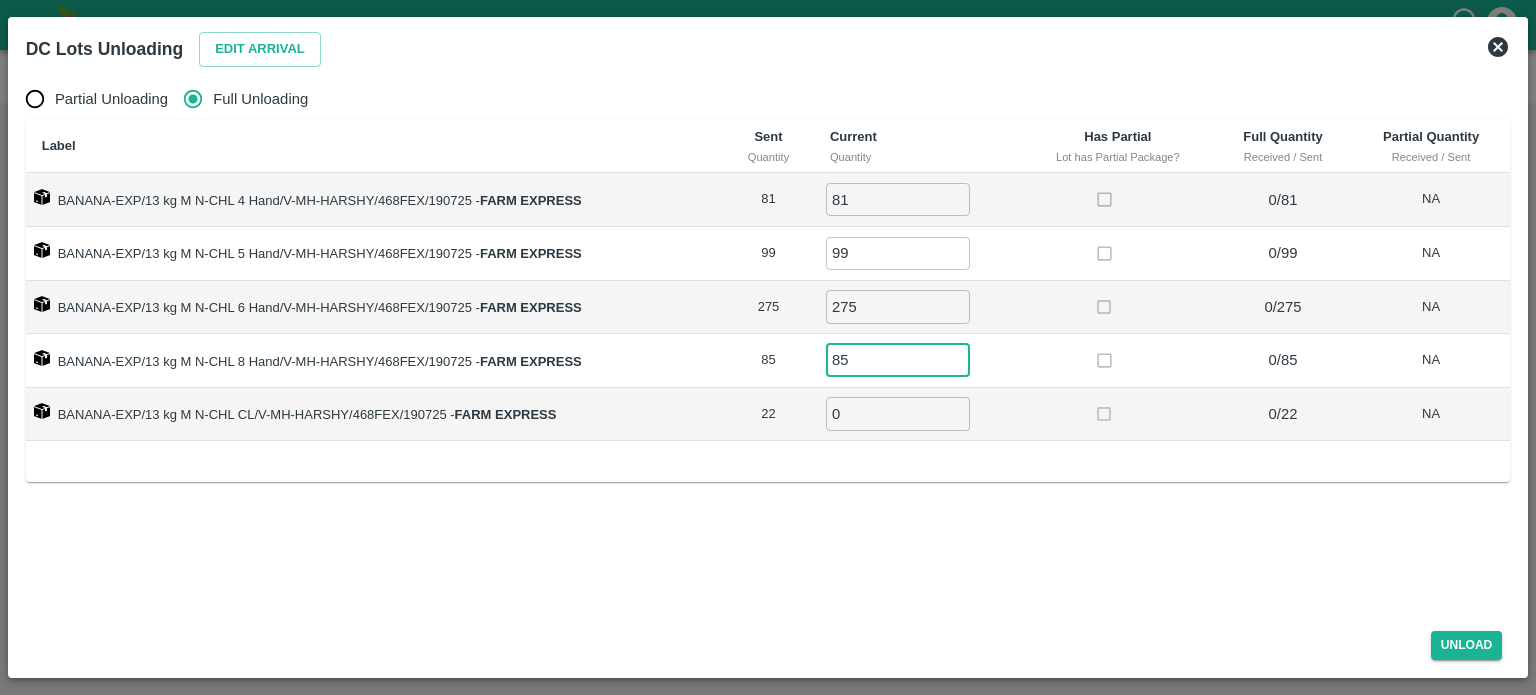 type on "85" 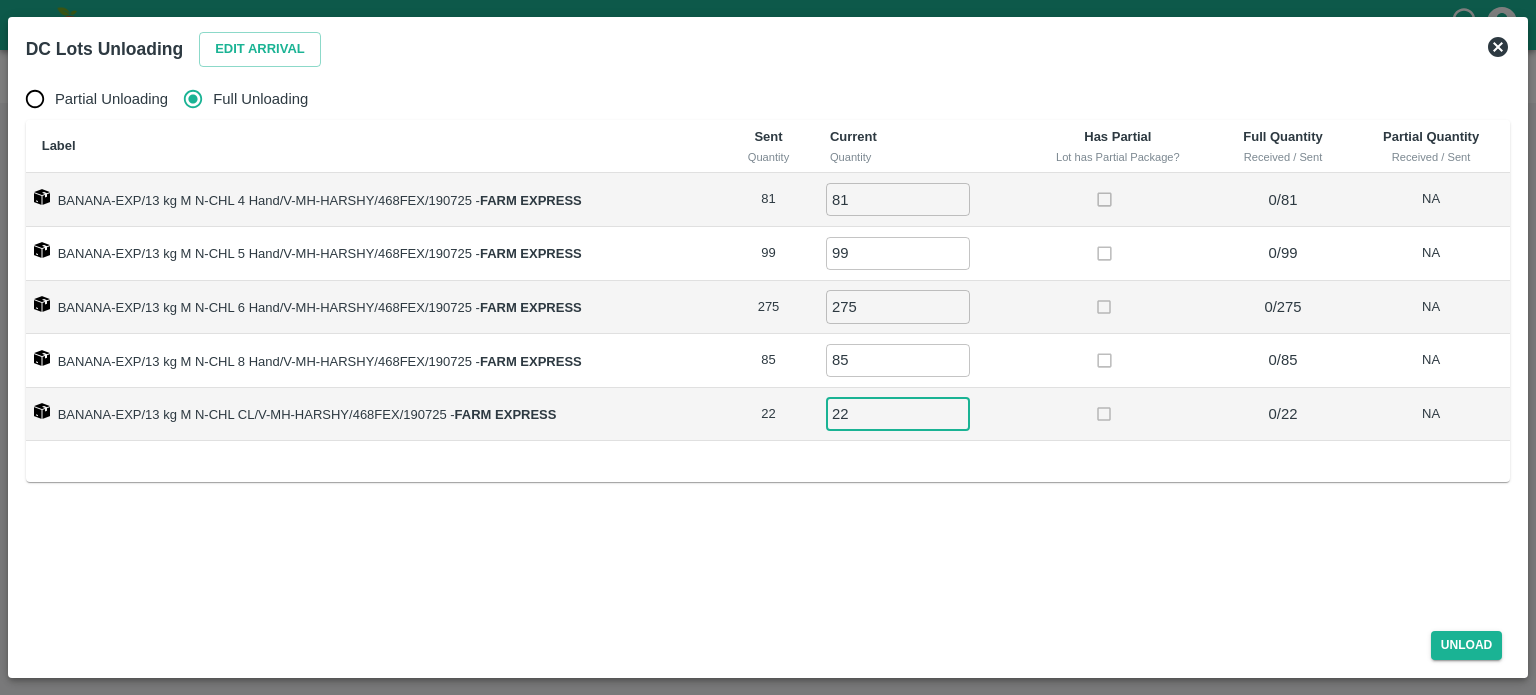 type on "22" 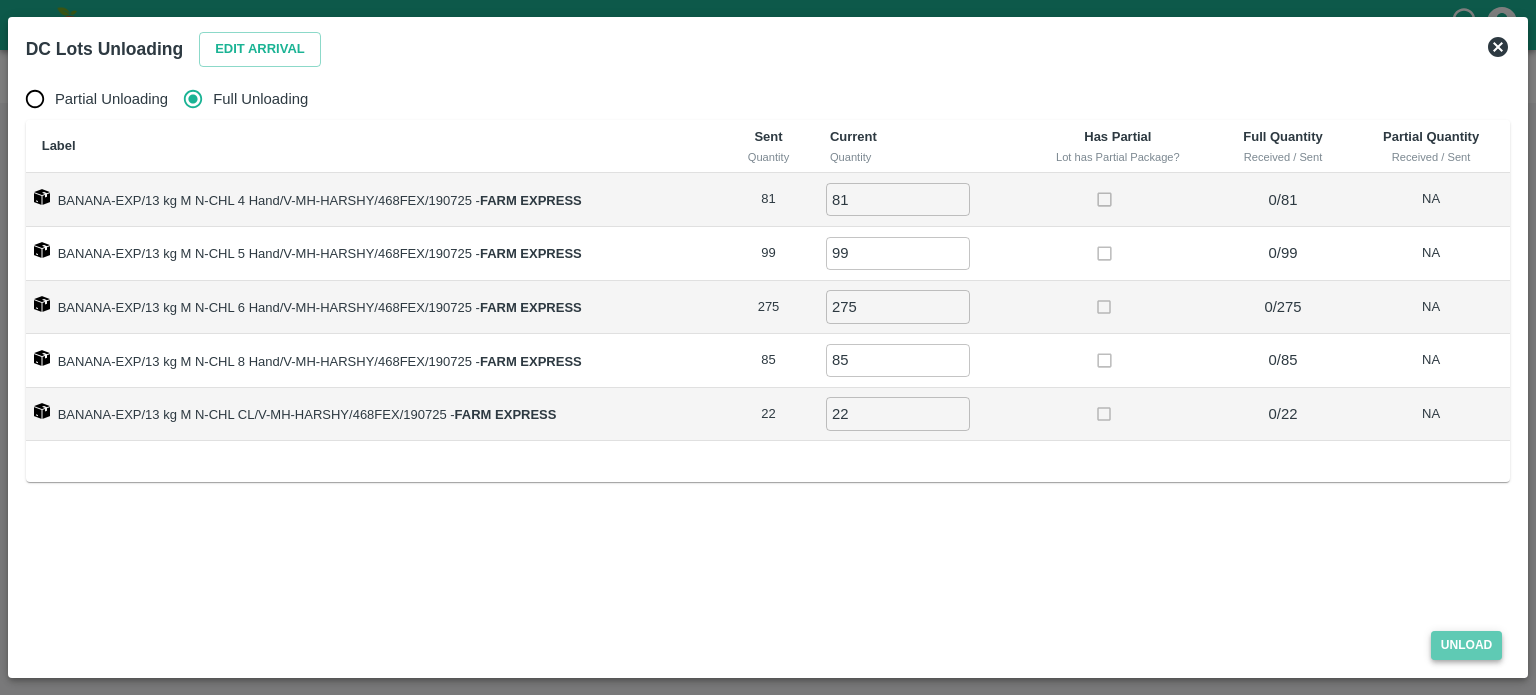 click on "Unload" at bounding box center (1467, 645) 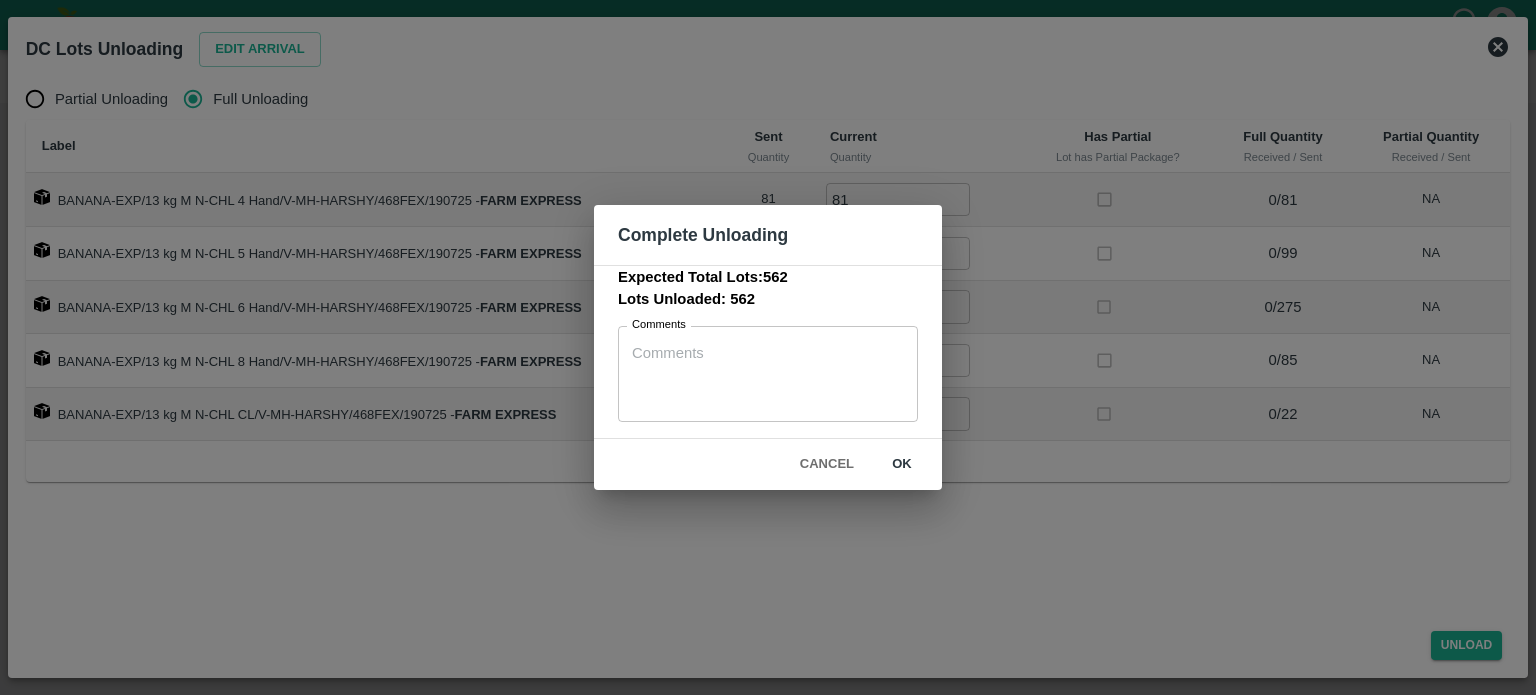 click on "ok" at bounding box center [902, 464] 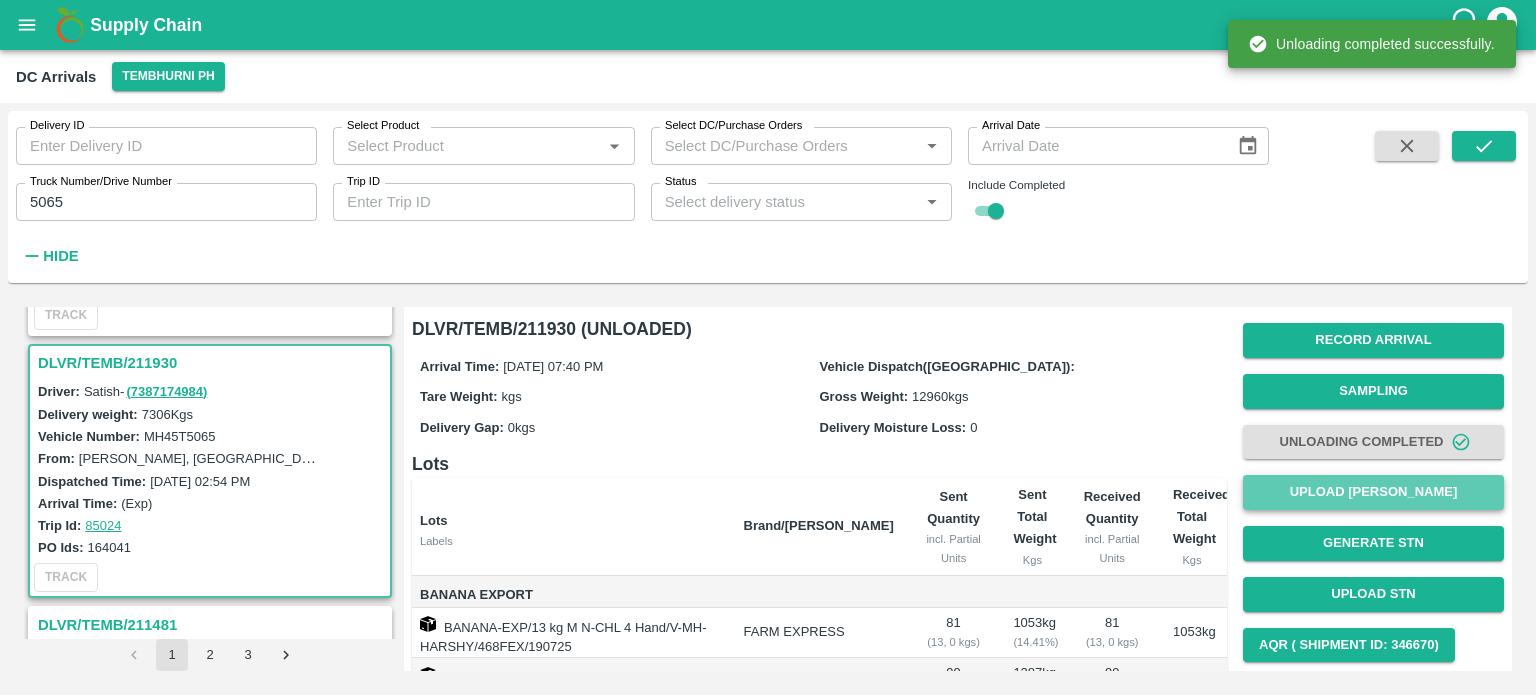 click on "Upload [PERSON_NAME]" at bounding box center (1373, 492) 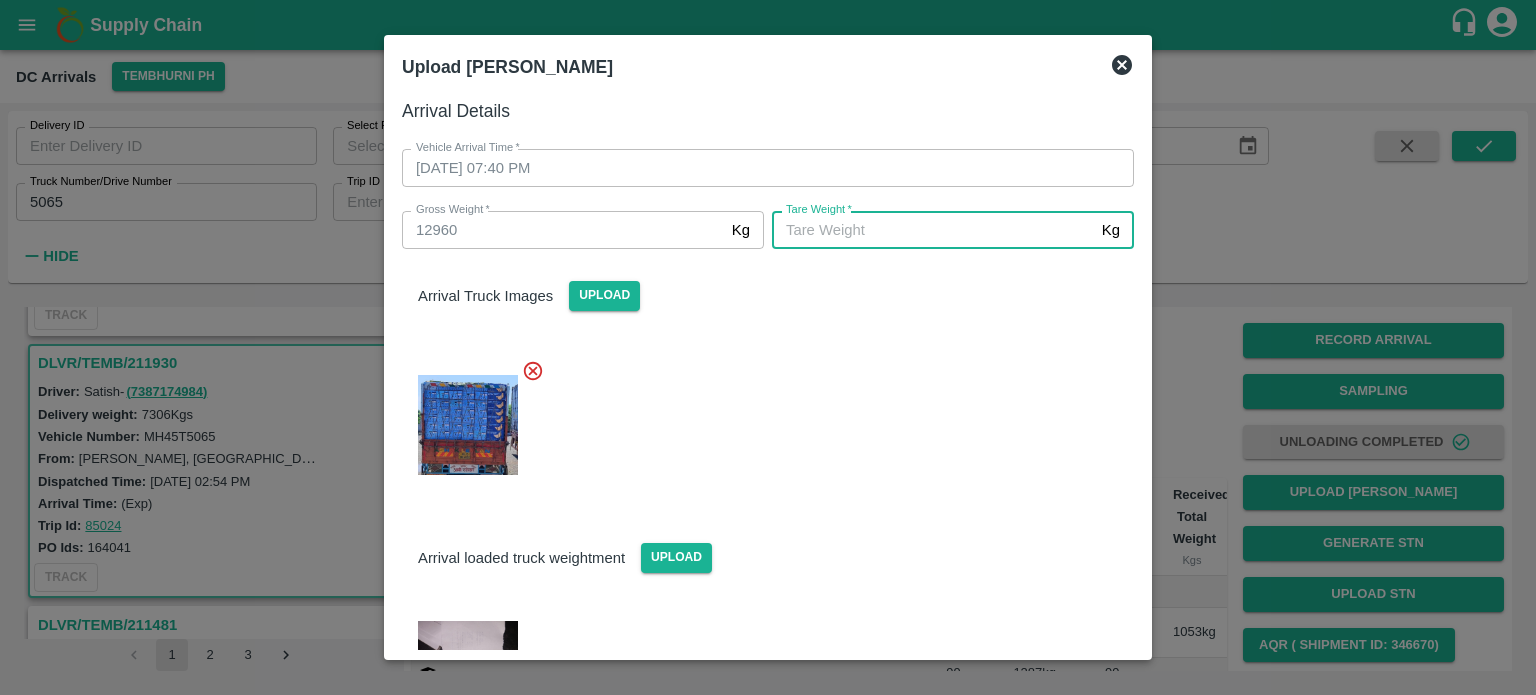 click on "[PERSON_NAME]   *" at bounding box center [933, 230] 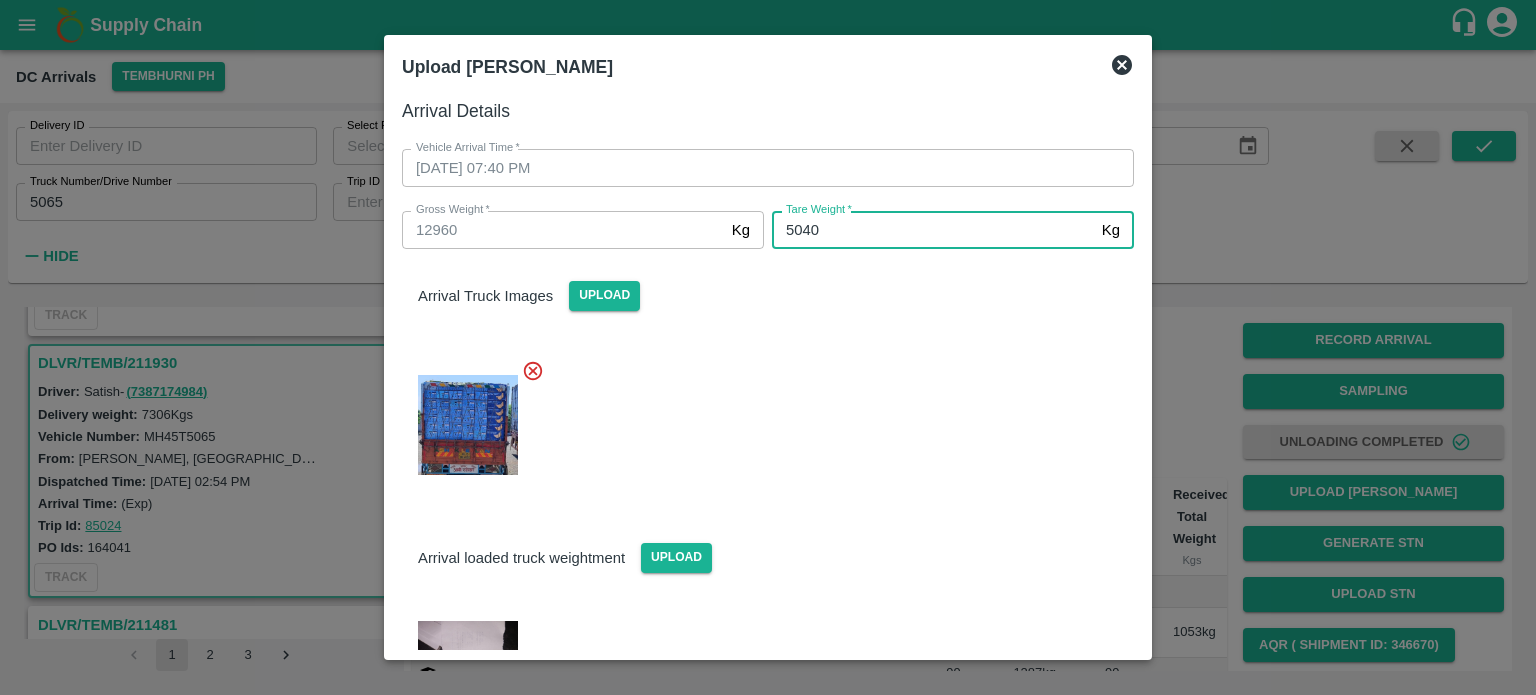 type on "5040" 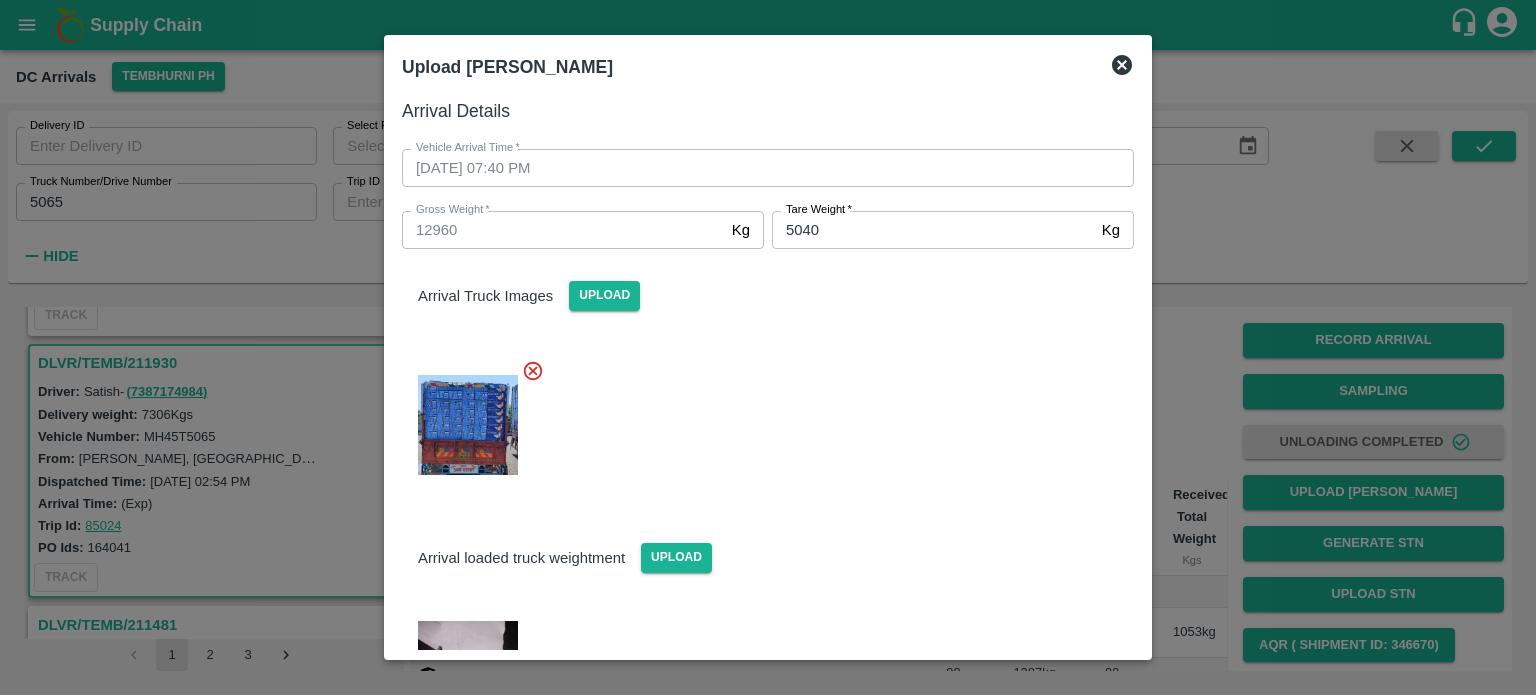 scroll, scrollTop: 180, scrollLeft: 0, axis: vertical 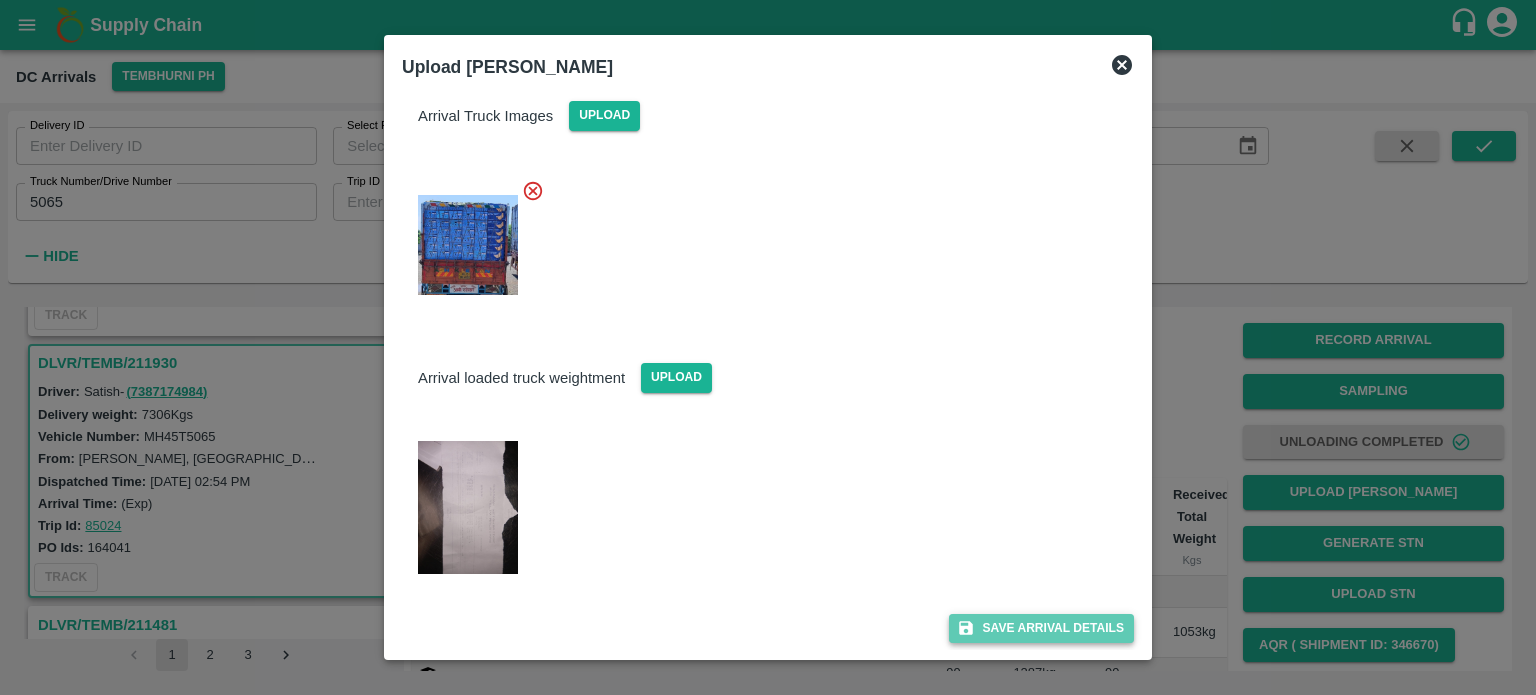 click on "Save Arrival Details" at bounding box center [1041, 628] 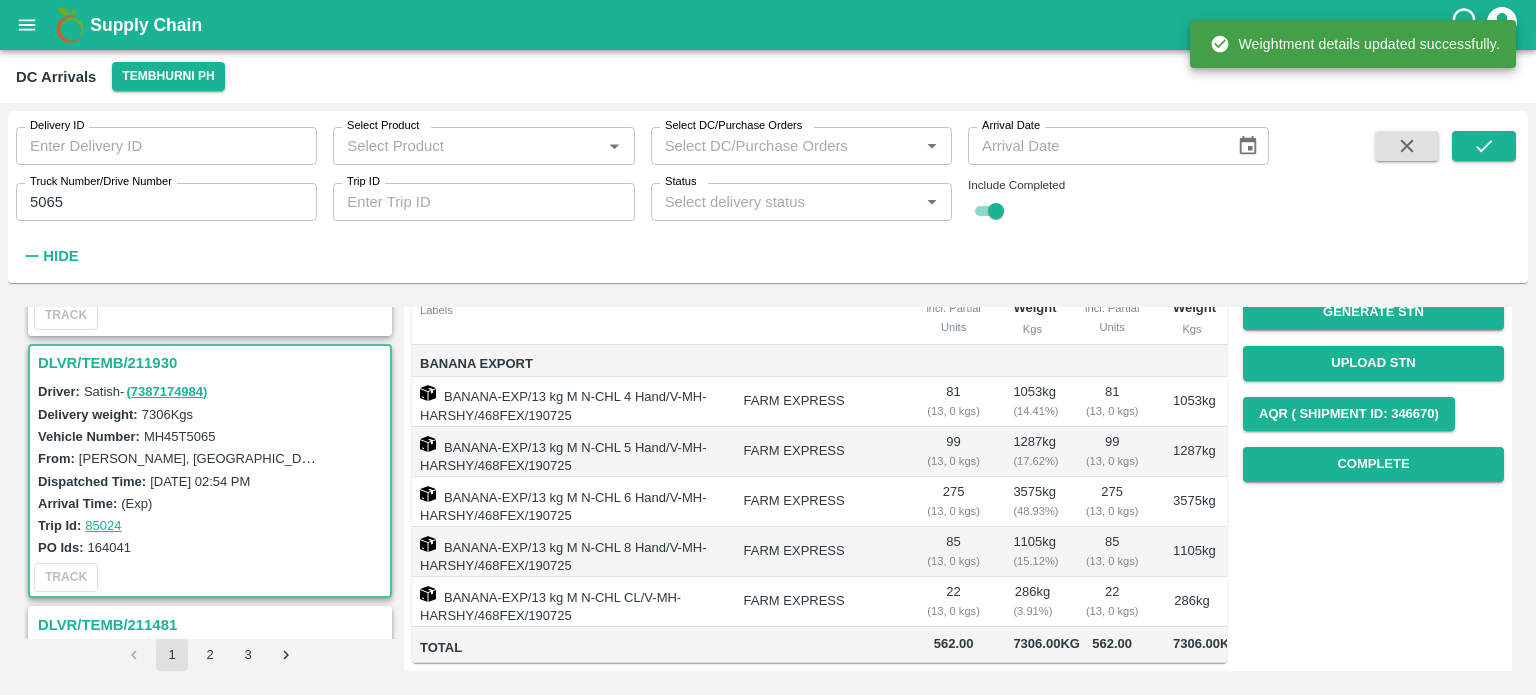 scroll, scrollTop: 252, scrollLeft: 0, axis: vertical 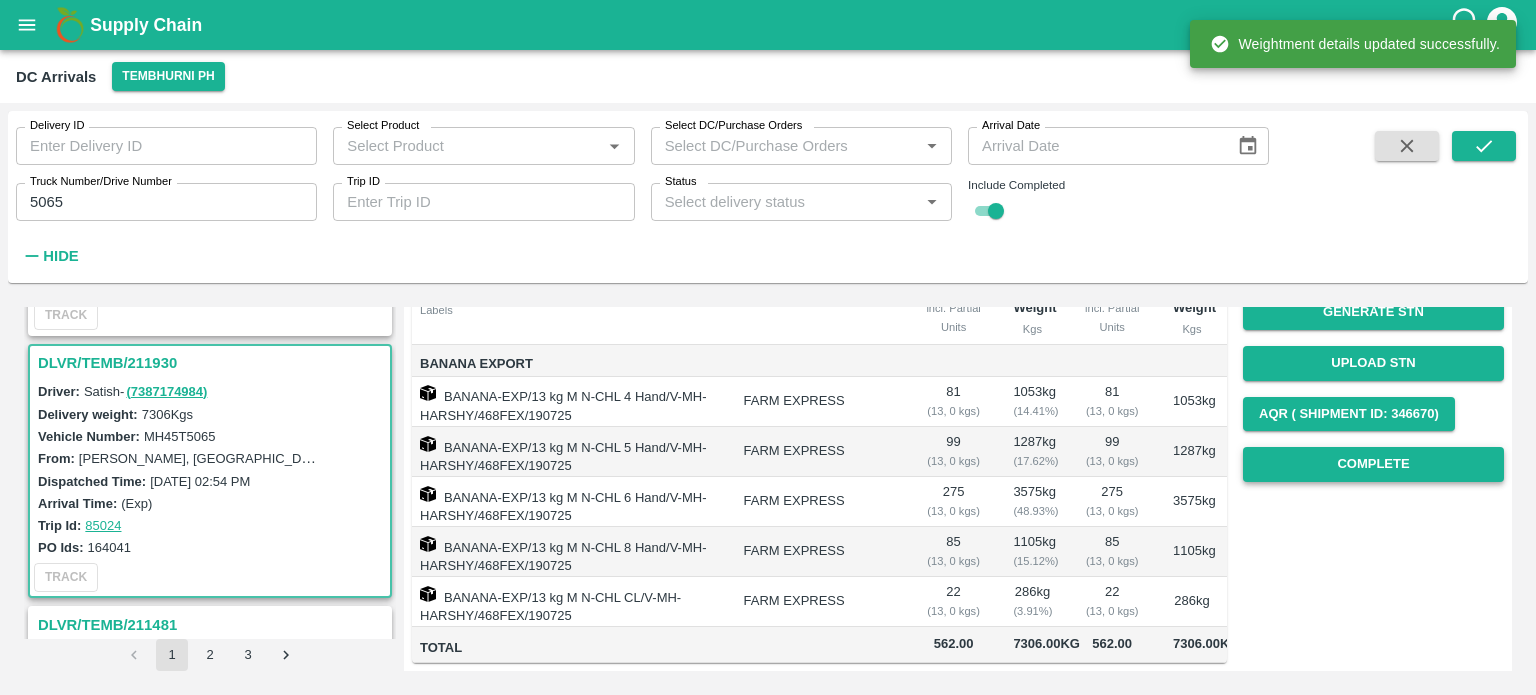 click on "Complete" at bounding box center (1373, 464) 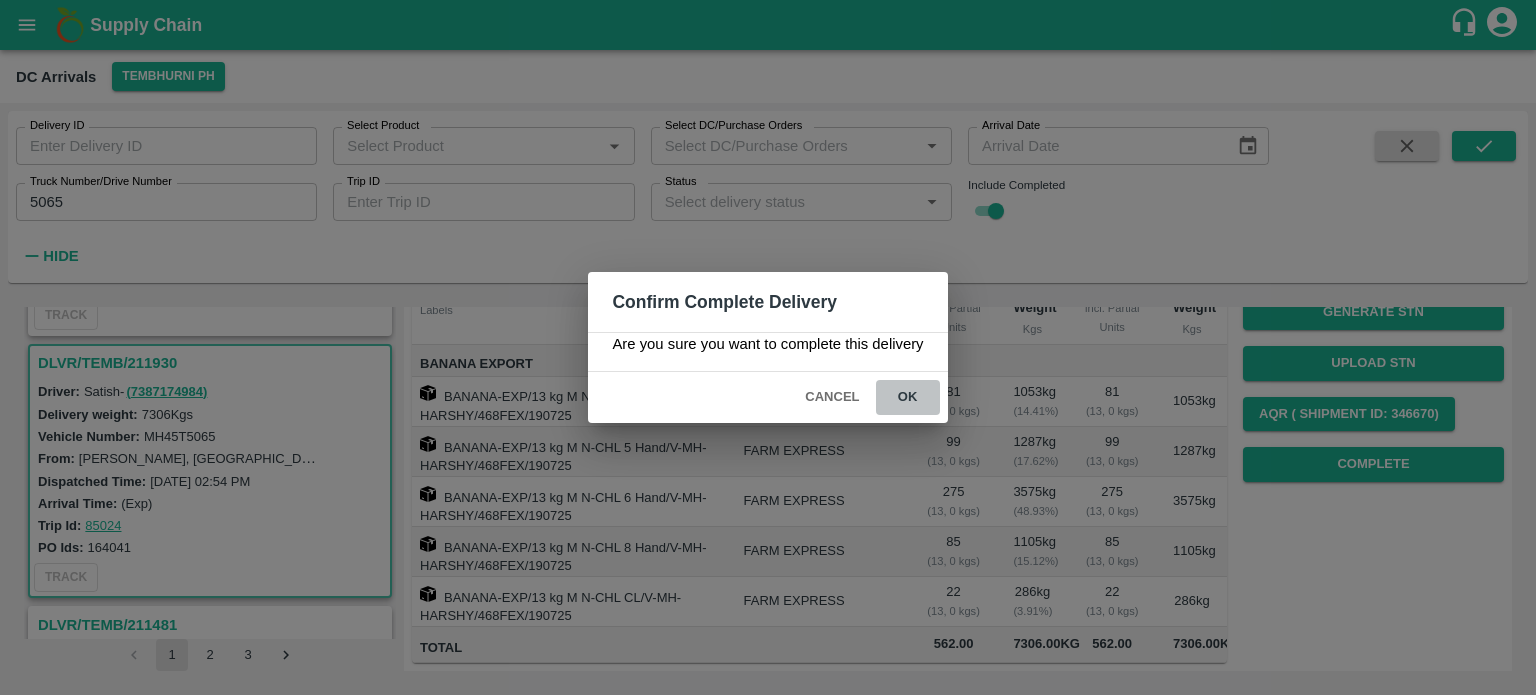 click on "ok" at bounding box center [908, 397] 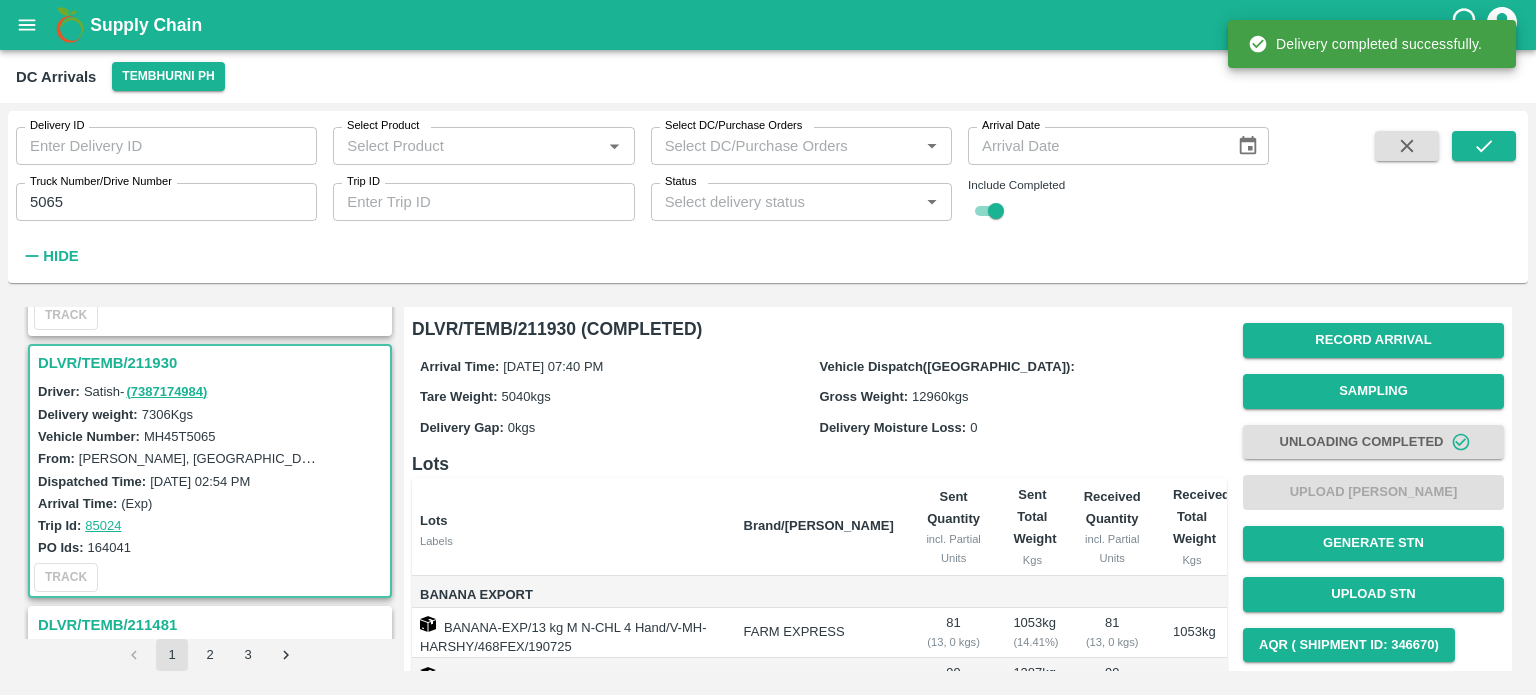 scroll, scrollTop: 352, scrollLeft: 0, axis: vertical 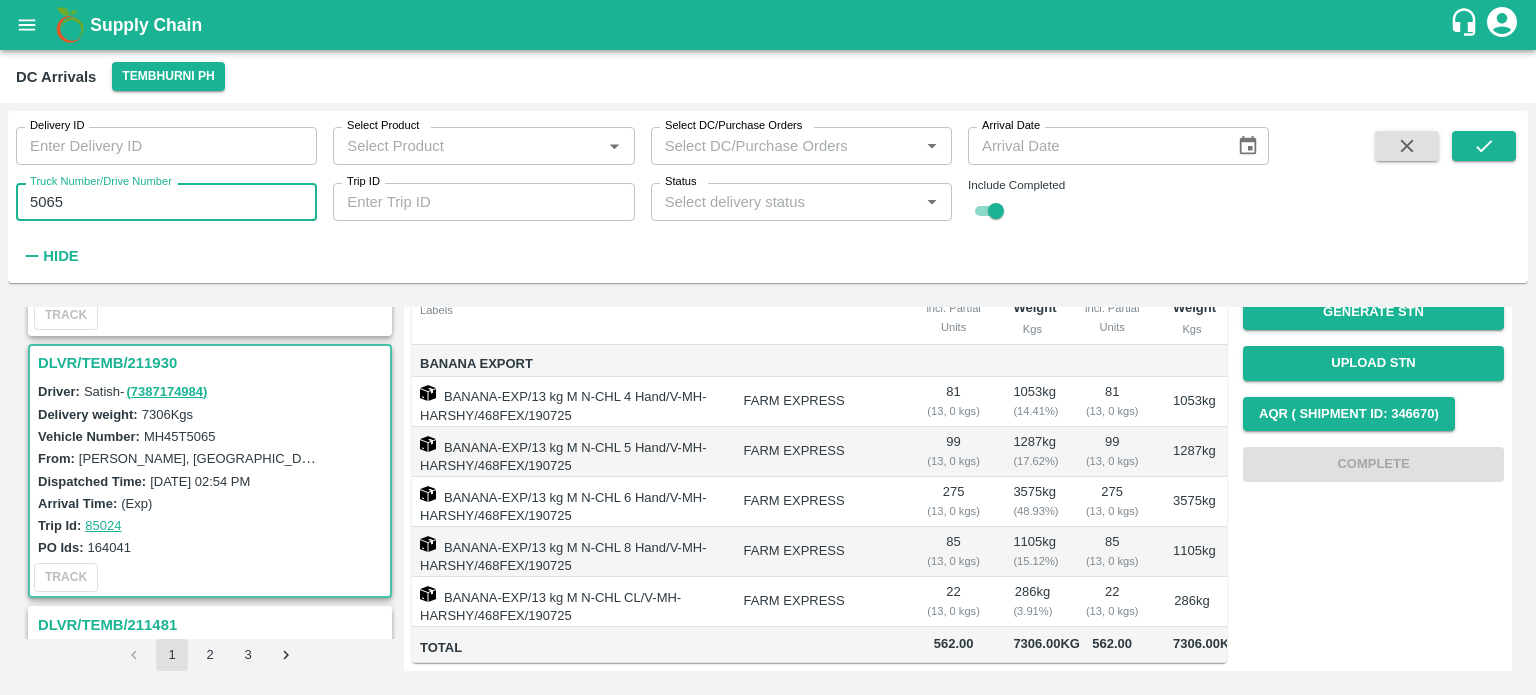 click on "5065" at bounding box center [166, 202] 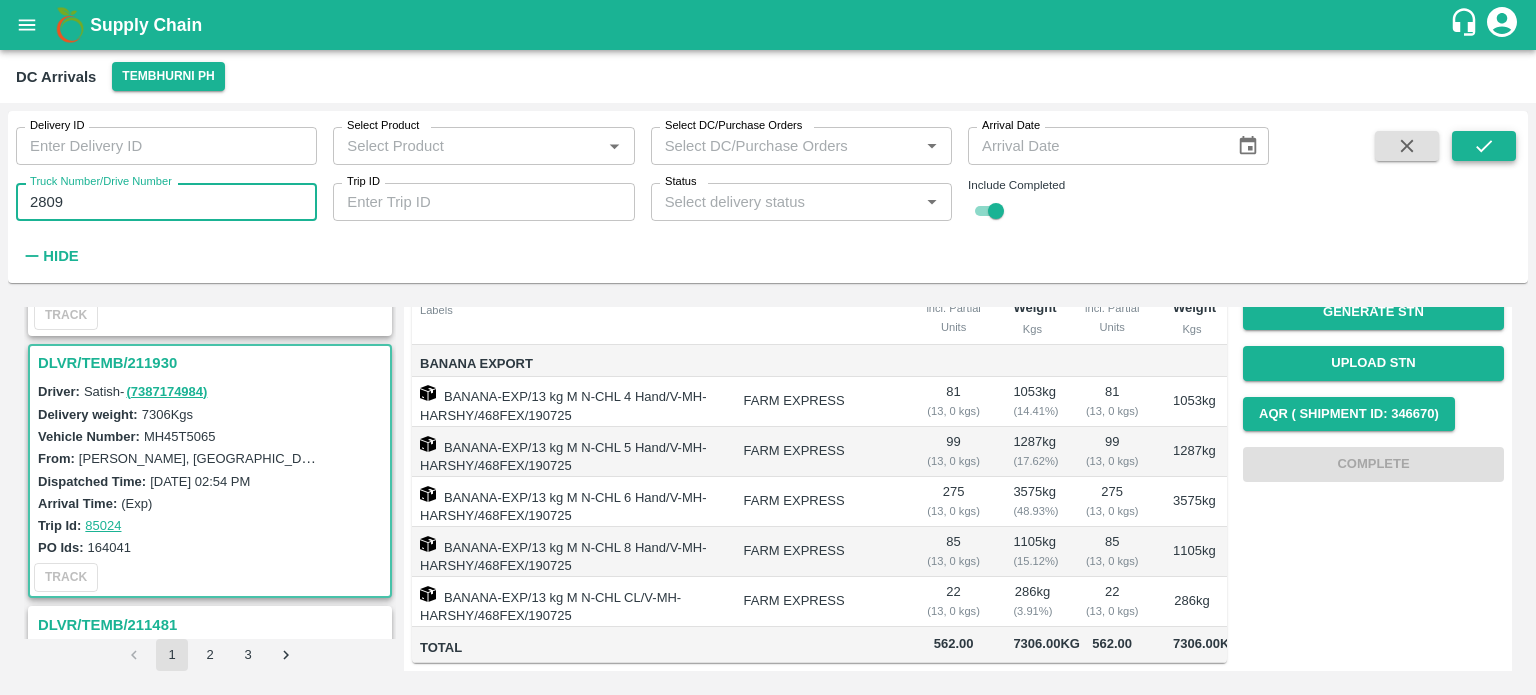 type on "2809" 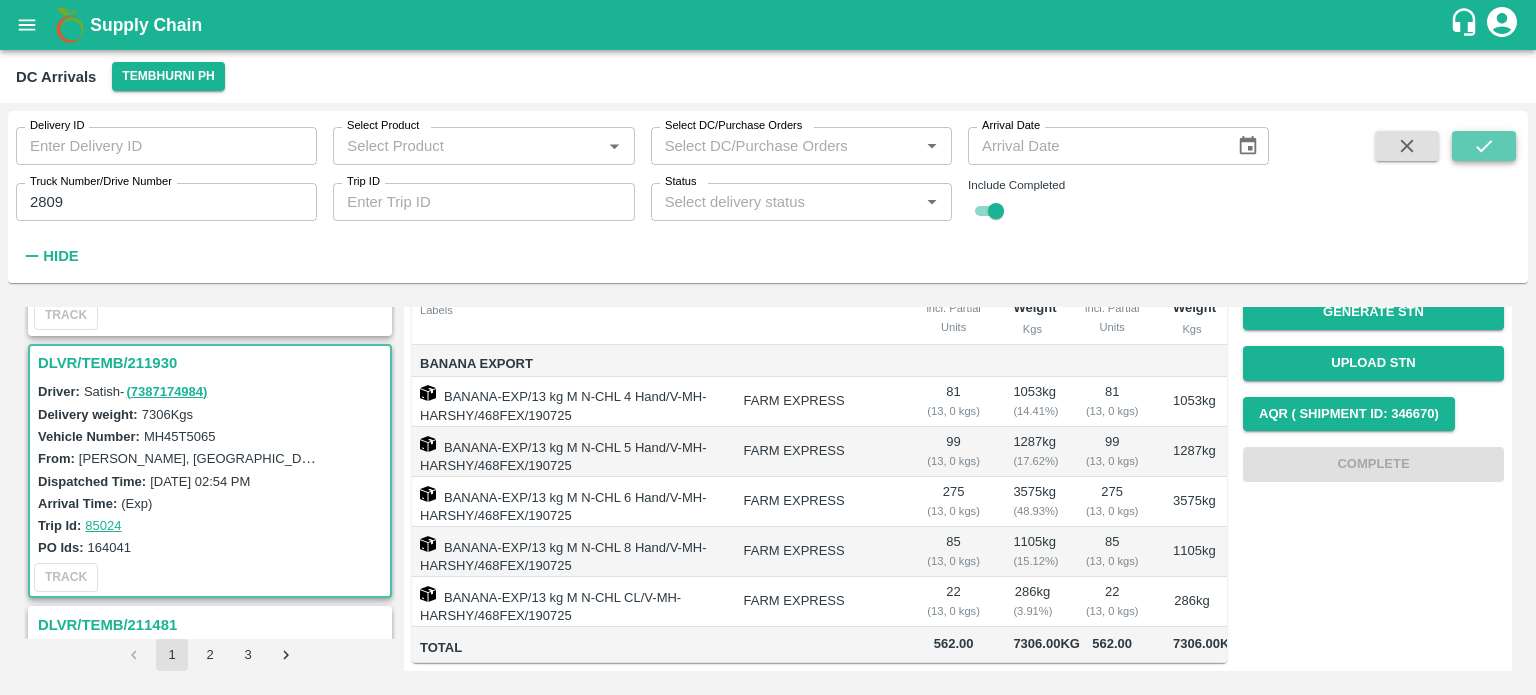 click 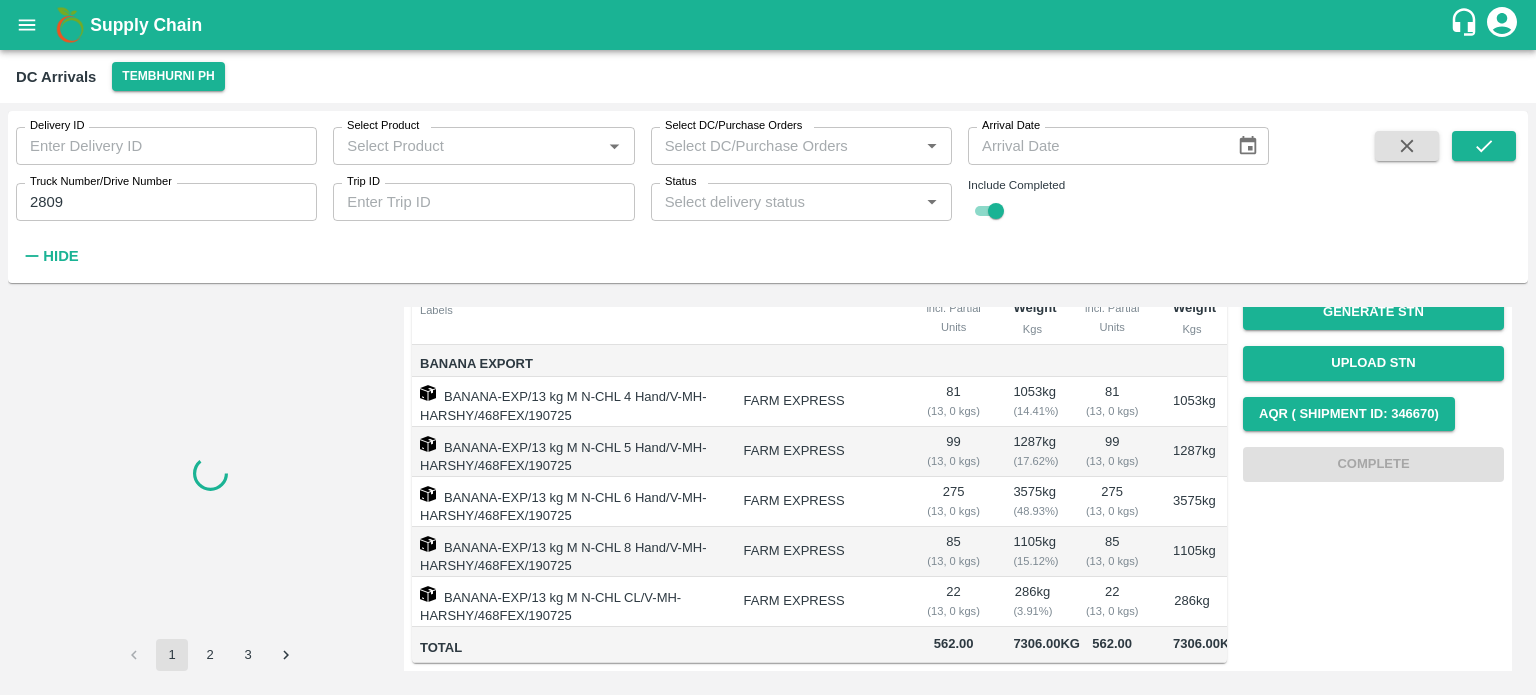 scroll, scrollTop: 0, scrollLeft: 0, axis: both 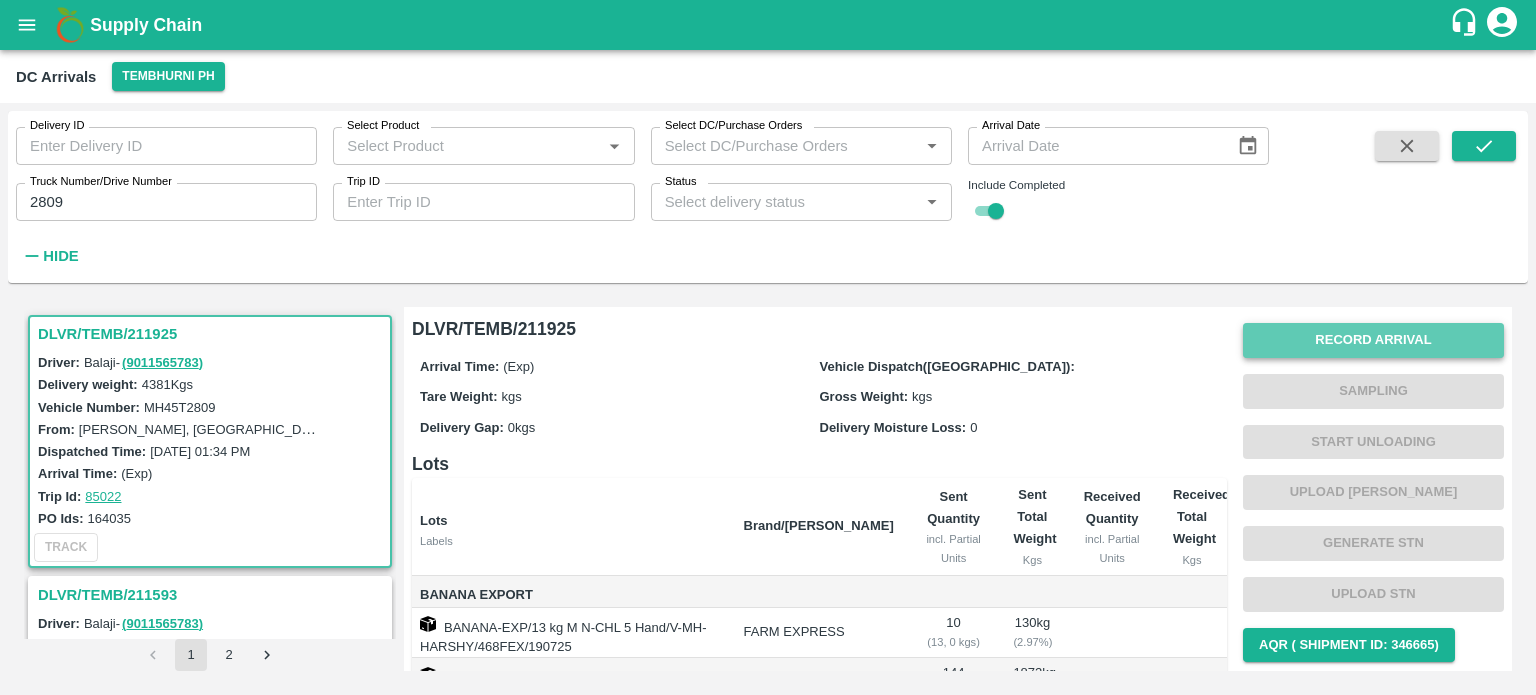 click on "Record Arrival" at bounding box center [1373, 340] 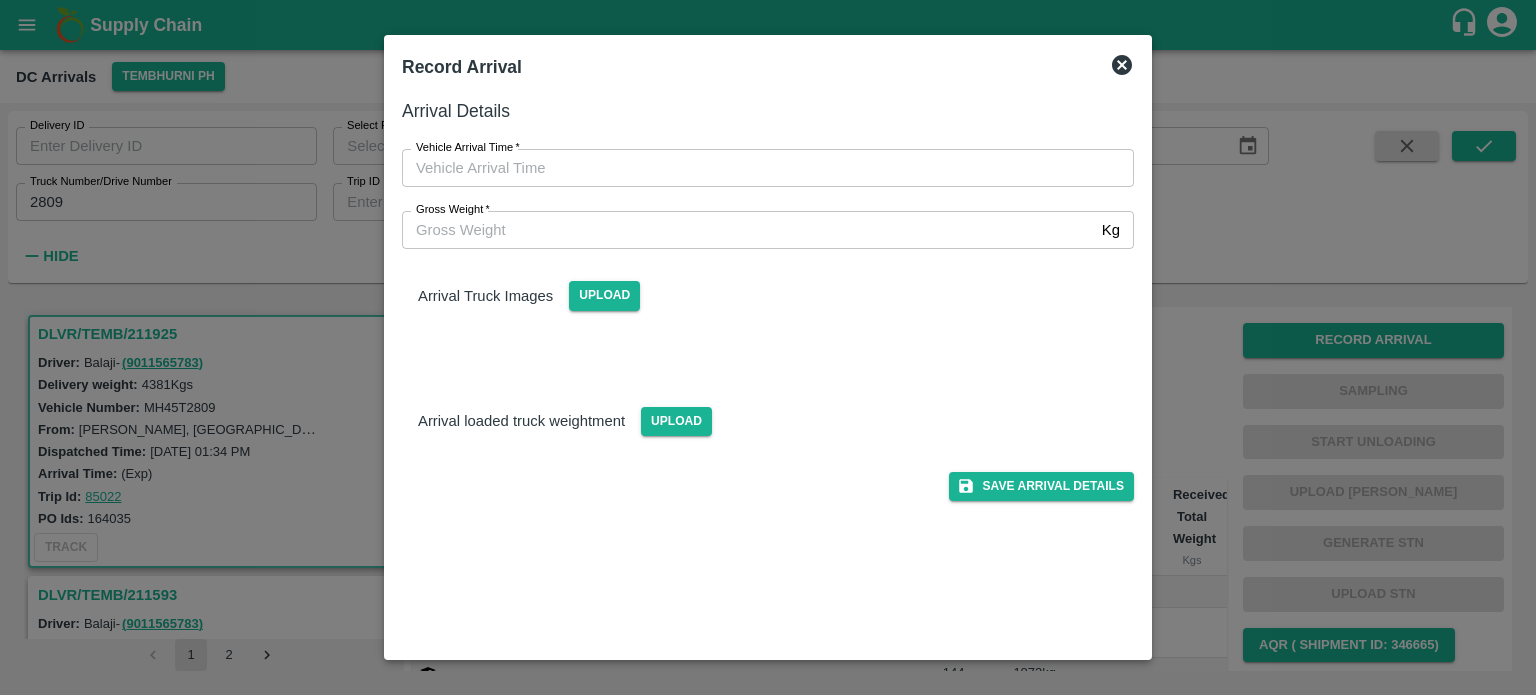 type on "DD/MM/YYYY hh:mm aa" 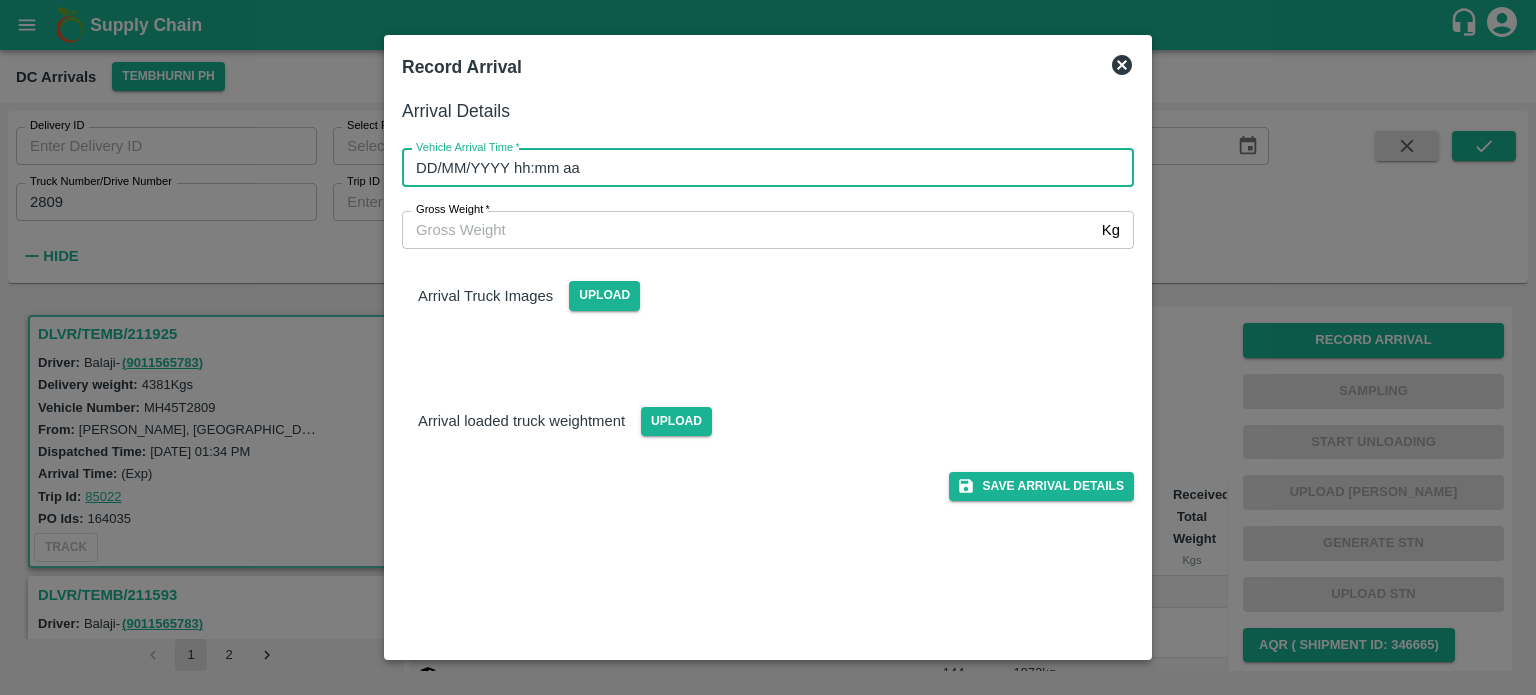 click on "DD/MM/YYYY hh:mm aa" at bounding box center (761, 168) 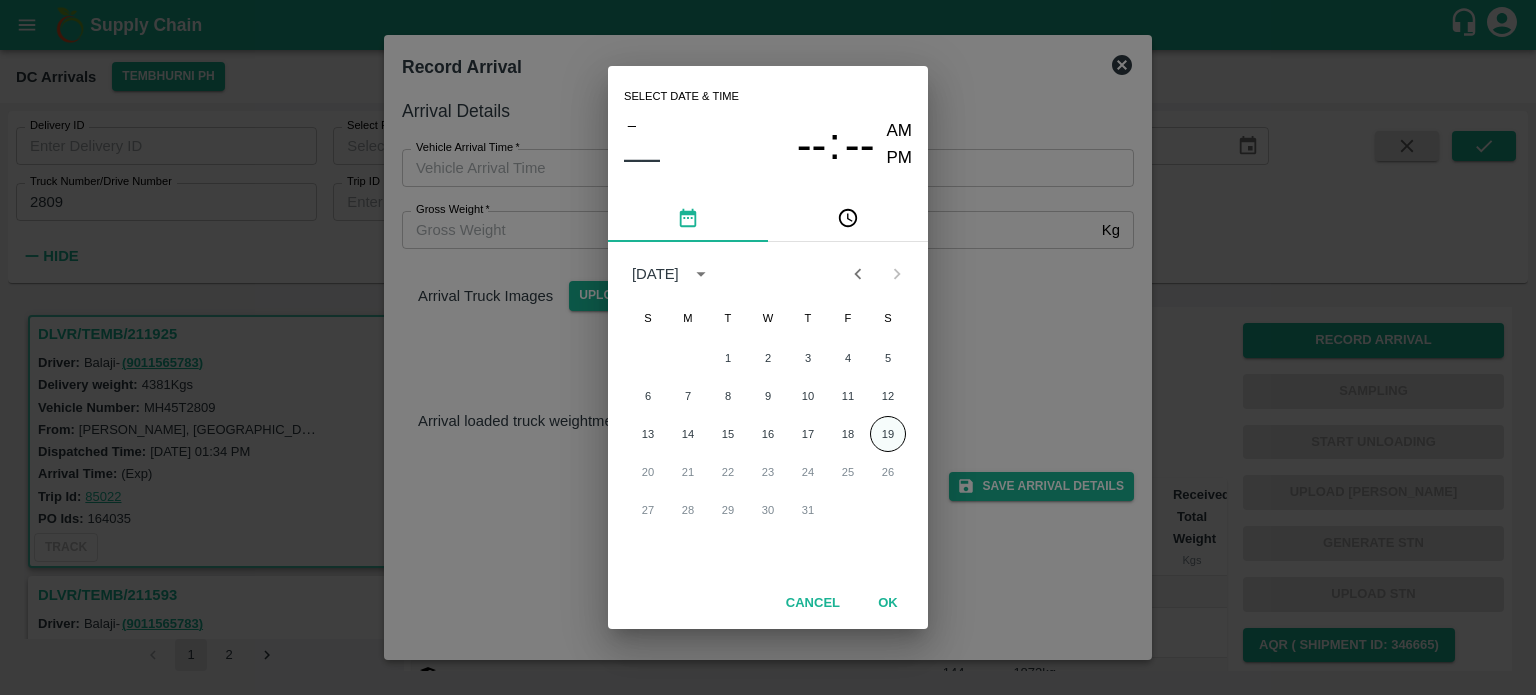 click on "19" at bounding box center [888, 434] 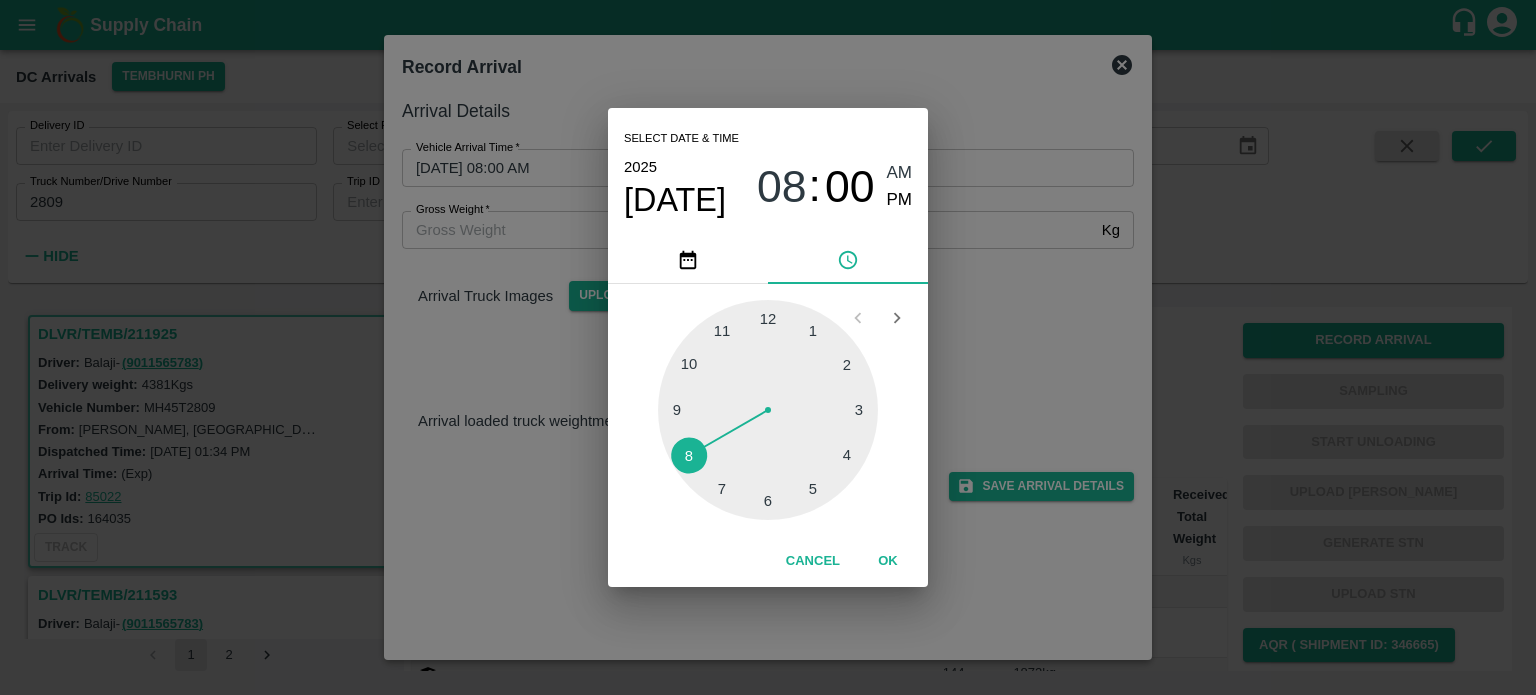 drag, startPoint x: 685, startPoint y: 457, endPoint x: 697, endPoint y: 454, distance: 12.369317 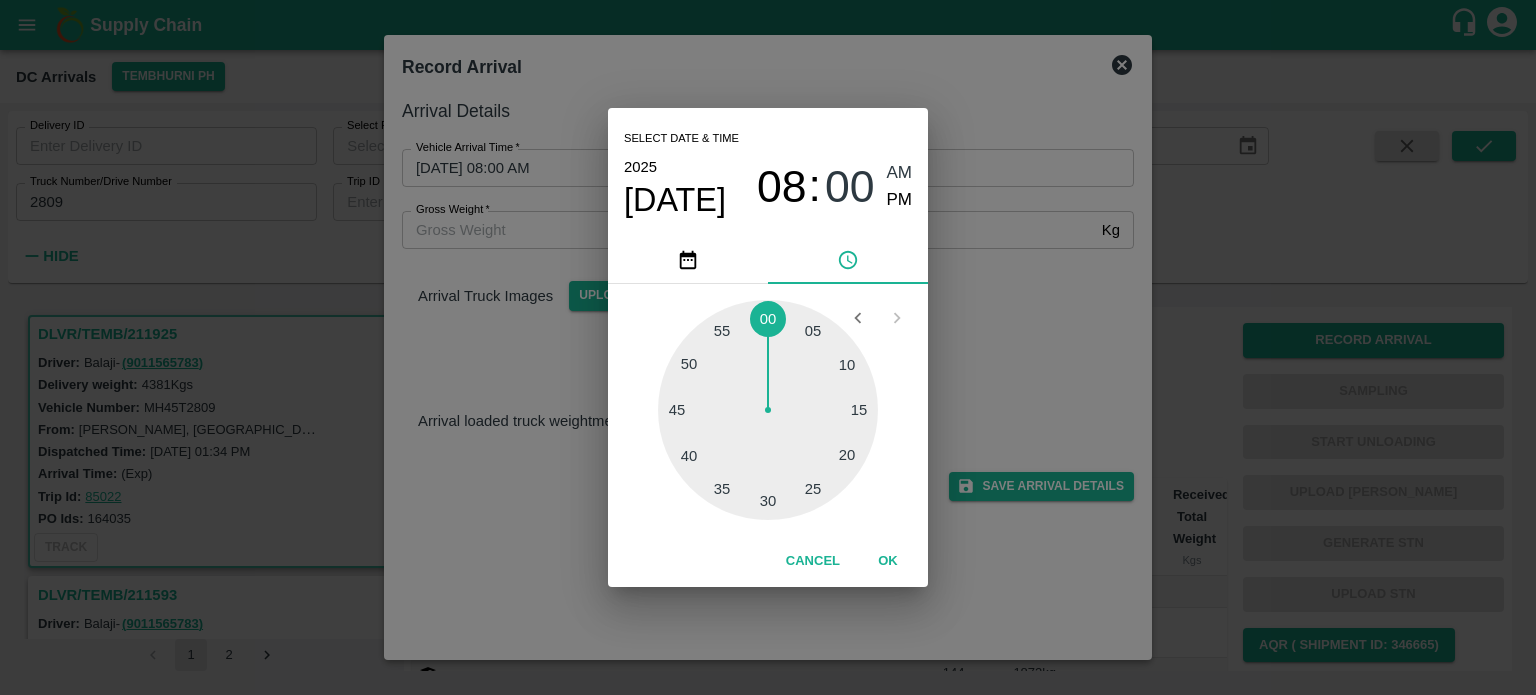 click at bounding box center (768, 410) 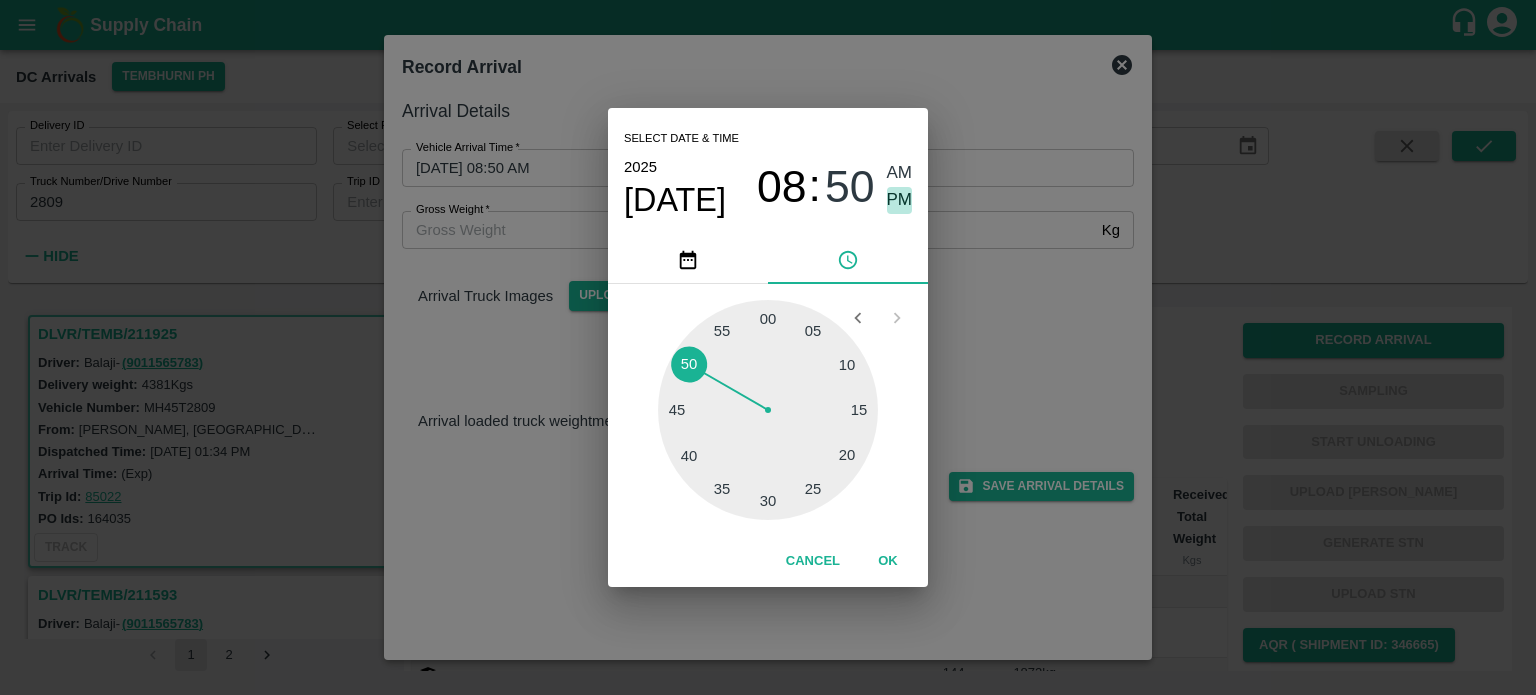 click on "PM" at bounding box center [900, 200] 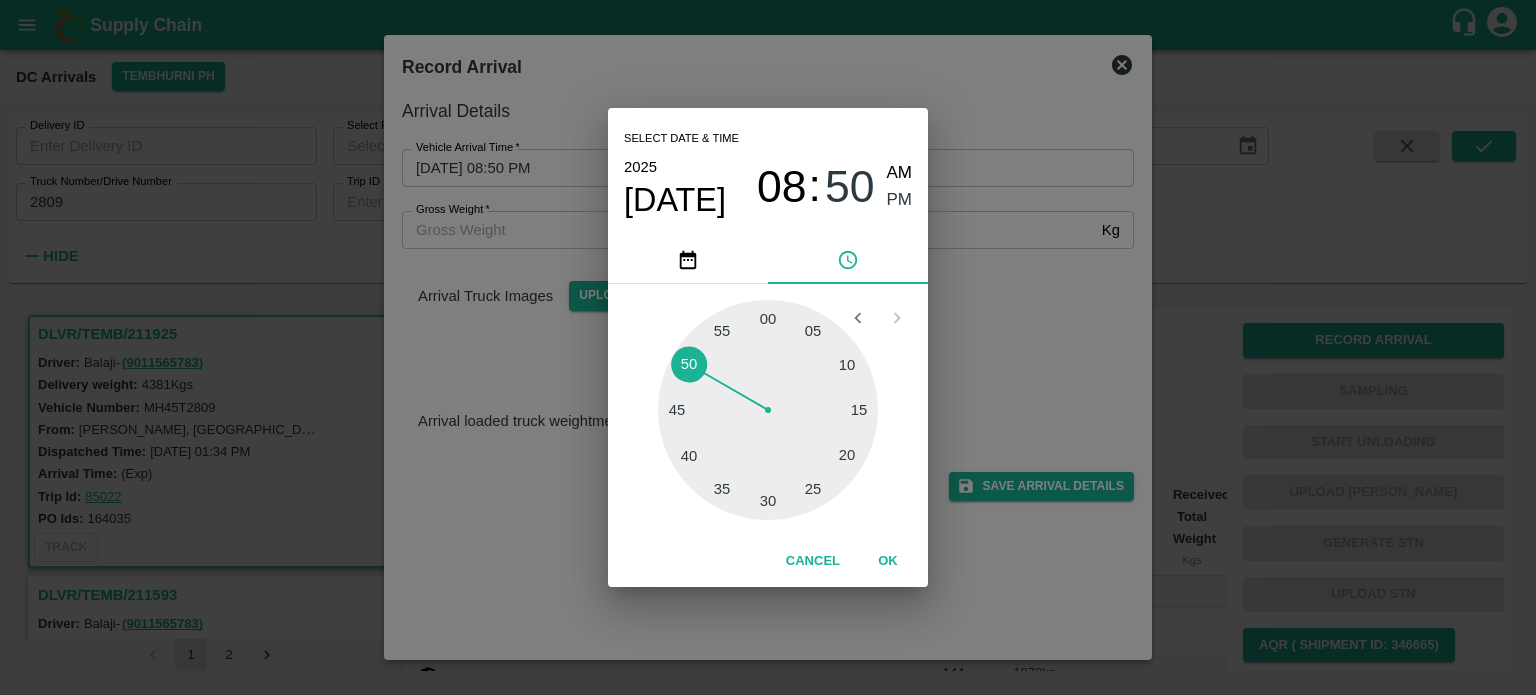 click on "Select date & time [DATE] 08 : 50 AM PM 05 10 15 20 25 30 35 40 45 50 55 00 Cancel OK" at bounding box center [768, 347] 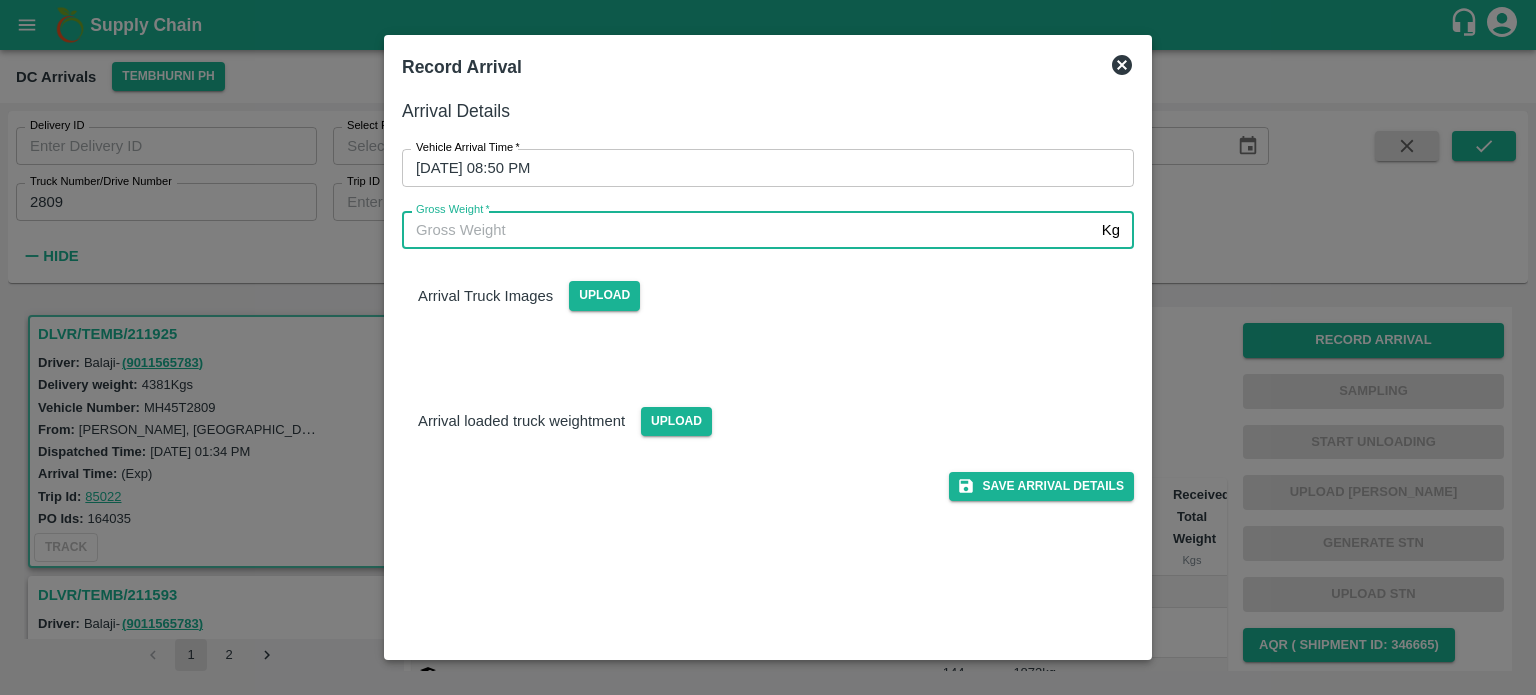 click on "Gross Weight   *" at bounding box center [748, 230] 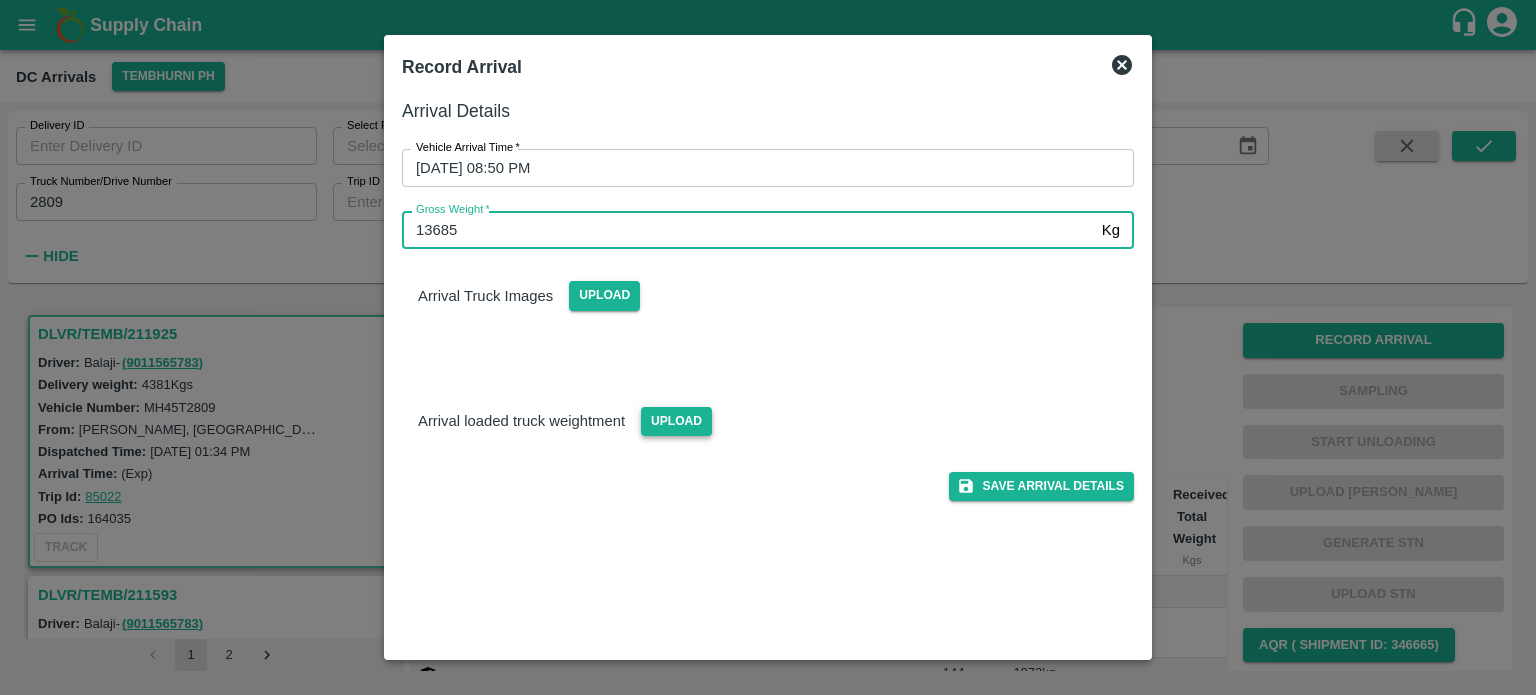 type on "13685" 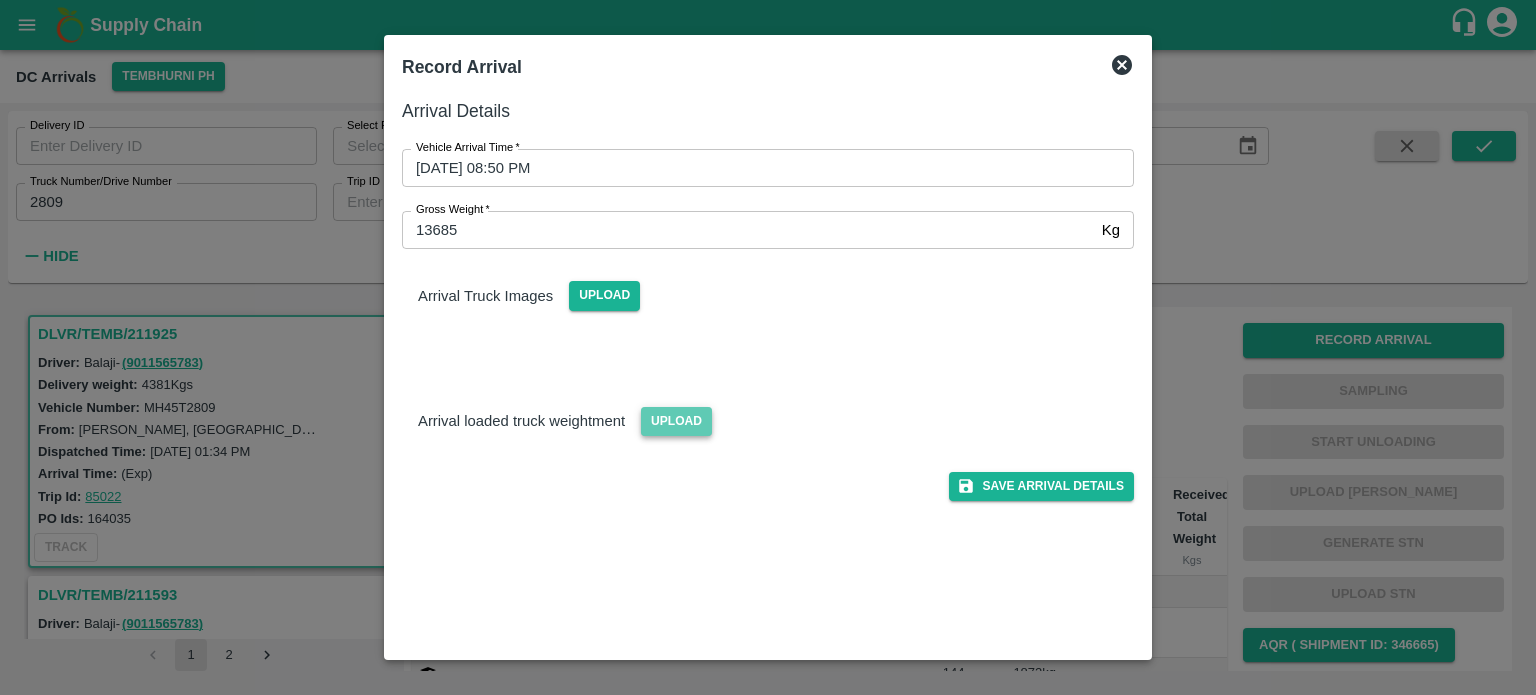 click on "Upload" at bounding box center [676, 421] 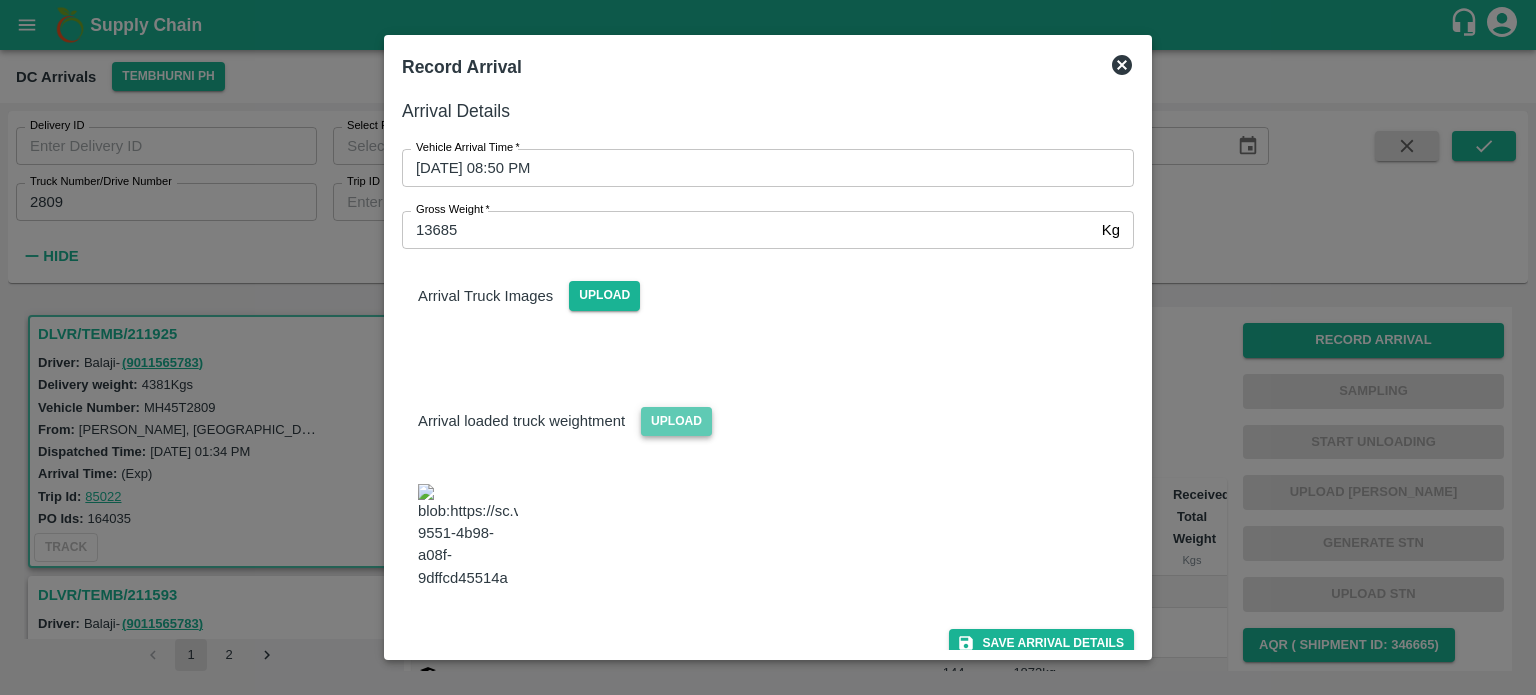 click on "Upload" at bounding box center (676, 421) 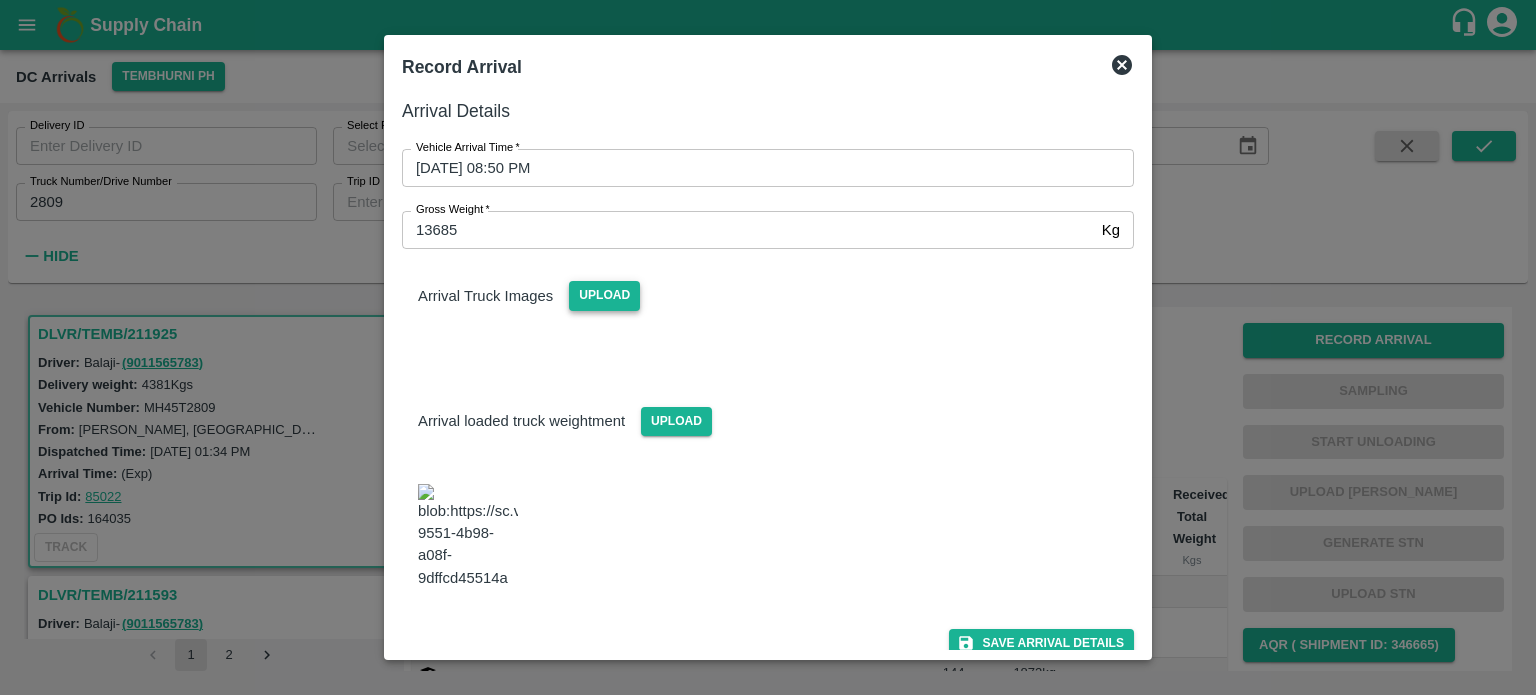 click on "Upload" at bounding box center [604, 295] 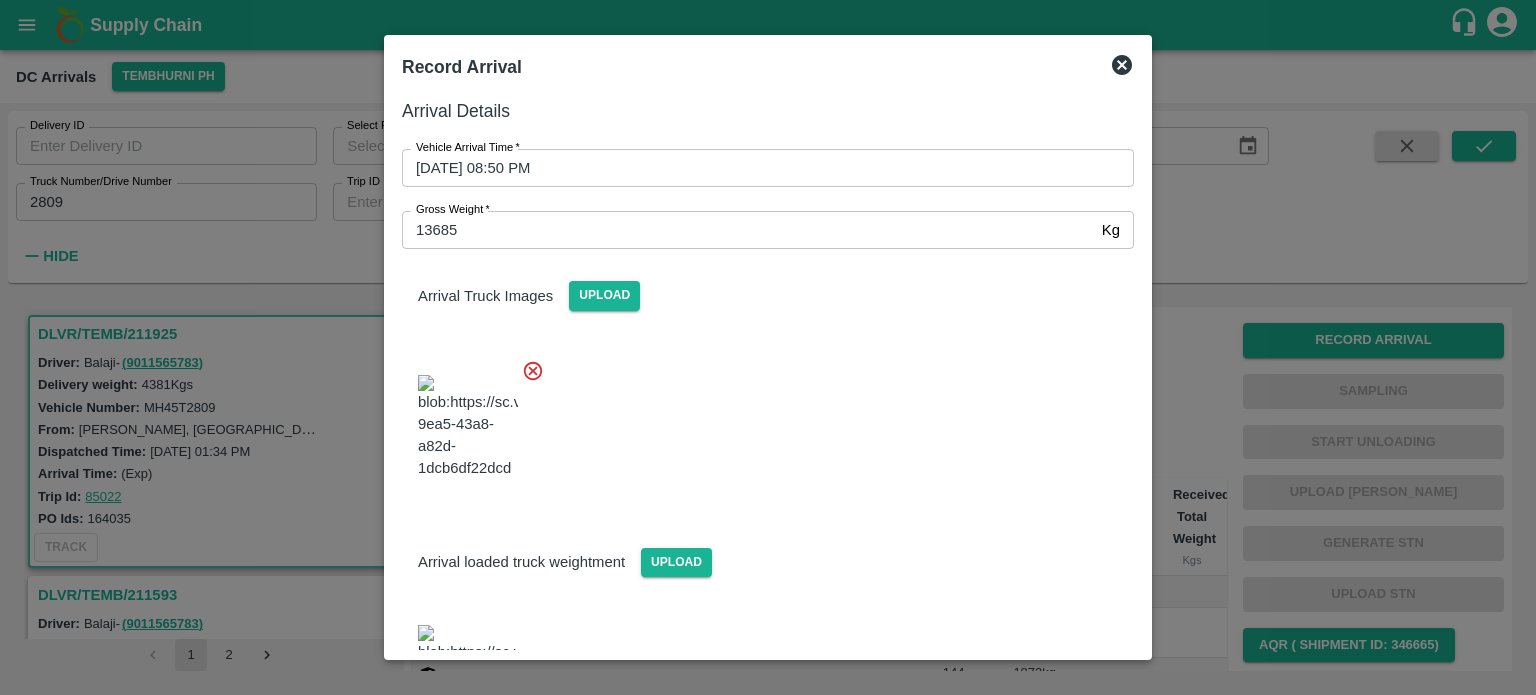 click at bounding box center [760, 421] 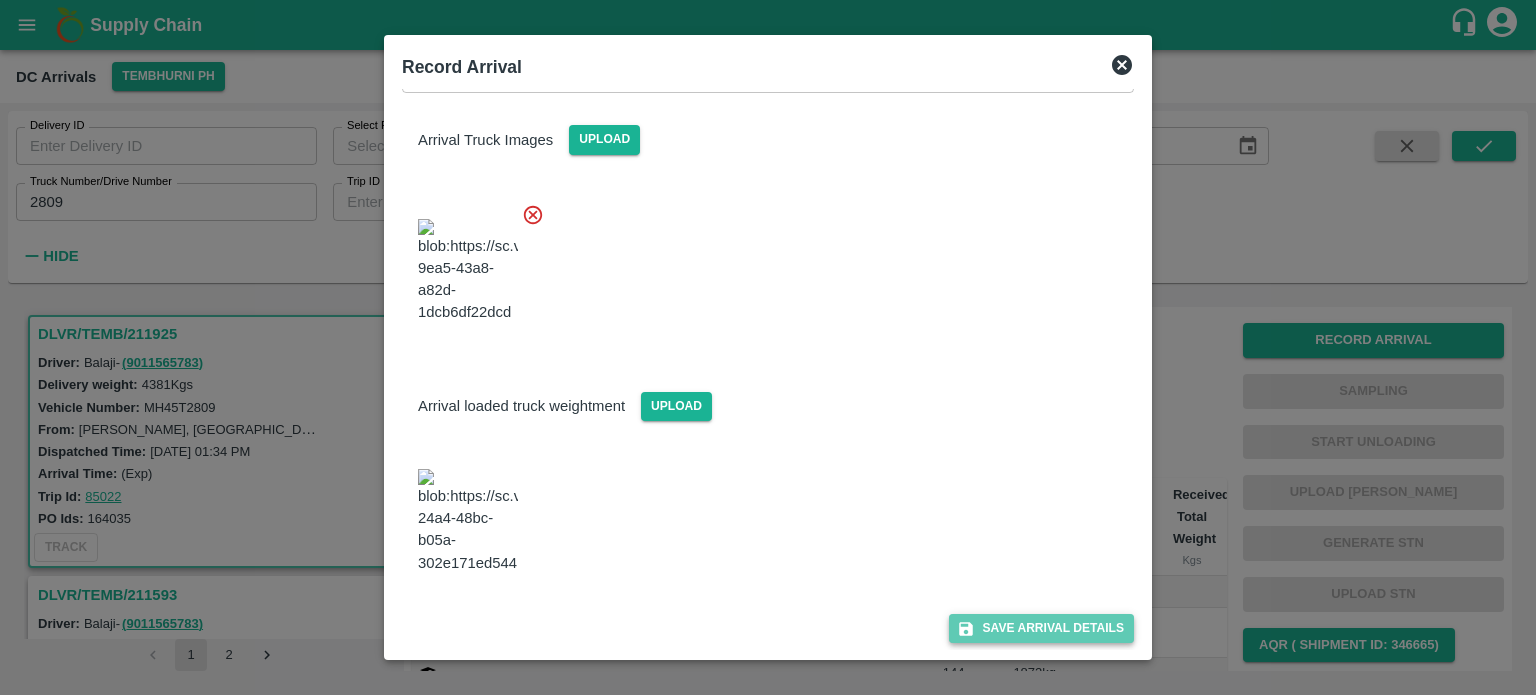 click on "Save Arrival Details" at bounding box center (1041, 628) 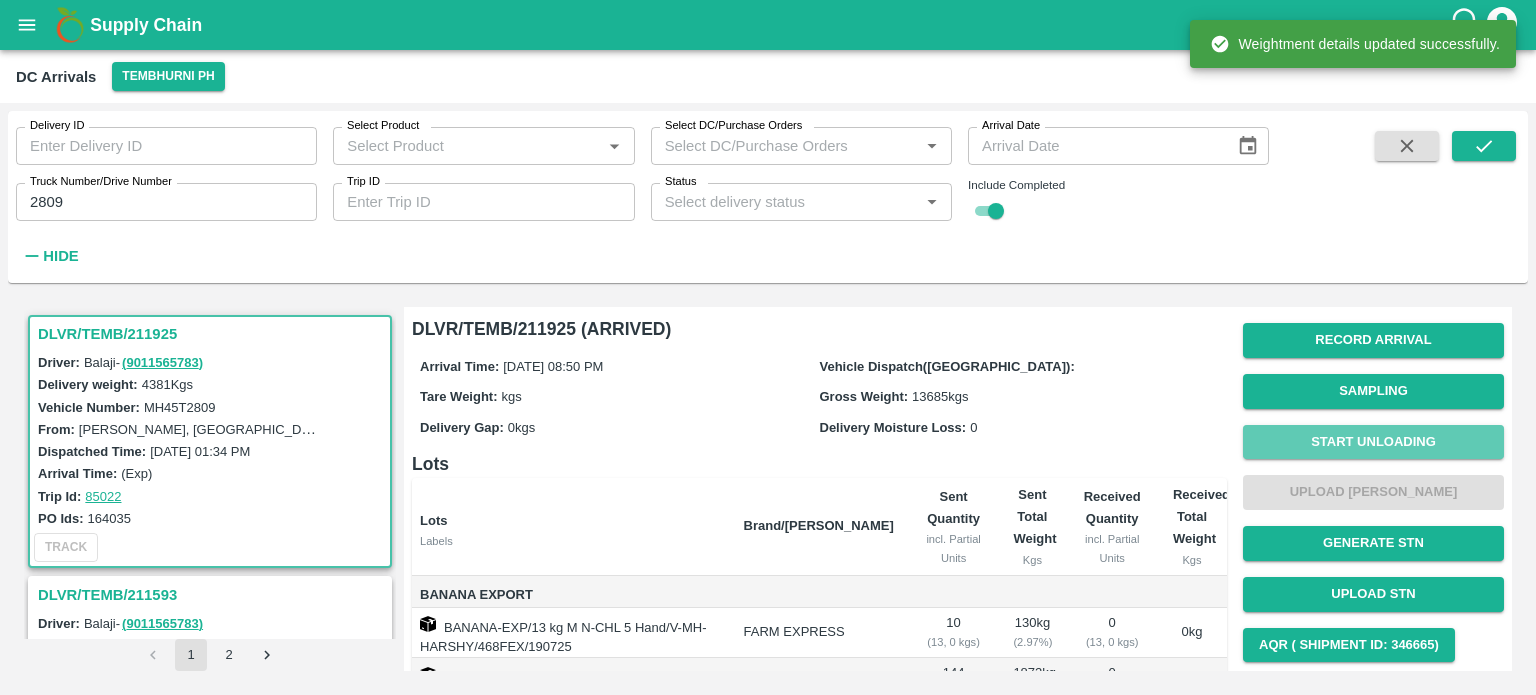 click on "Start Unloading" at bounding box center [1373, 442] 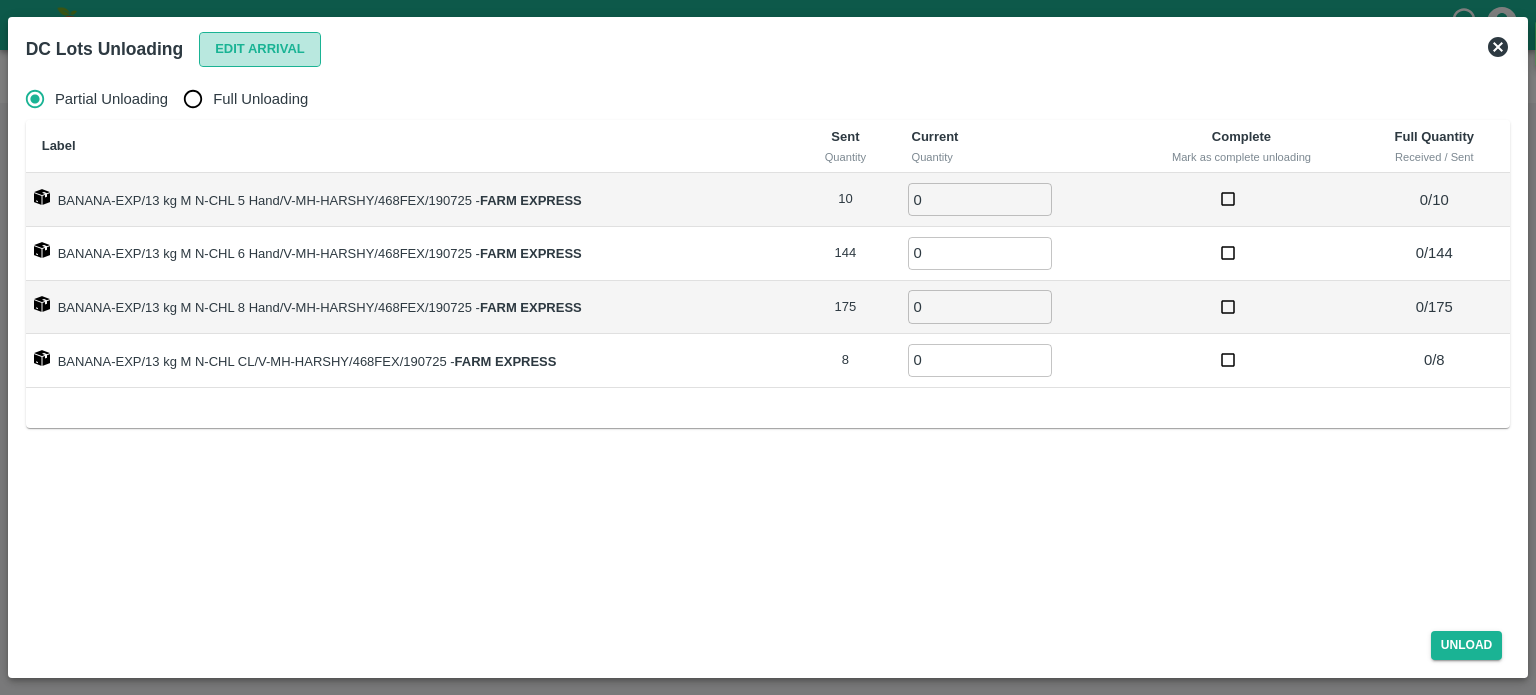 click on "Edit Arrival" at bounding box center [260, 49] 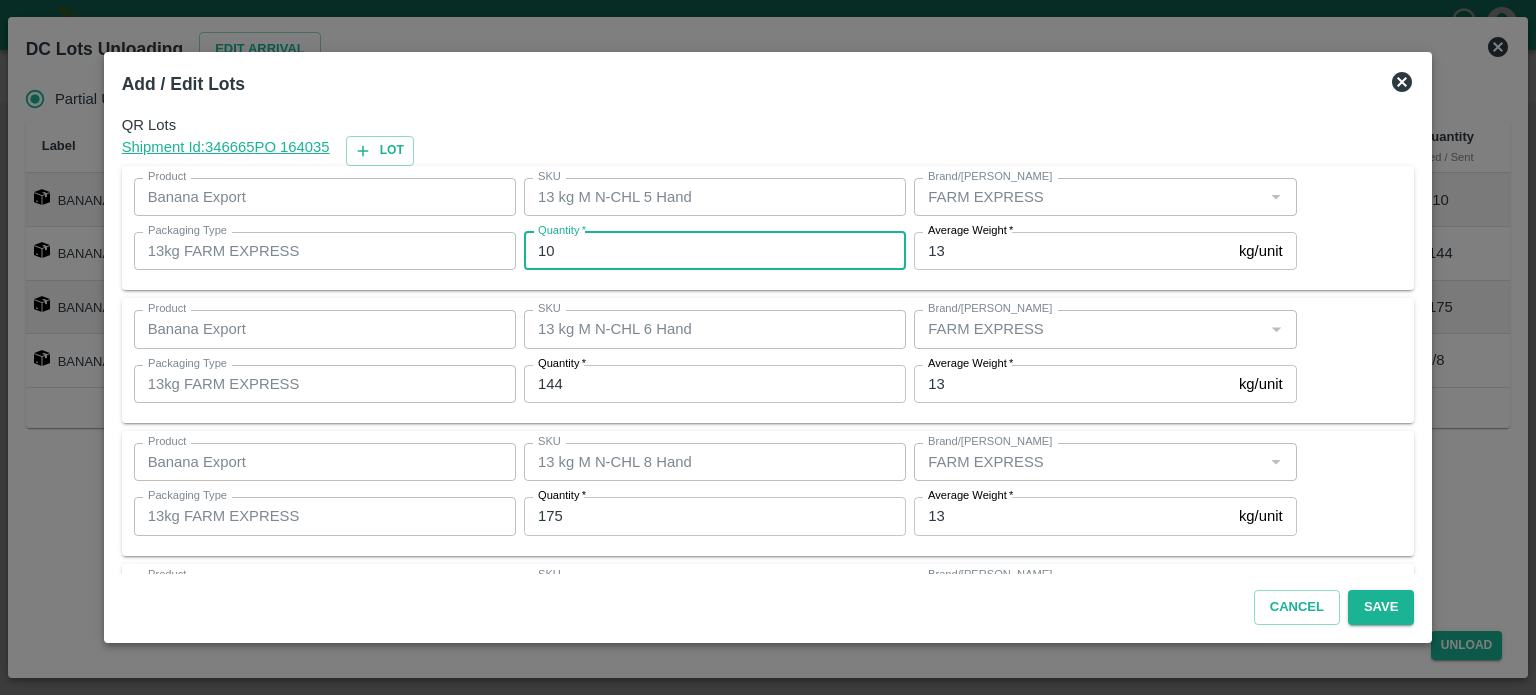 click on "10" at bounding box center (715, 251) 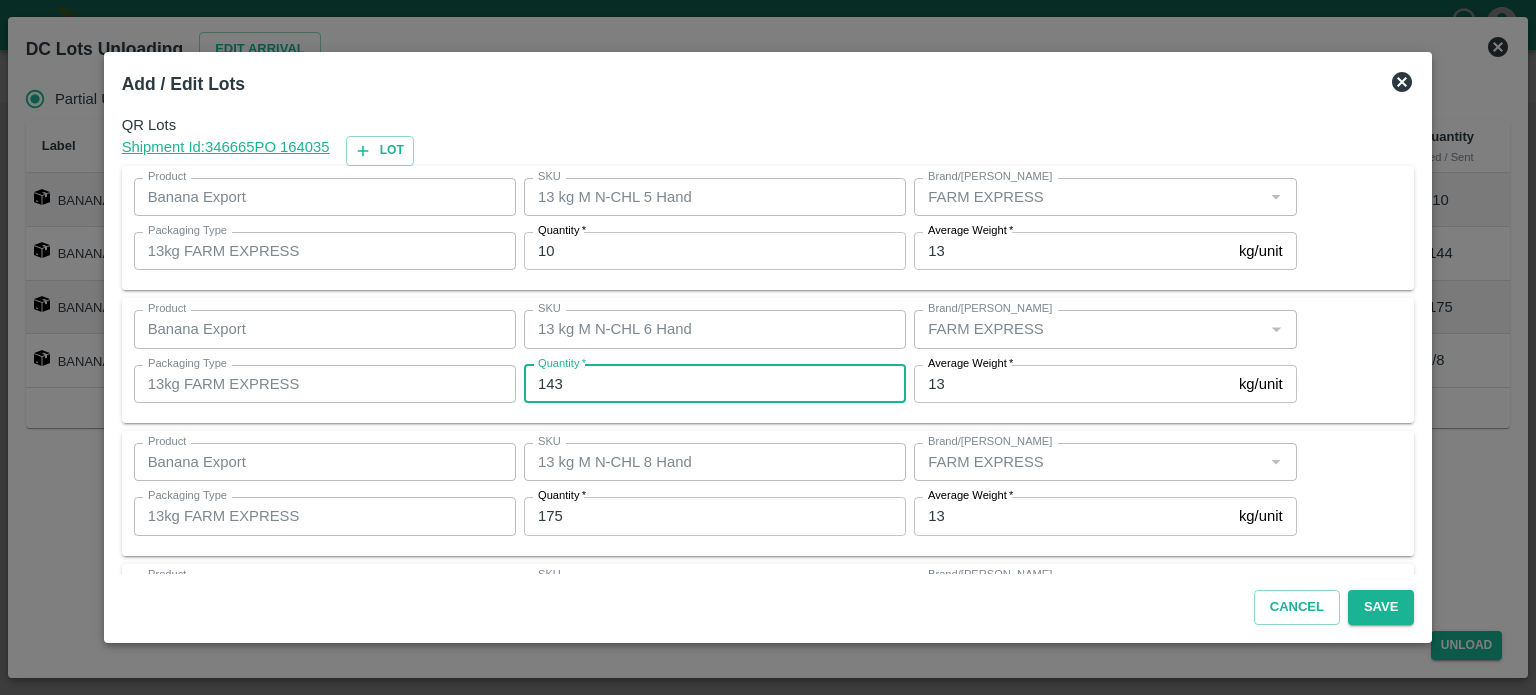 type on "143" 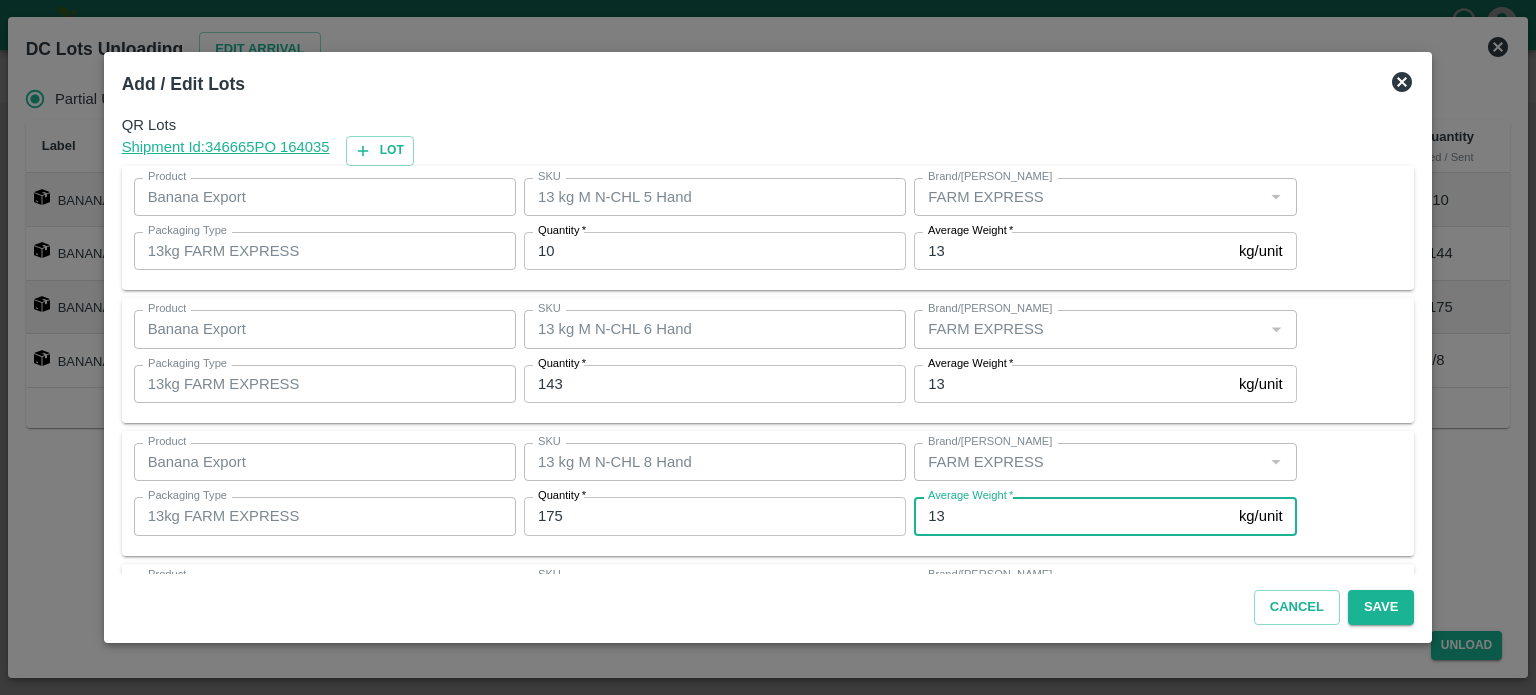 scroll, scrollTop: 129, scrollLeft: 0, axis: vertical 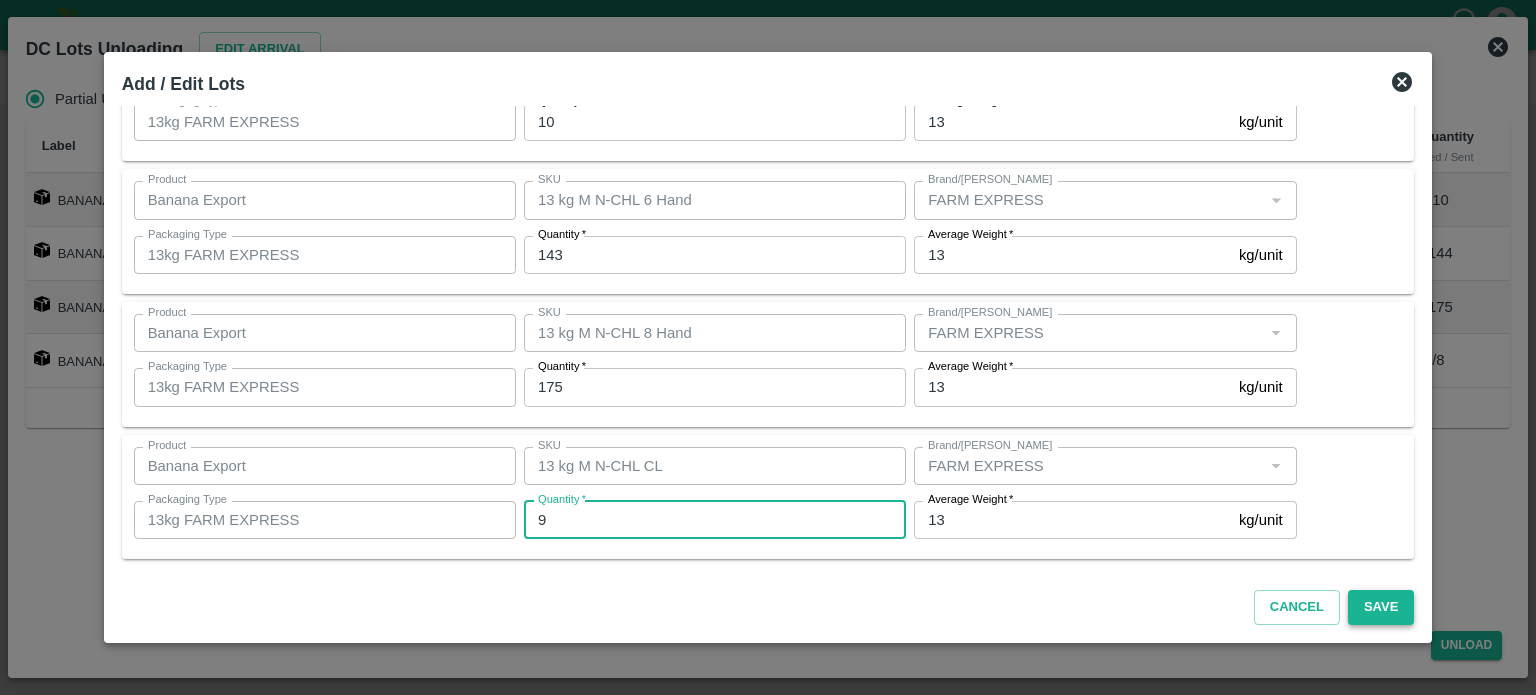 type on "9" 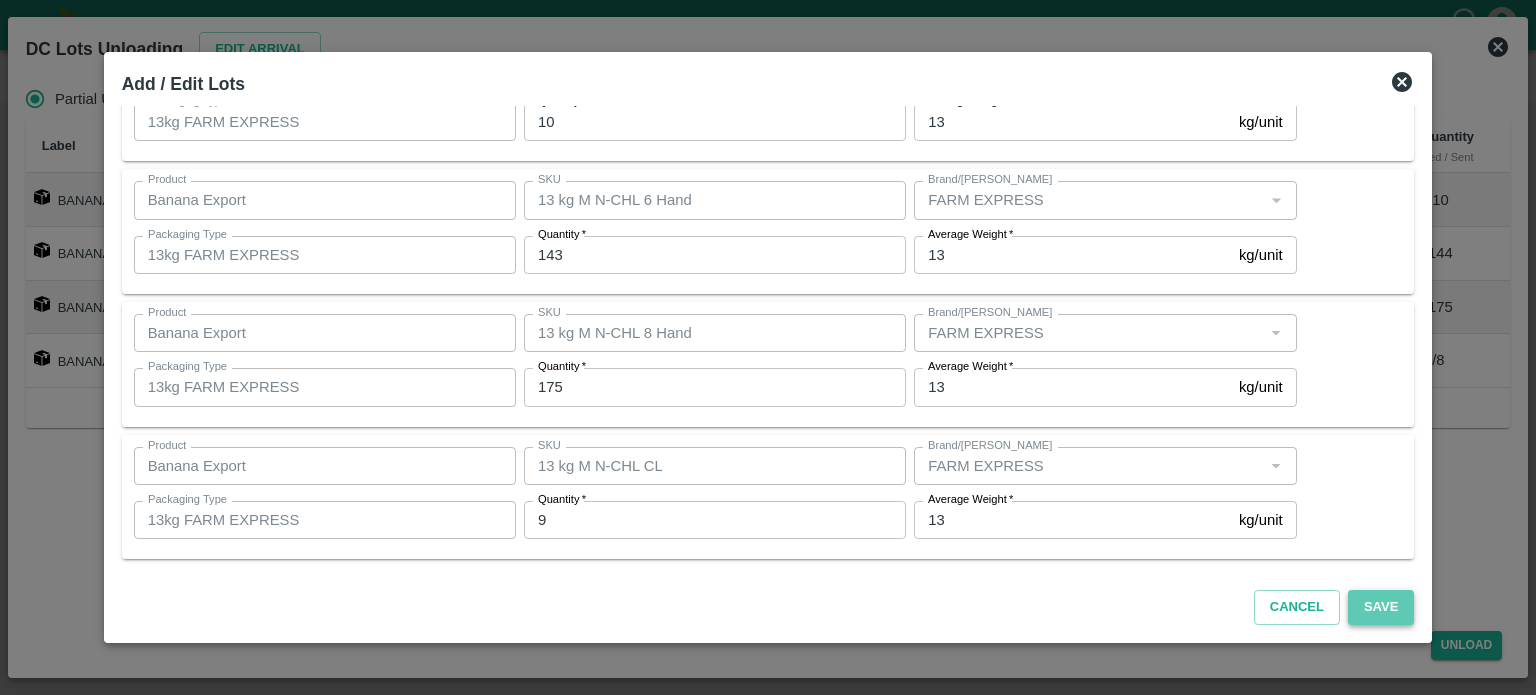 click on "Save" at bounding box center [1381, 607] 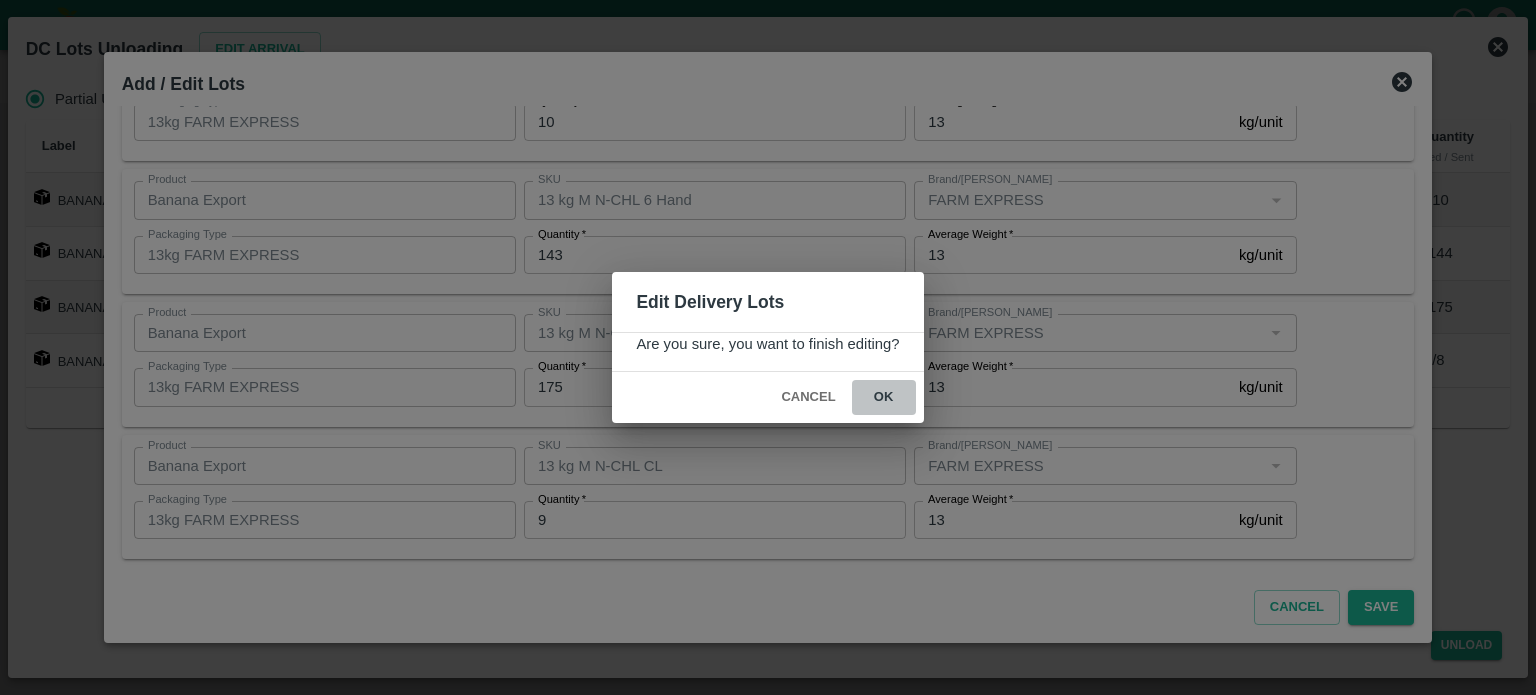 click on "ok" at bounding box center [884, 397] 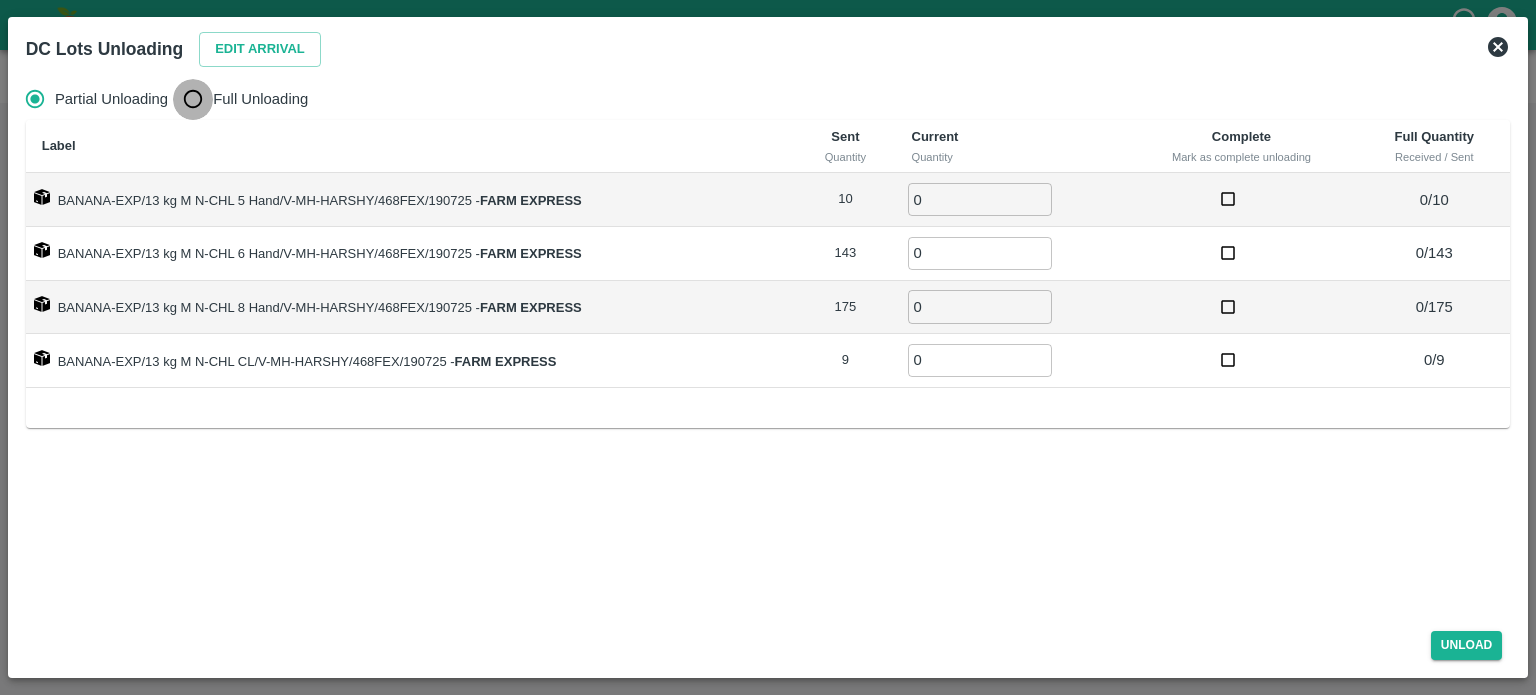 click on "Full Unloading" at bounding box center (193, 99) 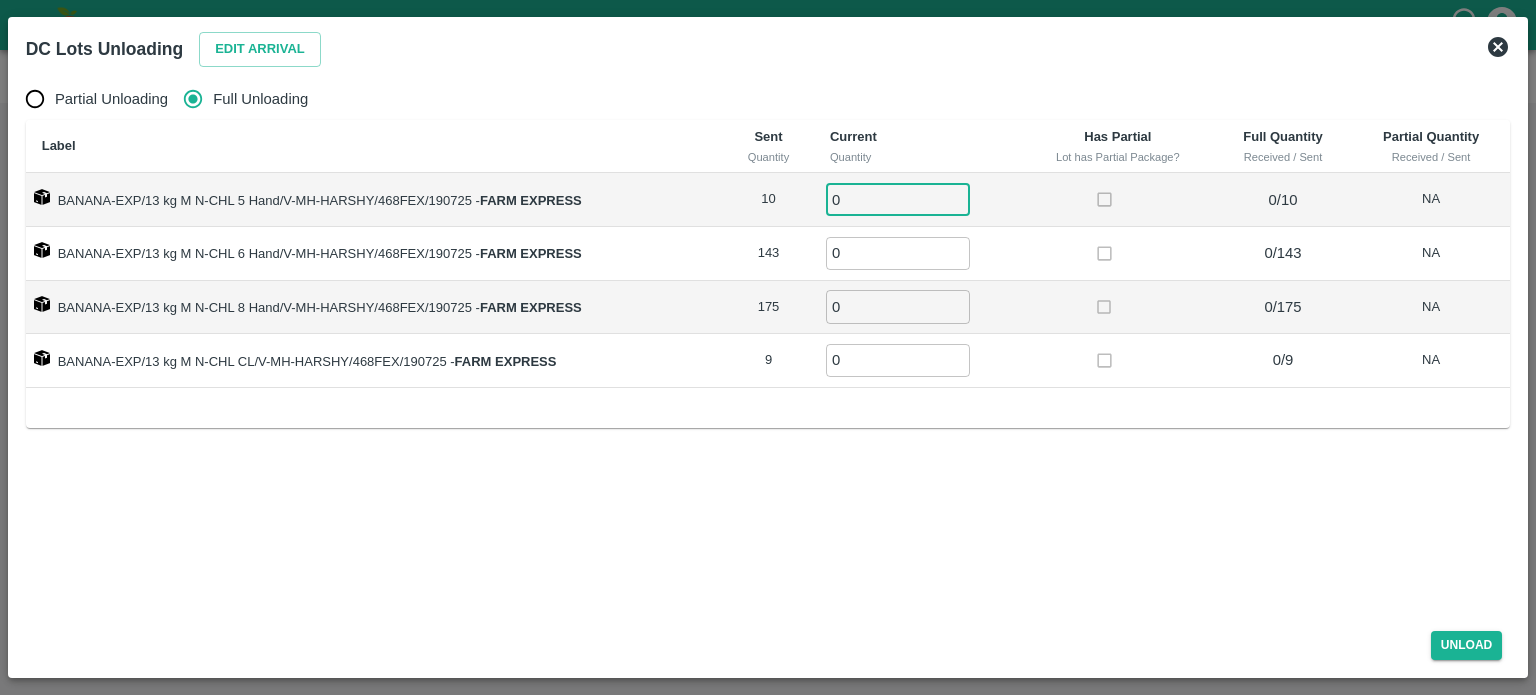 click on "0" at bounding box center [898, 199] 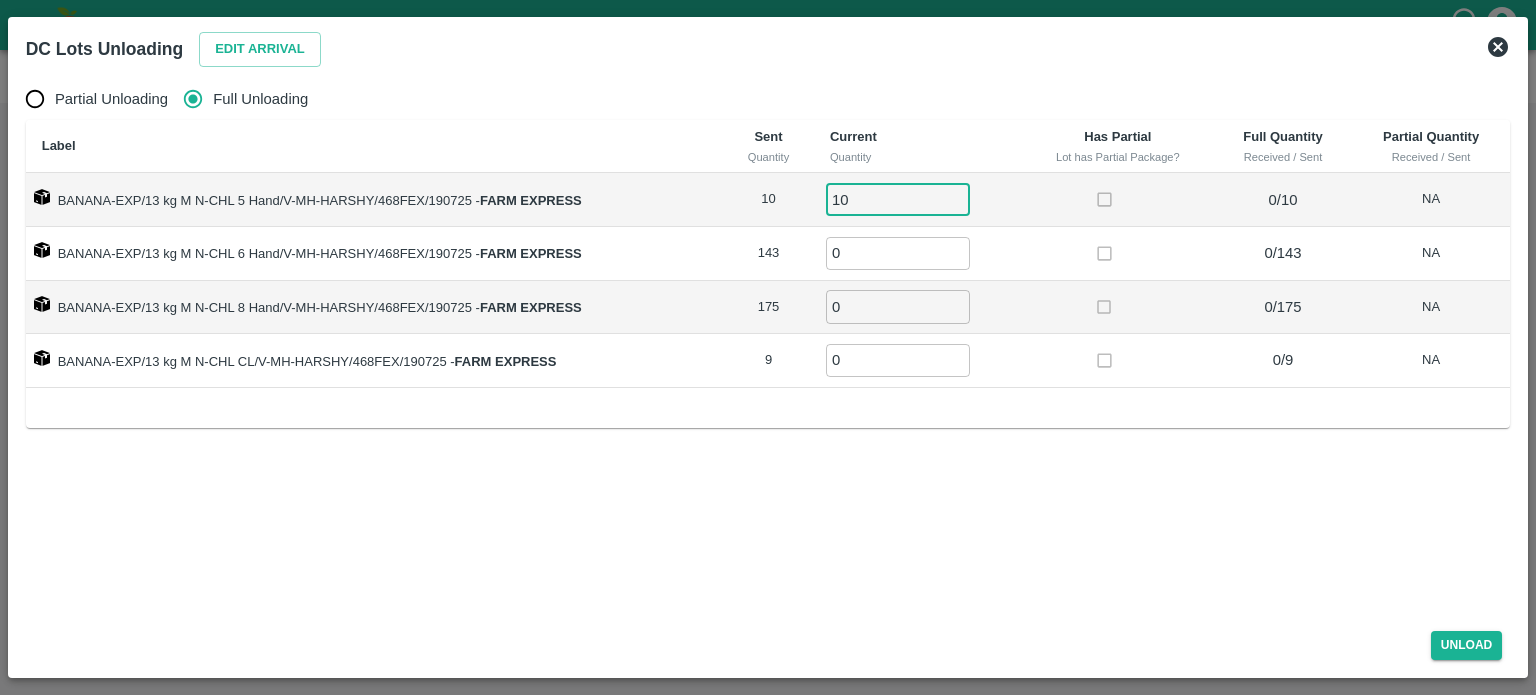 type on "10" 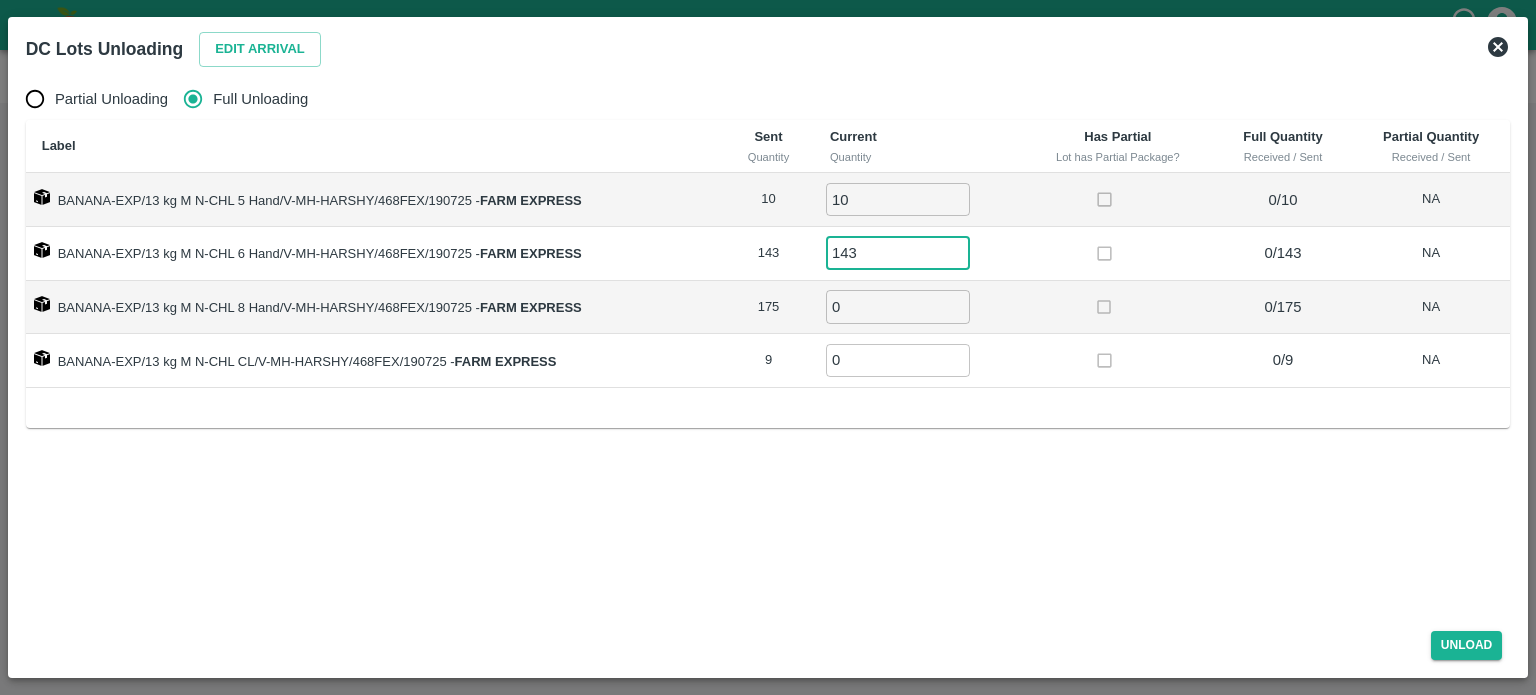 type on "143" 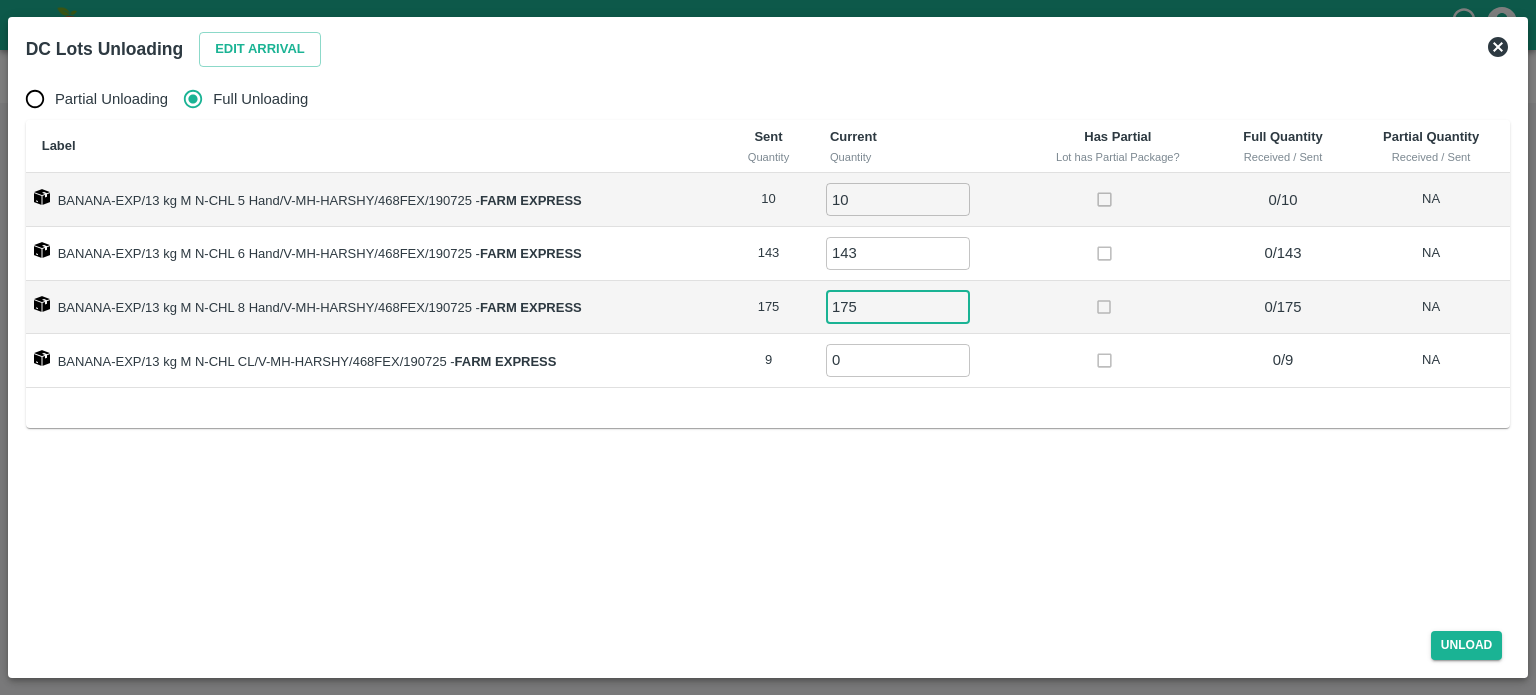 type on "175" 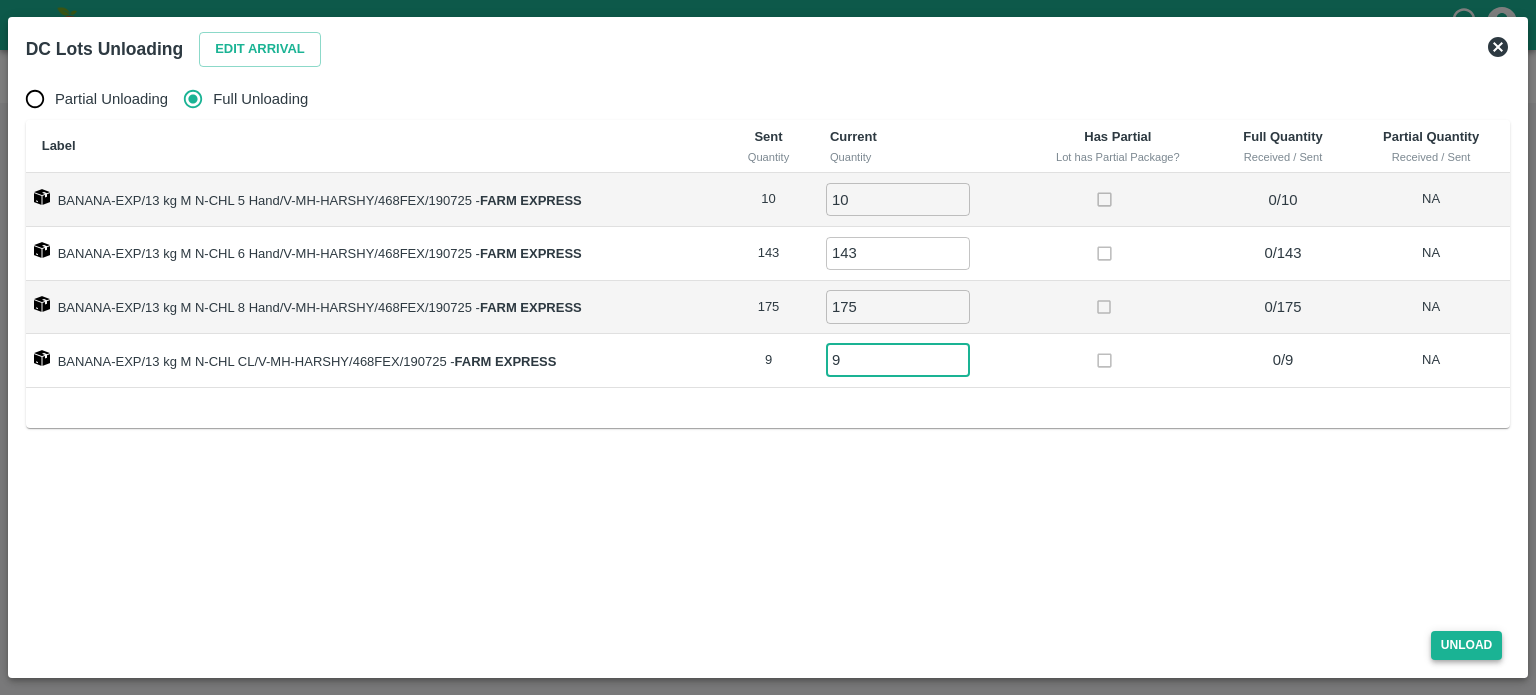 type on "9" 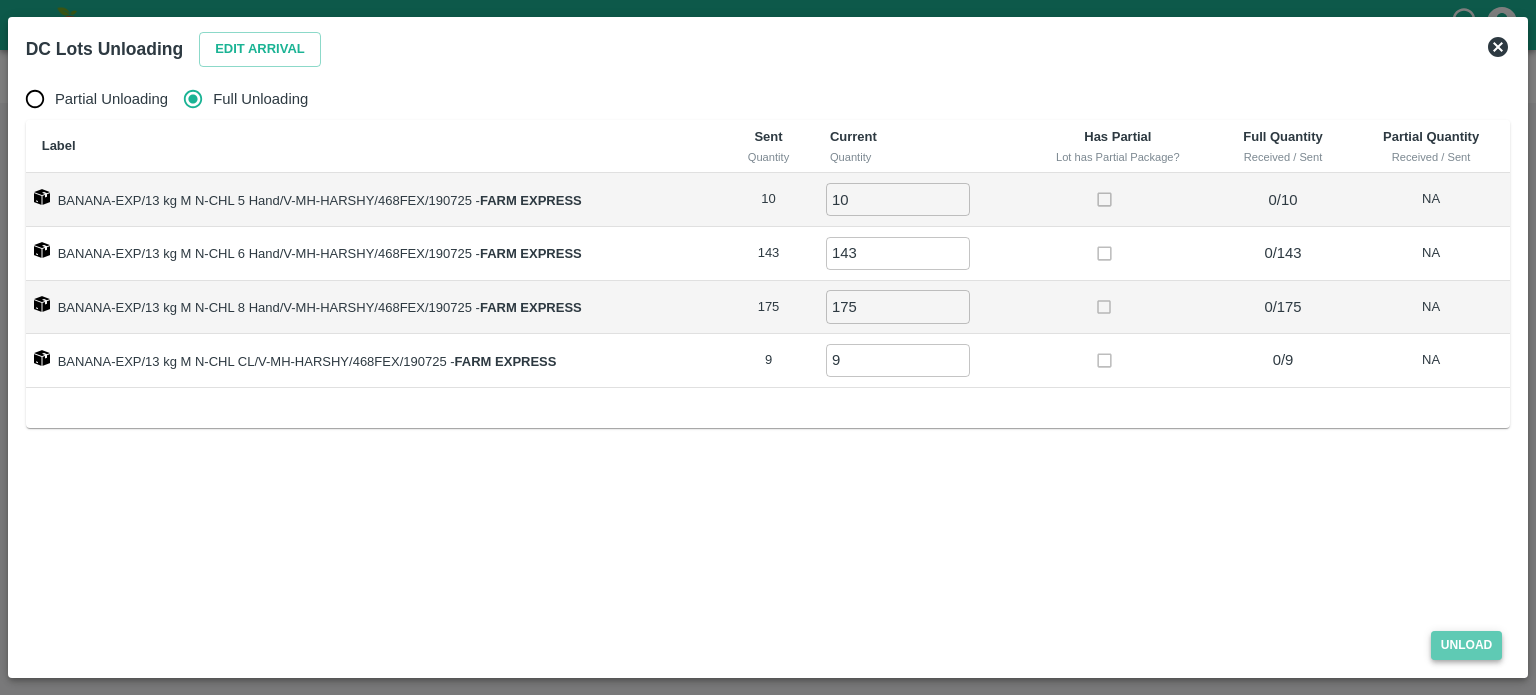 click on "Unload" at bounding box center [1467, 645] 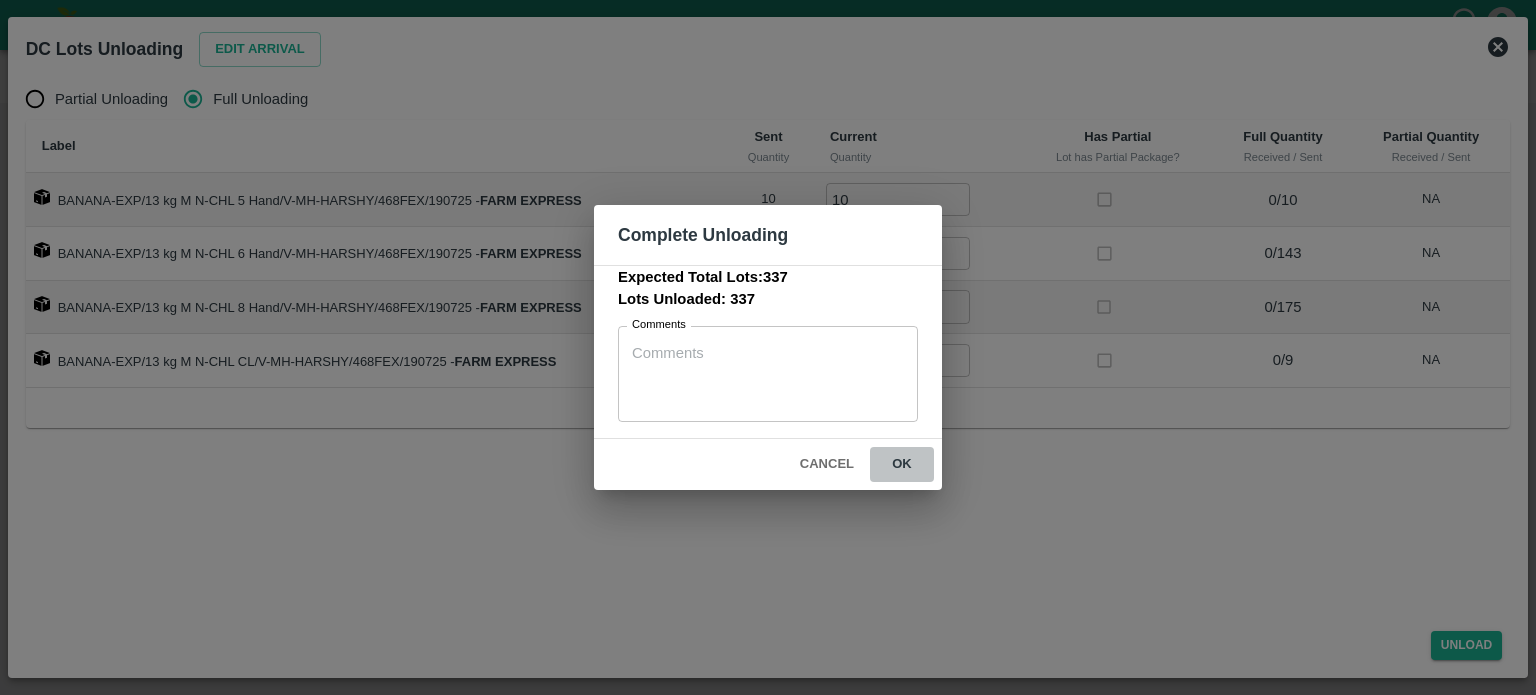 click on "ok" at bounding box center [902, 464] 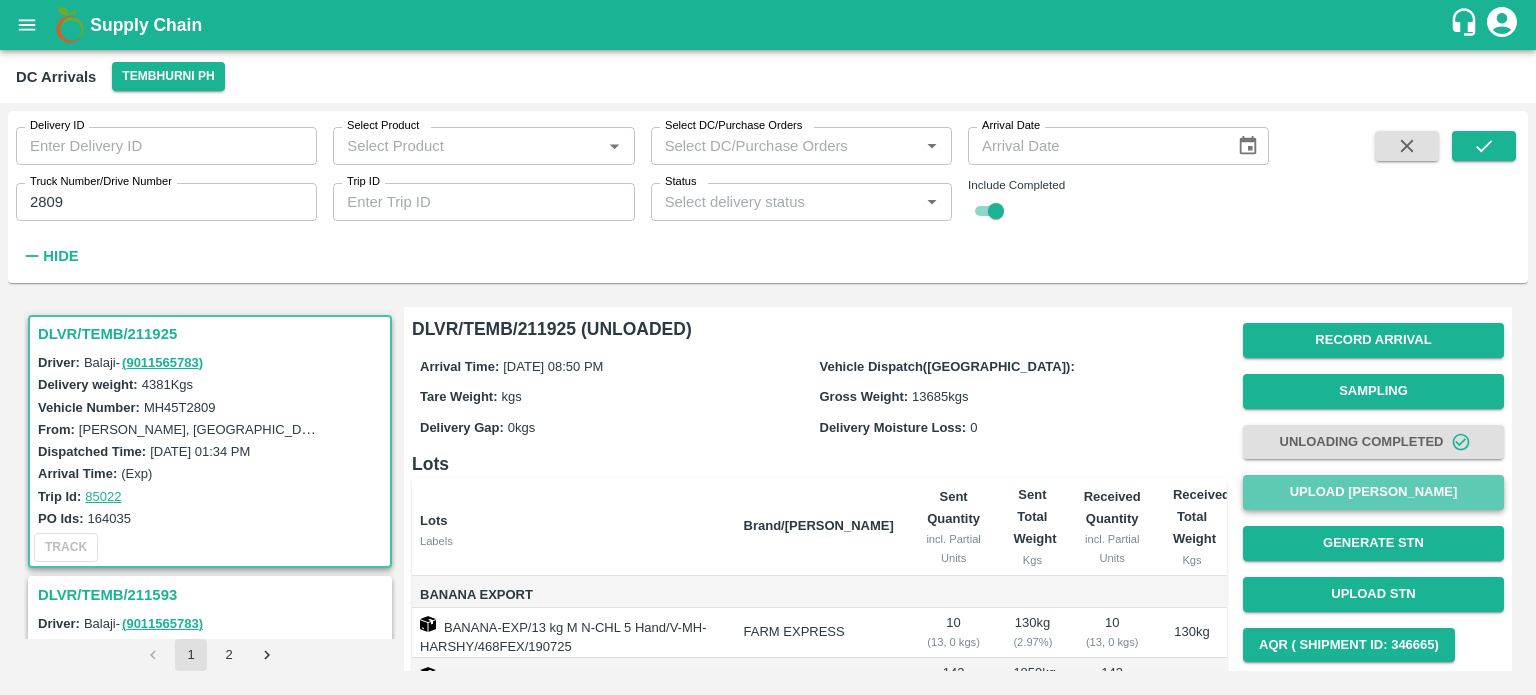 click on "Upload [PERSON_NAME]" at bounding box center (1373, 492) 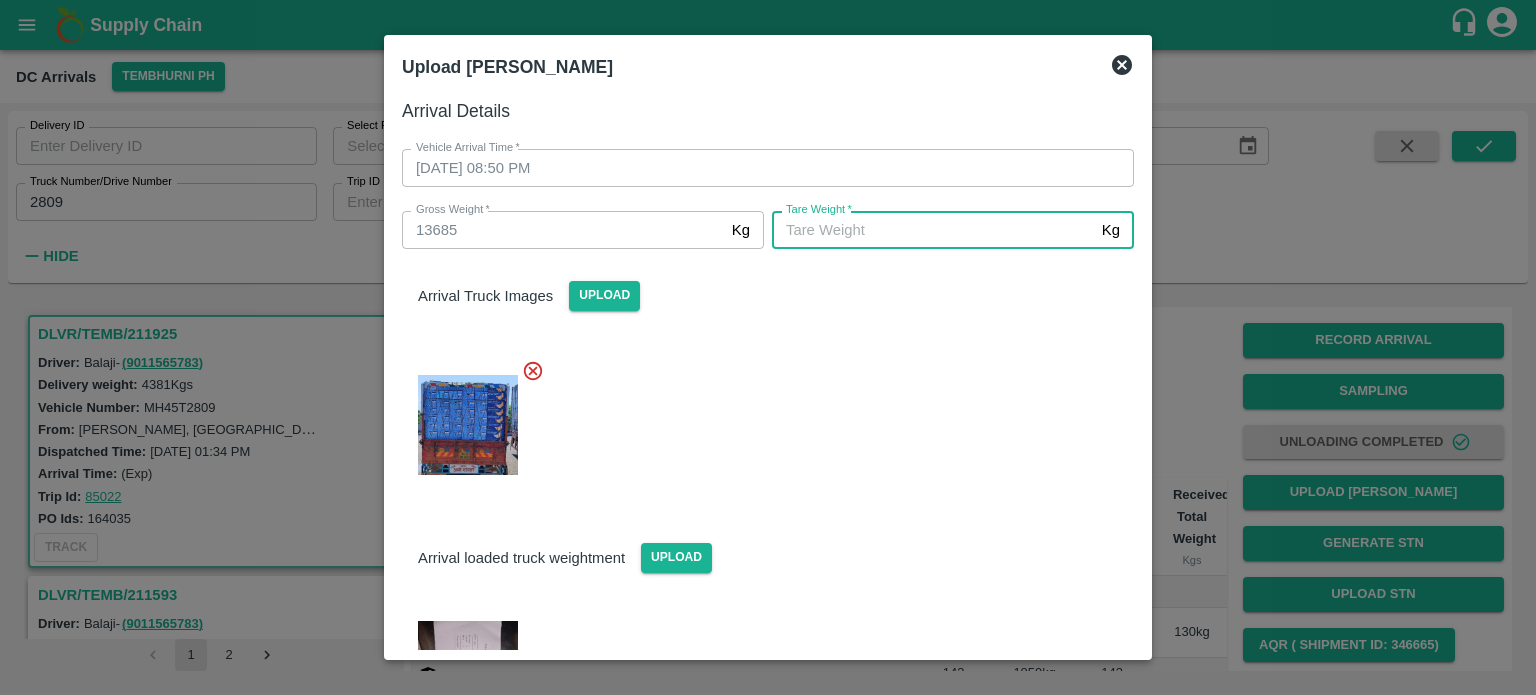 click on "[PERSON_NAME]   *" at bounding box center [933, 230] 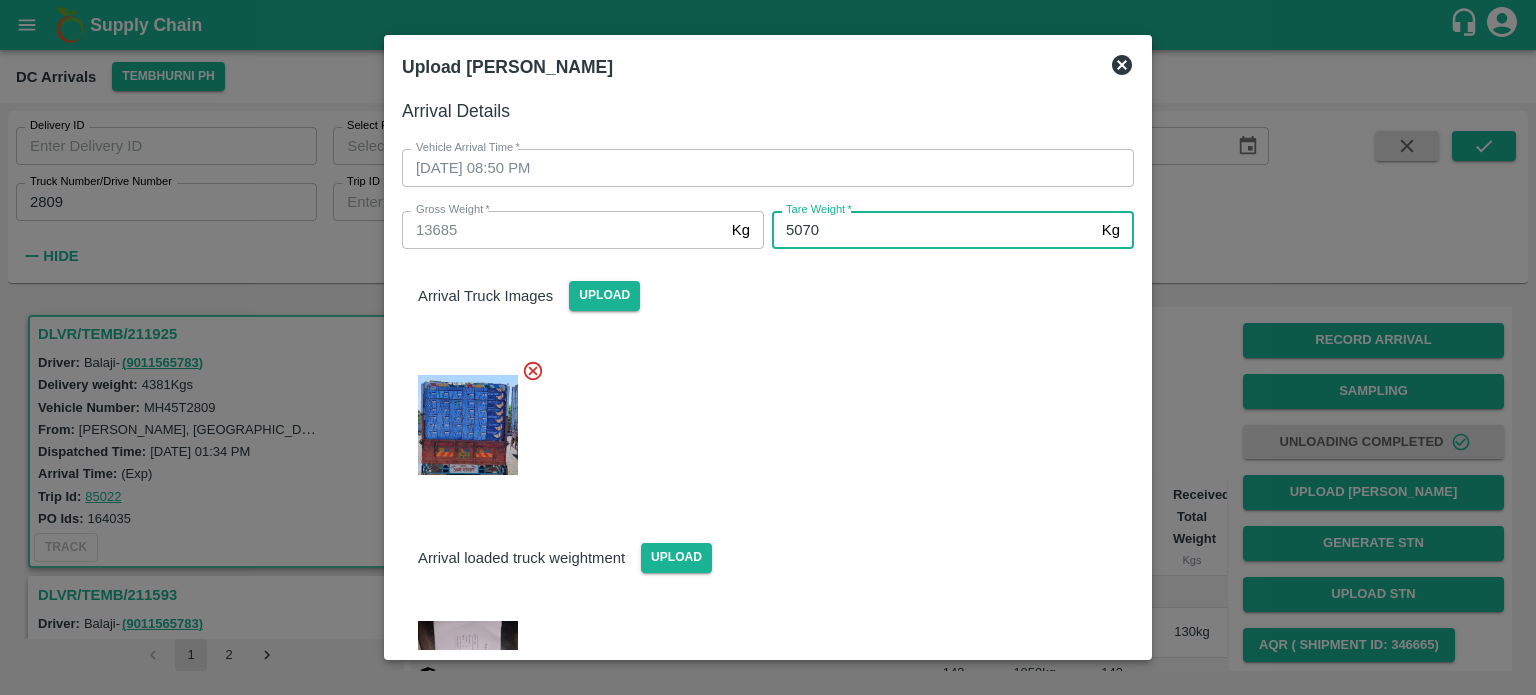 type on "5070" 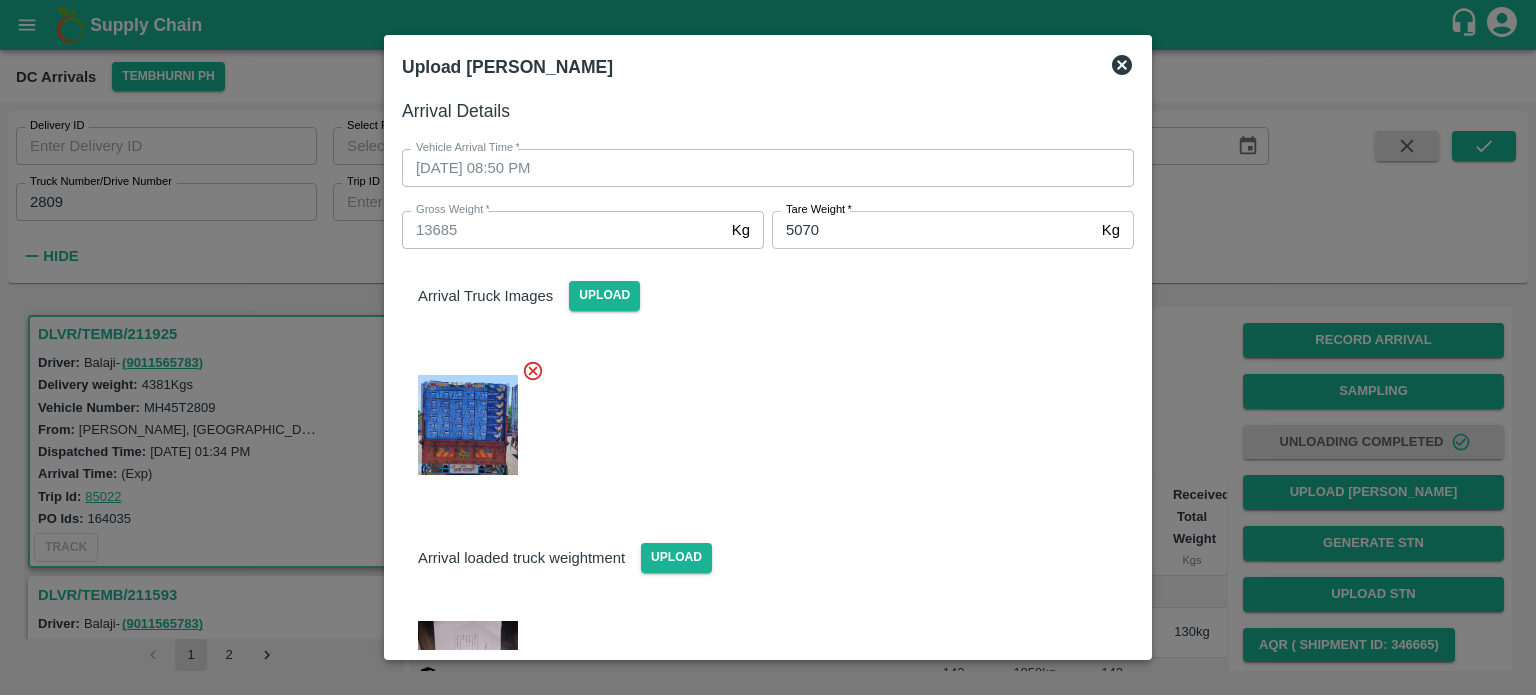 click on "Arrival loaded truck weightment Upload" at bounding box center [760, 634] 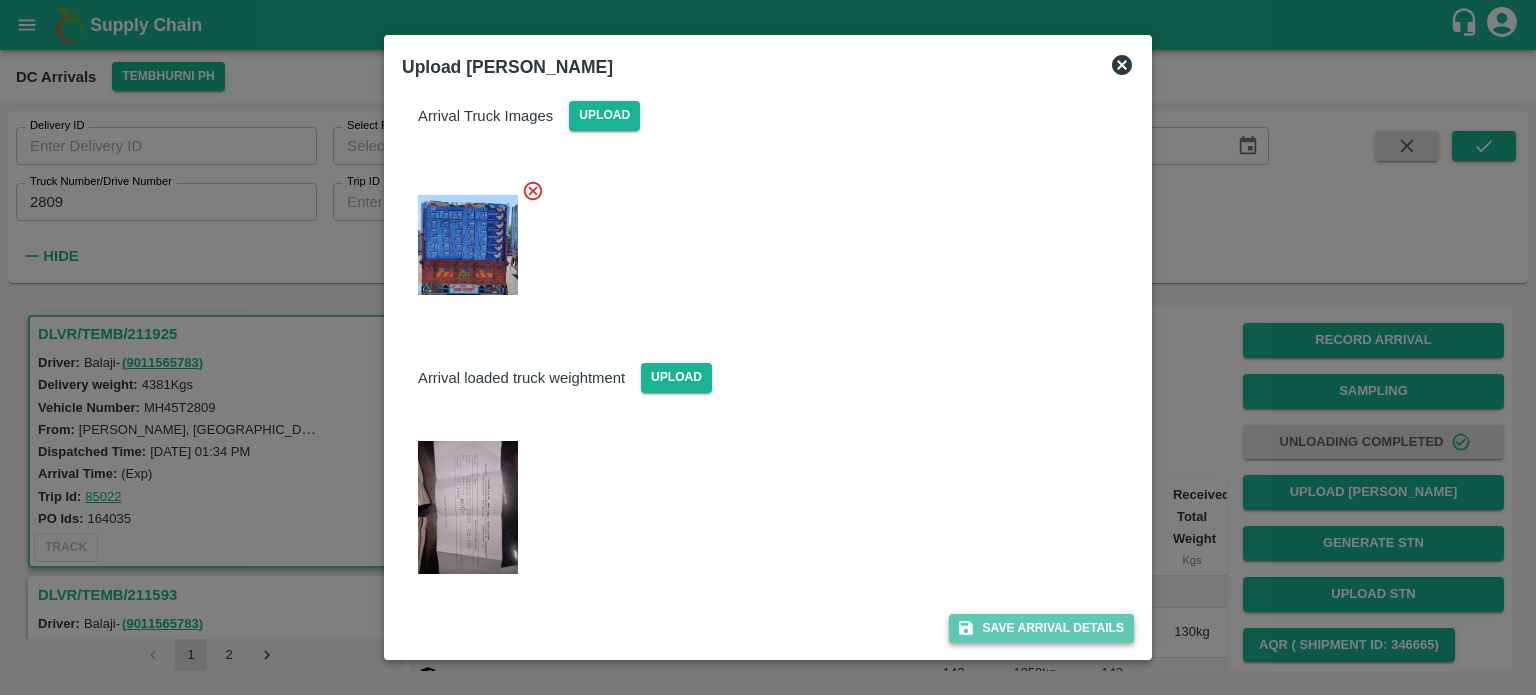 click on "Save Arrival Details" at bounding box center (1041, 628) 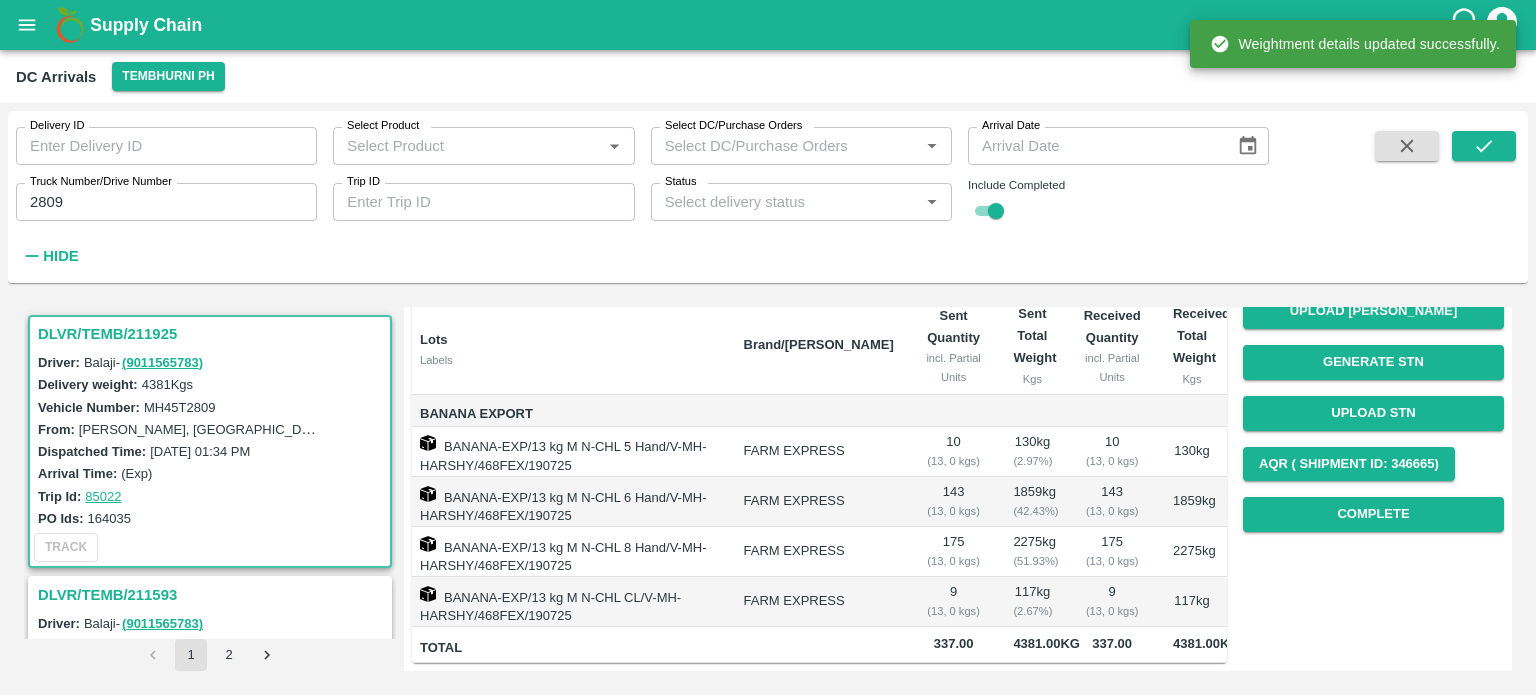 scroll, scrollTop: 191, scrollLeft: 0, axis: vertical 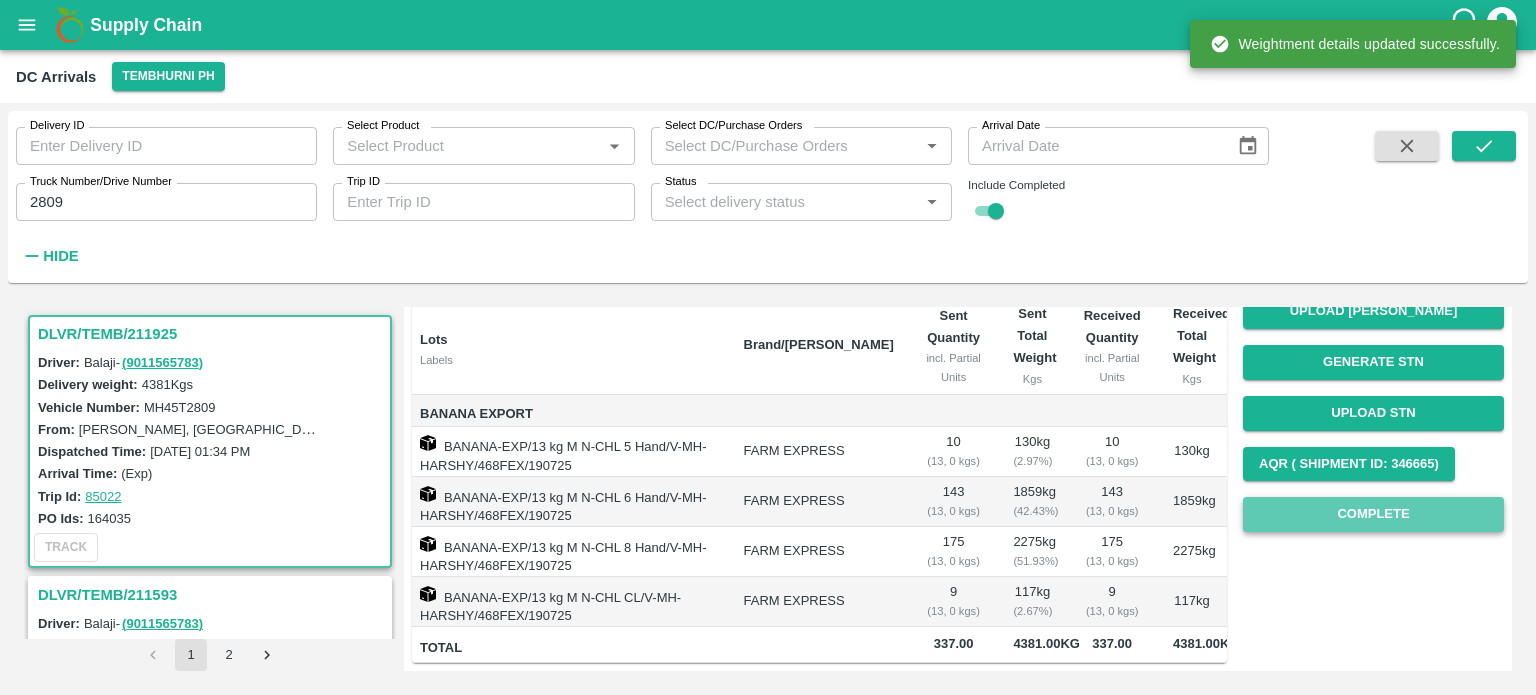 click on "Complete" at bounding box center [1373, 514] 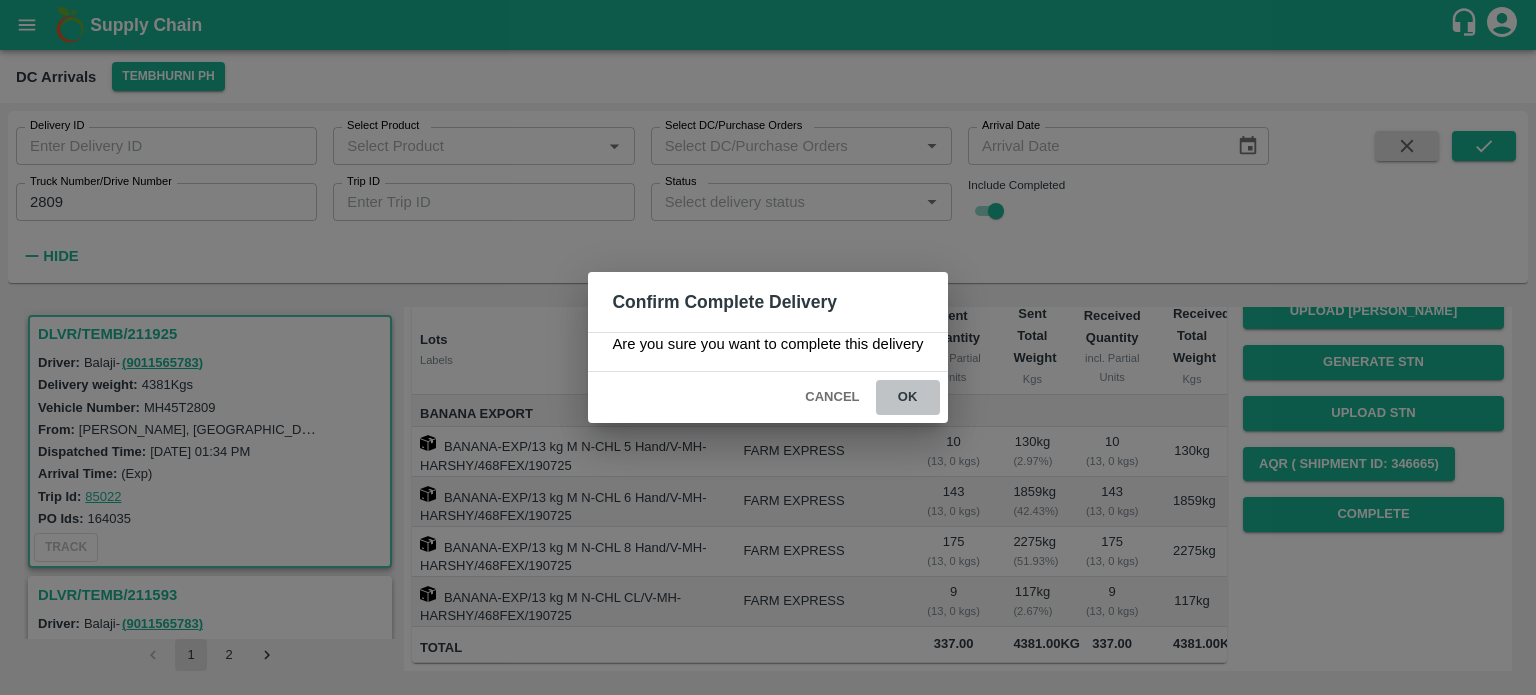 click on "ok" at bounding box center [908, 397] 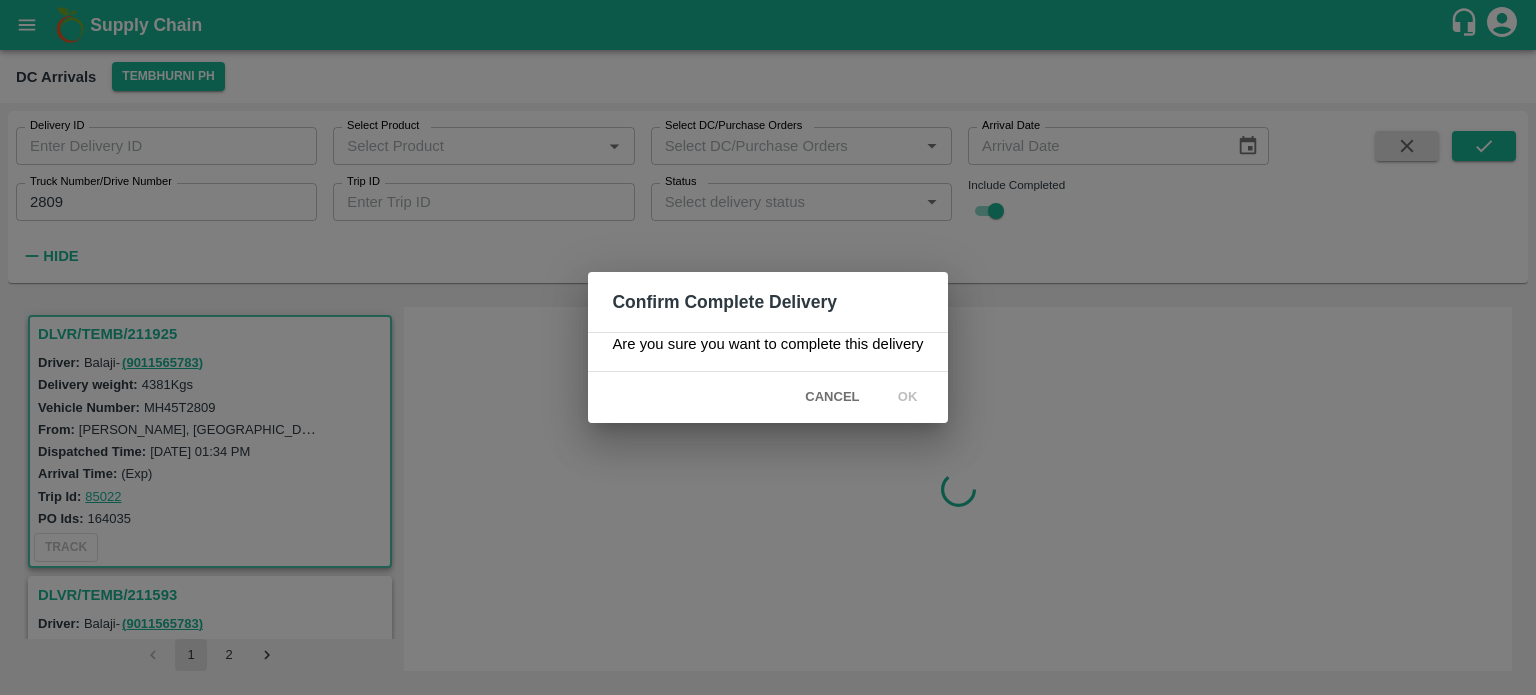 scroll, scrollTop: 0, scrollLeft: 0, axis: both 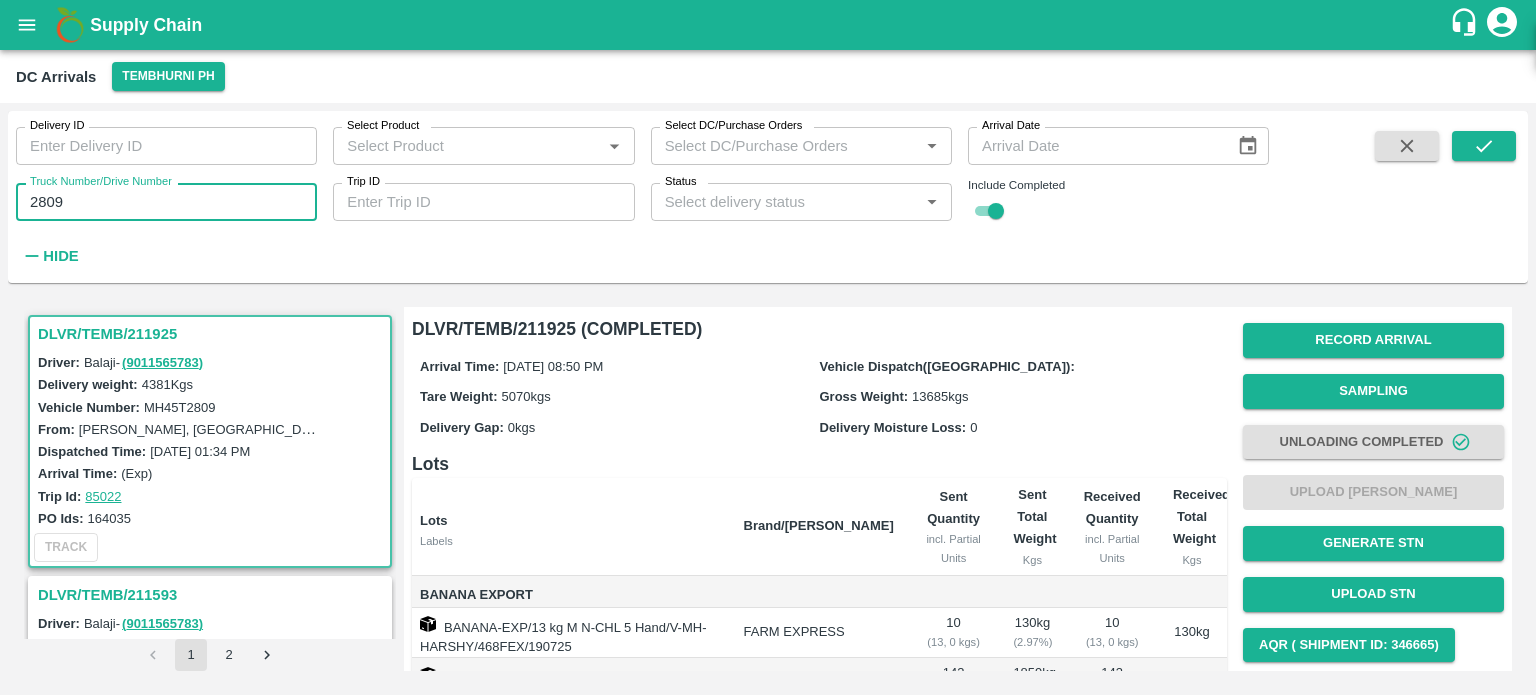 click on "2809" at bounding box center [166, 202] 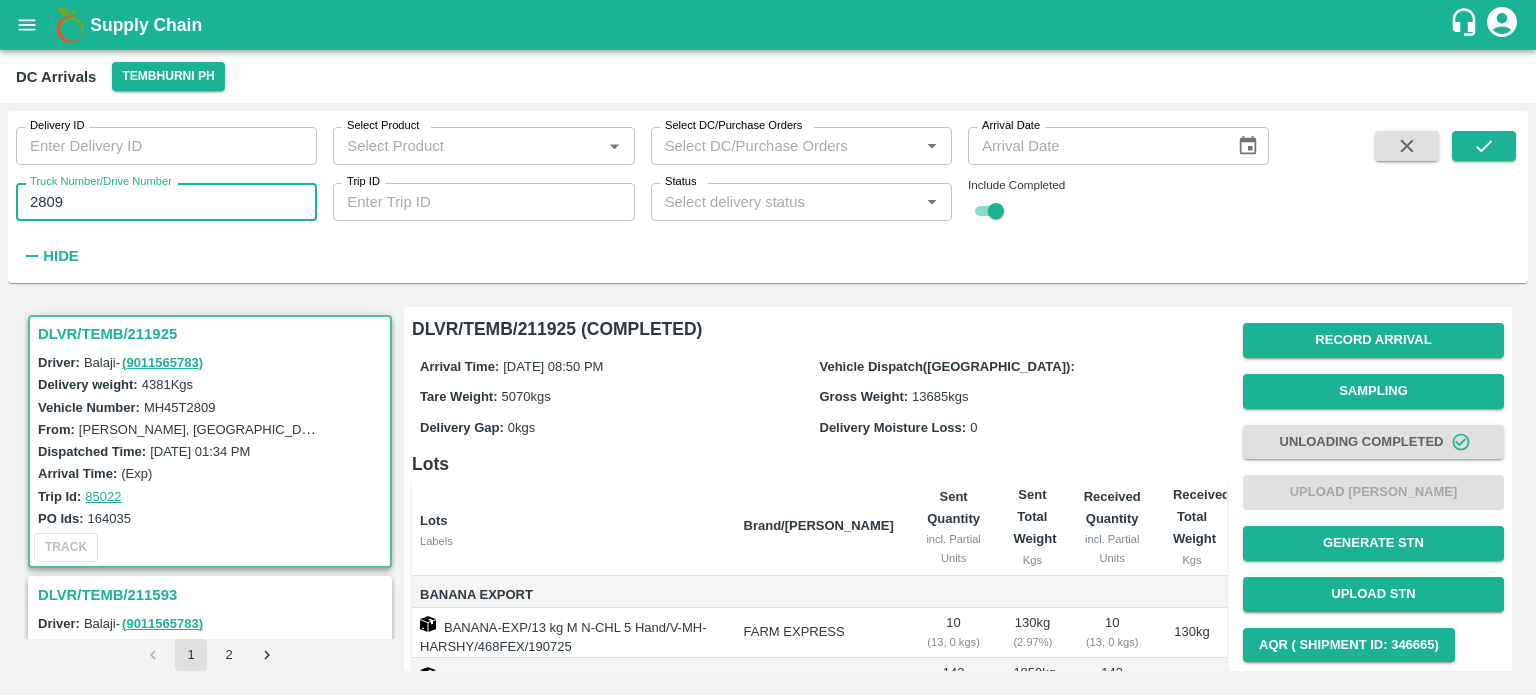 click on "2809" at bounding box center [166, 202] 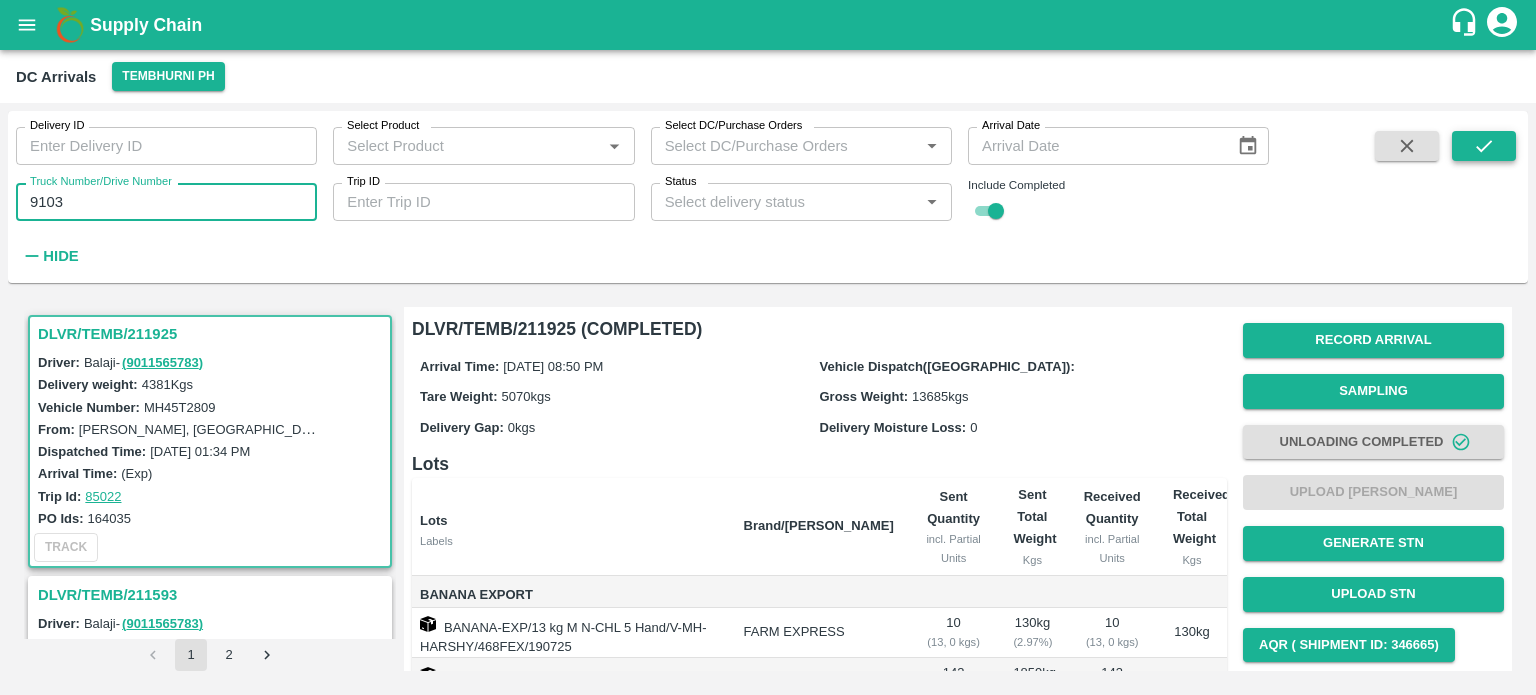 type on "9103" 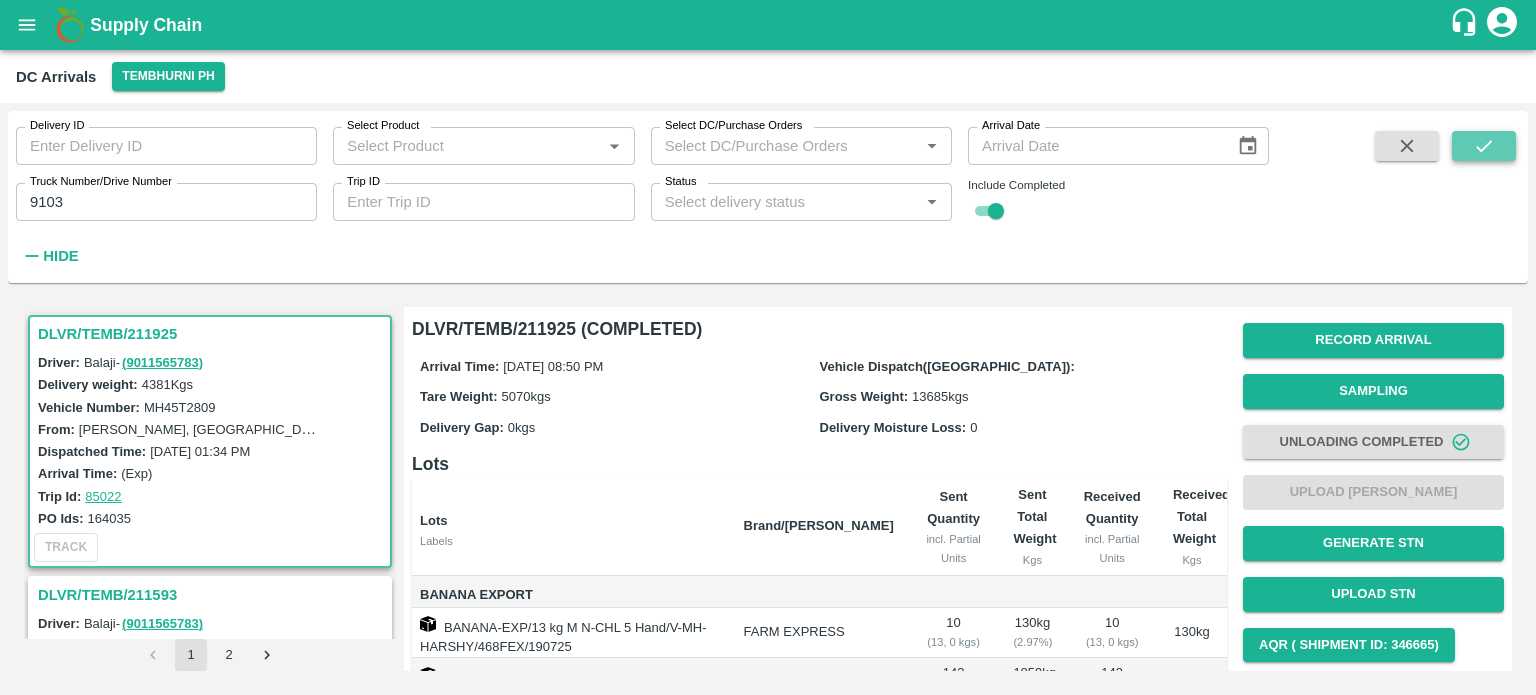 click 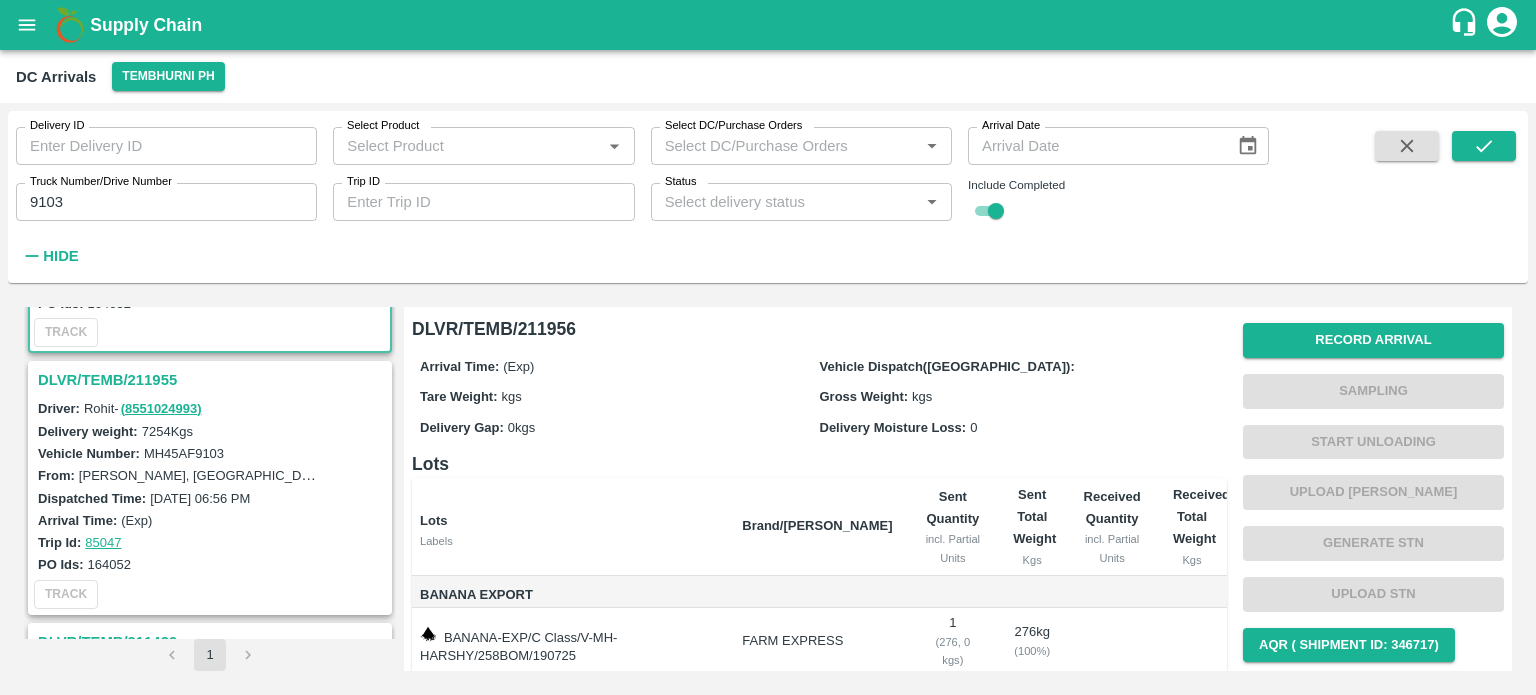 scroll, scrollTop: 216, scrollLeft: 0, axis: vertical 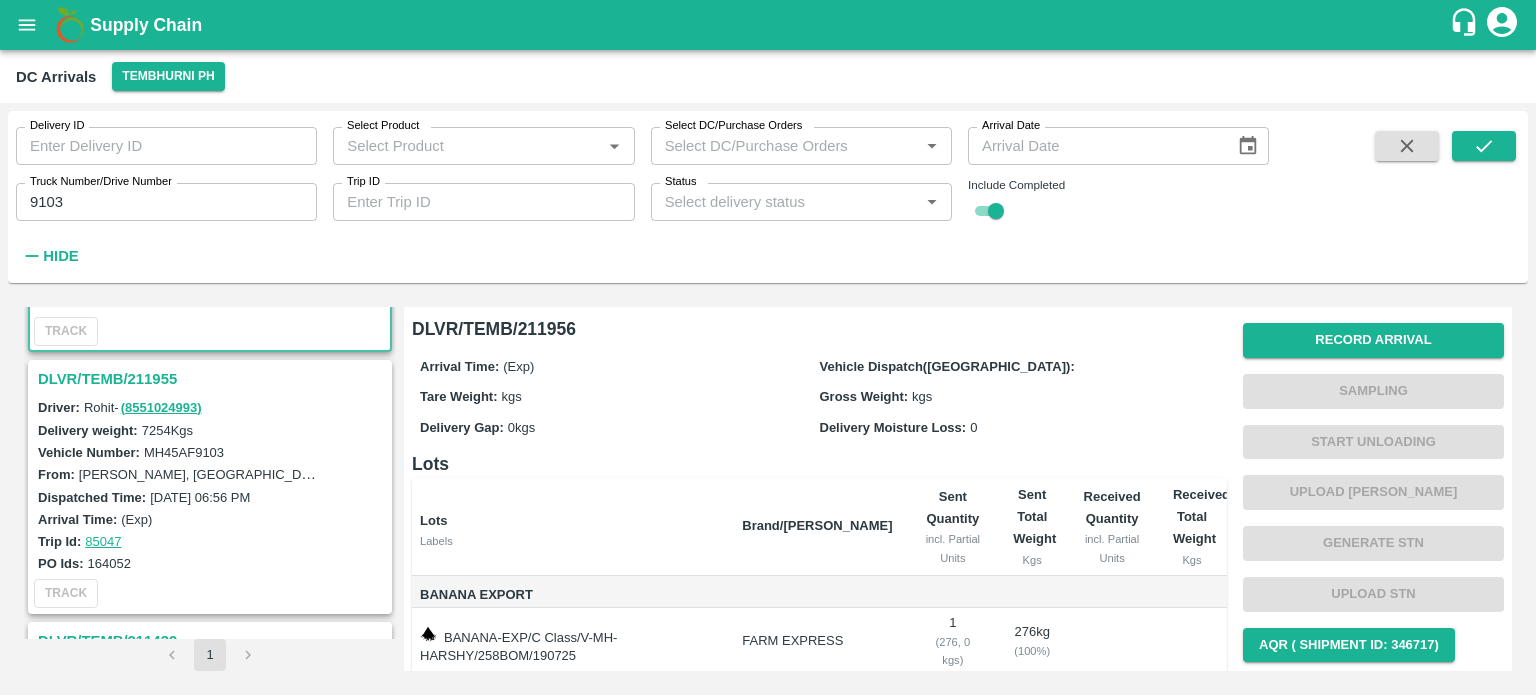 click on "DLVR/TEMB/211955" at bounding box center (213, 379) 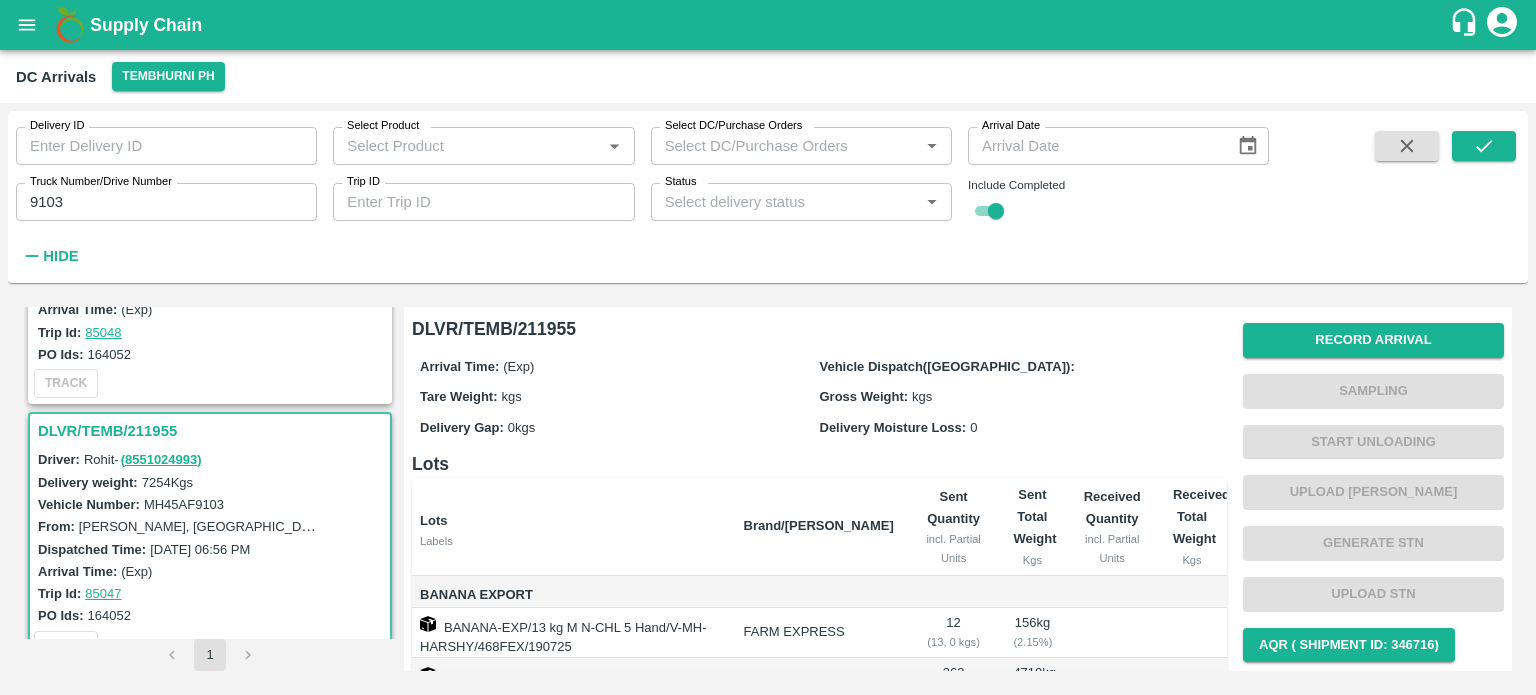 scroll, scrollTop: 167, scrollLeft: 0, axis: vertical 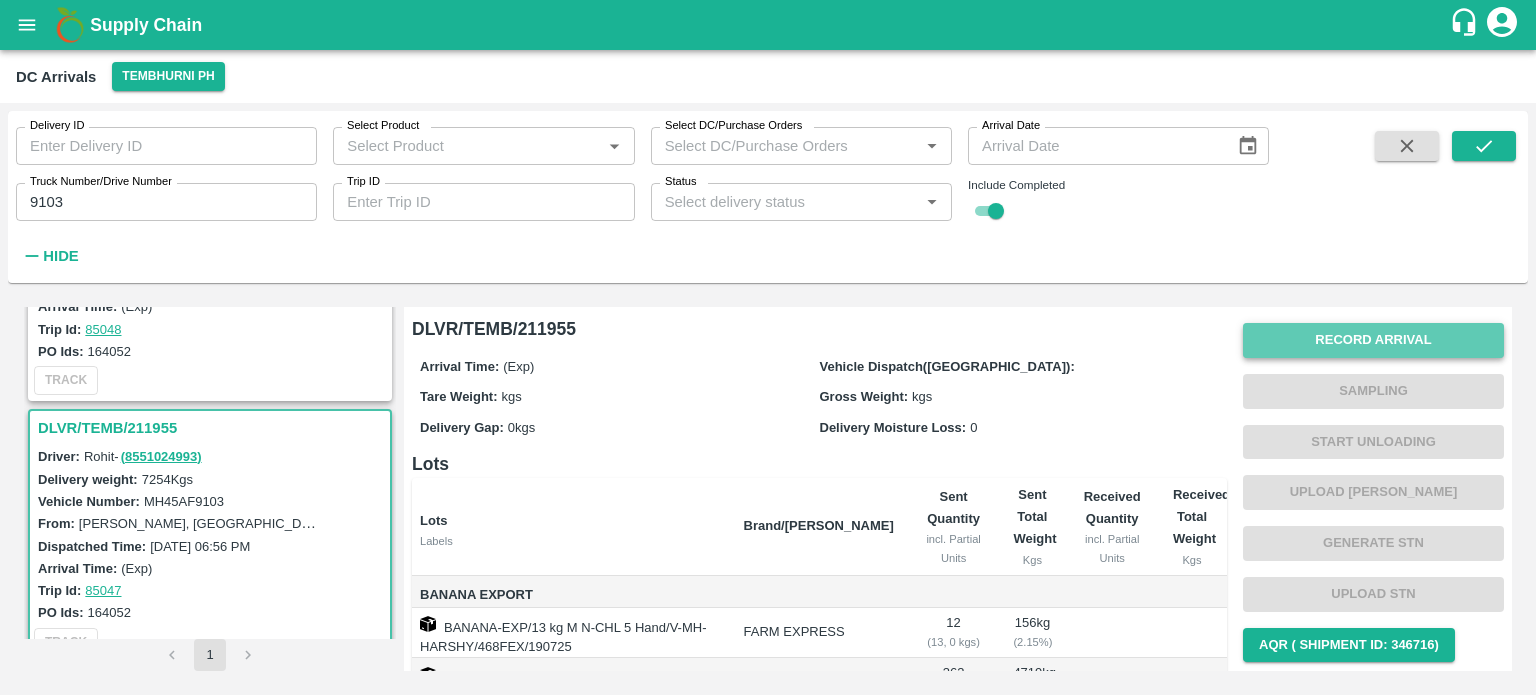 click on "Record Arrival" at bounding box center (1373, 340) 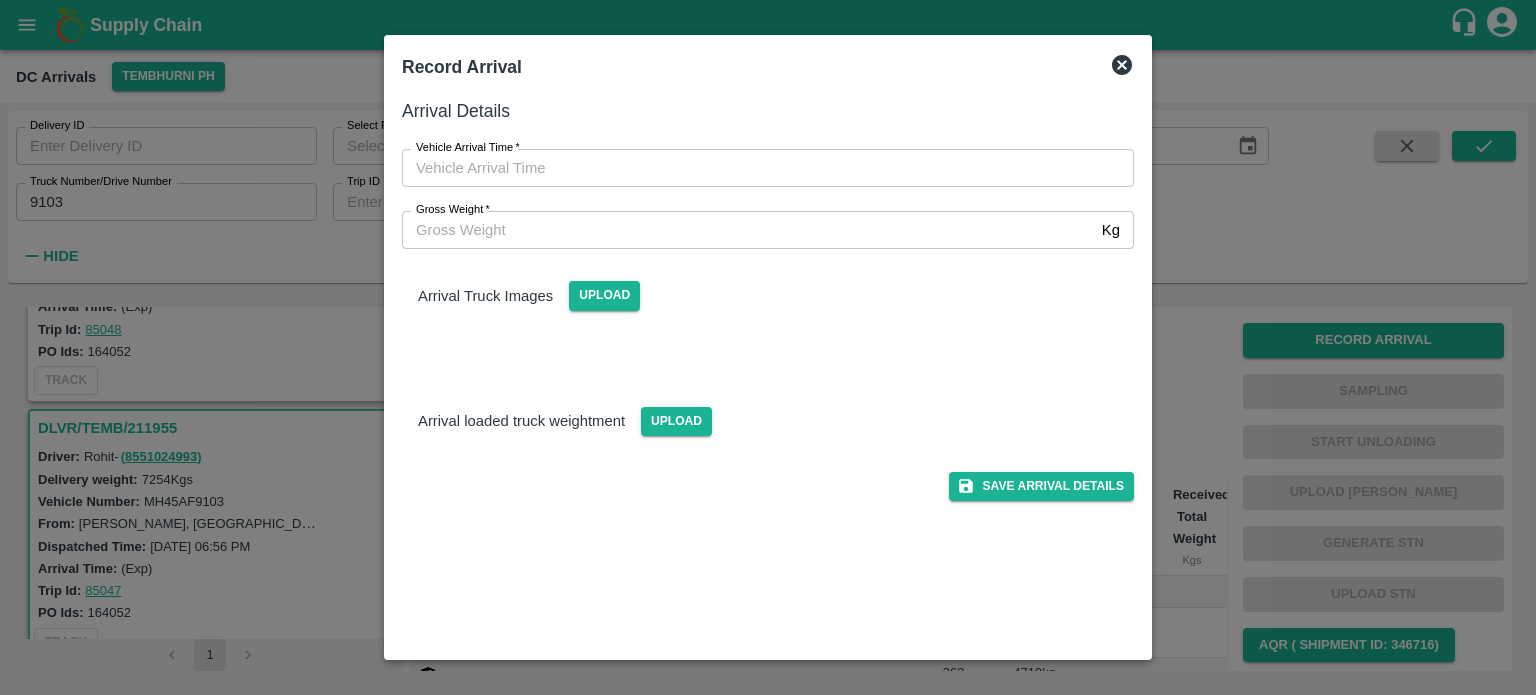 type on "DD/MM/YYYY hh:mm aa" 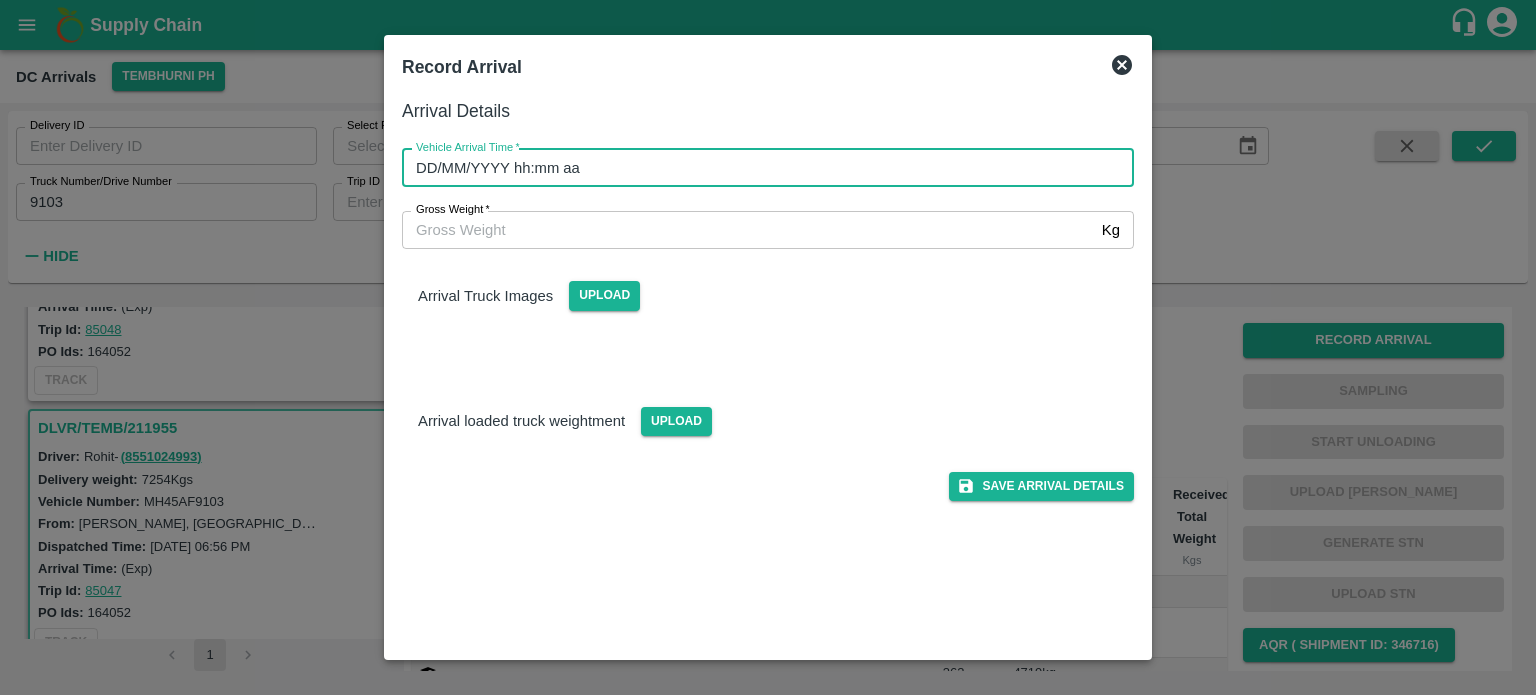 click on "DD/MM/YYYY hh:mm aa" at bounding box center [761, 168] 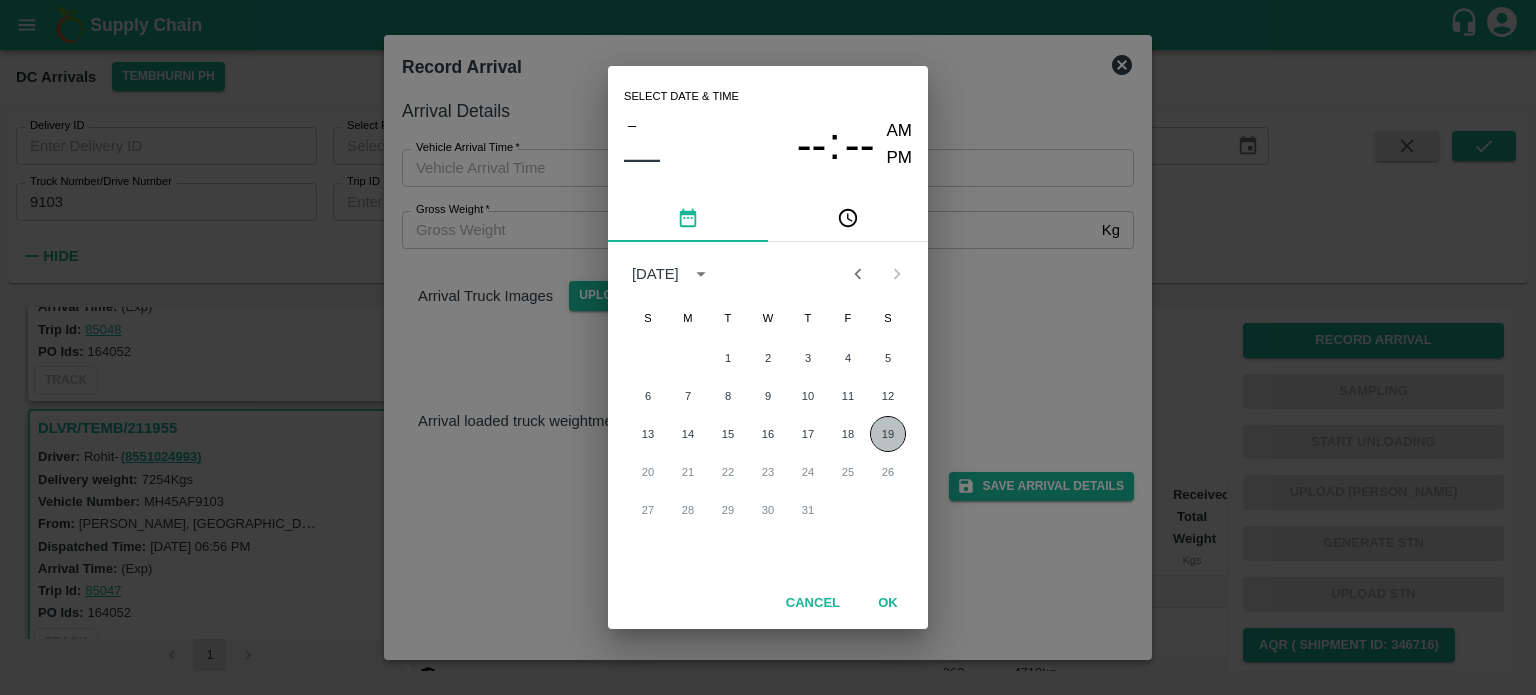 click on "19" at bounding box center (888, 434) 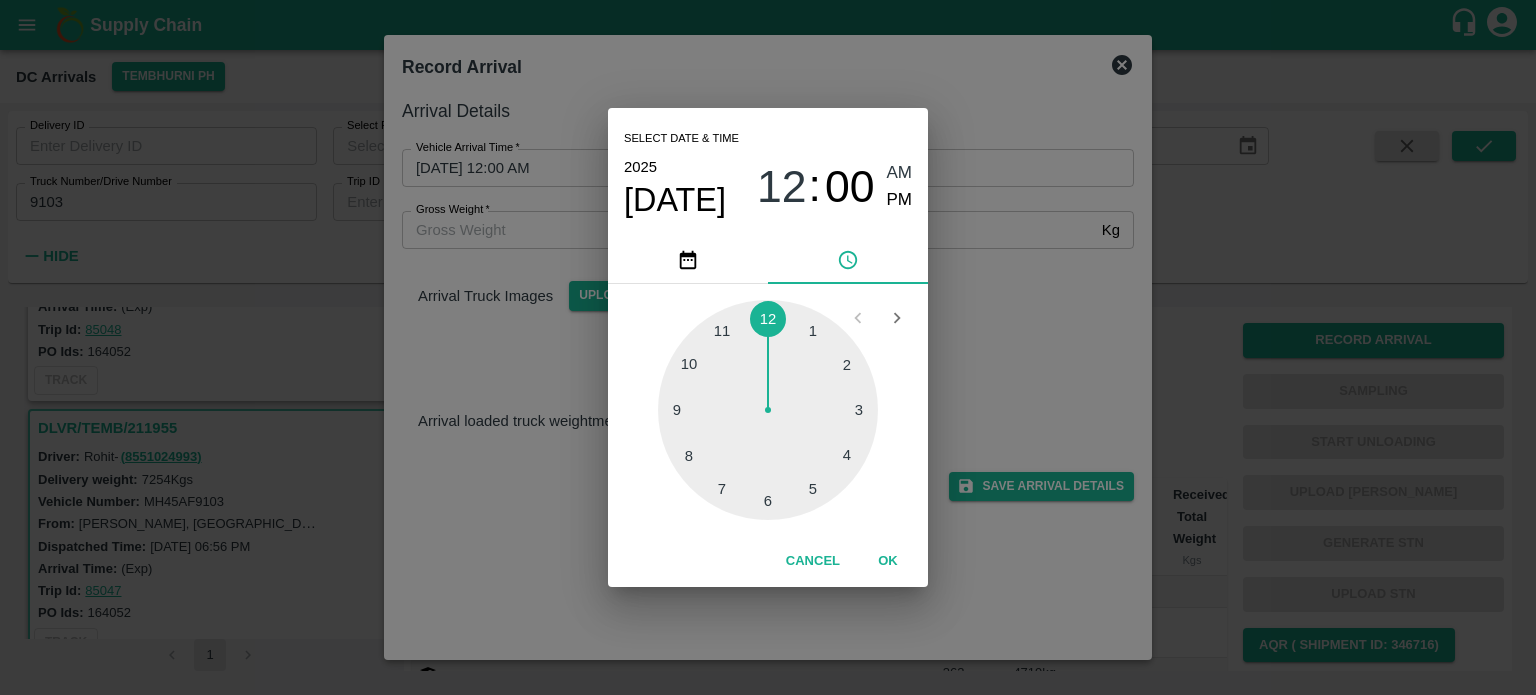 click at bounding box center (768, 410) 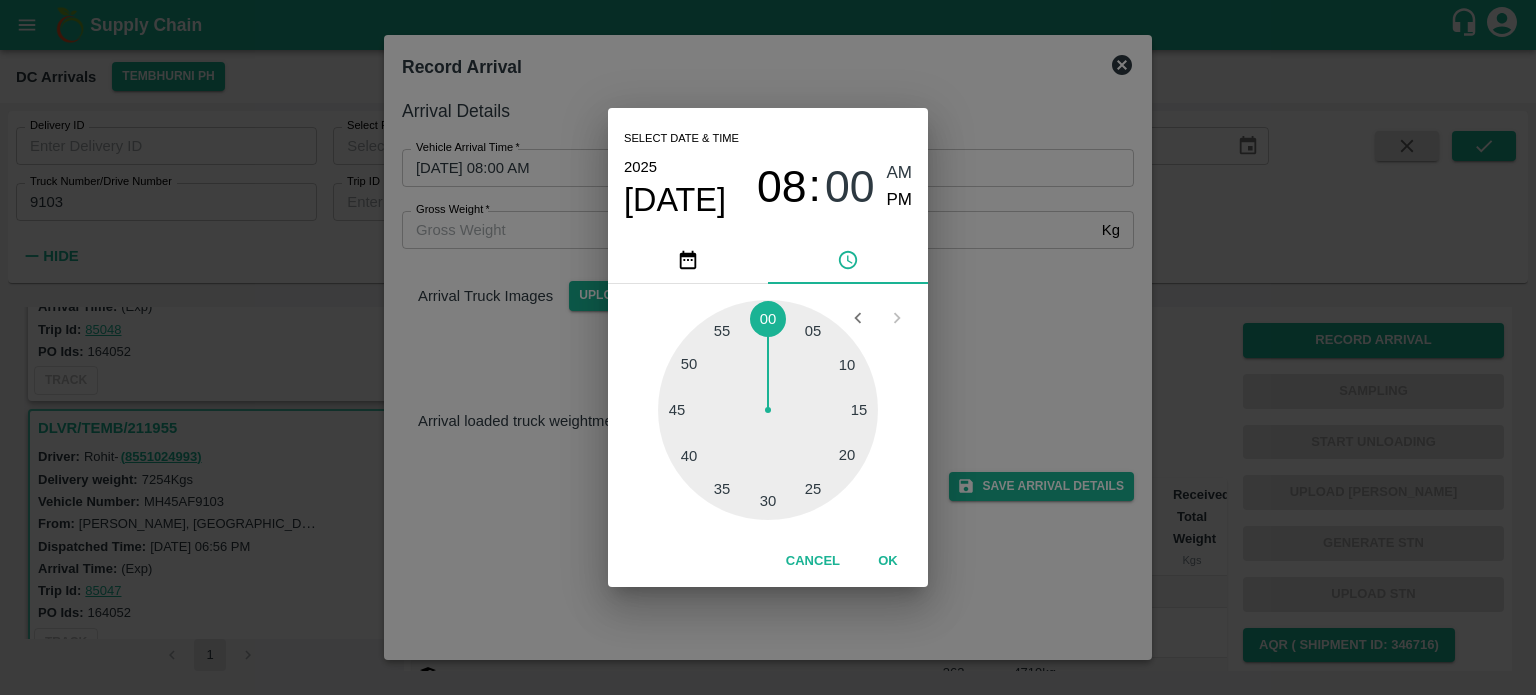 click at bounding box center (768, 410) 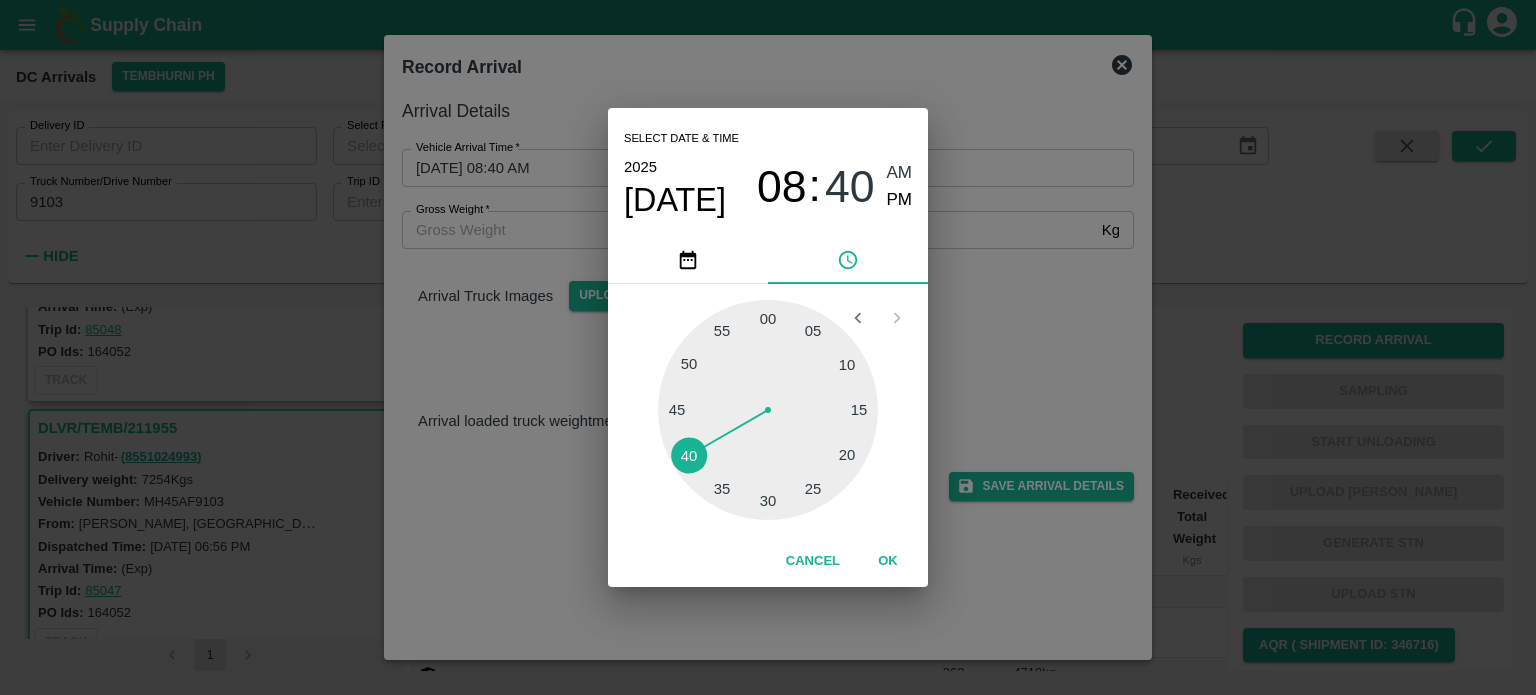 click on "PM" at bounding box center (900, 200) 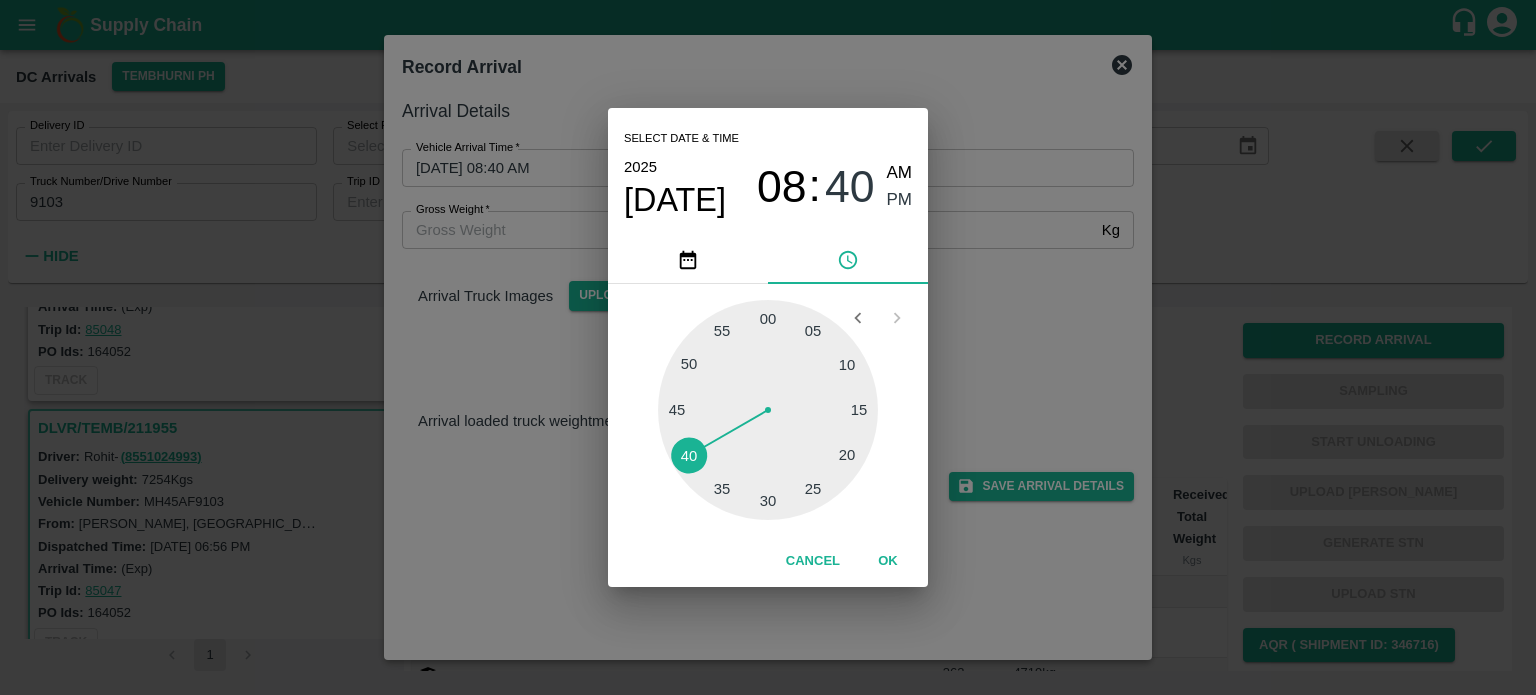 type on "[DATE] 08:40 PM" 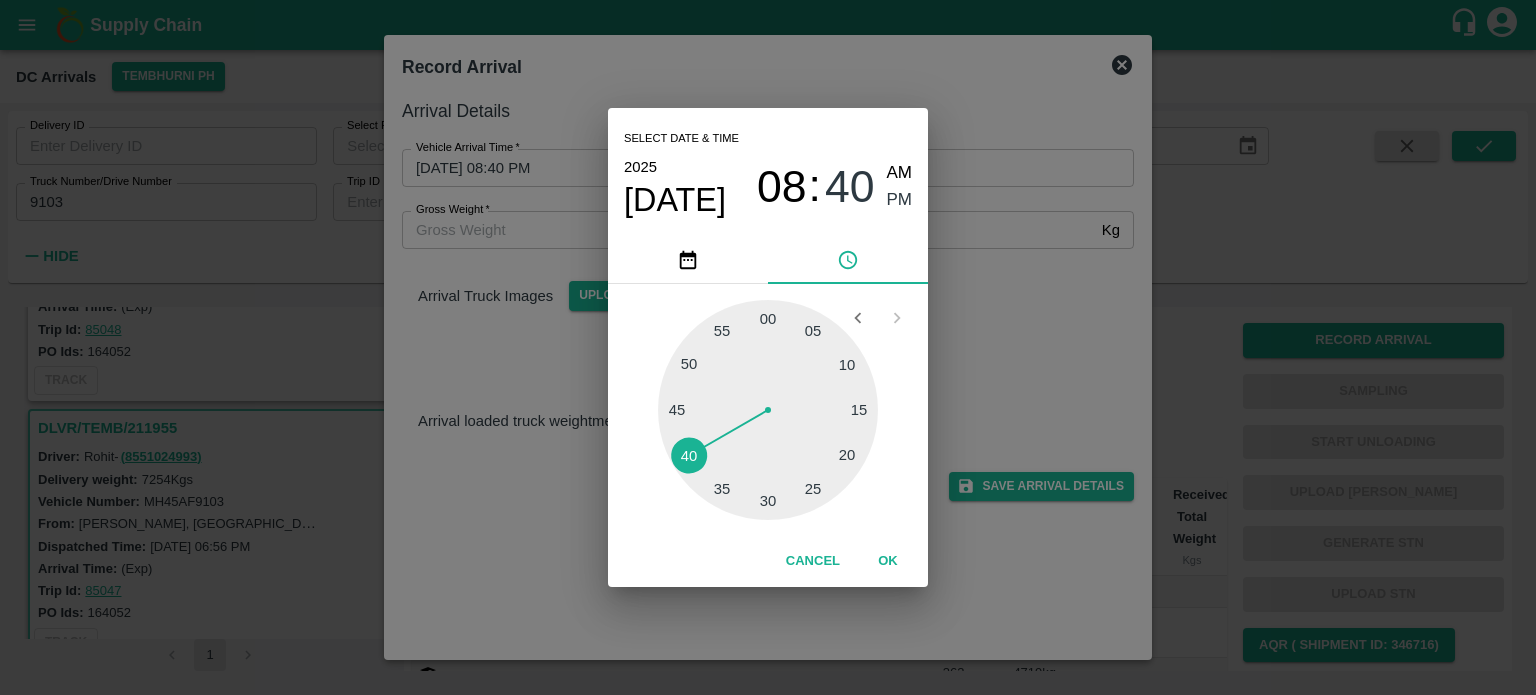 click on "Select date & time [DATE] 08 : 40 AM PM 05 10 15 20 25 30 35 40 45 50 55 00 Cancel OK" at bounding box center [768, 347] 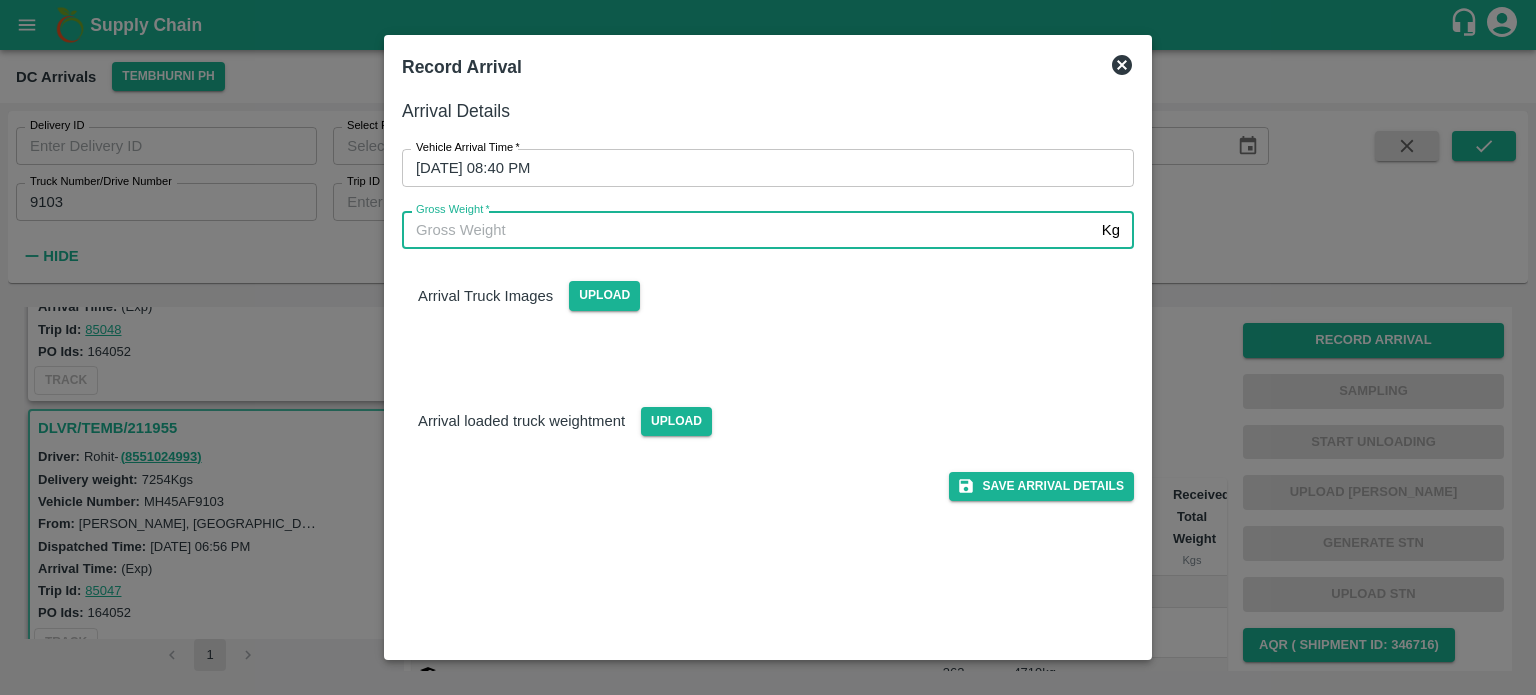 click on "Gross Weight   *" at bounding box center [748, 230] 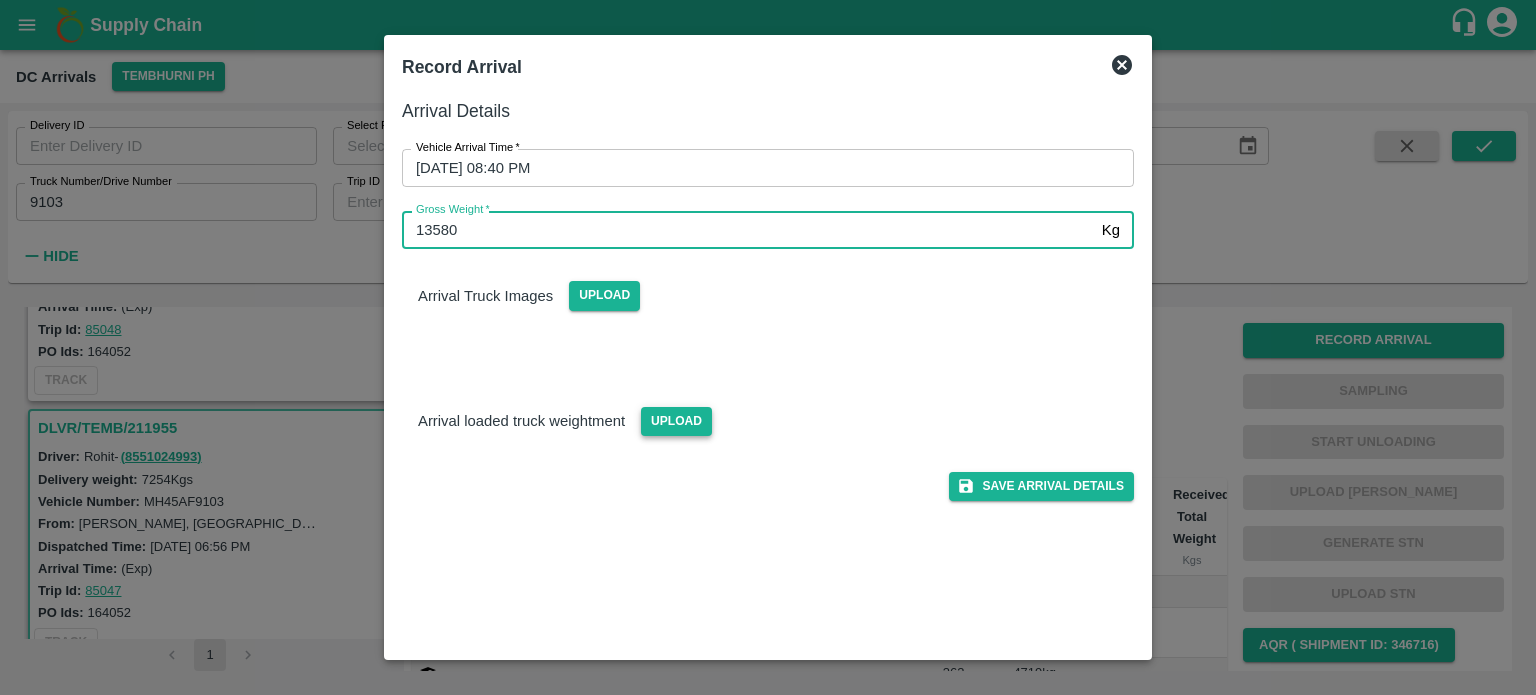type on "13580" 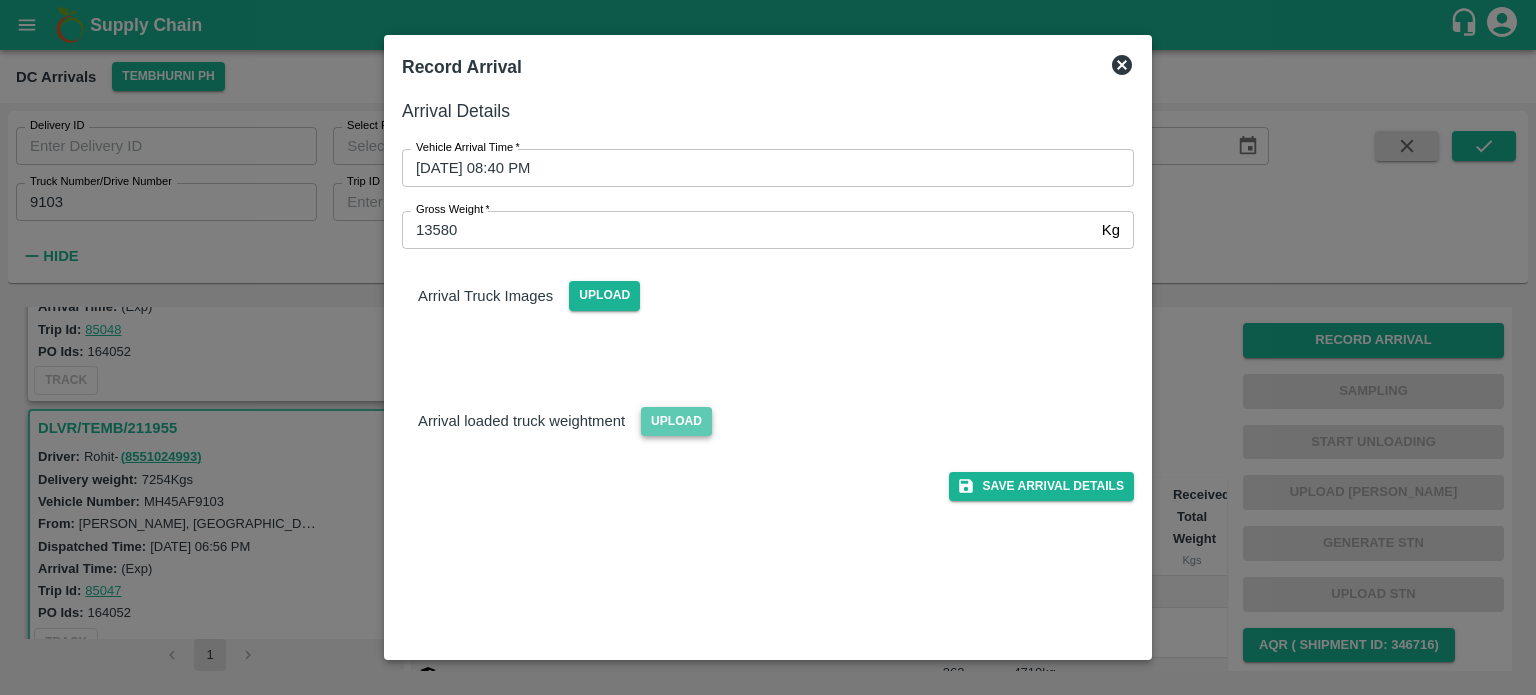 click on "Upload" at bounding box center [676, 421] 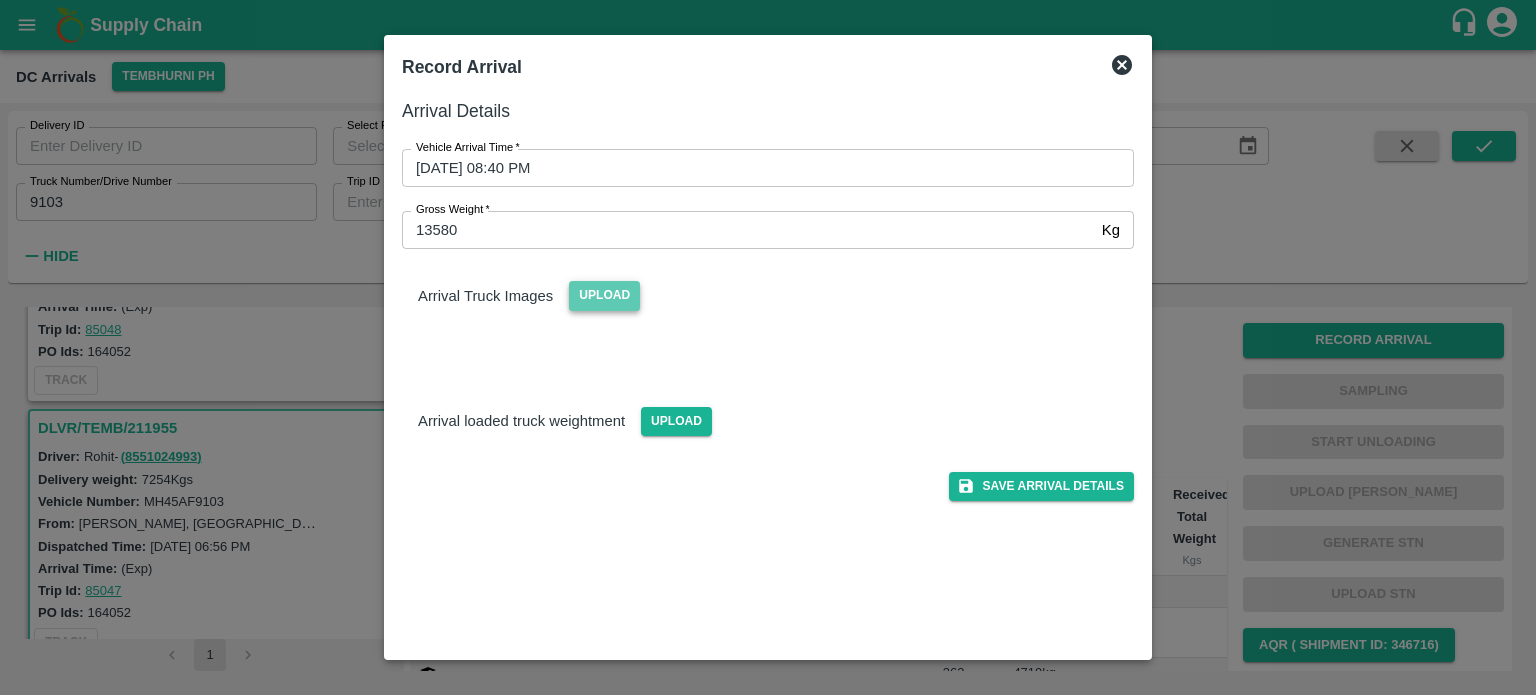 click on "Upload" at bounding box center (604, 295) 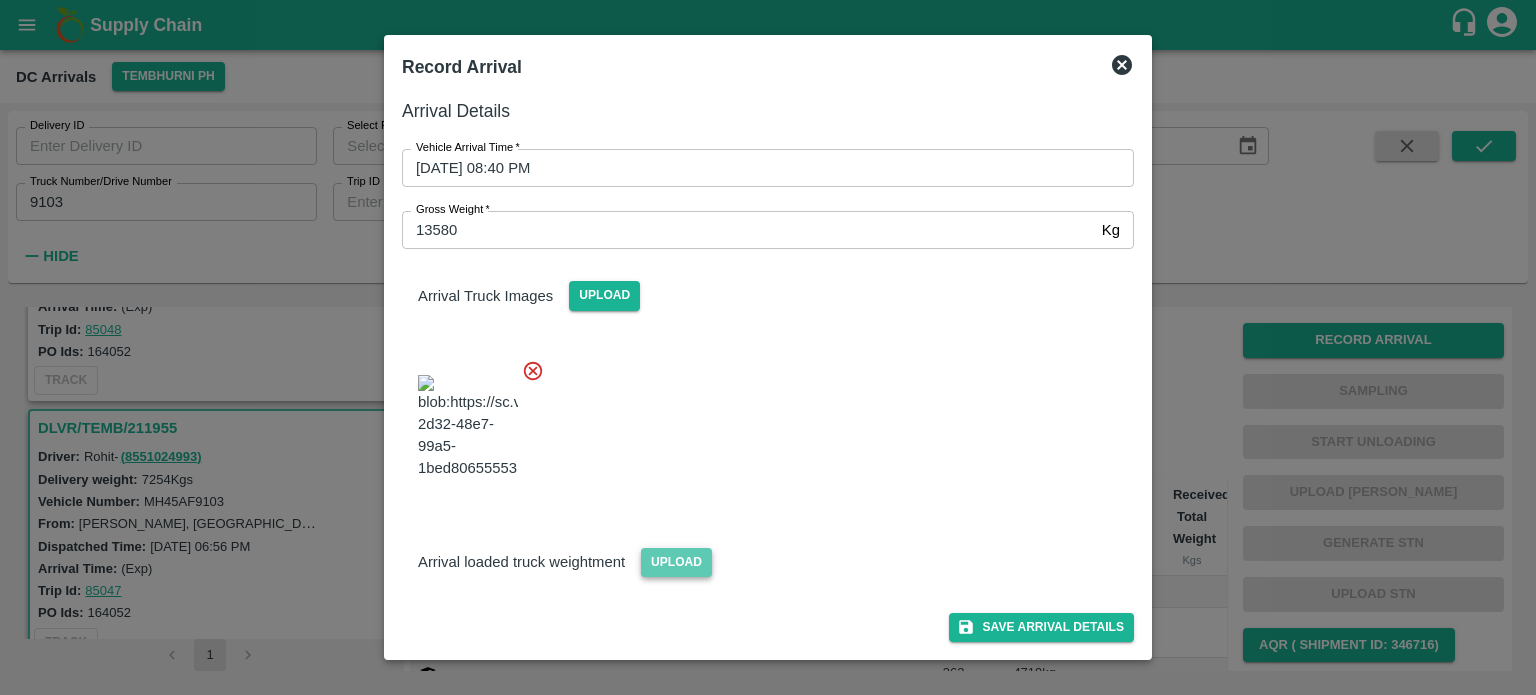 click on "Upload" at bounding box center [676, 562] 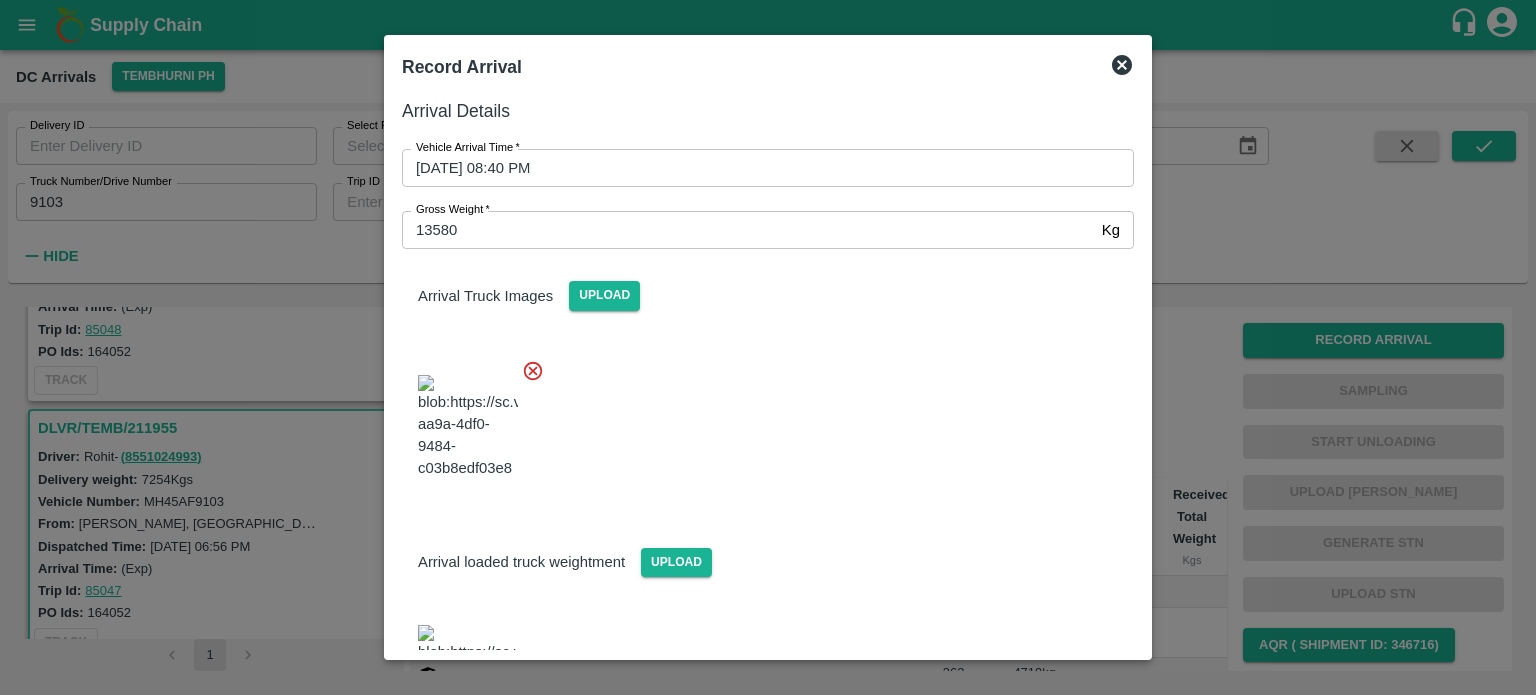 click at bounding box center (760, 421) 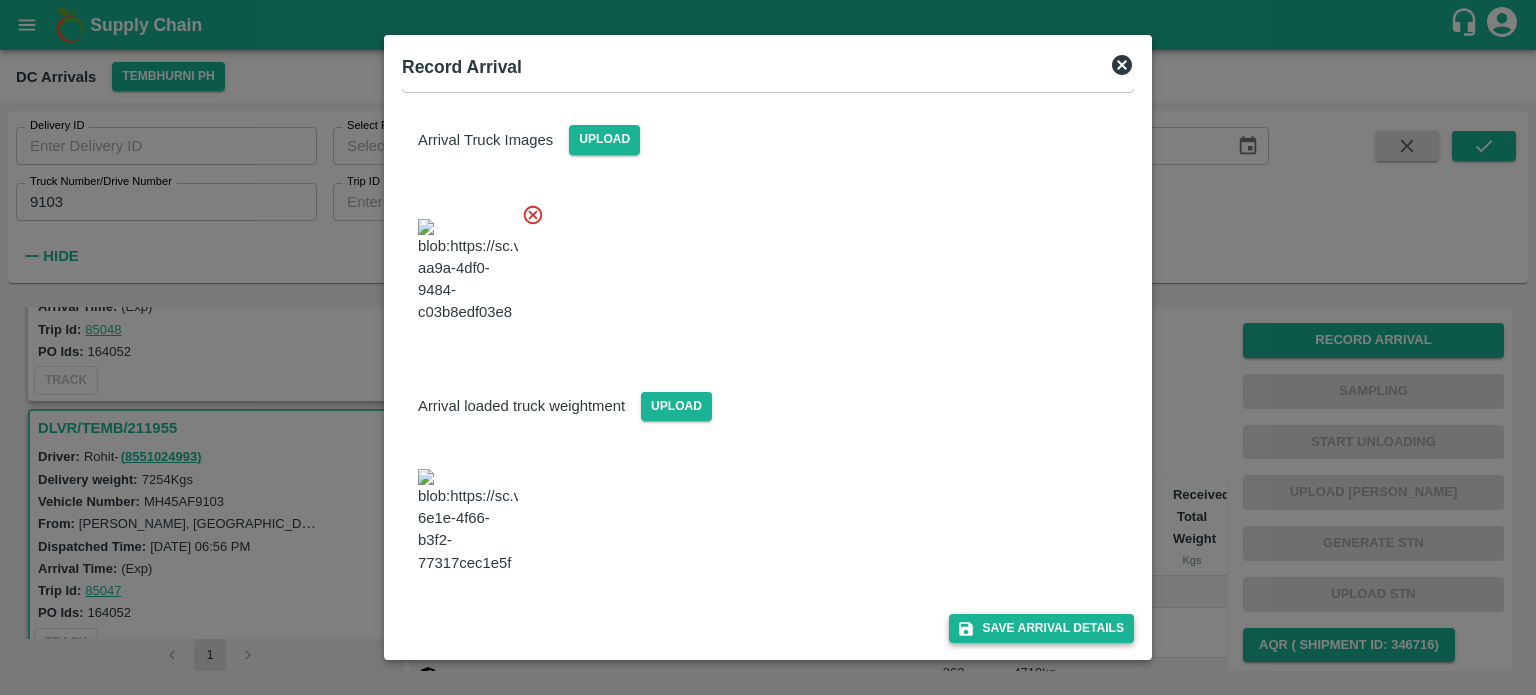 click on "Save Arrival Details" at bounding box center [1041, 628] 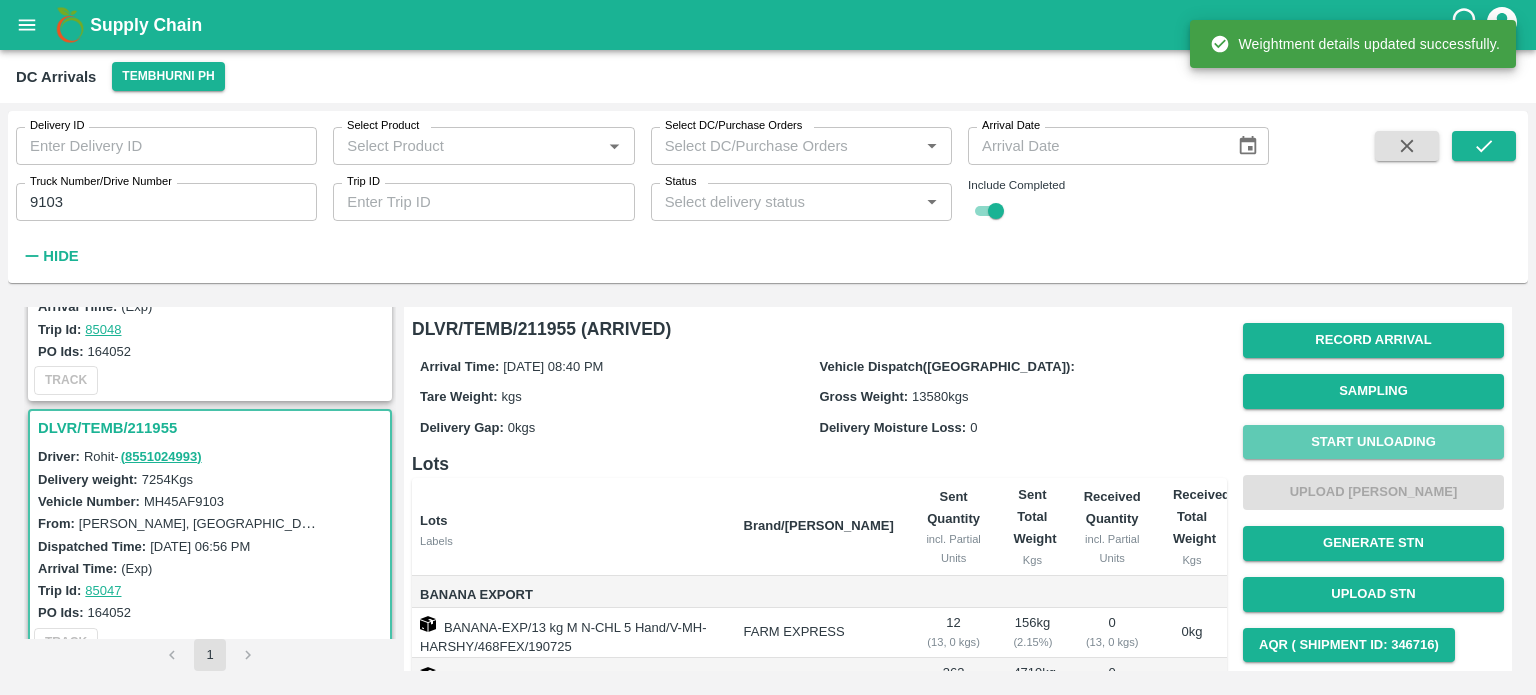 click on "Start Unloading" at bounding box center (1373, 442) 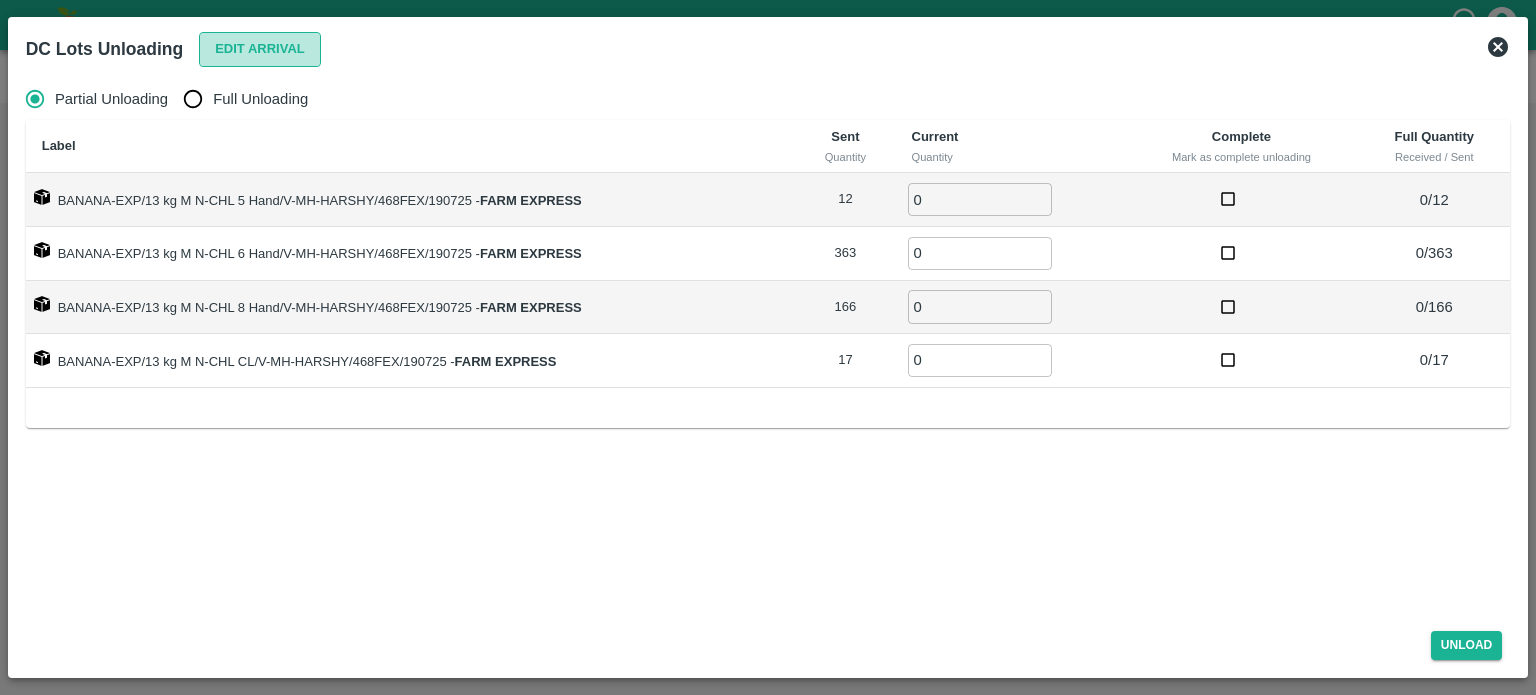 click on "Edit Arrival" at bounding box center (260, 49) 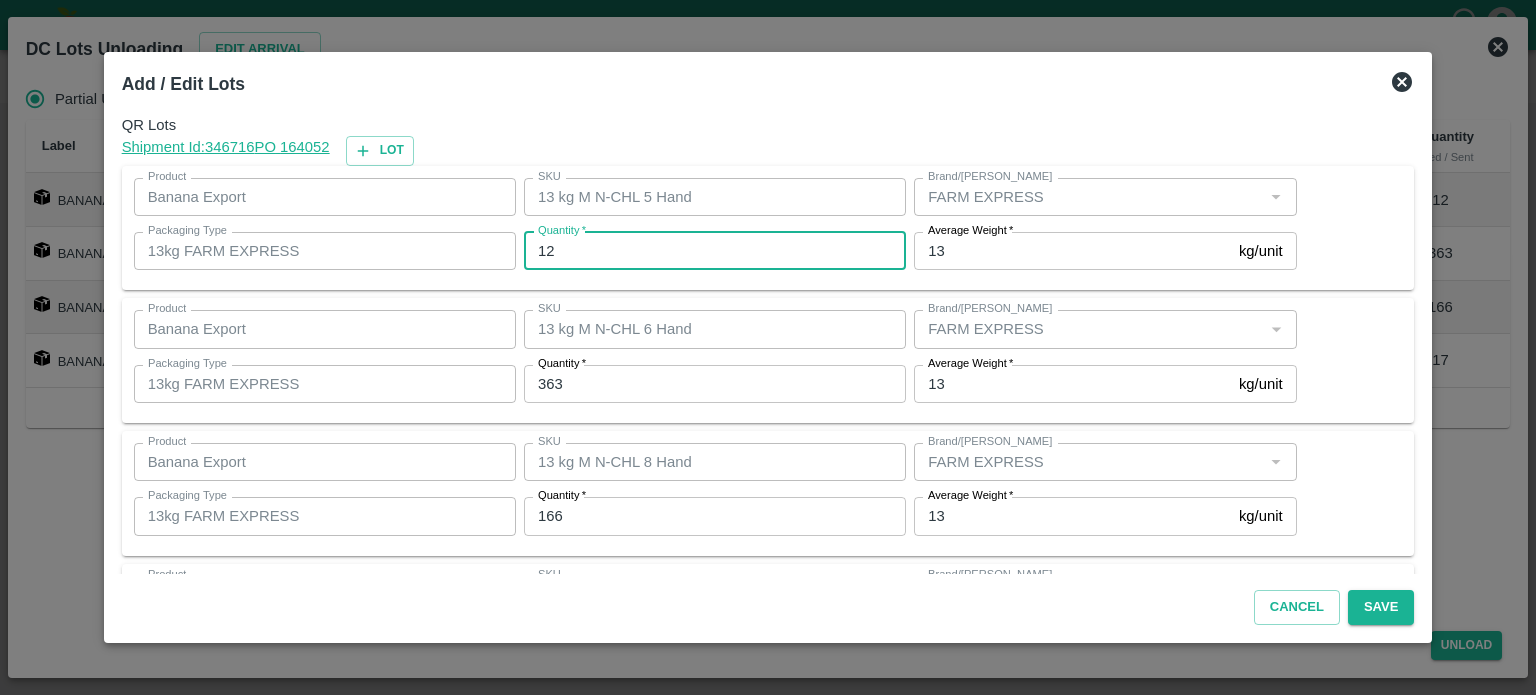 click on "12" at bounding box center (715, 251) 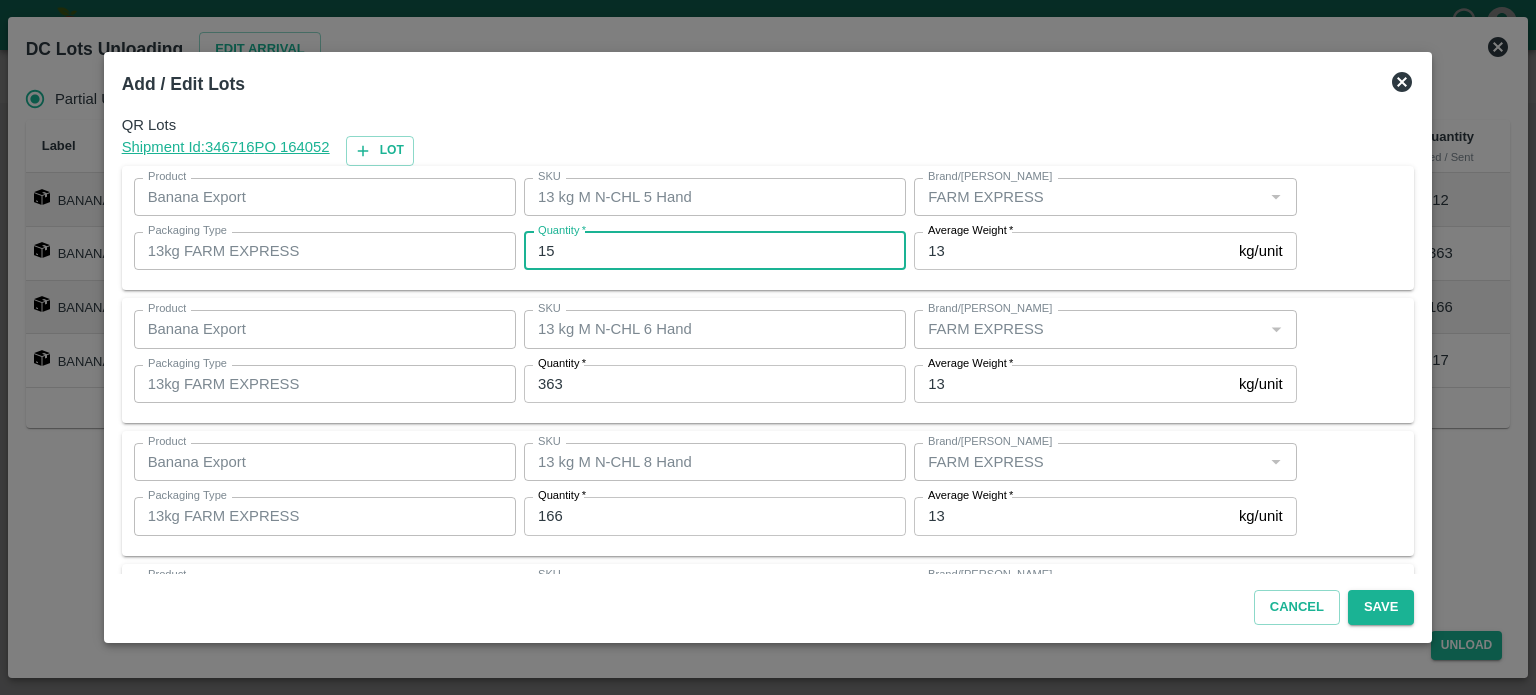 type on "15" 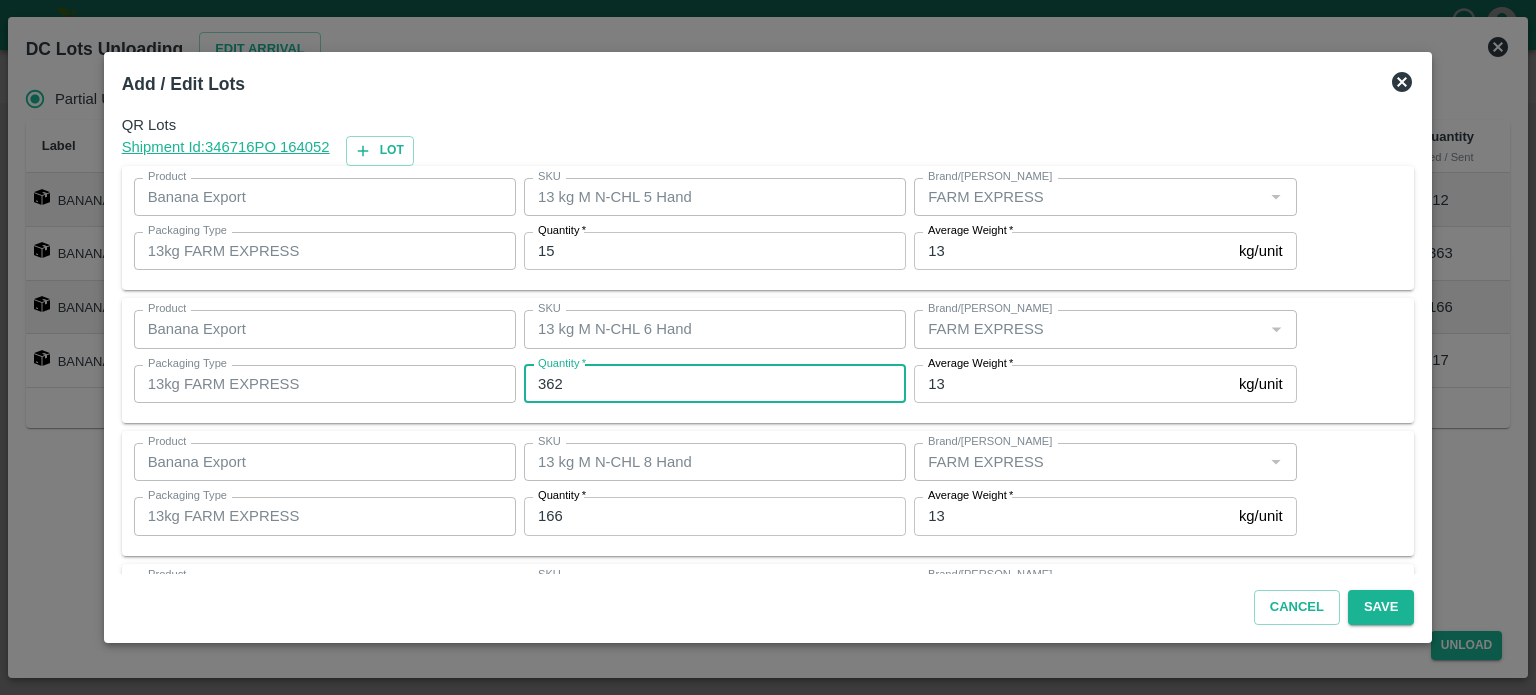 type on "362" 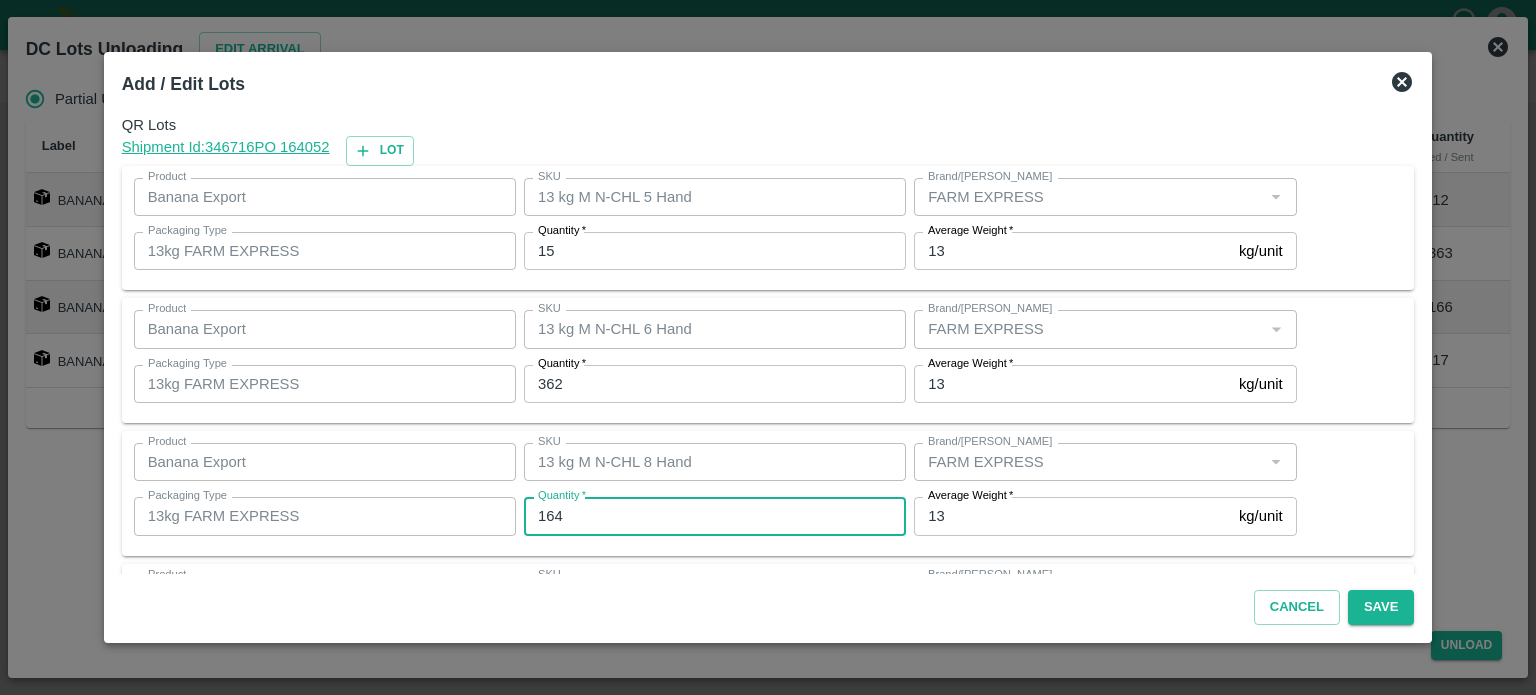 type on "164" 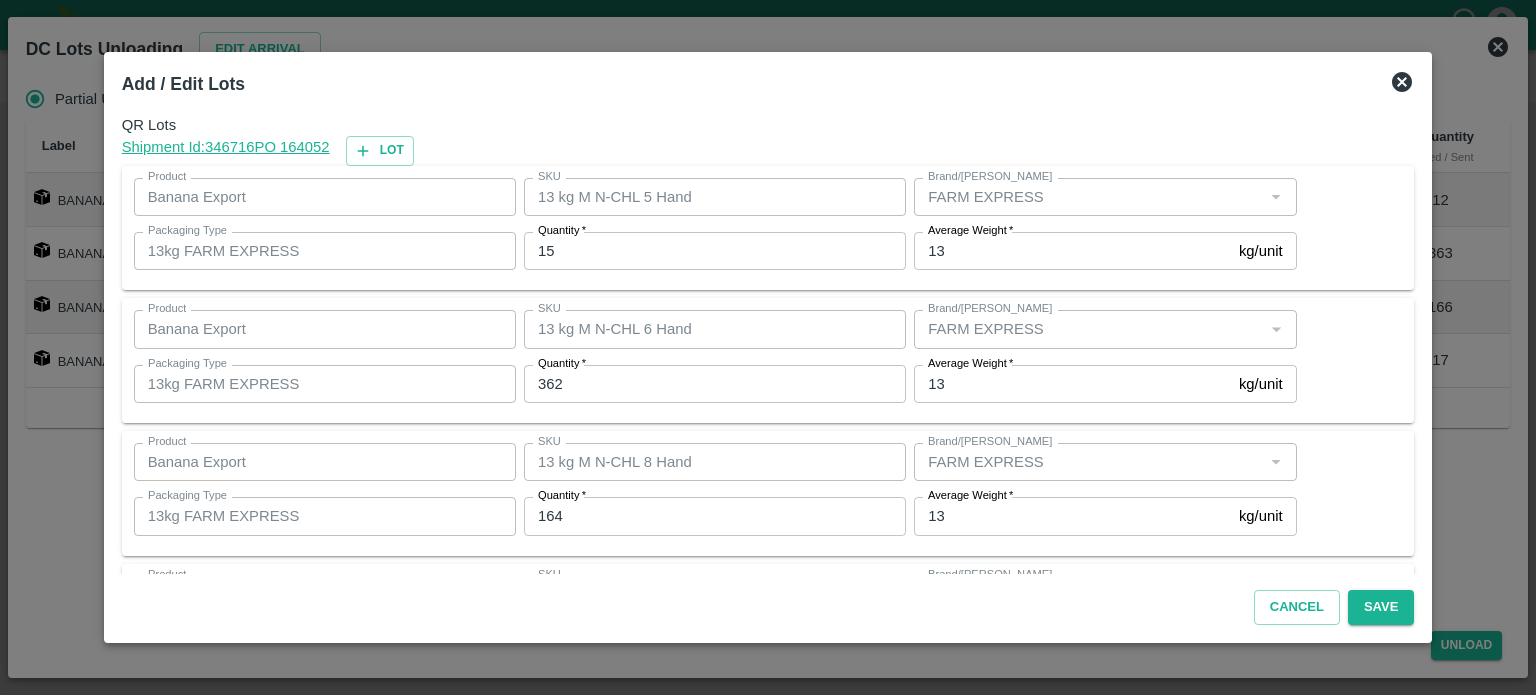 scroll, scrollTop: 129, scrollLeft: 0, axis: vertical 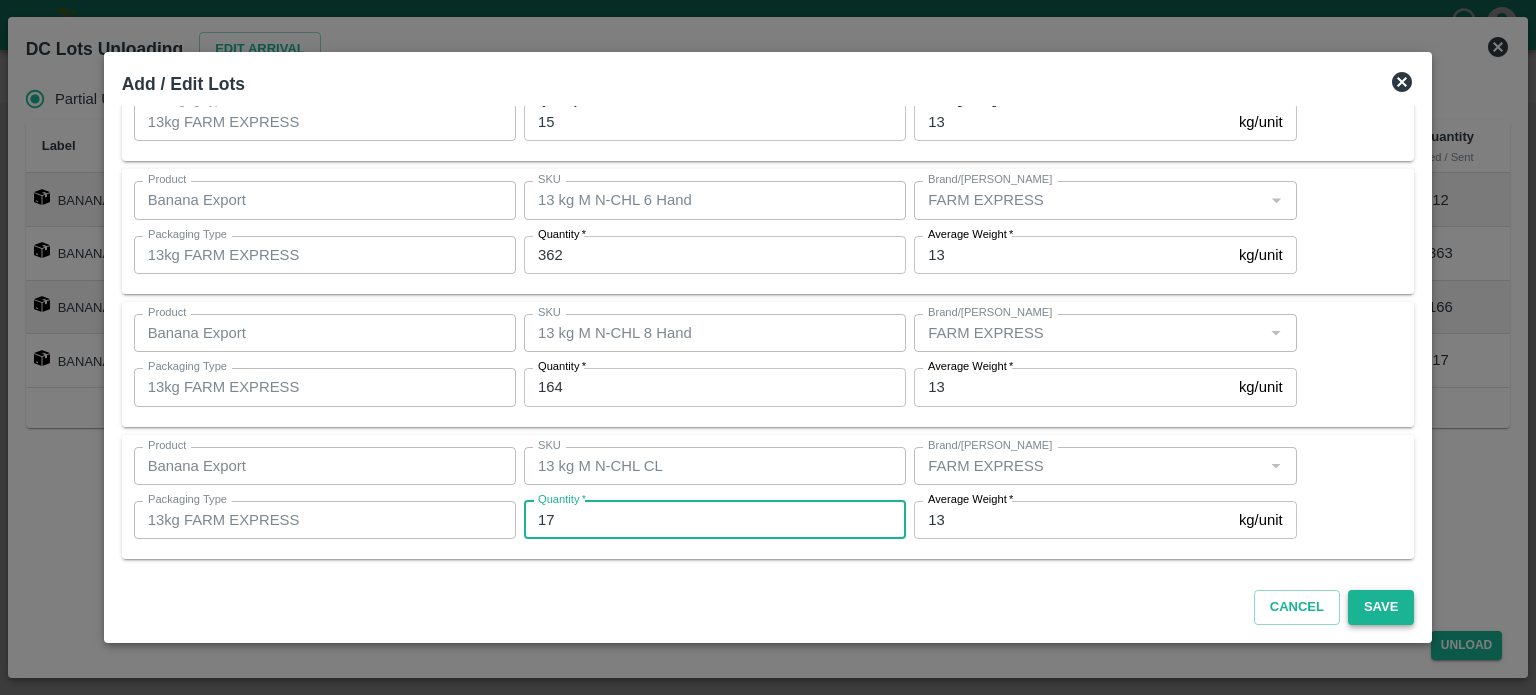 click on "Save" at bounding box center [1381, 607] 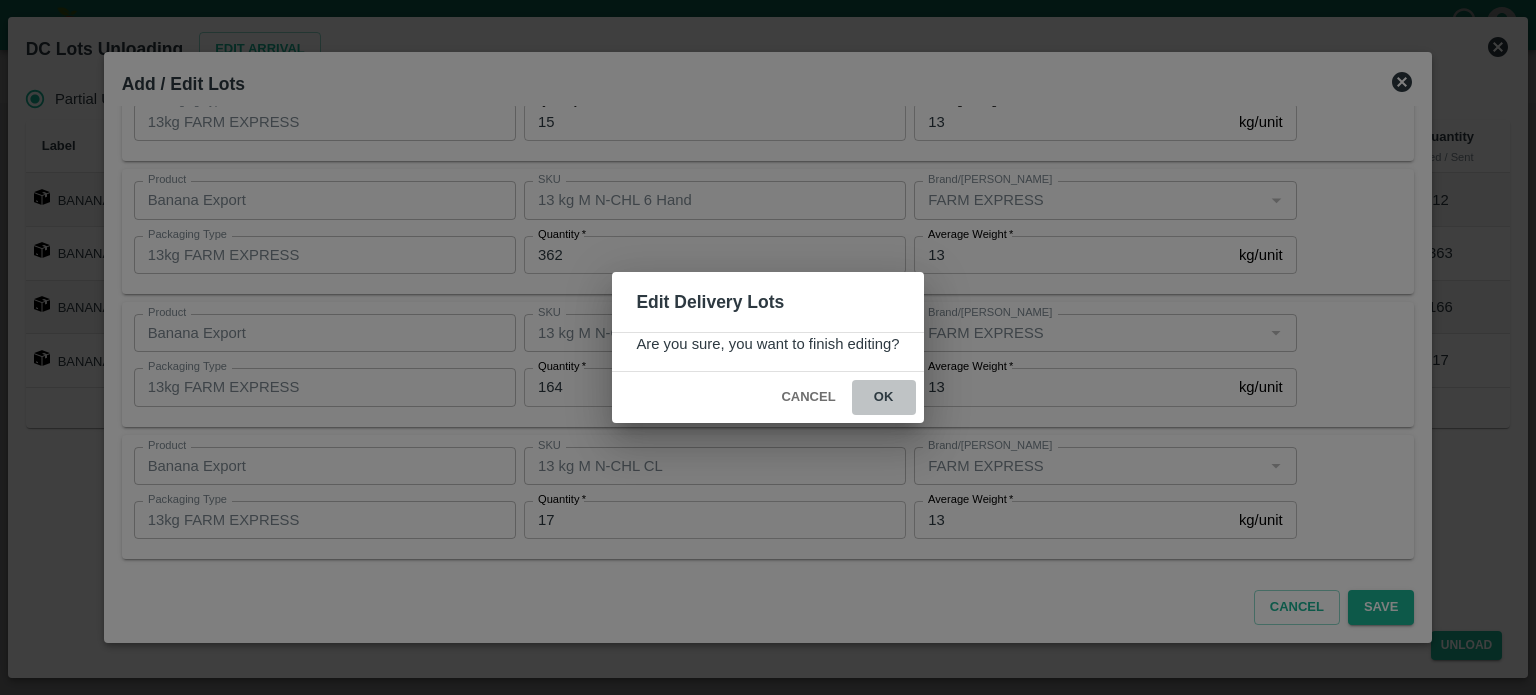 click on "ok" at bounding box center [884, 397] 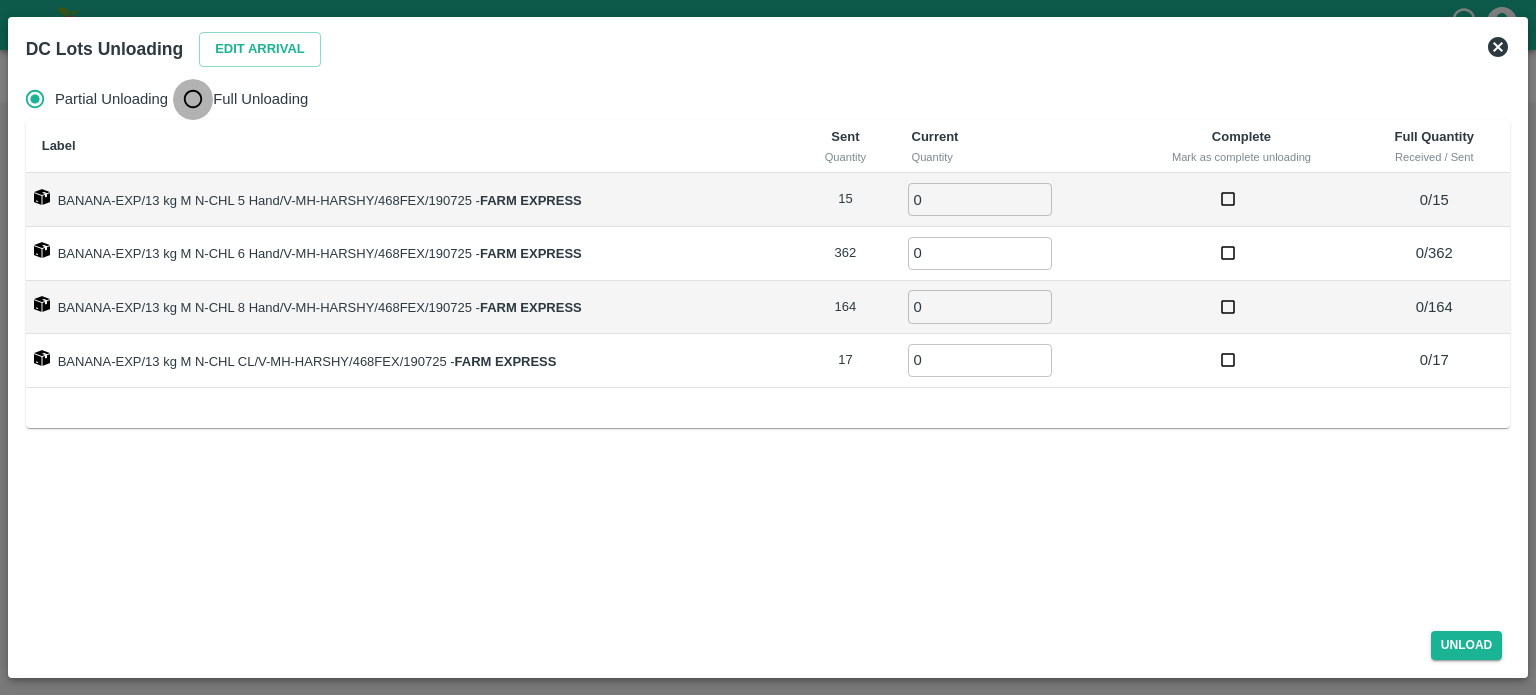 click on "Full Unloading" at bounding box center [193, 99] 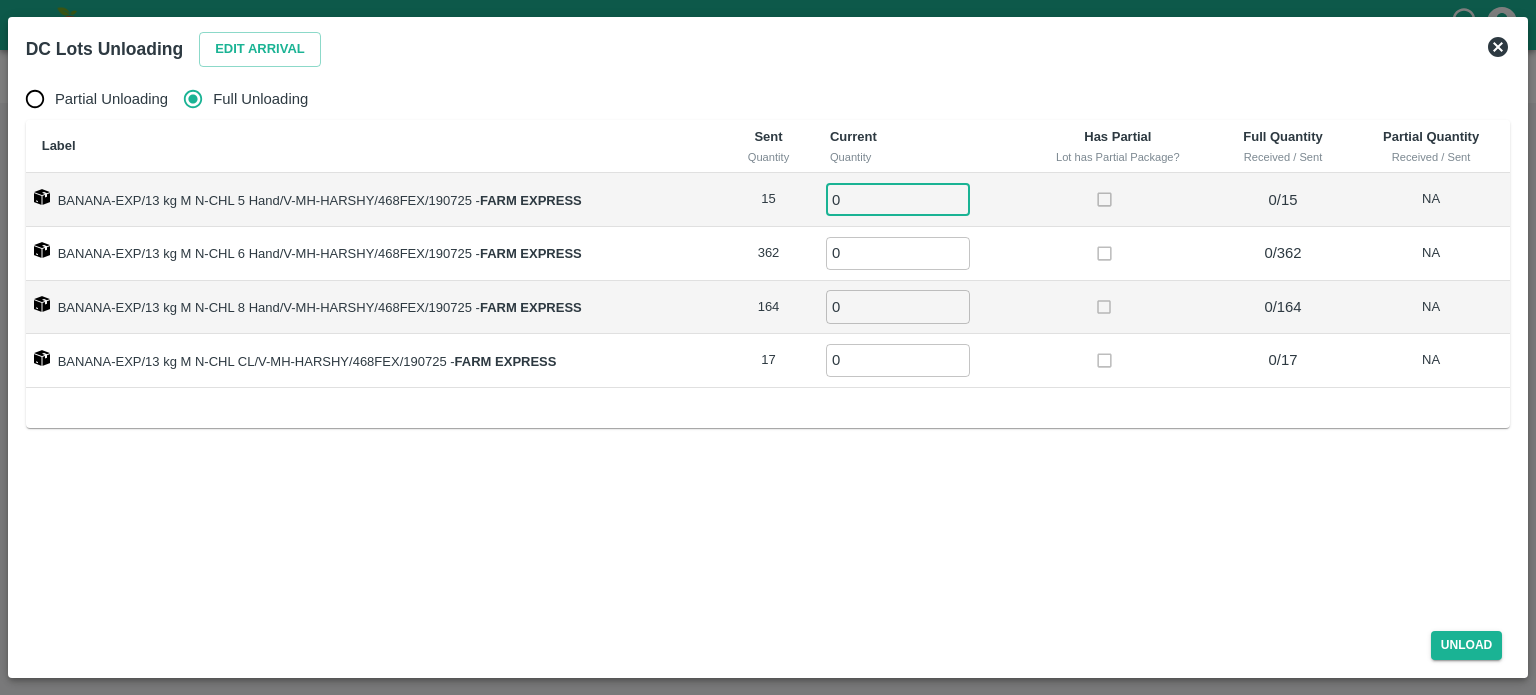 click on "0" at bounding box center [898, 199] 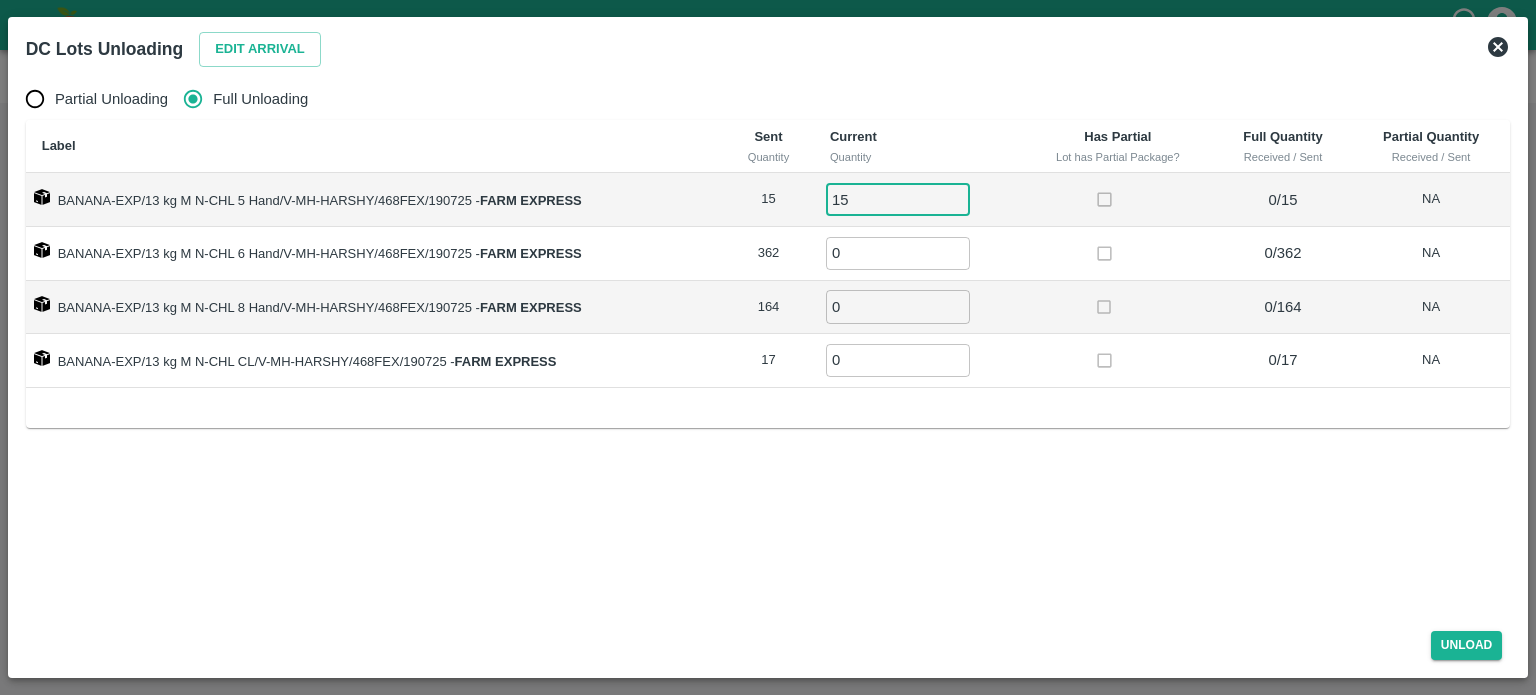 type on "15" 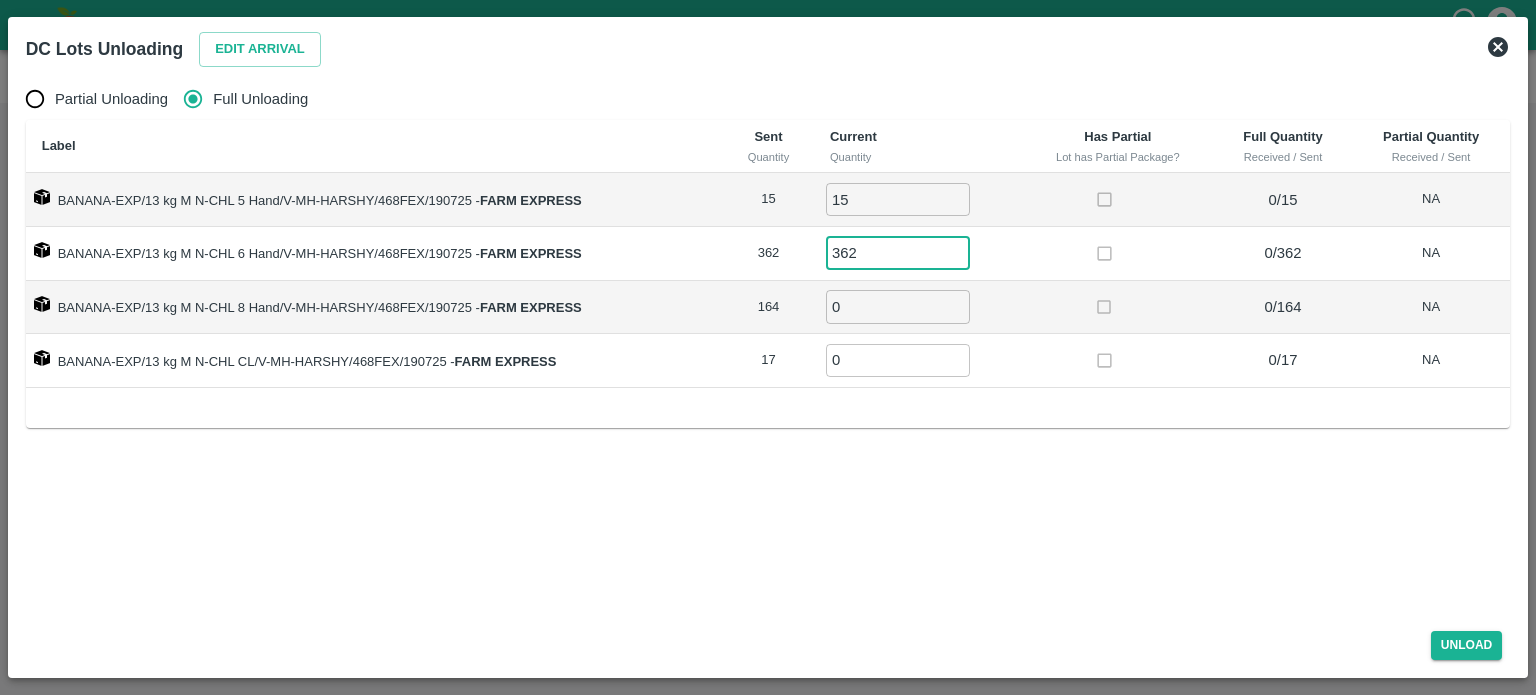 type on "362" 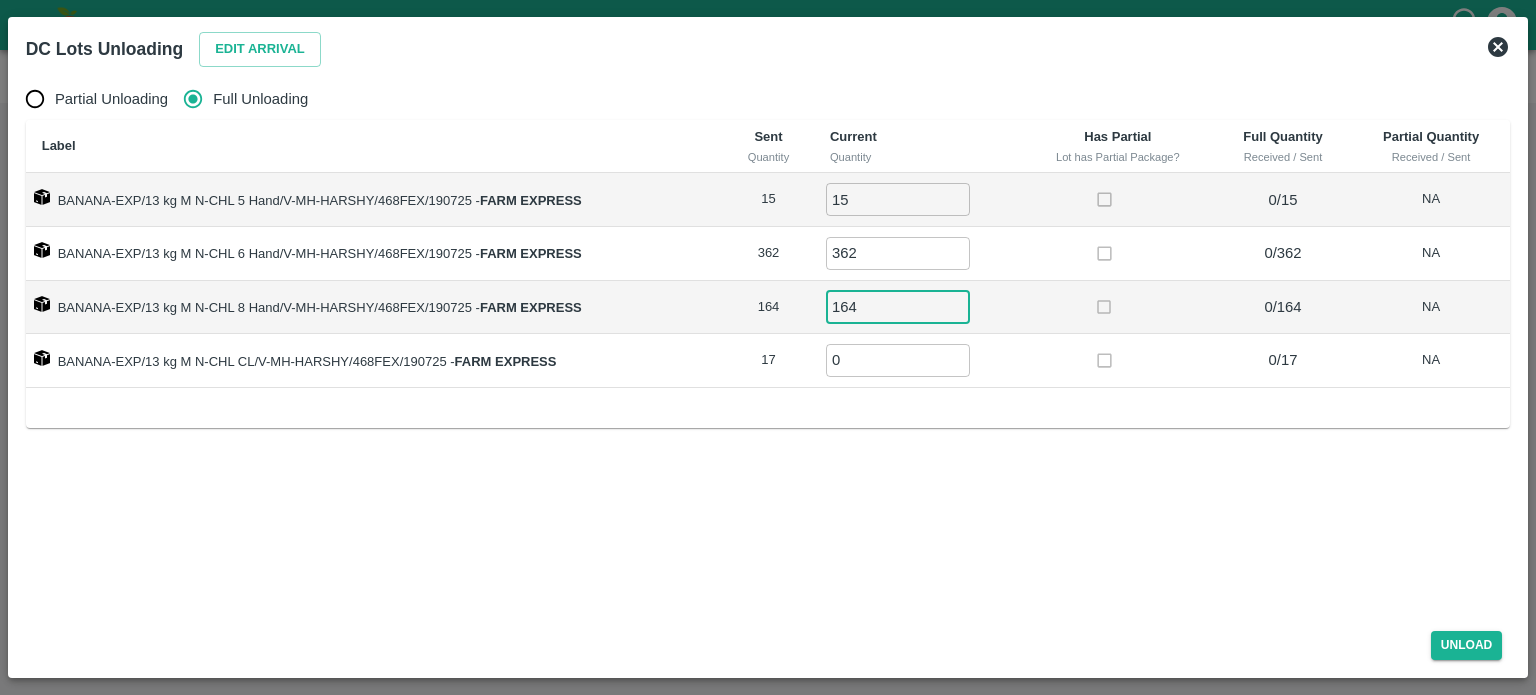 type on "164" 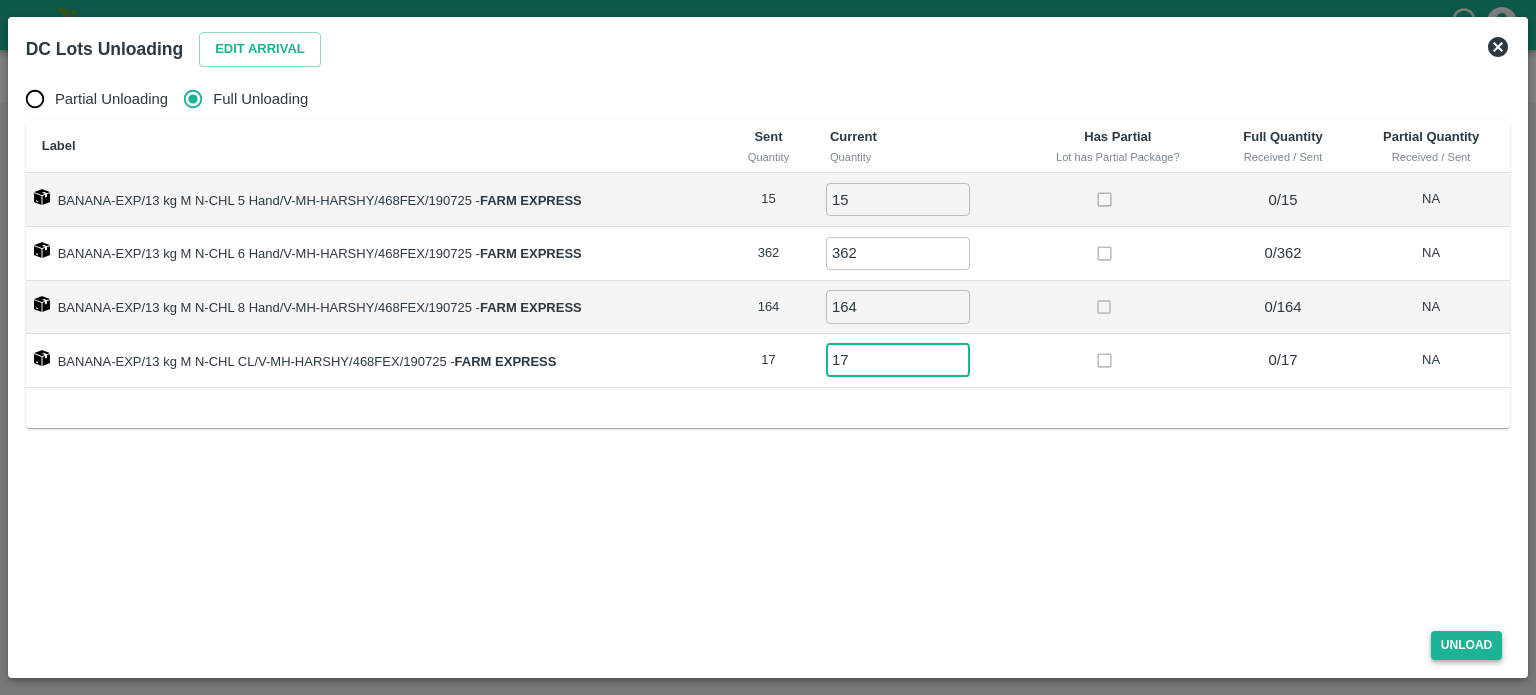 type on "17" 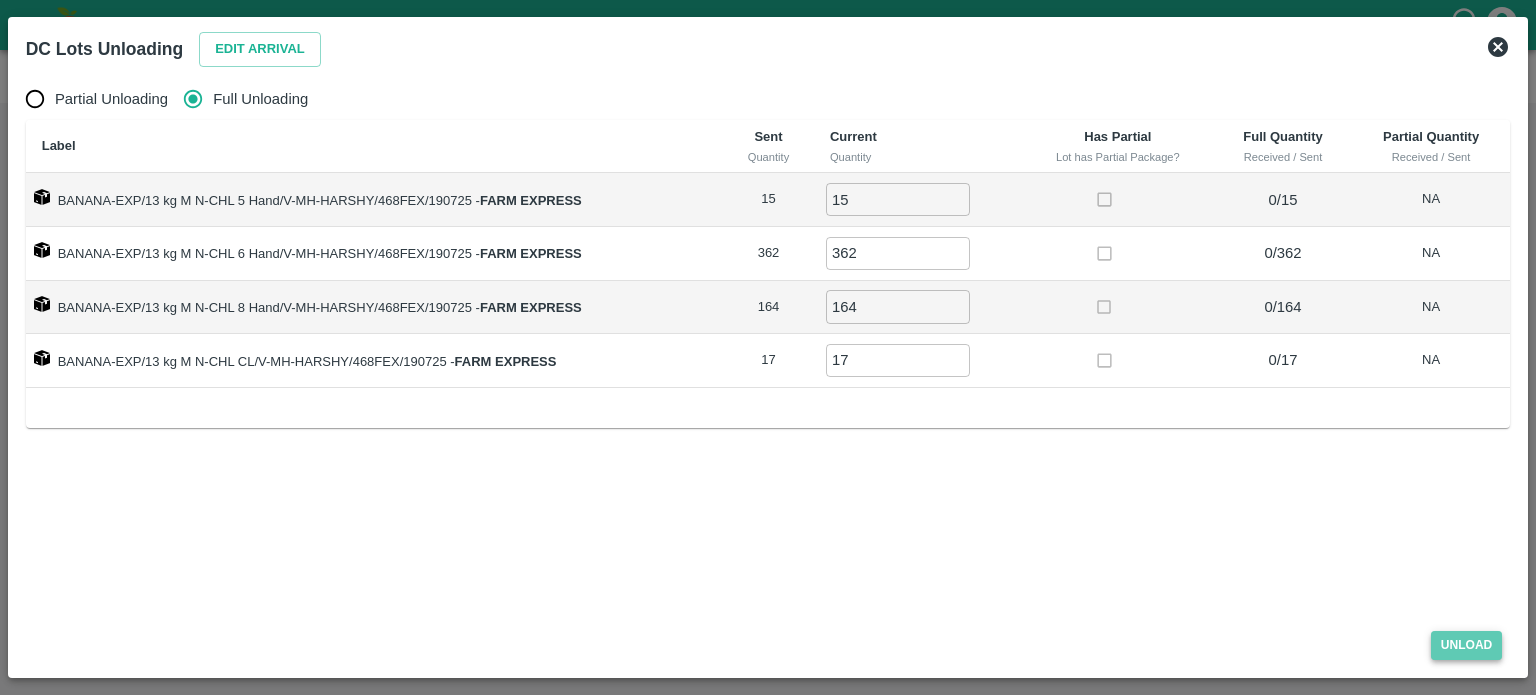 click on "Unload" at bounding box center (1467, 645) 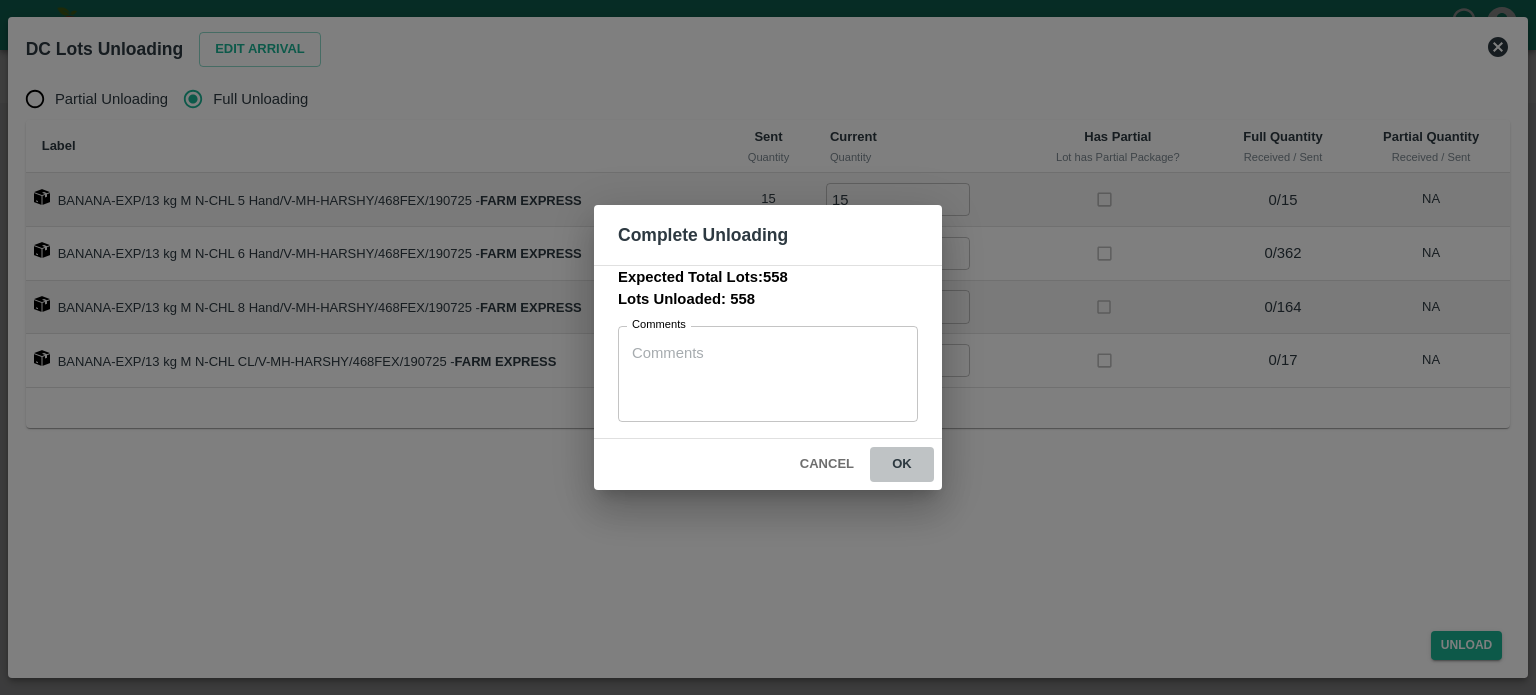 click on "ok" at bounding box center [902, 464] 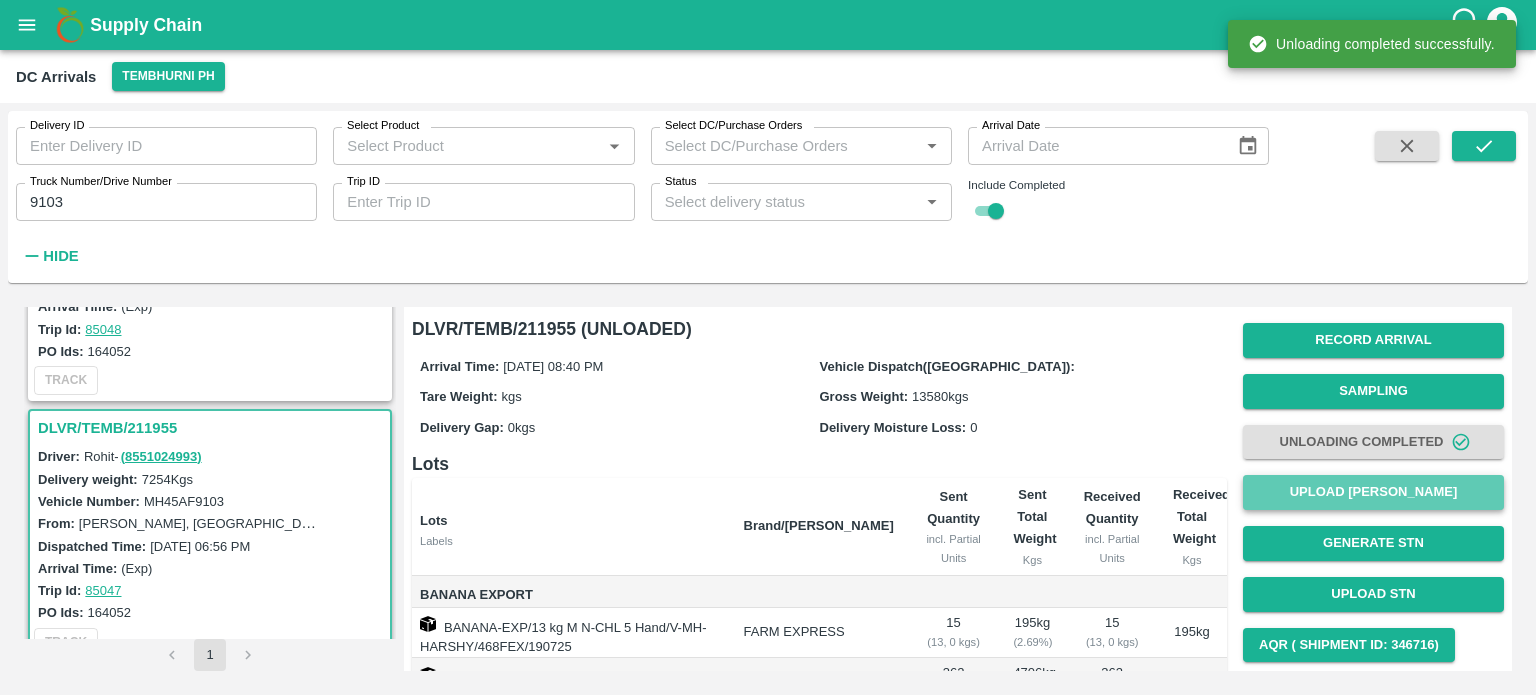 click on "Upload [PERSON_NAME]" at bounding box center (1373, 492) 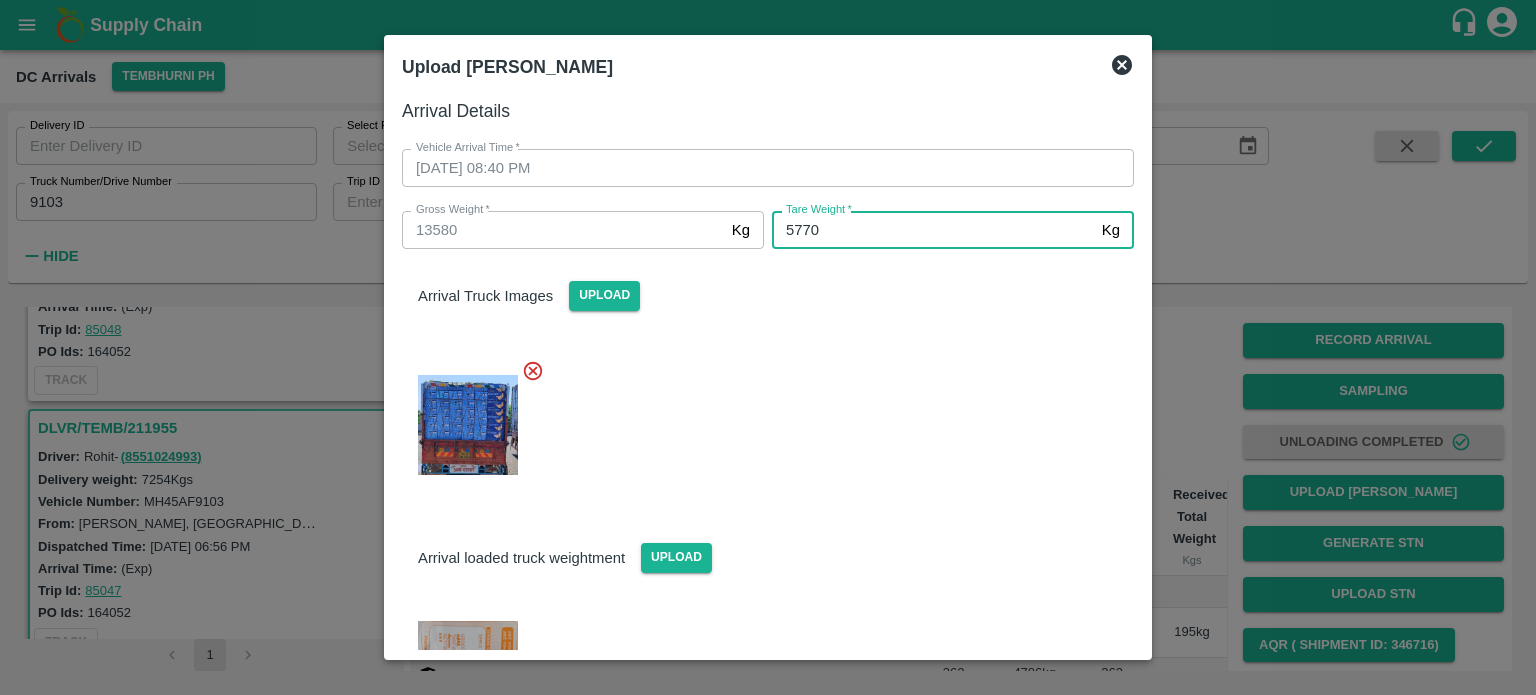 type on "5770" 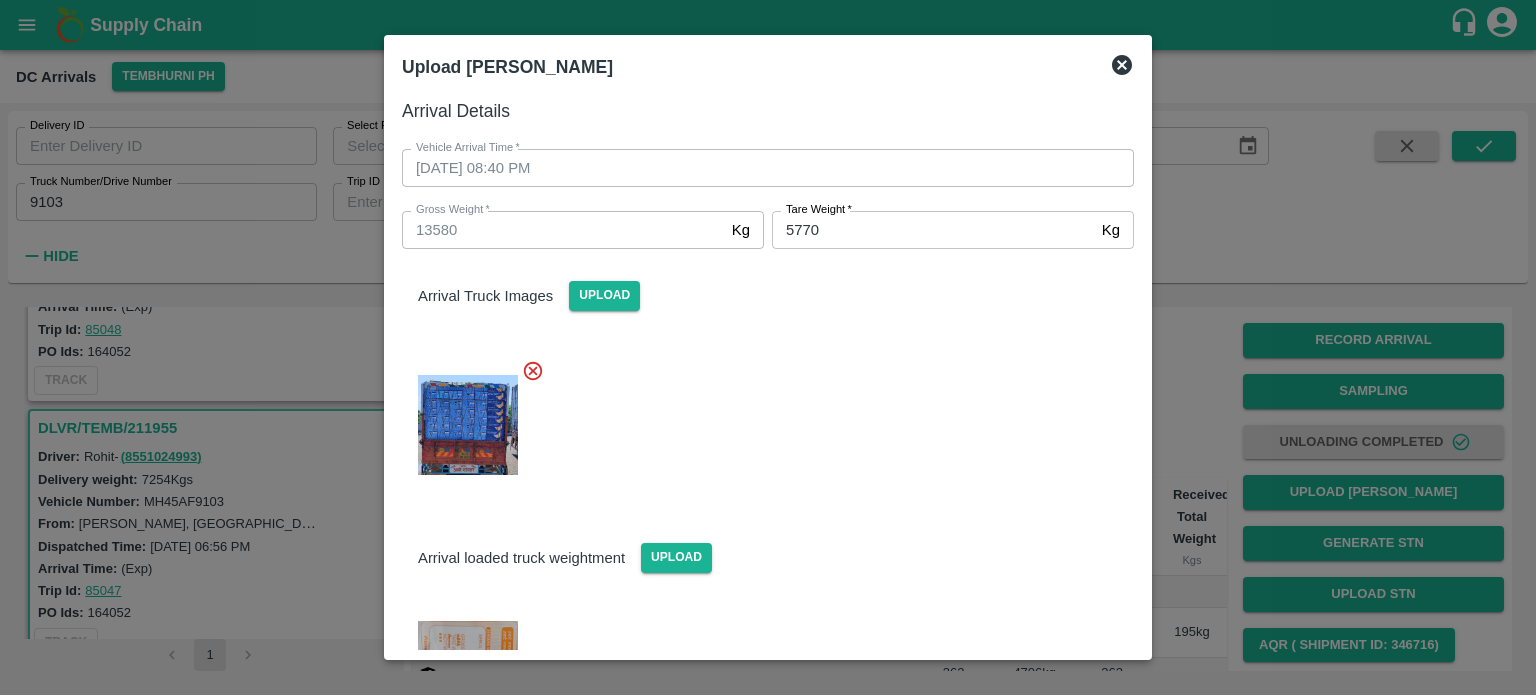 scroll, scrollTop: 257, scrollLeft: 0, axis: vertical 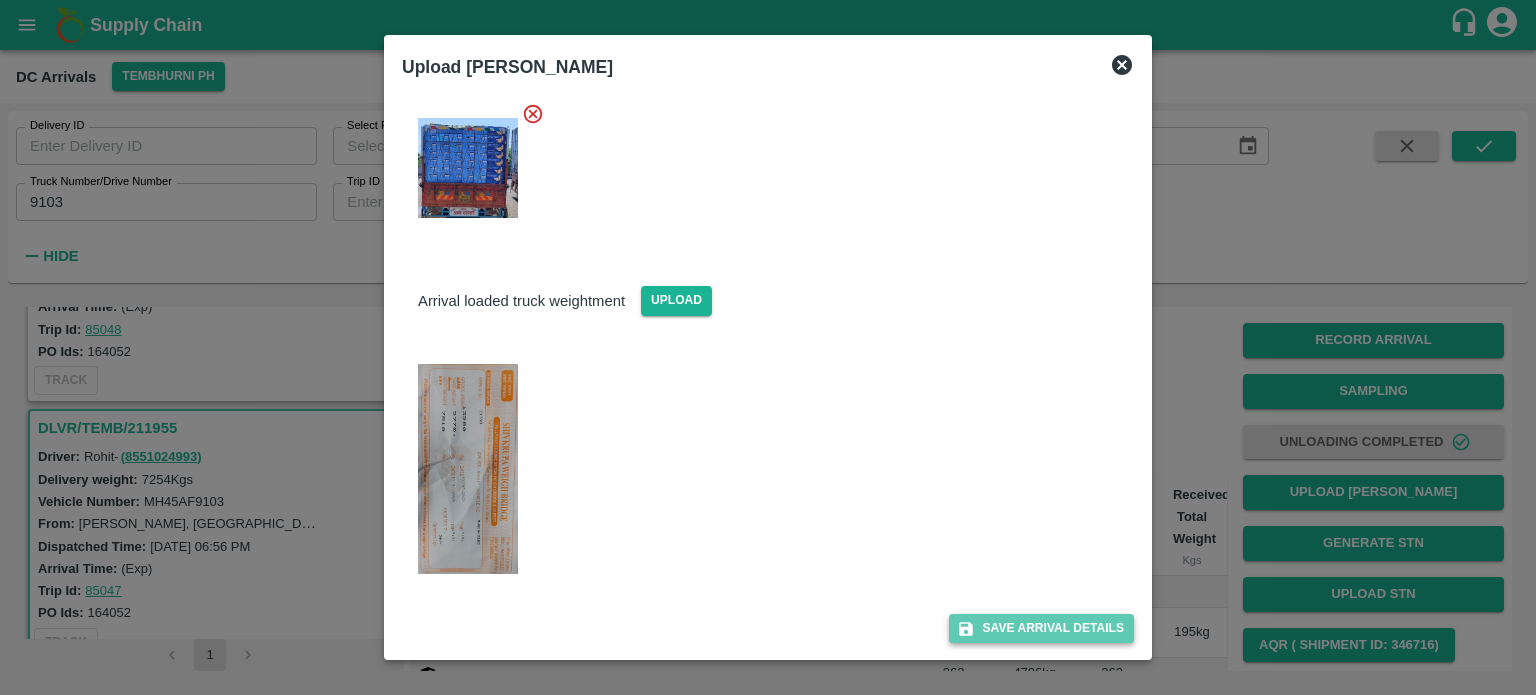 click on "Save Arrival Details" at bounding box center (1041, 628) 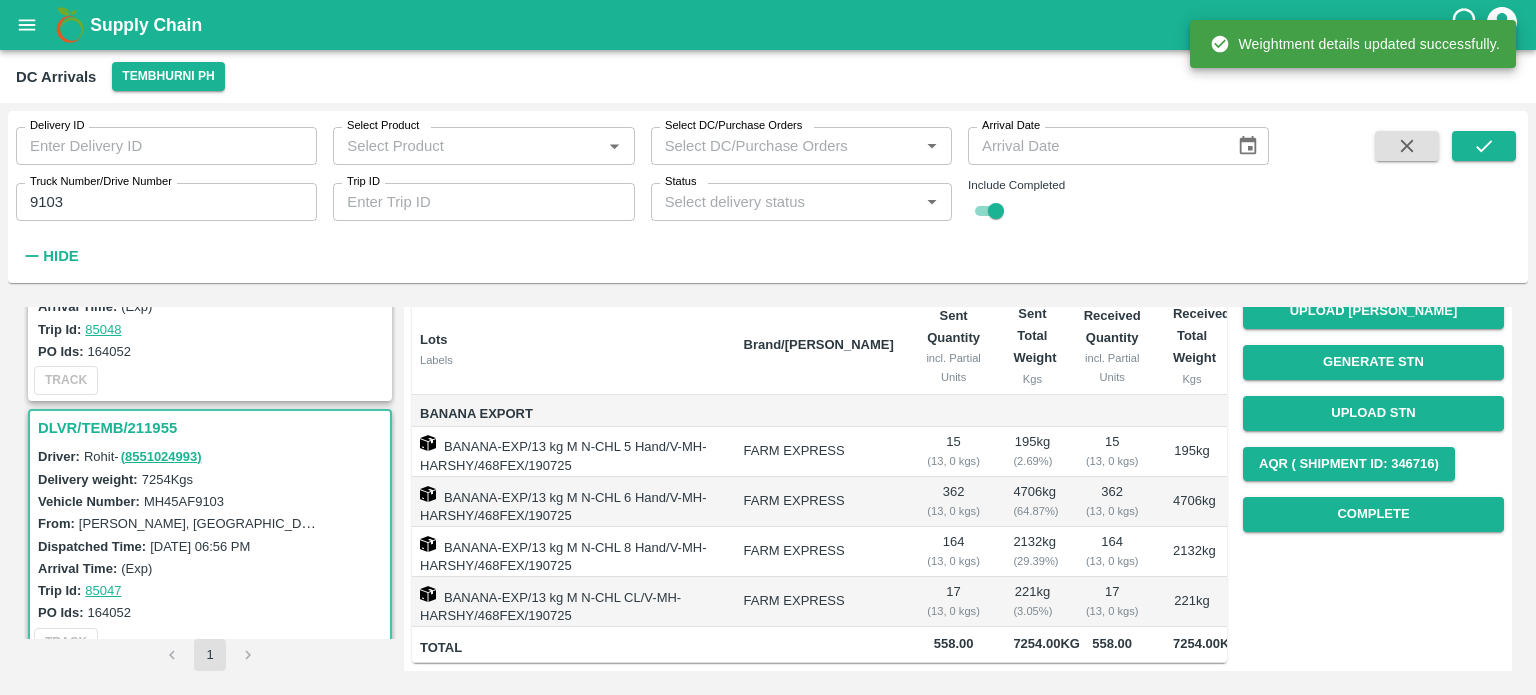 scroll, scrollTop: 260, scrollLeft: 0, axis: vertical 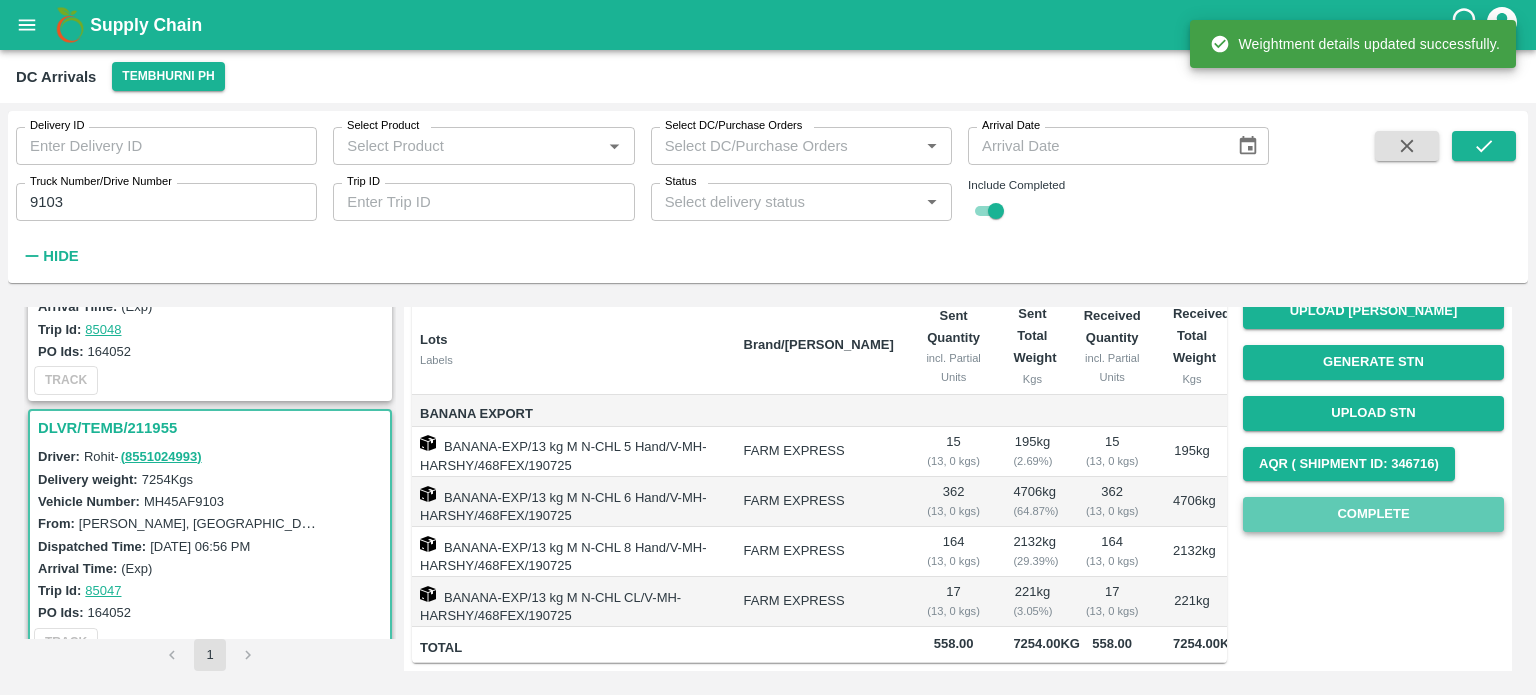 click on "Complete" at bounding box center (1373, 514) 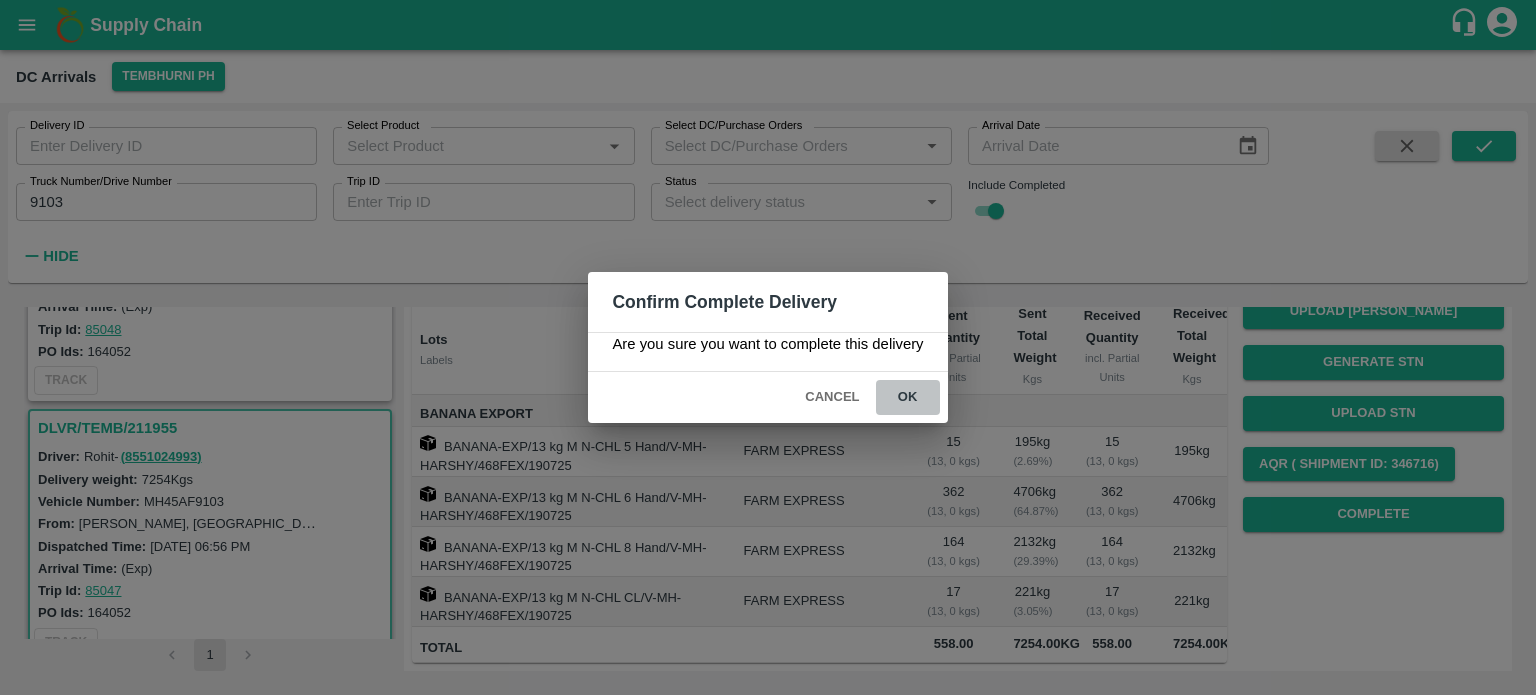 click on "ok" at bounding box center [908, 397] 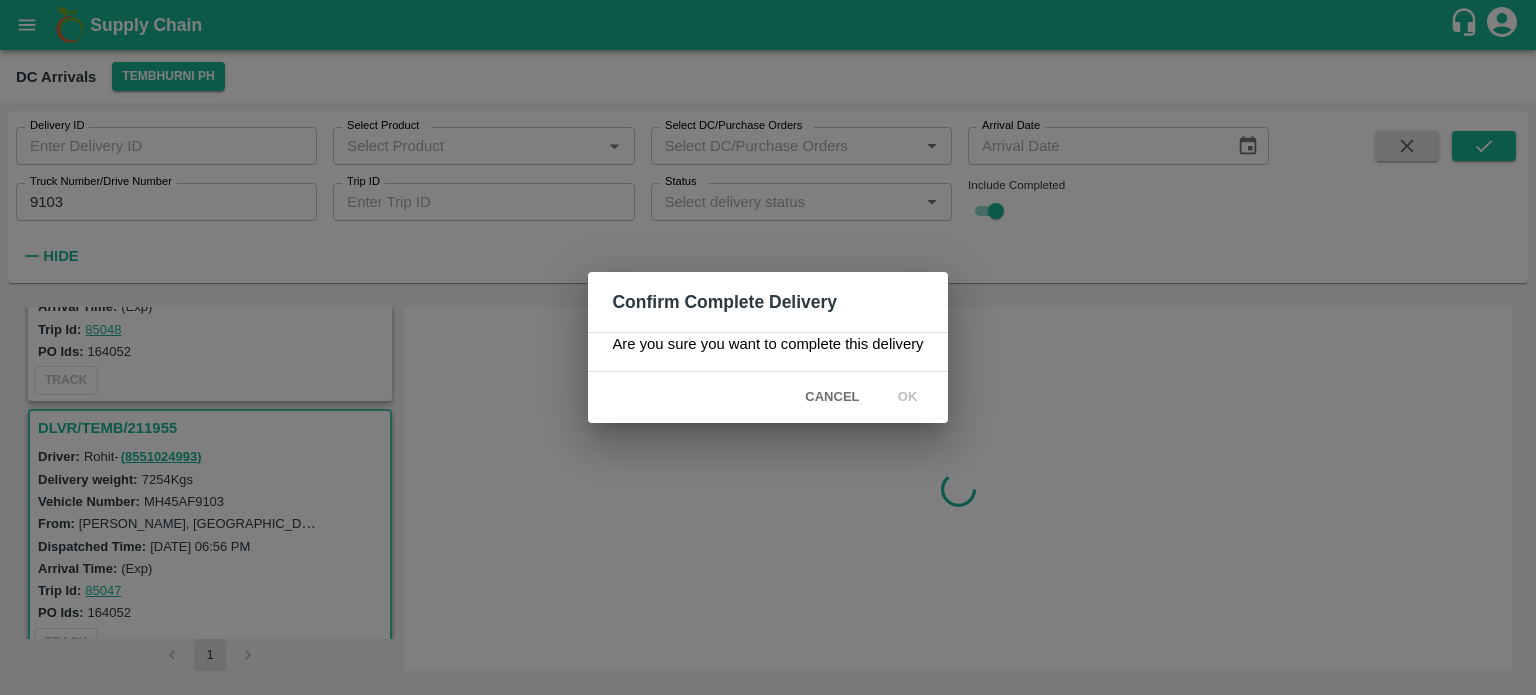 scroll, scrollTop: 0, scrollLeft: 0, axis: both 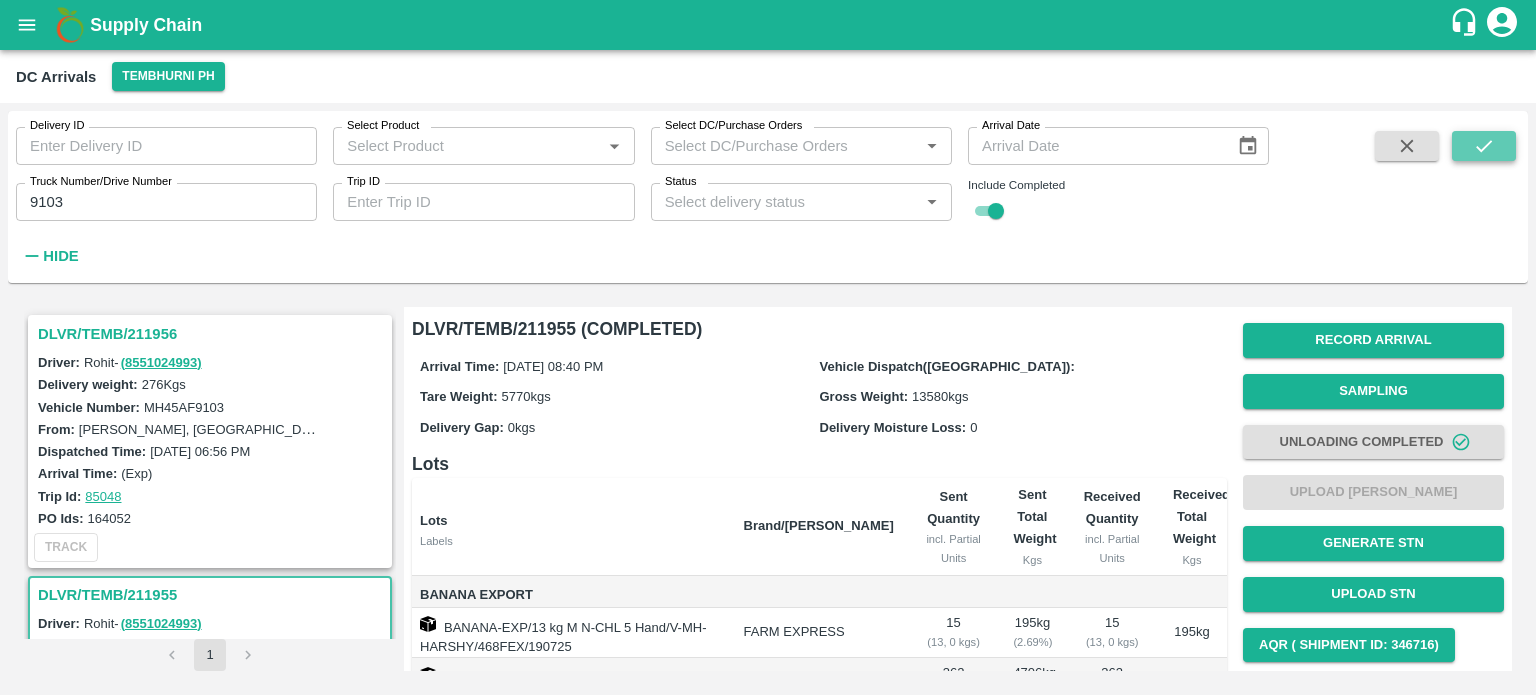 click 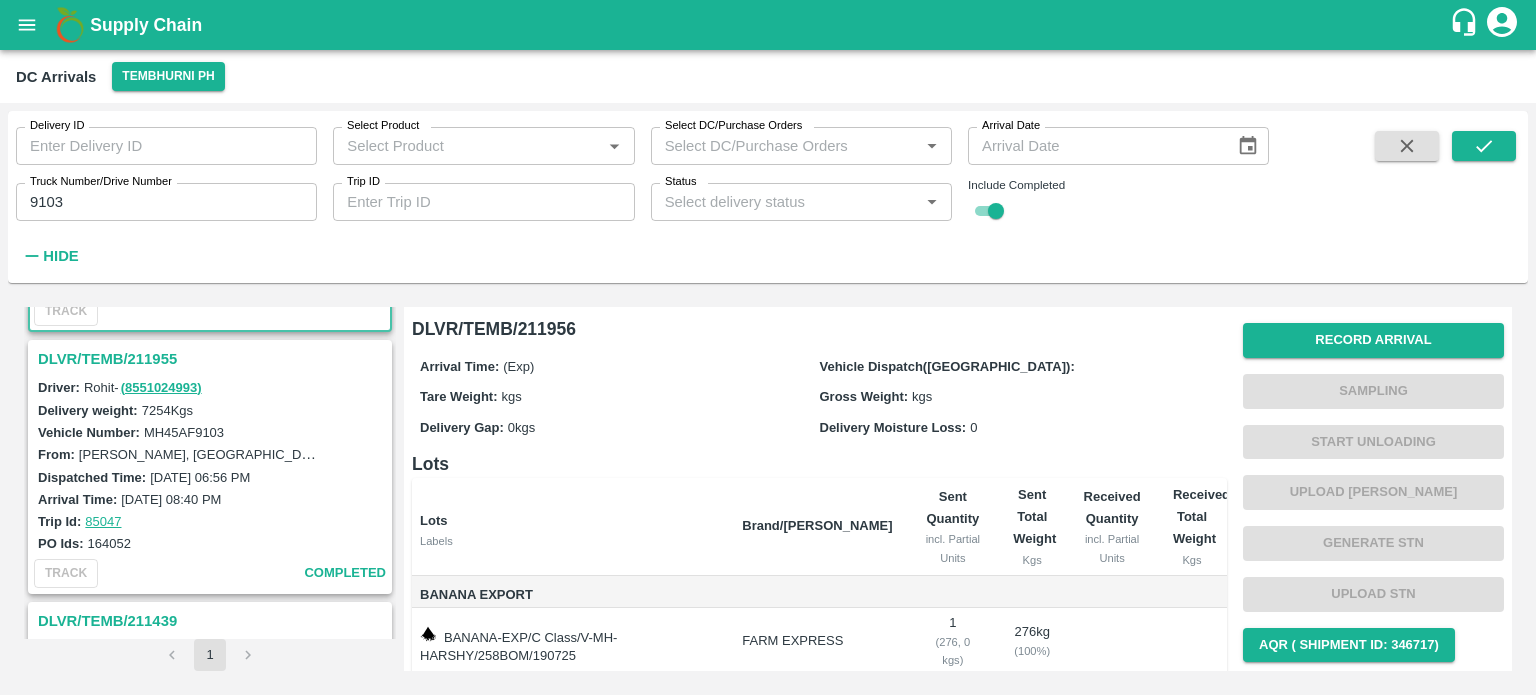 scroll, scrollTop: 0, scrollLeft: 0, axis: both 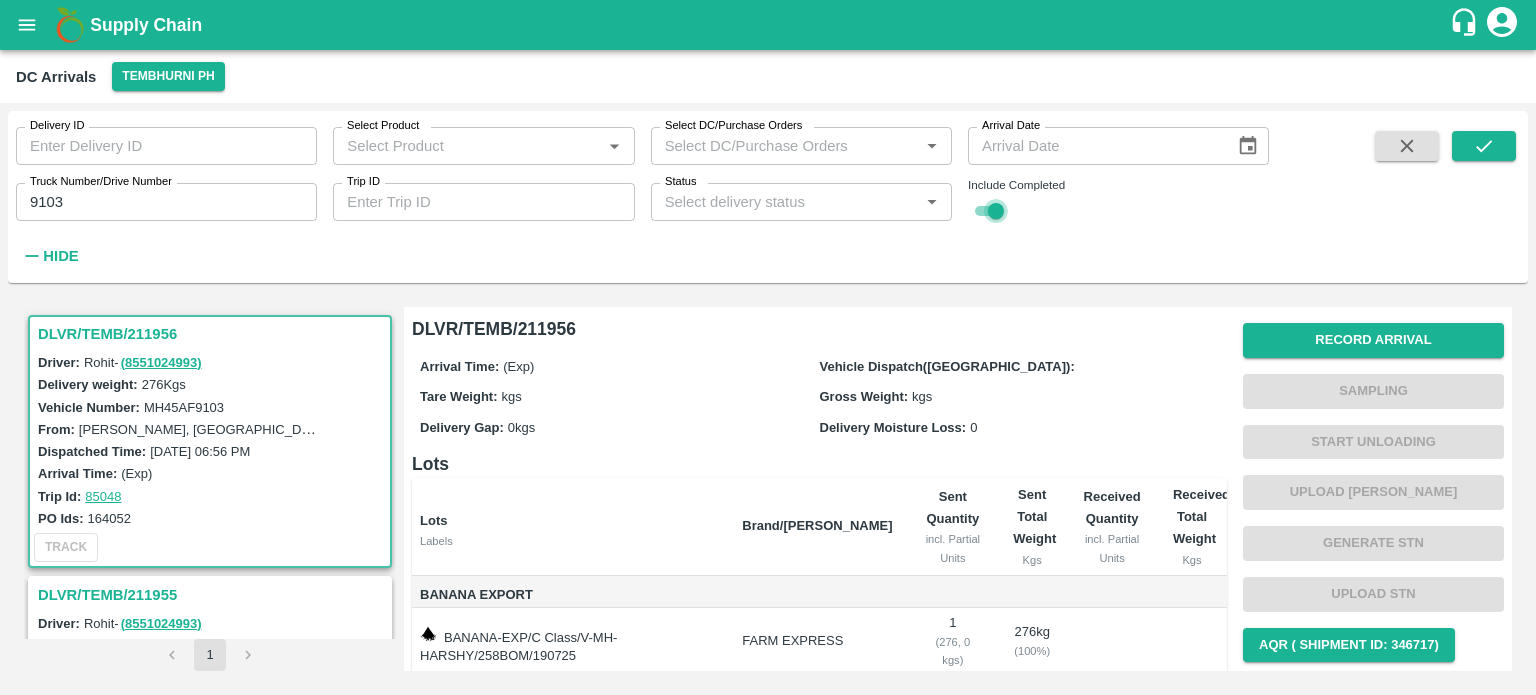 click at bounding box center [996, 211] 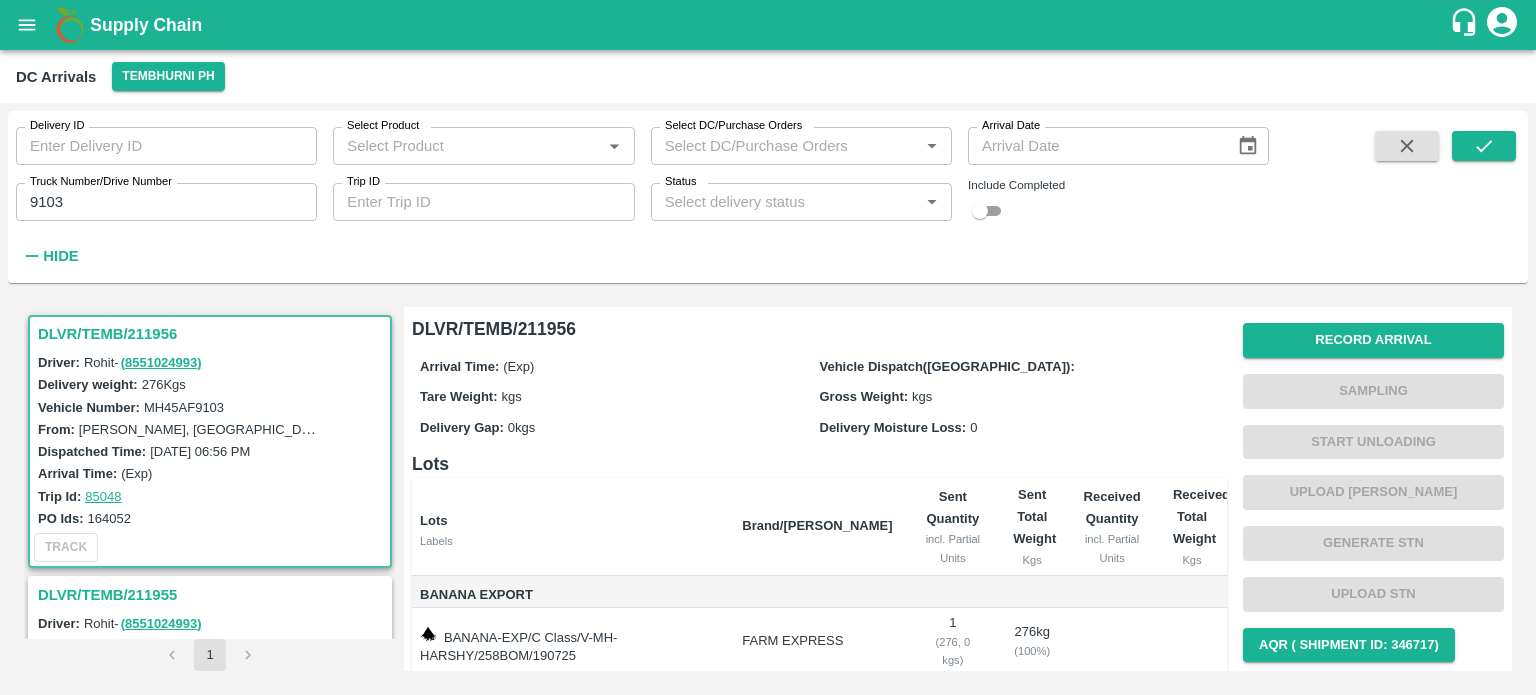 click on "9103" at bounding box center (166, 202) 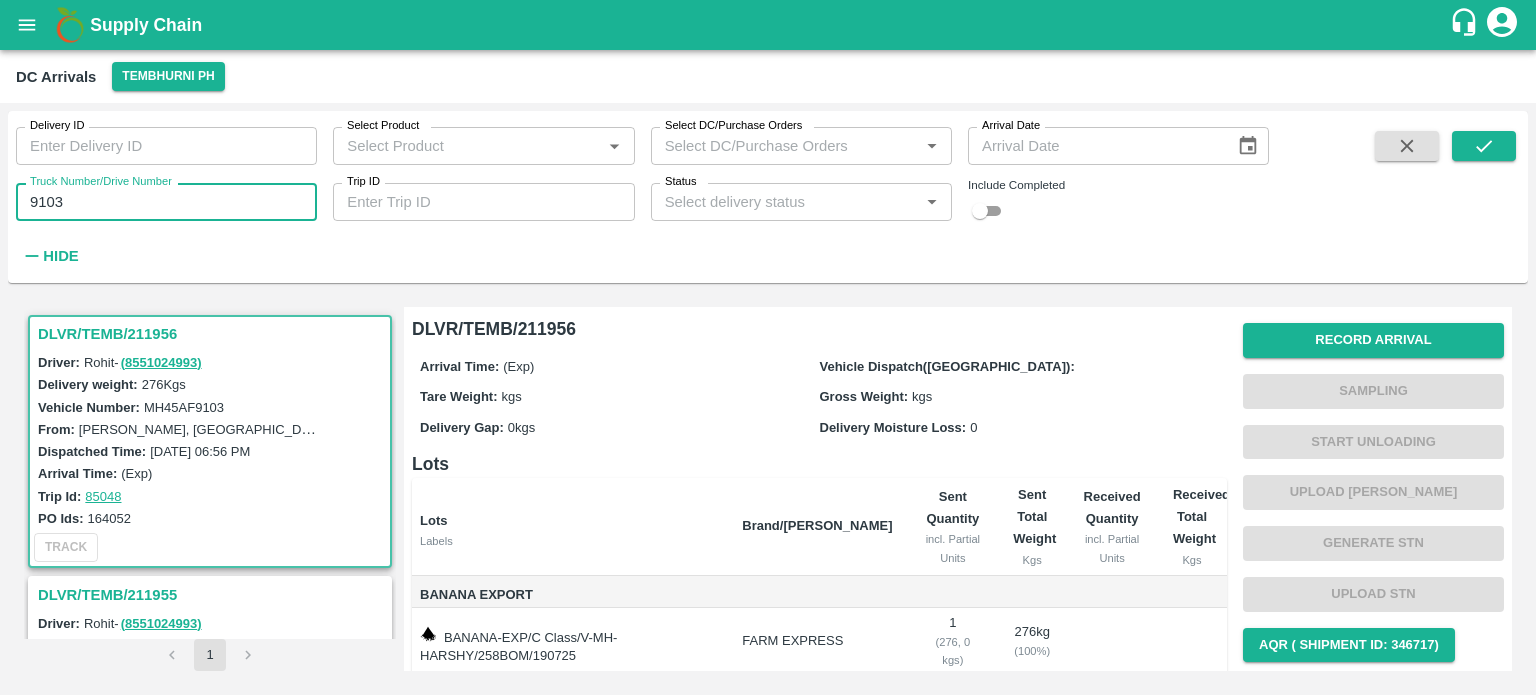 click on "9103" at bounding box center [166, 202] 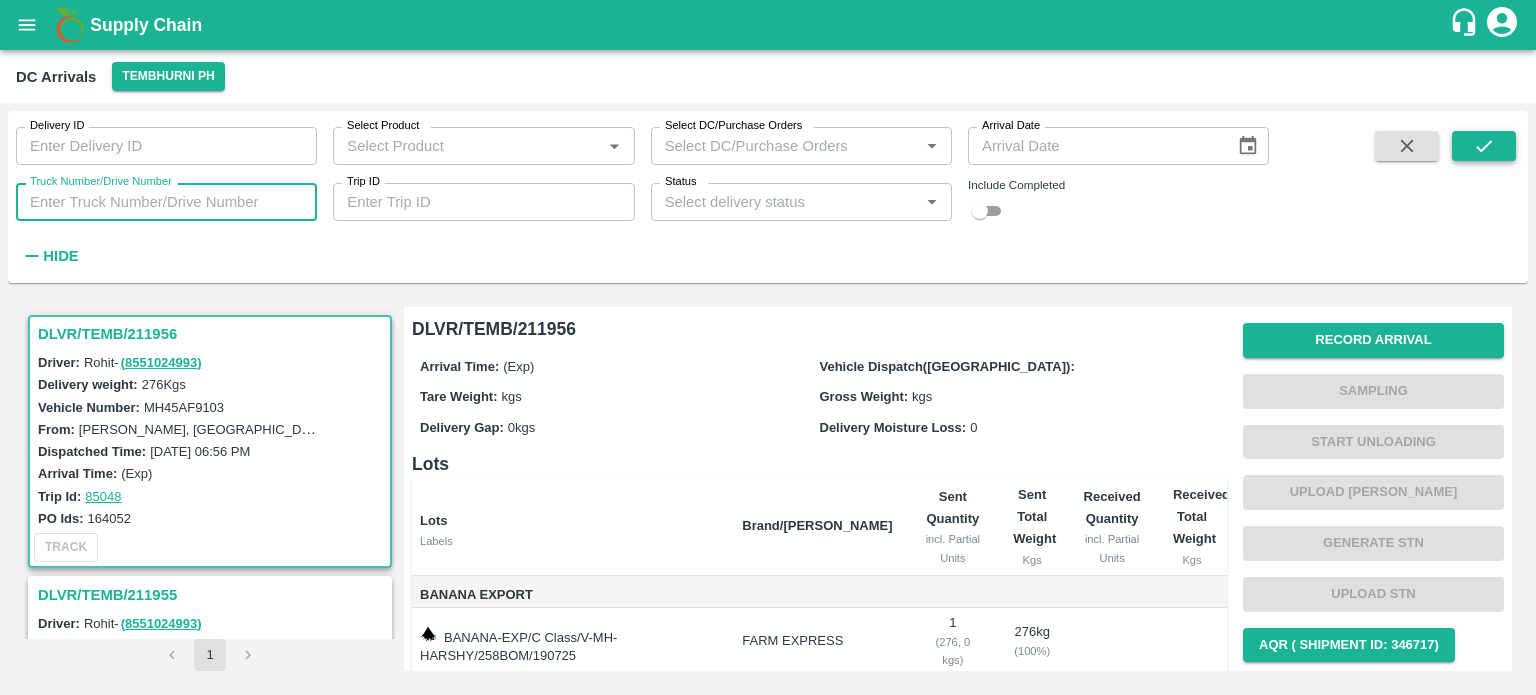 type 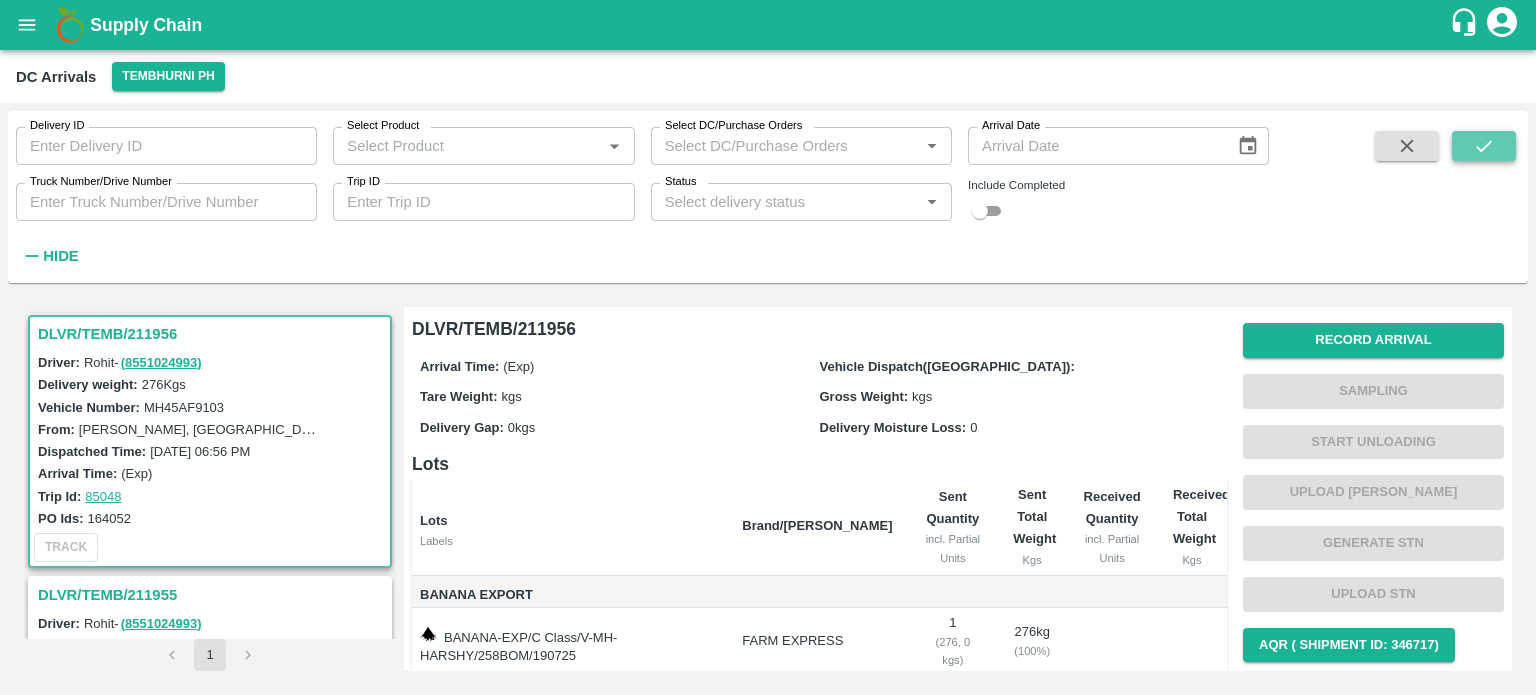 click 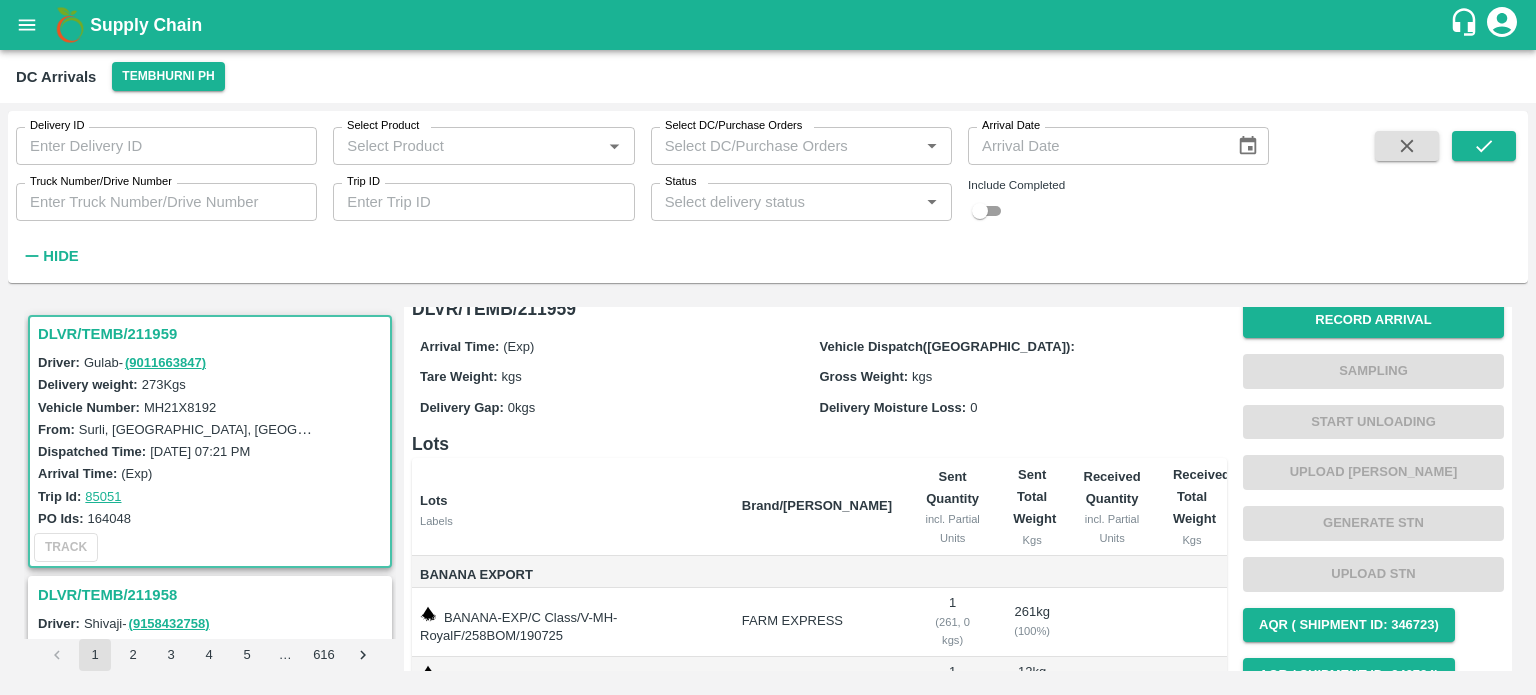 scroll, scrollTop: 0, scrollLeft: 0, axis: both 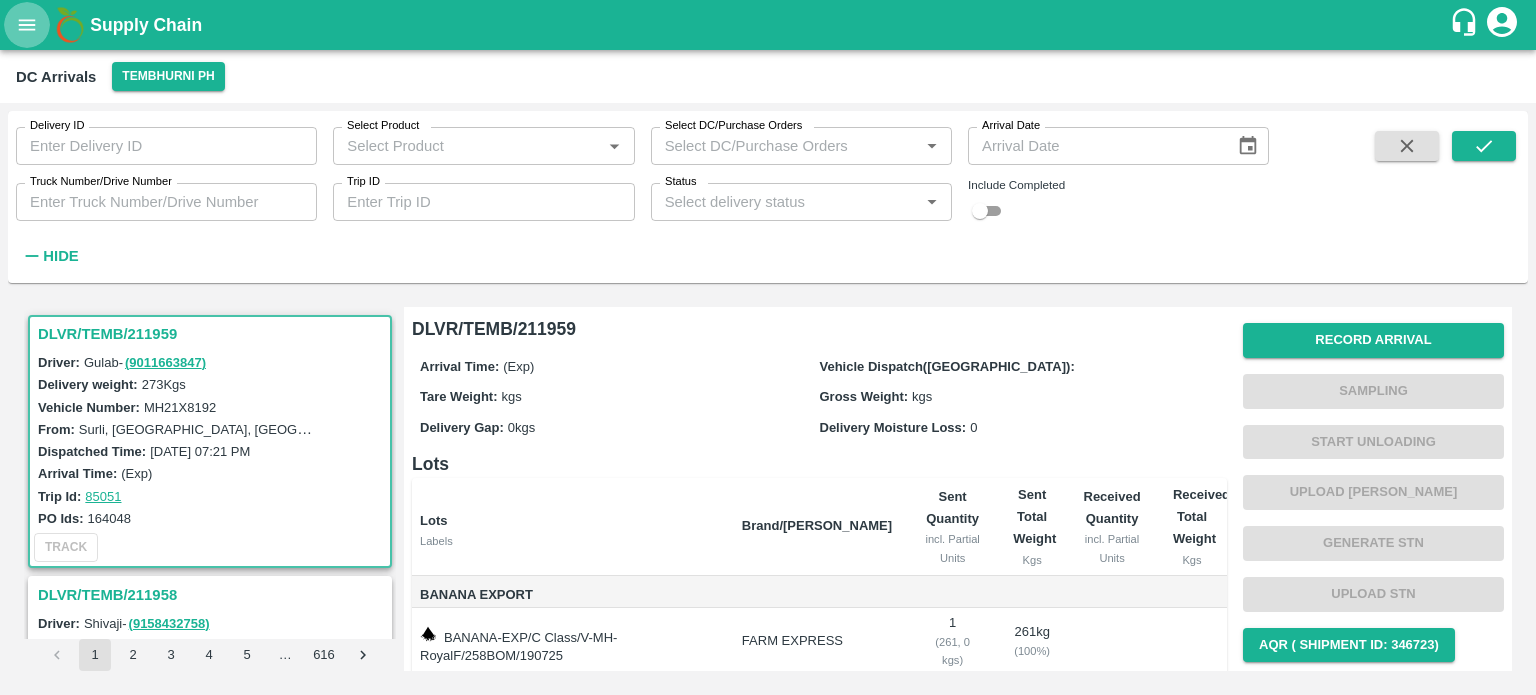 click 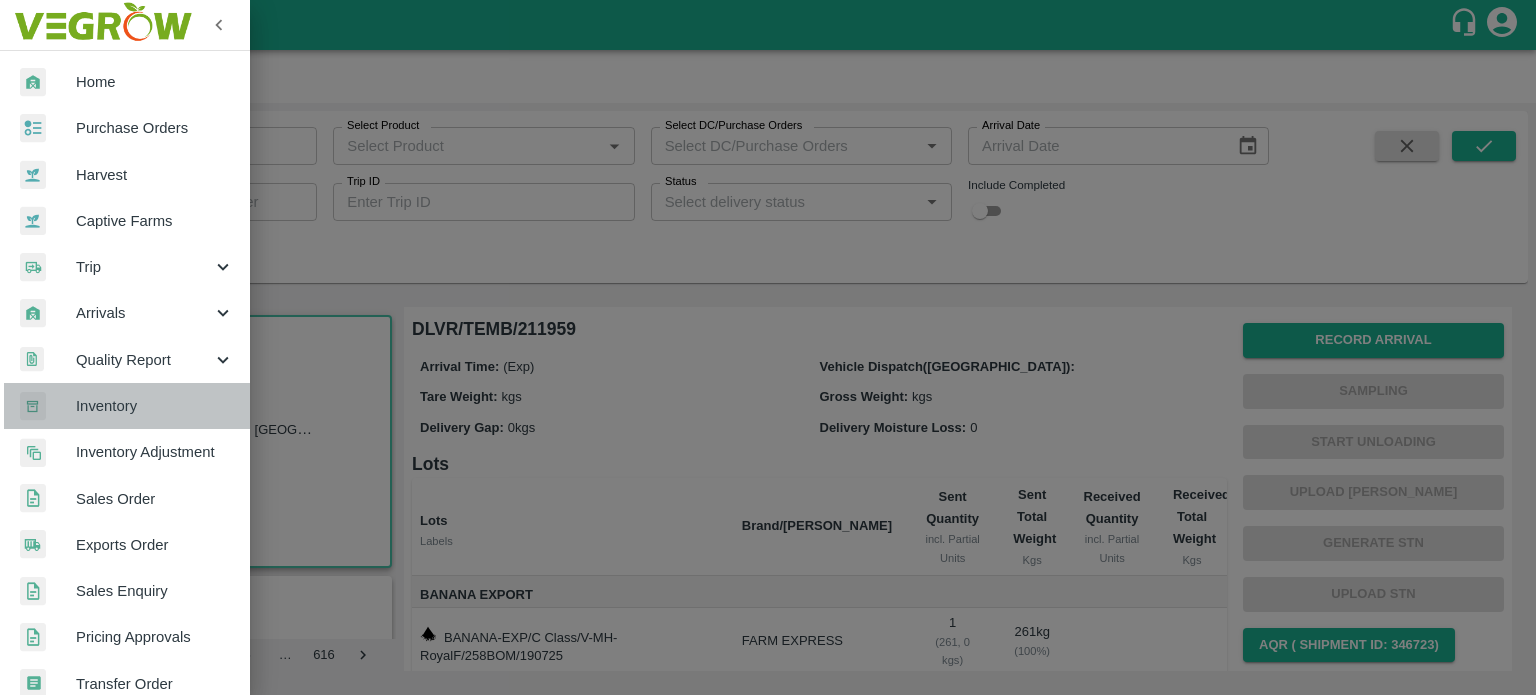 click on "Inventory" at bounding box center (155, 406) 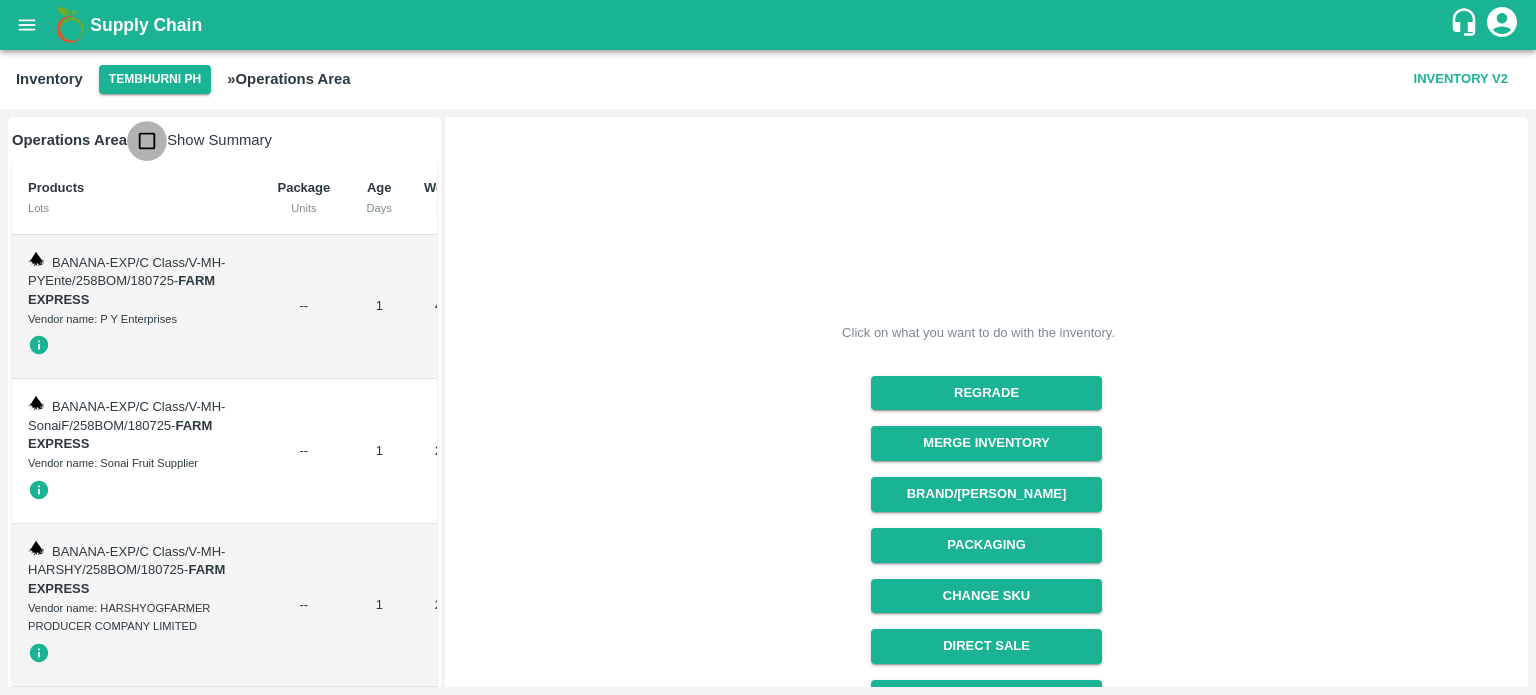 click at bounding box center (147, 141) 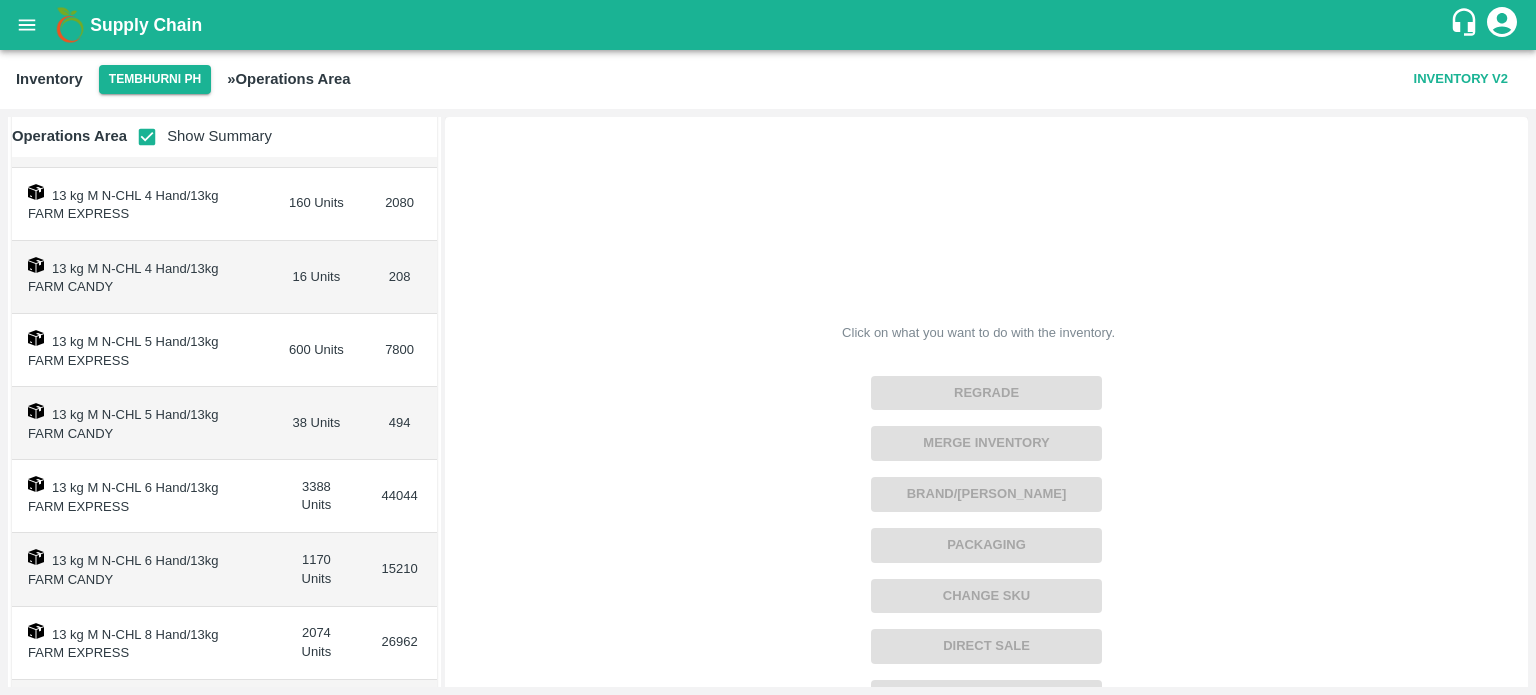 scroll, scrollTop: 232, scrollLeft: 0, axis: vertical 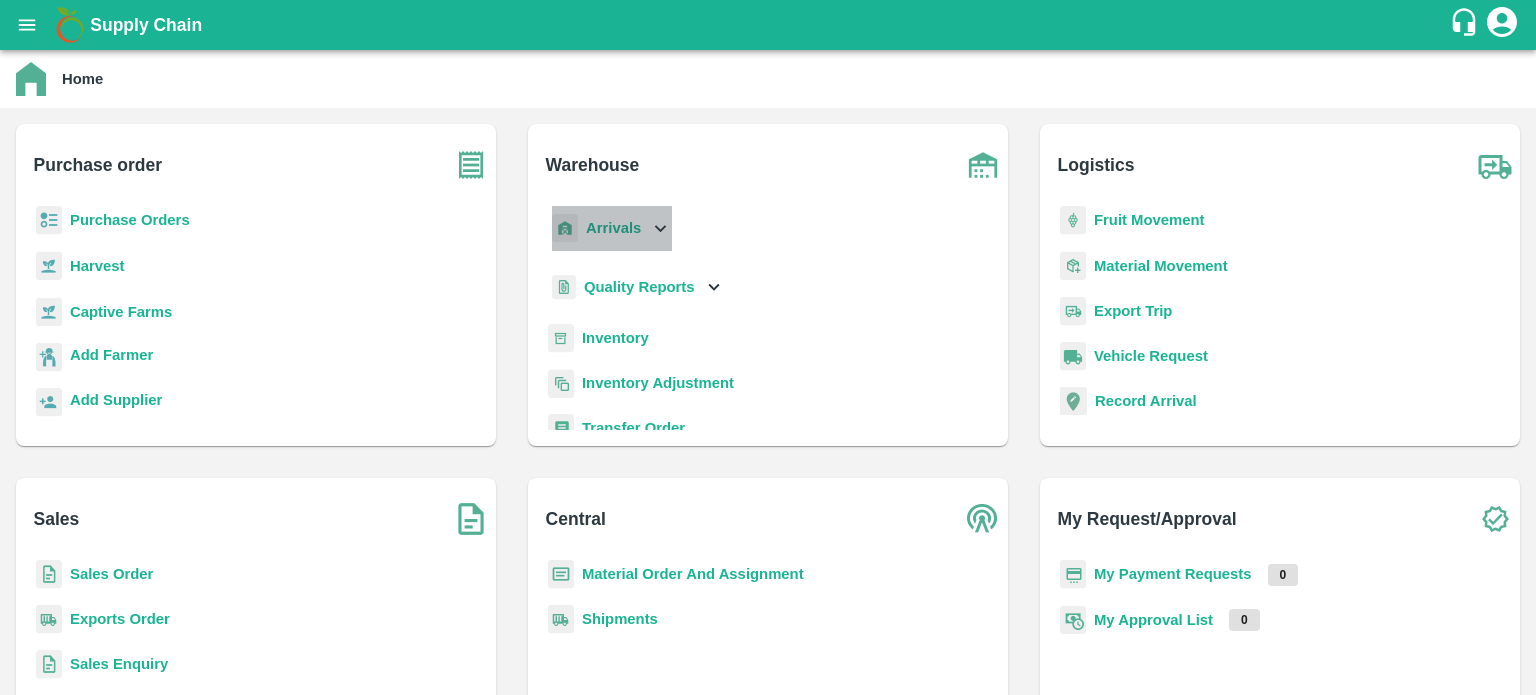 click 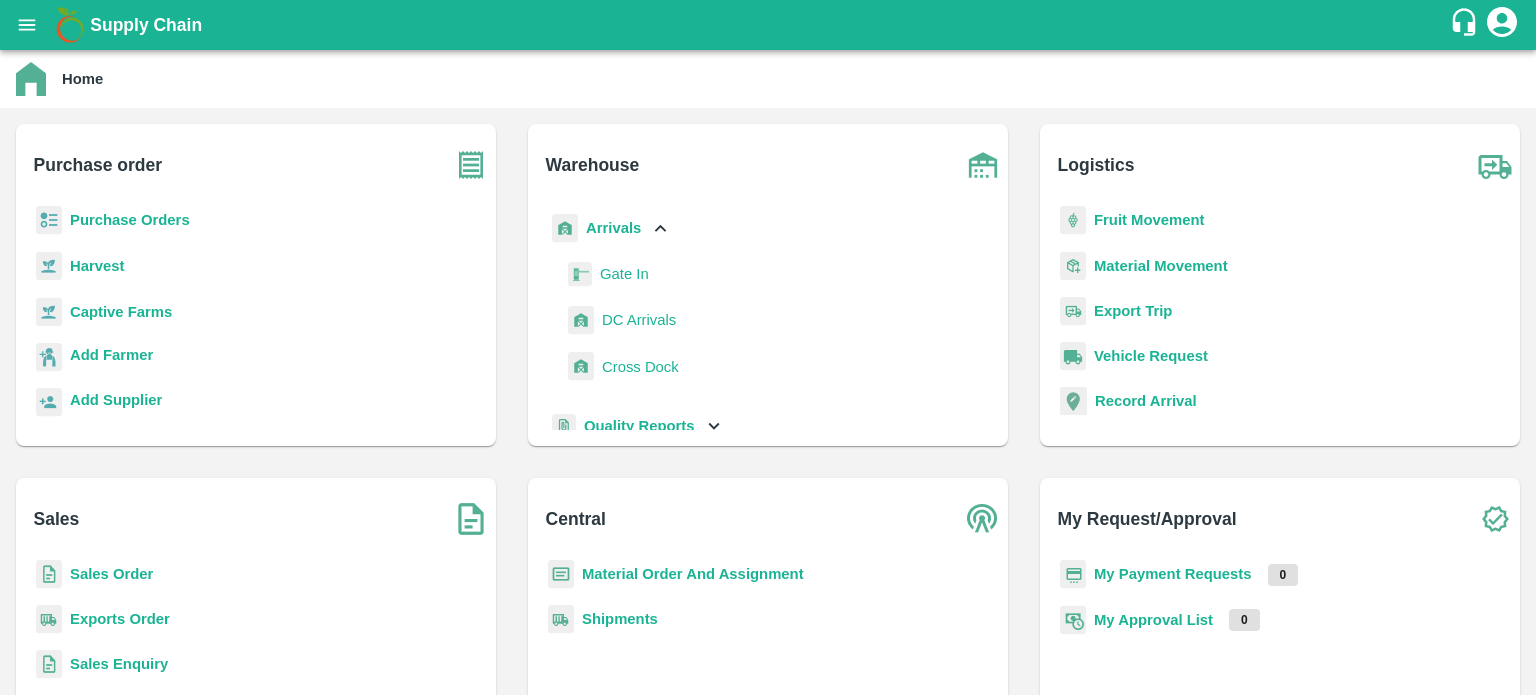 click on "DC Arrivals" at bounding box center (639, 320) 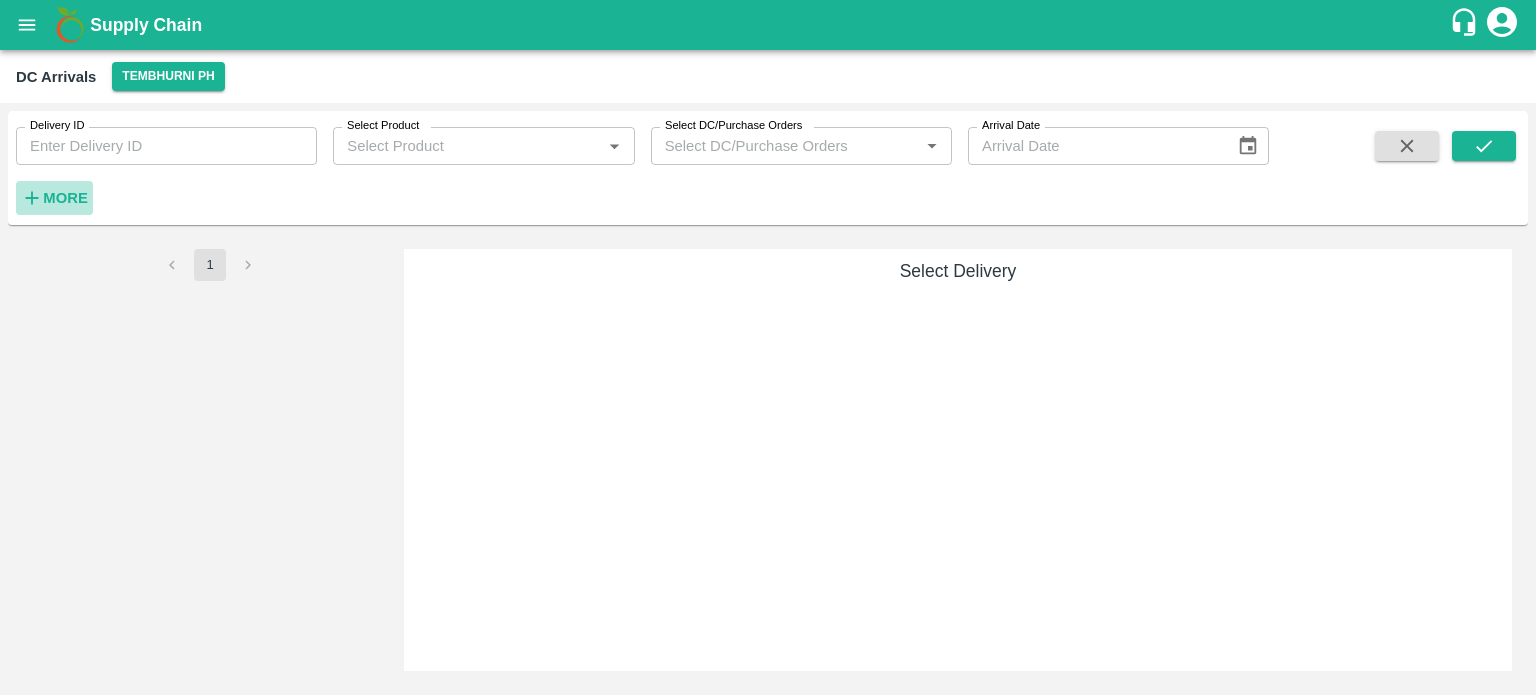 click on "More" at bounding box center [65, 198] 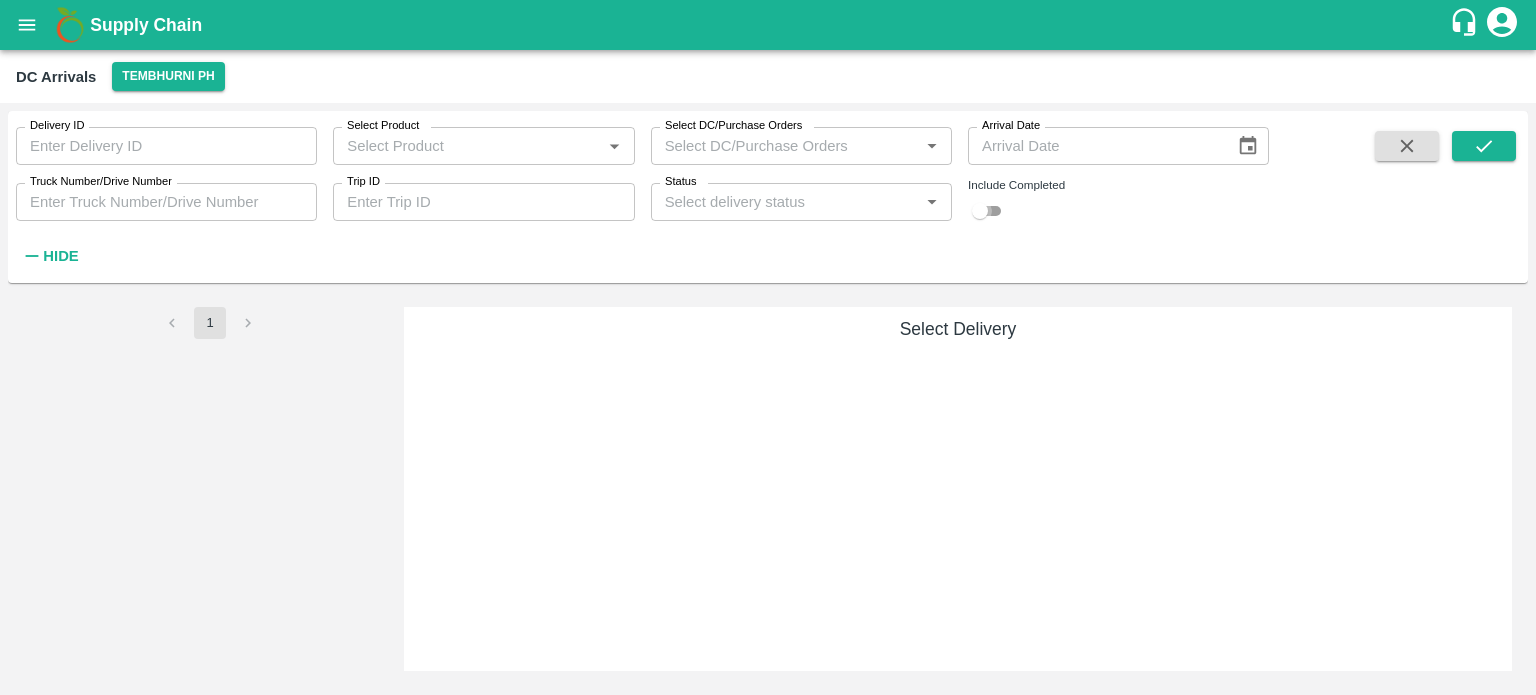 click at bounding box center (980, 211) 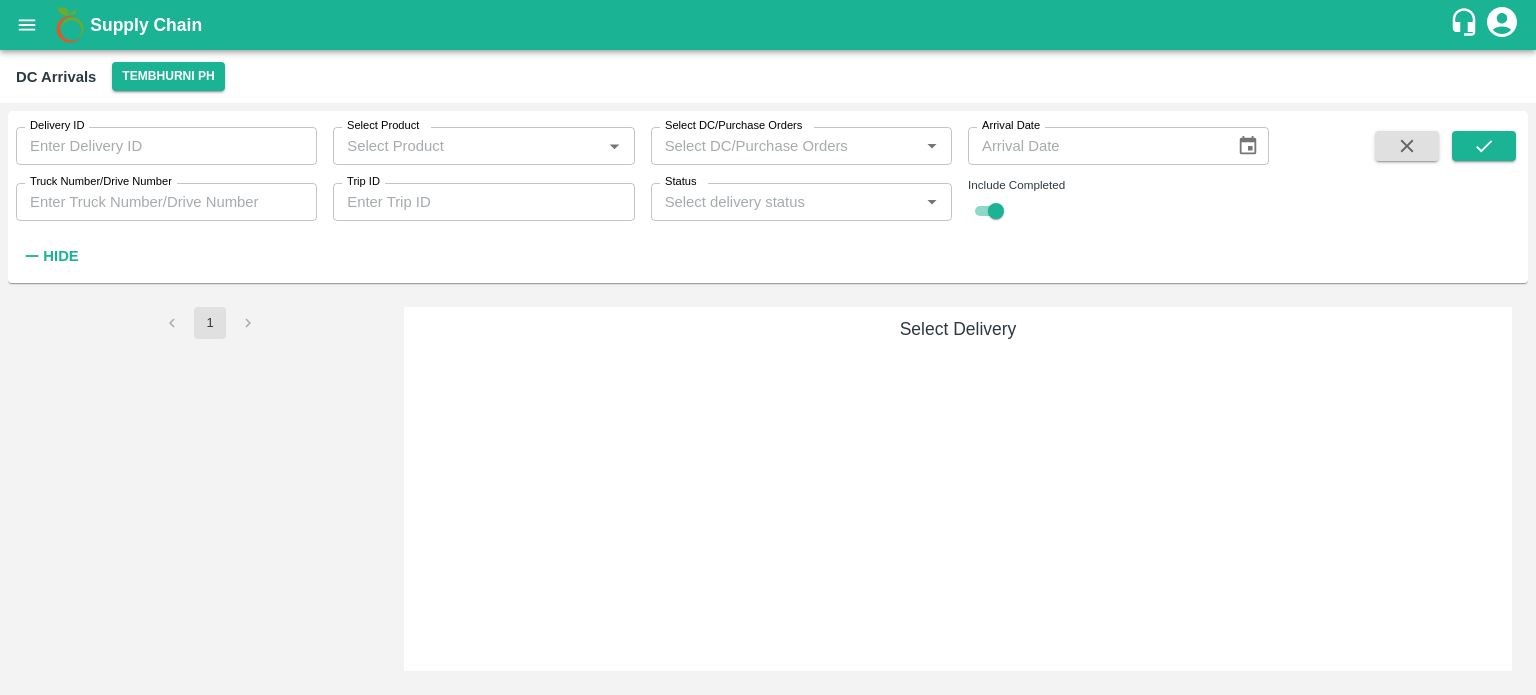 checkbox on "false" 